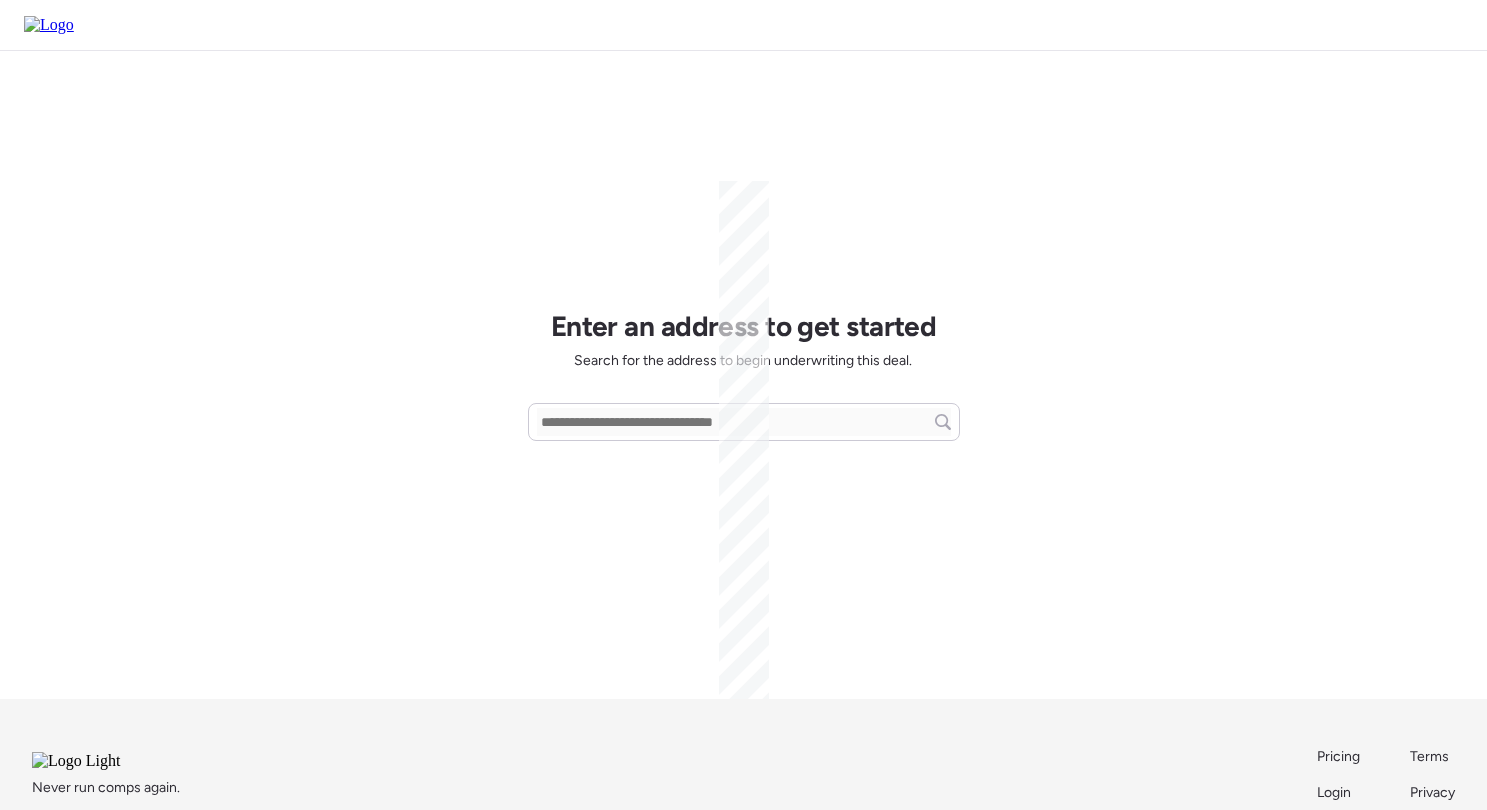 scroll, scrollTop: 0, scrollLeft: 0, axis: both 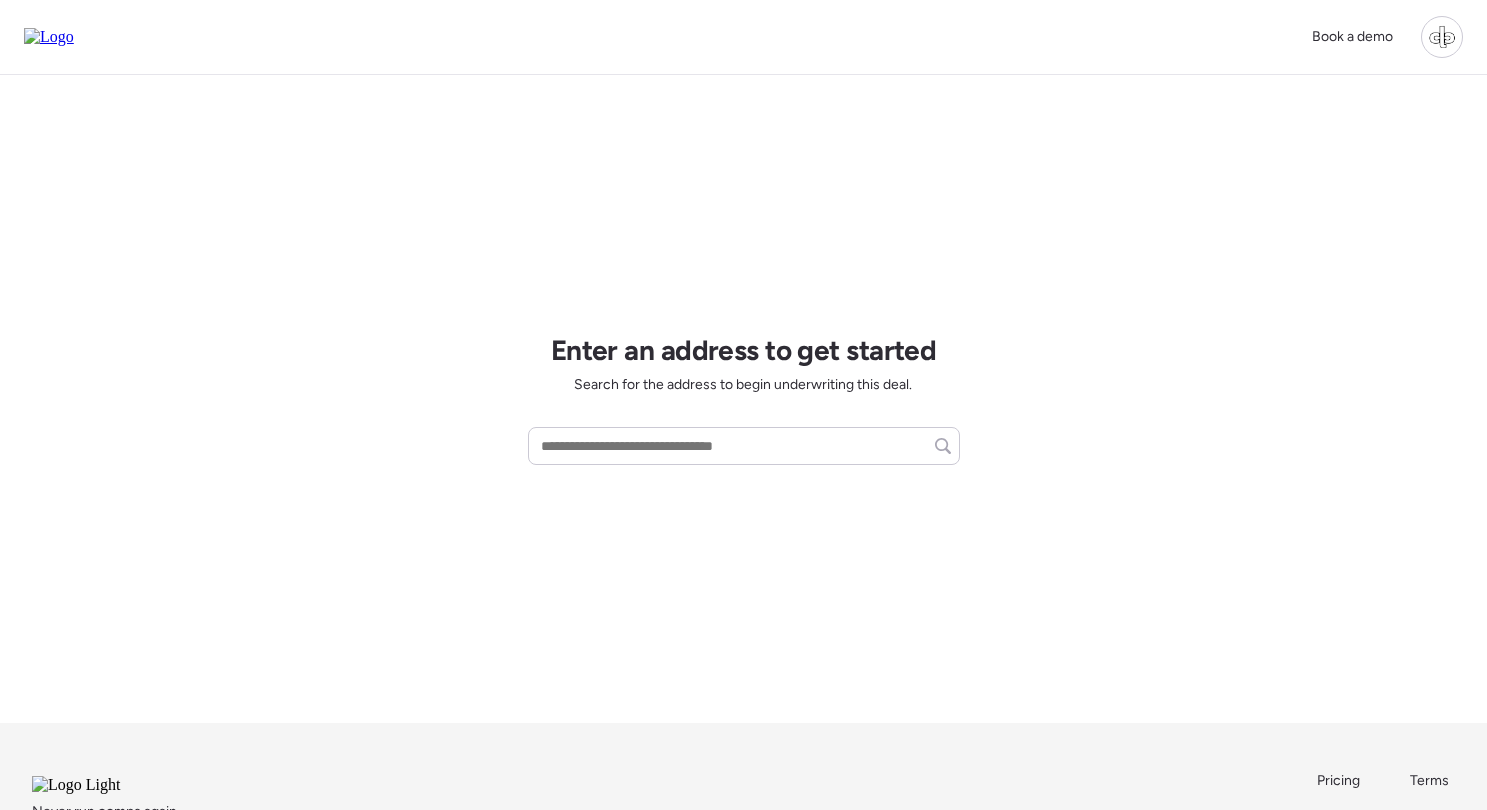 click at bounding box center [1442, 37] 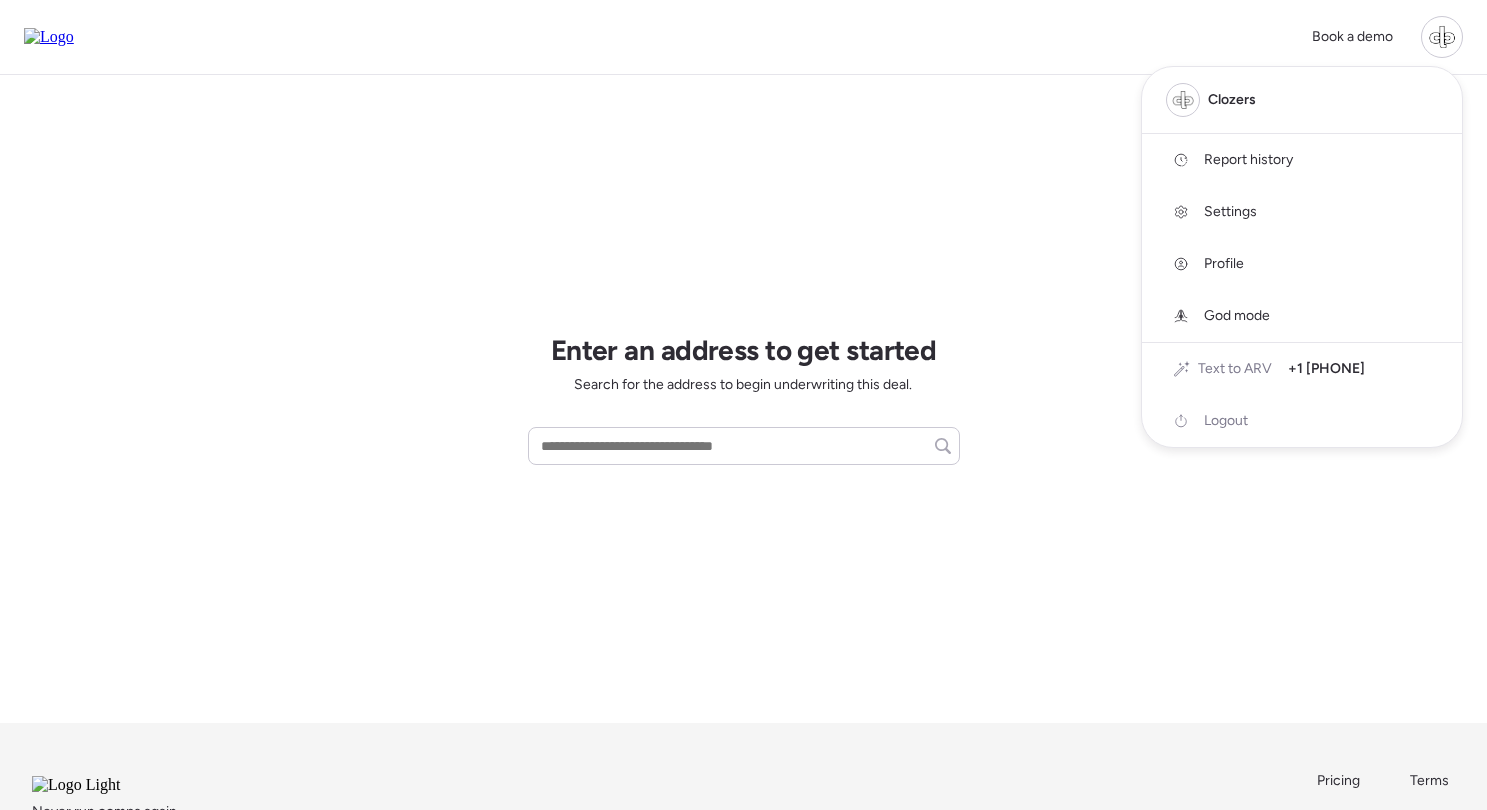 click on "Report history" at bounding box center [1248, 160] 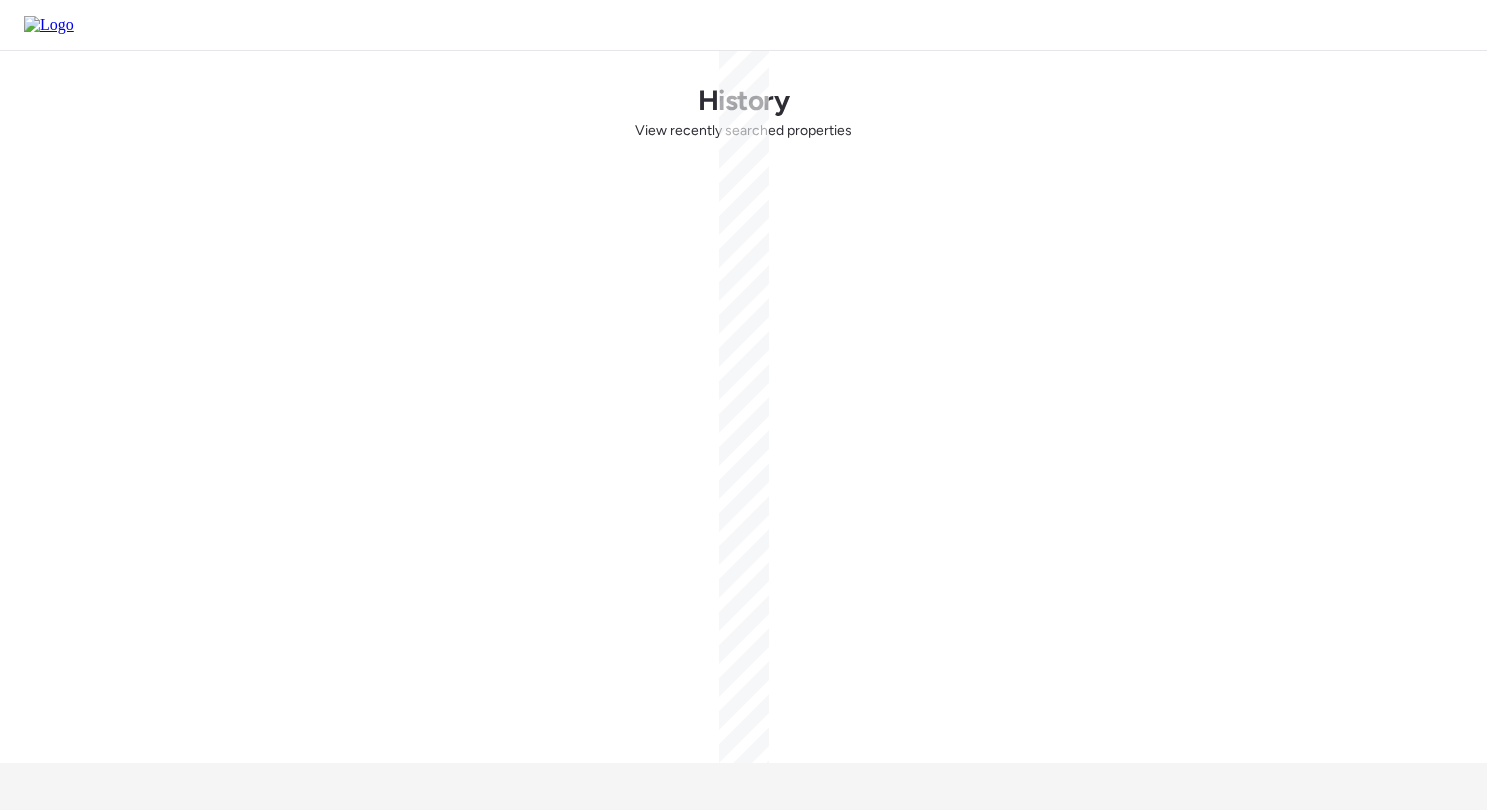 scroll, scrollTop: 0, scrollLeft: 0, axis: both 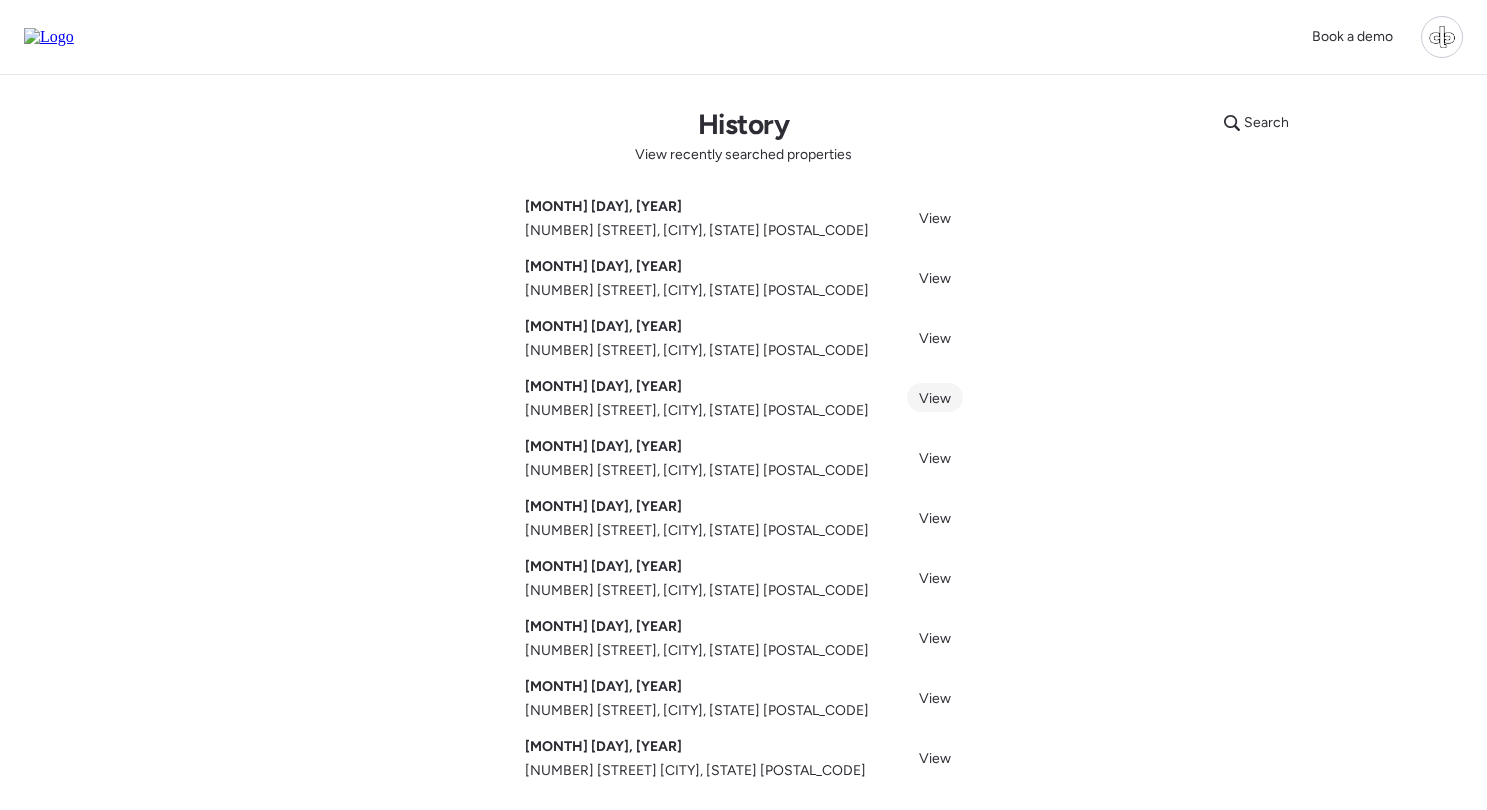 click on "View" at bounding box center [935, 398] 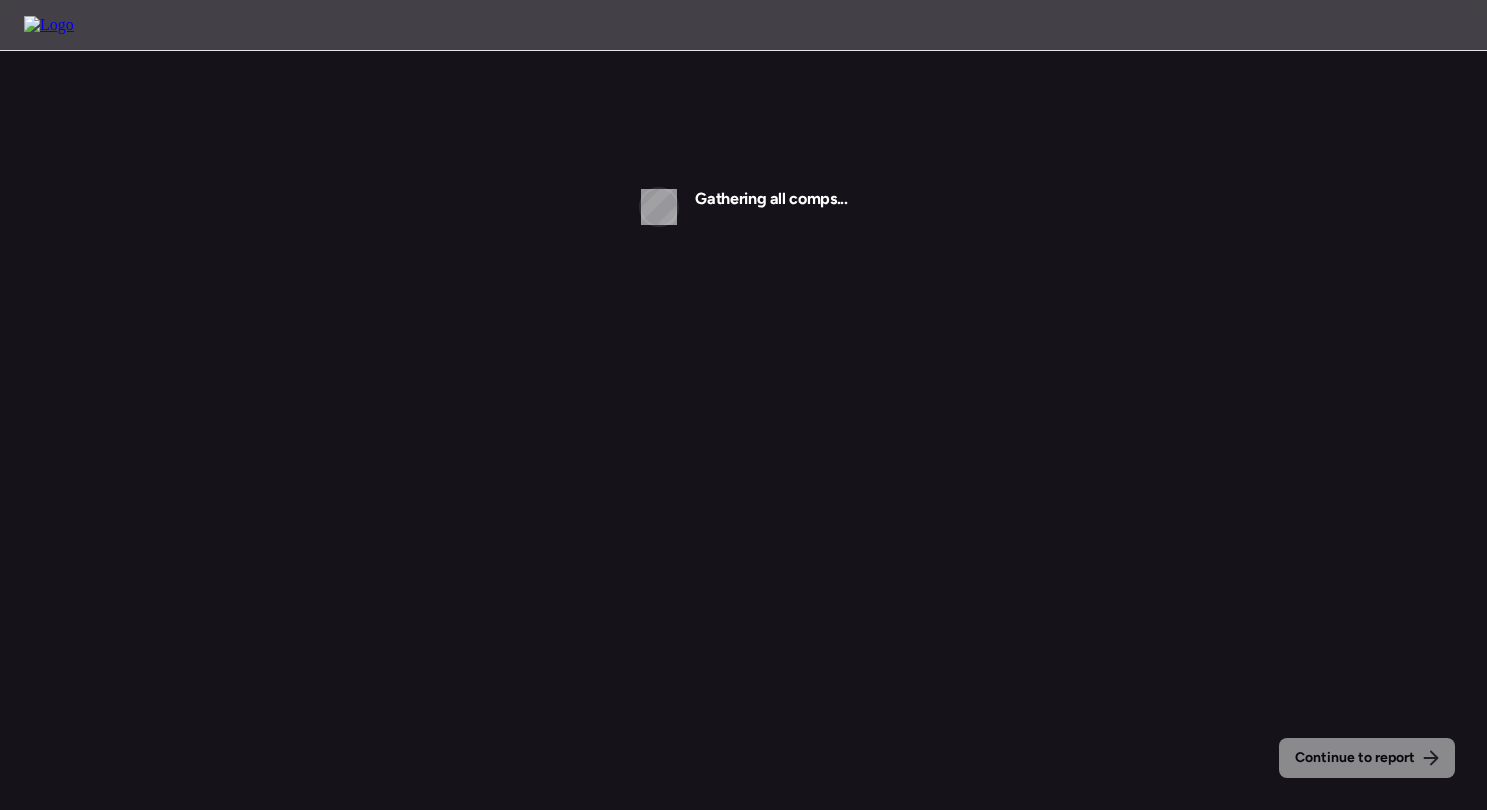 scroll, scrollTop: 0, scrollLeft: 0, axis: both 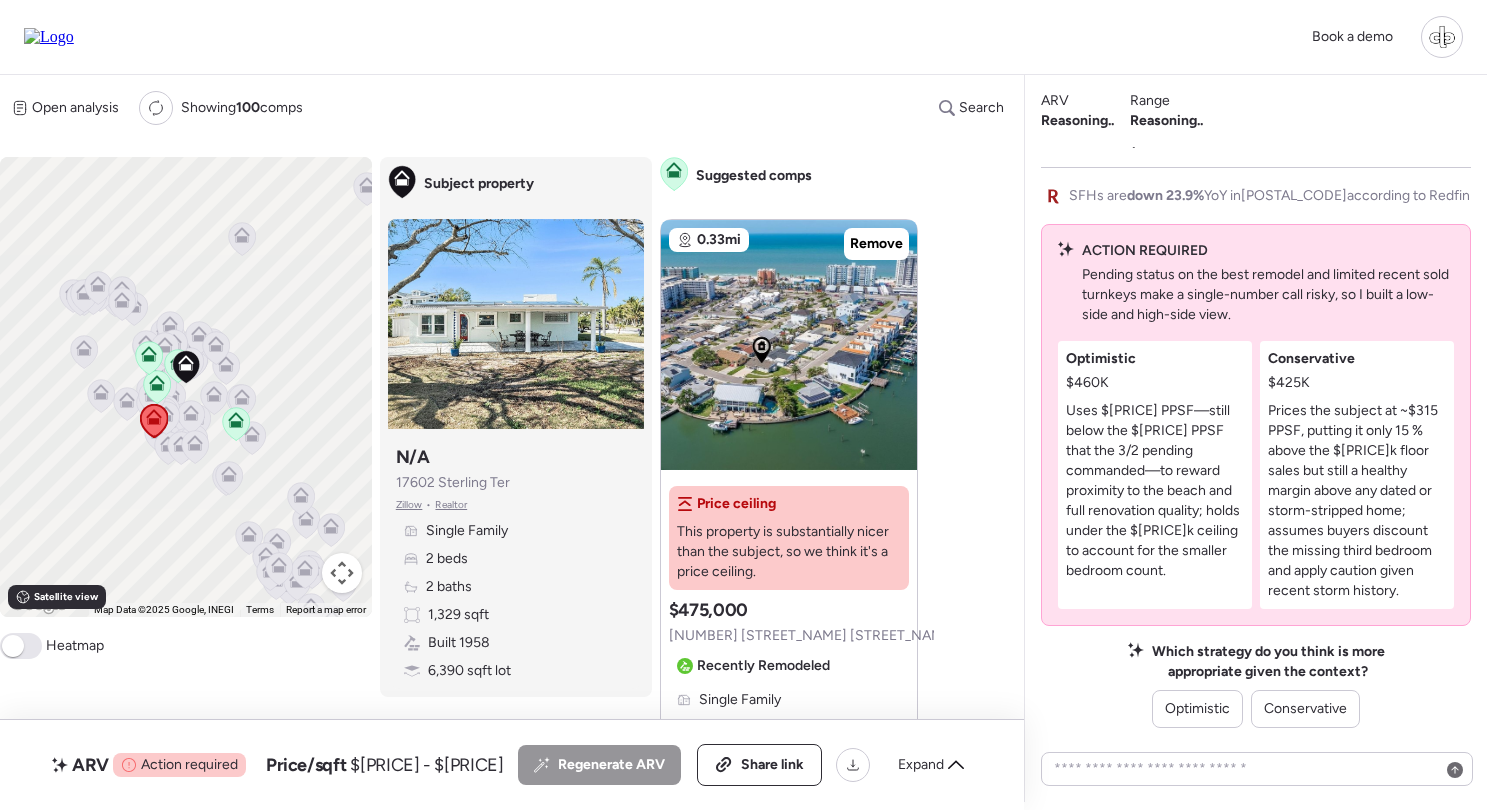 click on "Suggested comp $475,000 145 174th Terrace Dr E Recently Remodeled" at bounding box center (812, 640) 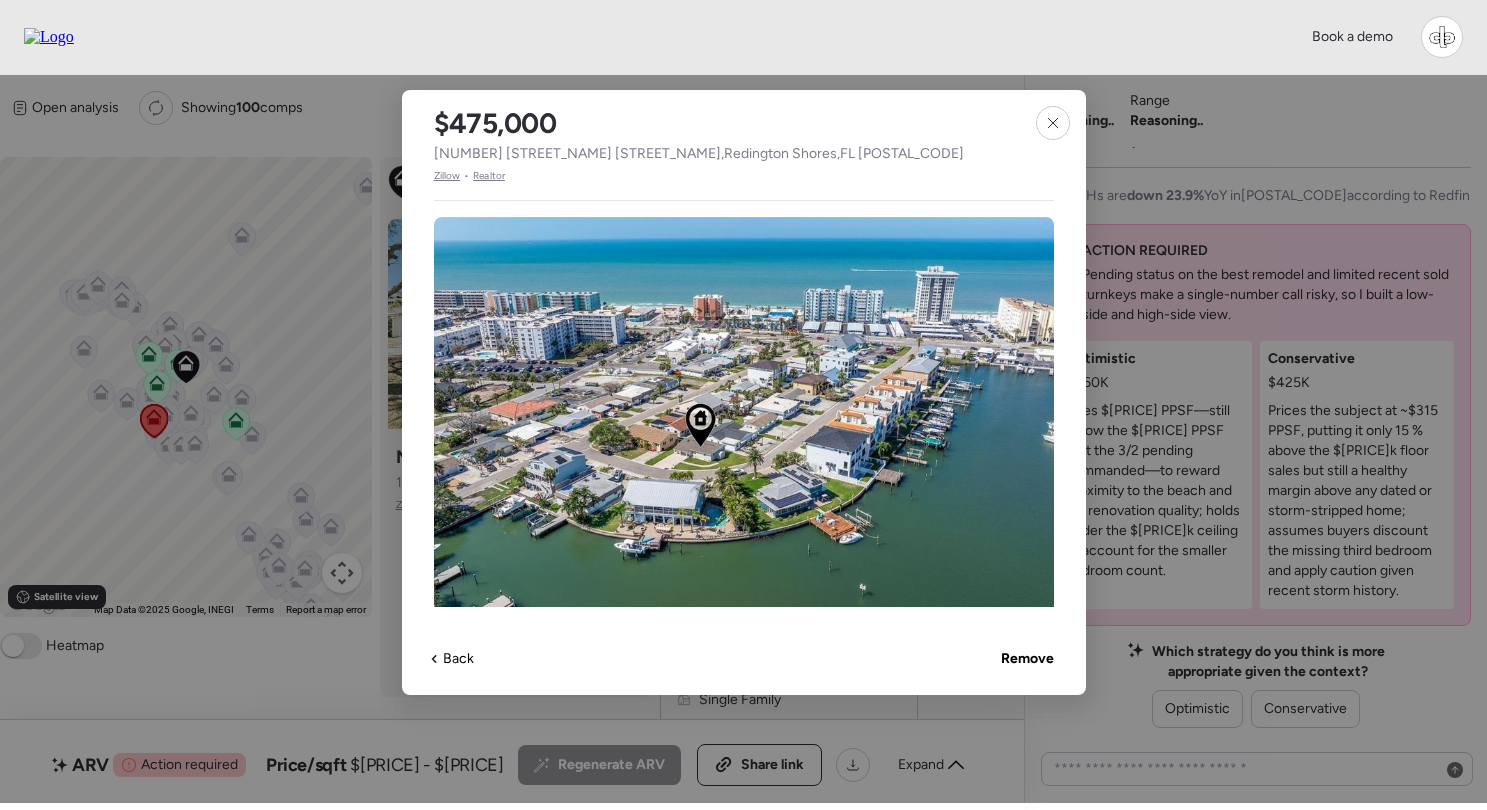 scroll, scrollTop: 0, scrollLeft: 0, axis: both 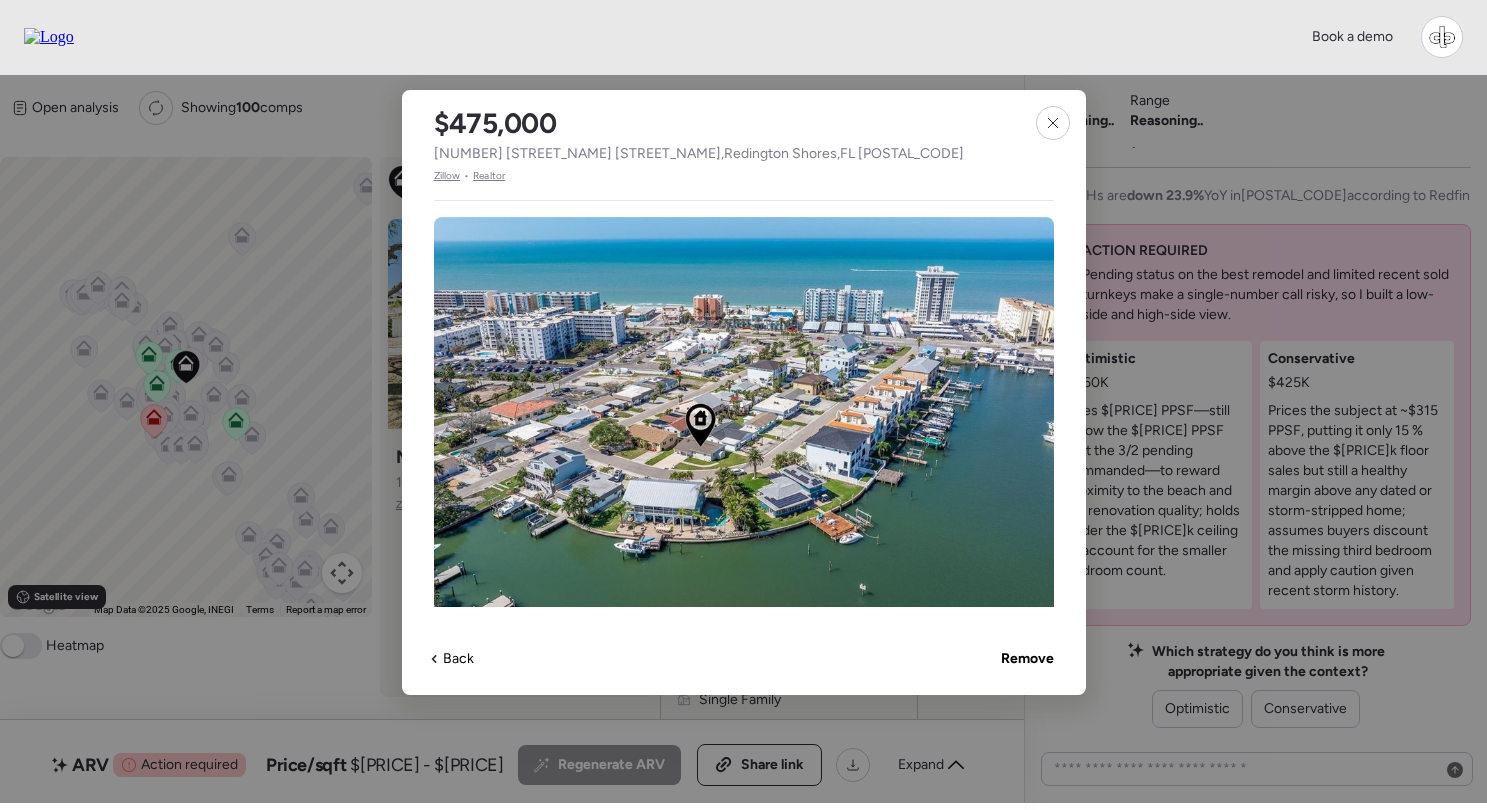 click on "Zillow" at bounding box center [447, 176] 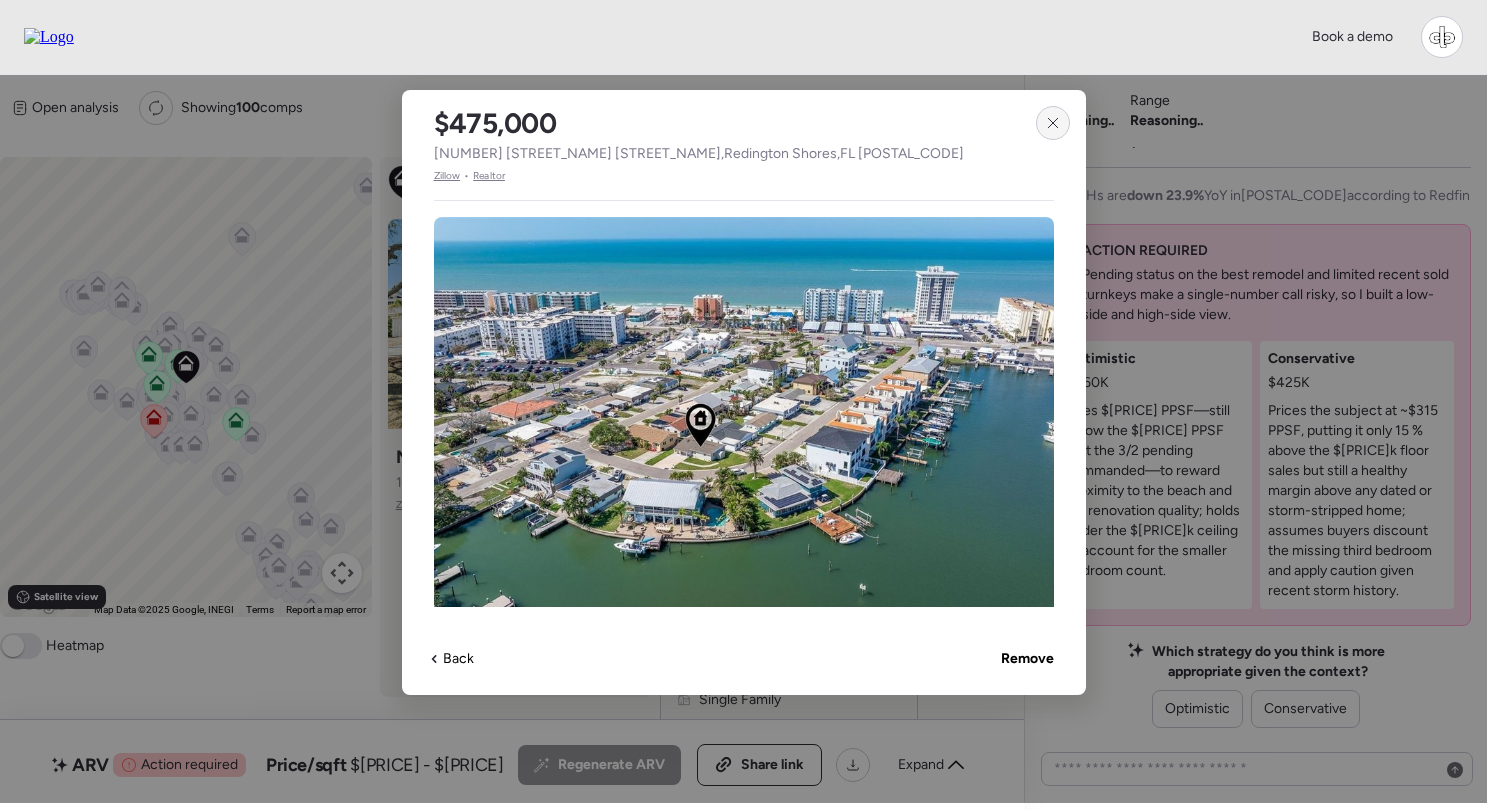 click 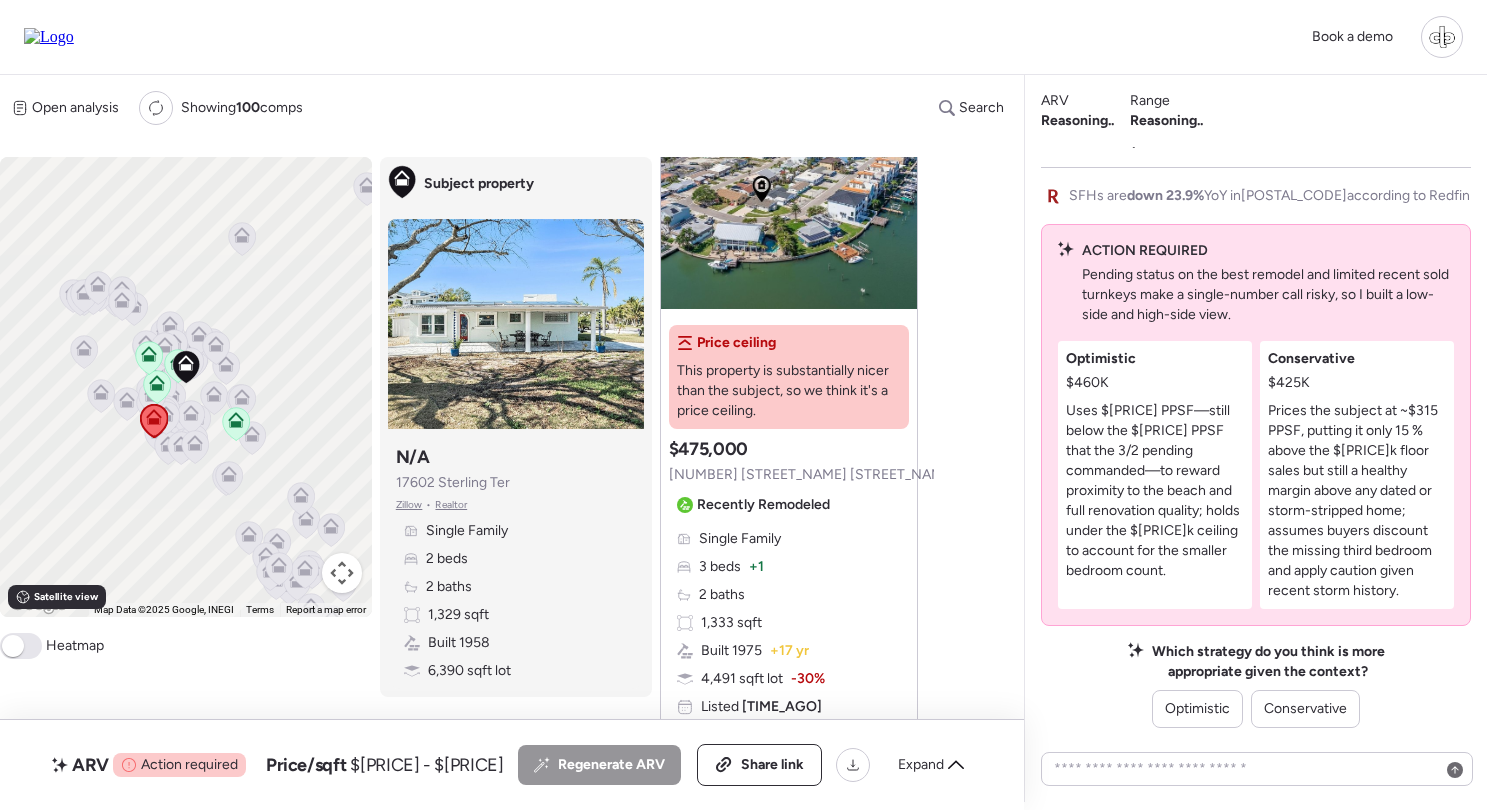 scroll, scrollTop: 136, scrollLeft: 0, axis: vertical 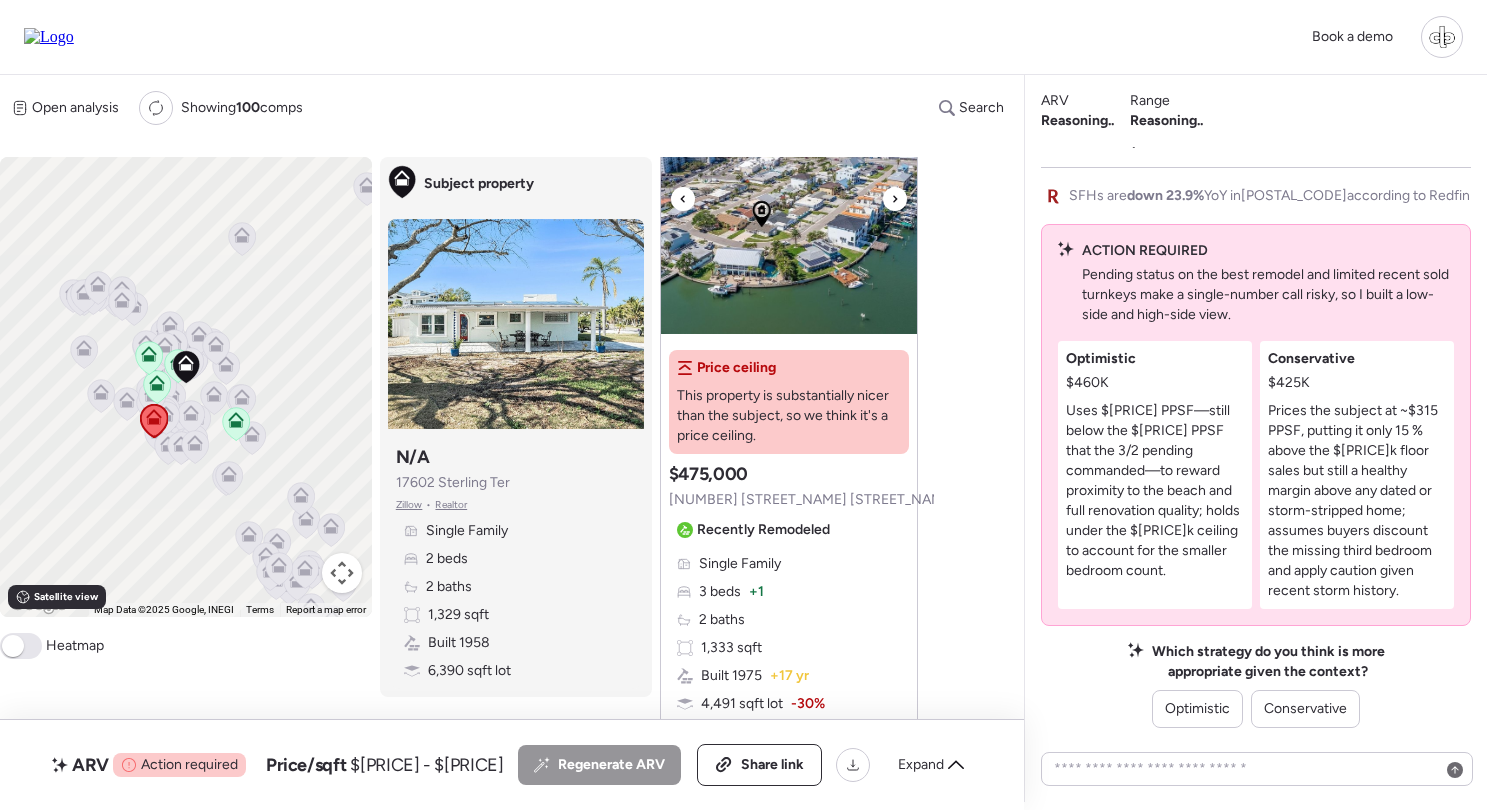 click at bounding box center (789, 209) 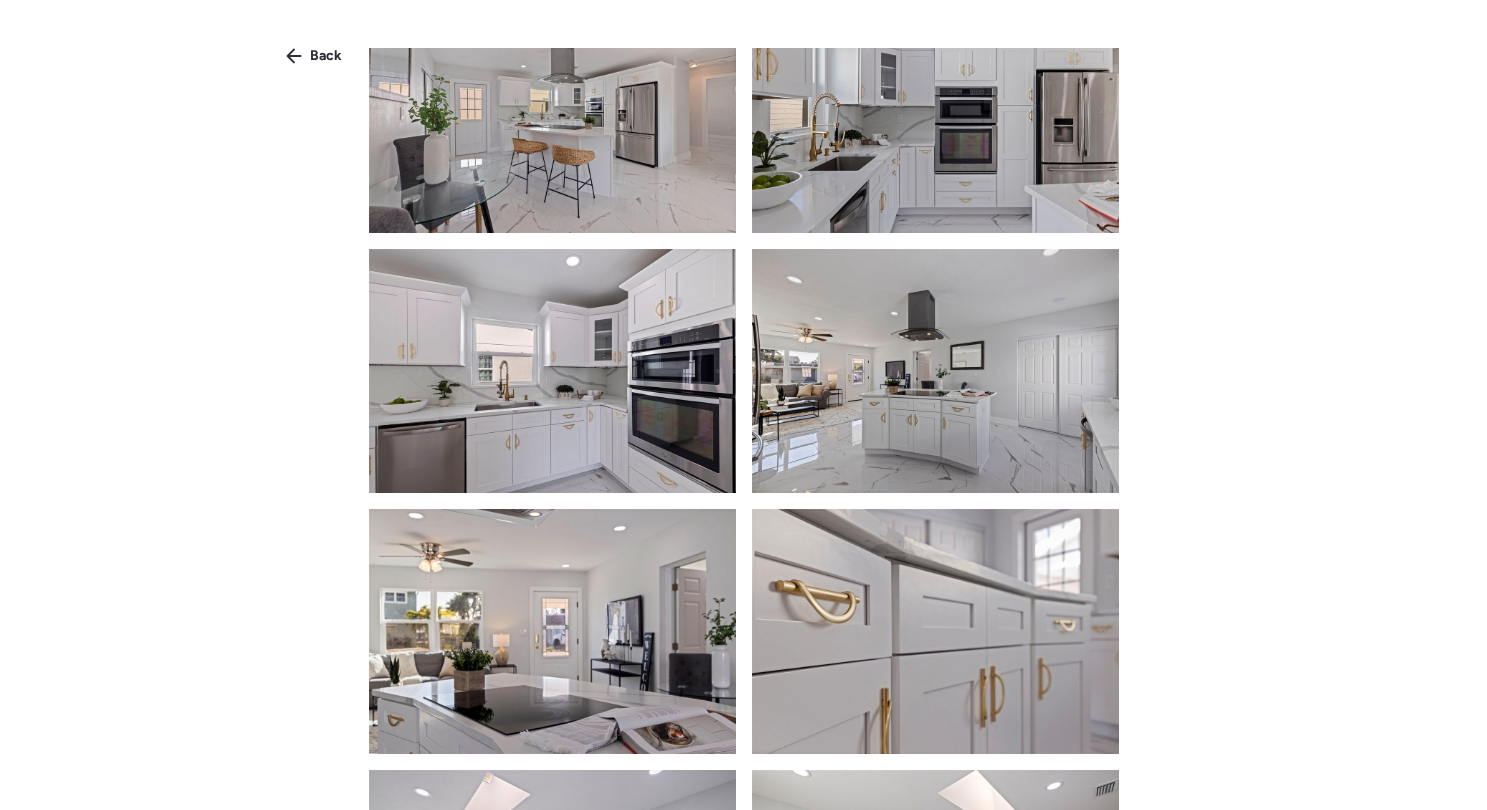 scroll, scrollTop: 1831, scrollLeft: 0, axis: vertical 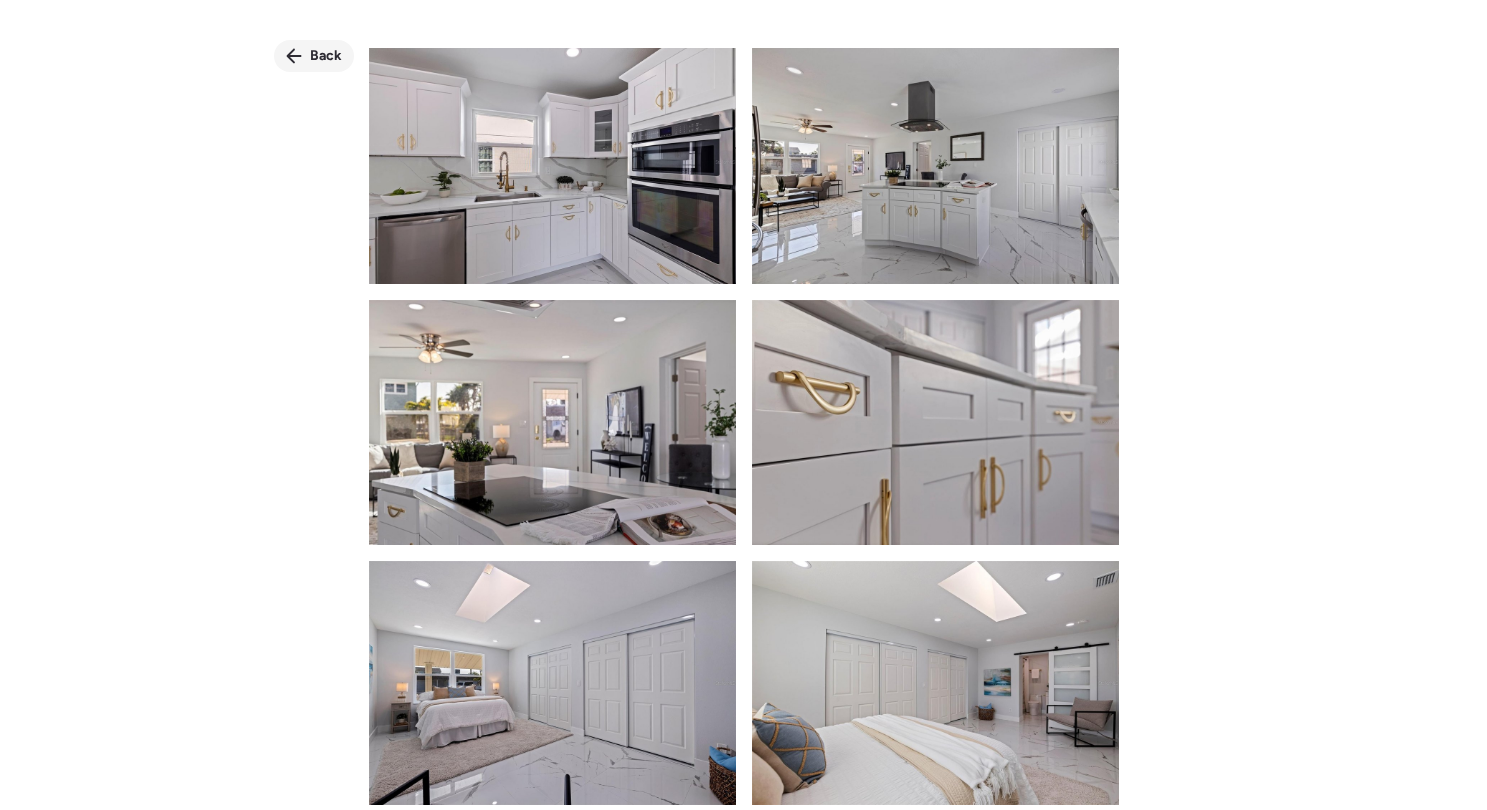 click on "Back" at bounding box center [314, 56] 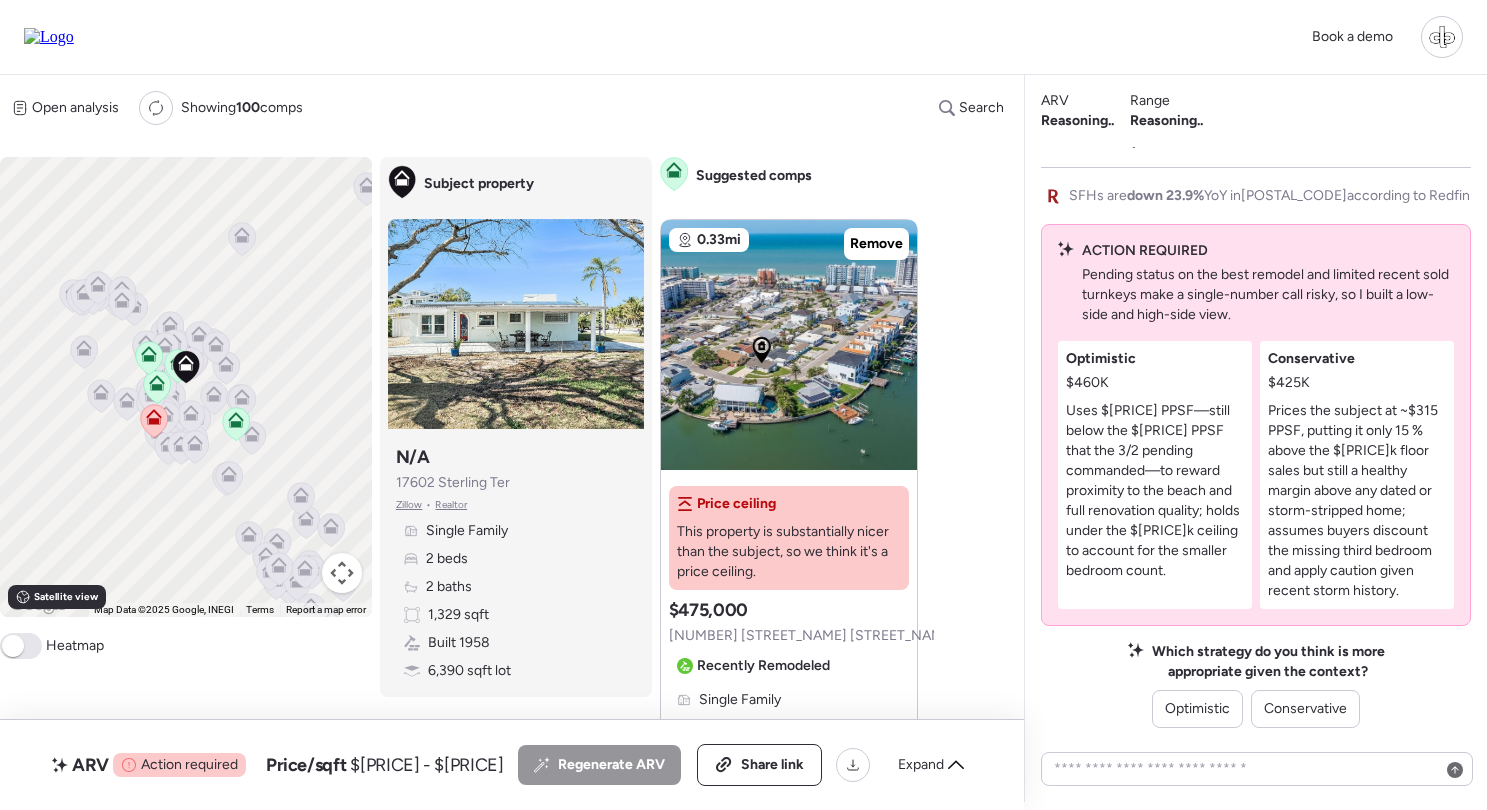scroll, scrollTop: 0, scrollLeft: 0, axis: both 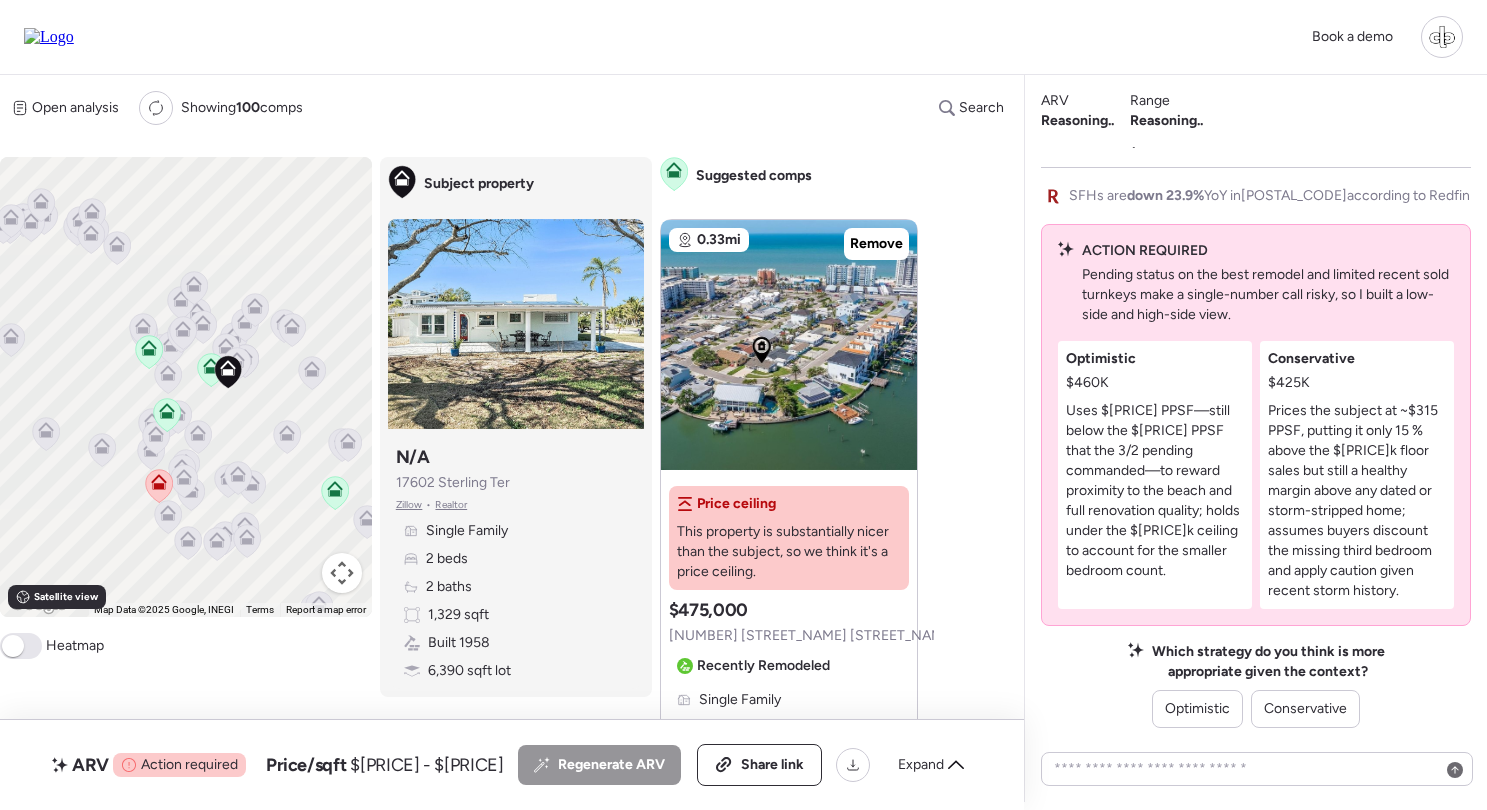 click 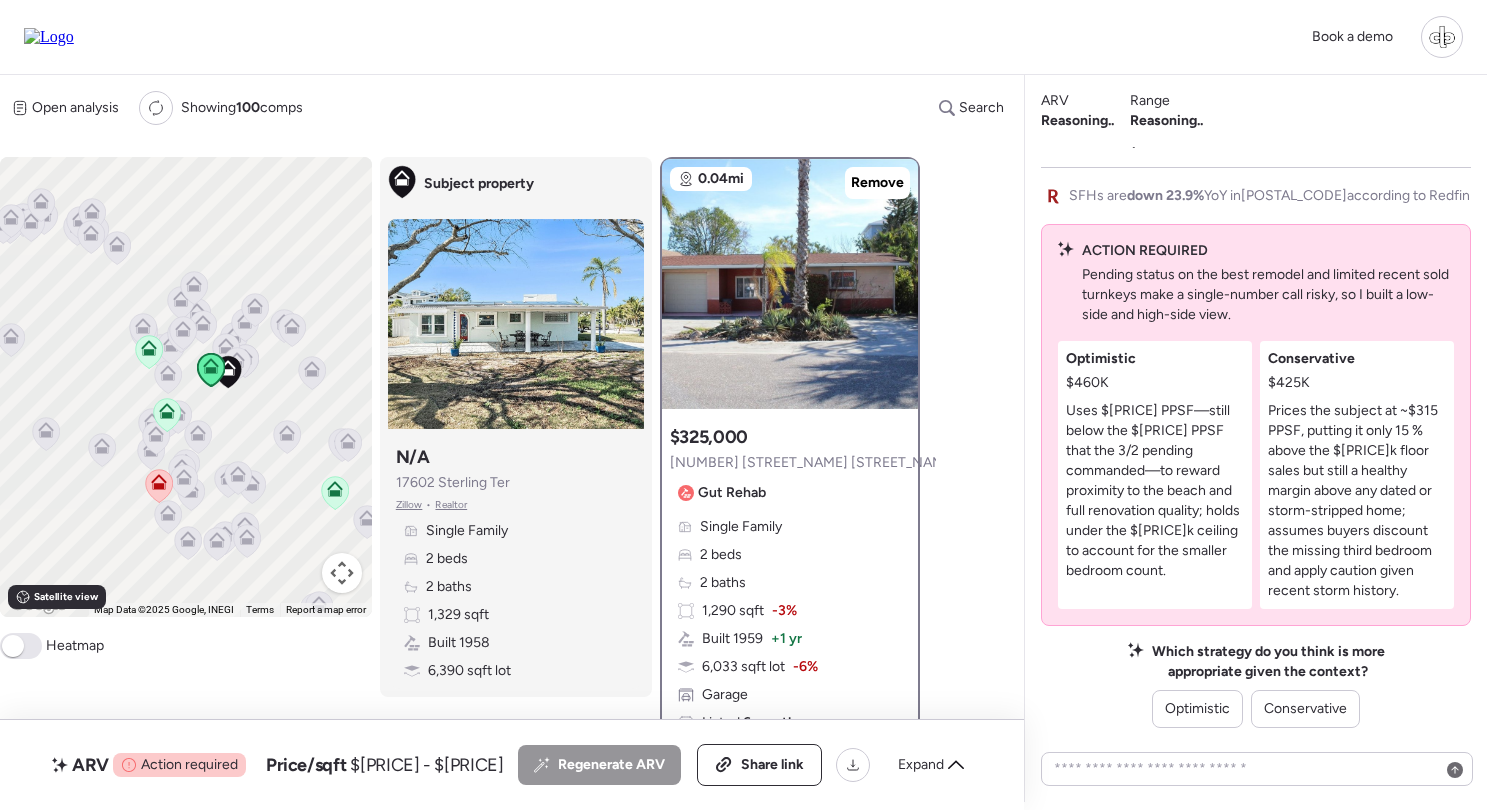 click 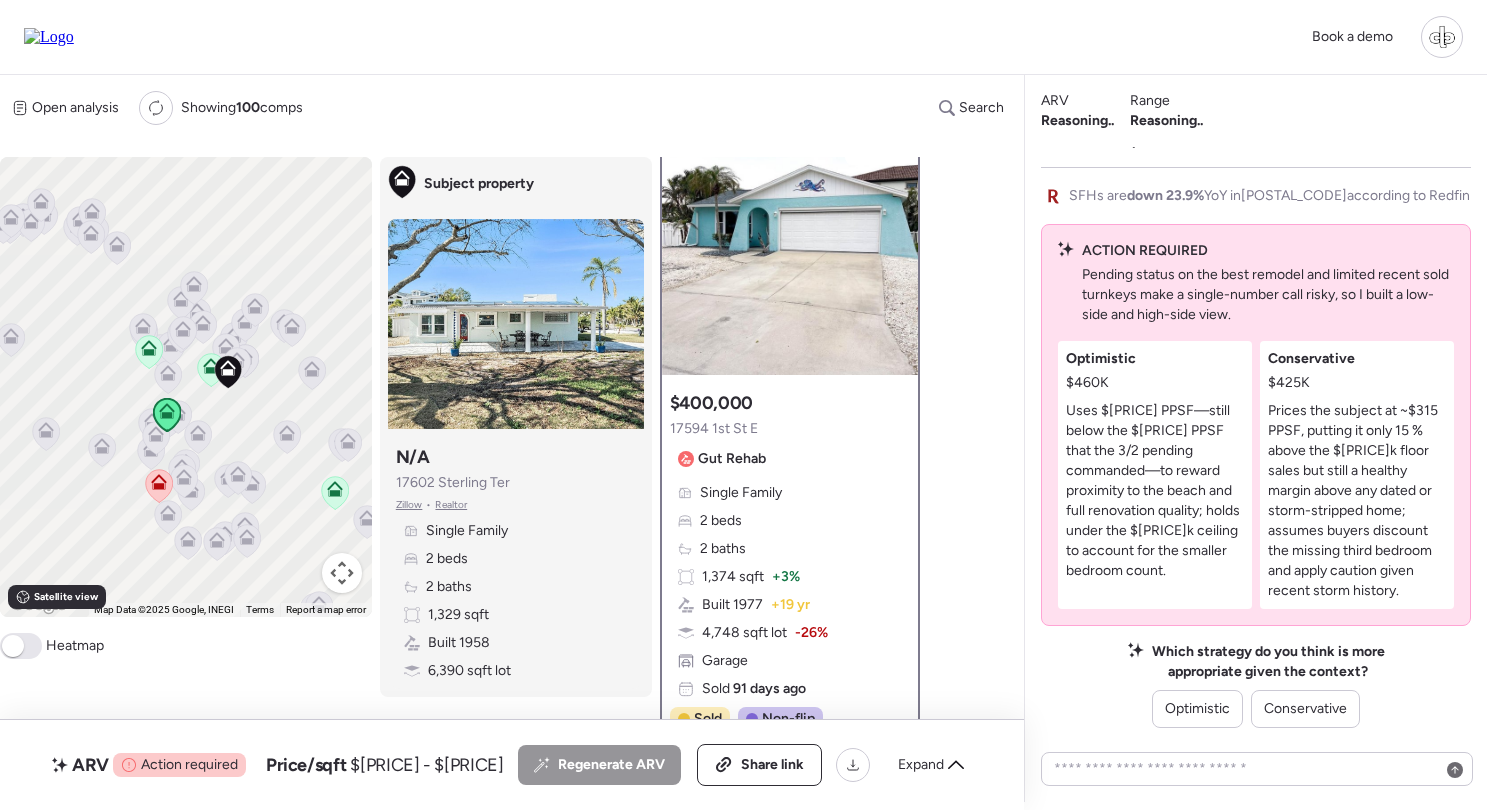 scroll, scrollTop: 33, scrollLeft: 0, axis: vertical 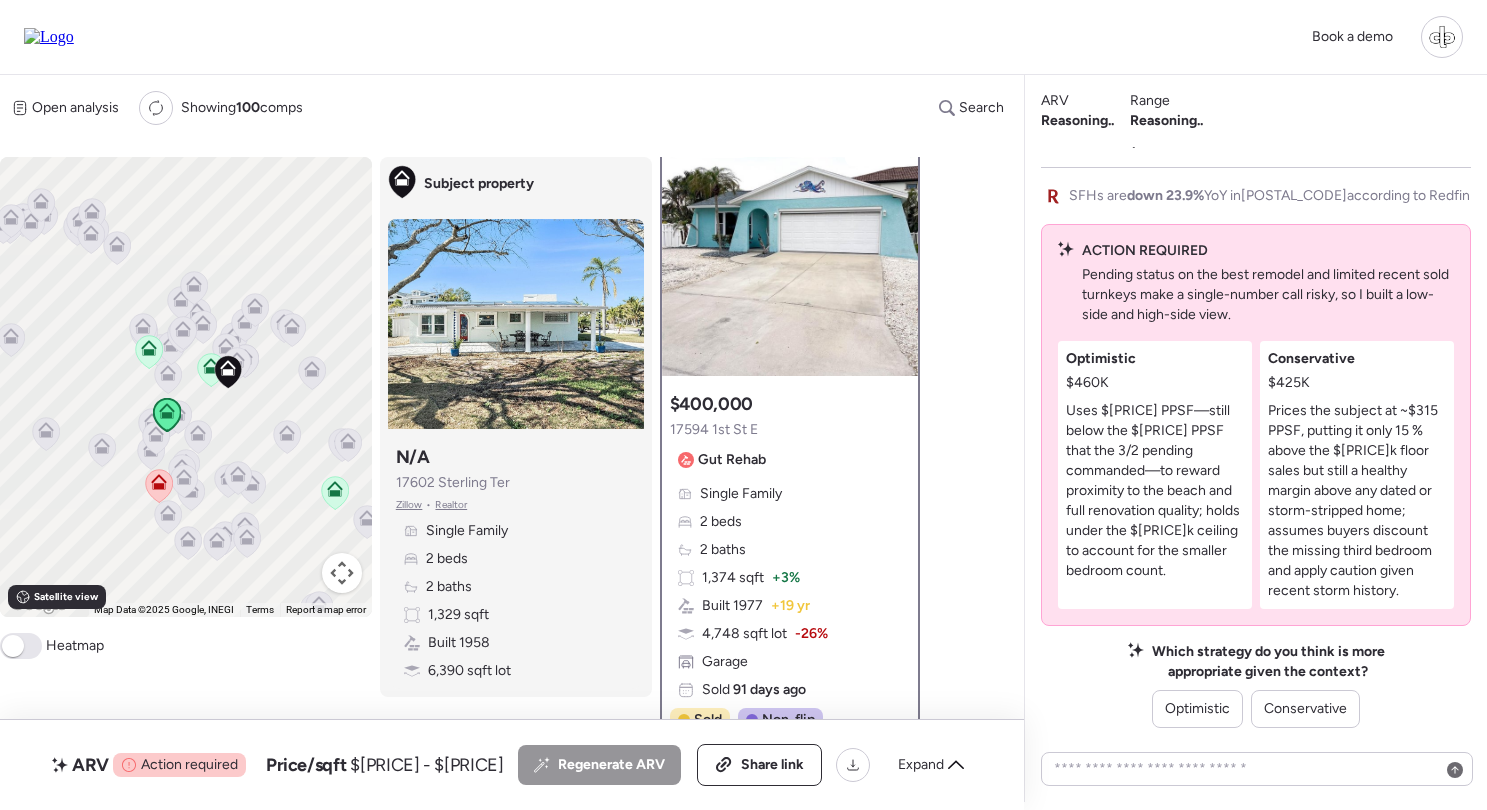 click 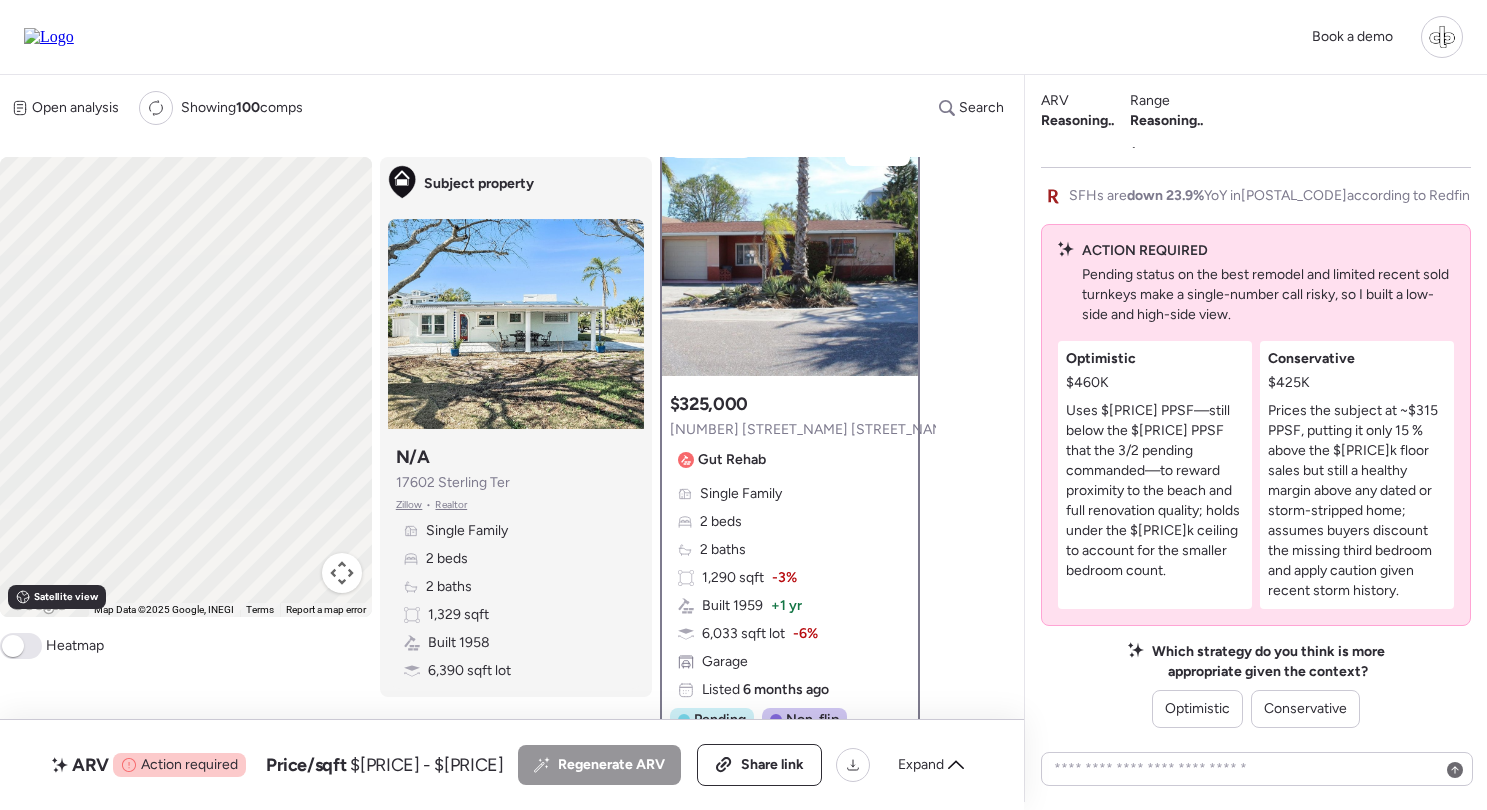 scroll, scrollTop: 0, scrollLeft: 0, axis: both 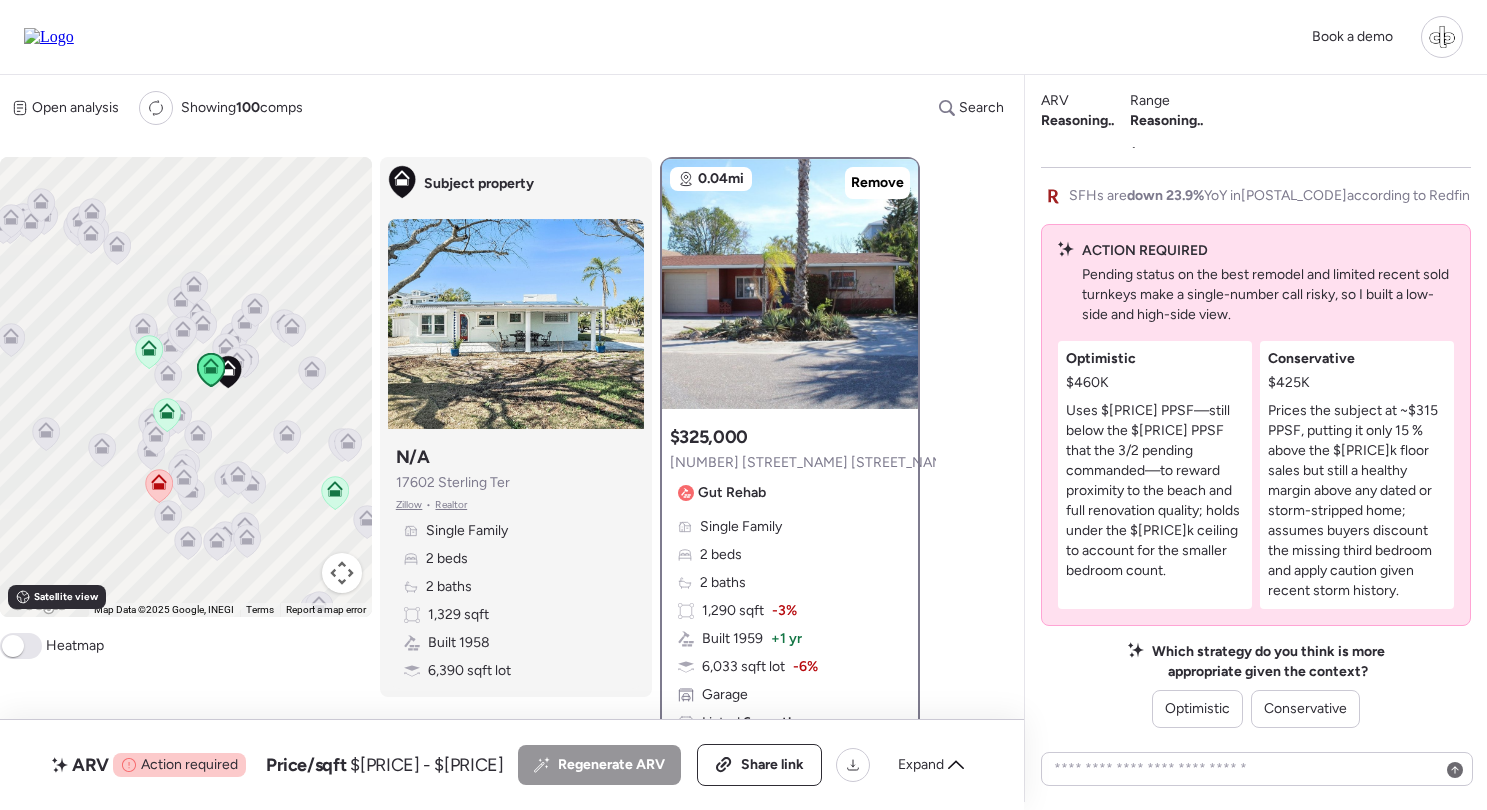 click 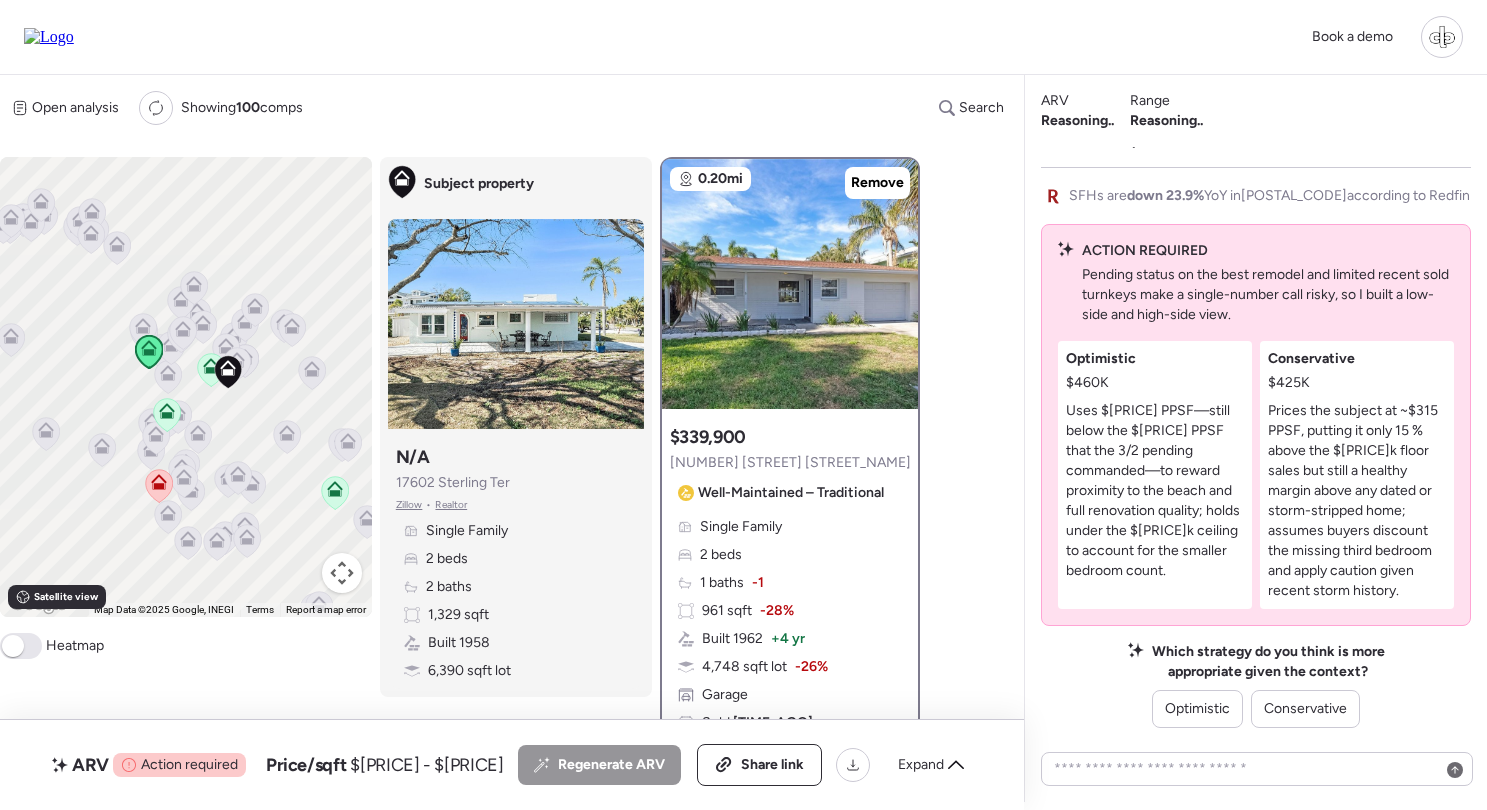click 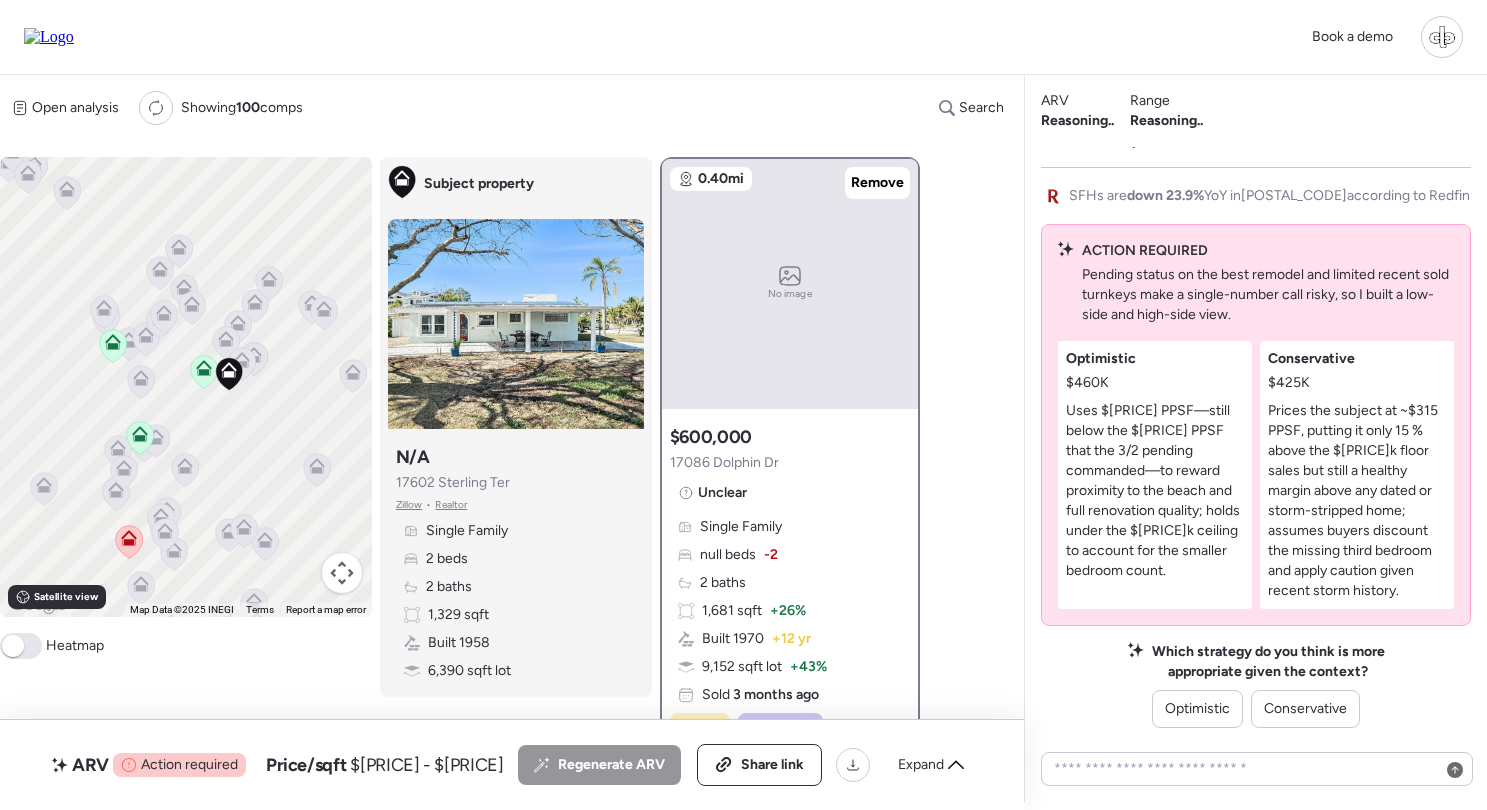 click at bounding box center (1442, 37) 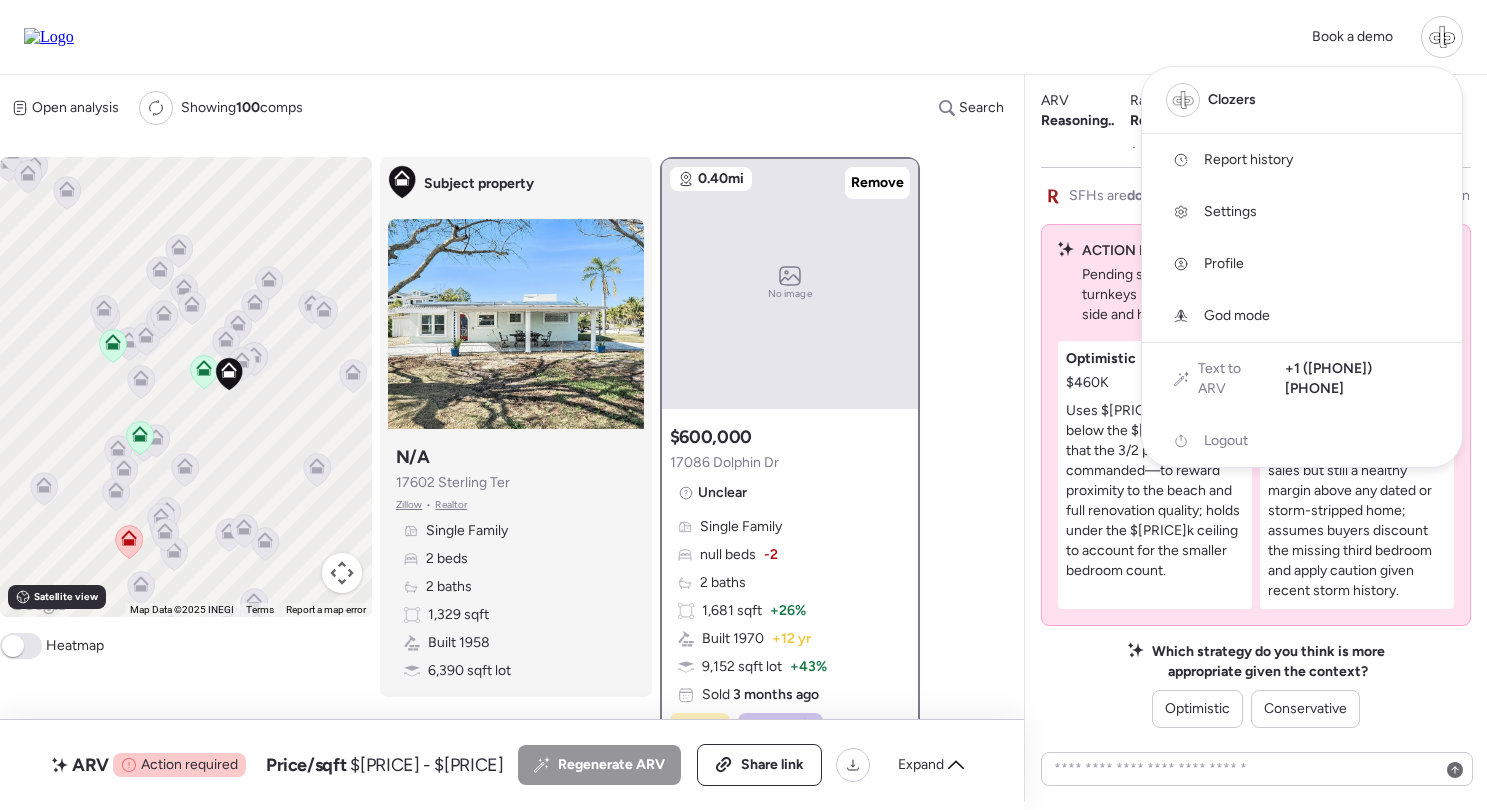 click on "Report history" at bounding box center (1248, 160) 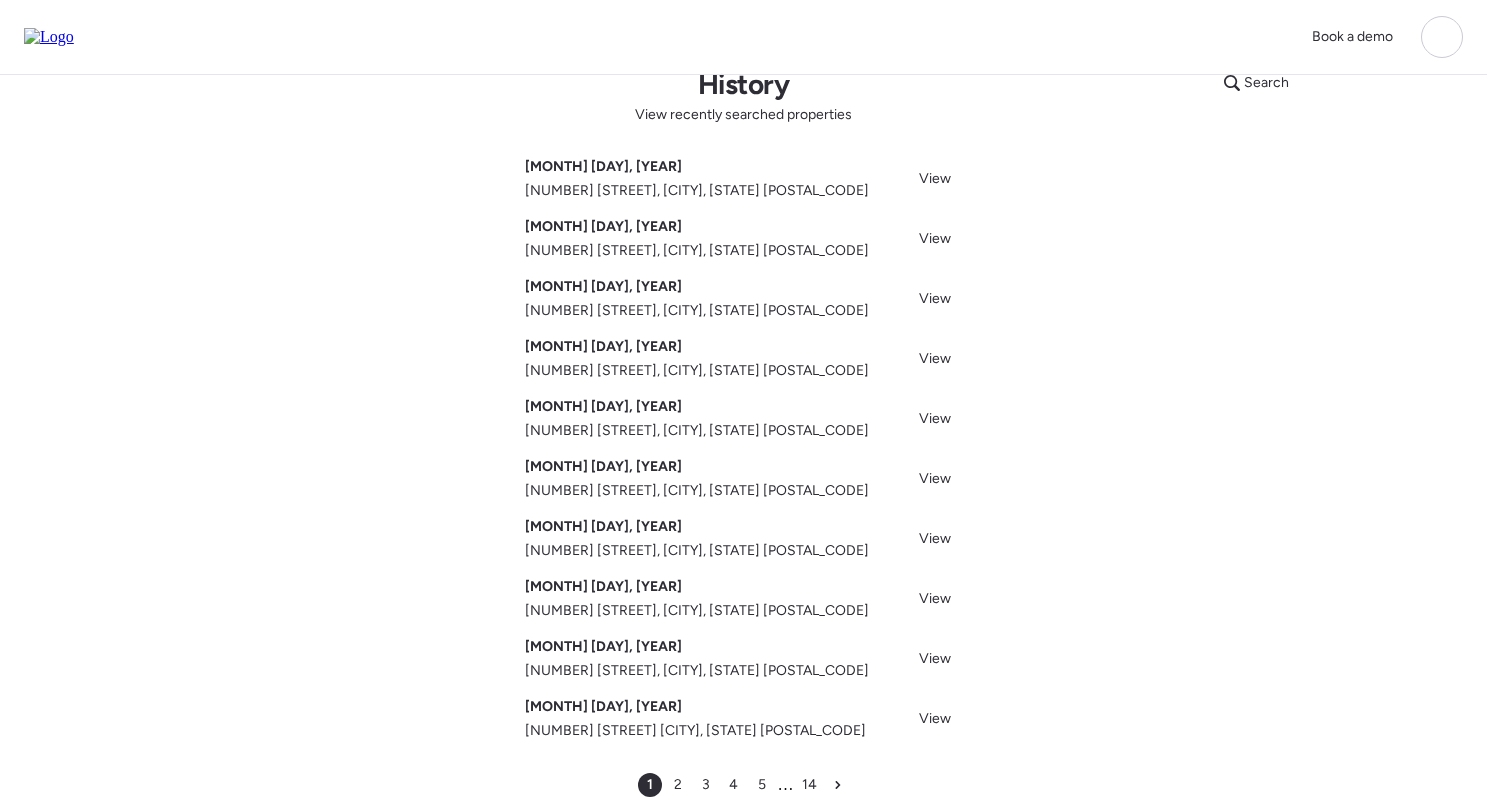 scroll, scrollTop: 51, scrollLeft: 0, axis: vertical 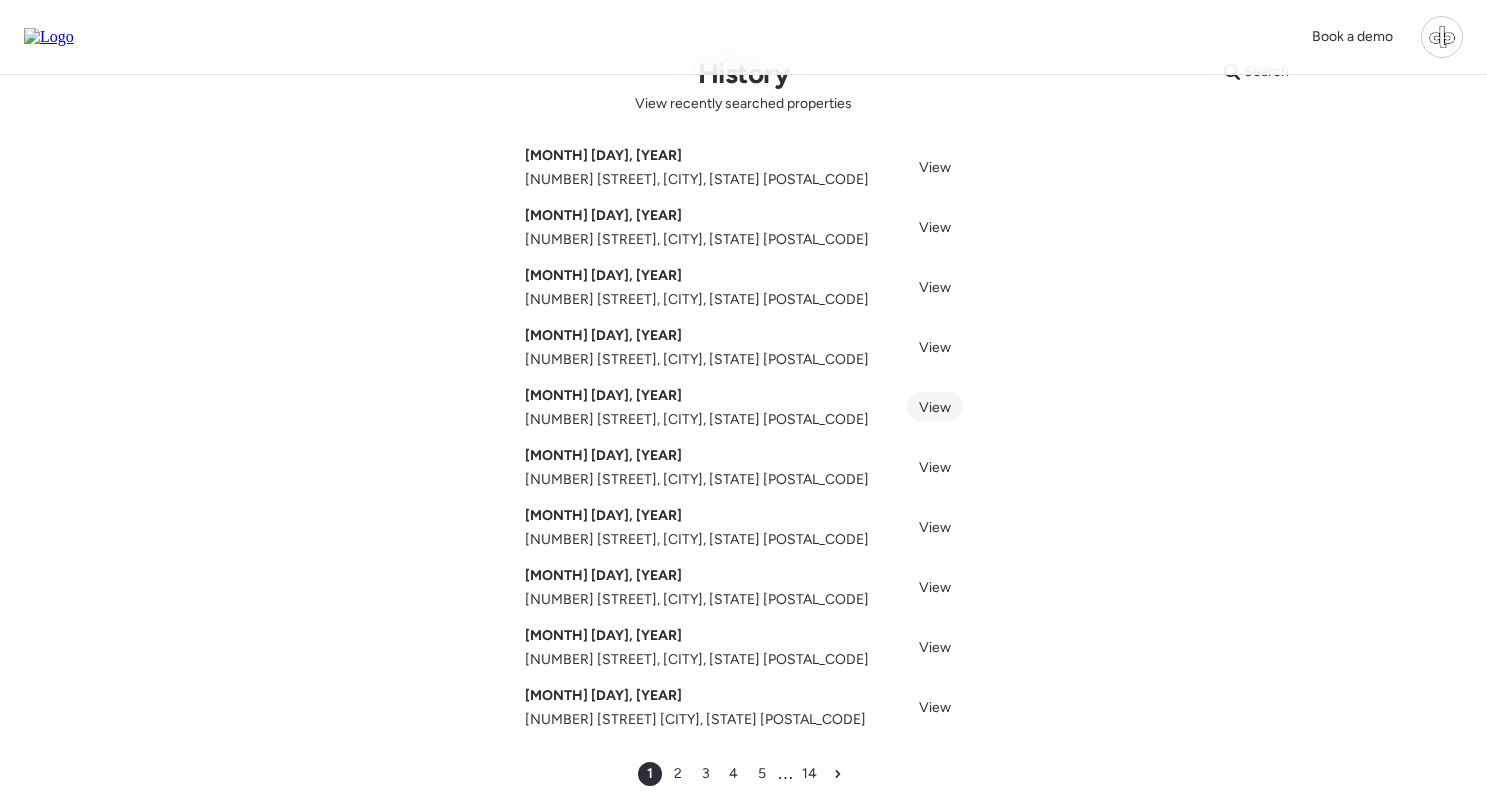 click on "View" at bounding box center (935, 407) 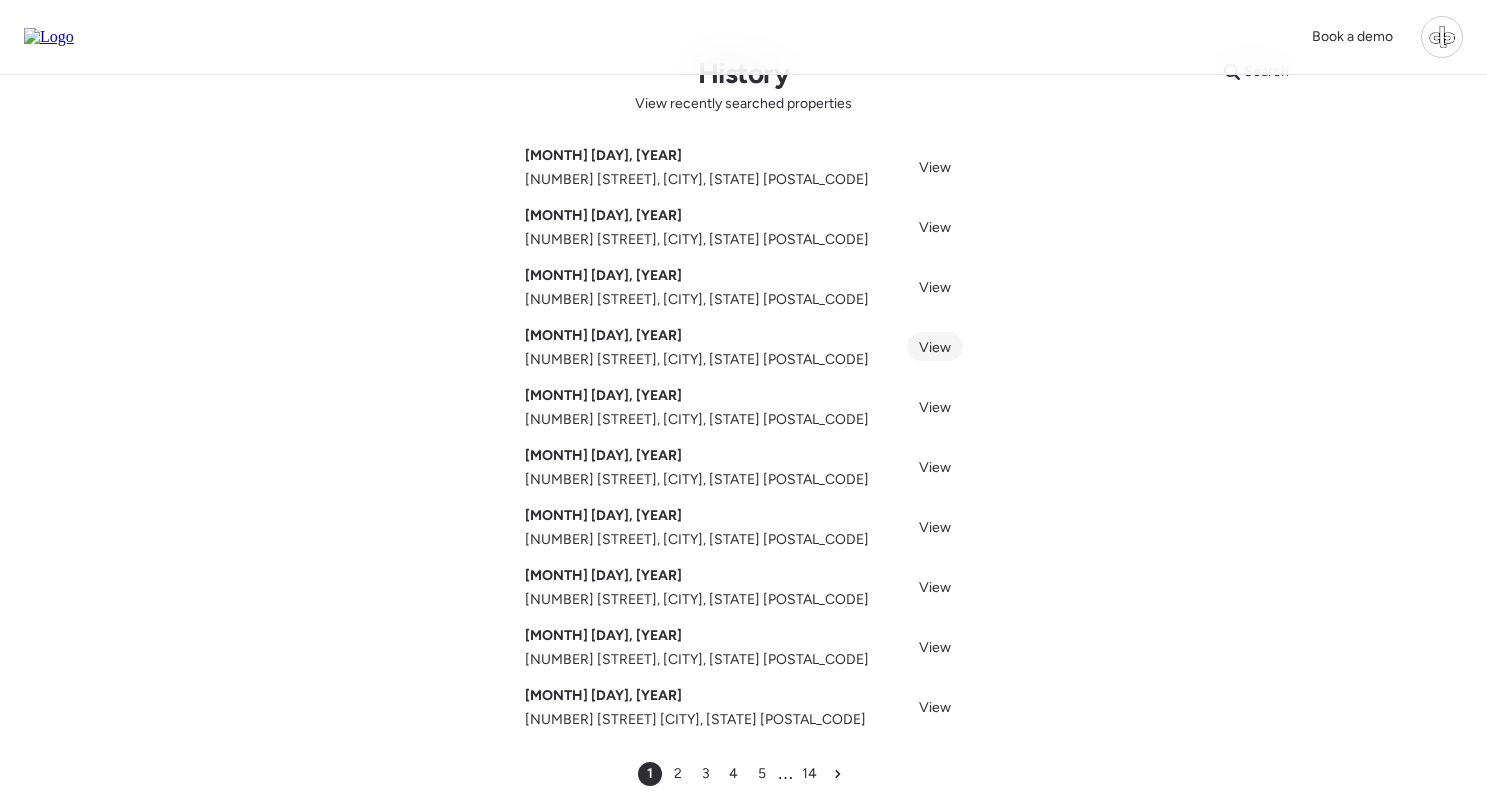 click on "View" at bounding box center (935, 347) 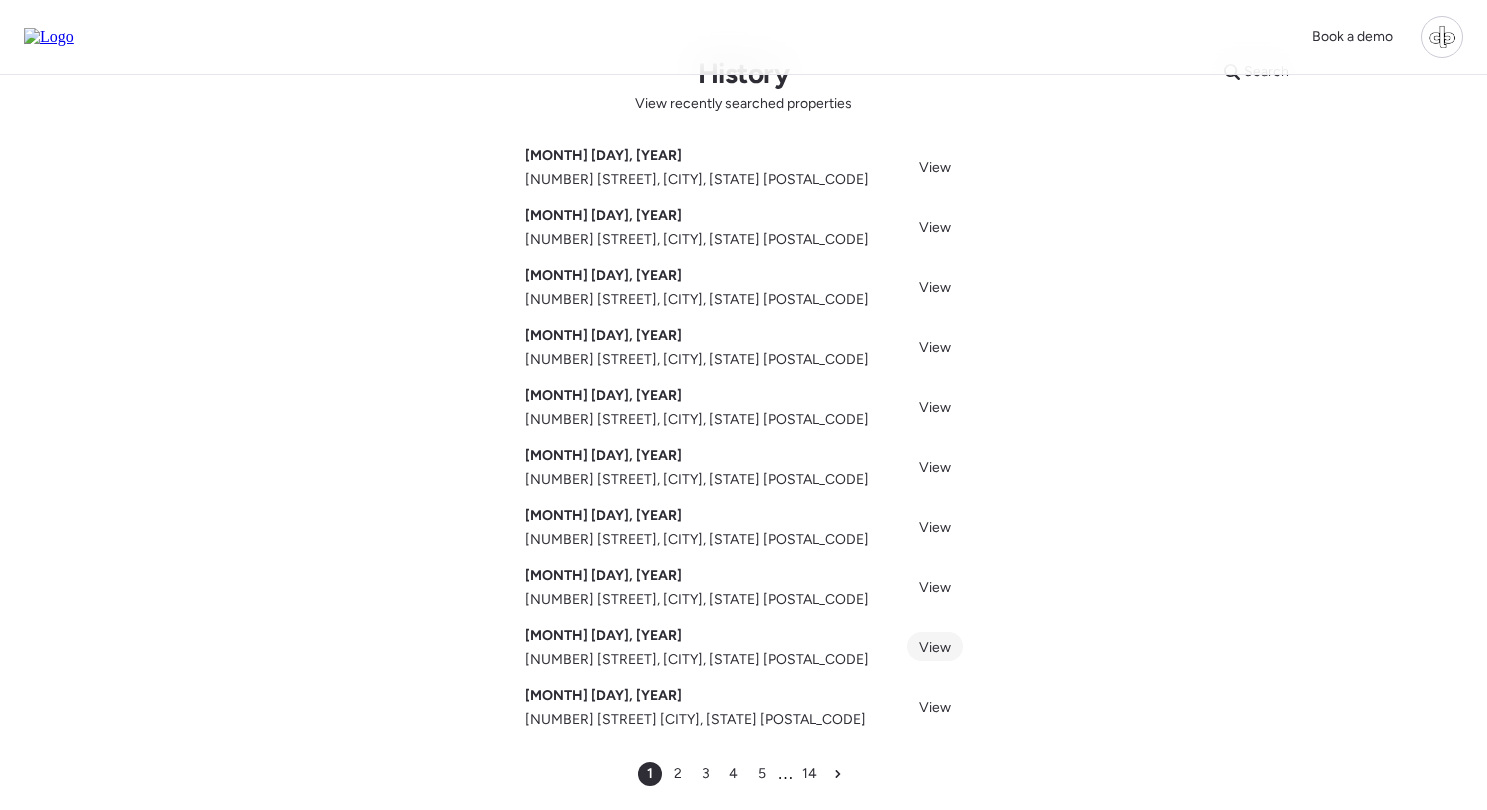 click on "View" at bounding box center (935, 647) 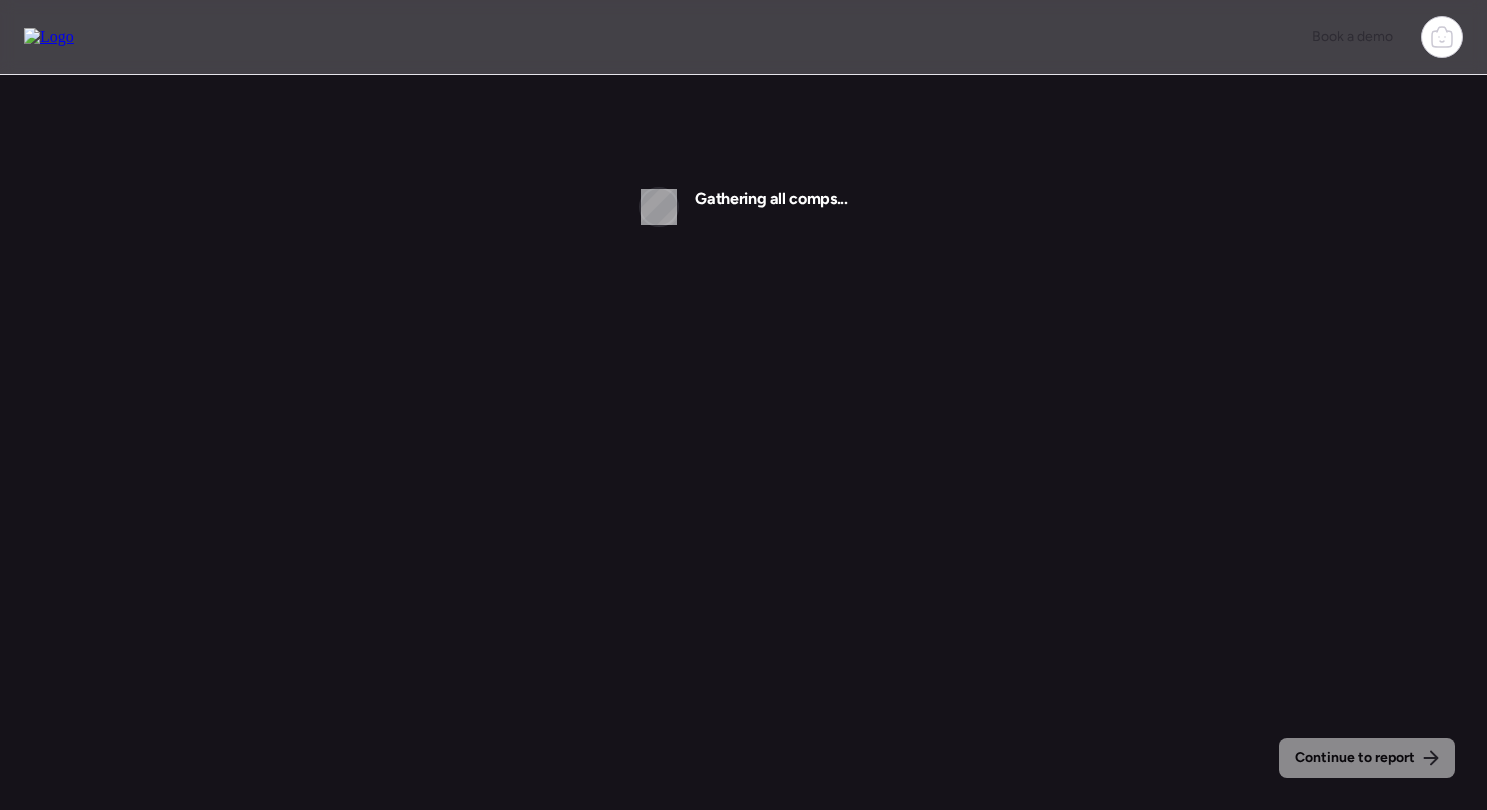 scroll, scrollTop: 0, scrollLeft: 0, axis: both 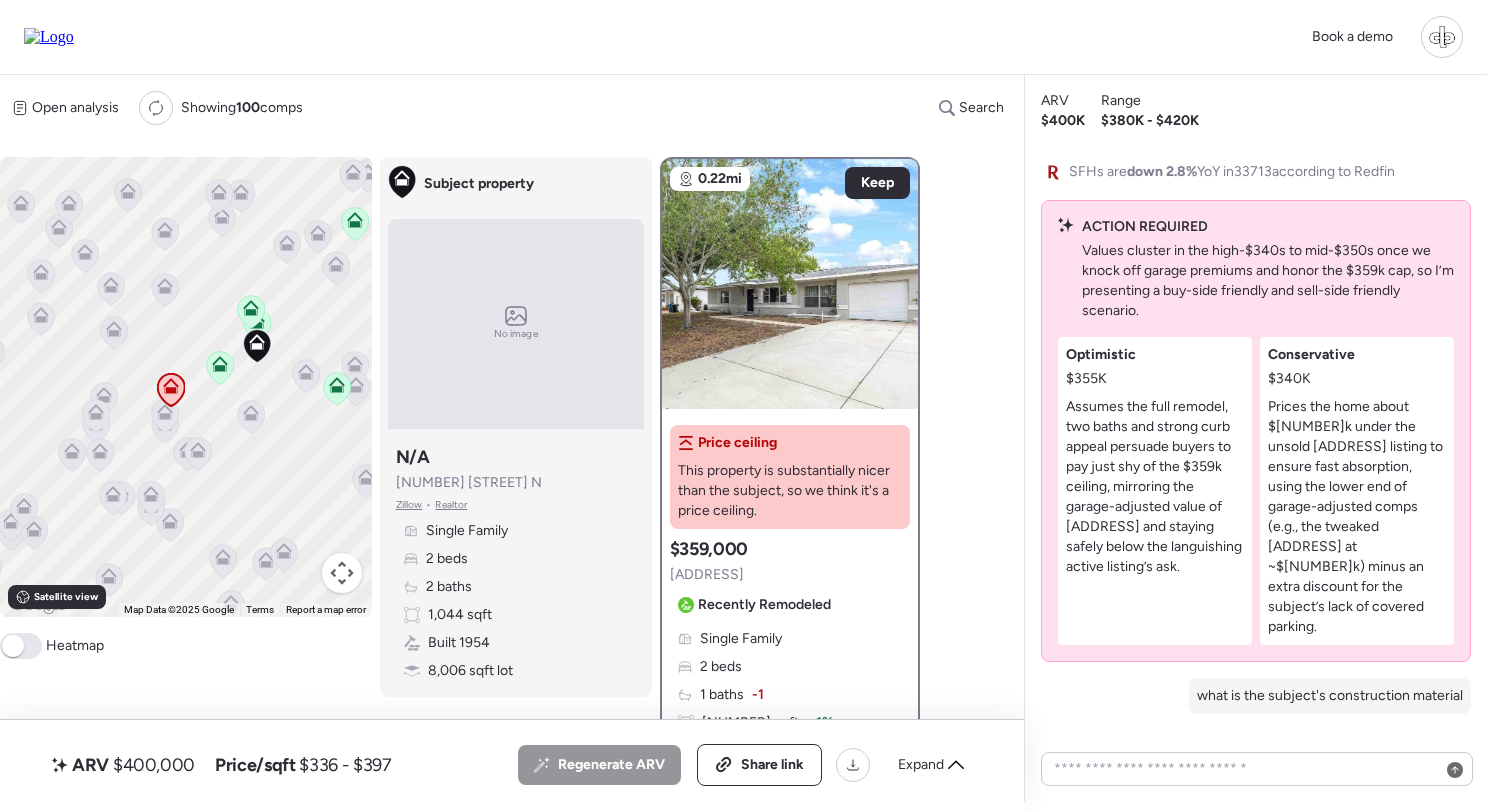 click at bounding box center [1442, 37] 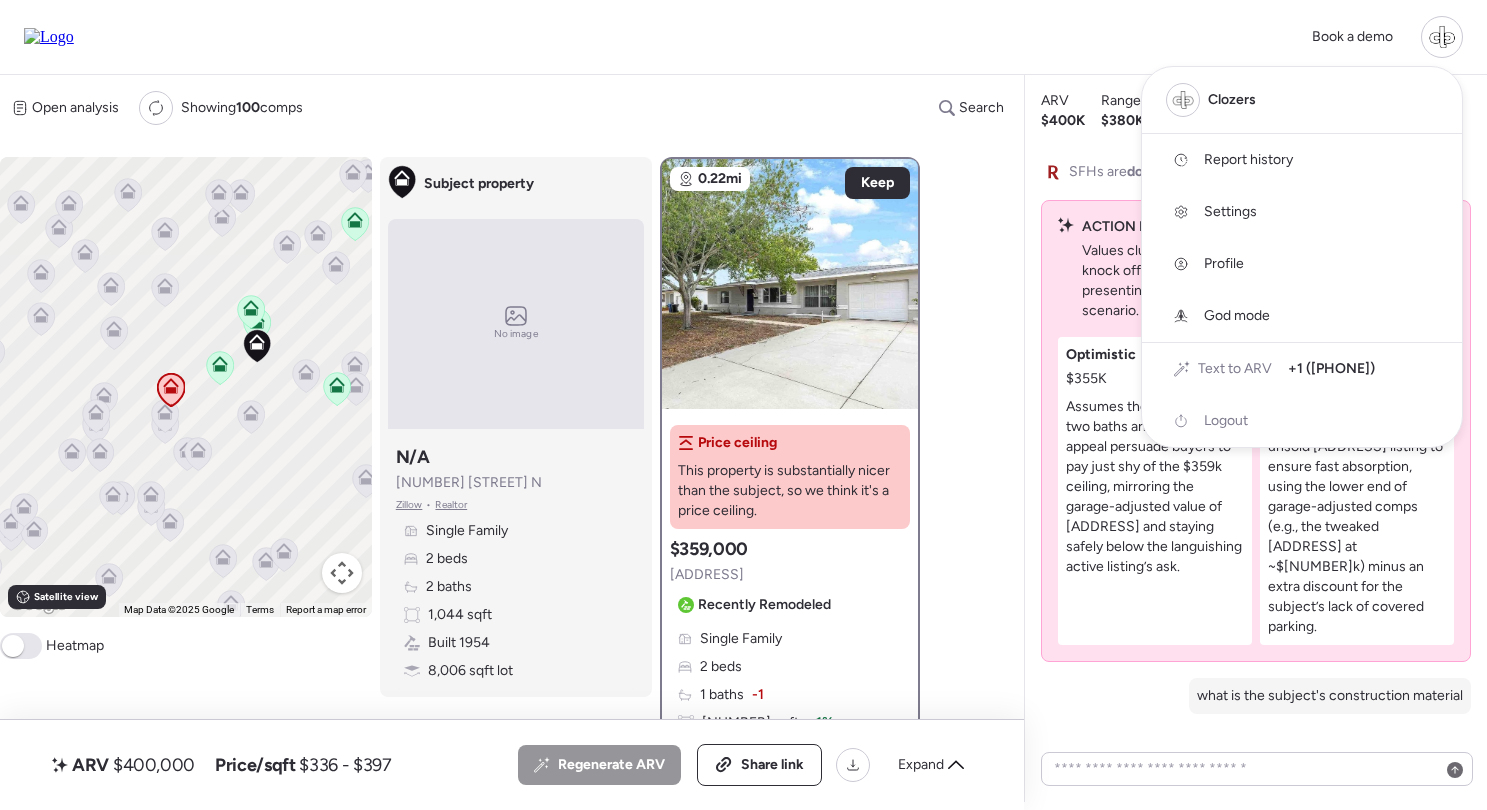 click on "Report history" at bounding box center [1248, 160] 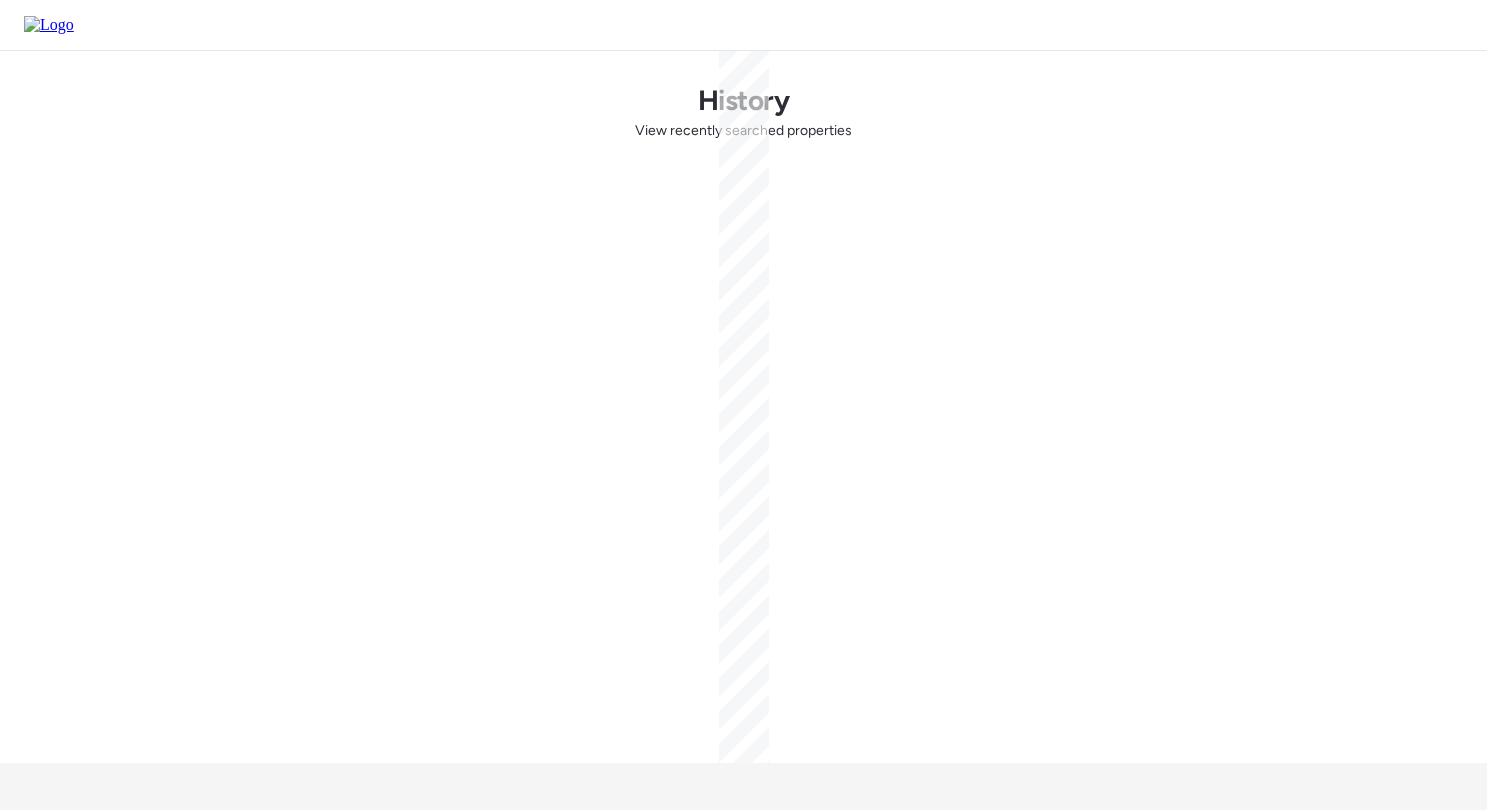 scroll, scrollTop: 0, scrollLeft: 0, axis: both 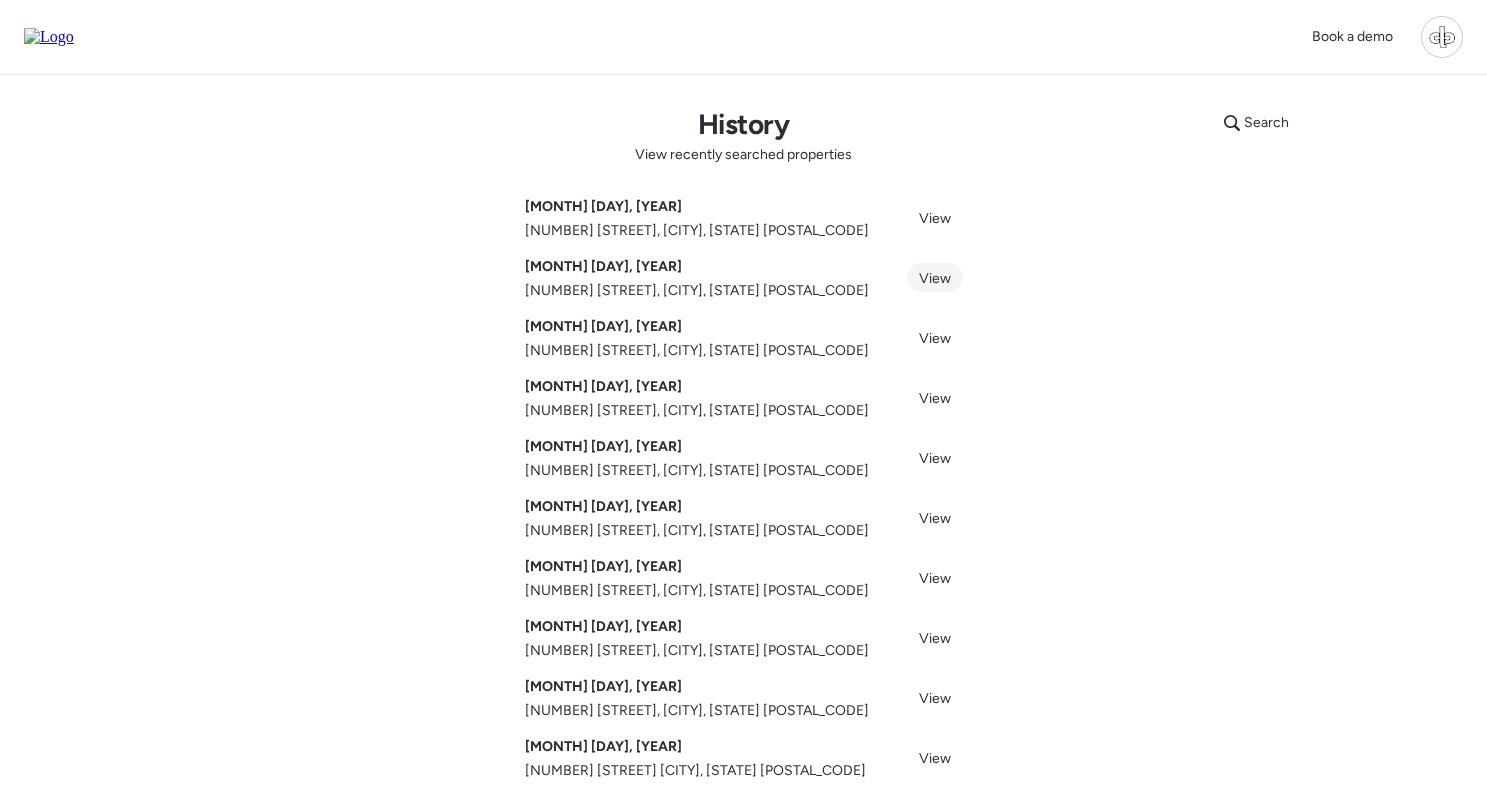 click on "View" at bounding box center (935, 278) 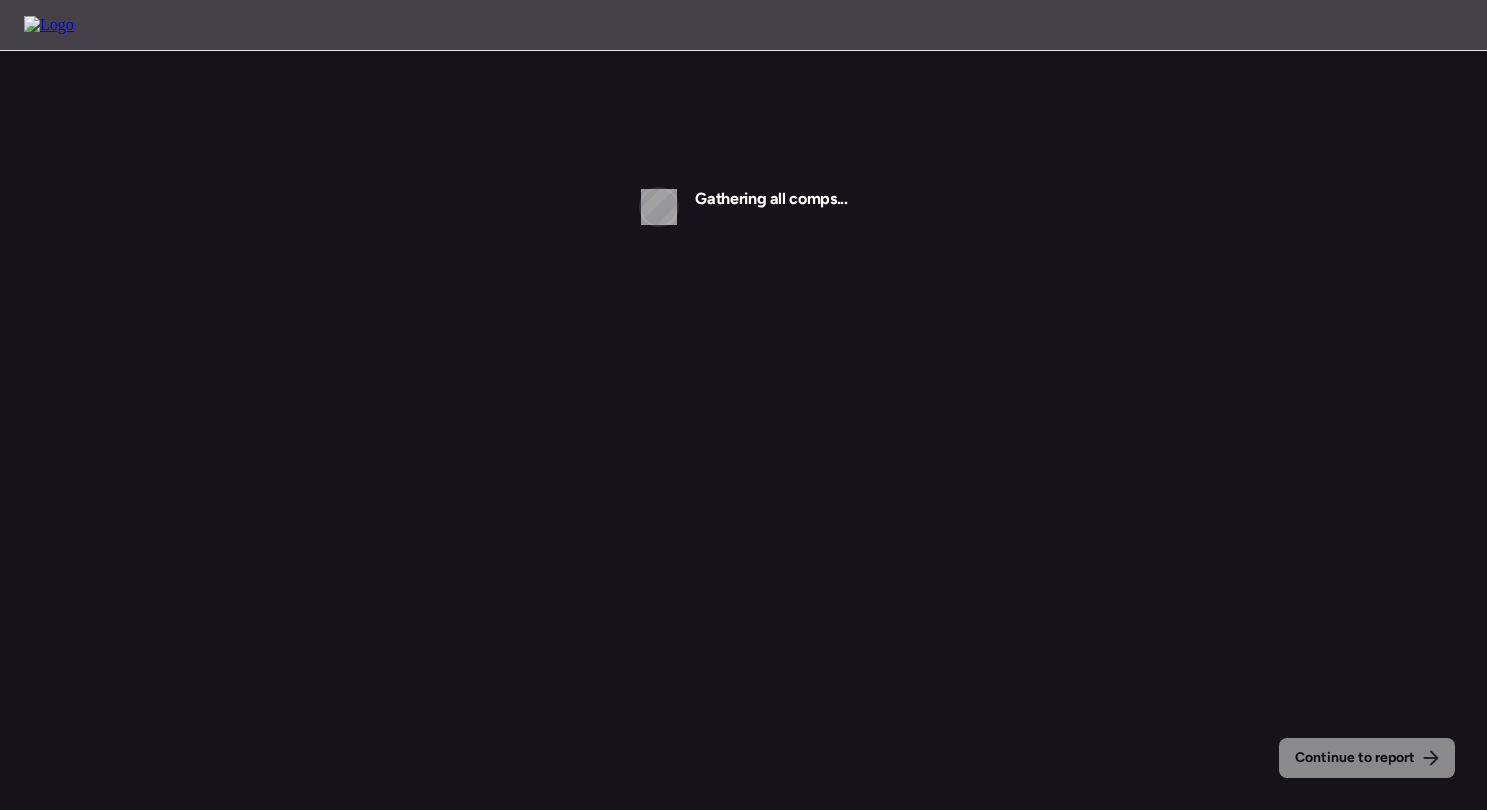 scroll, scrollTop: 0, scrollLeft: 0, axis: both 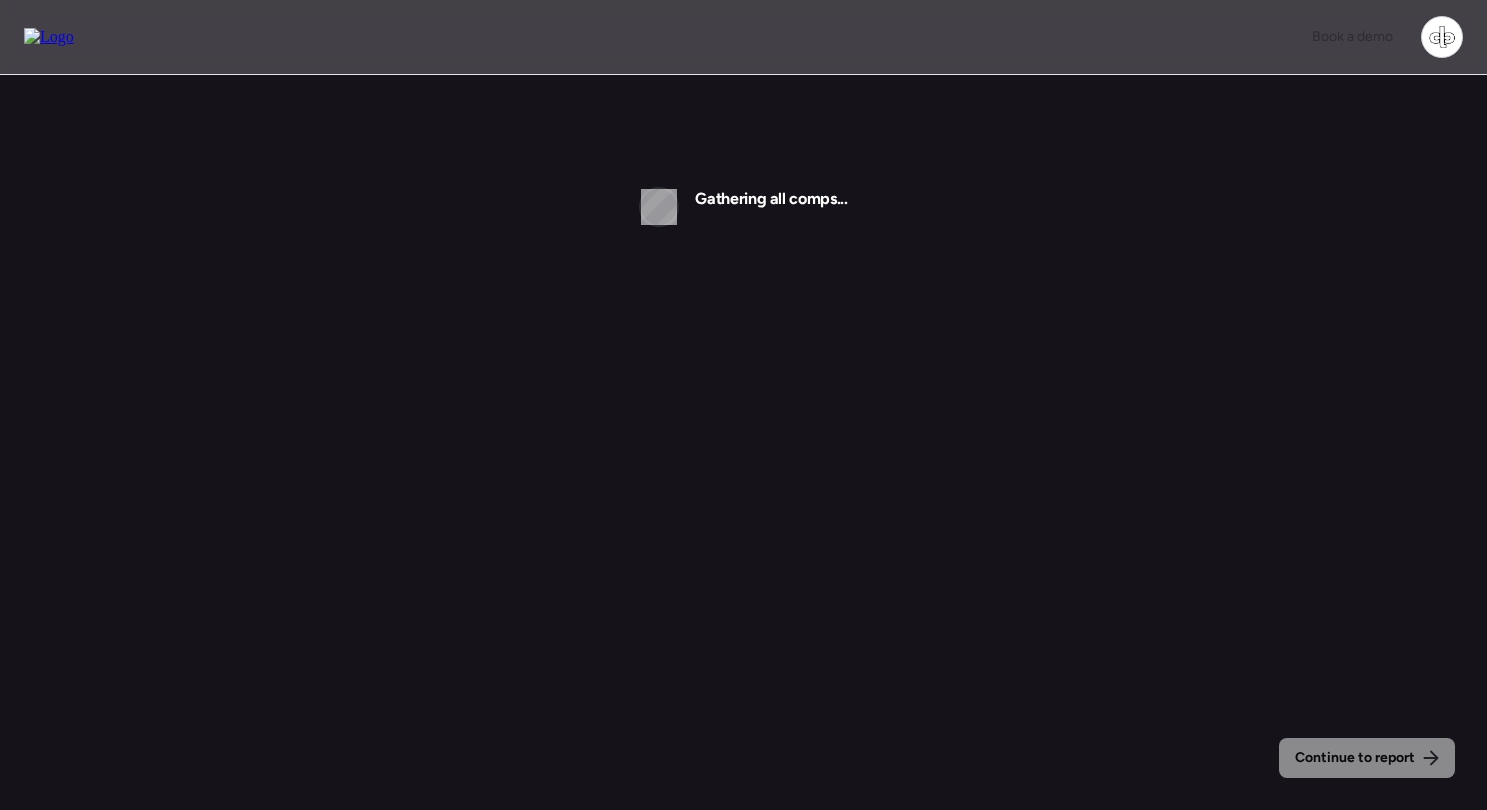 click at bounding box center (1442, 37) 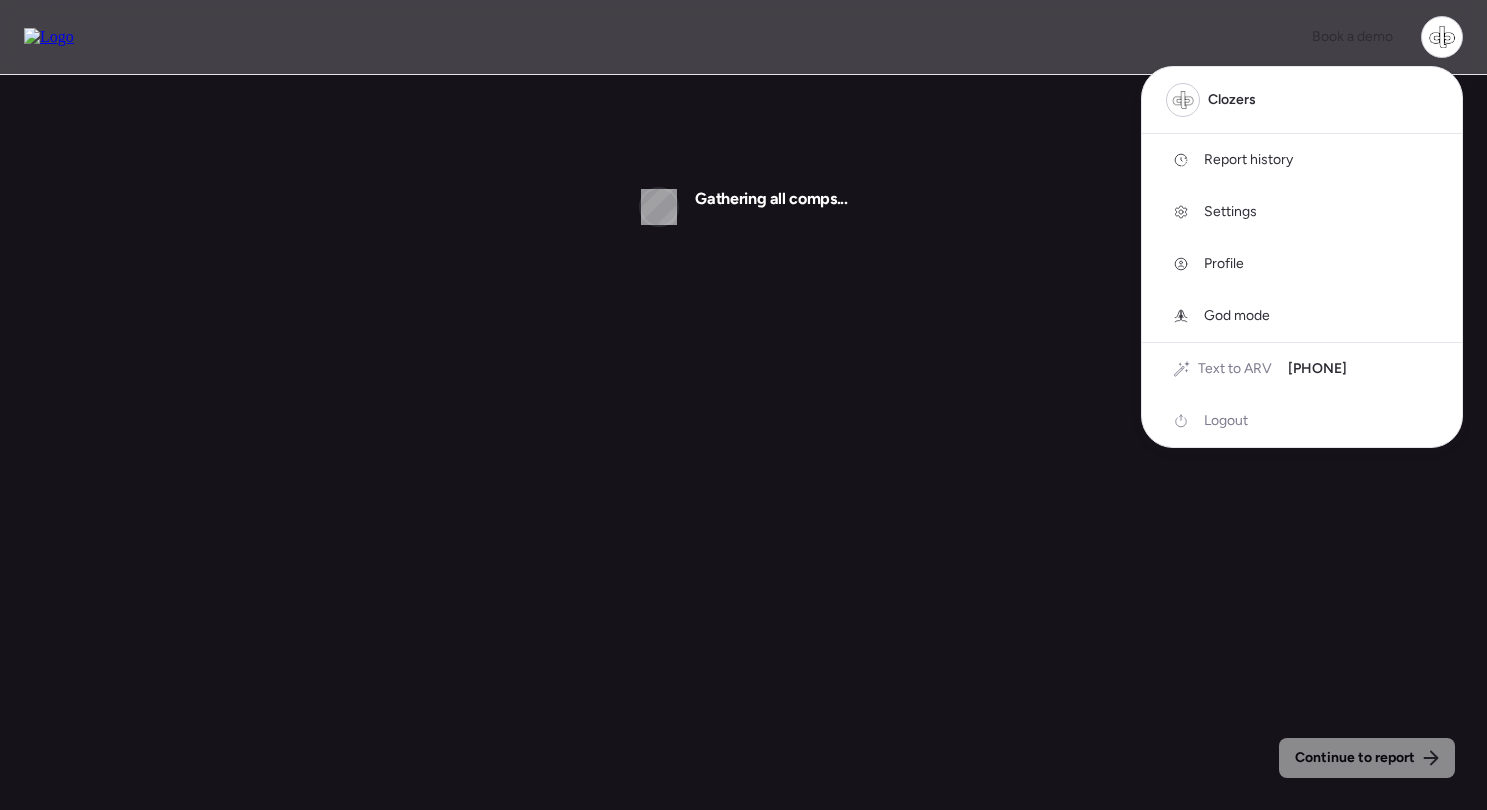 click on "Report history" at bounding box center [1248, 160] 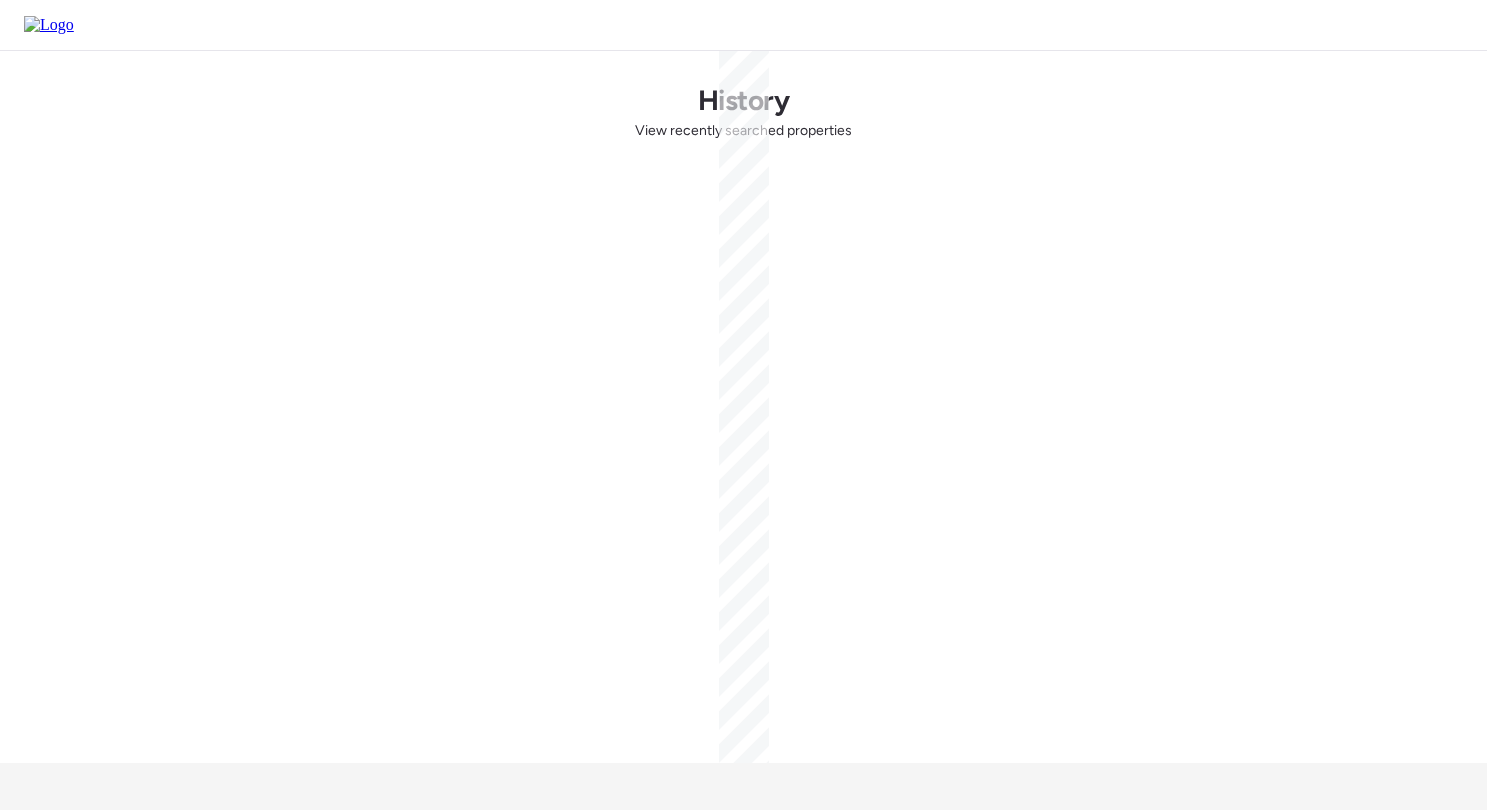 scroll, scrollTop: 0, scrollLeft: 0, axis: both 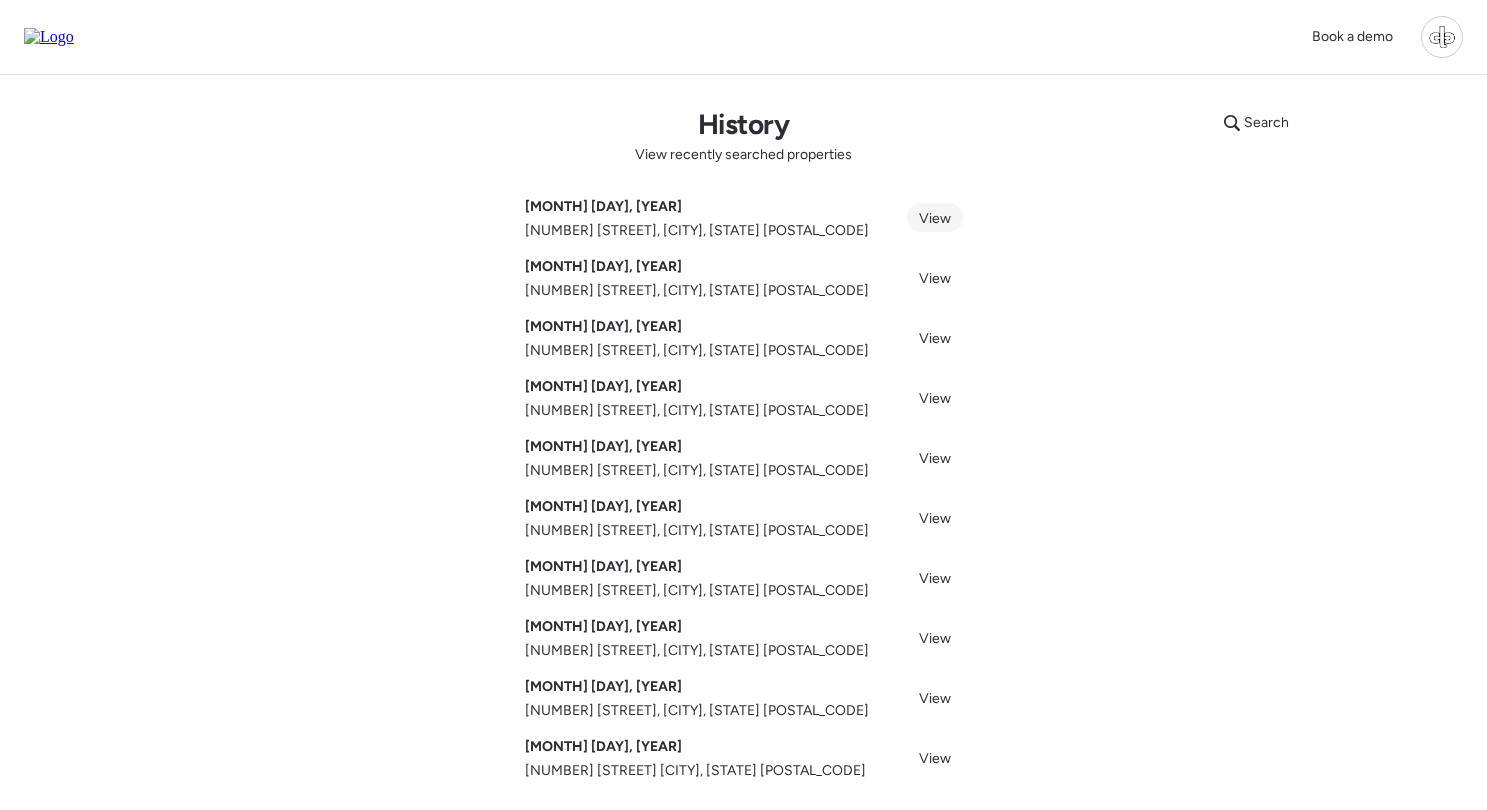 click on "View" at bounding box center (935, 218) 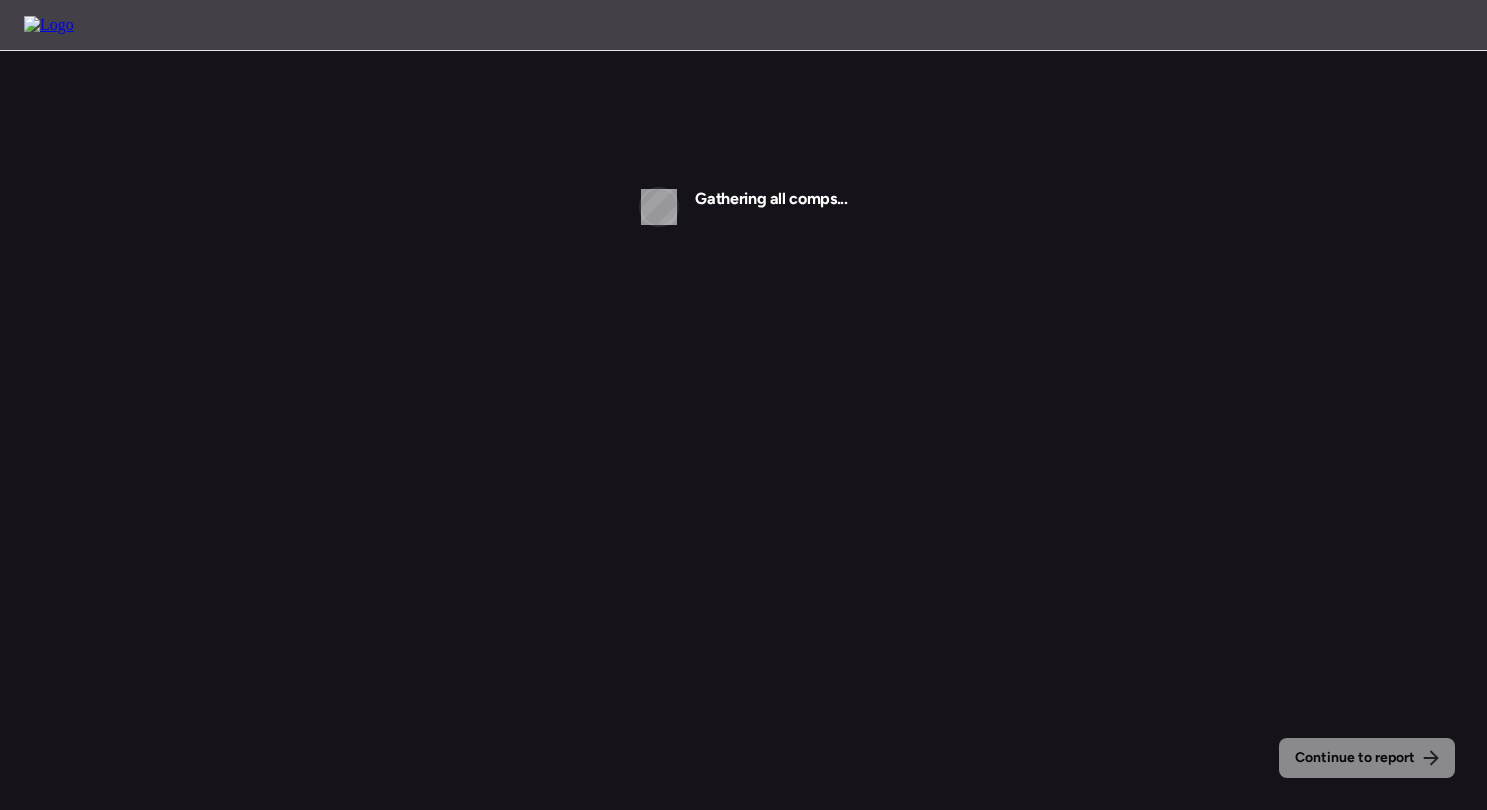 scroll, scrollTop: 0, scrollLeft: 0, axis: both 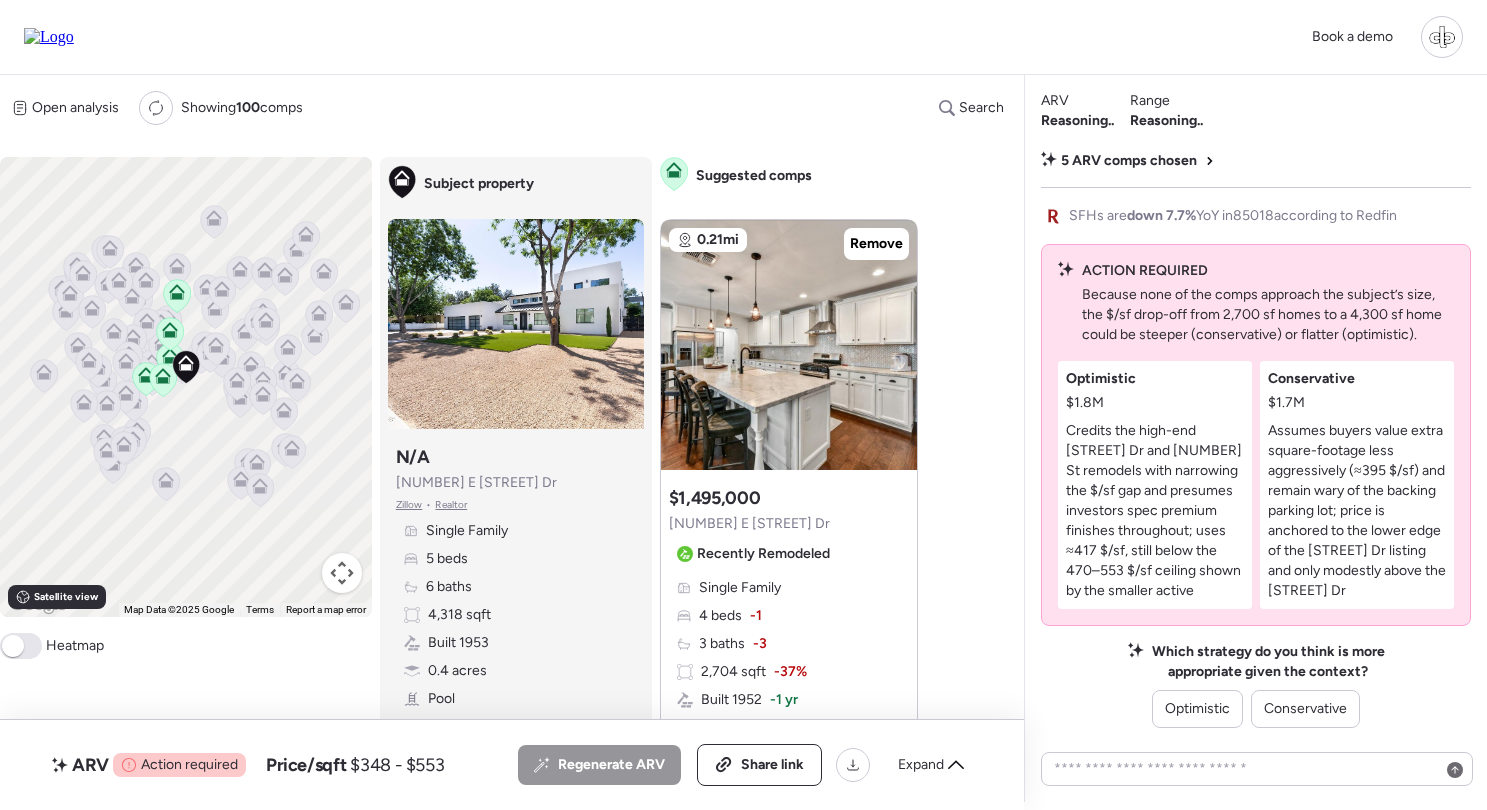 click on "5 ARV comps chosen" at bounding box center (1256, 169) 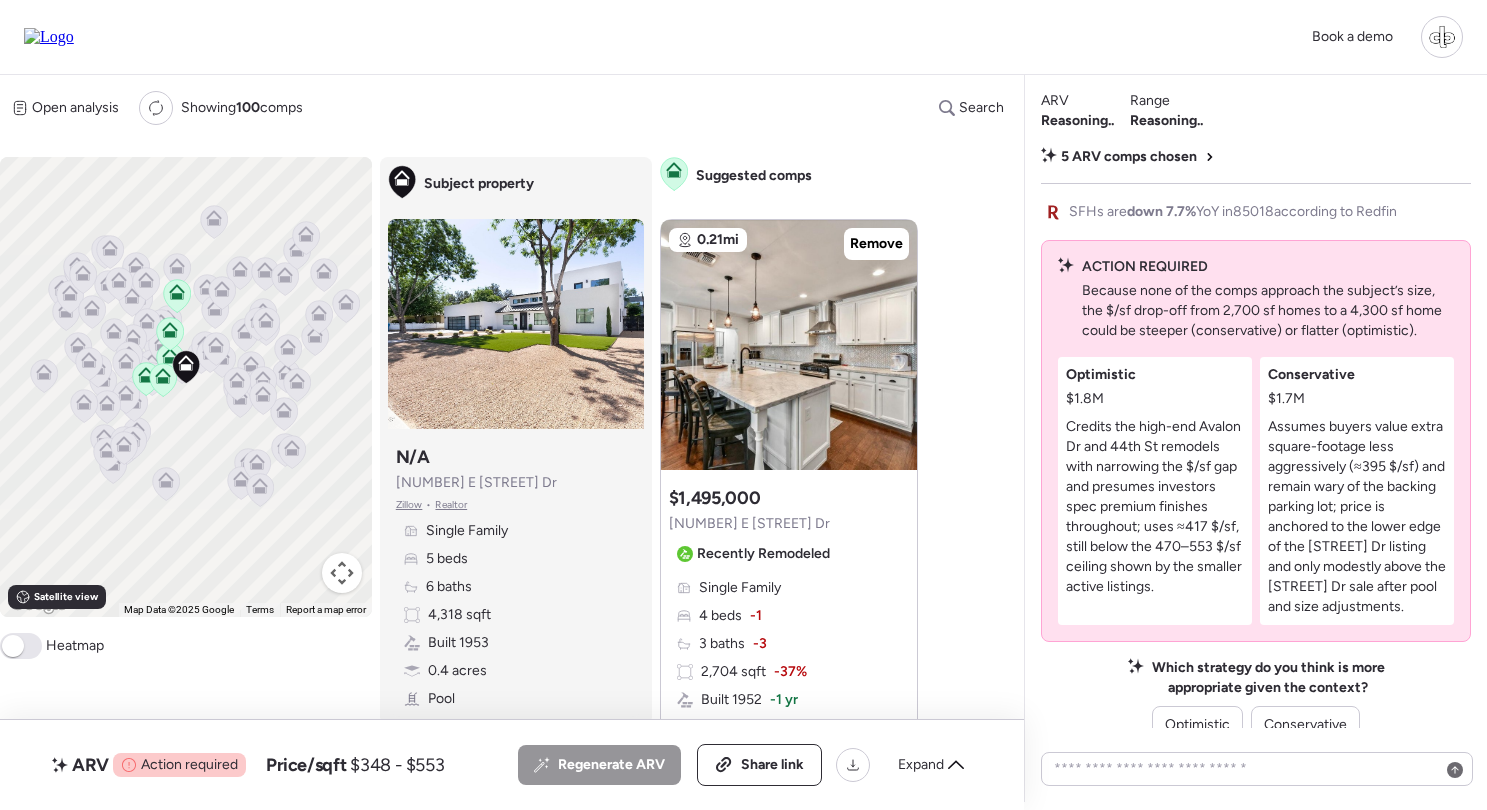 scroll, scrollTop: -16, scrollLeft: 0, axis: vertical 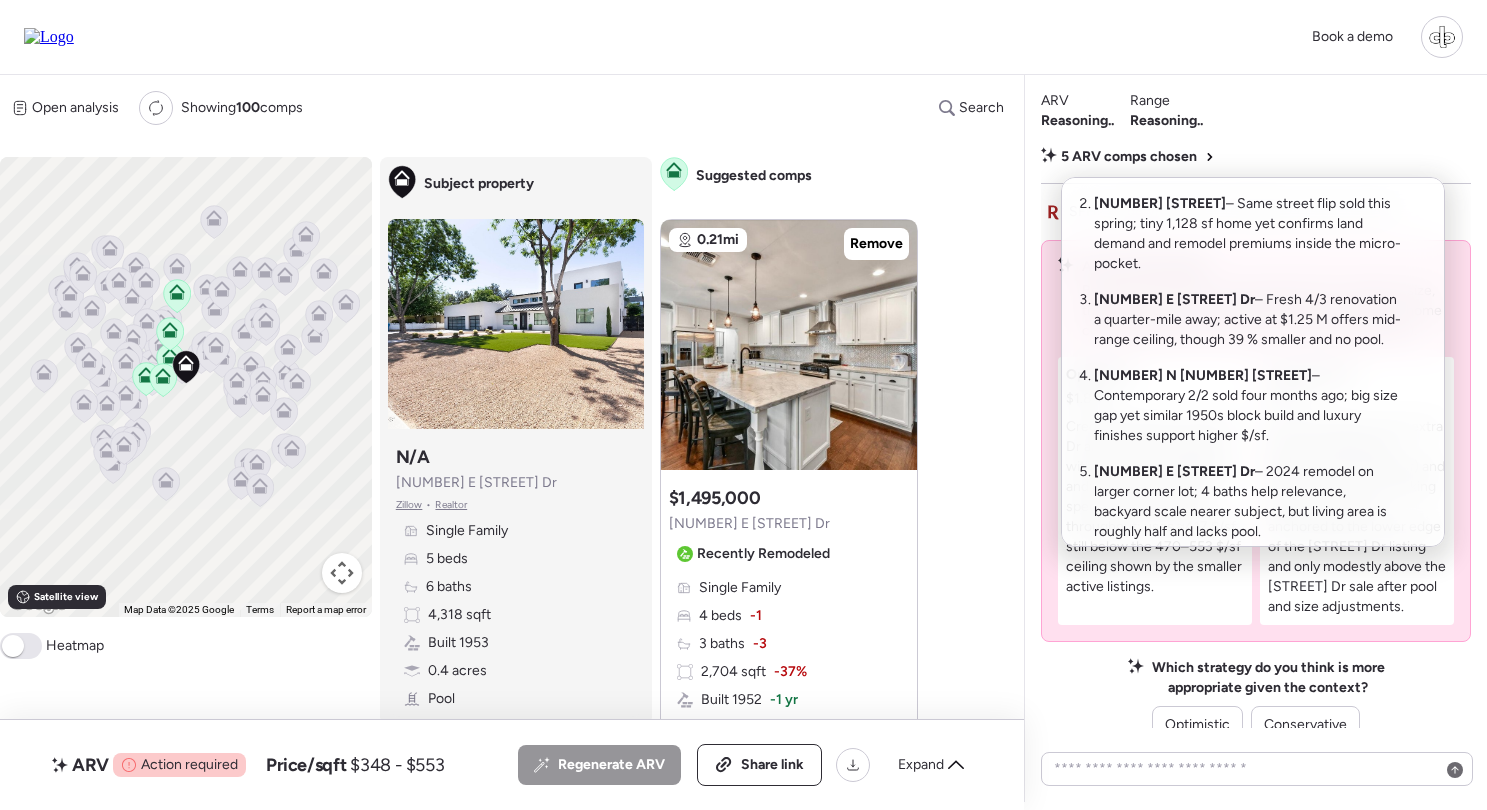 click at bounding box center (743, 349) 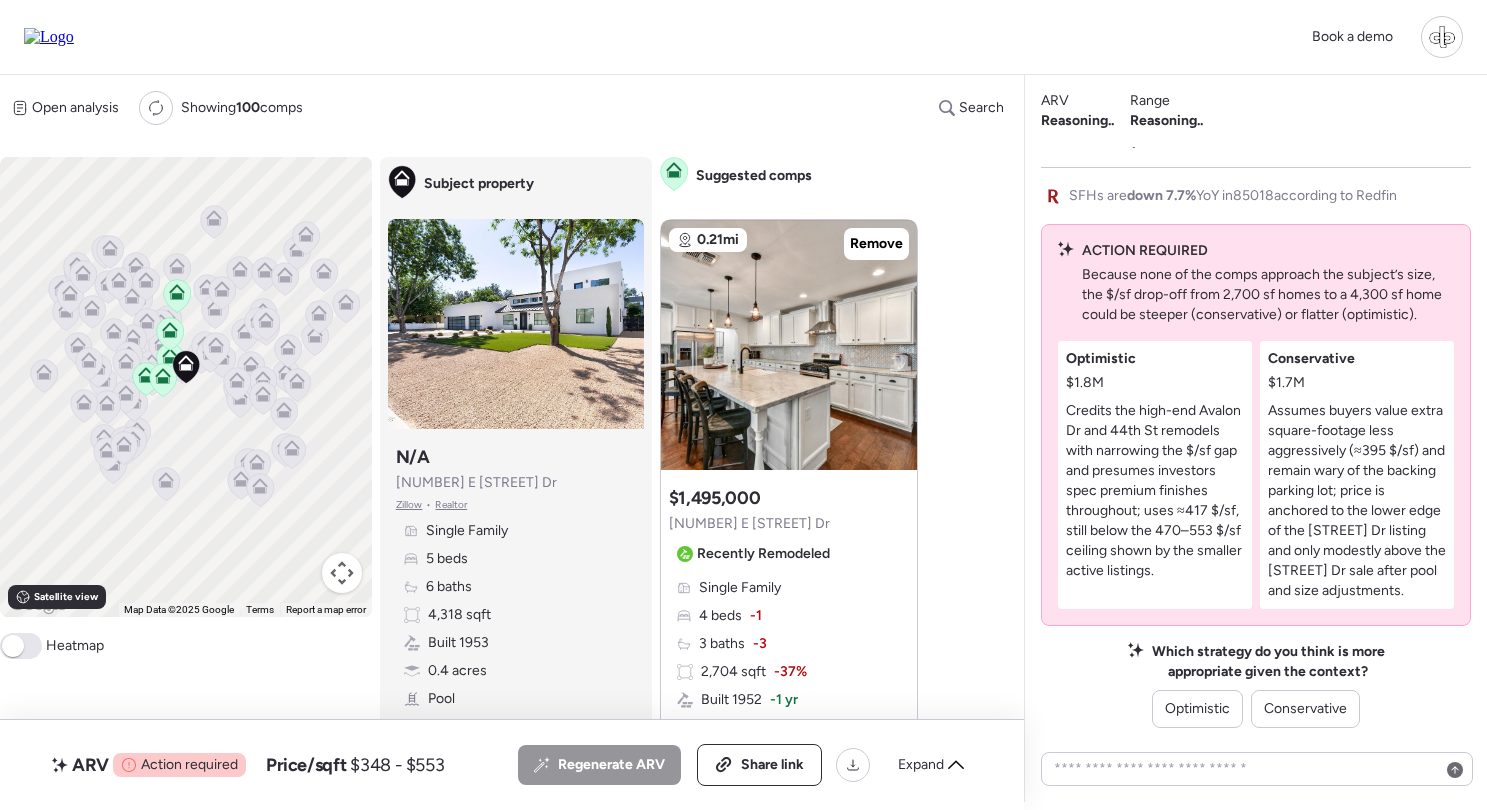 scroll, scrollTop: 0, scrollLeft: 0, axis: both 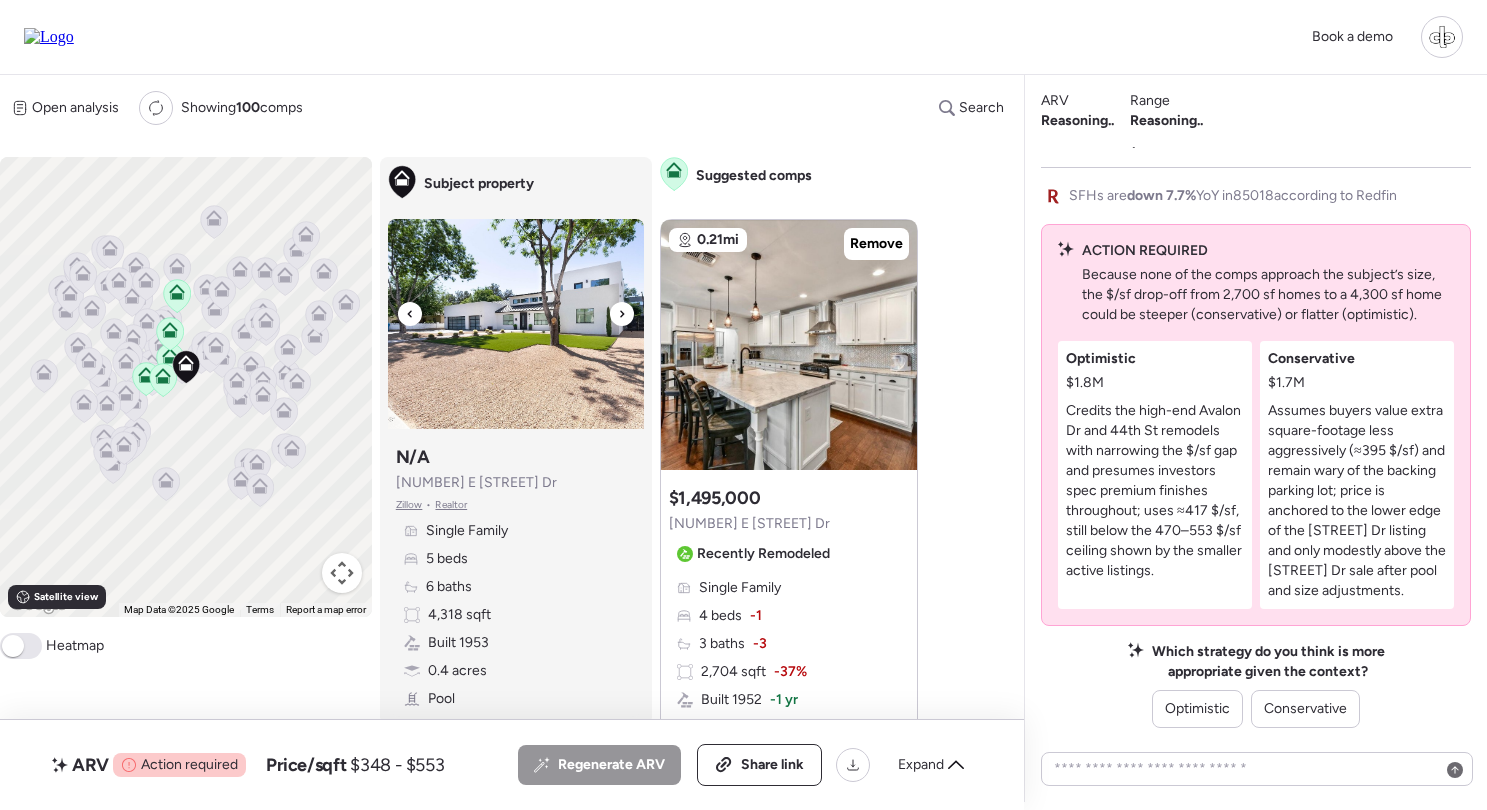click at bounding box center [516, 324] 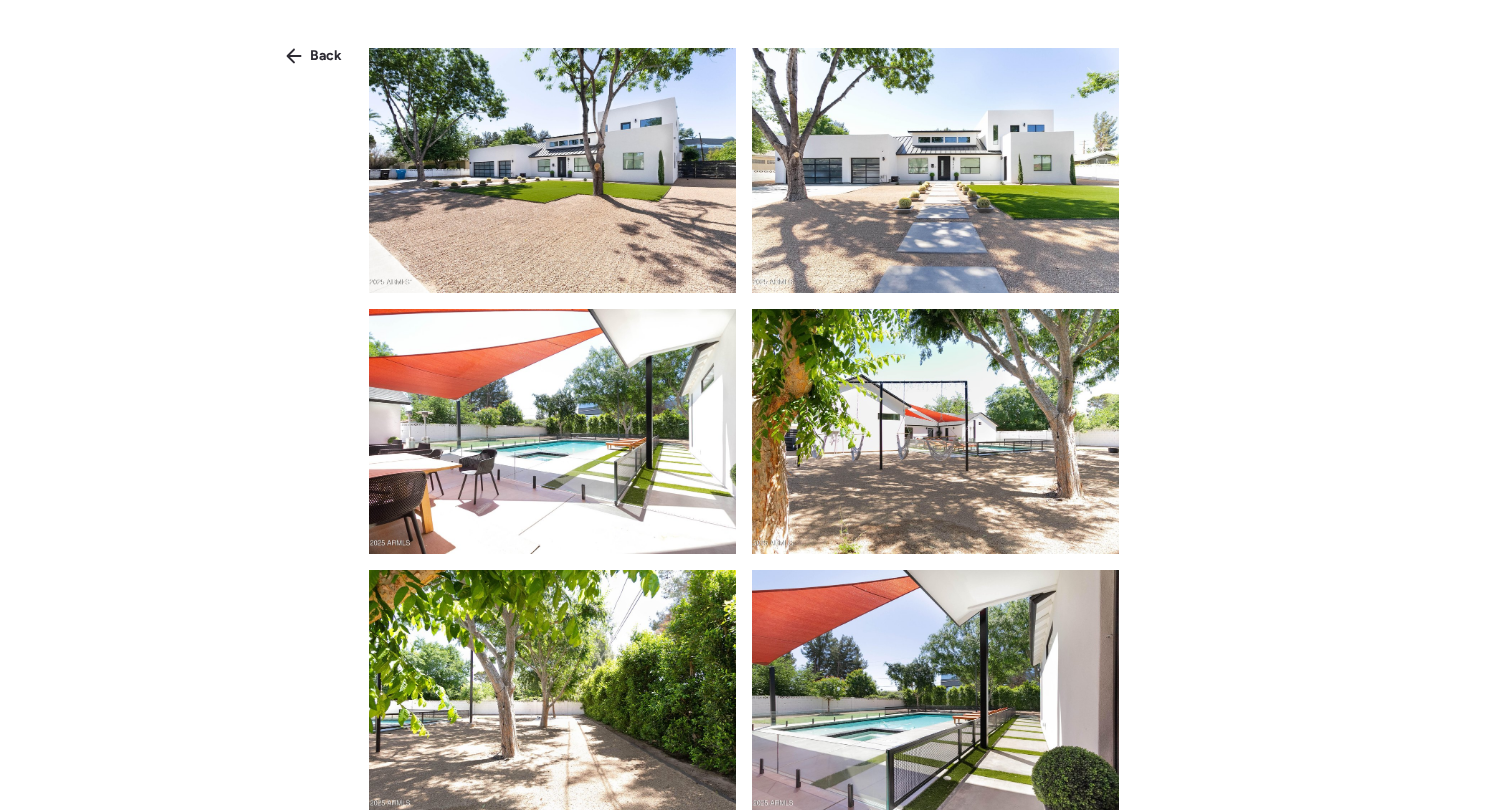 click at bounding box center [552, 170] 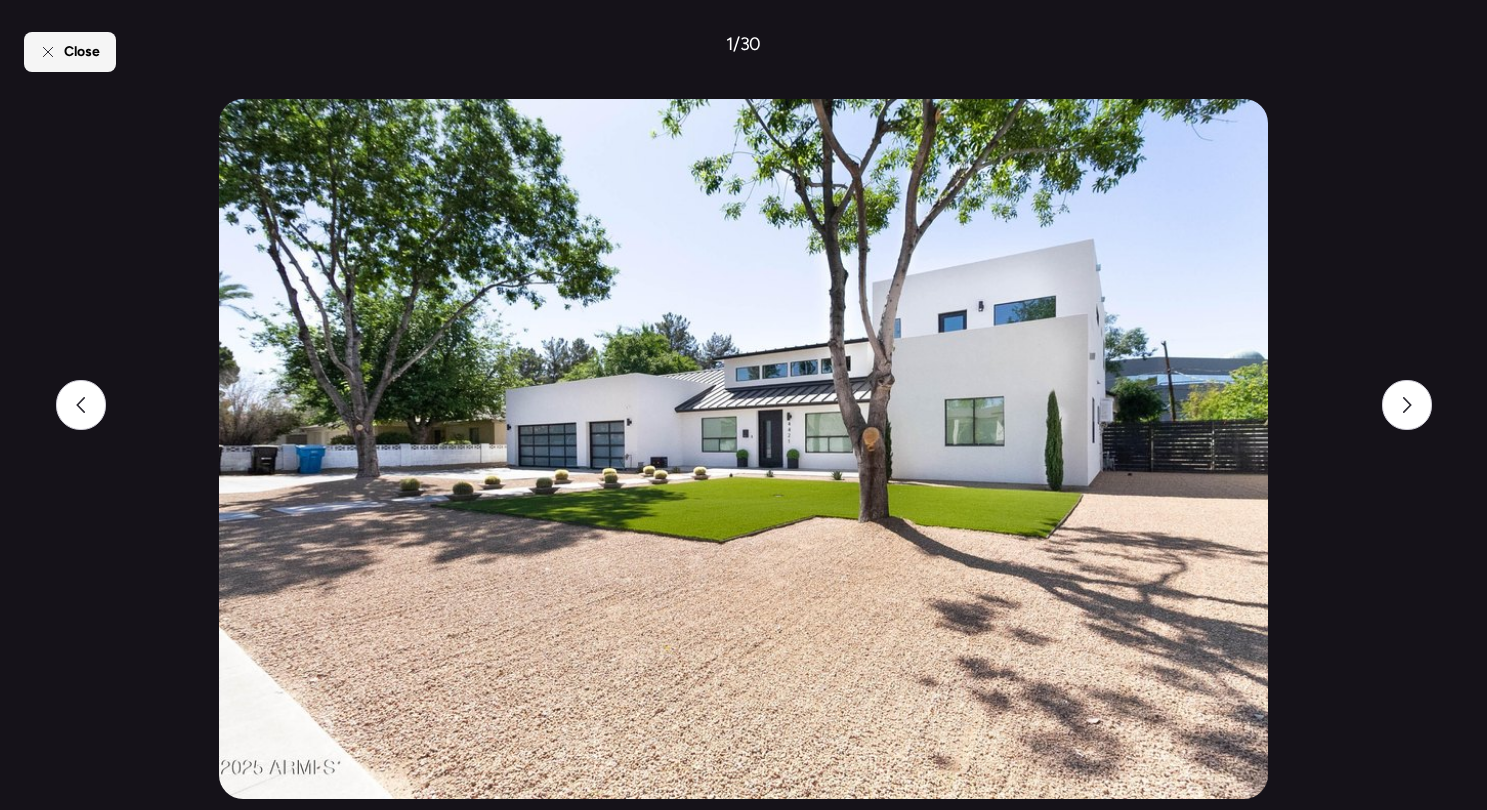 click on "Close" at bounding box center (82, 52) 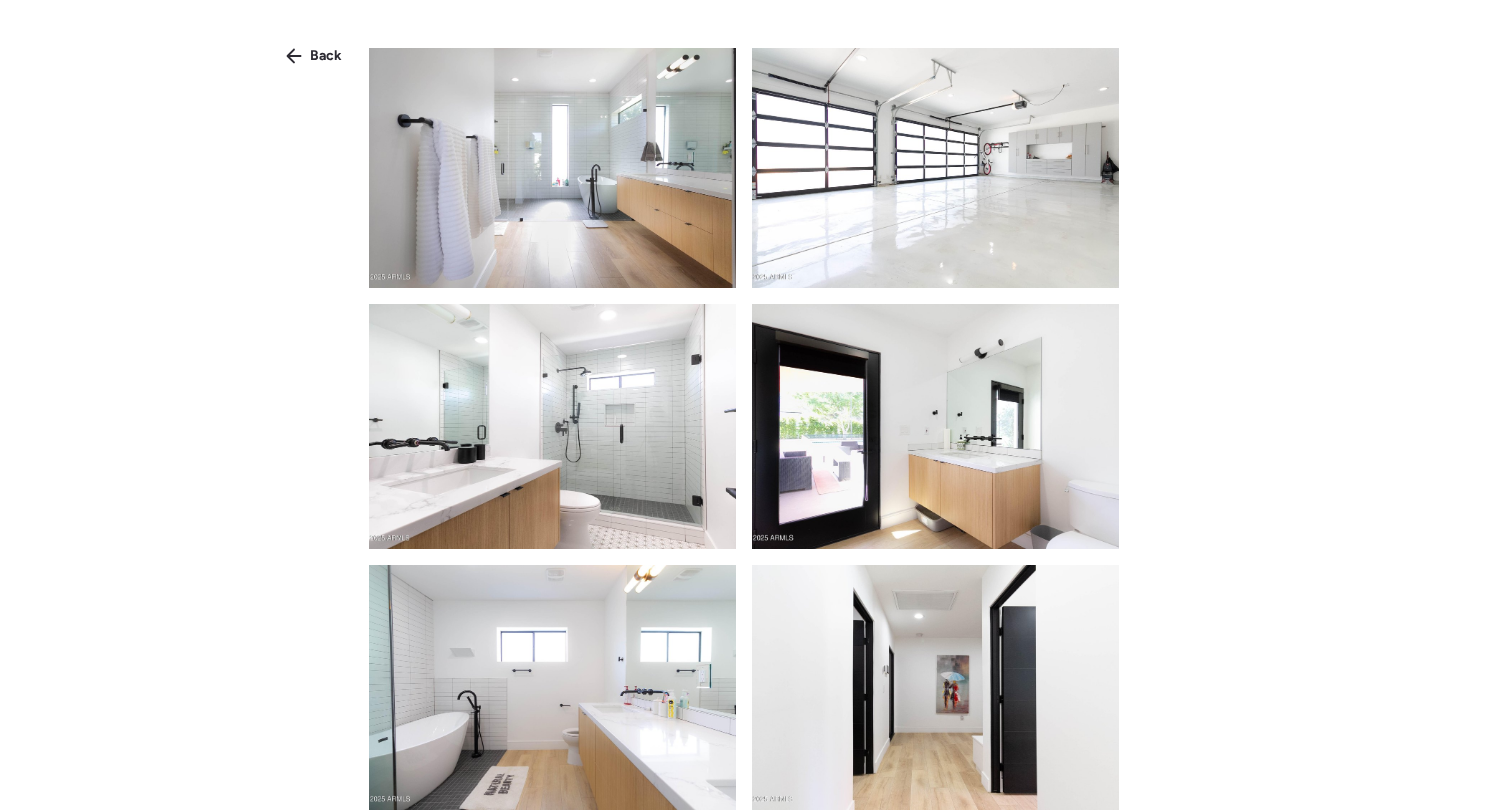 scroll, scrollTop: 3134, scrollLeft: 0, axis: vertical 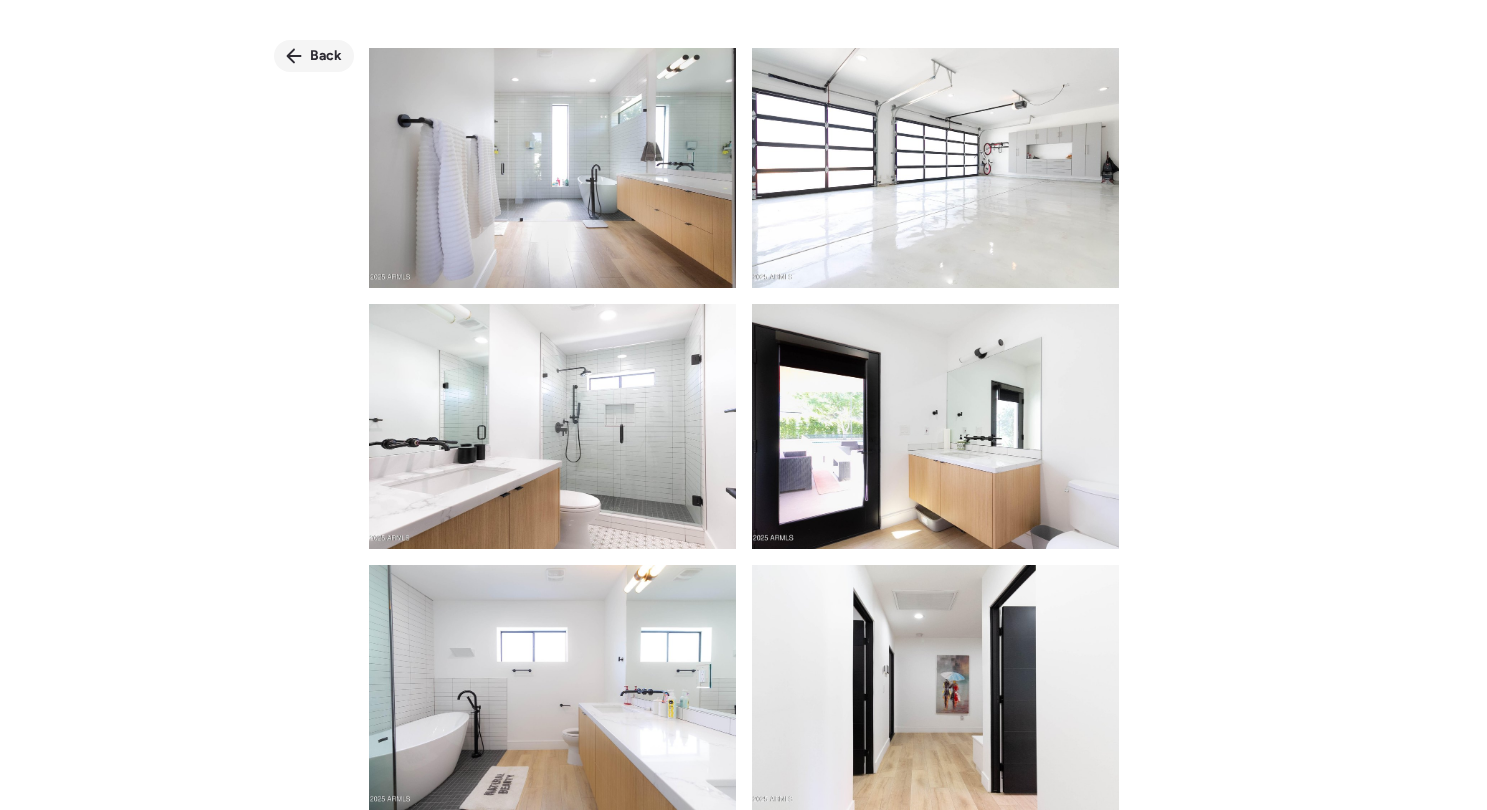 click on "Back" at bounding box center (326, 56) 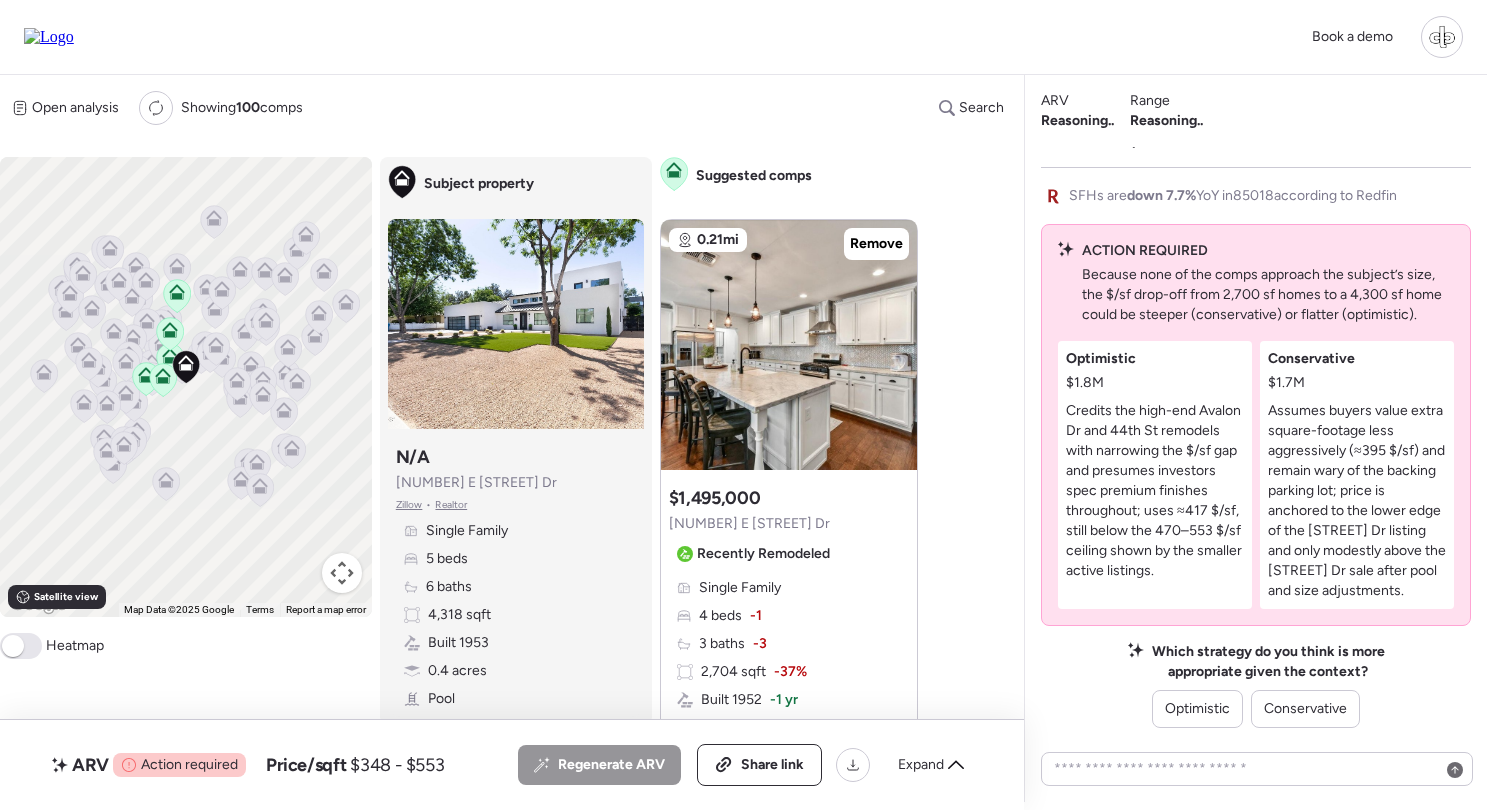 scroll, scrollTop: 0, scrollLeft: 0, axis: both 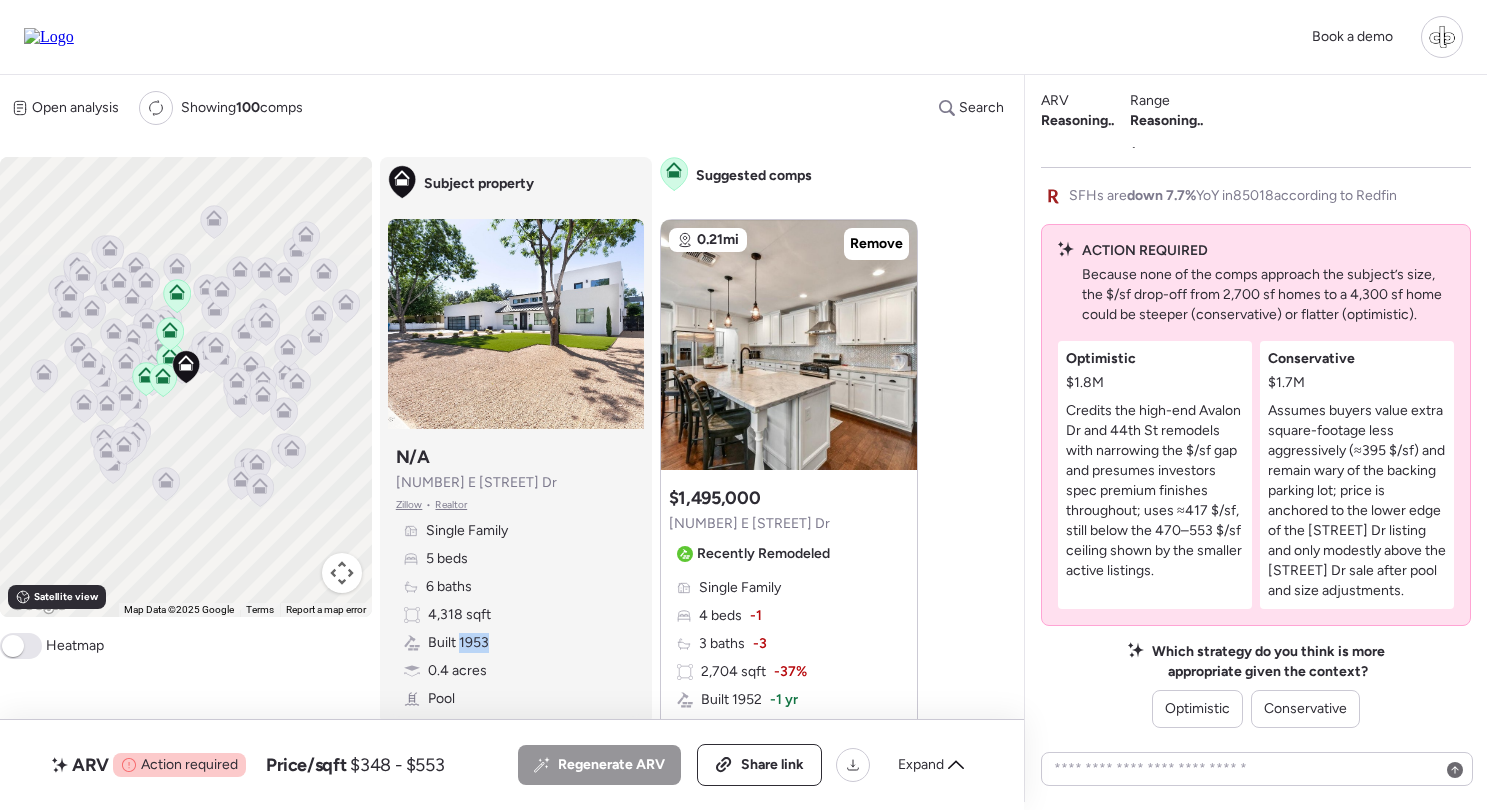 click on "Built 1953" at bounding box center [458, 643] 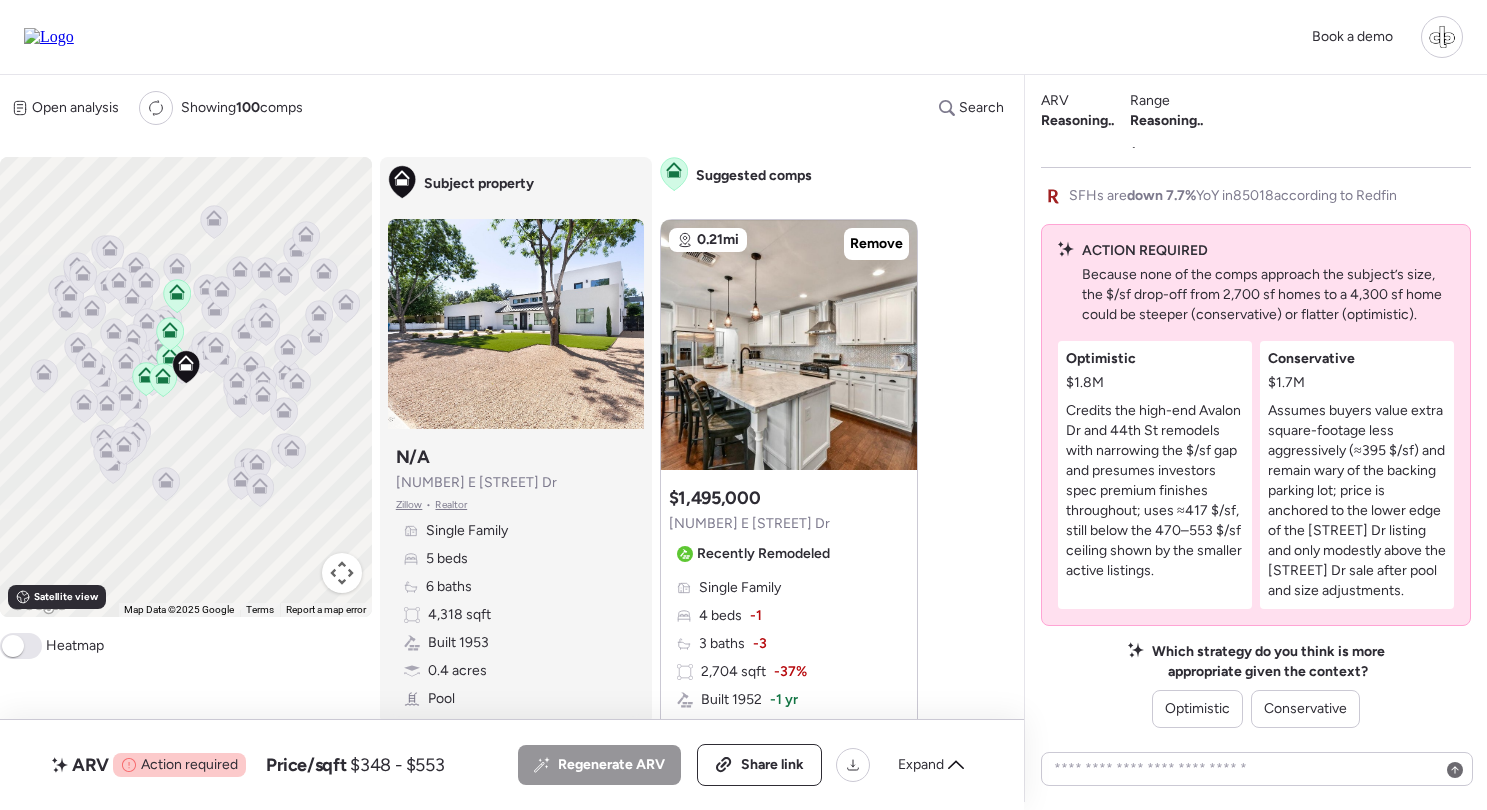 click on "Zillow" at bounding box center [409, 505] 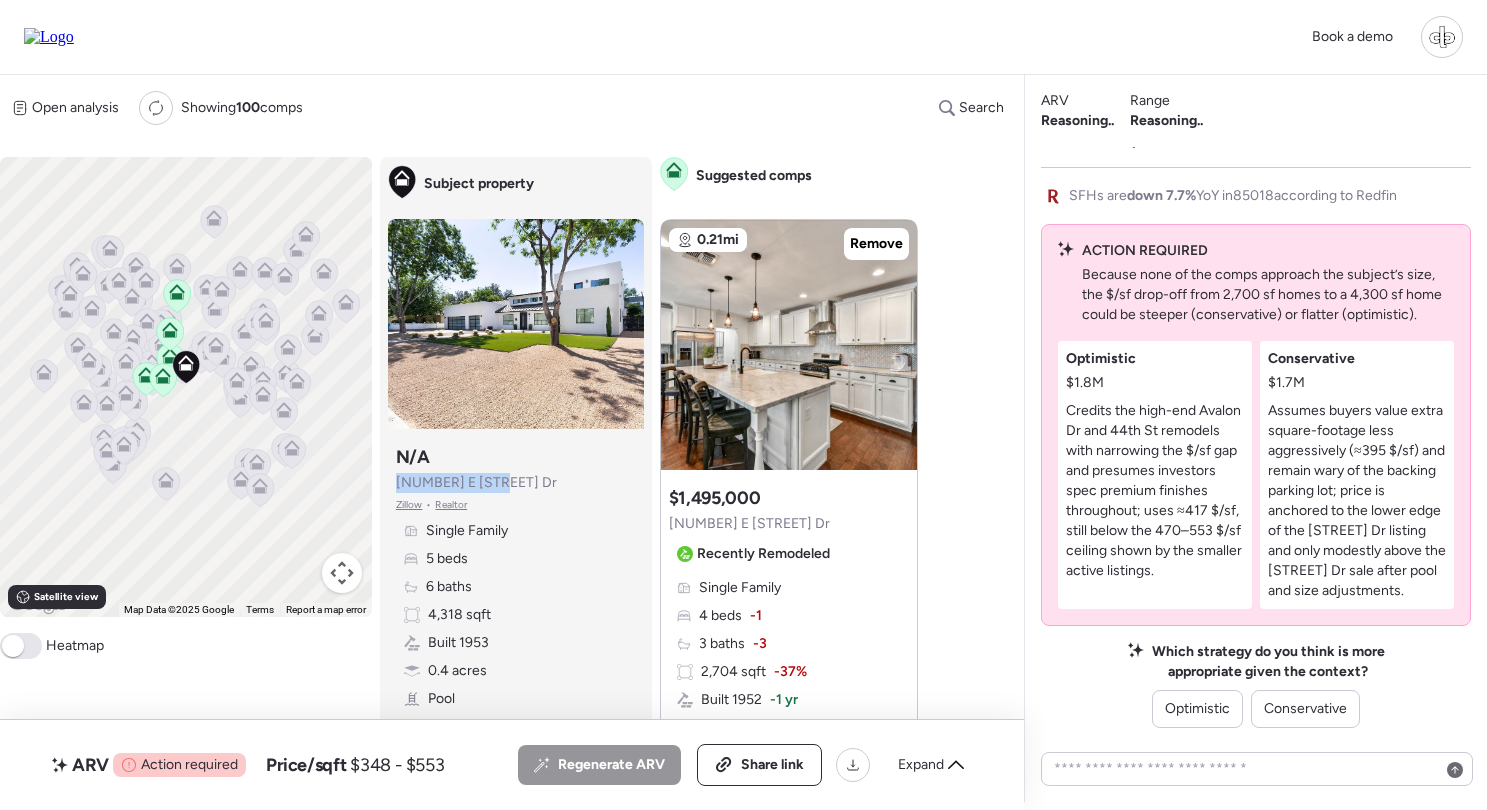 drag, startPoint x: 514, startPoint y: 476, endPoint x: 398, endPoint y: 476, distance: 116 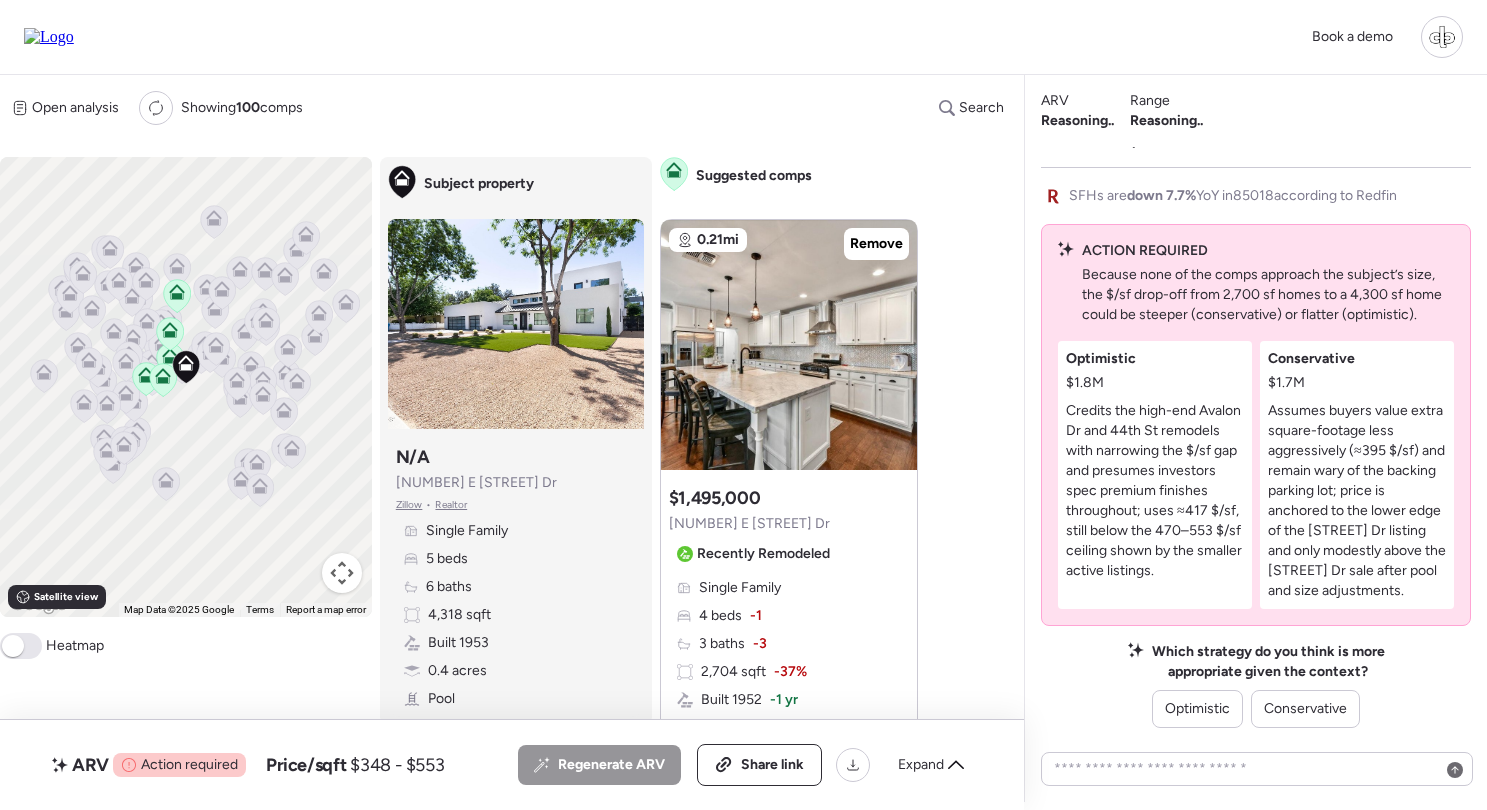 click on "Zillow" at bounding box center (409, 505) 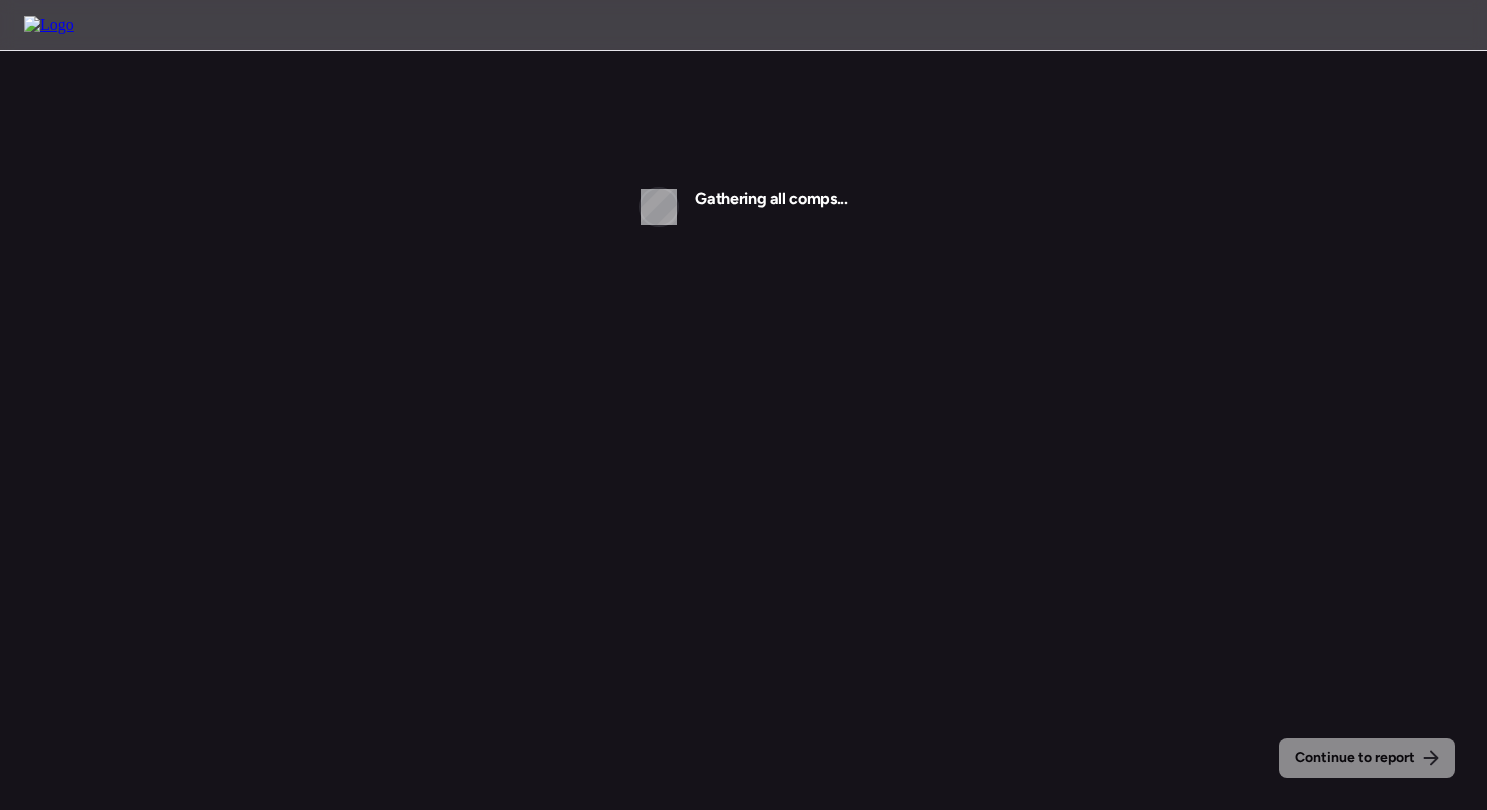 scroll, scrollTop: 0, scrollLeft: 0, axis: both 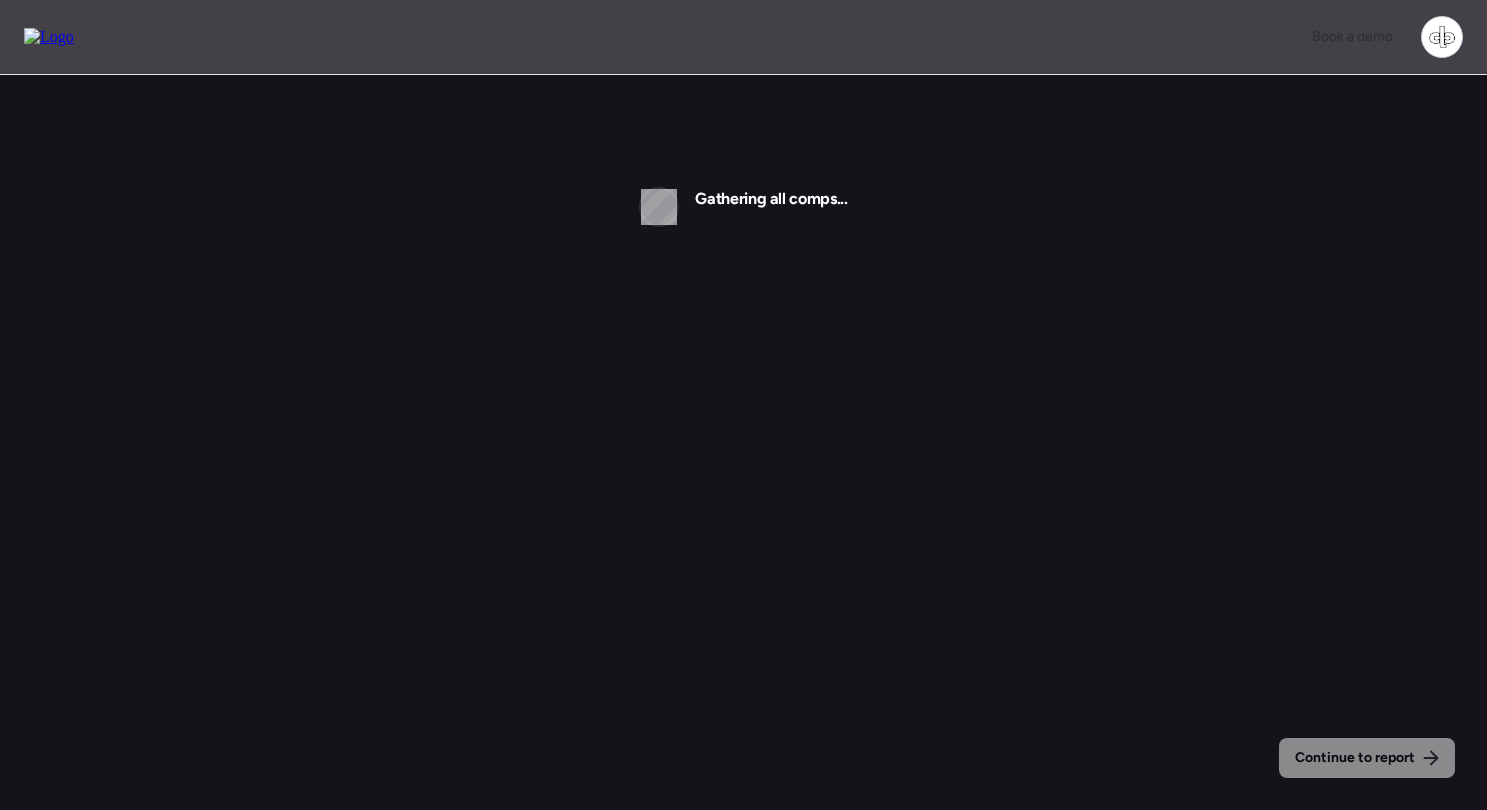 click at bounding box center [49, 37] 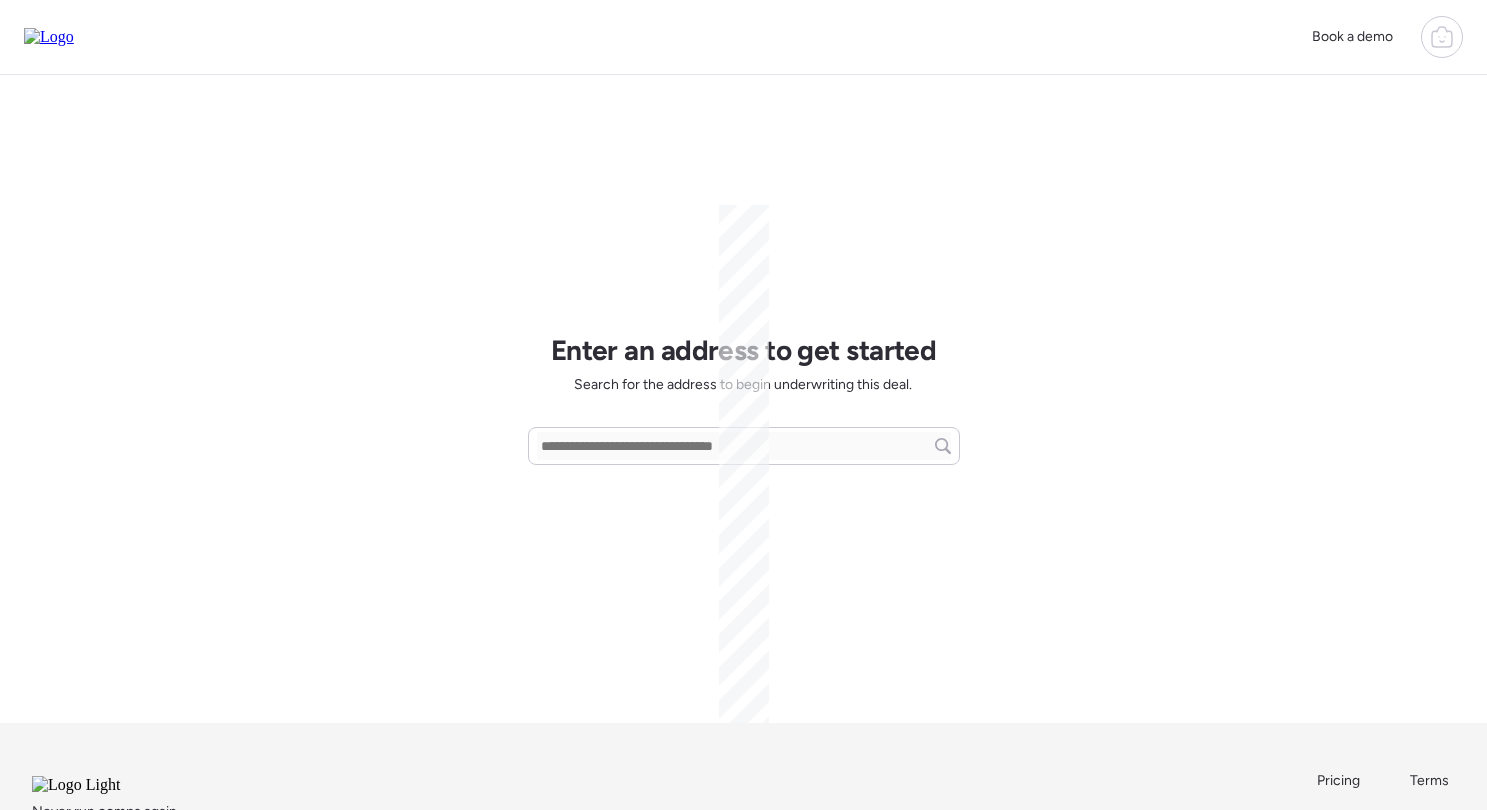 scroll, scrollTop: 0, scrollLeft: 0, axis: both 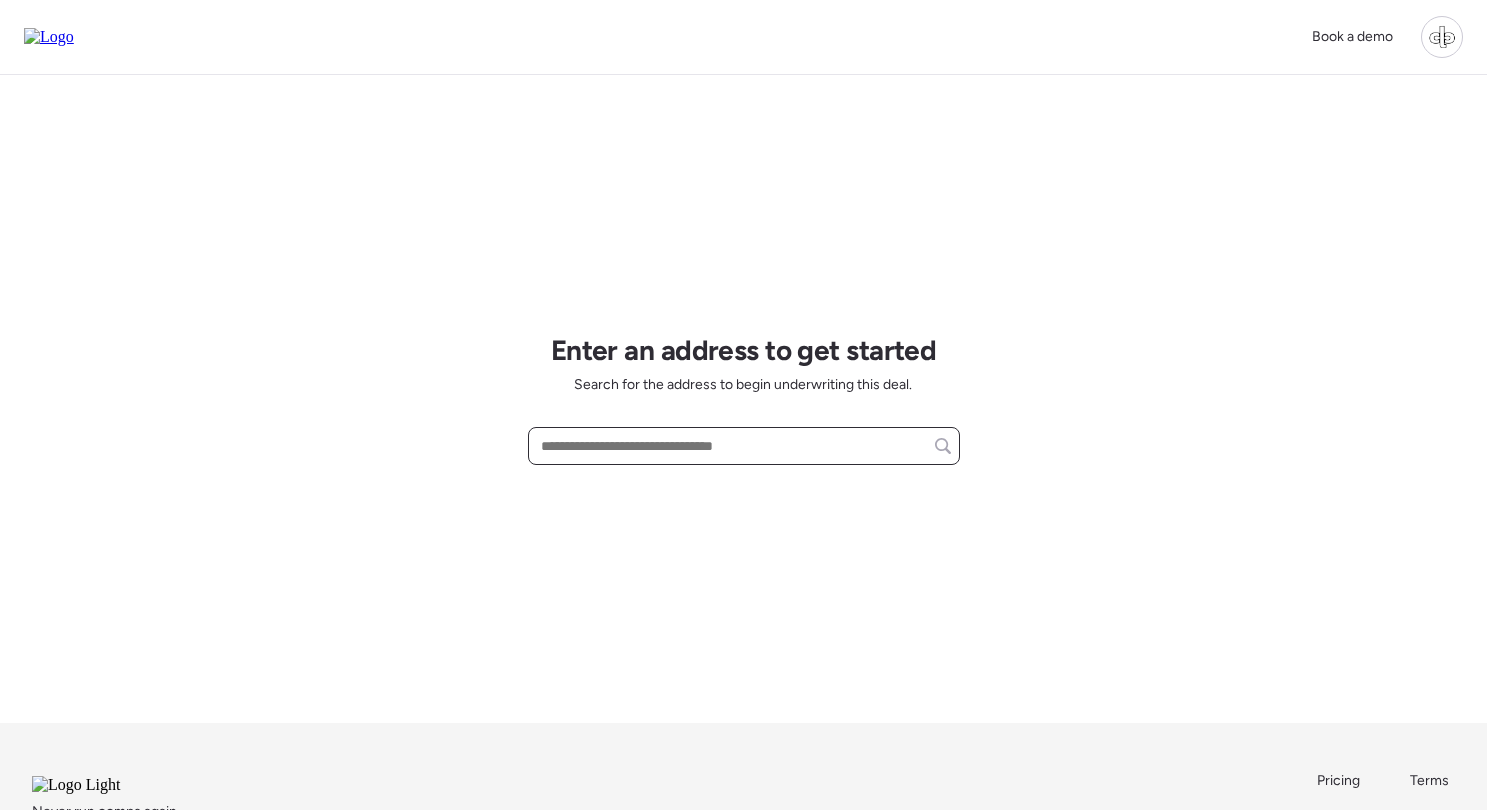 click at bounding box center (744, 446) 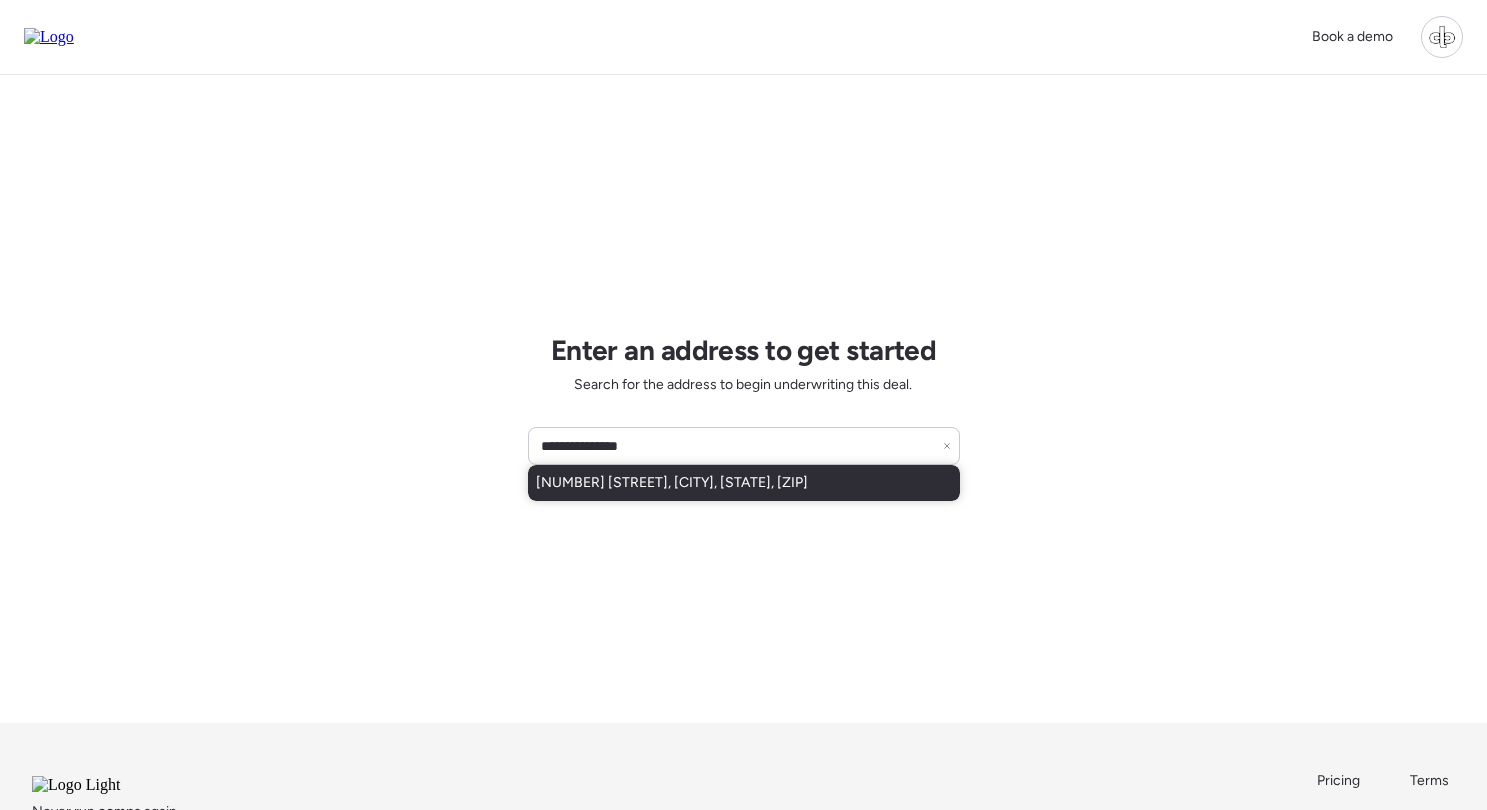 click on "[NUMBER] [STREET], [CITY], [STATE], [ZIP]" at bounding box center (672, 483) 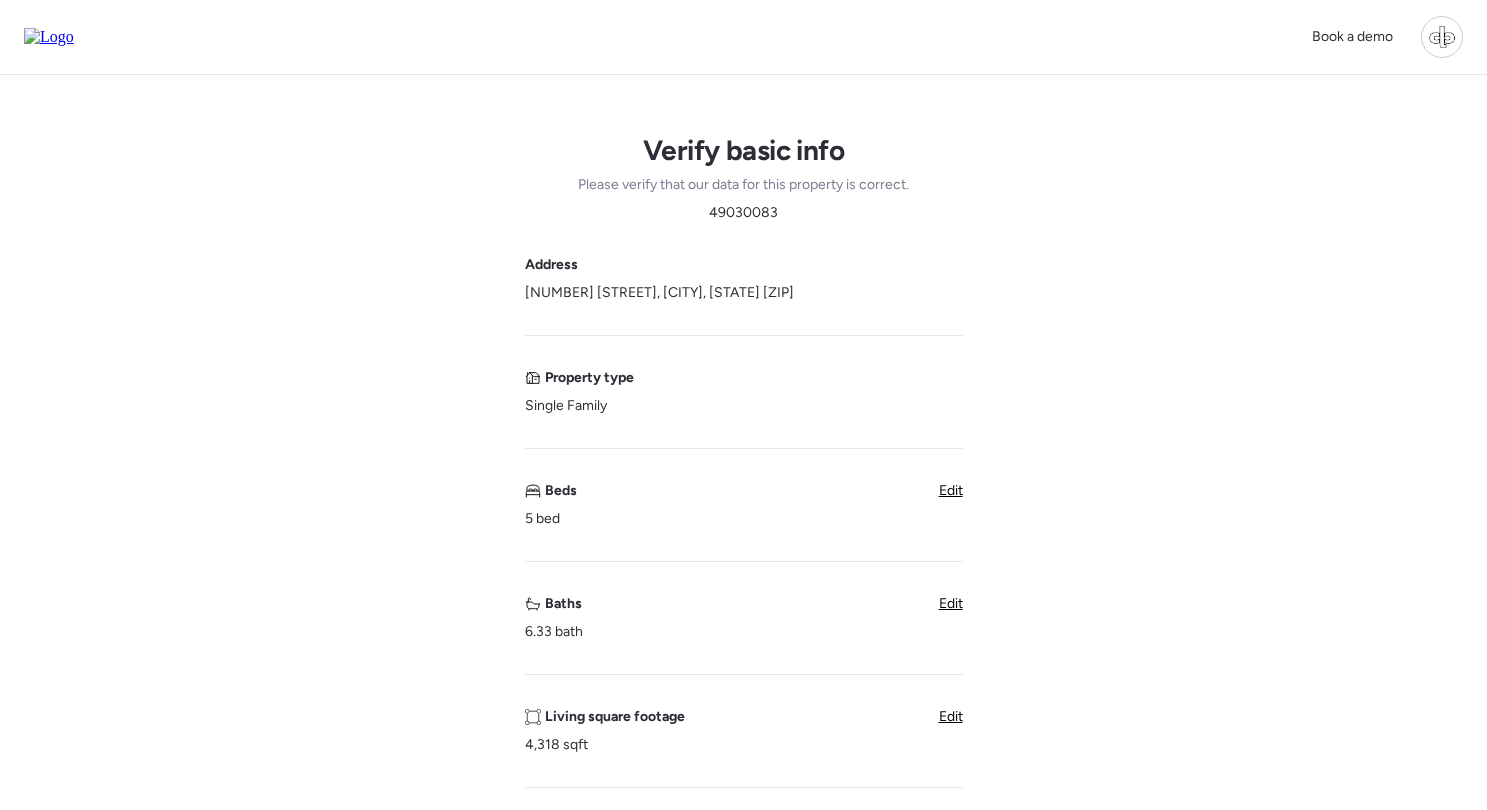 click on "Edit" at bounding box center (951, 603) 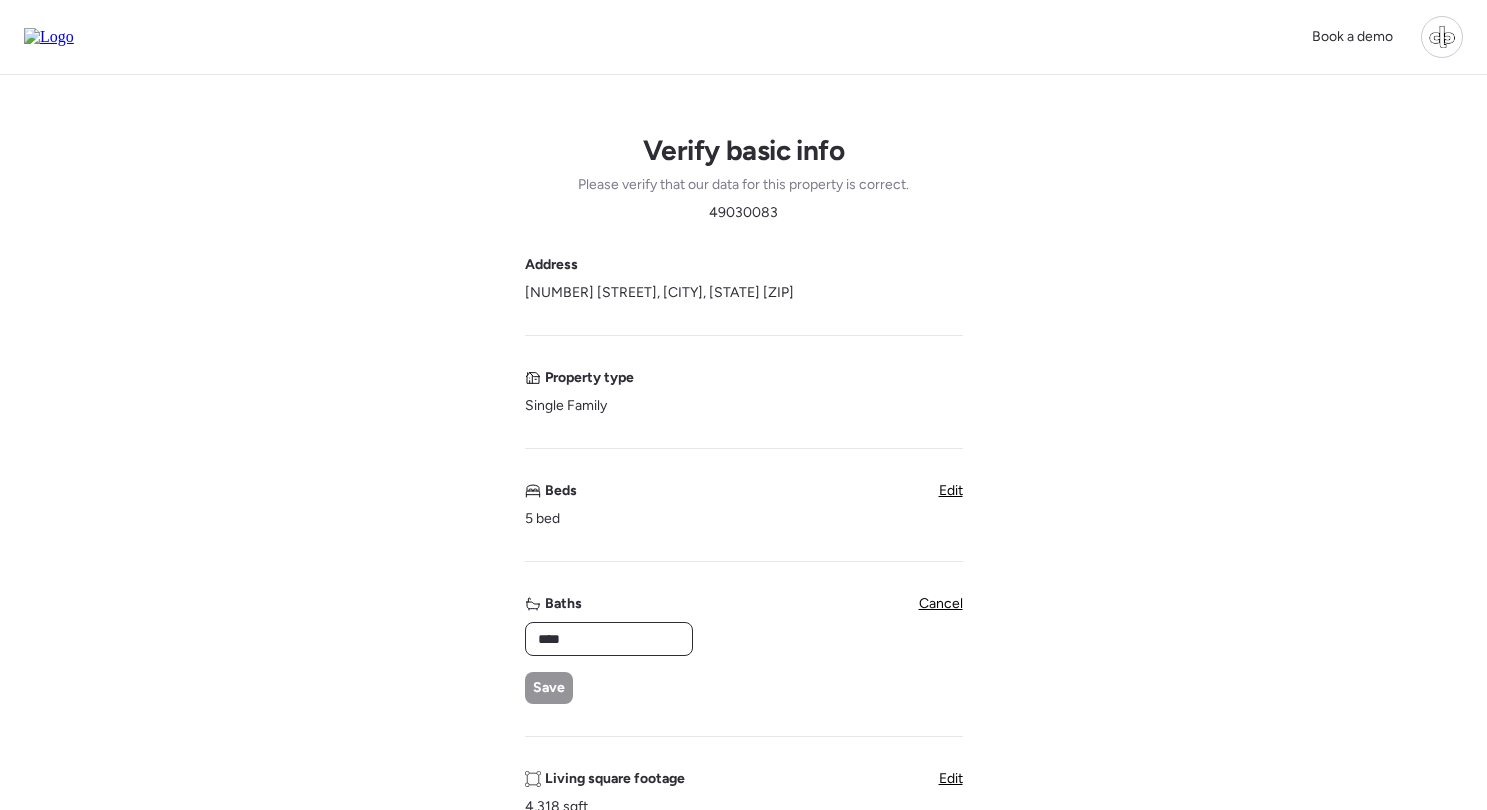 click on "****" at bounding box center [609, 639] 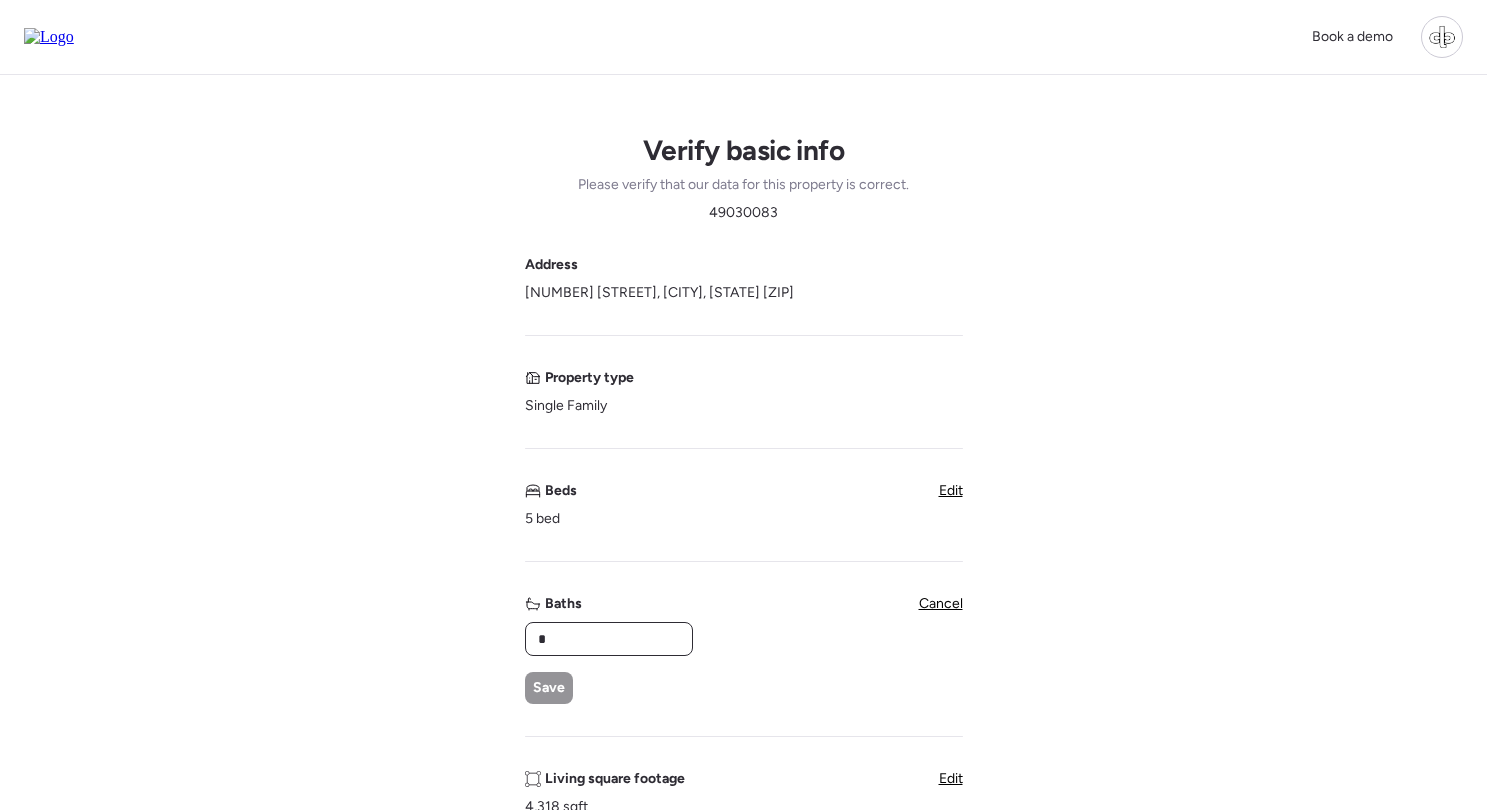 click on "*" at bounding box center [609, 639] 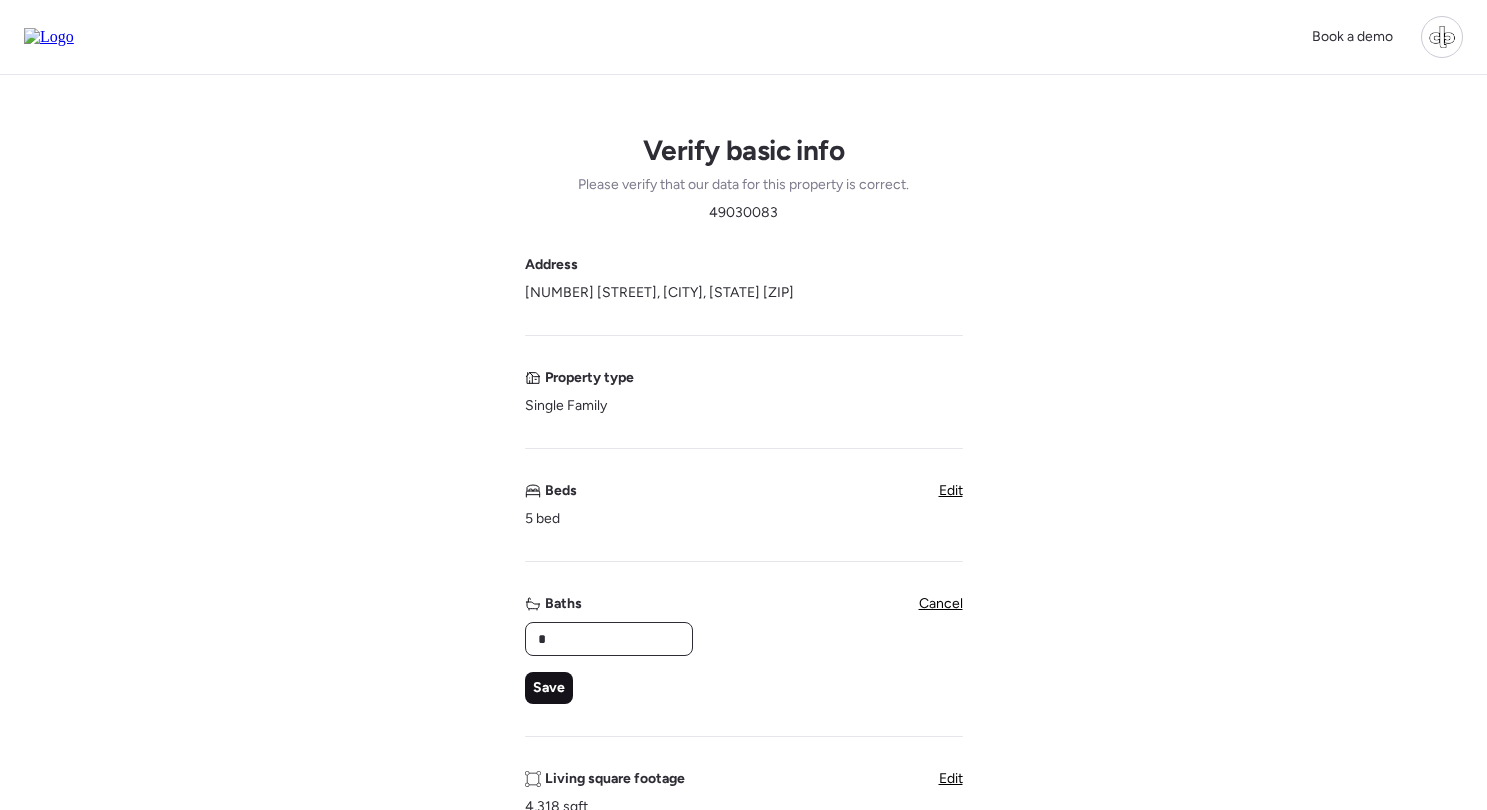 type on "*" 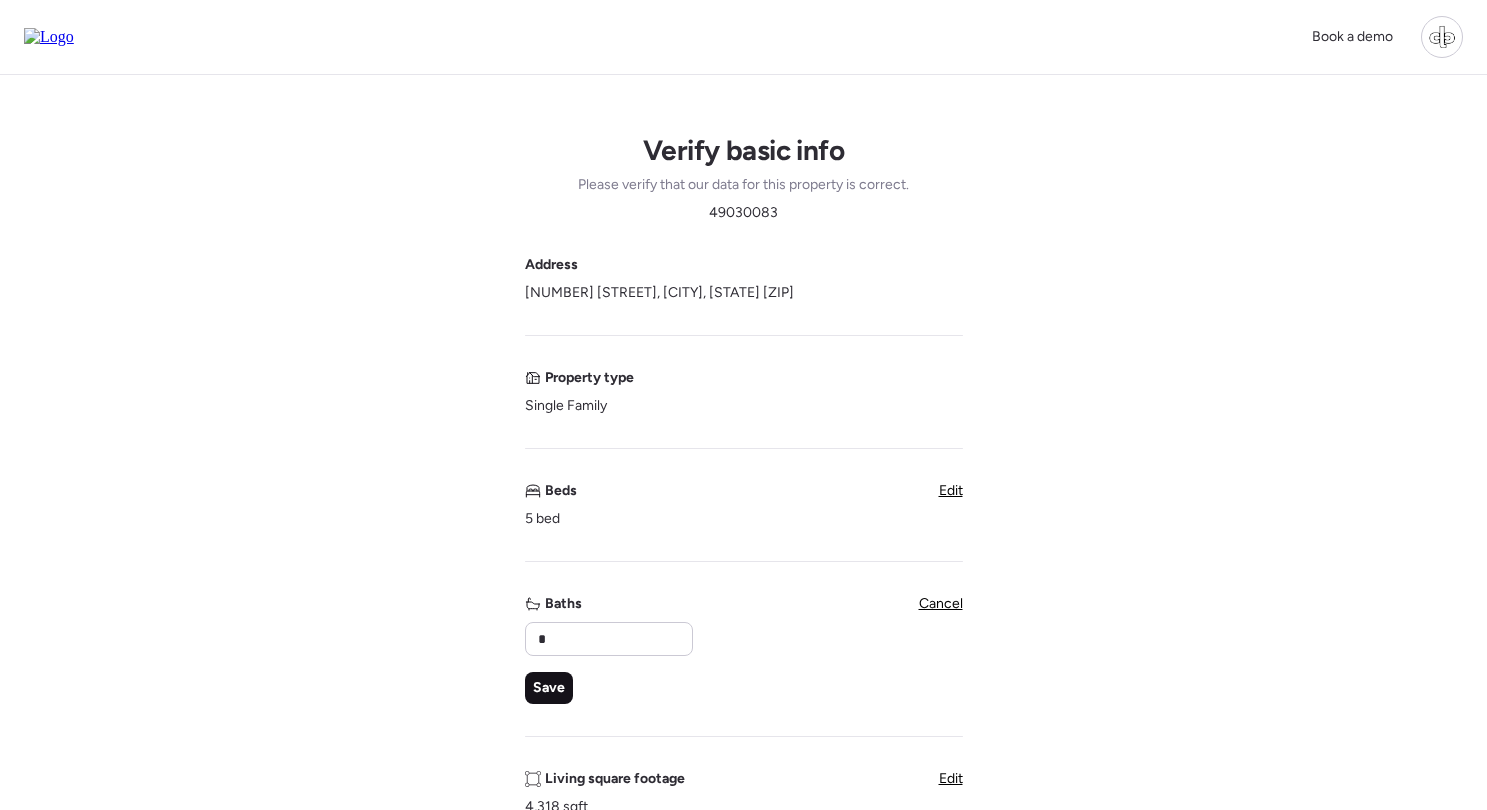 click on "Save" at bounding box center (549, 688) 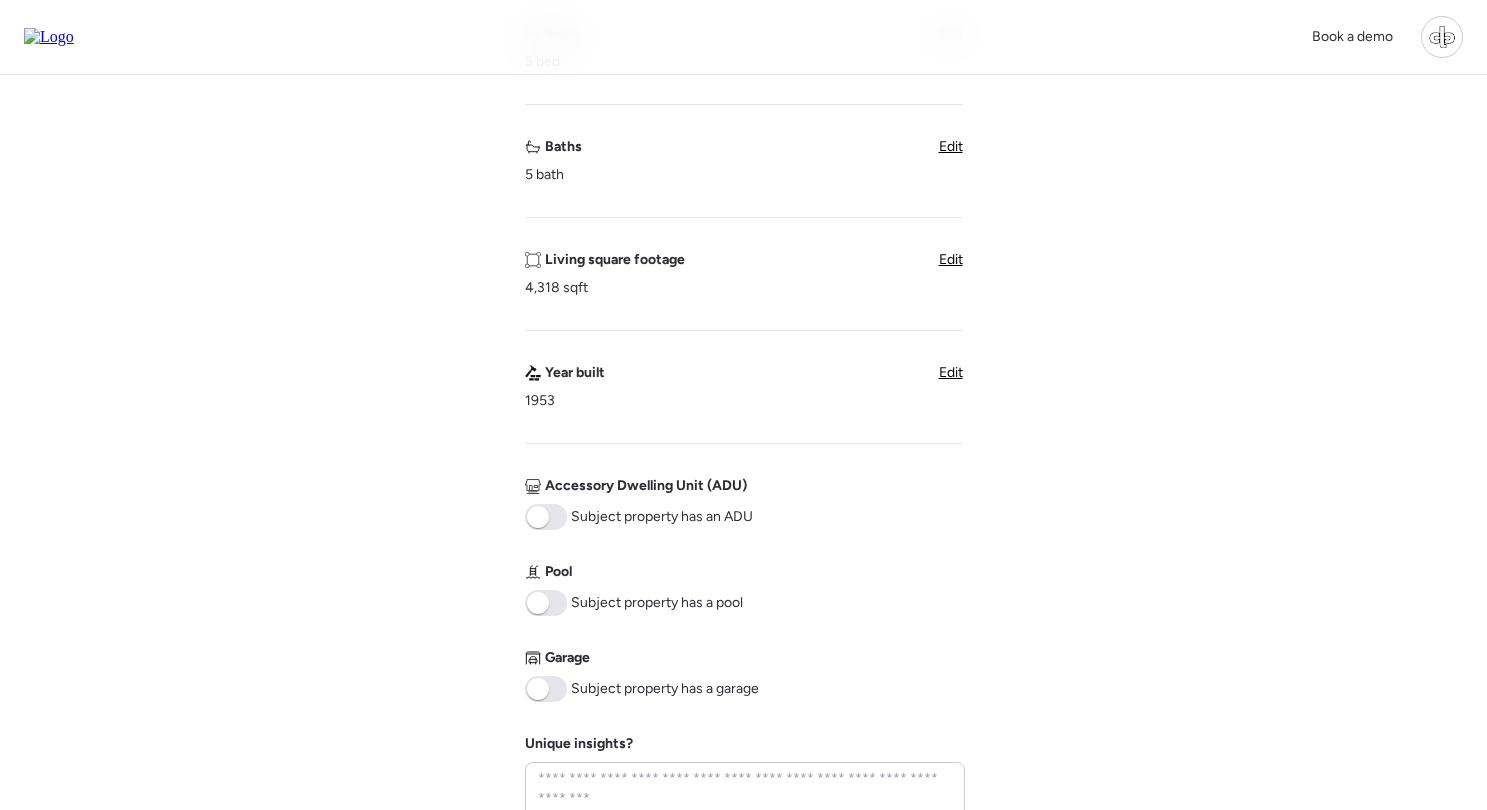 scroll, scrollTop: 568, scrollLeft: 0, axis: vertical 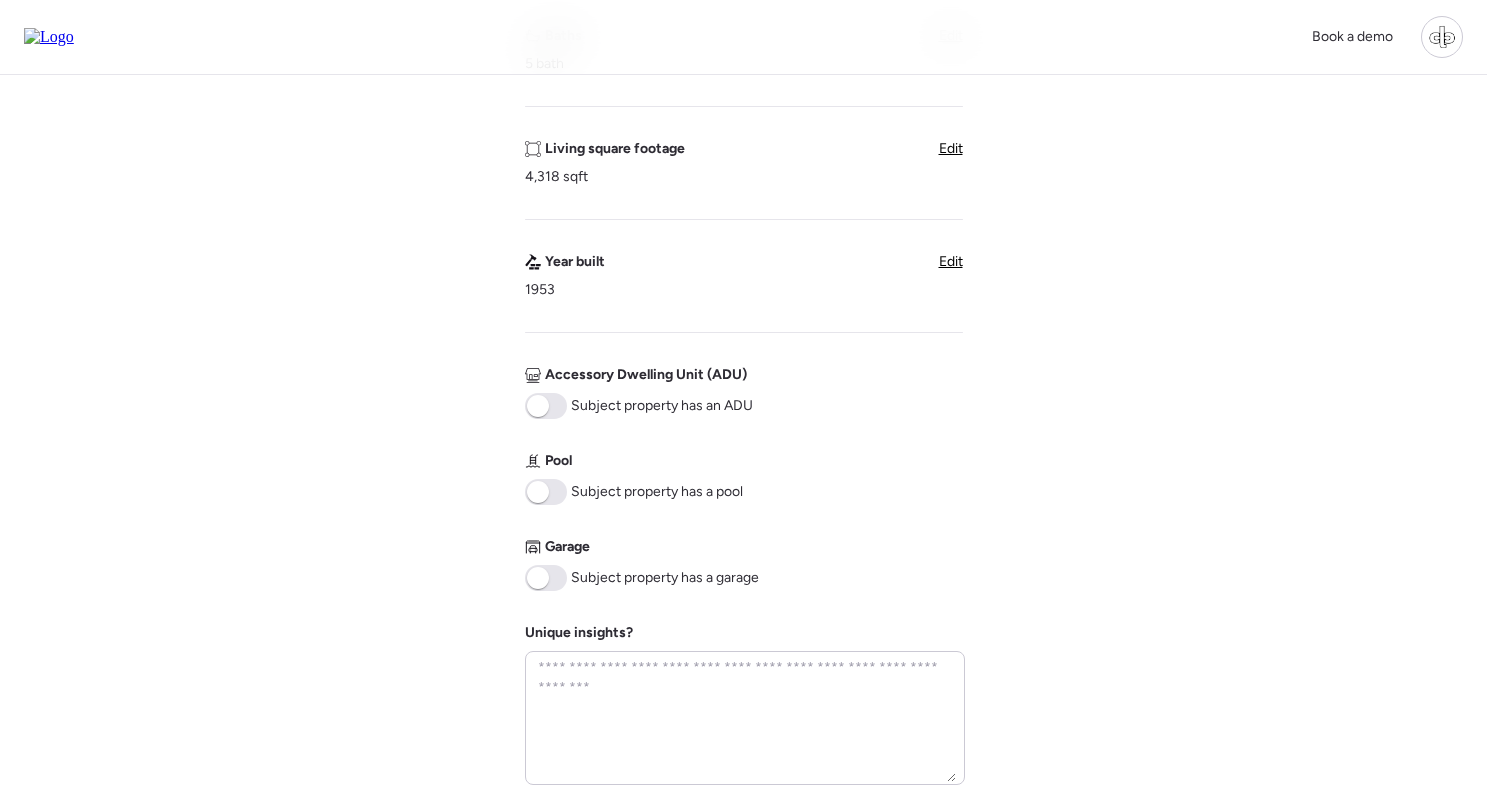 click at bounding box center [538, 492] 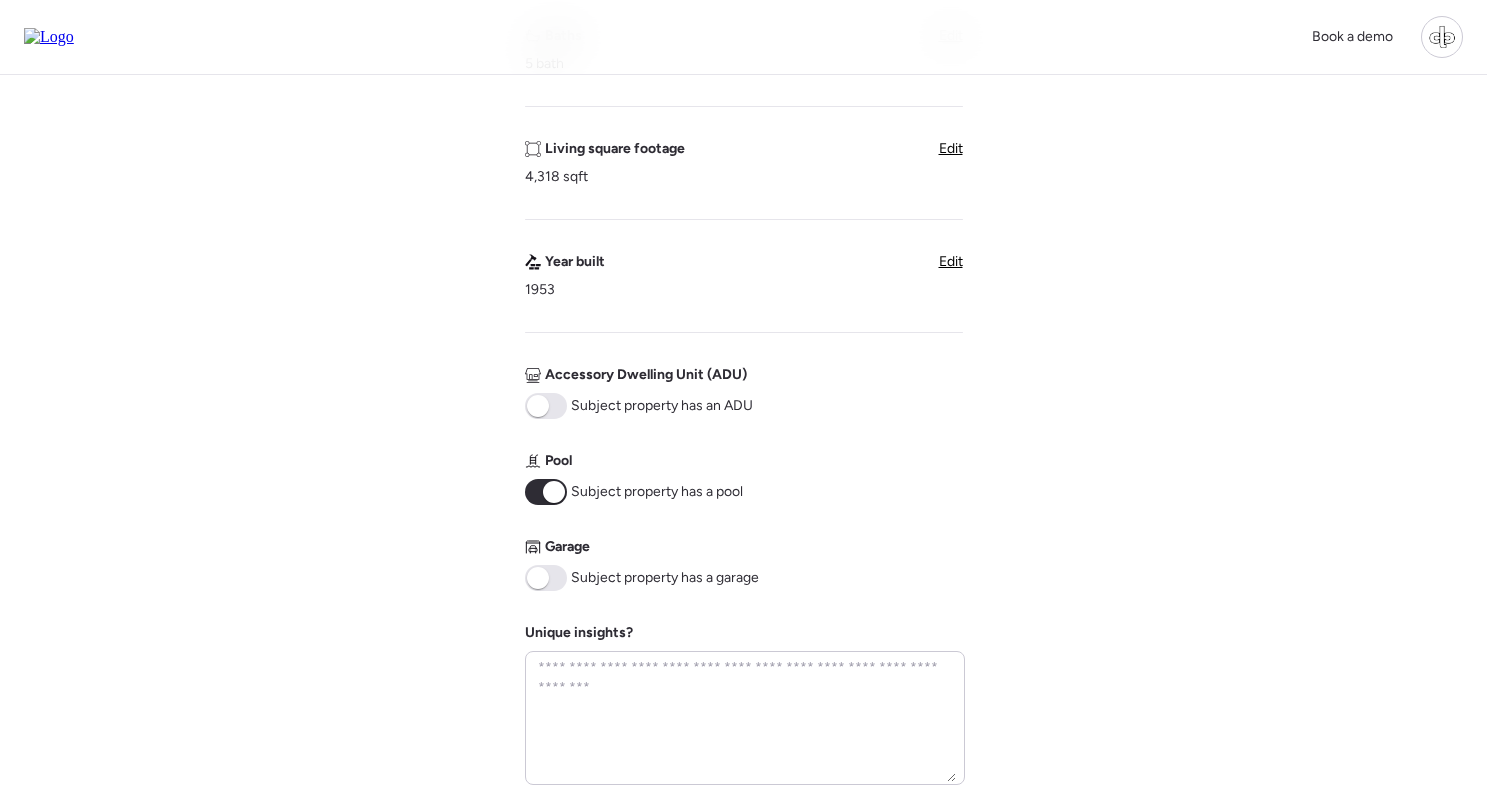 click at bounding box center (546, 578) 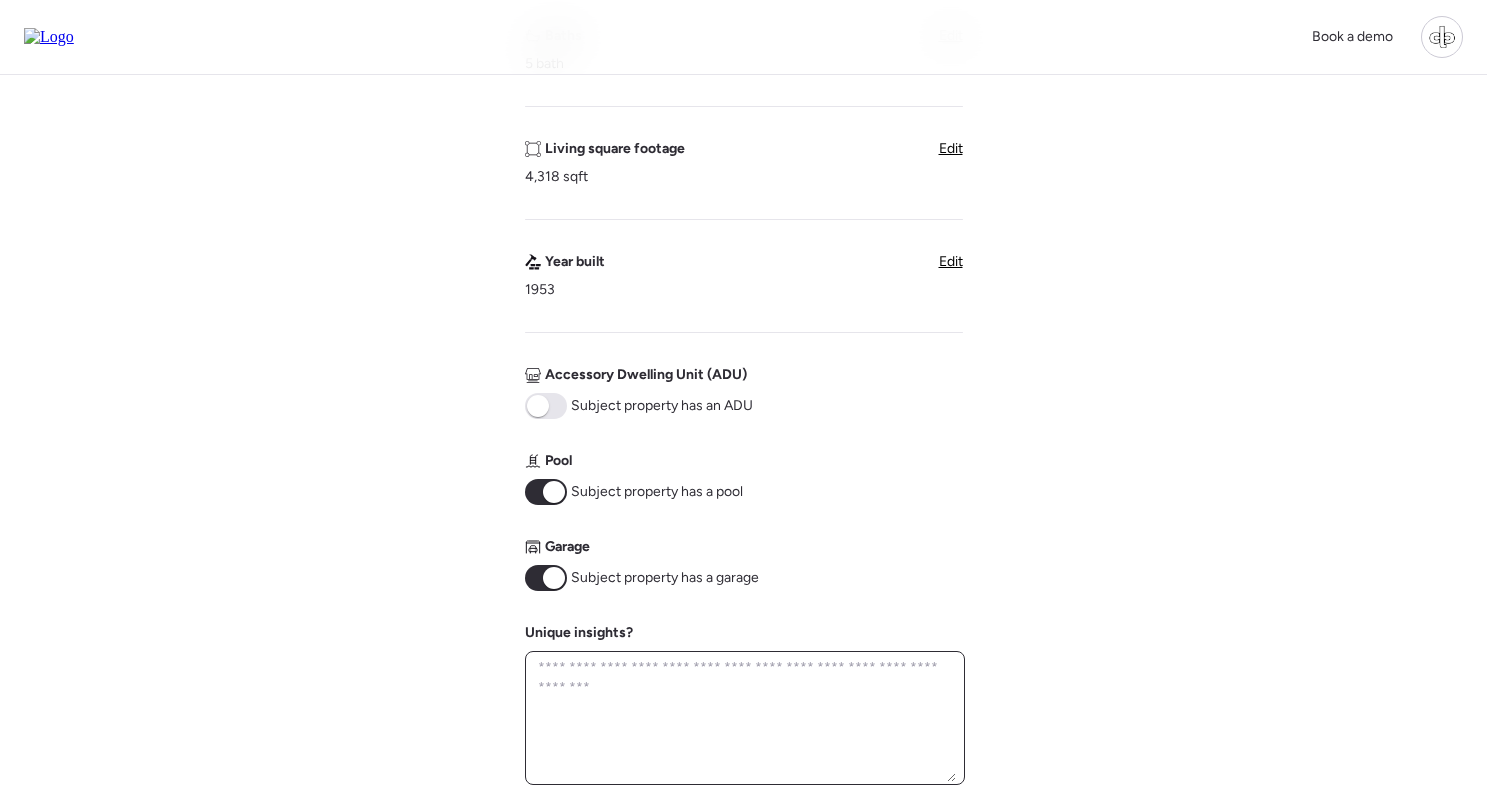 click at bounding box center (745, 718) 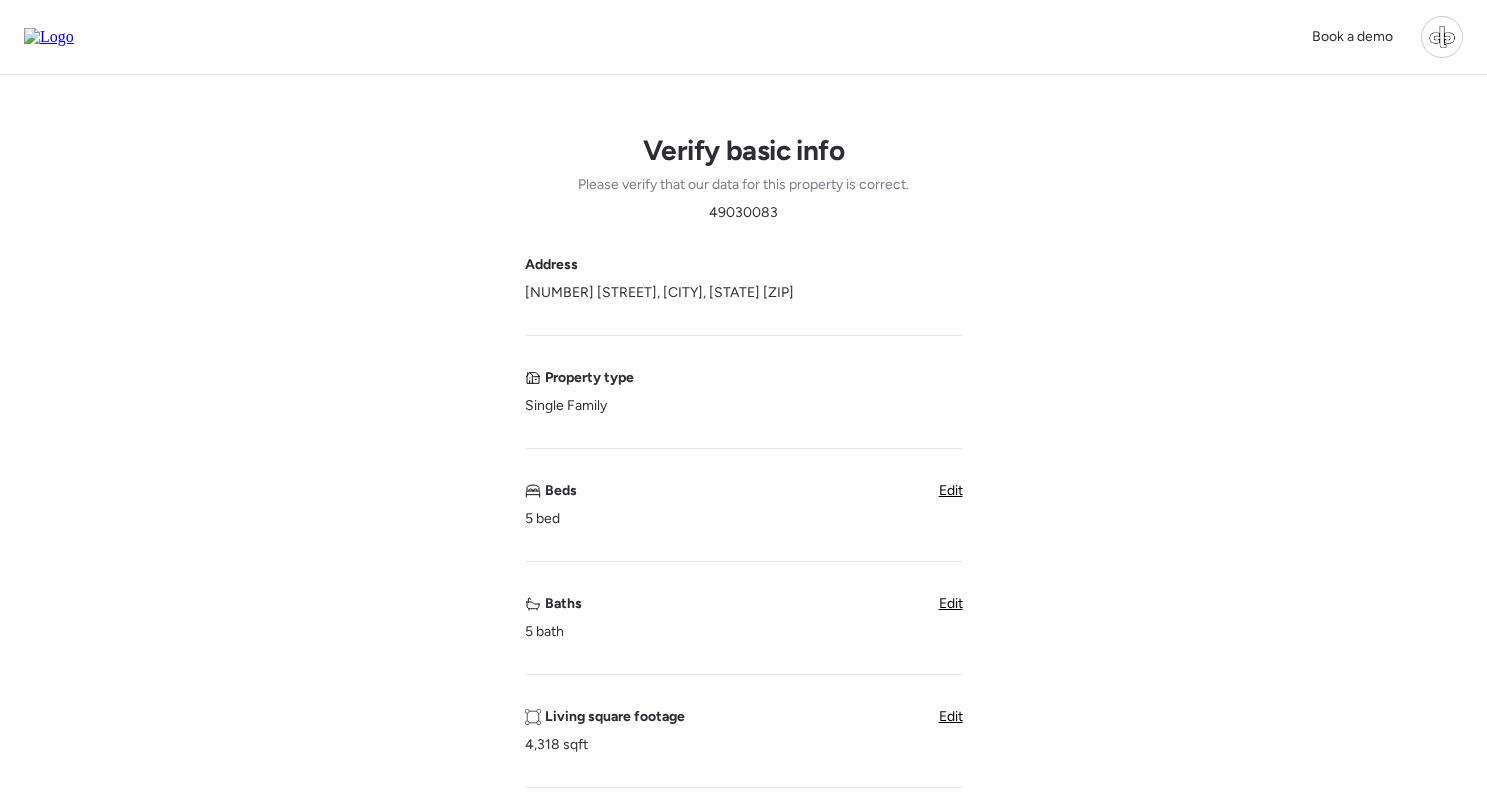 scroll, scrollTop: 0, scrollLeft: 0, axis: both 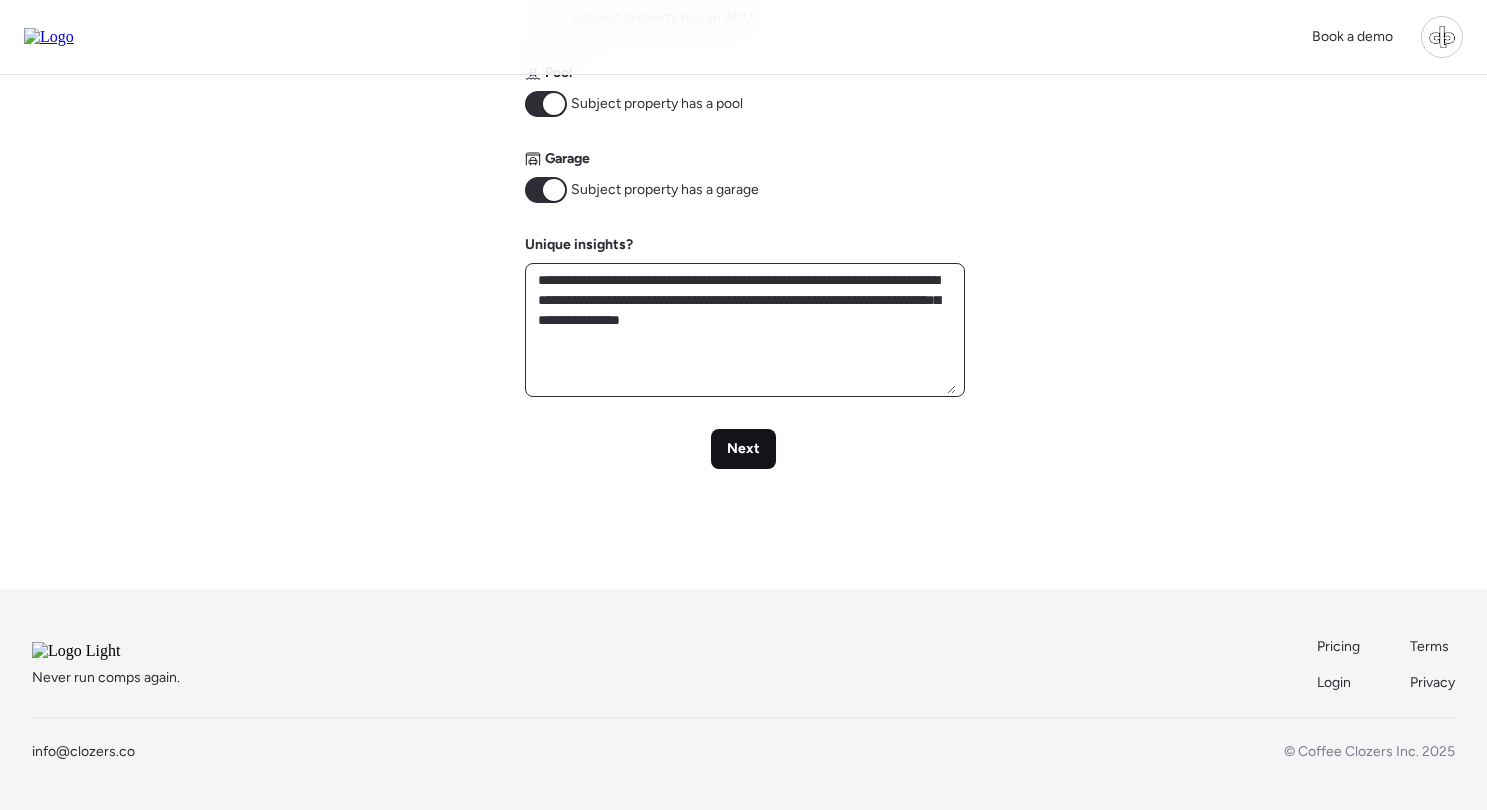 type on "**********" 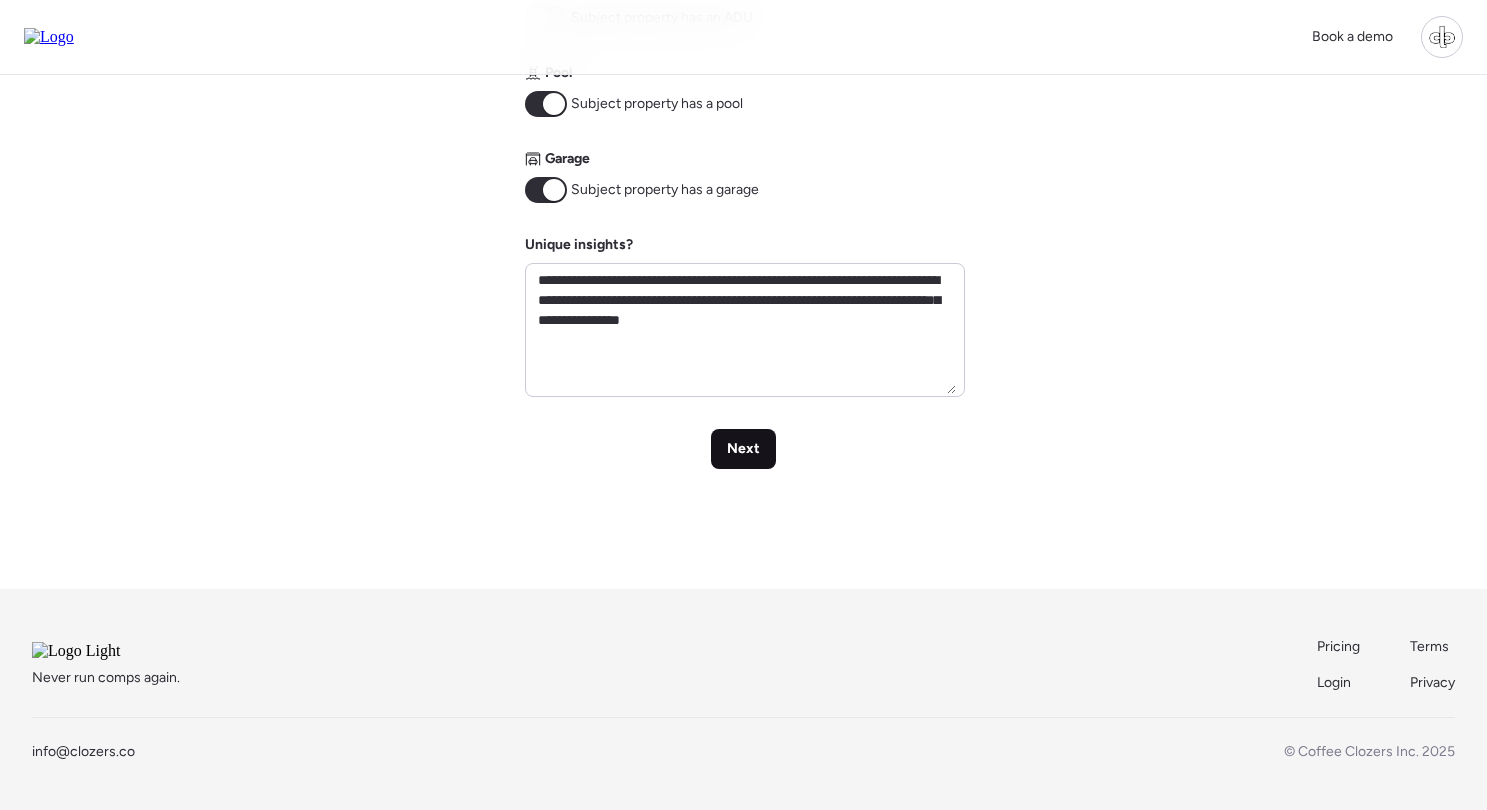 click on "Next" at bounding box center [743, 449] 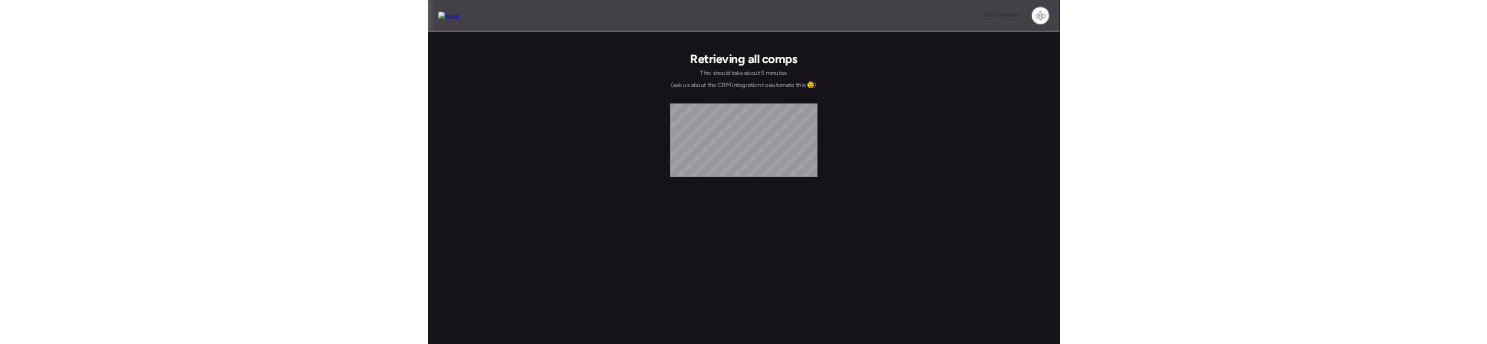scroll, scrollTop: 0, scrollLeft: 0, axis: both 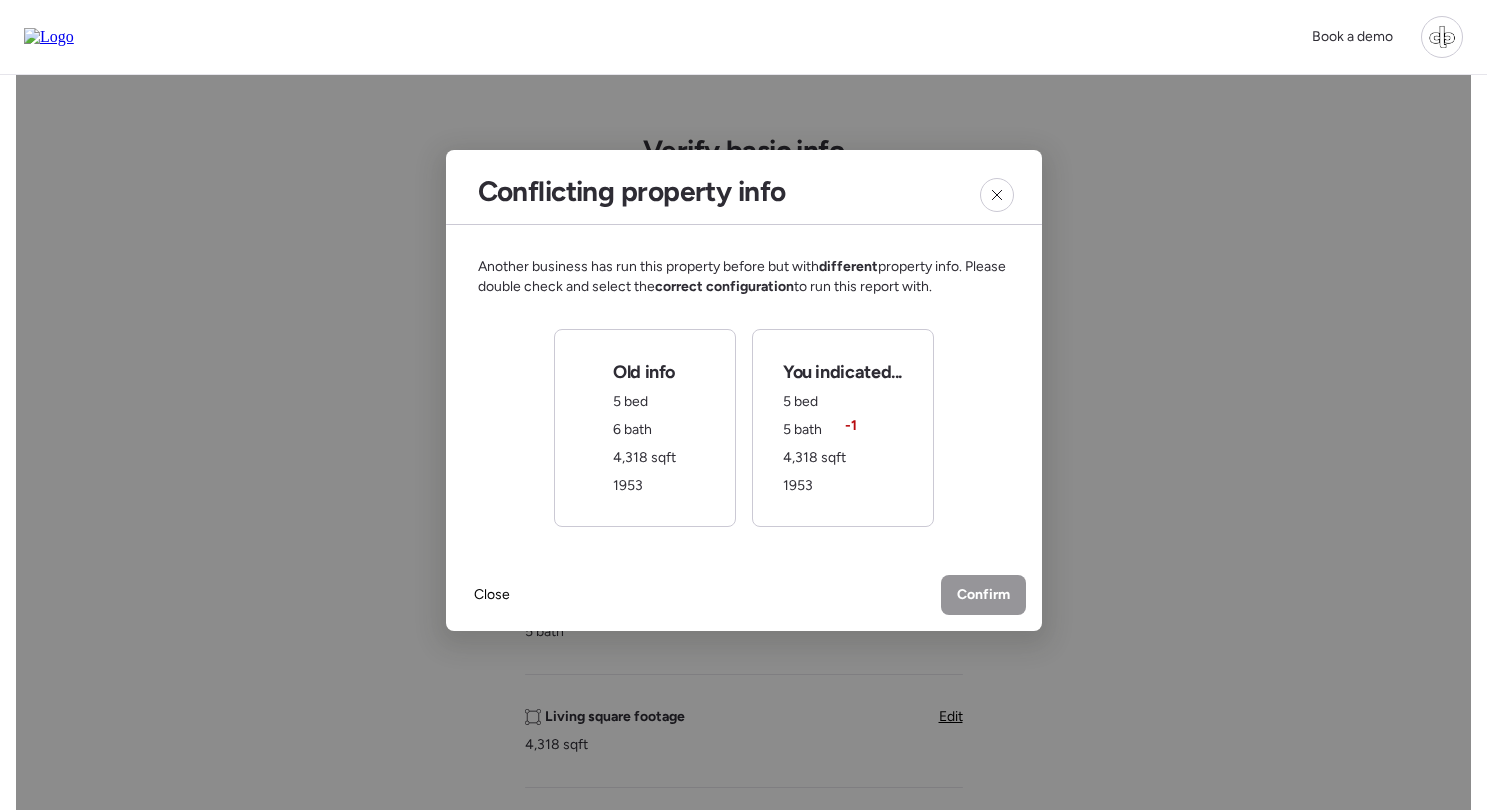 click on "You indicated... 5 bed 5 bath -1 4,318 sqft 1953" at bounding box center (842, 428) 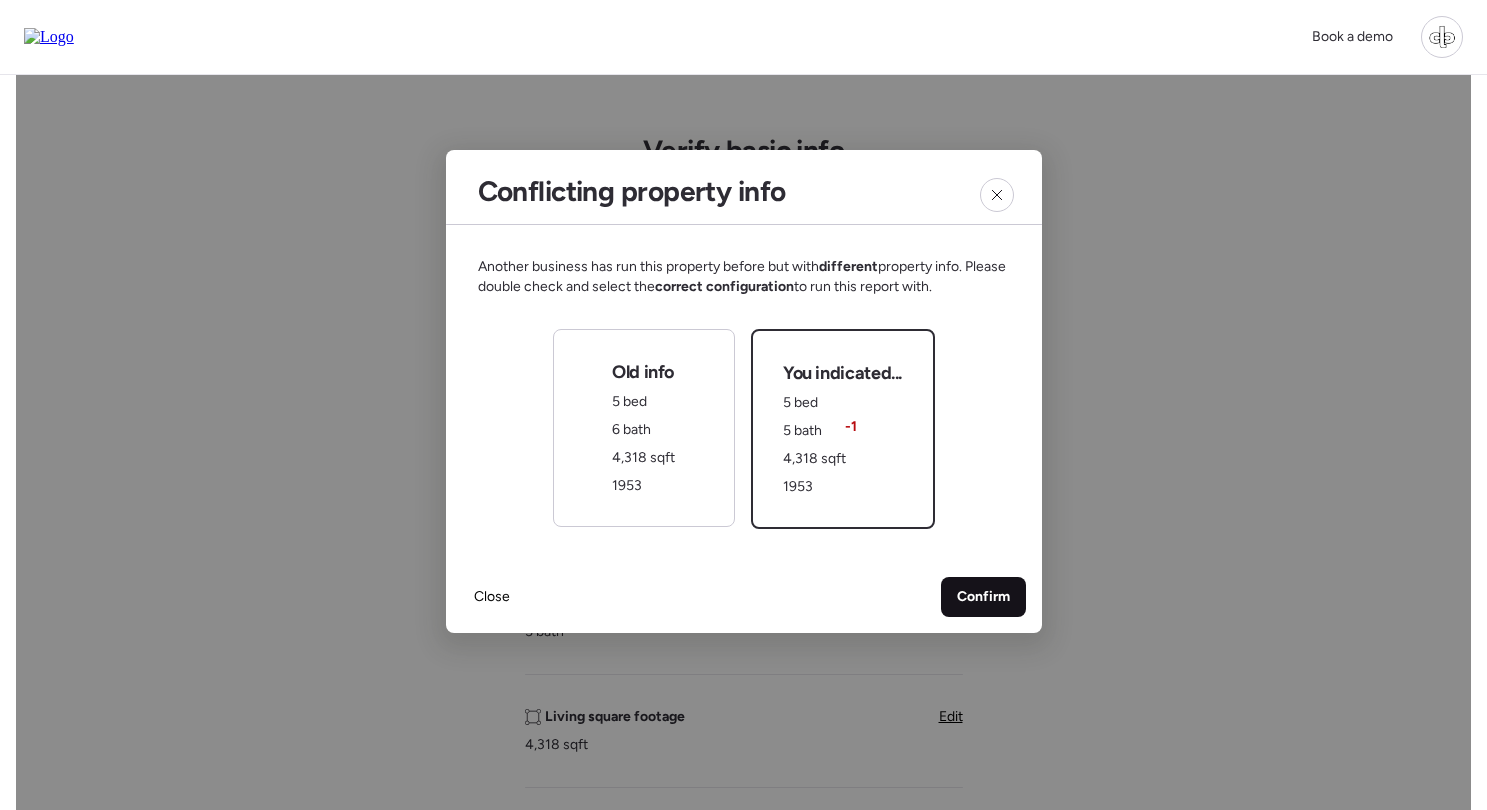 click on "Confirm" at bounding box center (983, 597) 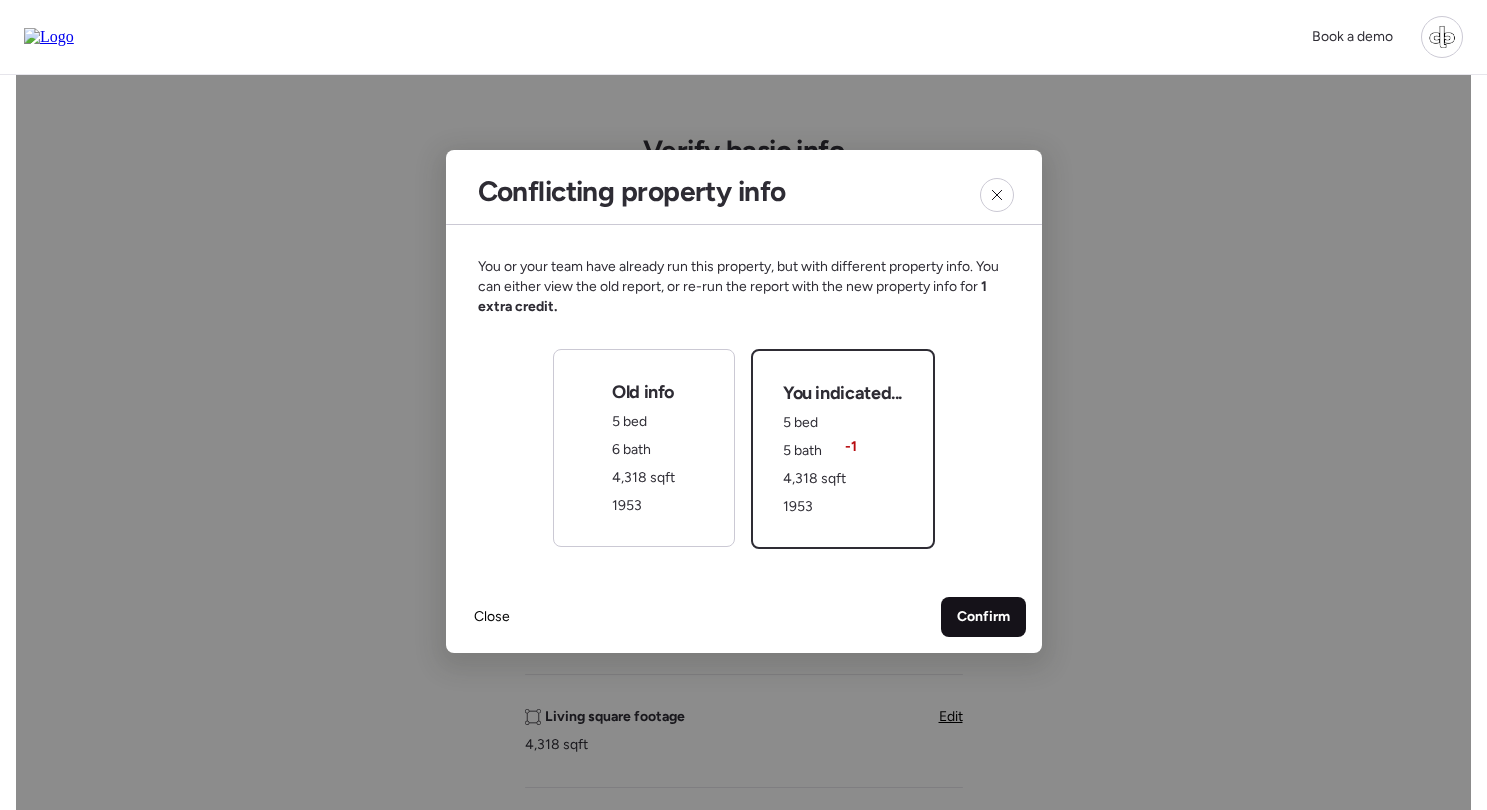 click on "Confirm" at bounding box center (983, 617) 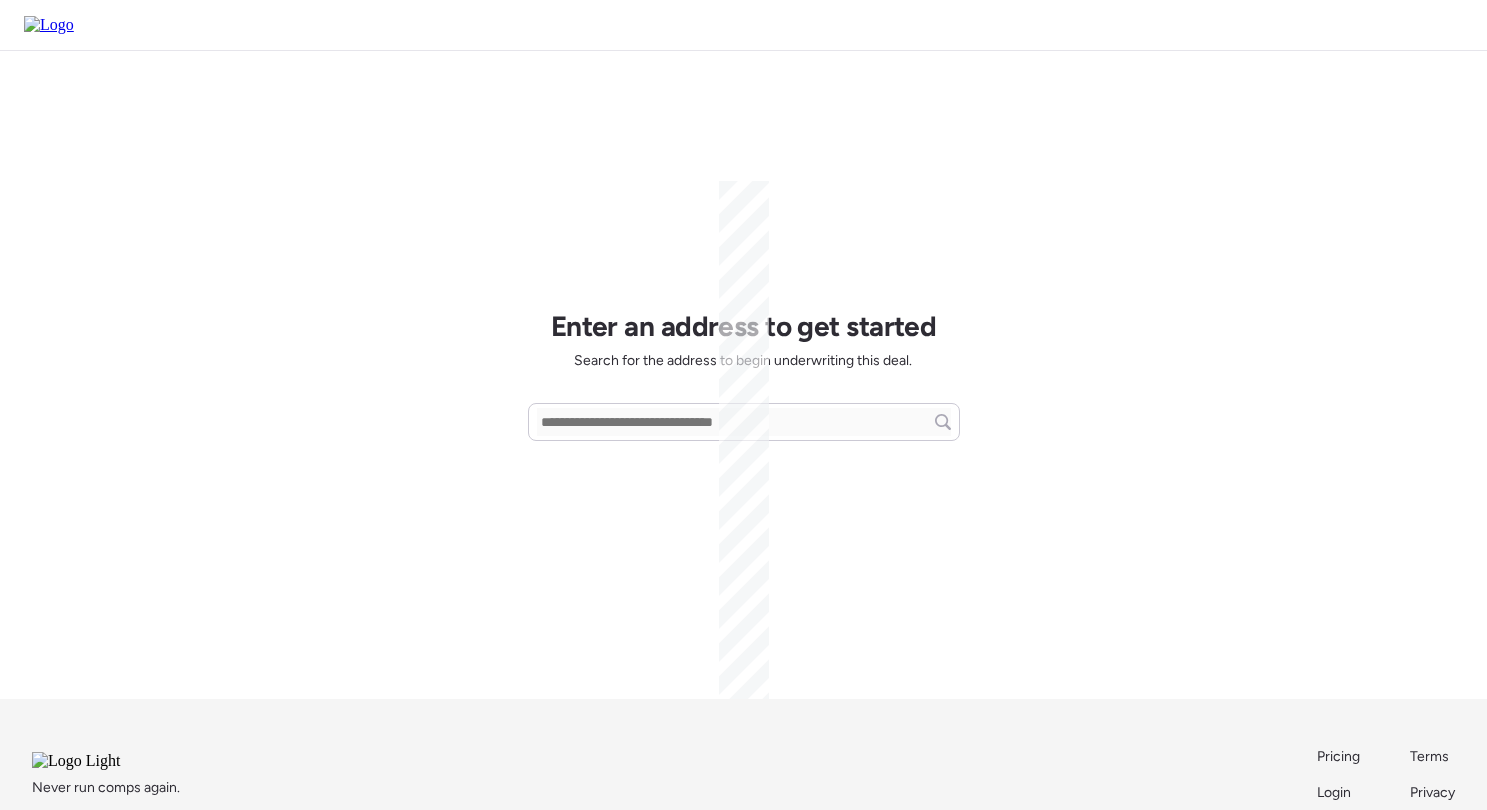 scroll, scrollTop: 0, scrollLeft: 0, axis: both 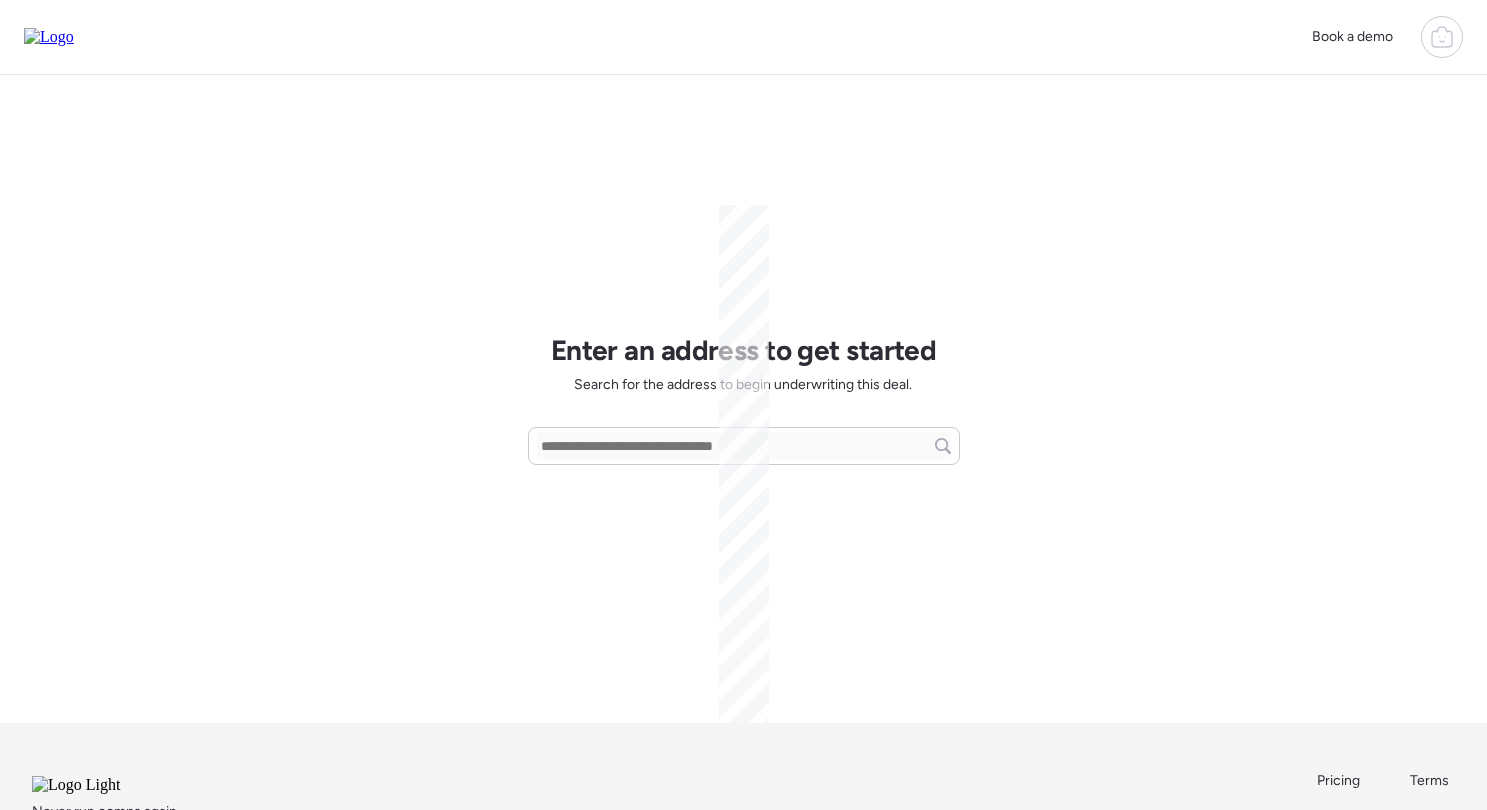 click 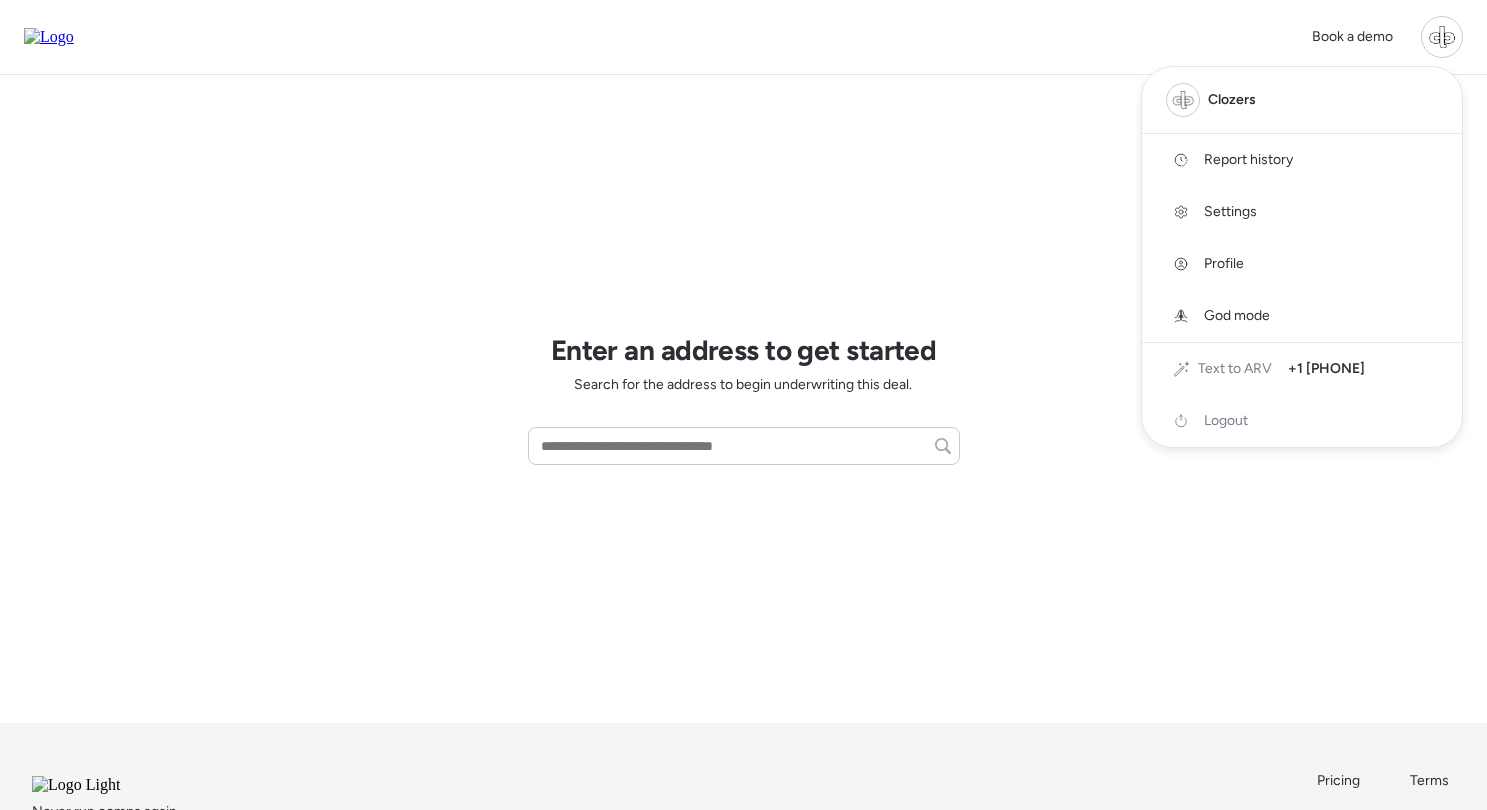 click on "Report history" at bounding box center [1248, 160] 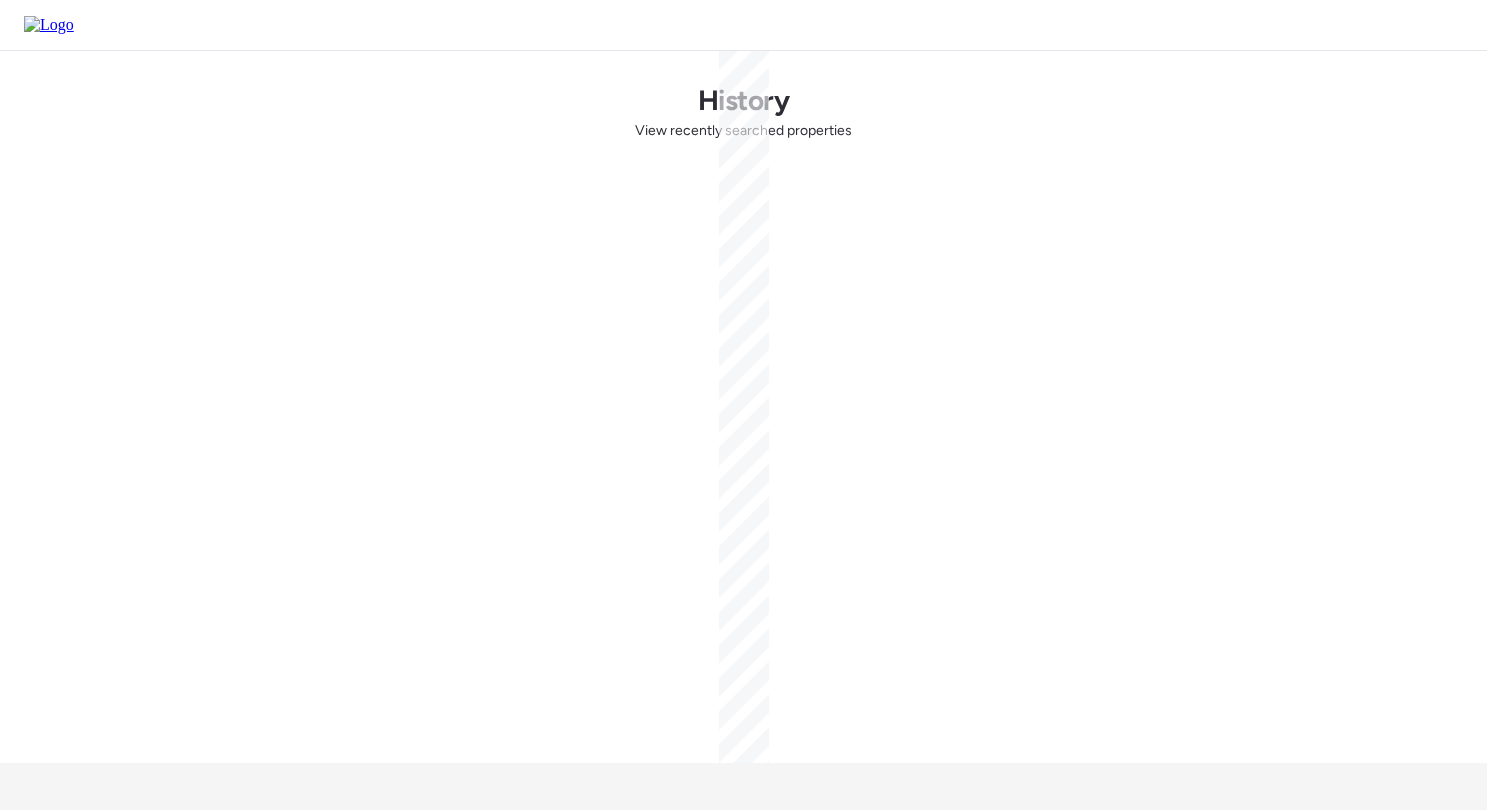 scroll, scrollTop: 0, scrollLeft: 0, axis: both 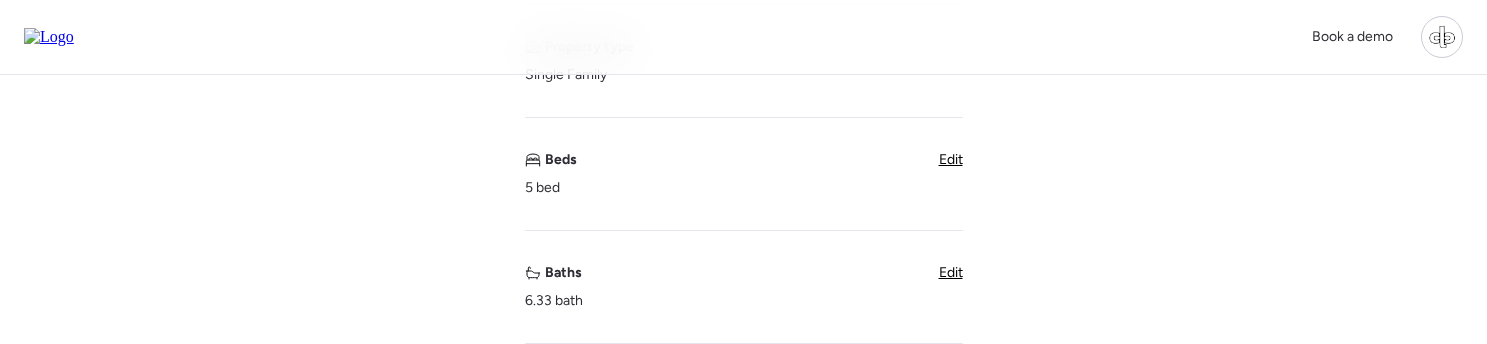click on "Edit" at bounding box center (951, 272) 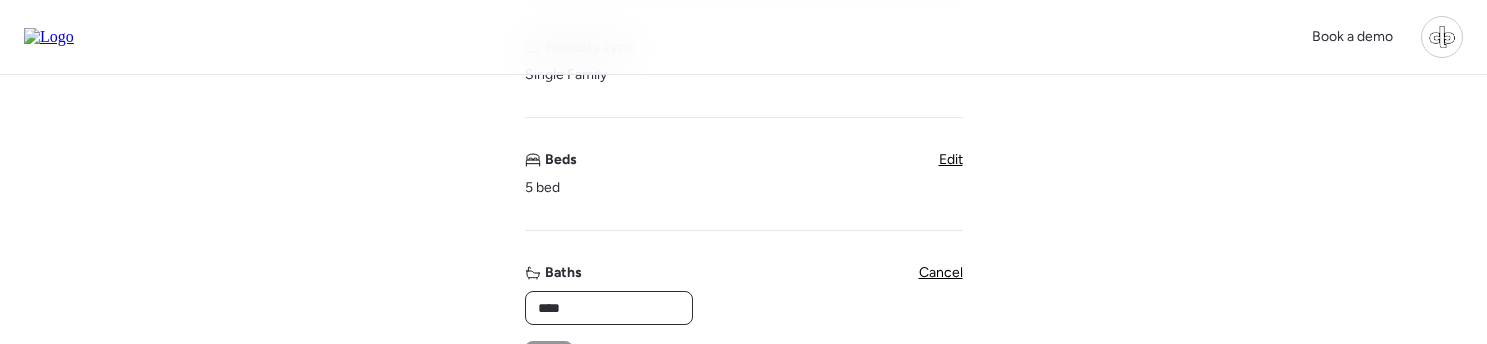 click on "****" at bounding box center (609, 308) 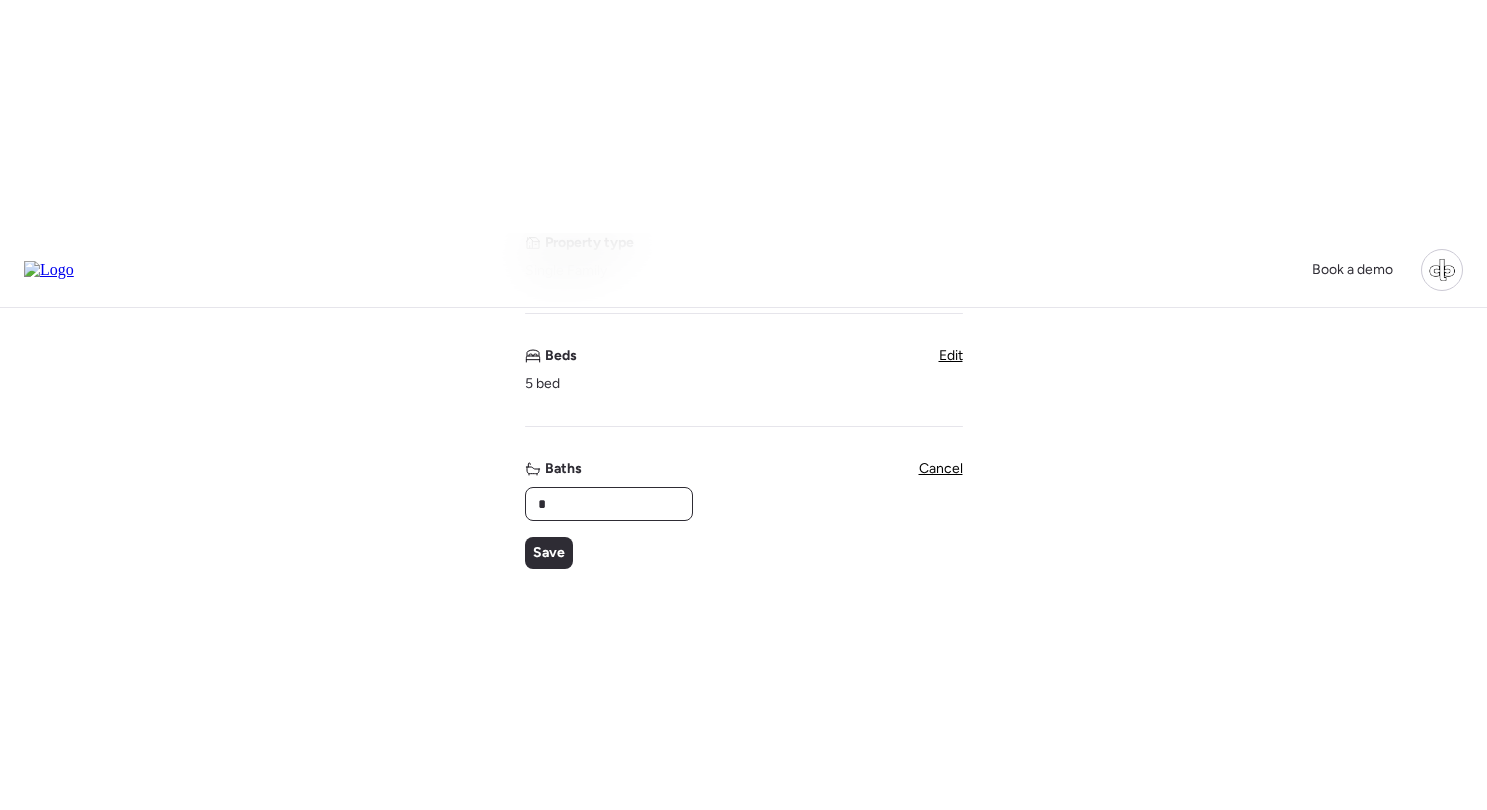 scroll, scrollTop: 380, scrollLeft: 0, axis: vertical 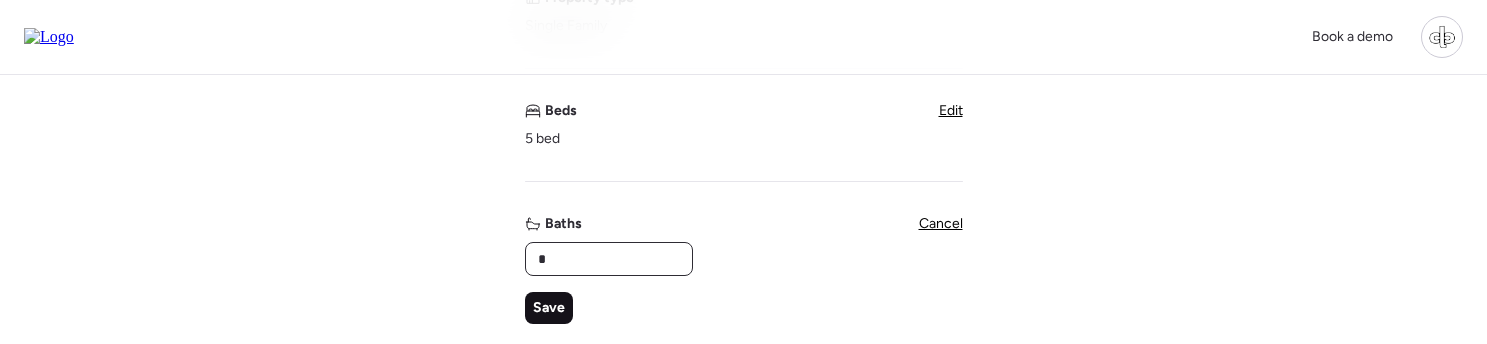 type on "*" 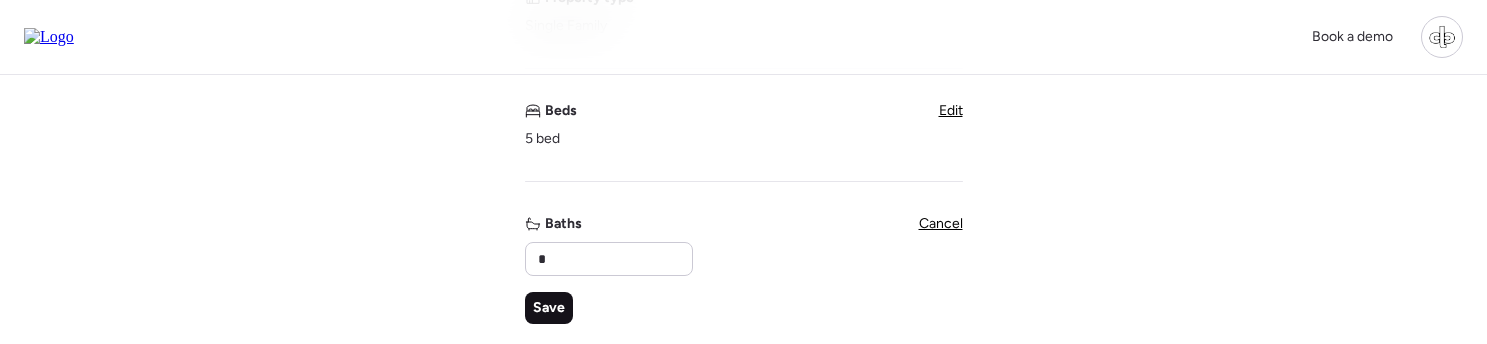 click on "Save" at bounding box center [549, 308] 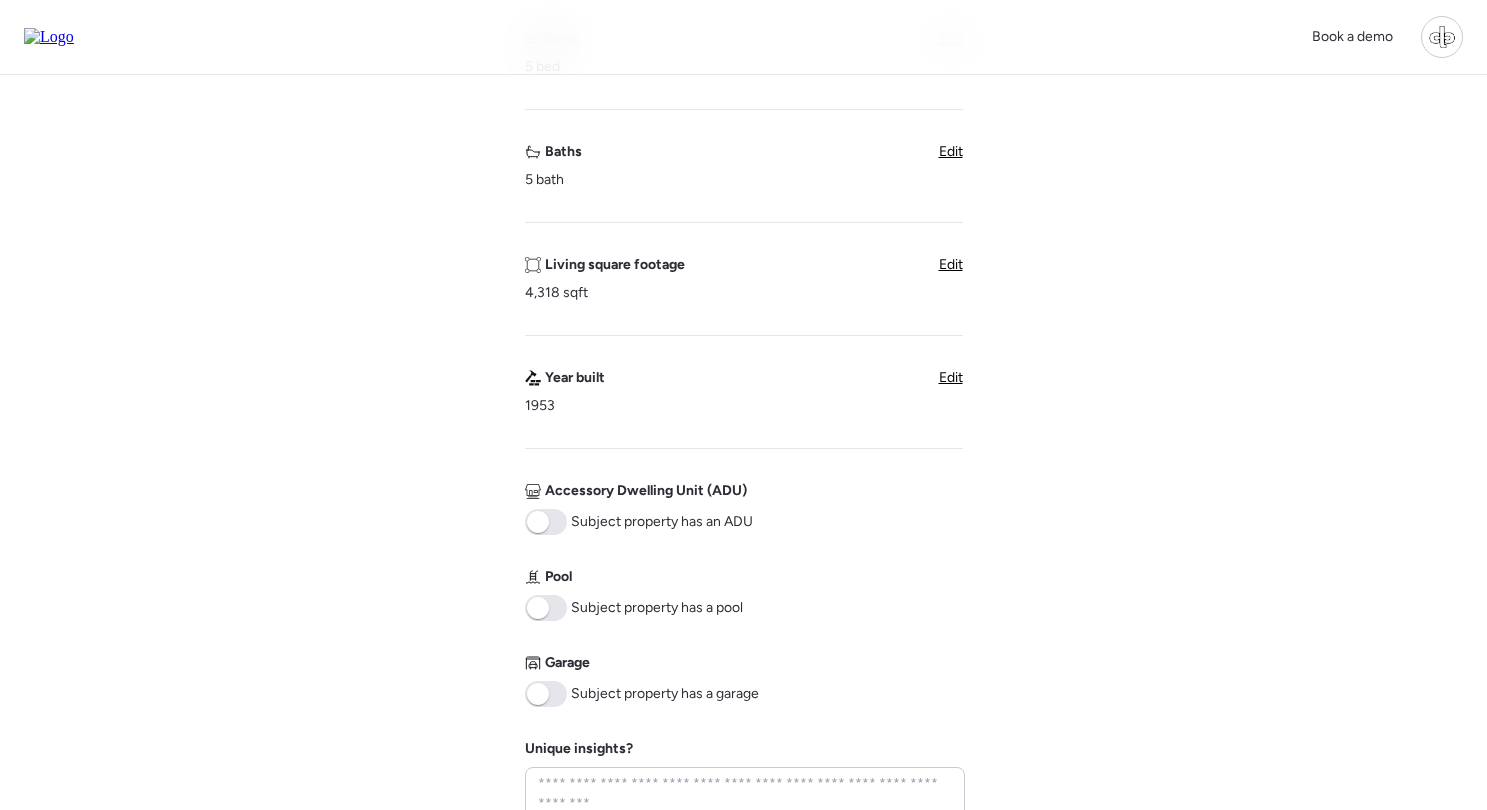 scroll, scrollTop: 459, scrollLeft: 0, axis: vertical 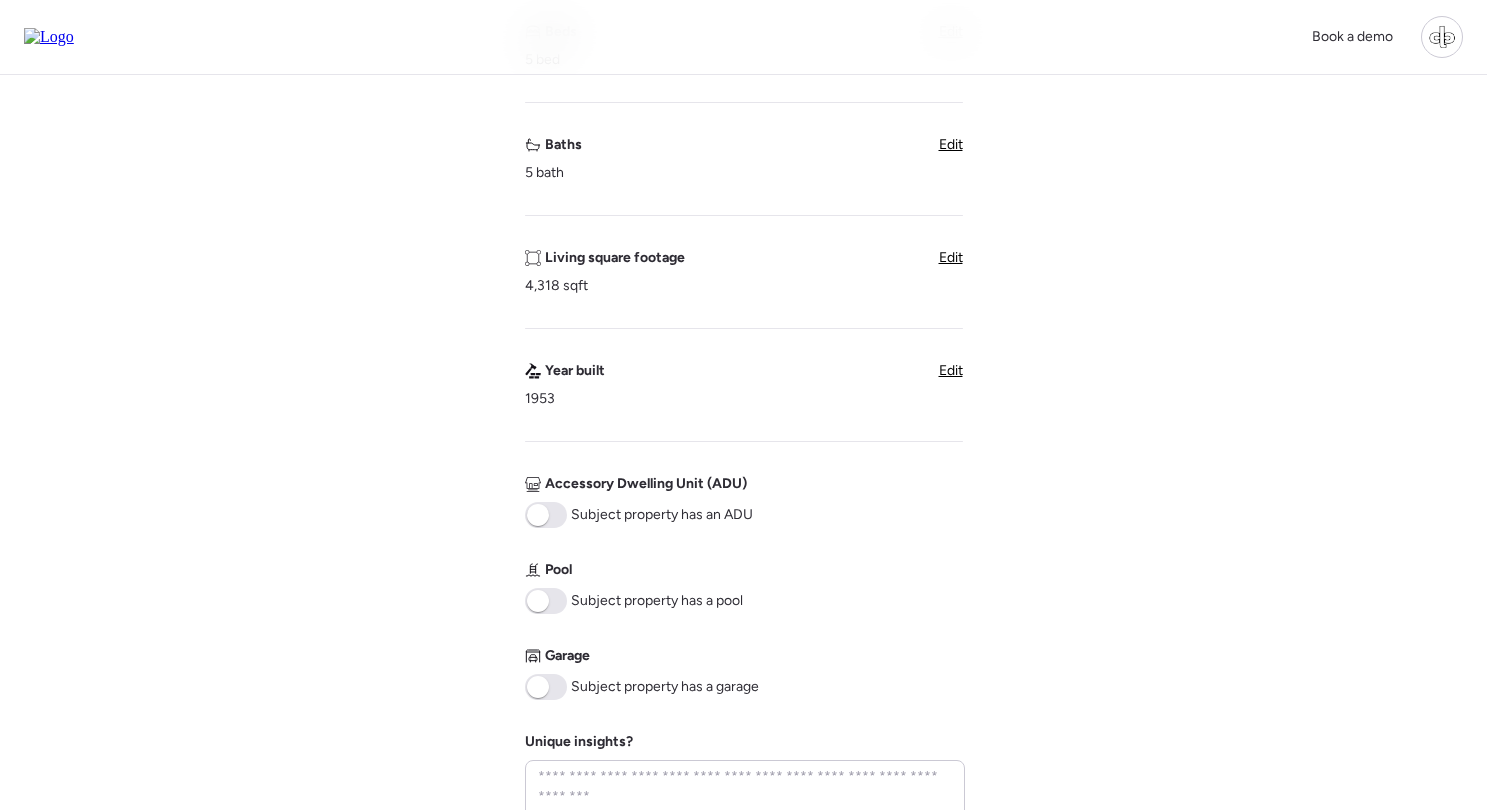 click at bounding box center (546, 601) 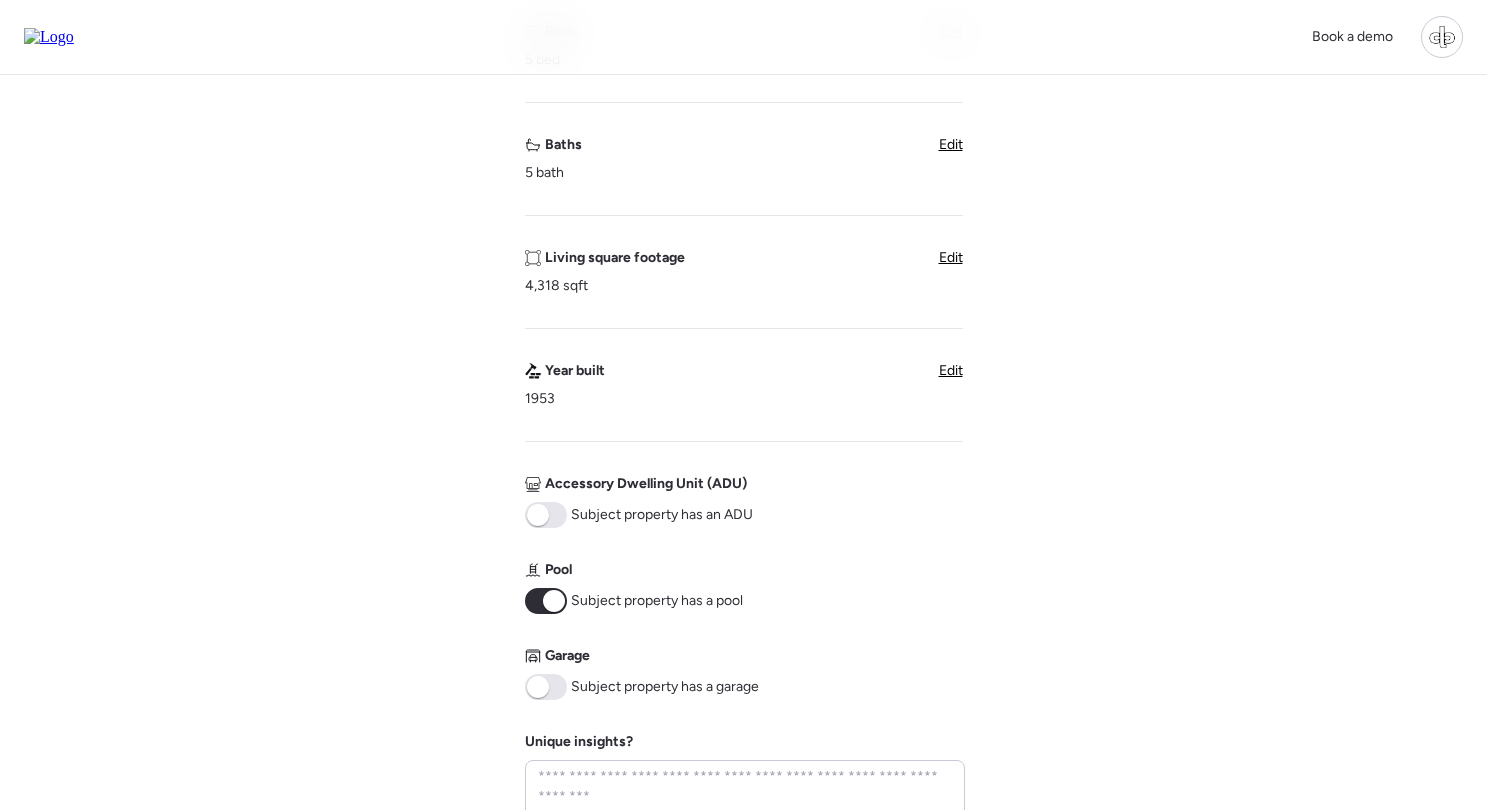 click at bounding box center [546, 687] 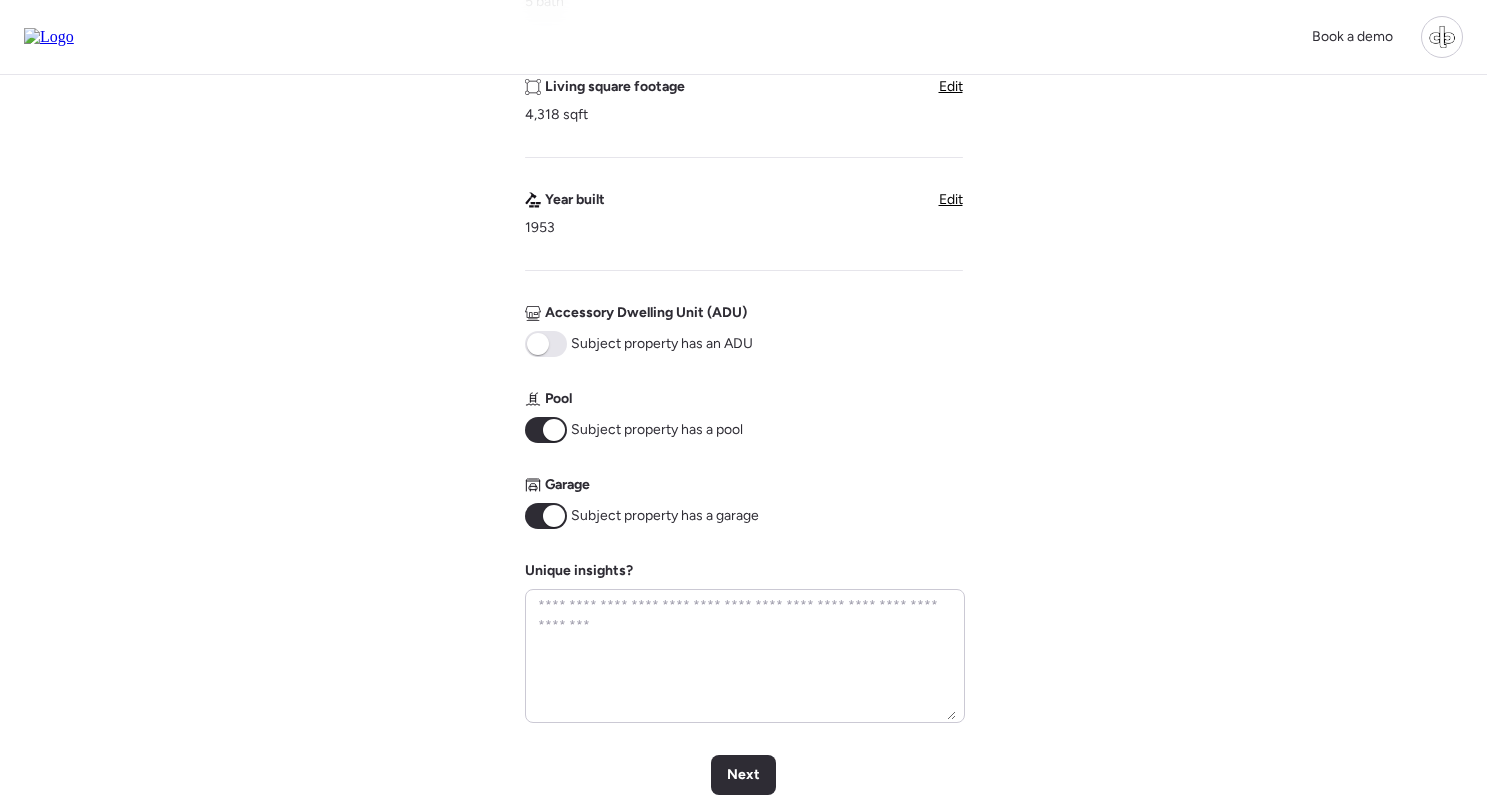 scroll, scrollTop: 649, scrollLeft: 0, axis: vertical 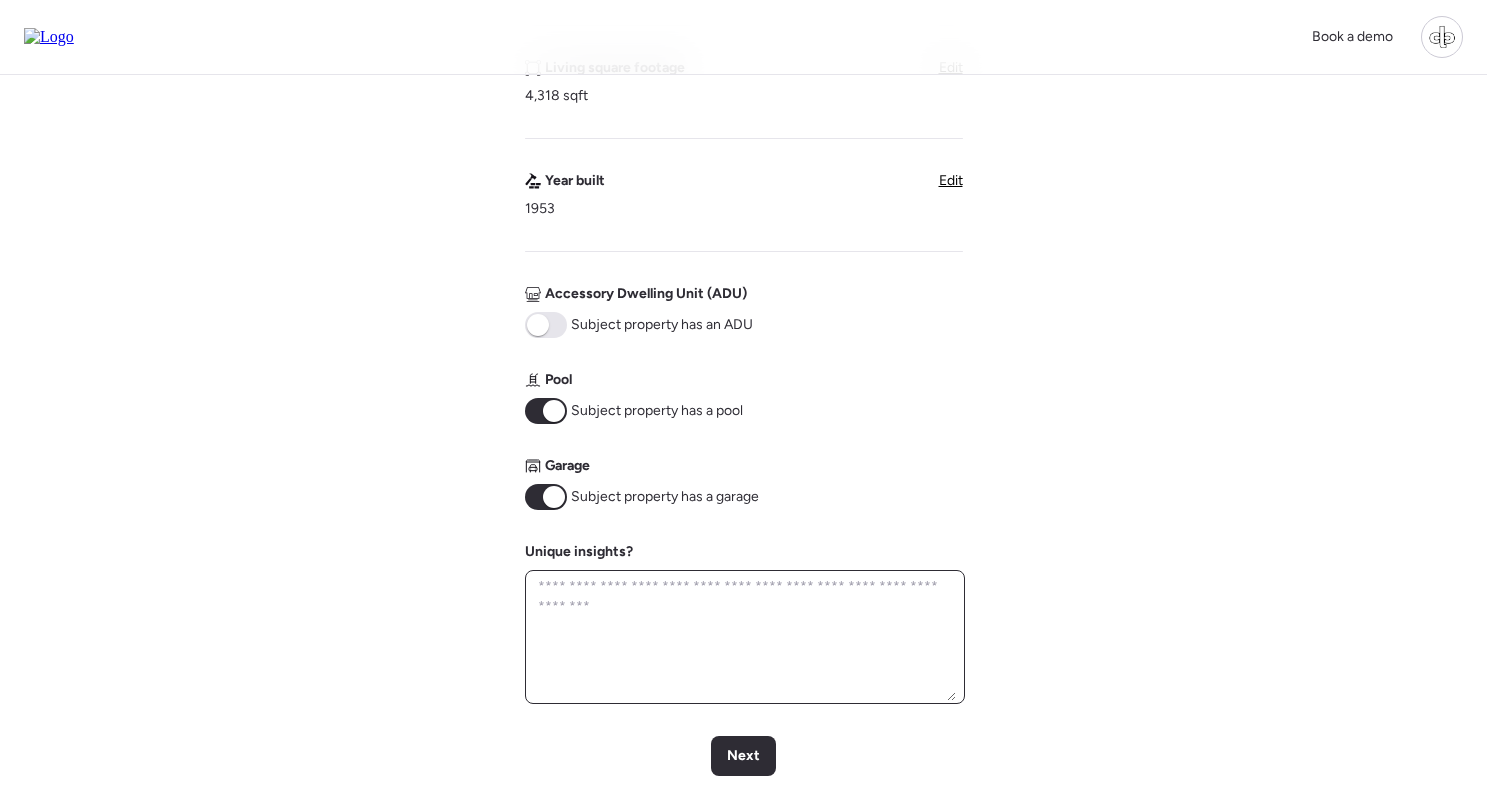 click at bounding box center (745, 637) 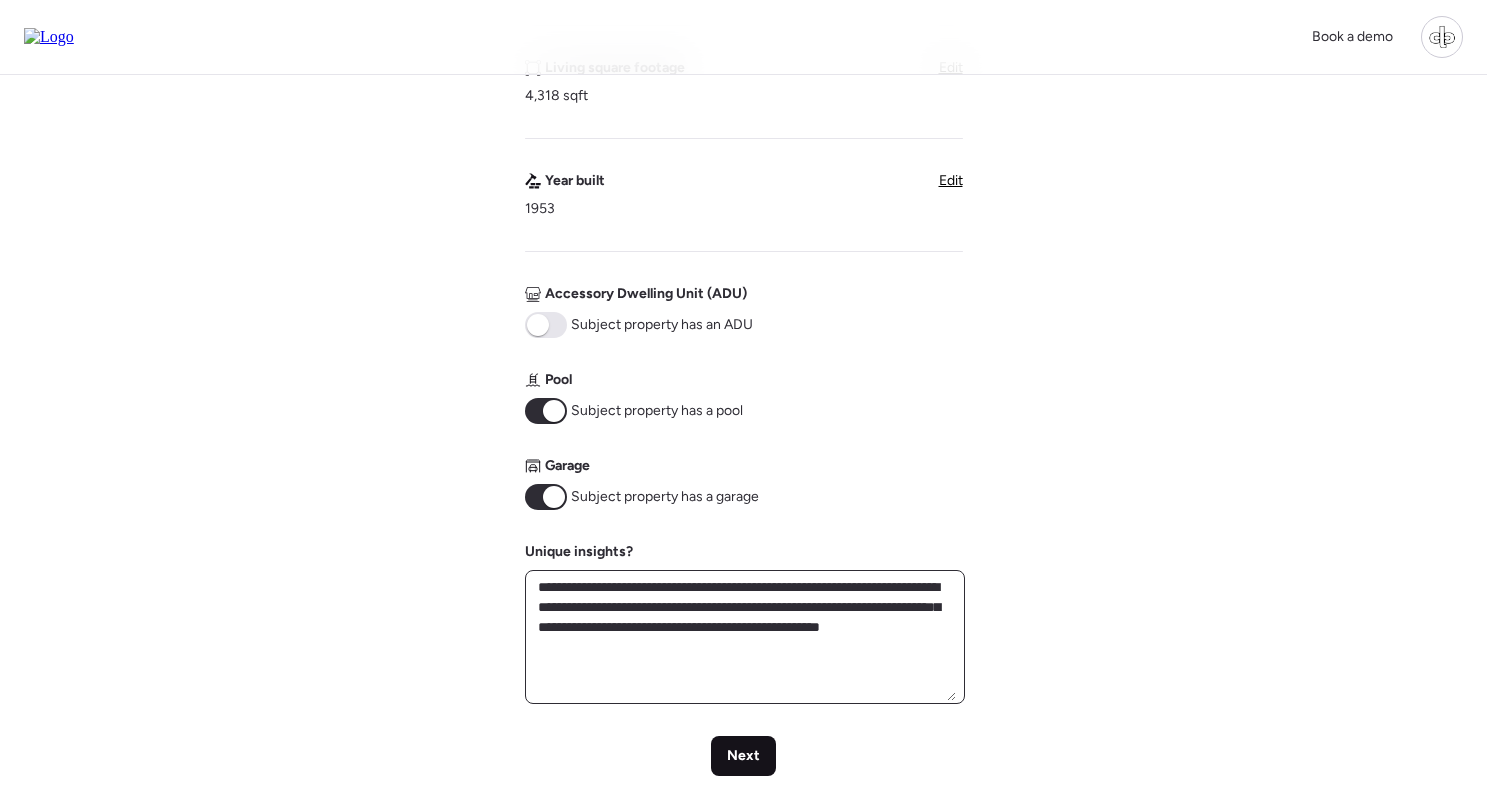 type on "**********" 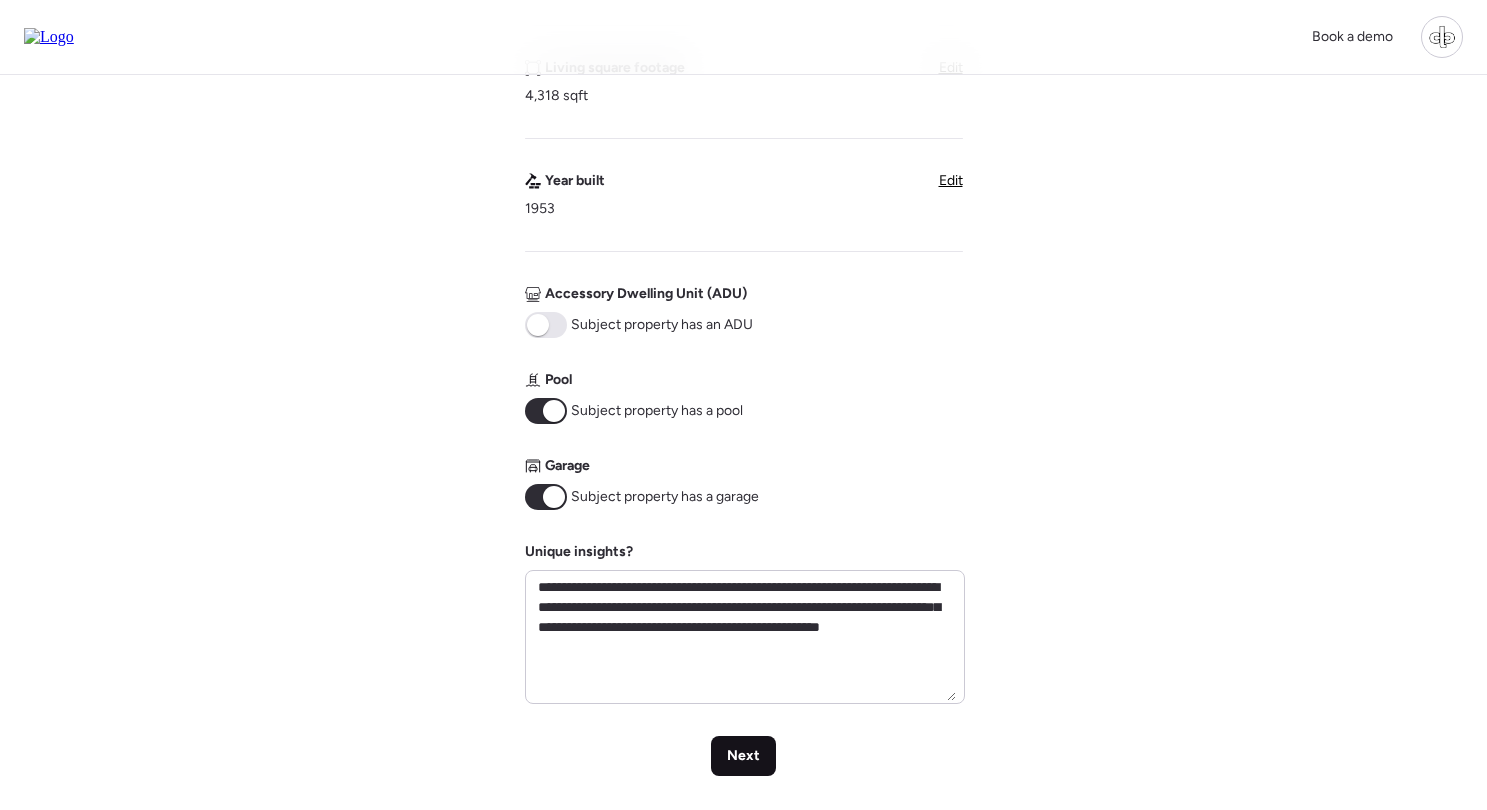 click on "Next" at bounding box center [743, 756] 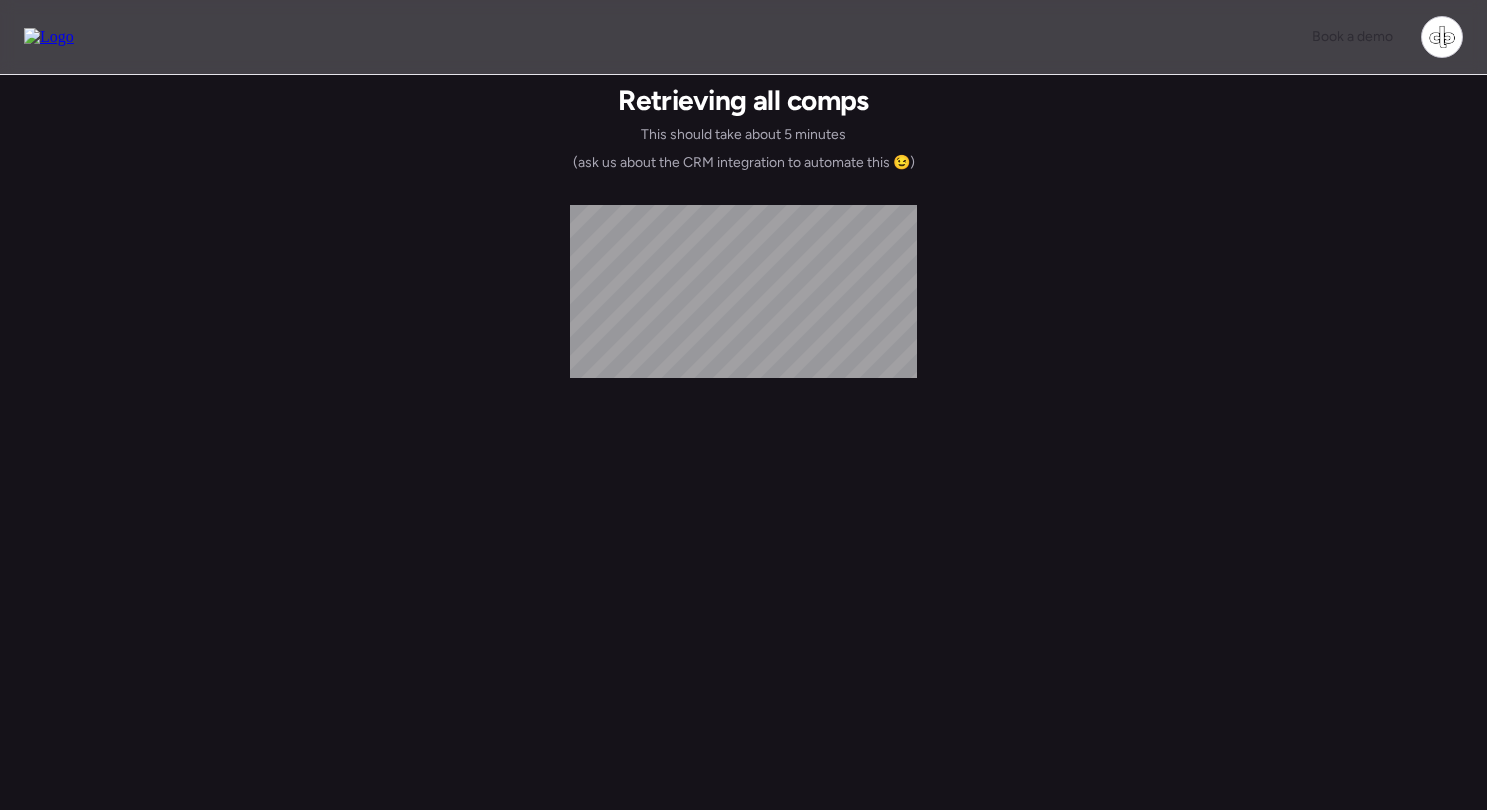 scroll, scrollTop: 0, scrollLeft: 0, axis: both 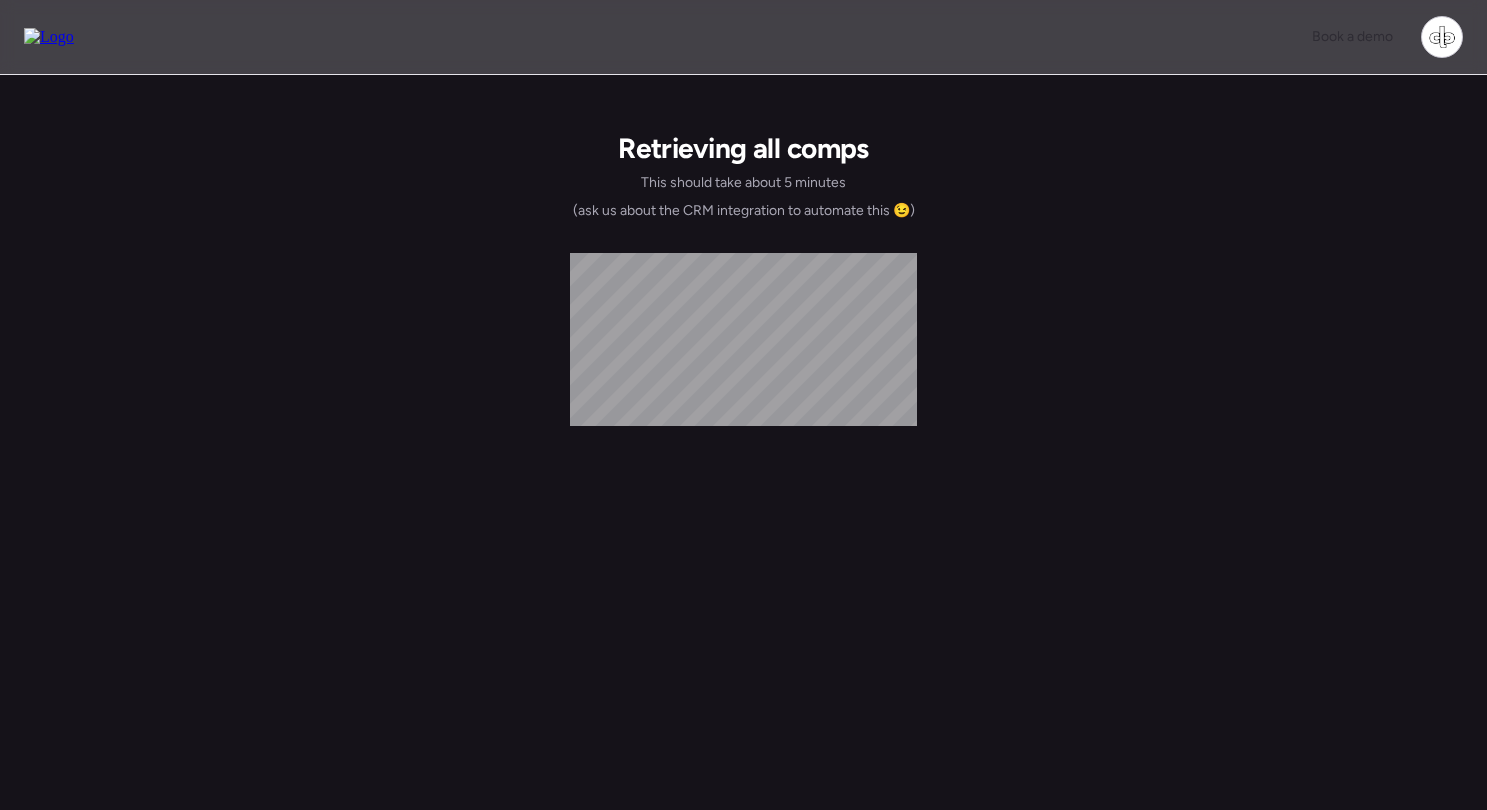 click on "Retrieving all comps This should take about 5 minutes (ask us about the CRM integration to automate this 😉)" at bounding box center [743, 467] 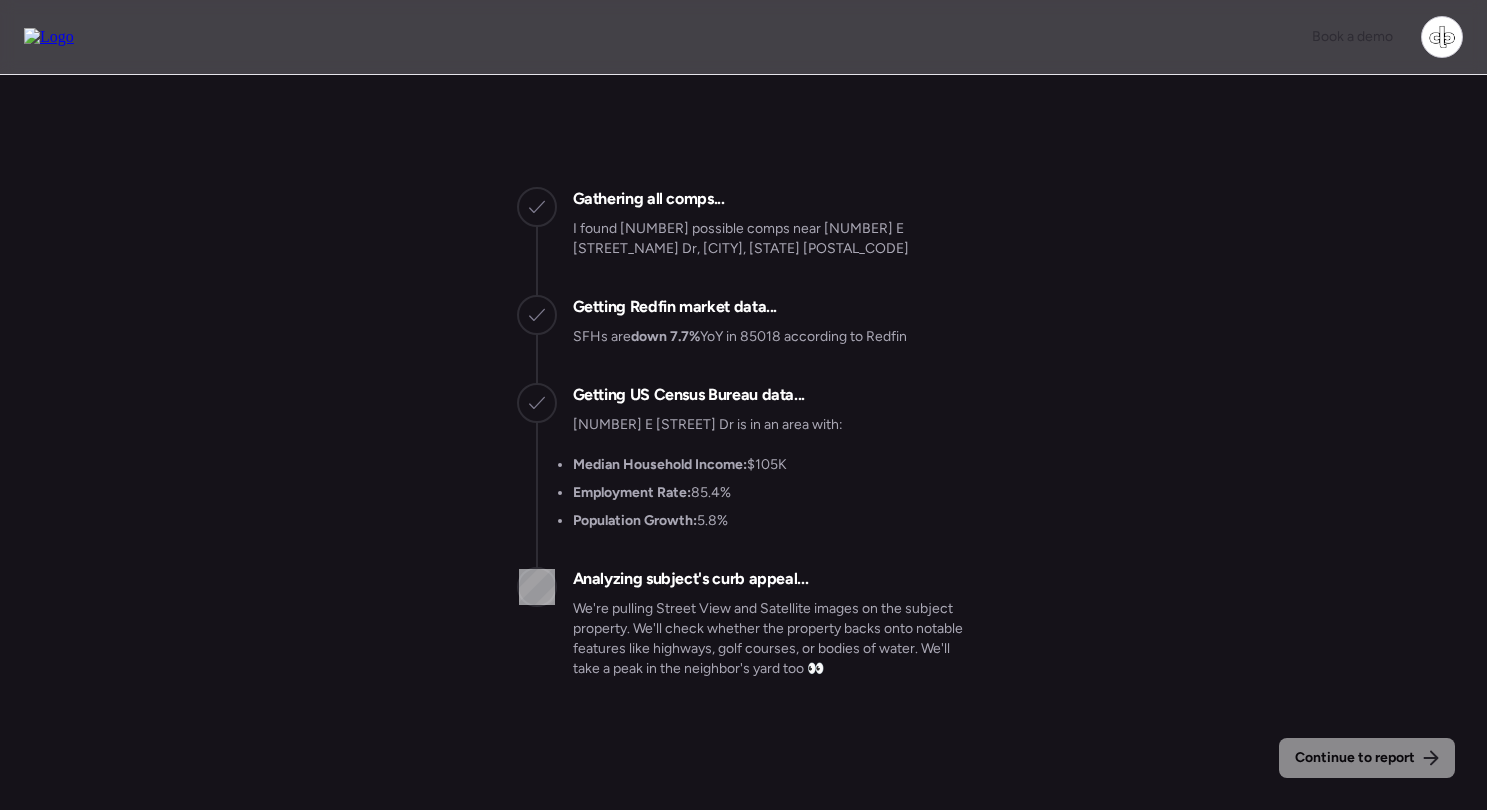 click on "Gathering all comps... I found 100 possible comps near 4421 E Earll Dr, Phoenix, AZ 85018
Getting Redfin market data... SFHs are  down 7.7%  YoY in 85018 according to Redfin
Getting US Census Bureau data... 4421 E Earll Dr is in an area with:
Median Household Income:  $105K
Employment Rate:  85.4%
Population Growth:  5.8%
Analyzing subject's curb appeal... We're pulling Street View and Satellite images on the subject property. We'll check whether the property backs onto notable features like highways, golf courses, or bodies of water. We'll take a peak in the neighbor's yard too 👀" at bounding box center (744, 433) 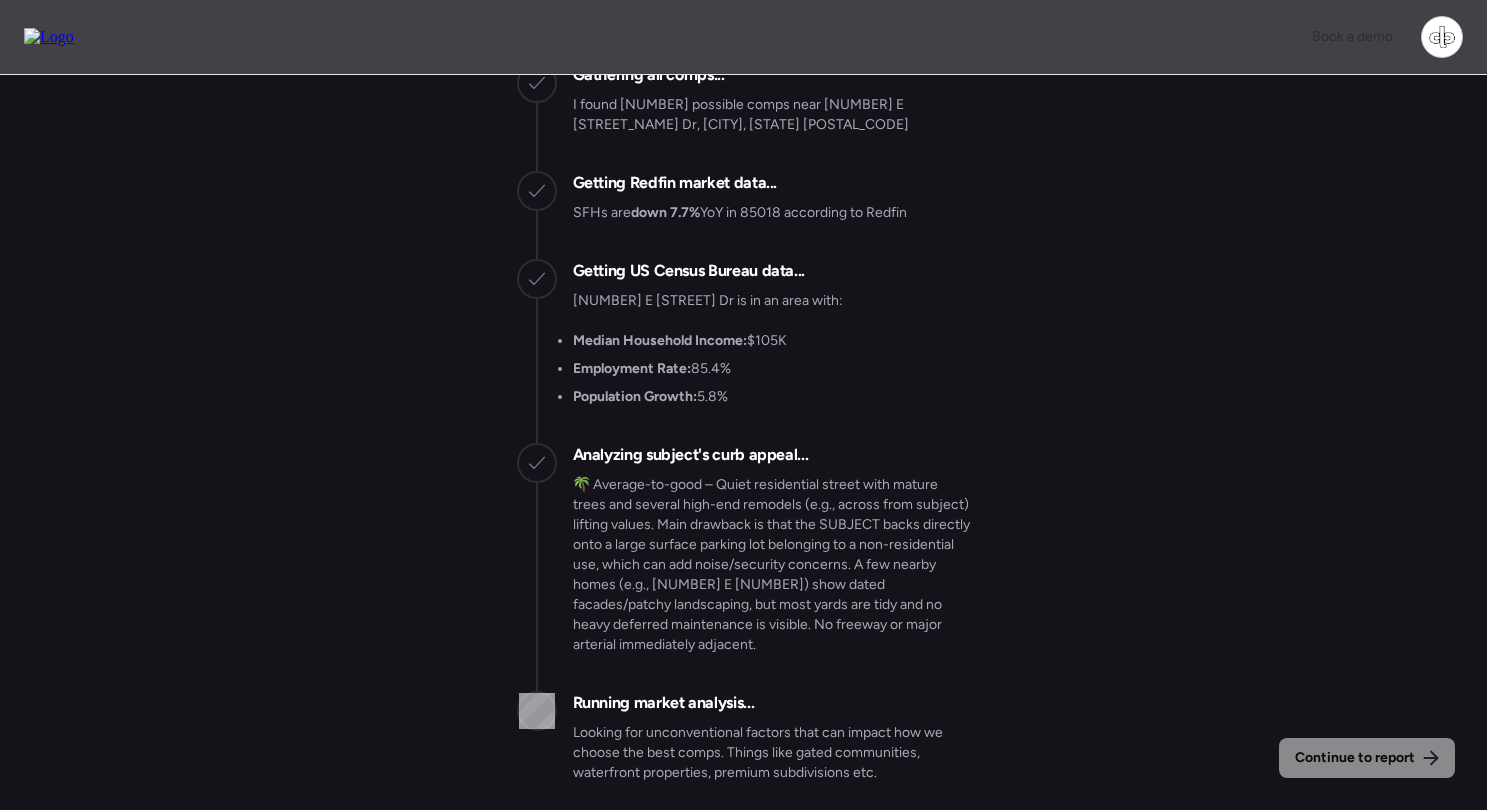 scroll, scrollTop: 0, scrollLeft: 0, axis: both 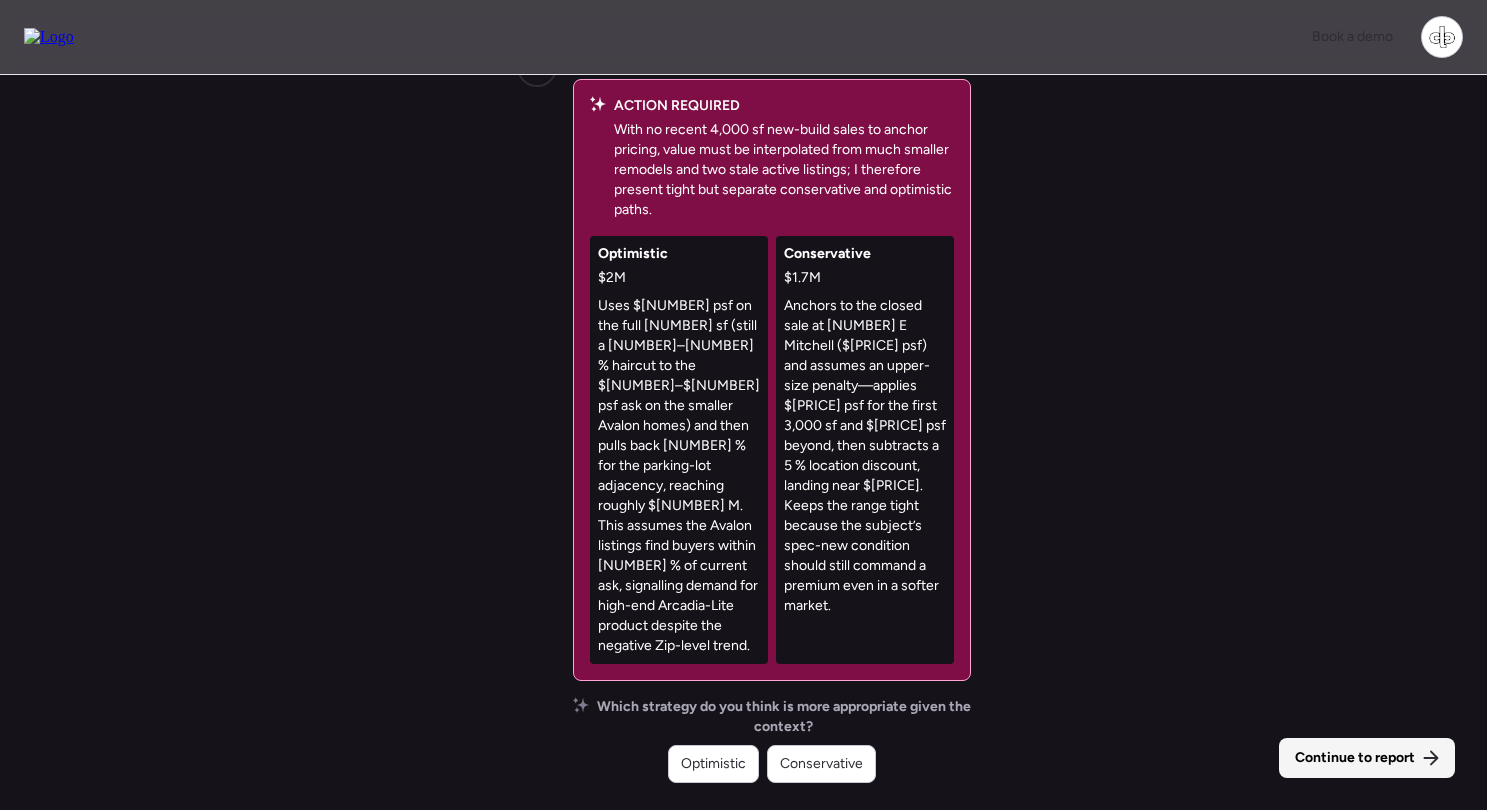click on "Continue to report" at bounding box center [1367, 758] 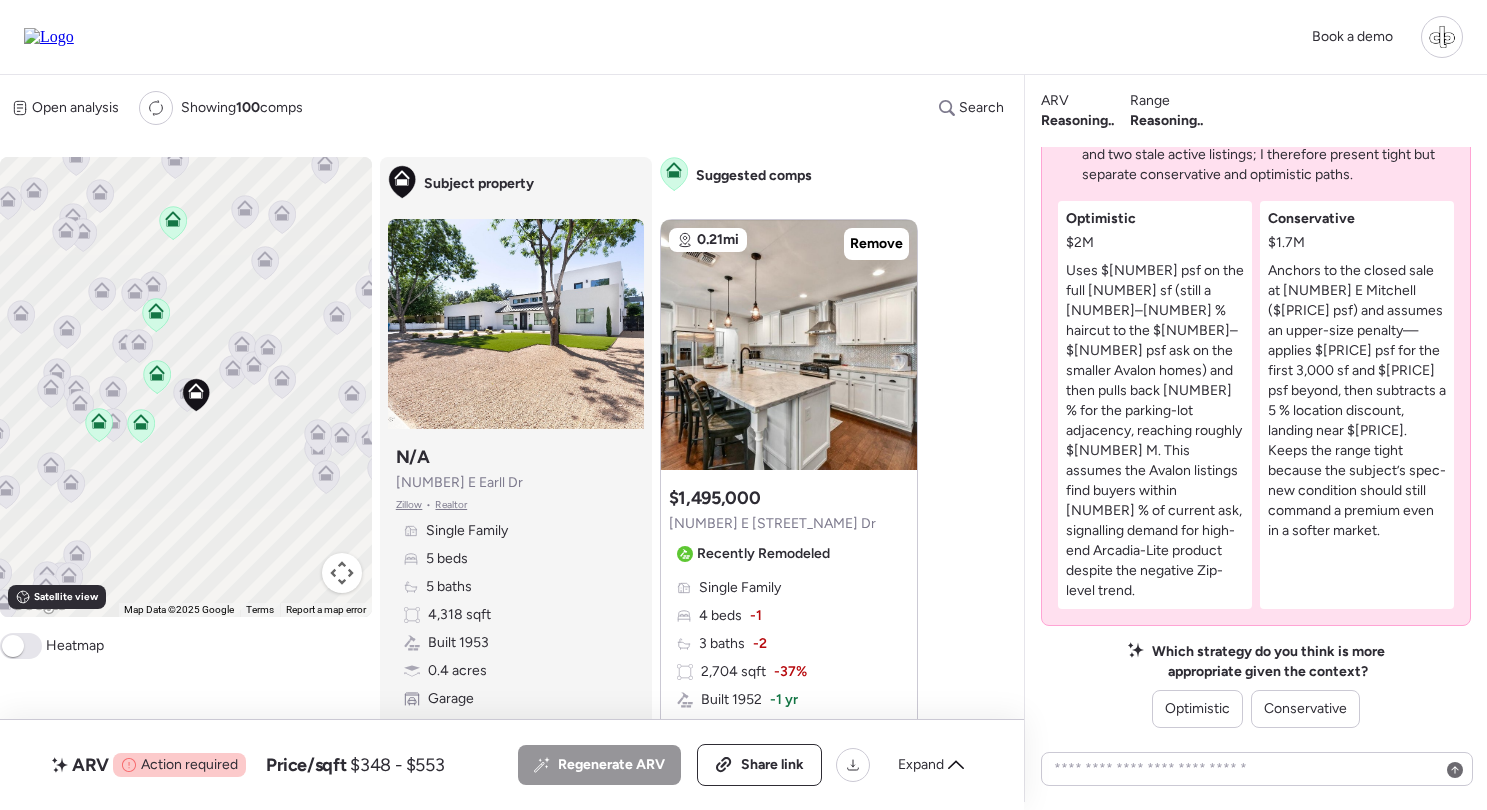 click on "To activate drag with keyboard, press Alt + Enter. Once in keyboard drag state, use the arrow keys to move the marker. To complete the drag, press the Enter key. To cancel, press Escape." at bounding box center [186, 387] 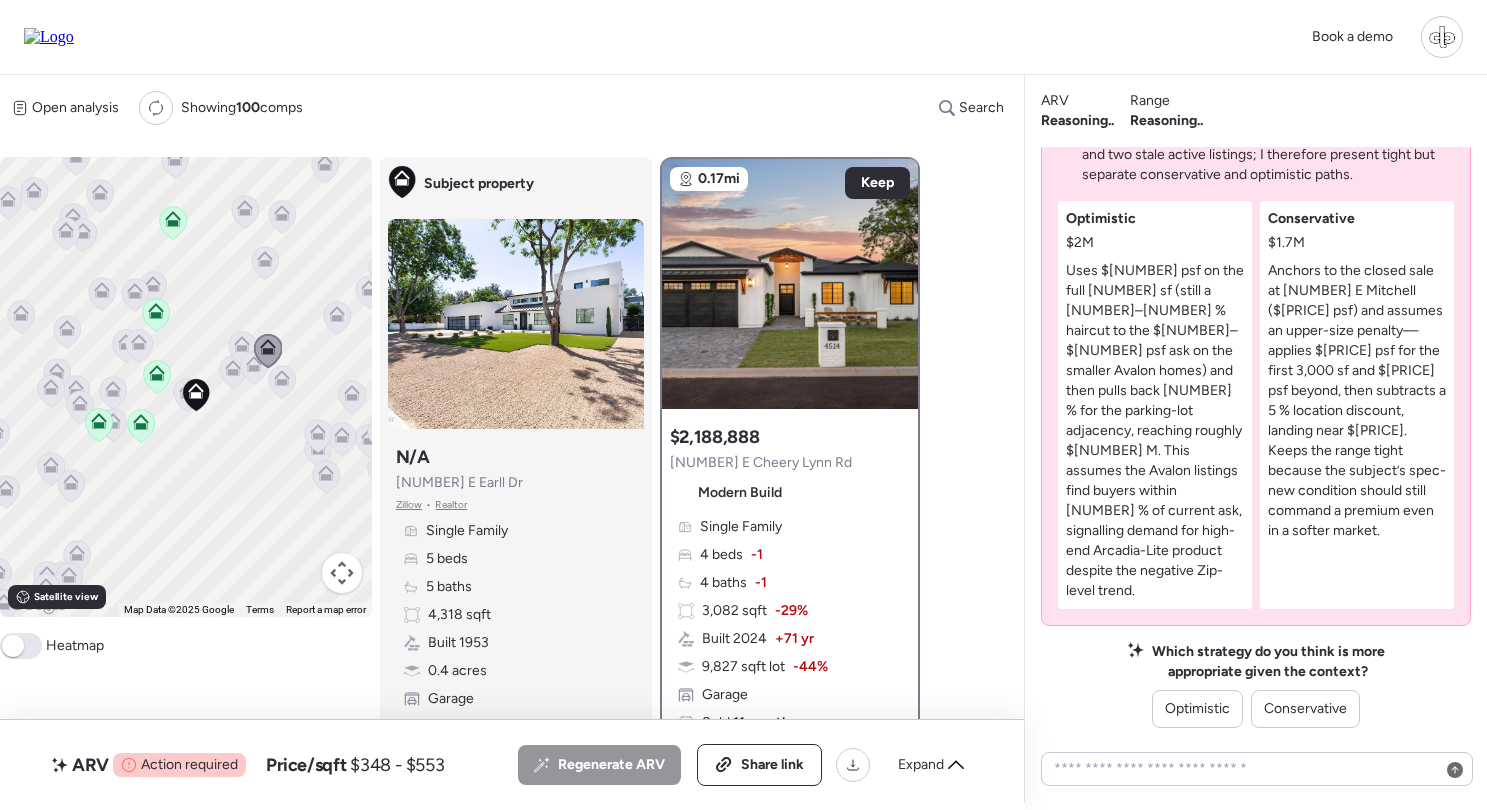 click 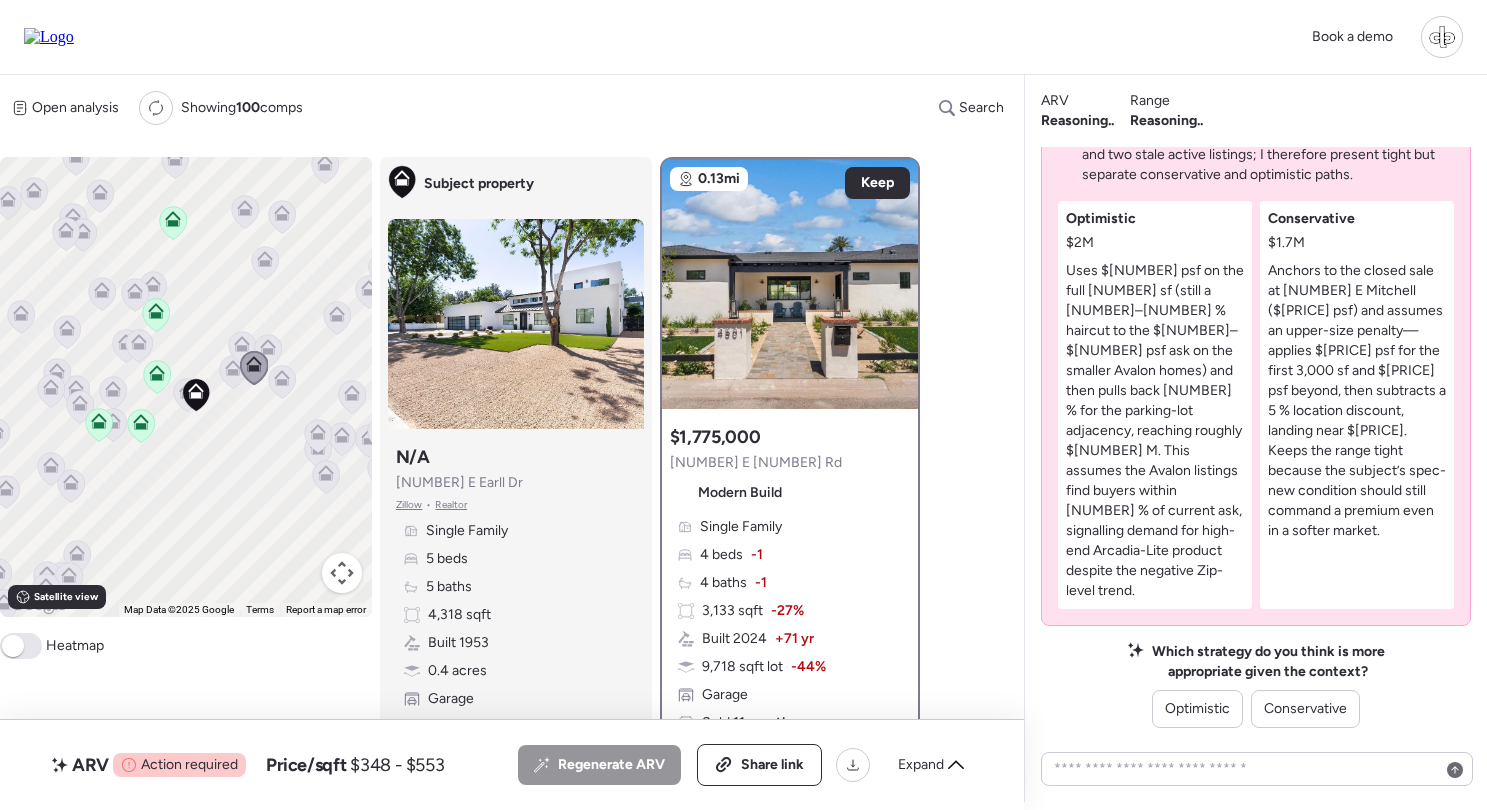 click 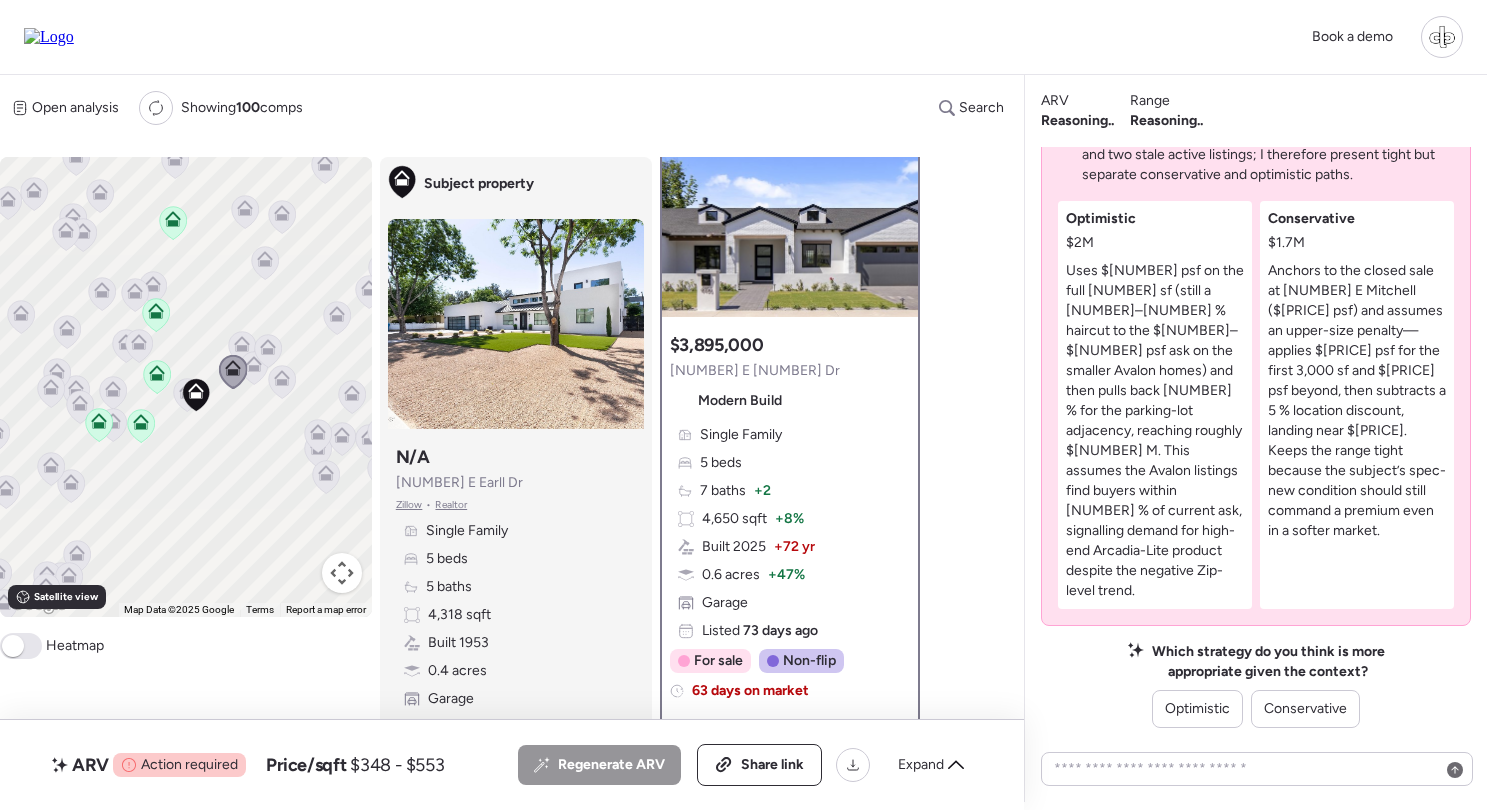 scroll, scrollTop: 96, scrollLeft: 0, axis: vertical 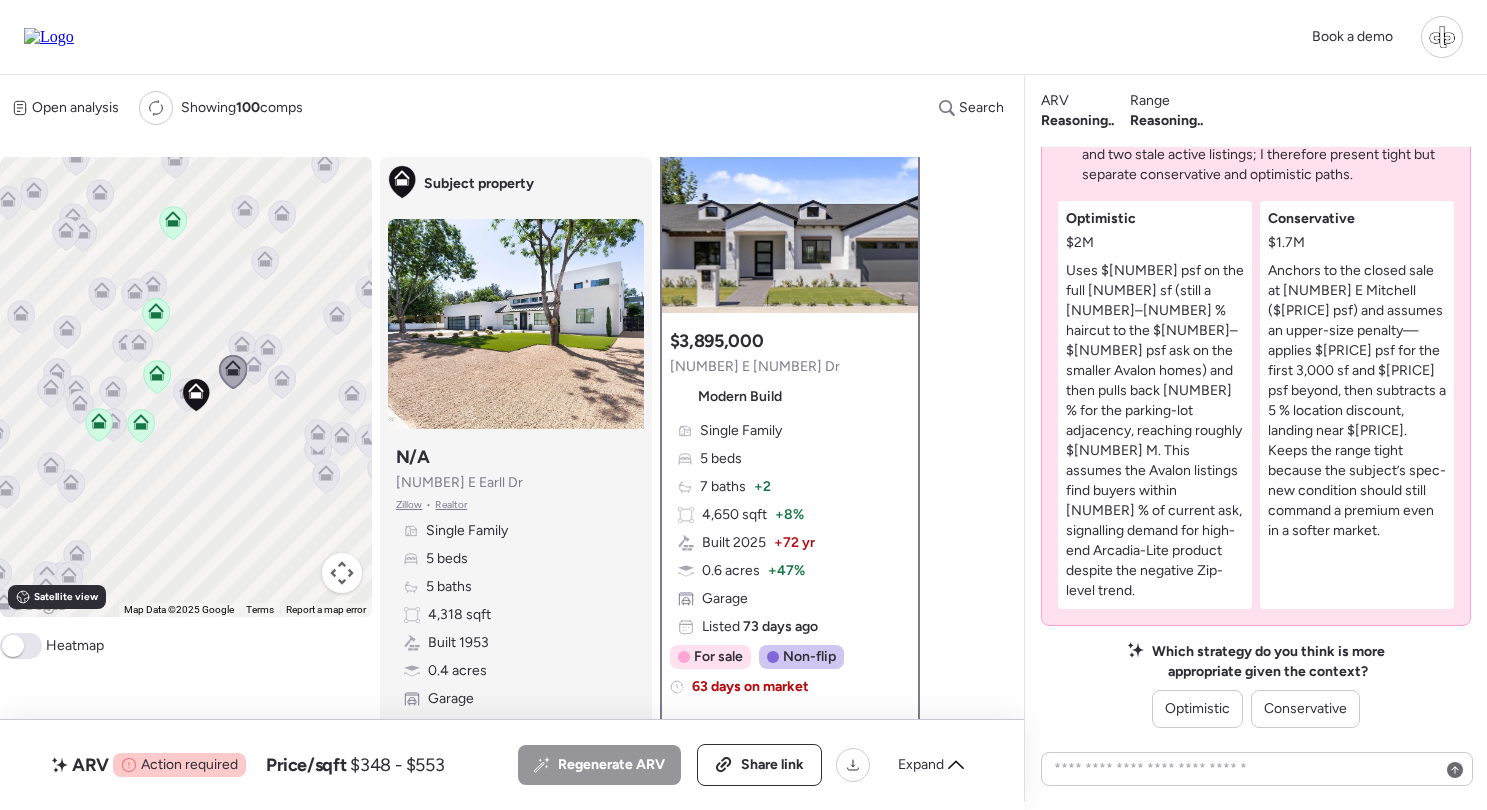 click 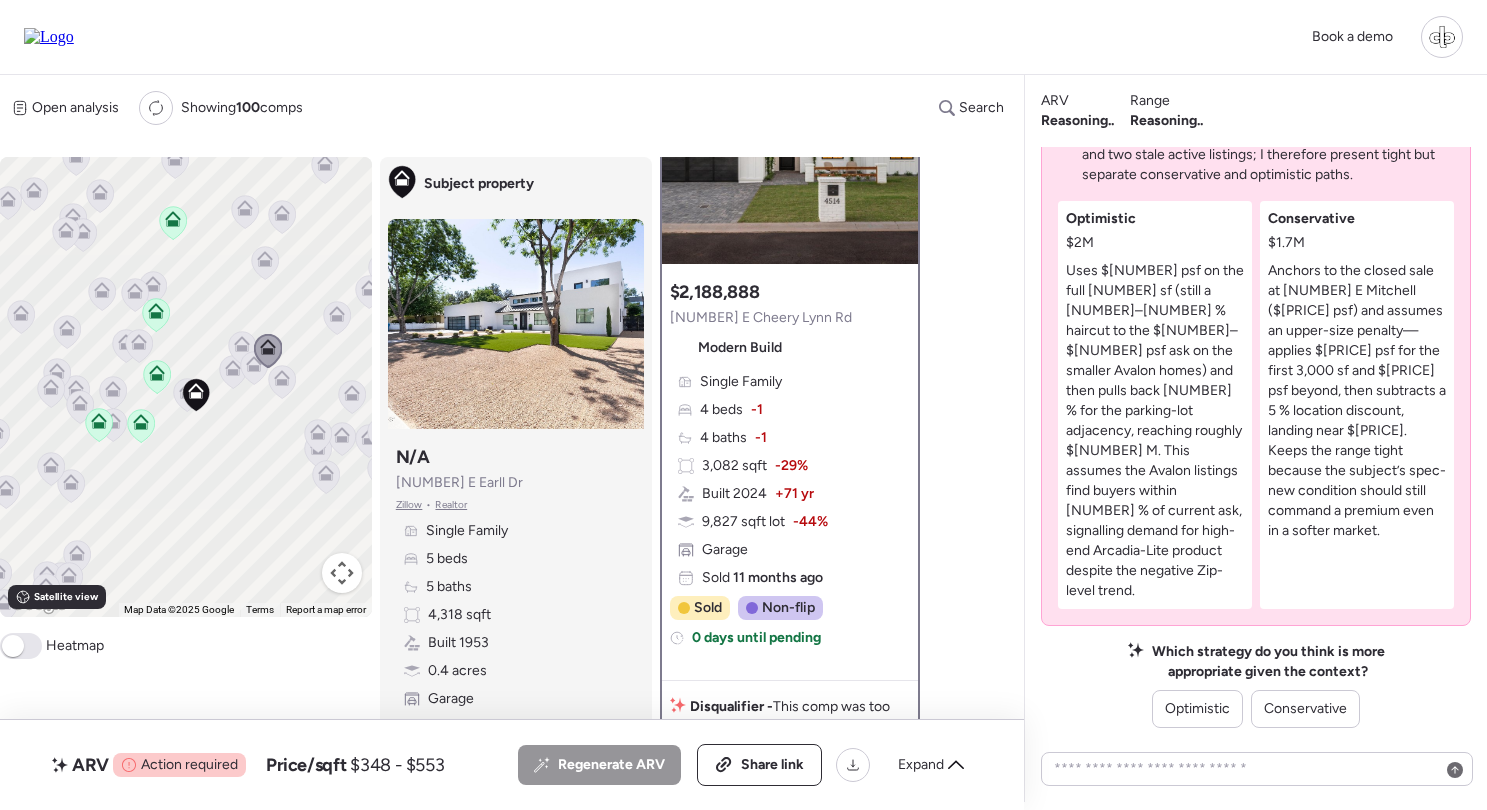 scroll, scrollTop: 146, scrollLeft: 0, axis: vertical 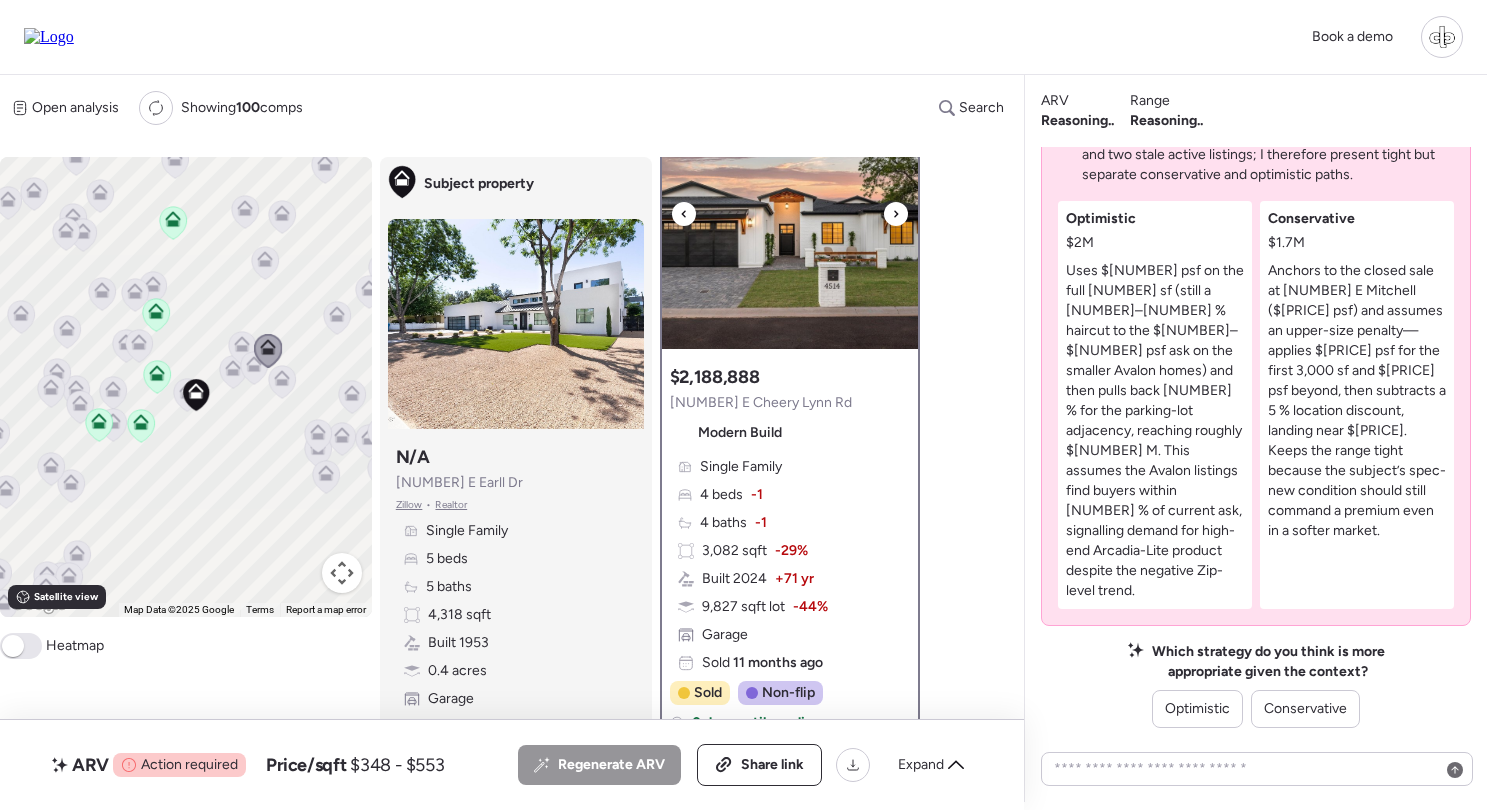 click at bounding box center (790, 224) 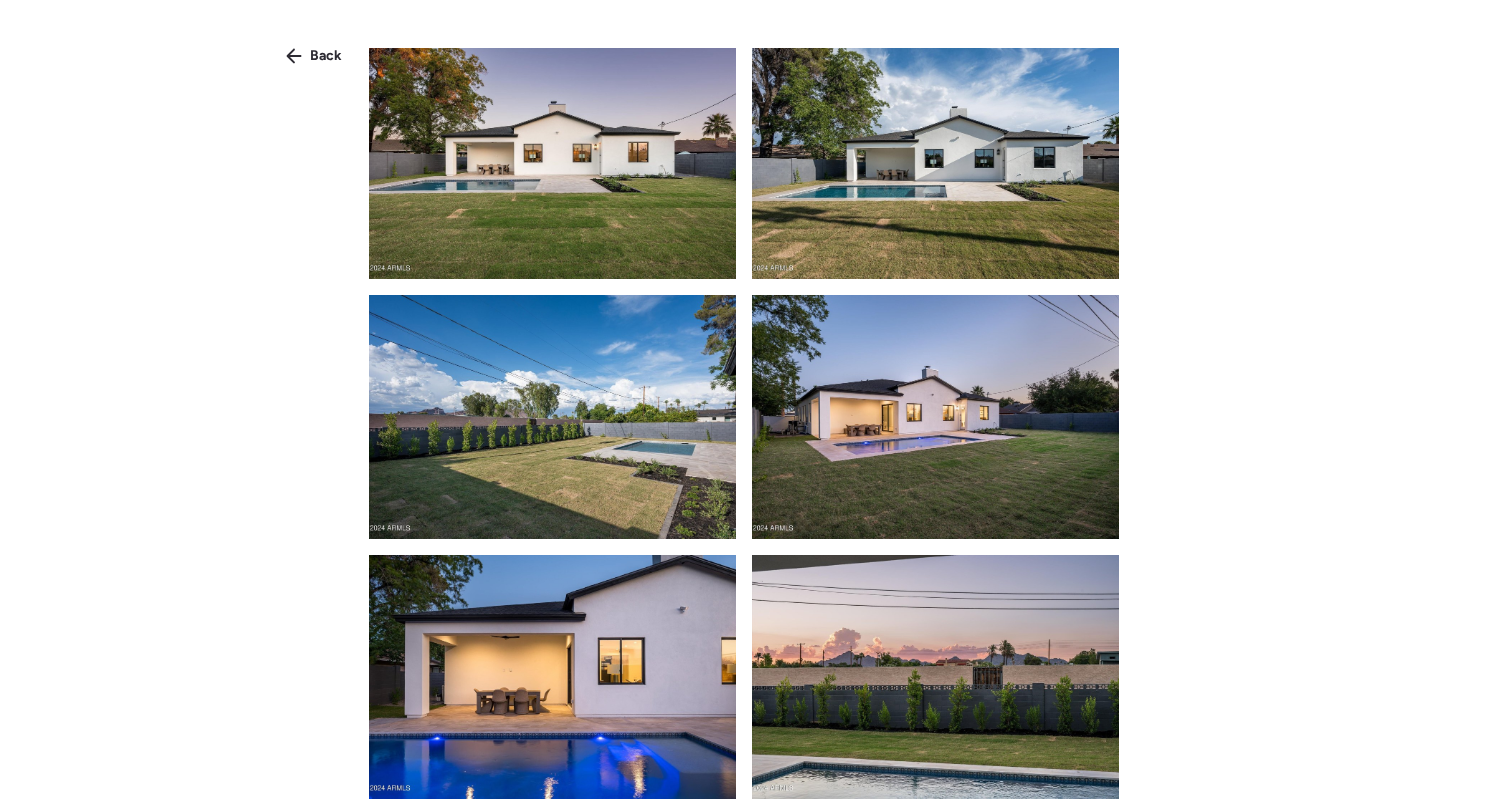 scroll, scrollTop: 5894, scrollLeft: 0, axis: vertical 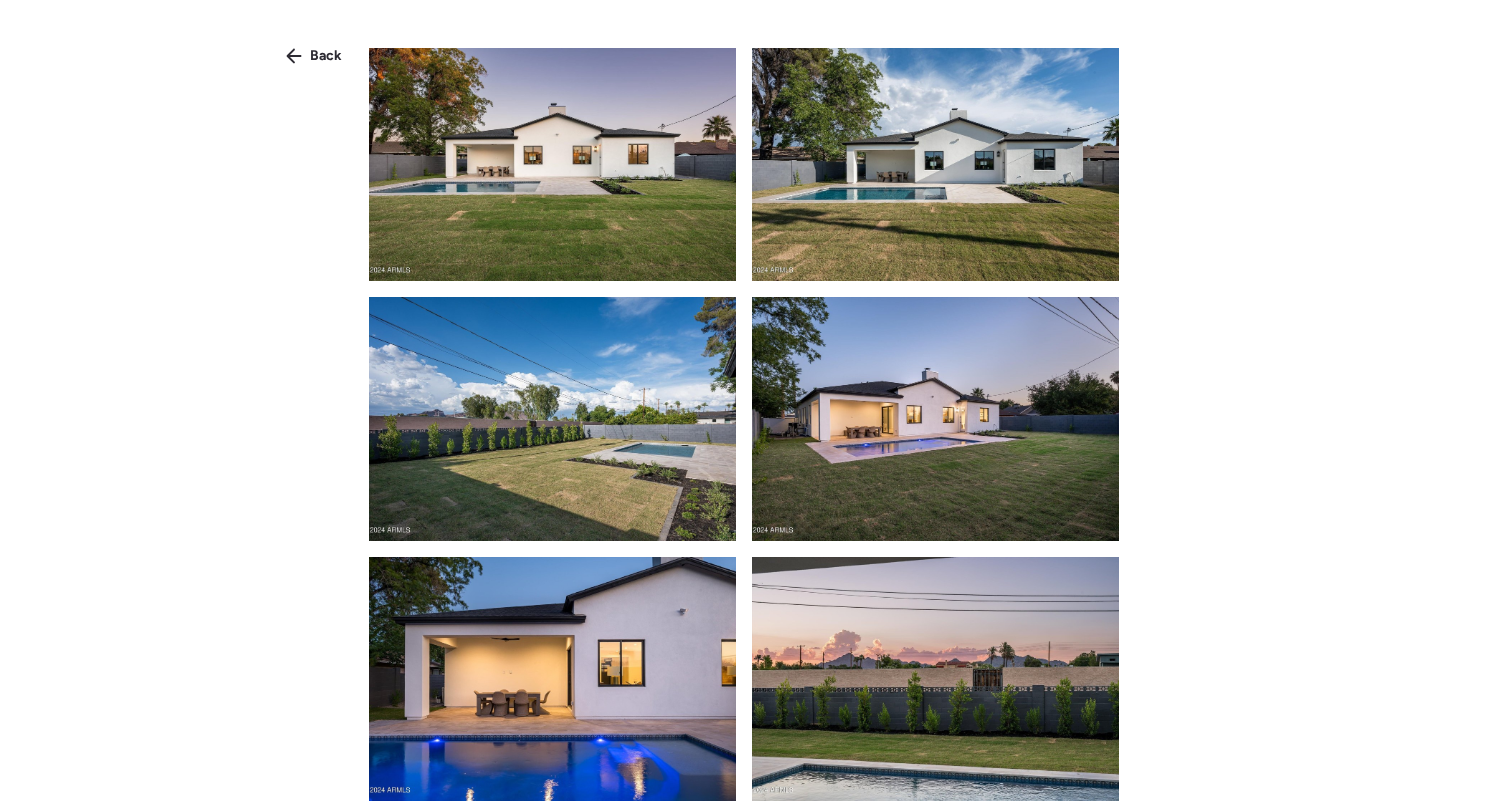 click at bounding box center [935, 159] 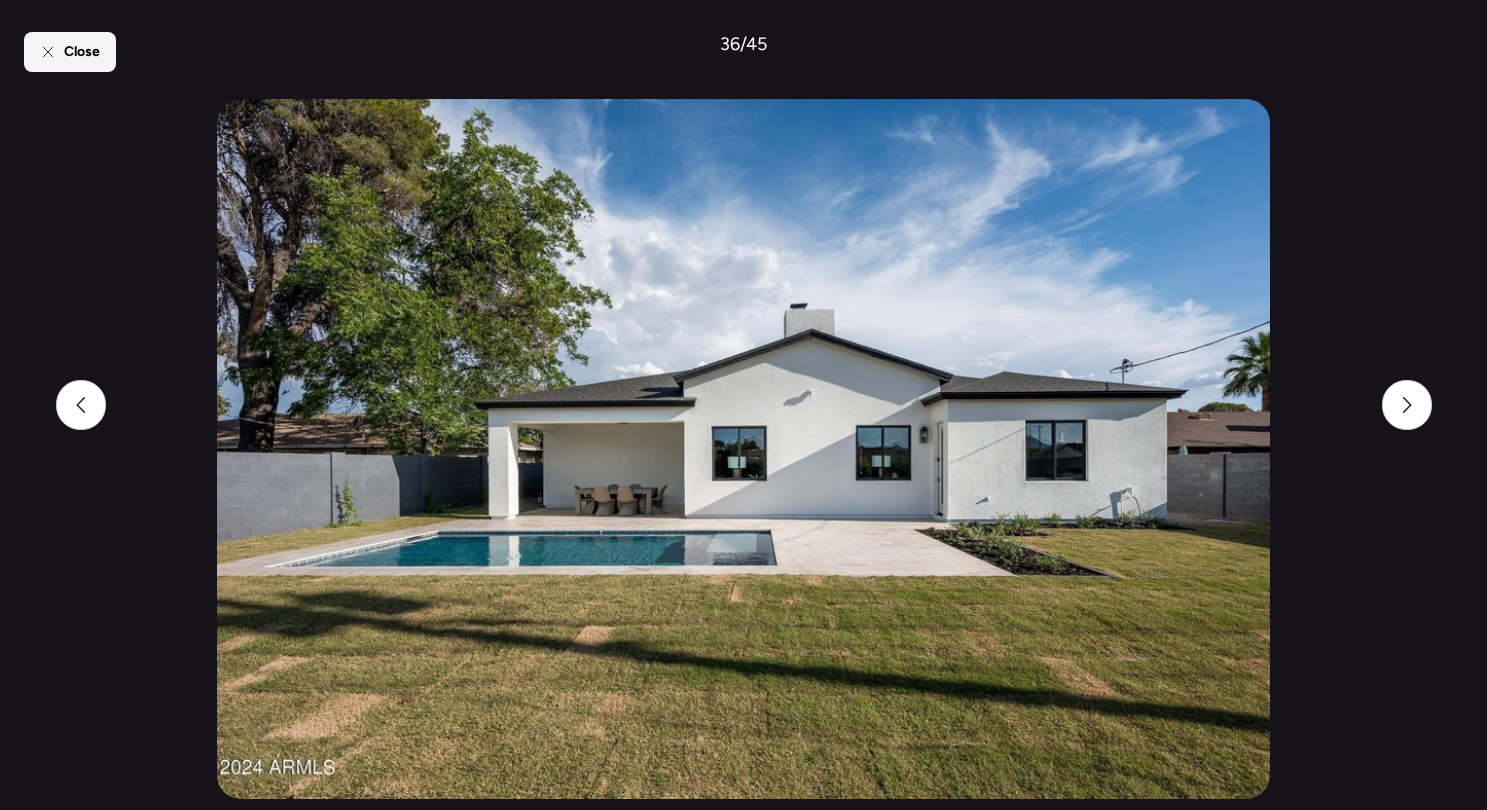 click on "Close" at bounding box center (70, 52) 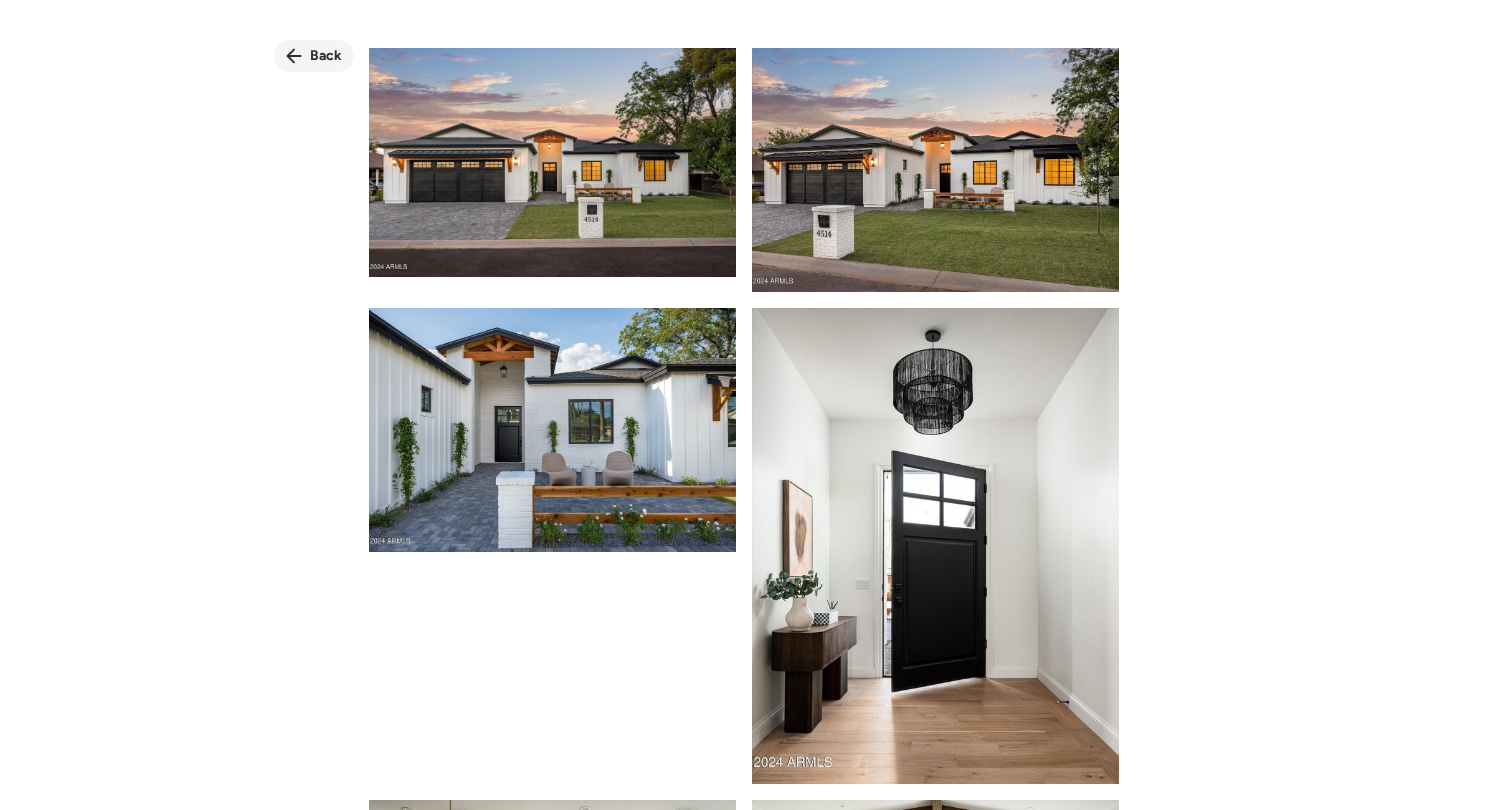 click on "Back" at bounding box center (314, 56) 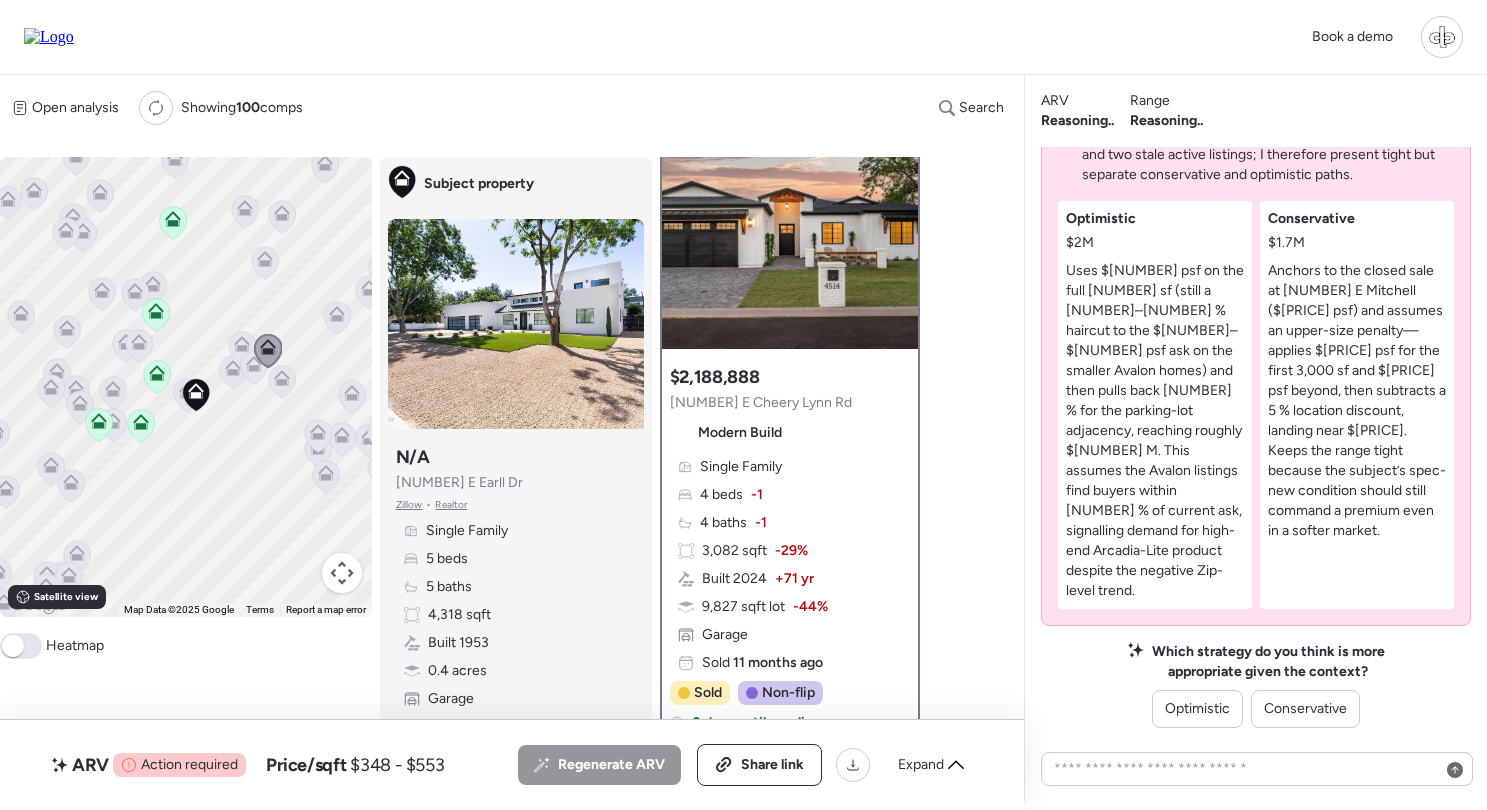 click on "Single Family 4 beds -1 4 baths -1 3,082 sqft -29% Built 2024 + 71 yr 9,827 sqft lot -44% Garage Sold   11 months ago" at bounding box center (790, 565) 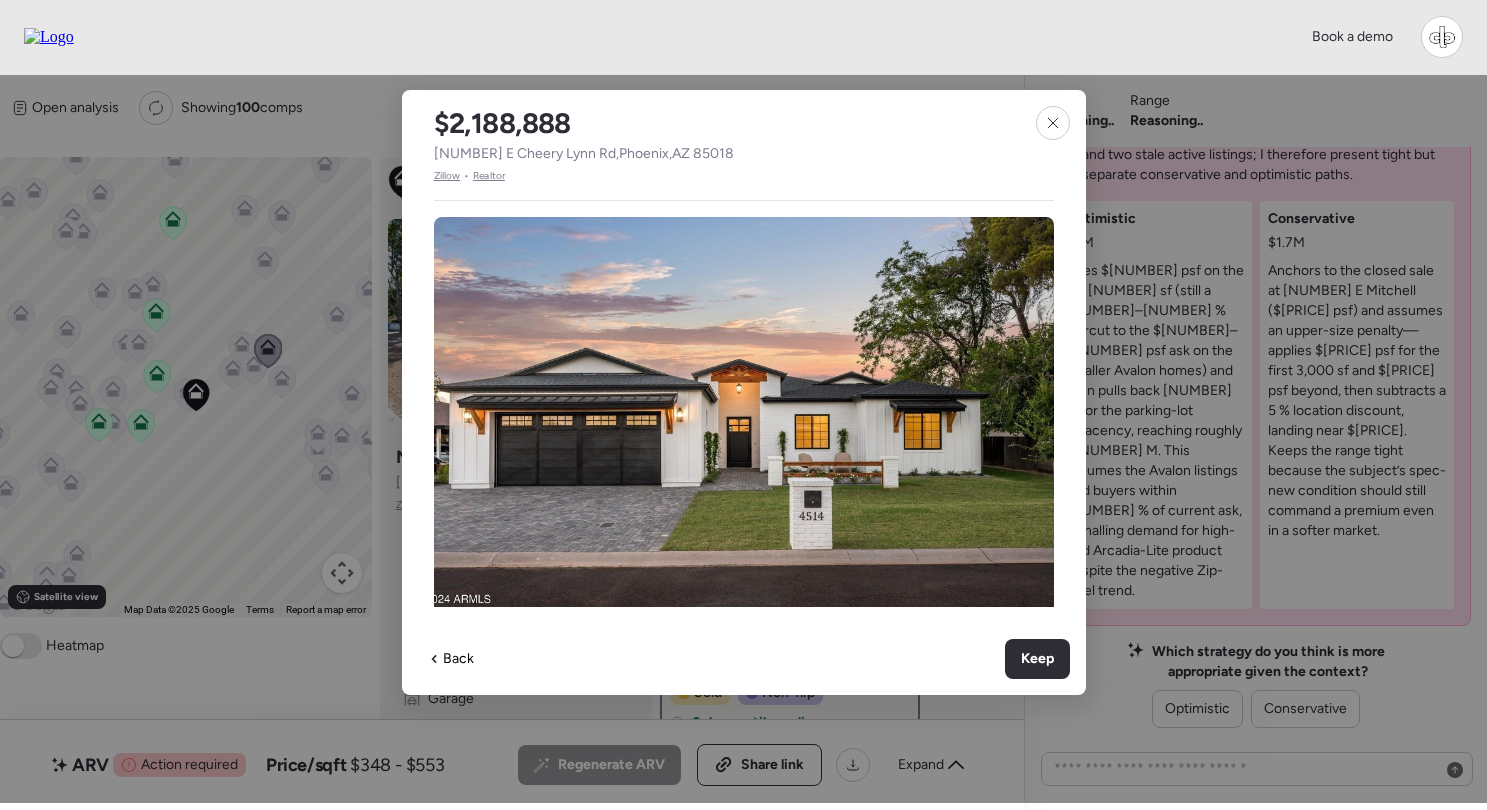 click on "Zillow" at bounding box center [447, 176] 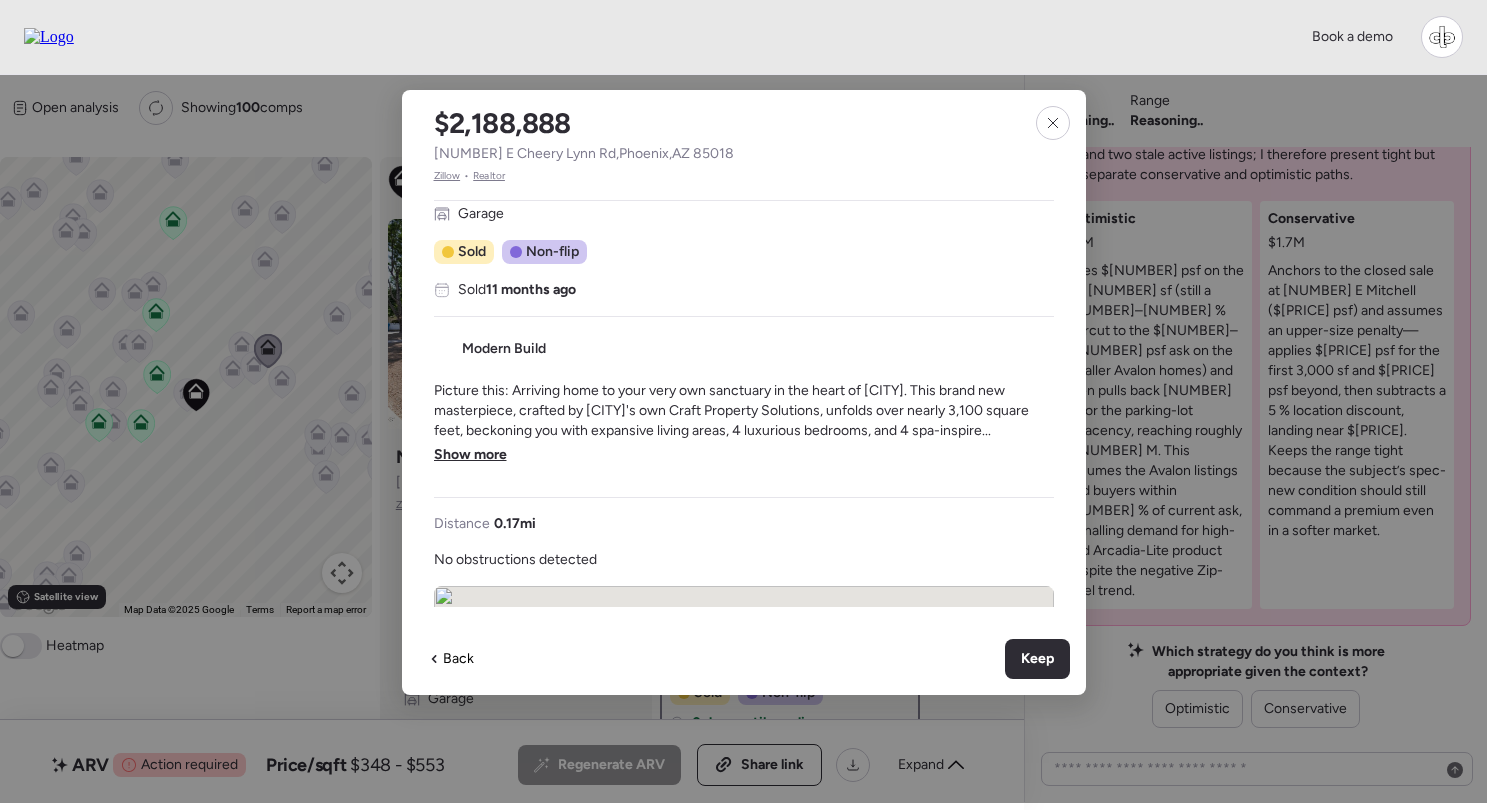 scroll, scrollTop: 462, scrollLeft: 0, axis: vertical 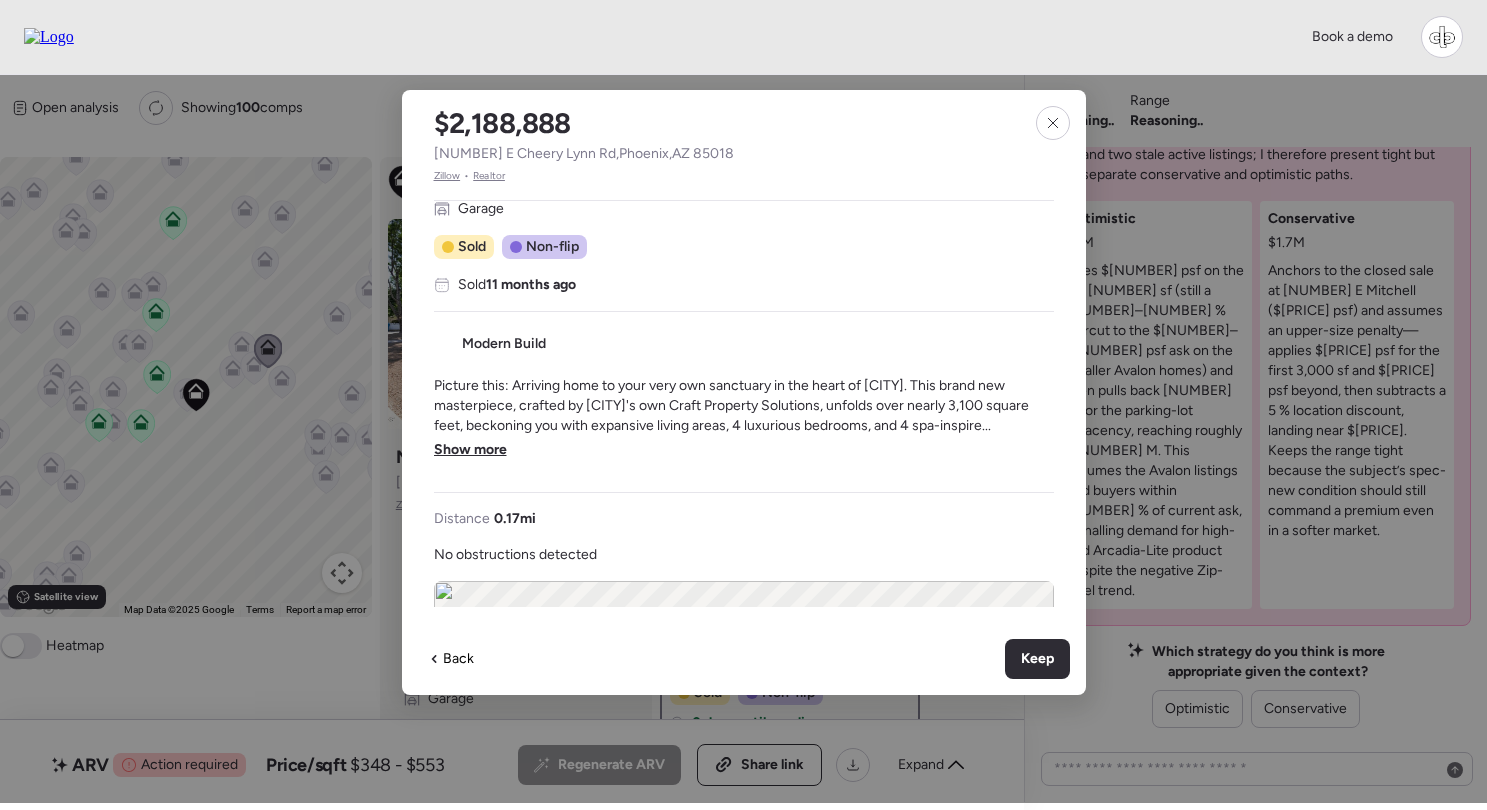 click on "Show more" at bounding box center (470, 450) 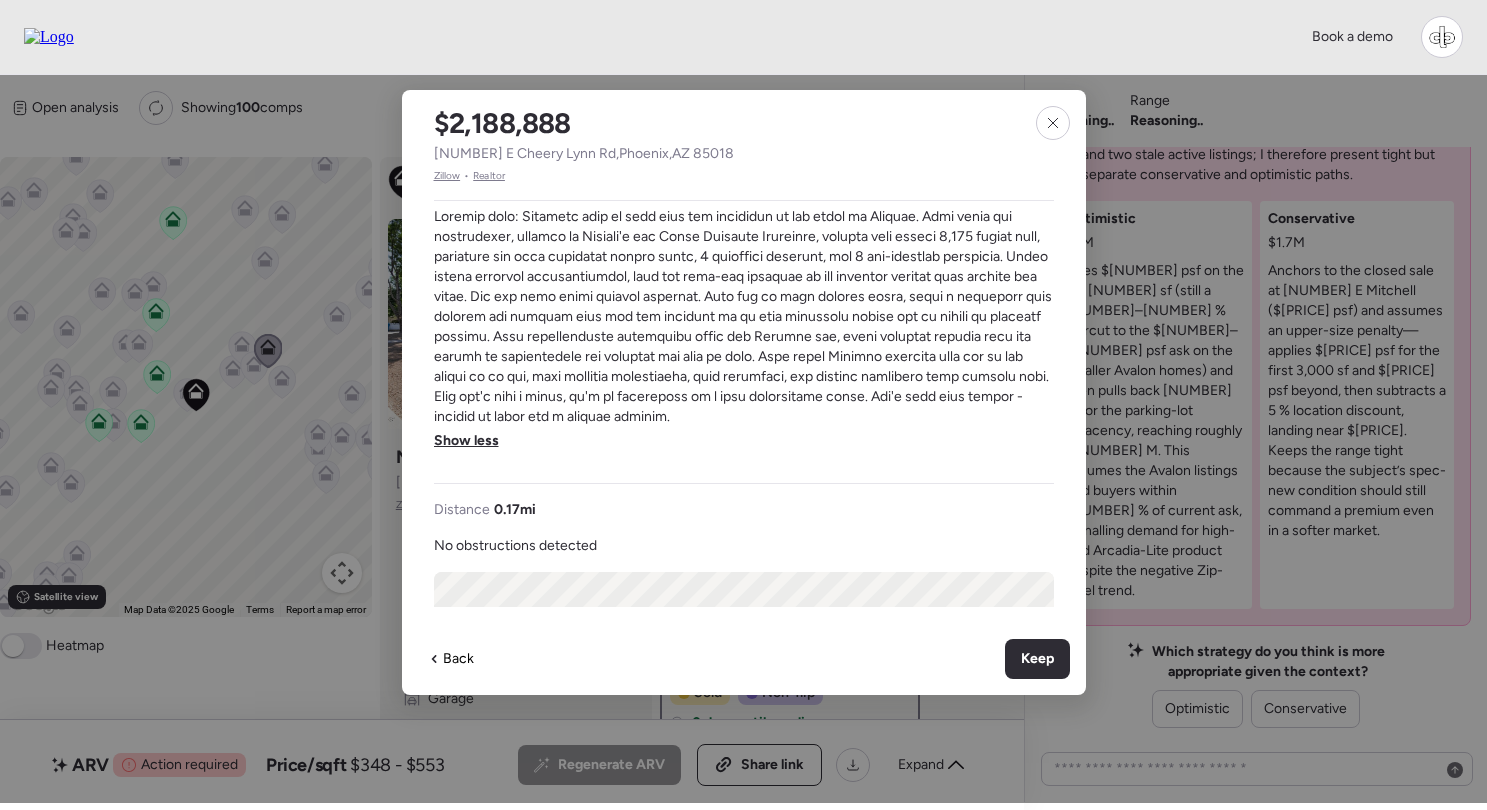 scroll, scrollTop: 1002, scrollLeft: 0, axis: vertical 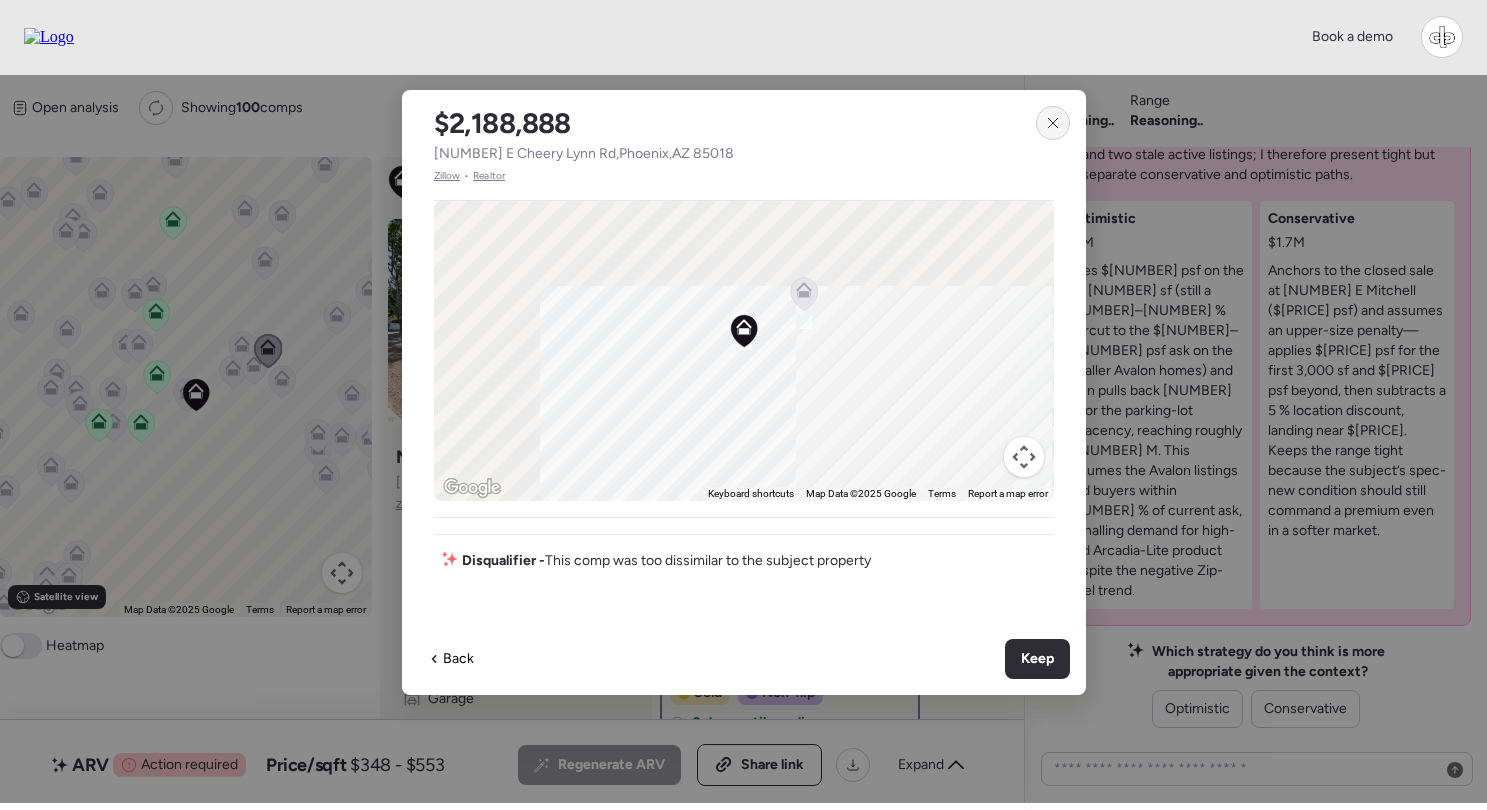 click 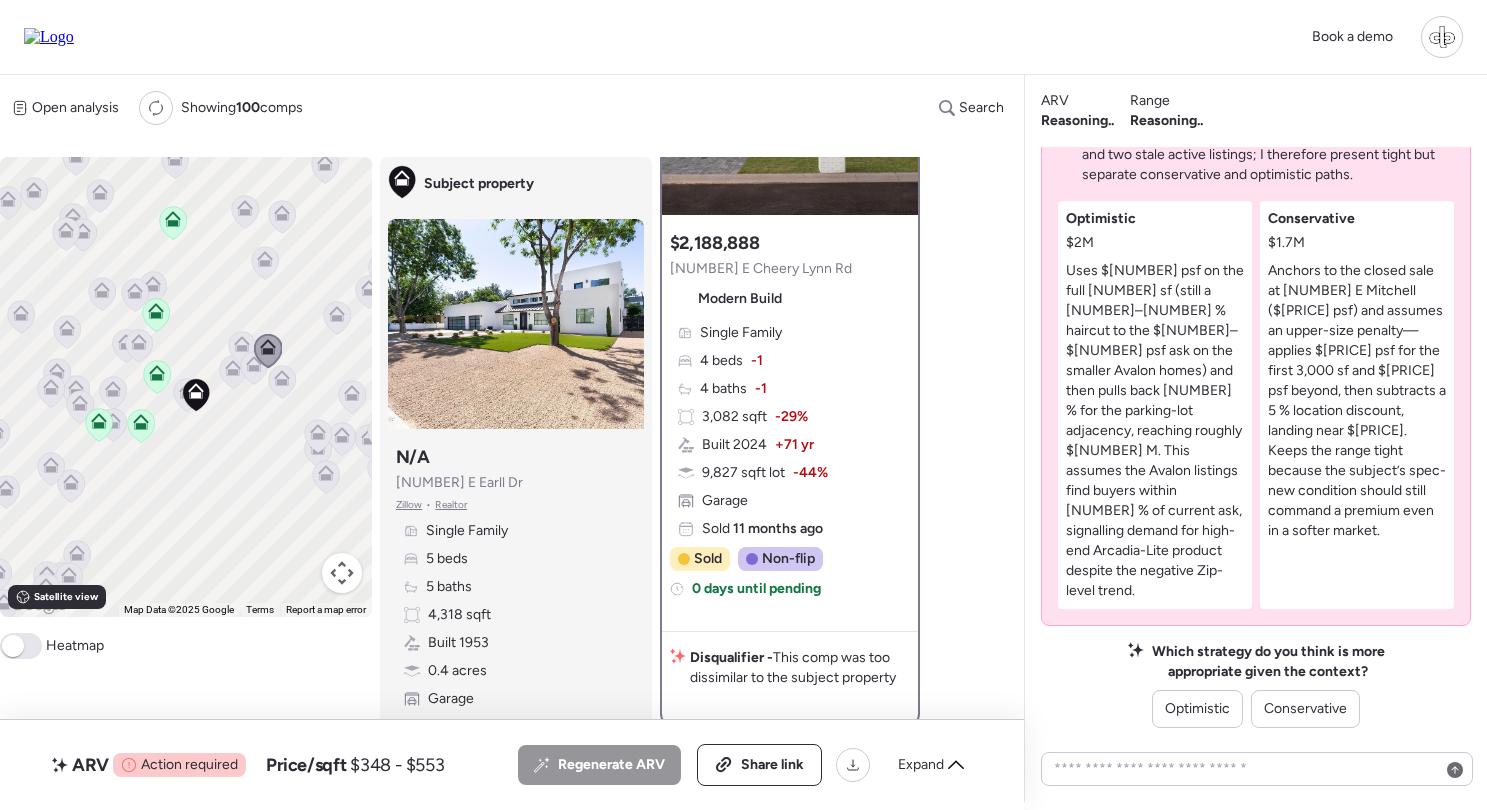 scroll, scrollTop: 195, scrollLeft: 0, axis: vertical 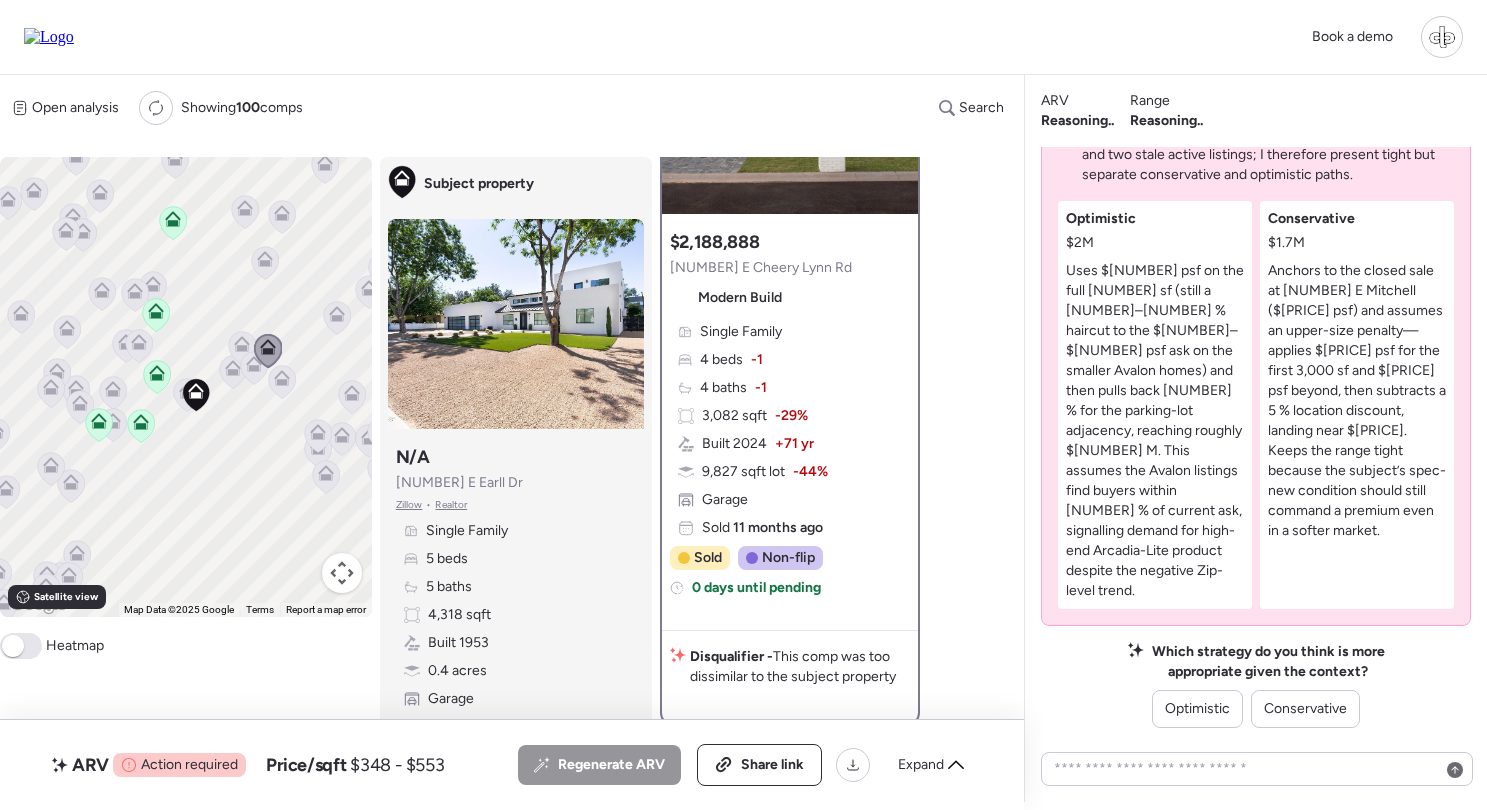 click on "-29%" at bounding box center (791, 416) 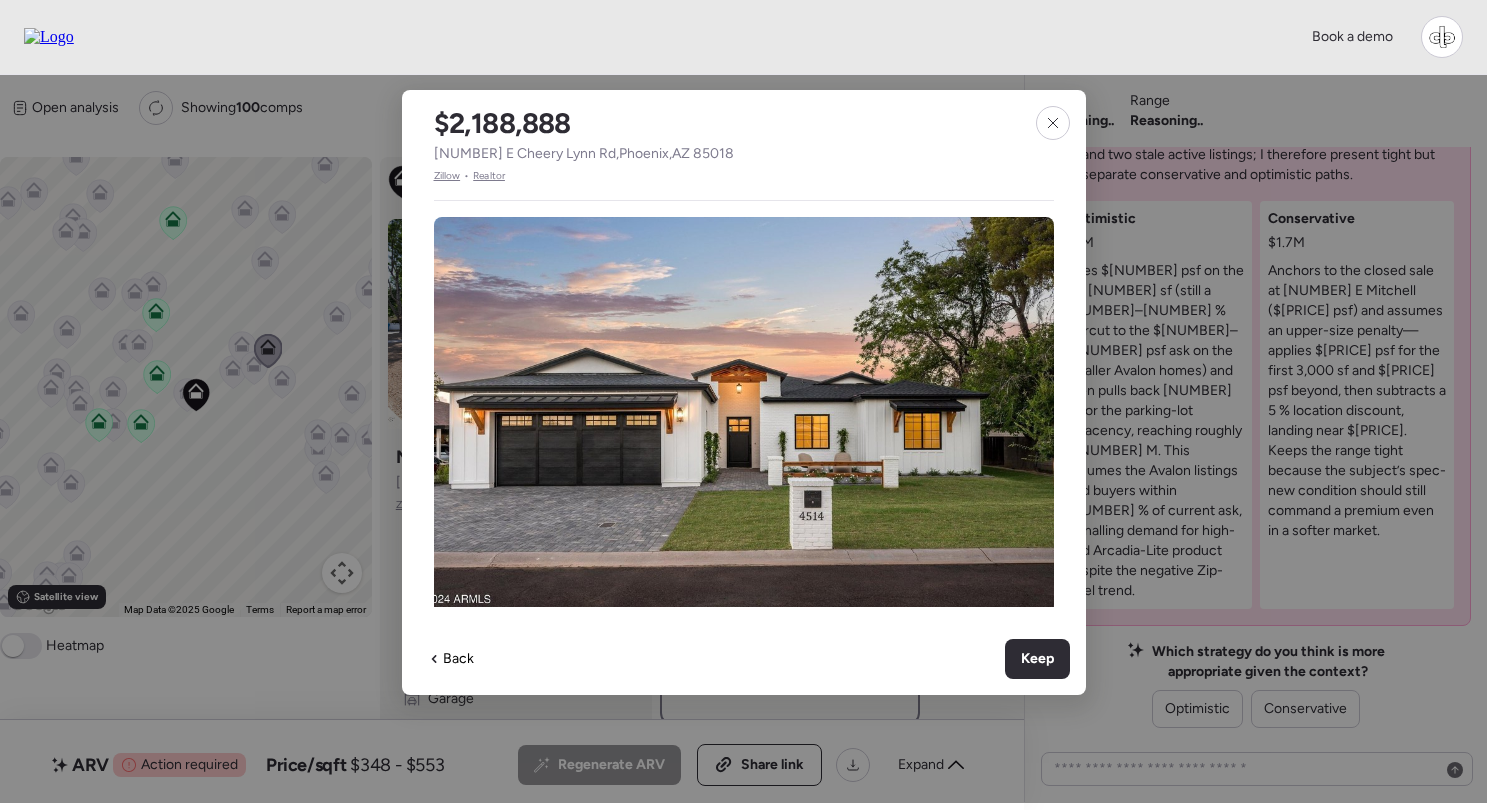 click on "Realtor" at bounding box center [489, 176] 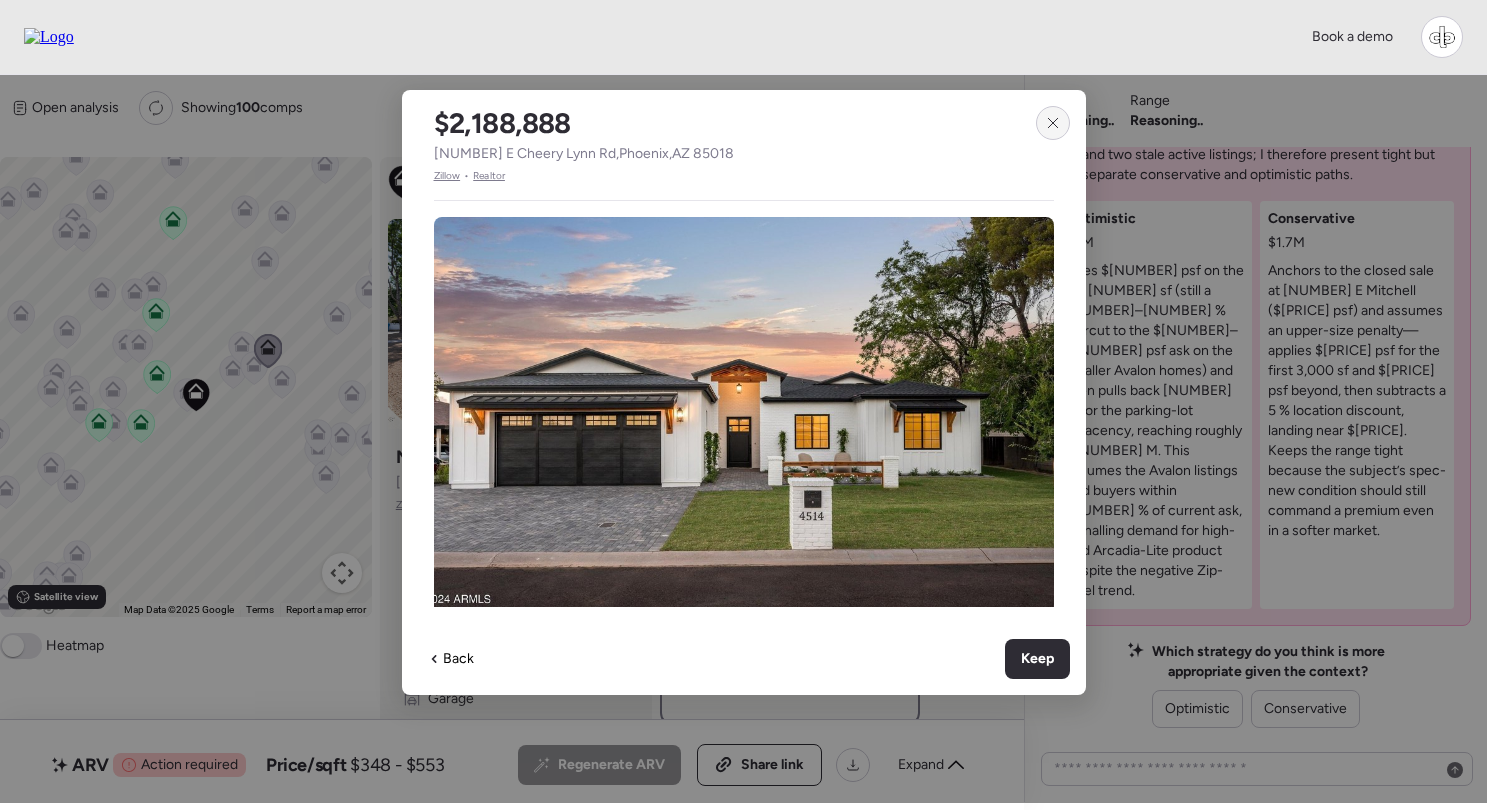 click 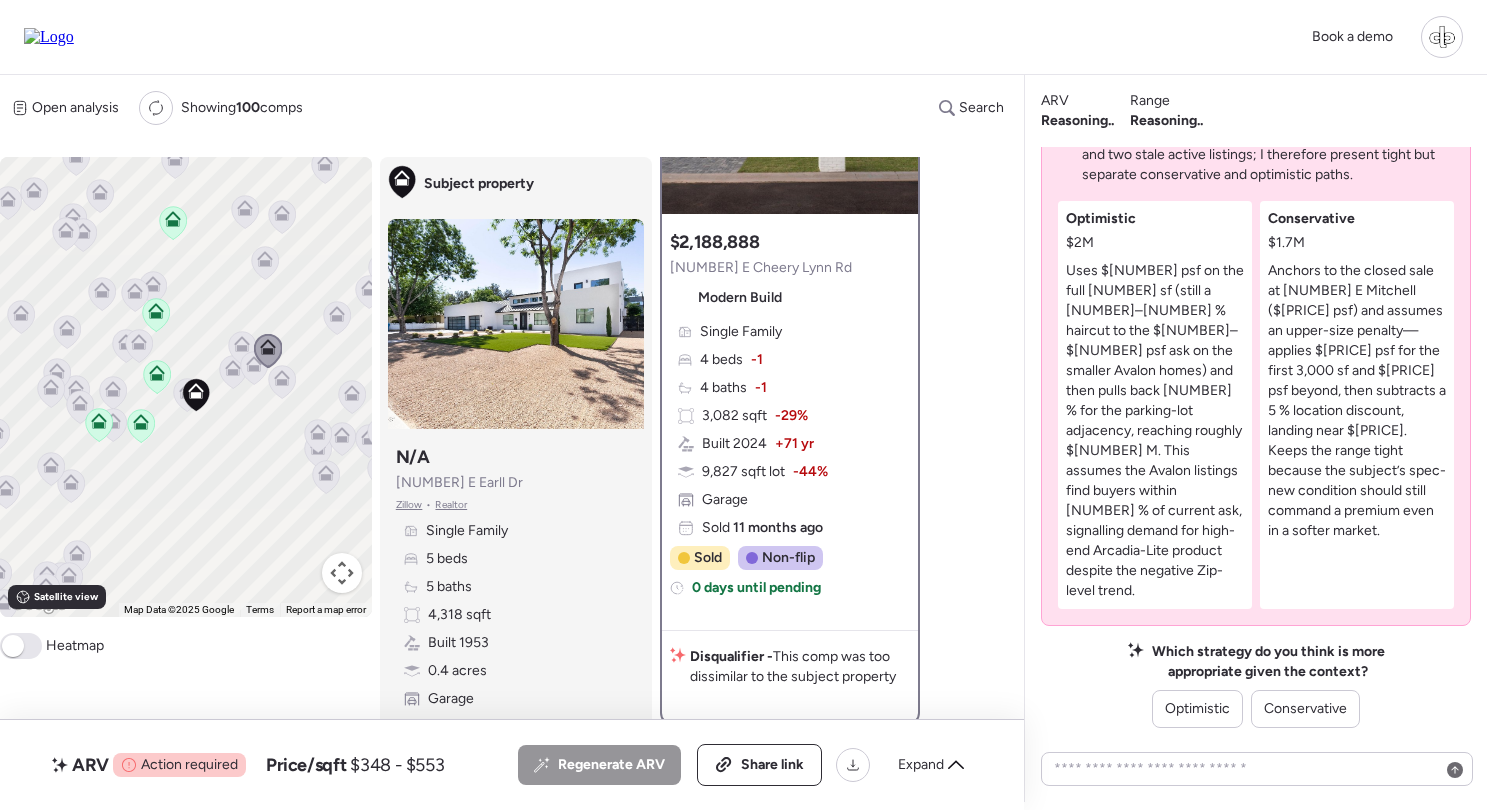 click on "9,827 sqft lot" at bounding box center [743, 472] 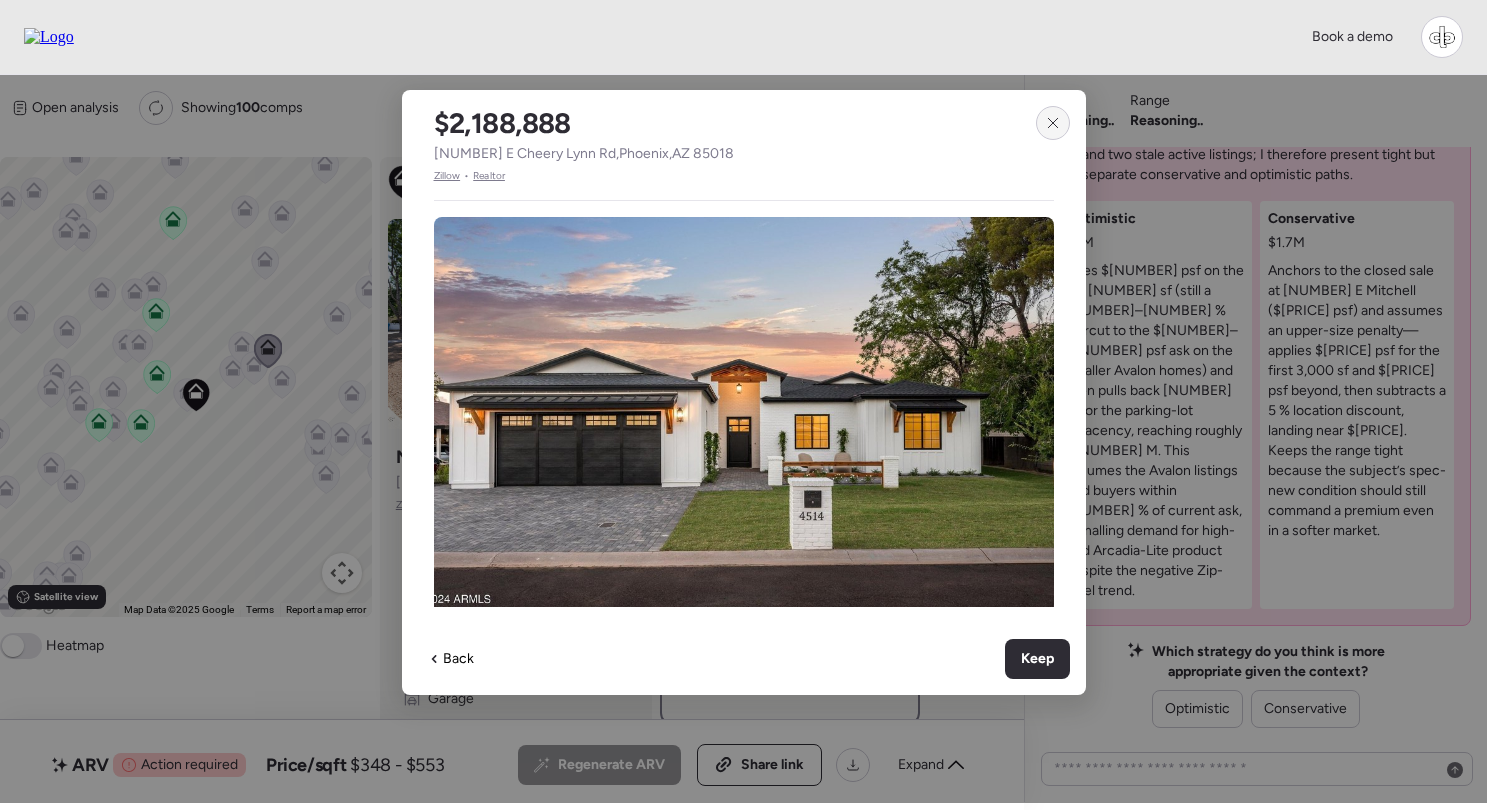 click 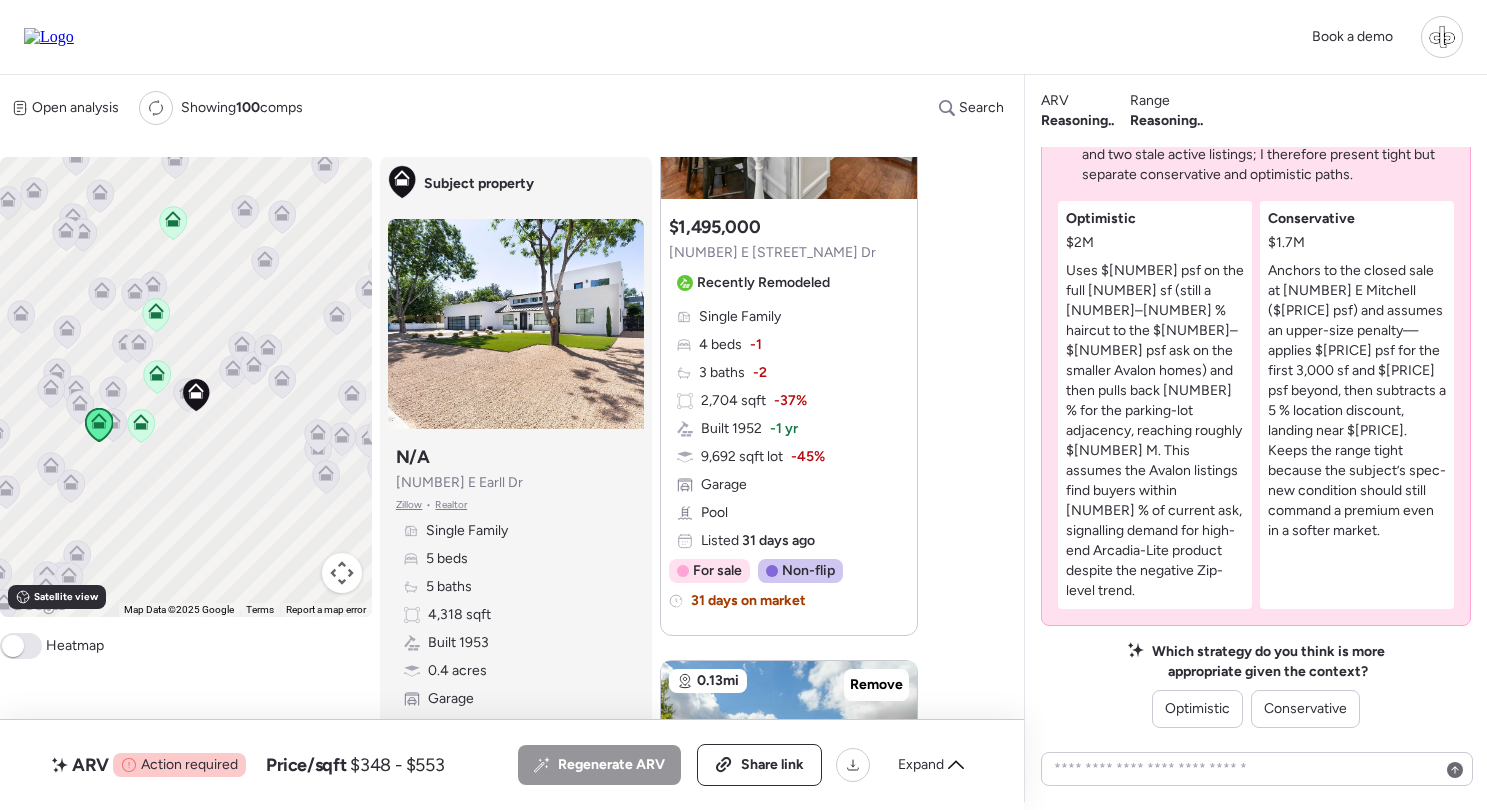 scroll, scrollTop: 300, scrollLeft: 0, axis: vertical 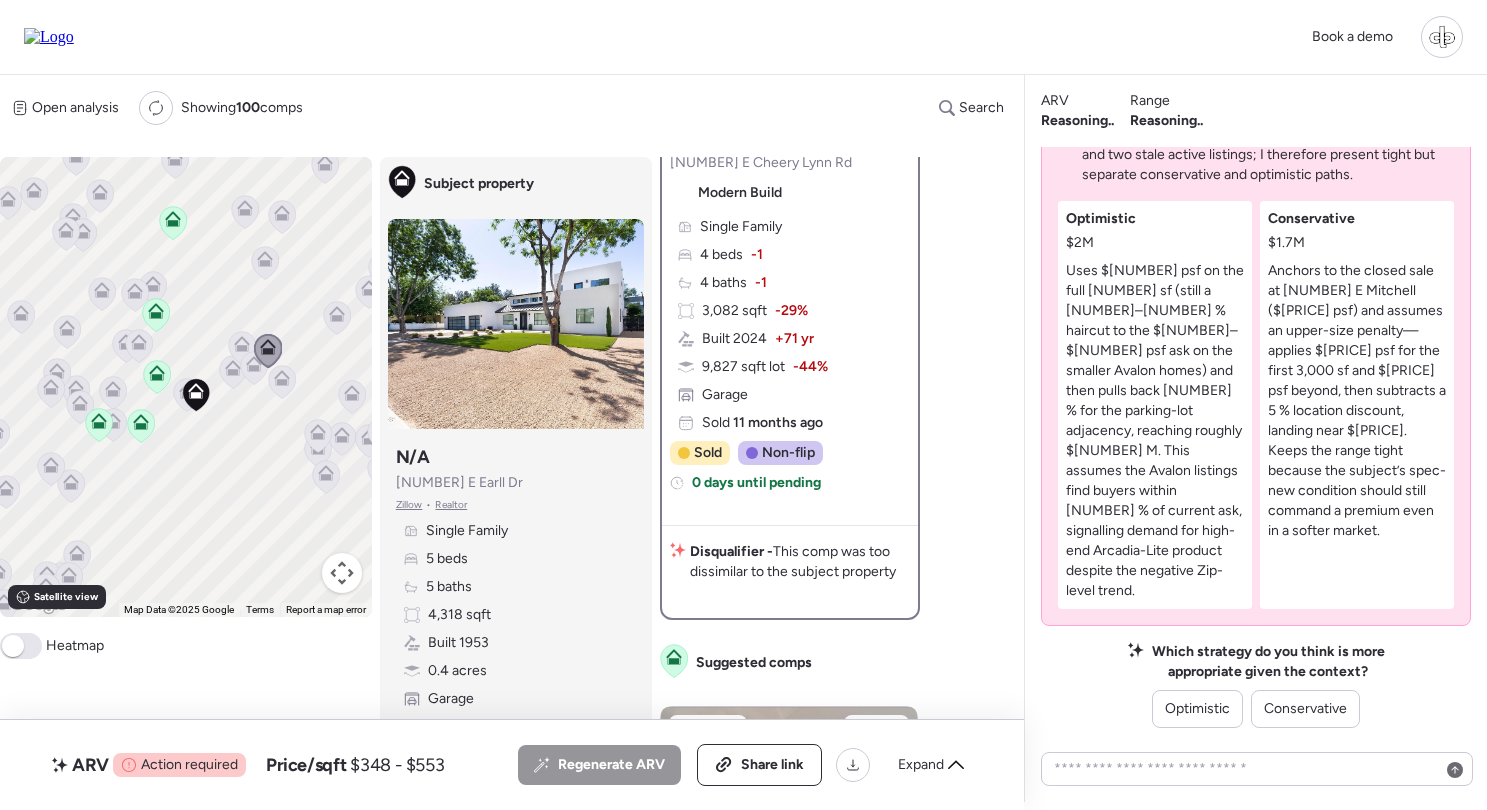 click 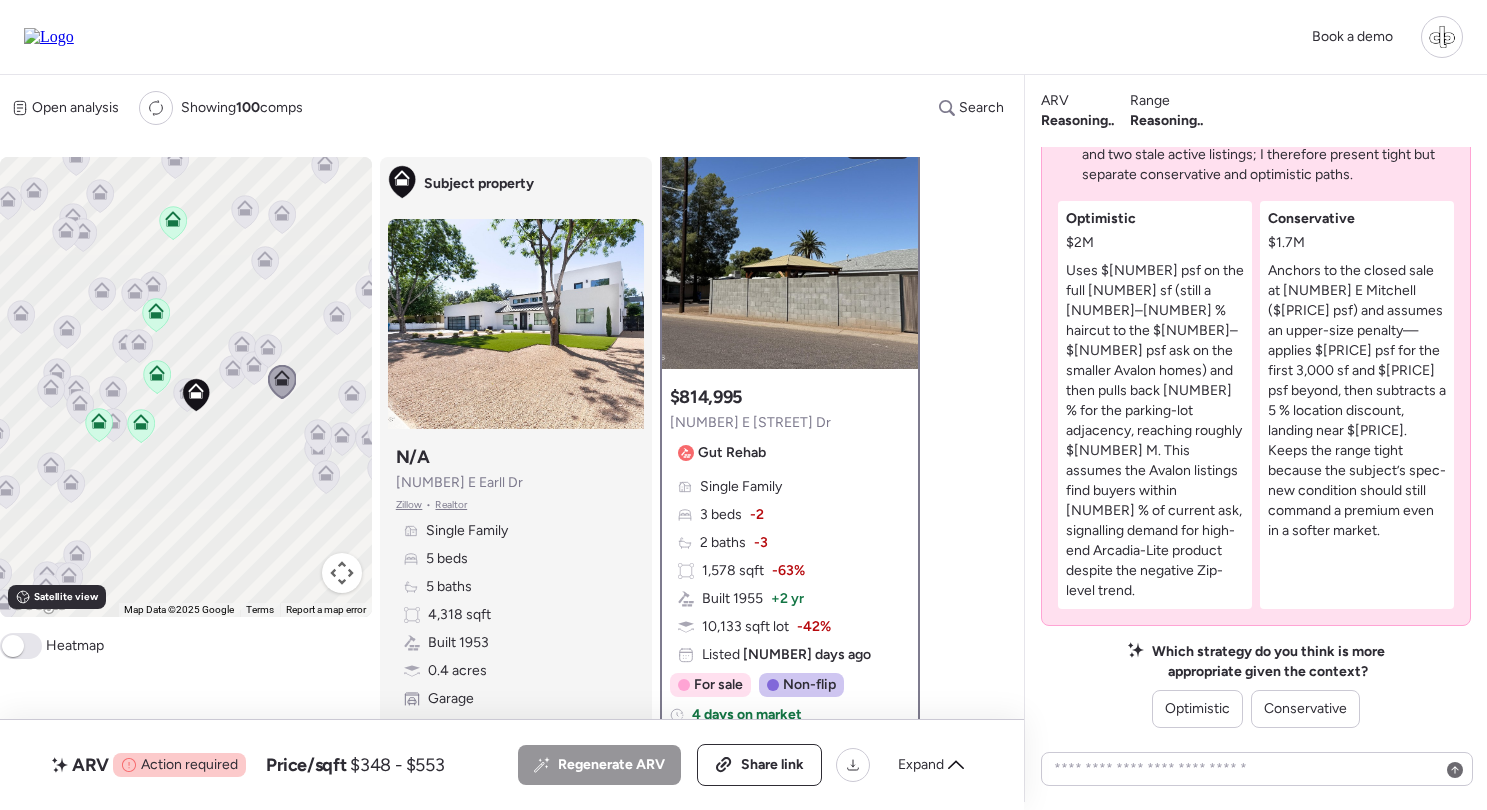 scroll, scrollTop: 0, scrollLeft: 0, axis: both 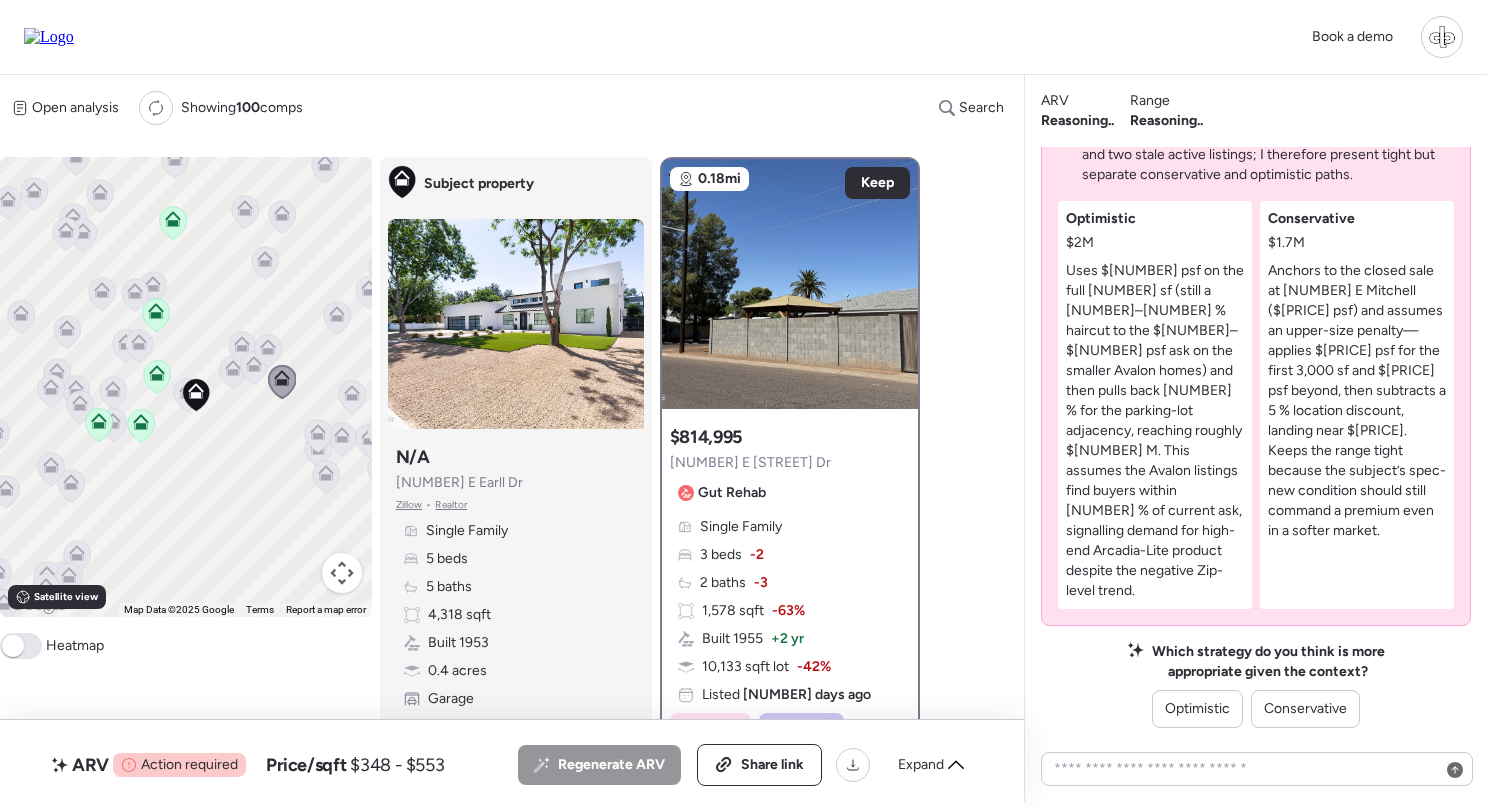 click at bounding box center (242, 349) 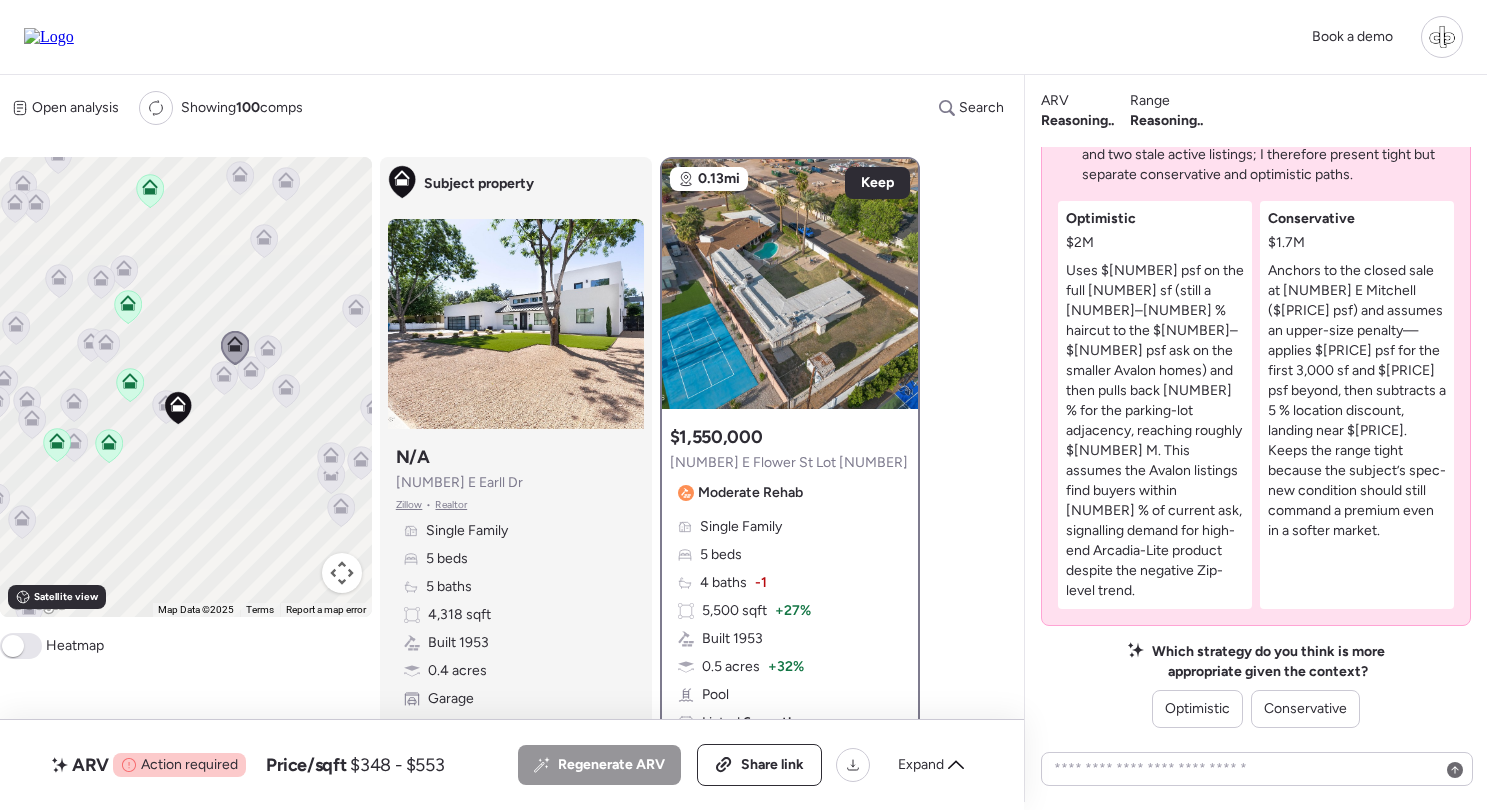 click at bounding box center [235, 349] 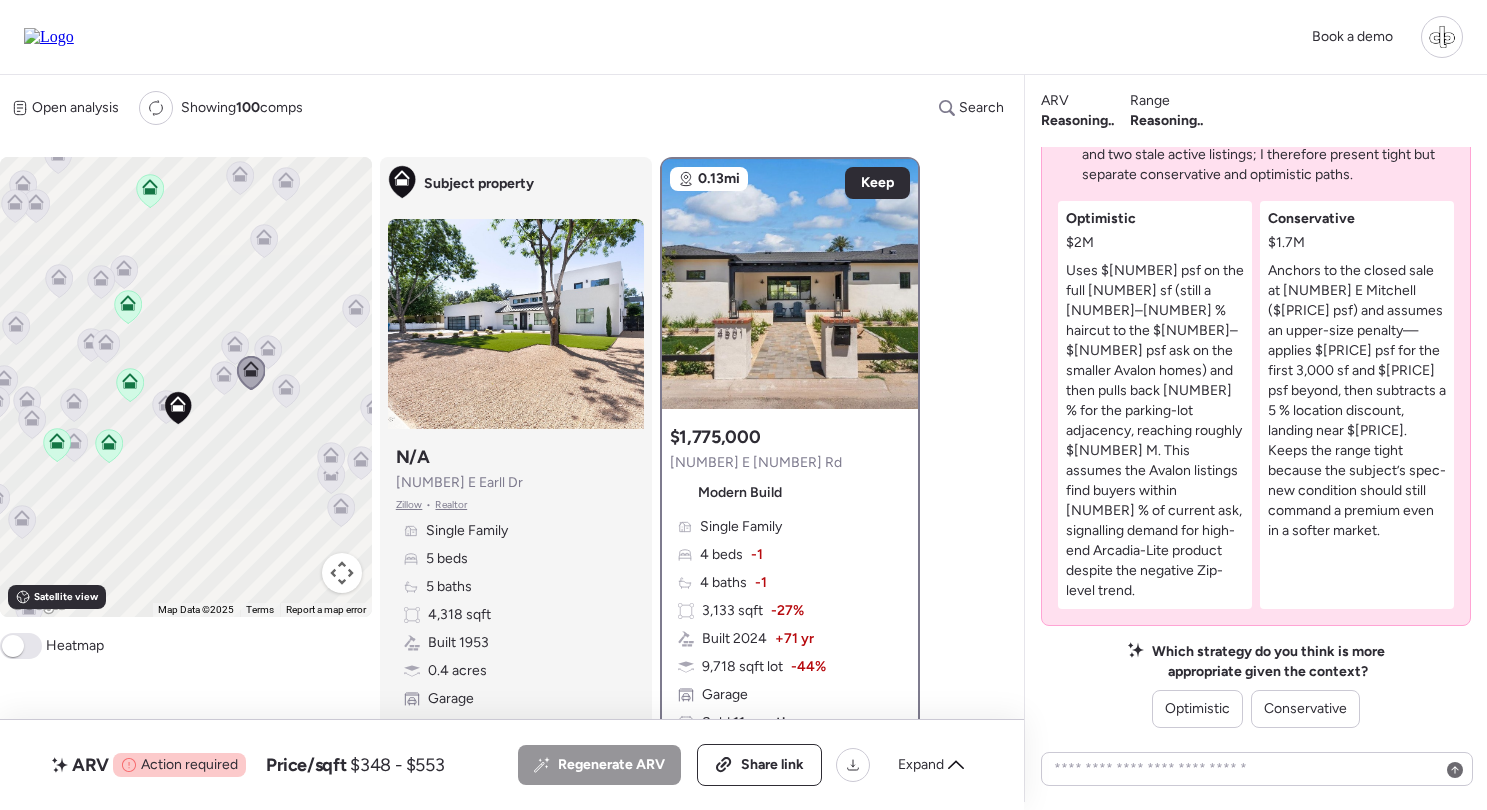 click on "To navigate, press the arrow keys.  To activate drag with keyboard, press Alt + Enter. Once in keyboard drag state, use the arrow keys to move the marker. To complete the drag, press the Enter key. To cancel, press Escape." at bounding box center (186, 387) 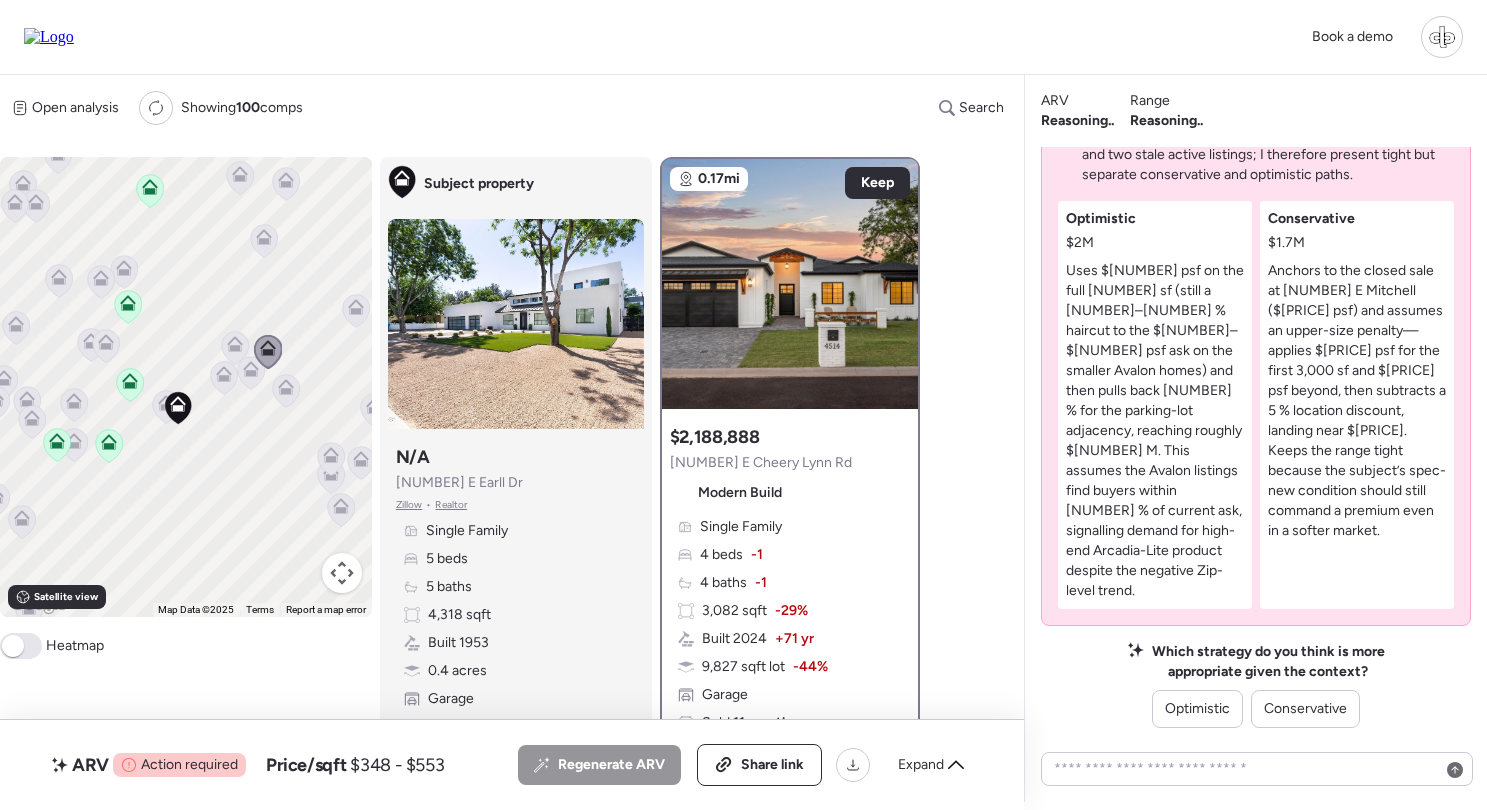 click on "Single Family 4 beds -1 4 baths -1 3,082 sqft -29% Built 2024 + 71 yr 9,827 sqft lot -44% Garage Sold   11 months ago" at bounding box center (790, 625) 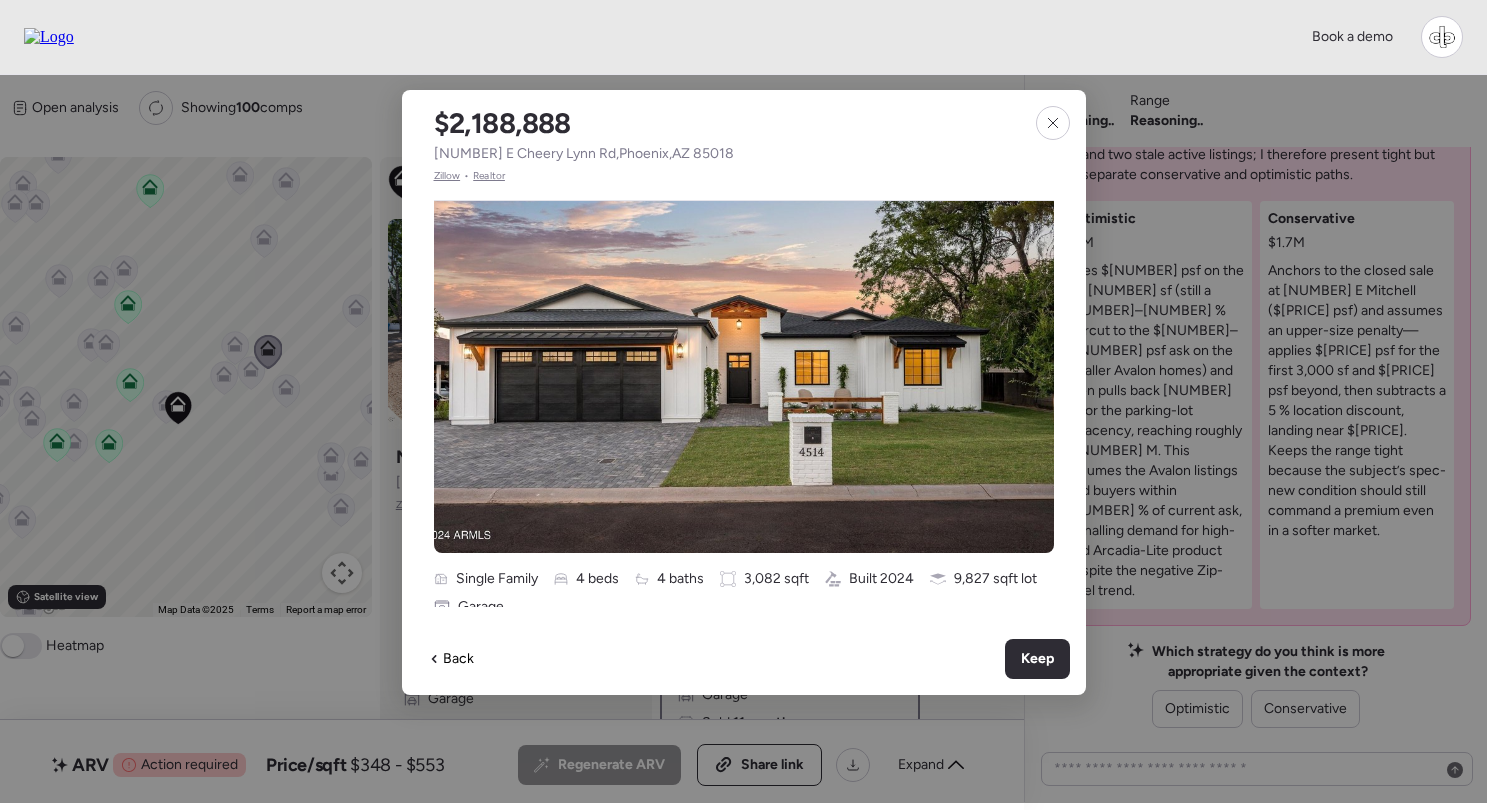 scroll, scrollTop: 44, scrollLeft: 0, axis: vertical 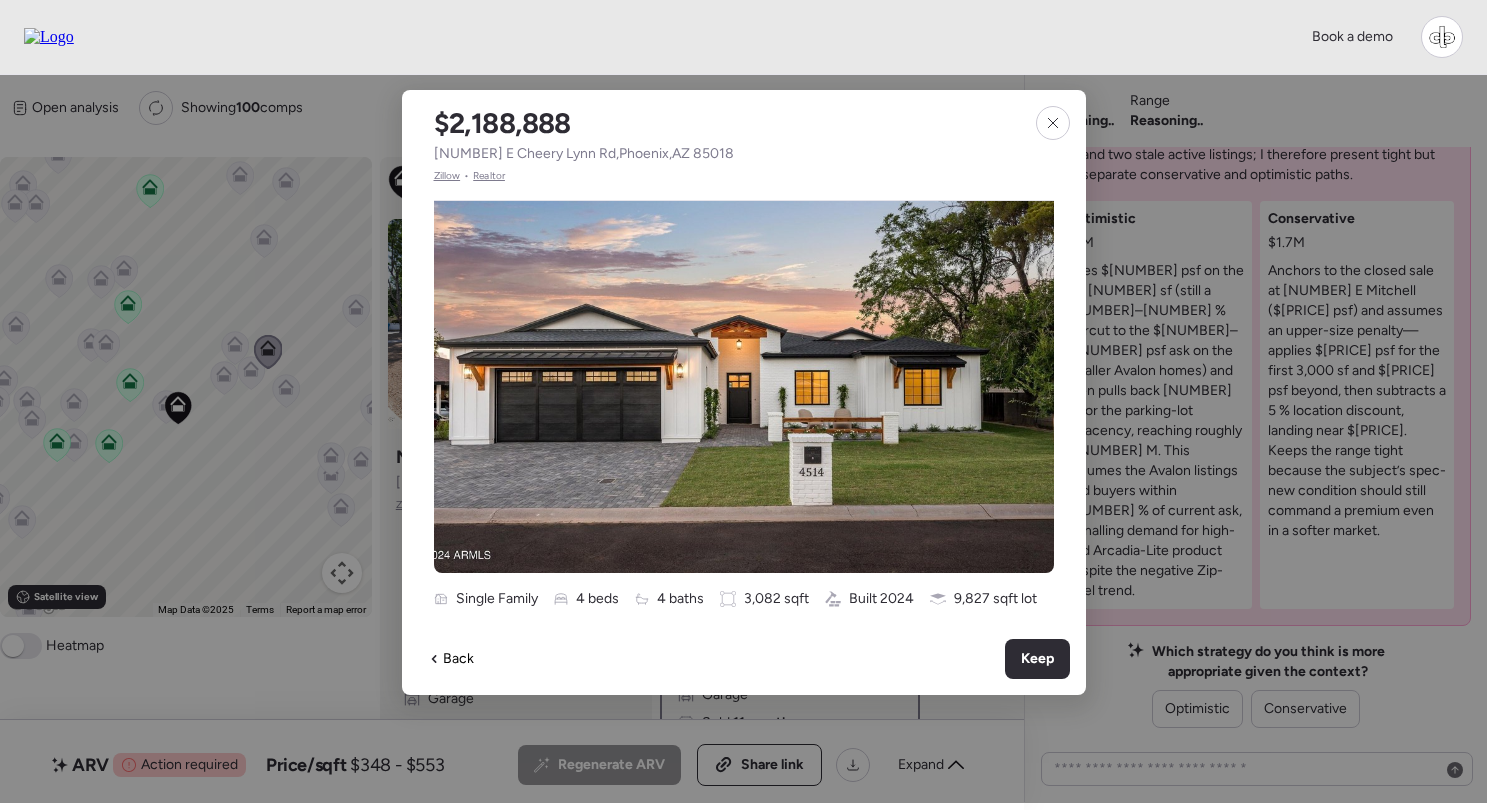click on "Zillow" at bounding box center (447, 176) 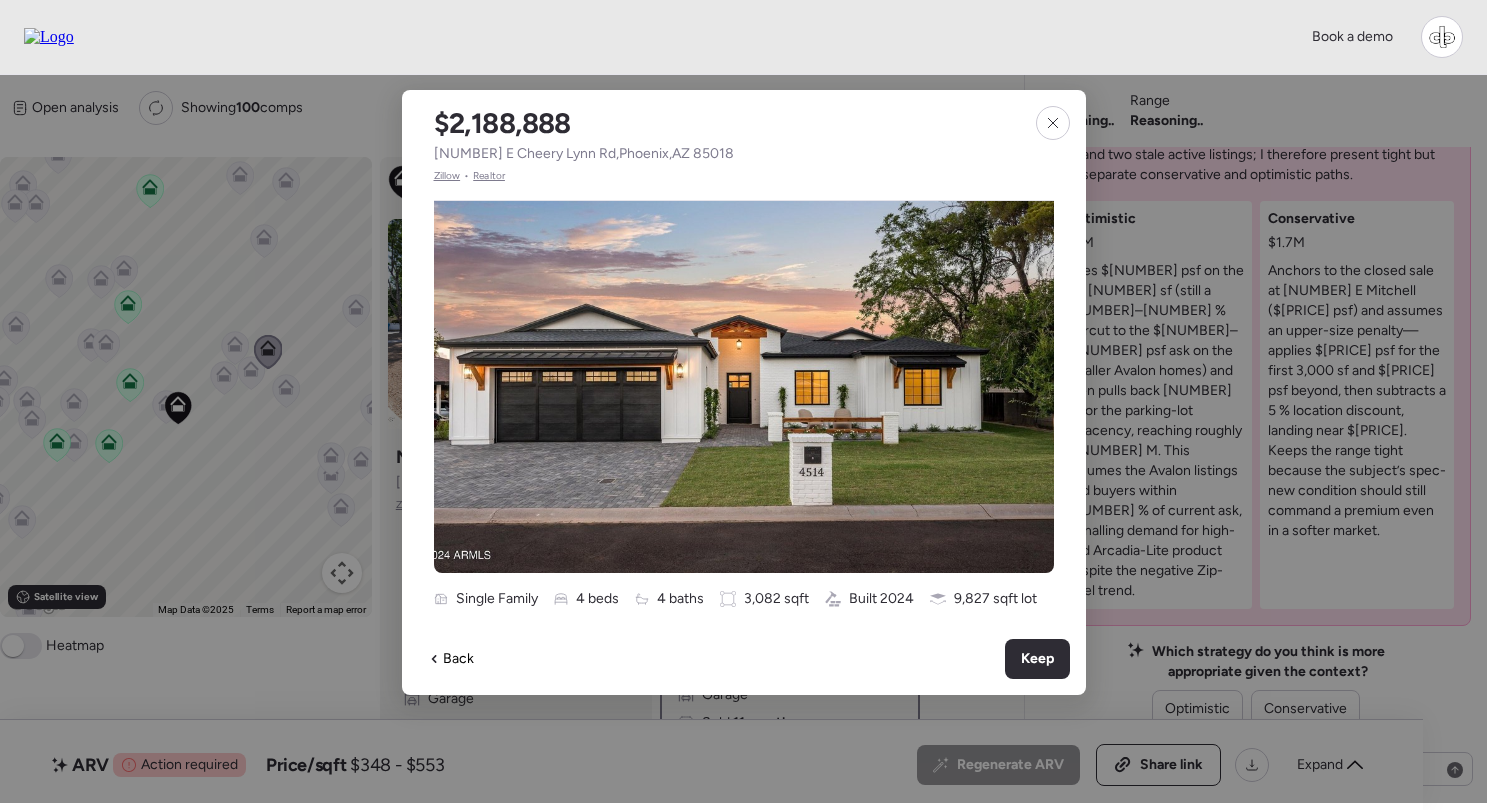 click on "Zillow" at bounding box center [447, 176] 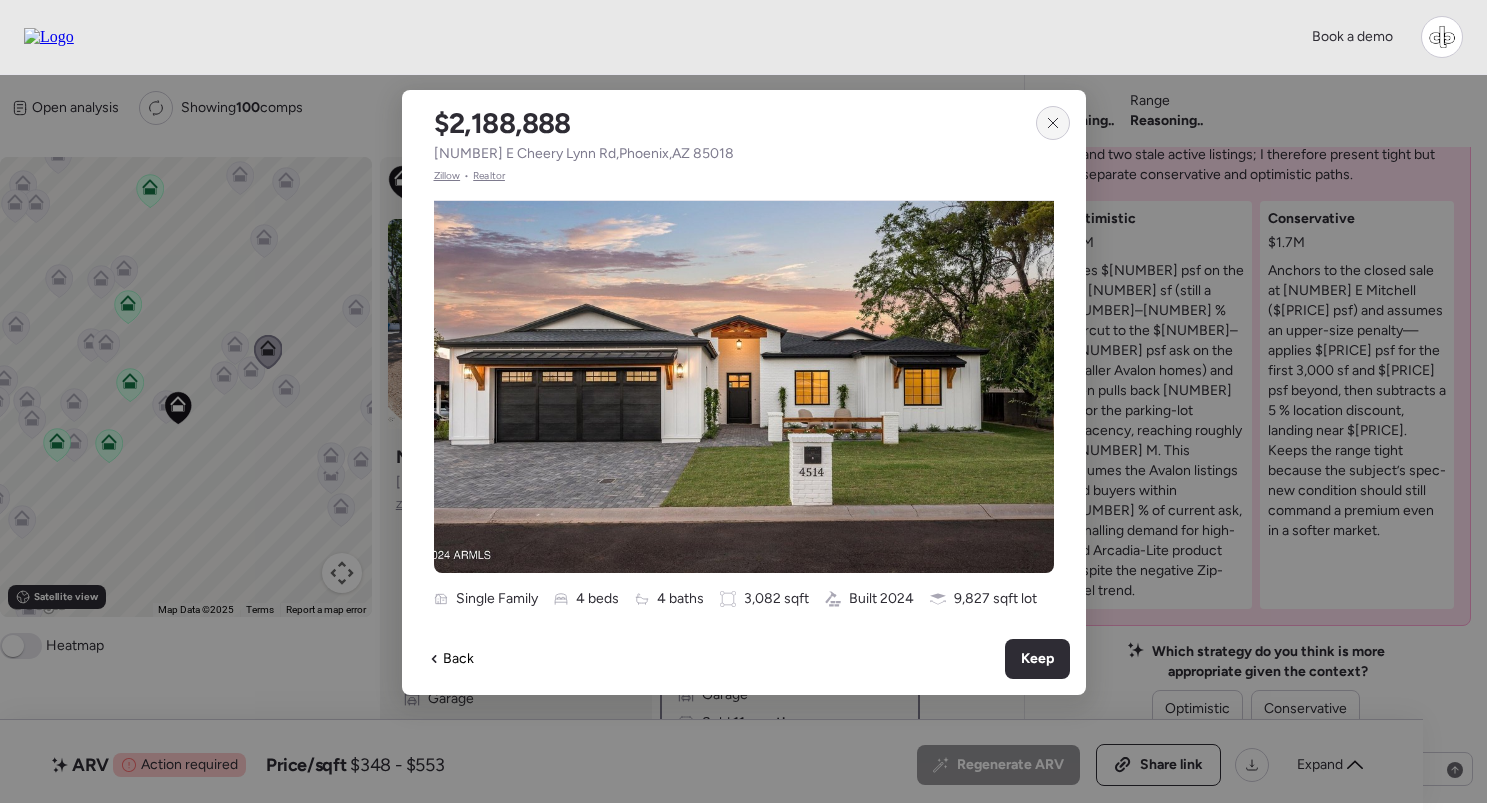 click 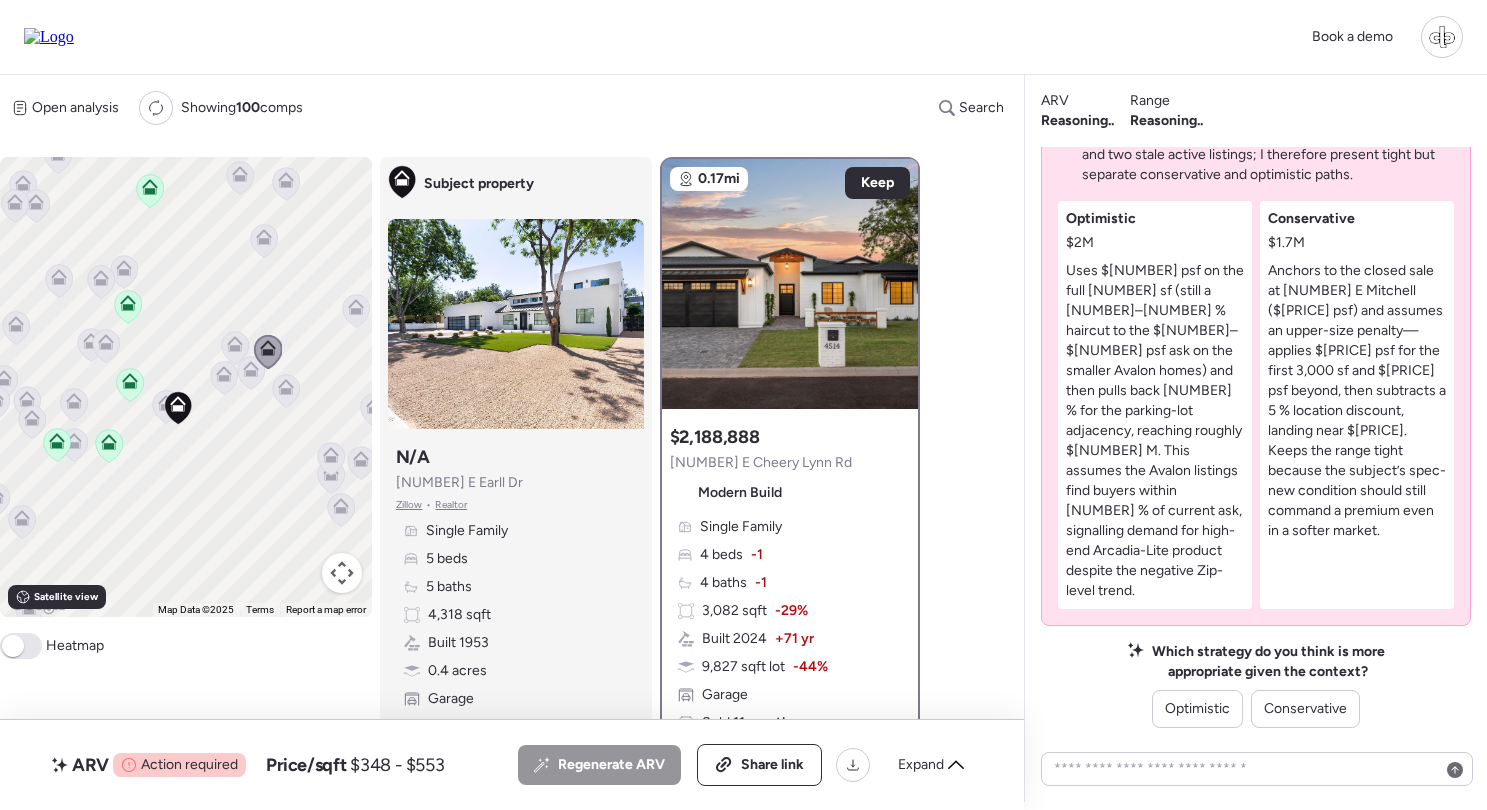 click 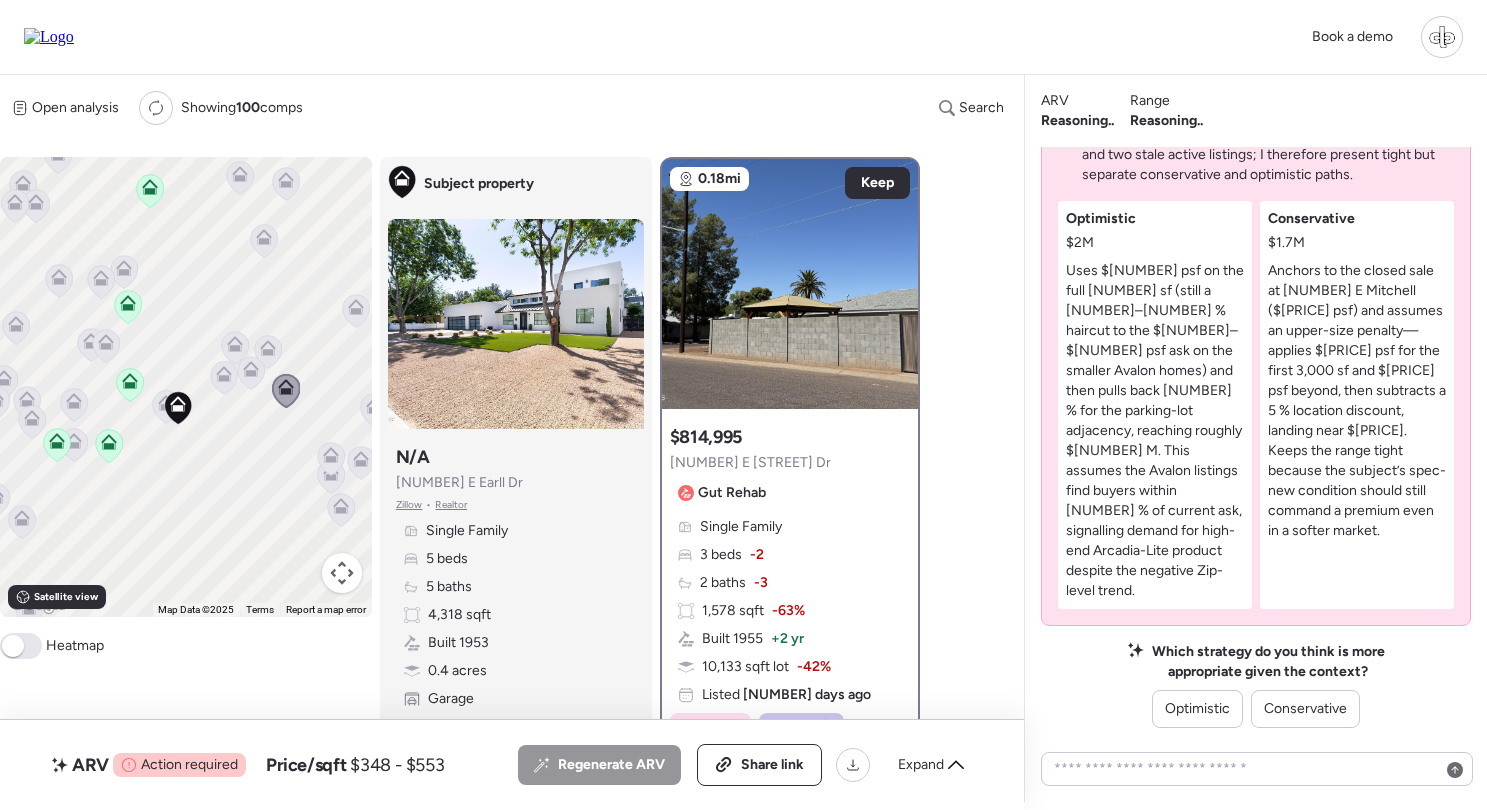 click 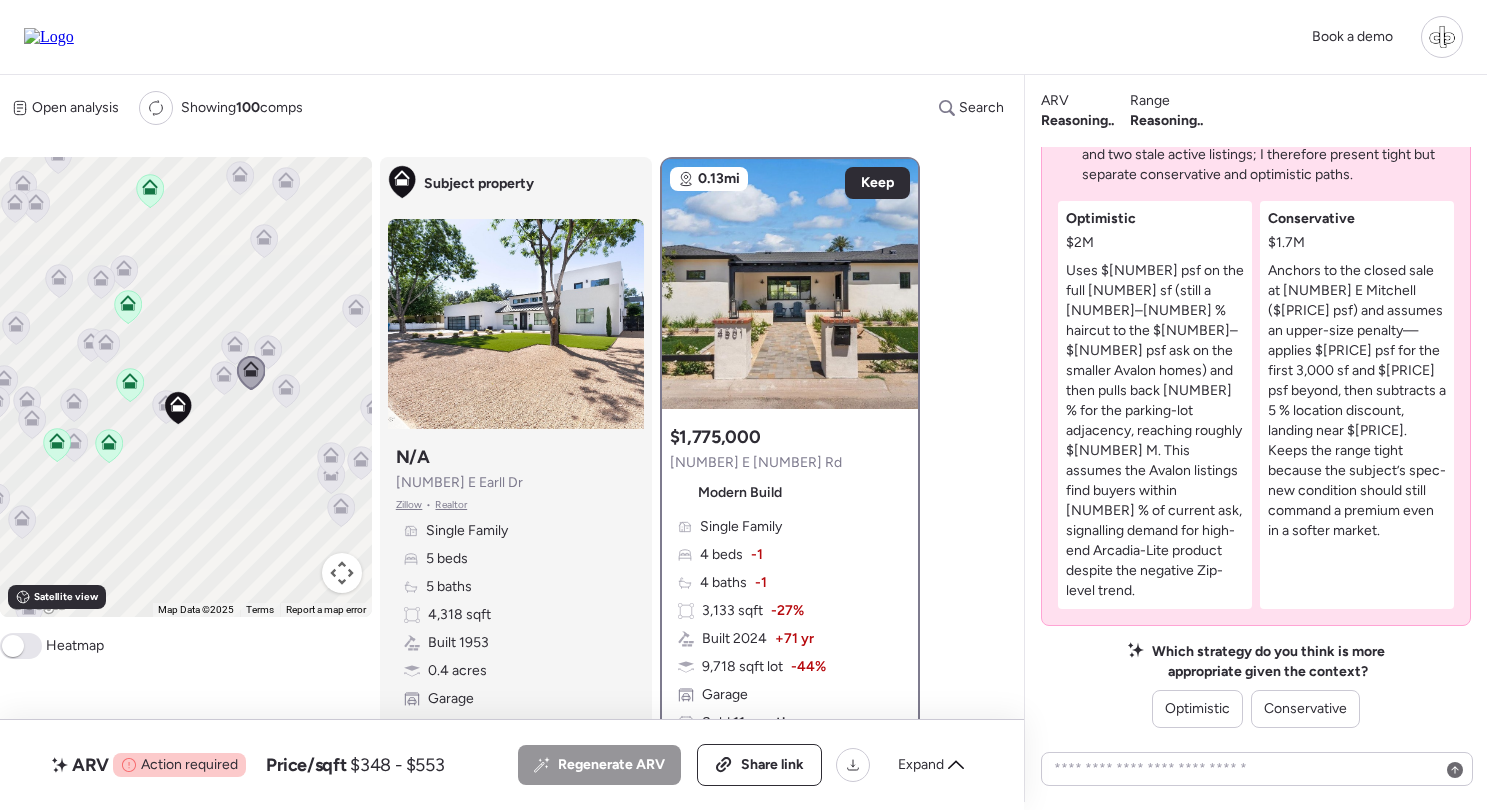 click on "Single Family" at bounding box center (741, 527) 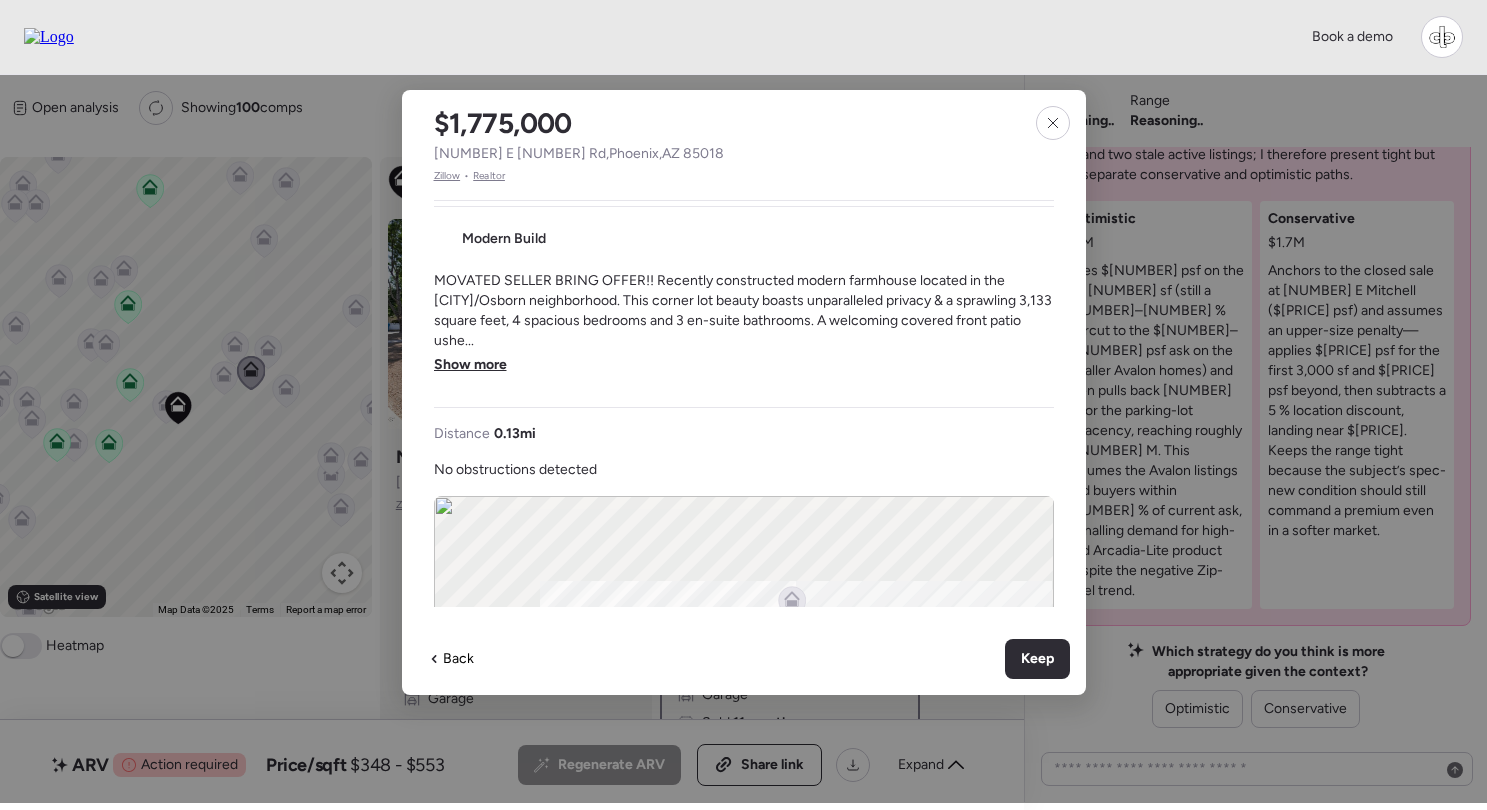 scroll, scrollTop: 561, scrollLeft: 0, axis: vertical 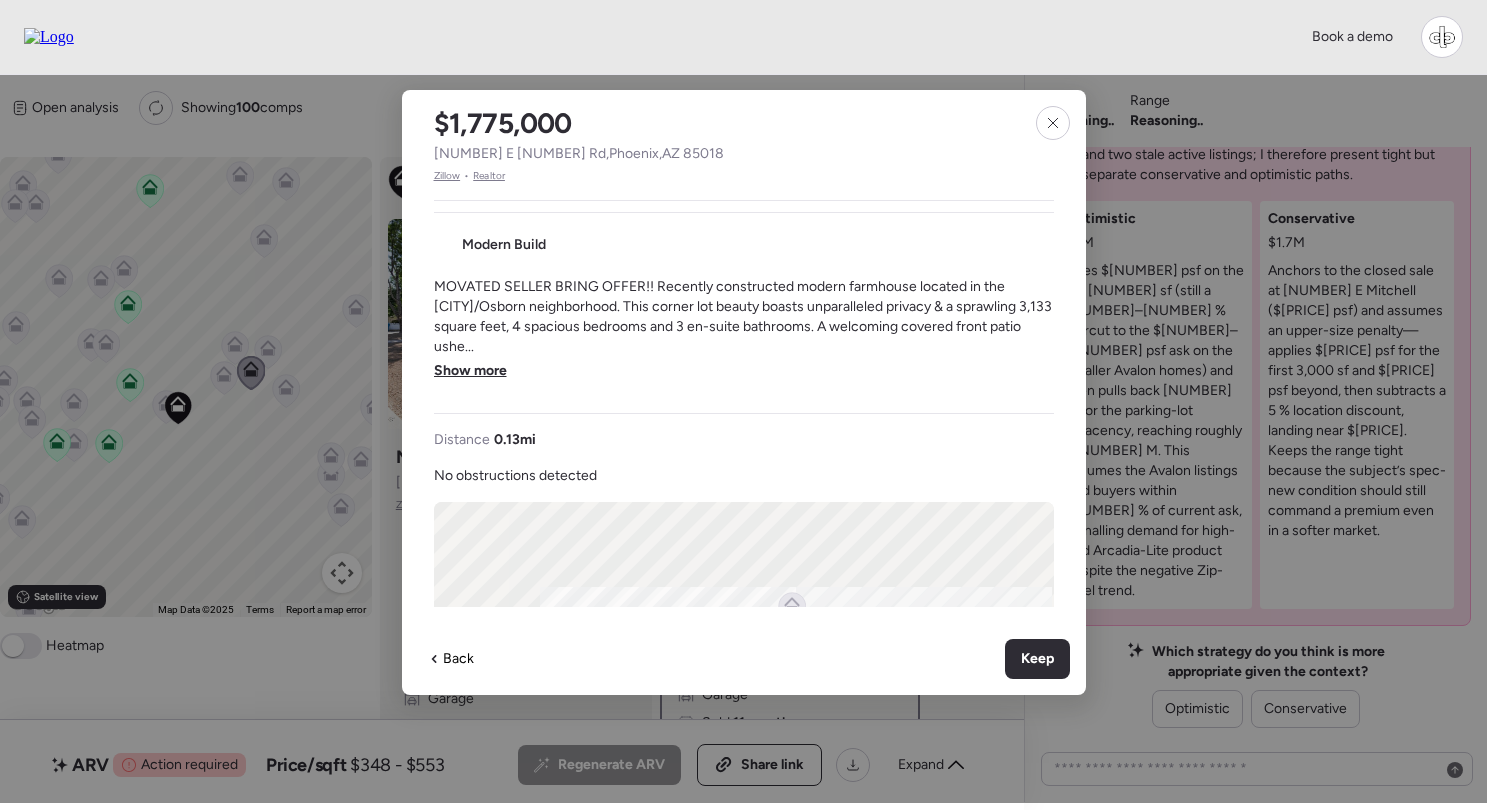 click on "Show more" at bounding box center (470, 371) 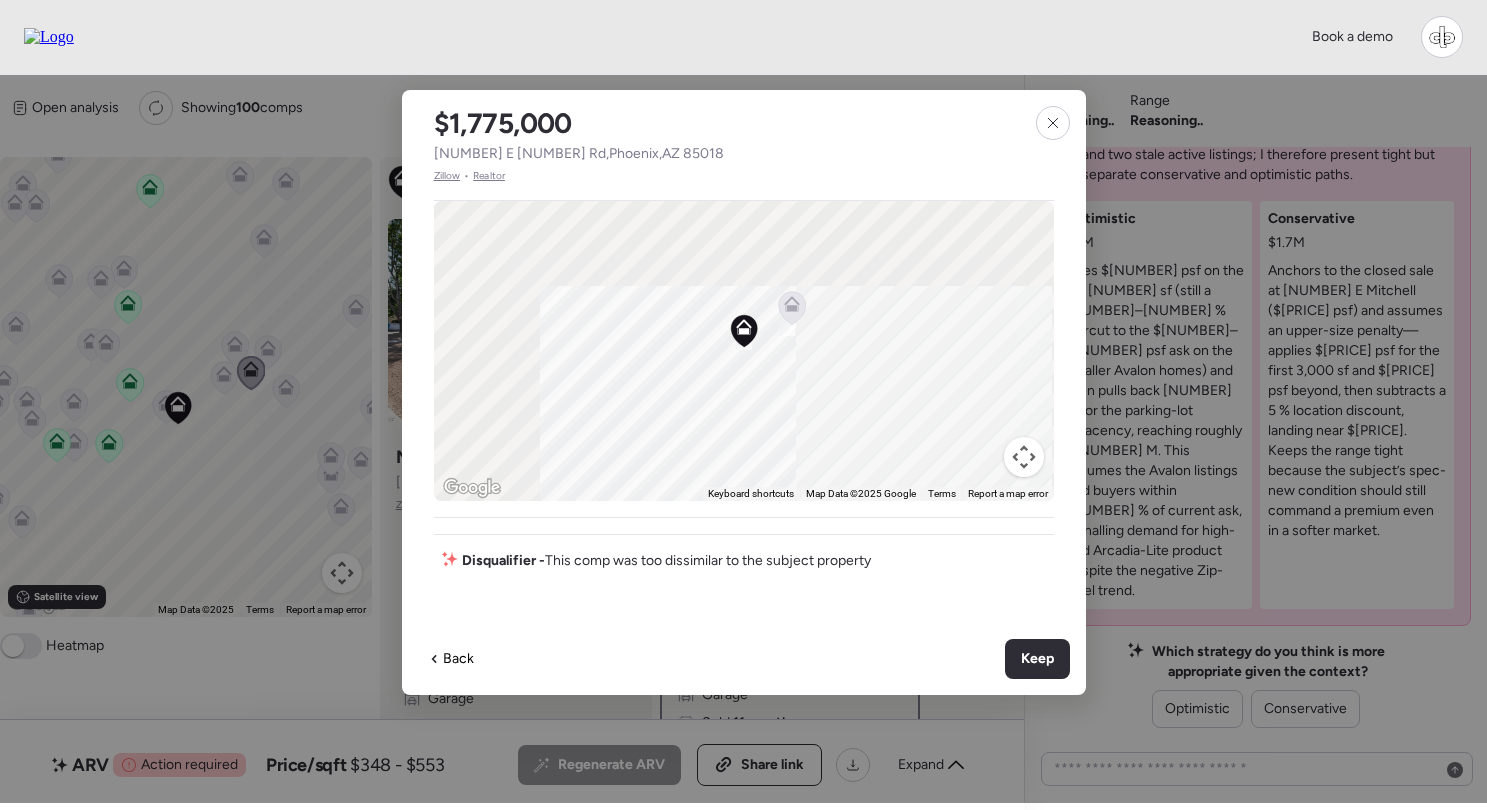 scroll, scrollTop: 1062, scrollLeft: 0, axis: vertical 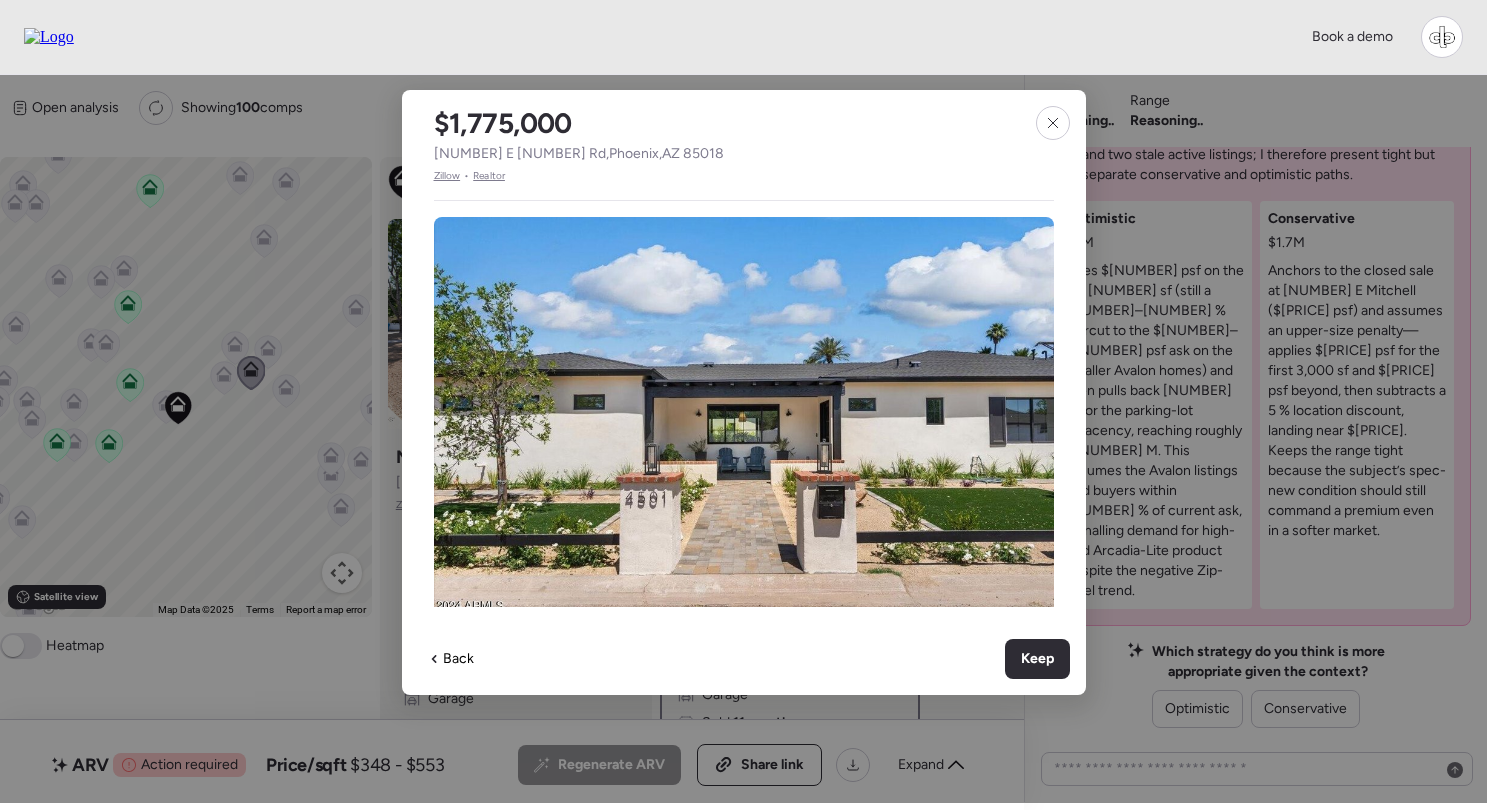 click on "Zillow" at bounding box center (447, 176) 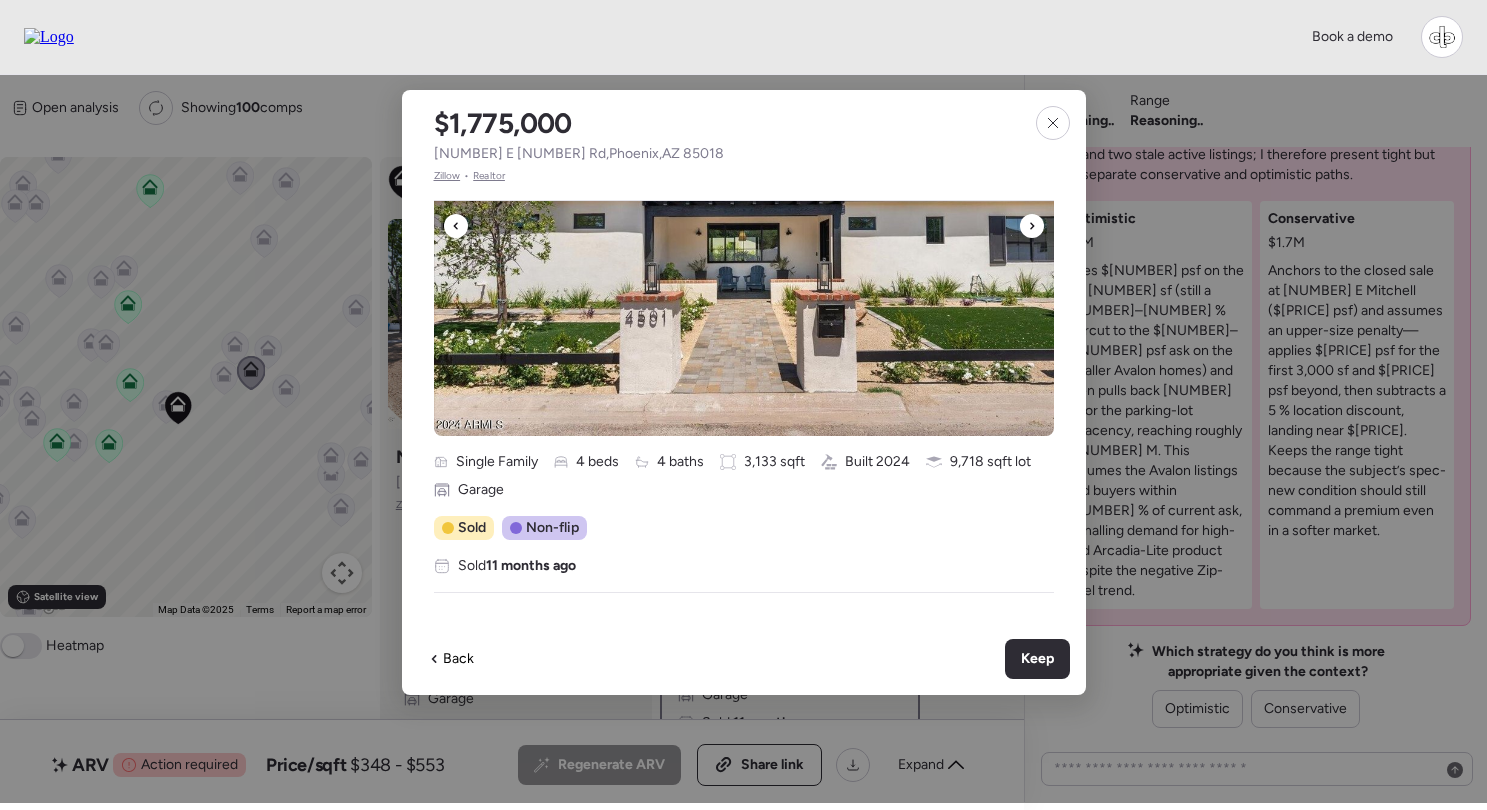 scroll, scrollTop: 186, scrollLeft: 0, axis: vertical 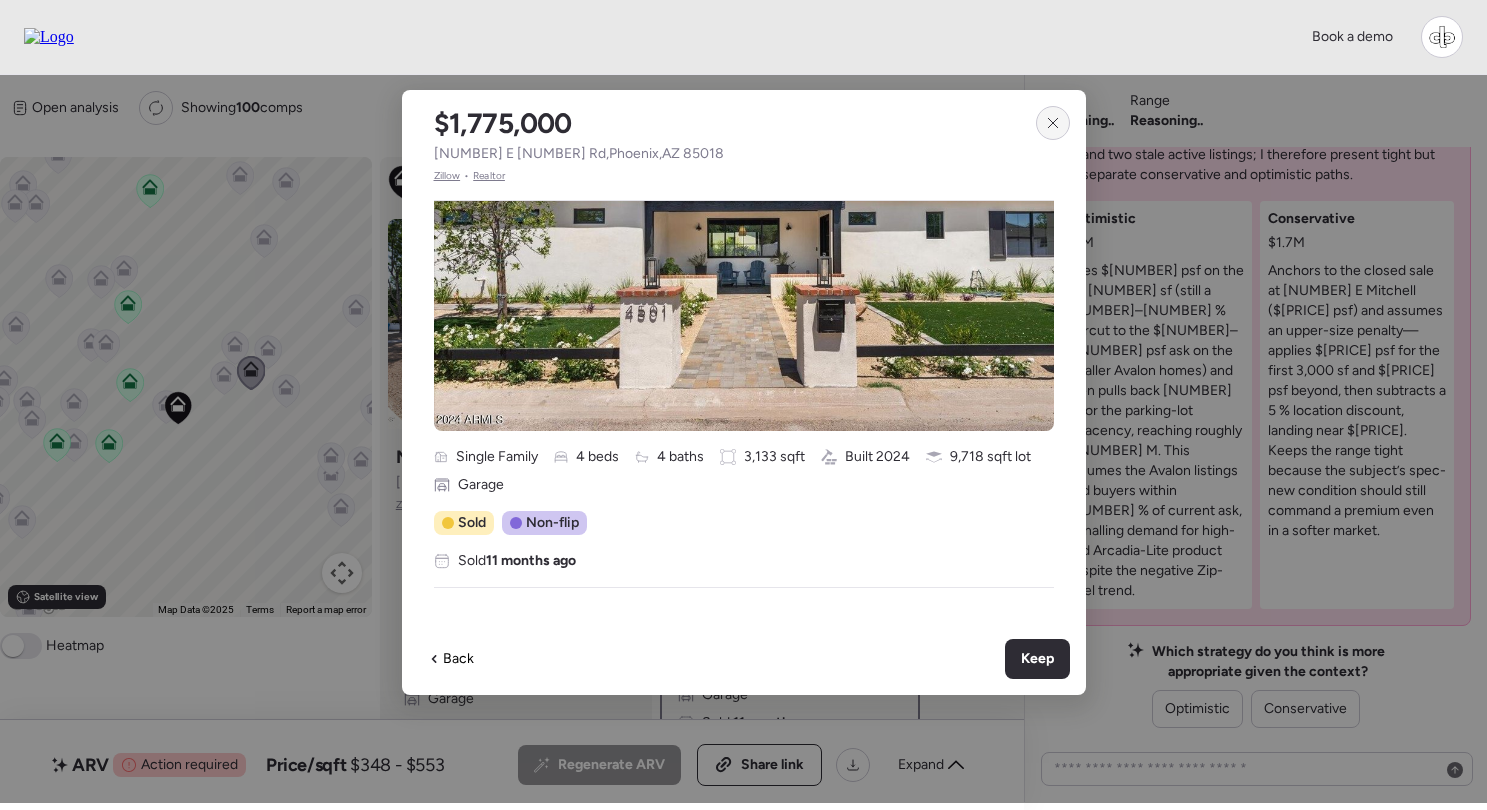 click 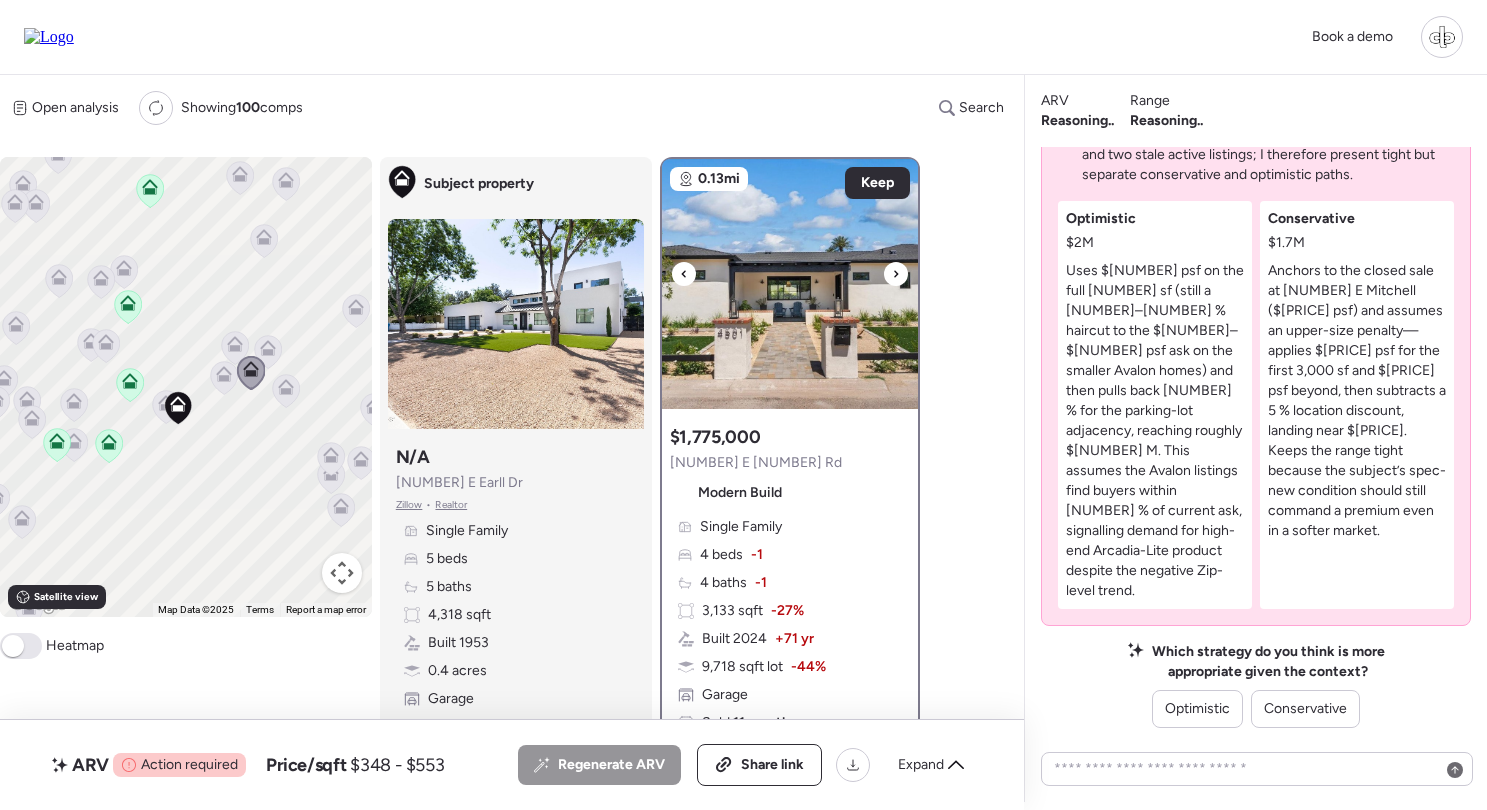 click at bounding box center [790, 284] 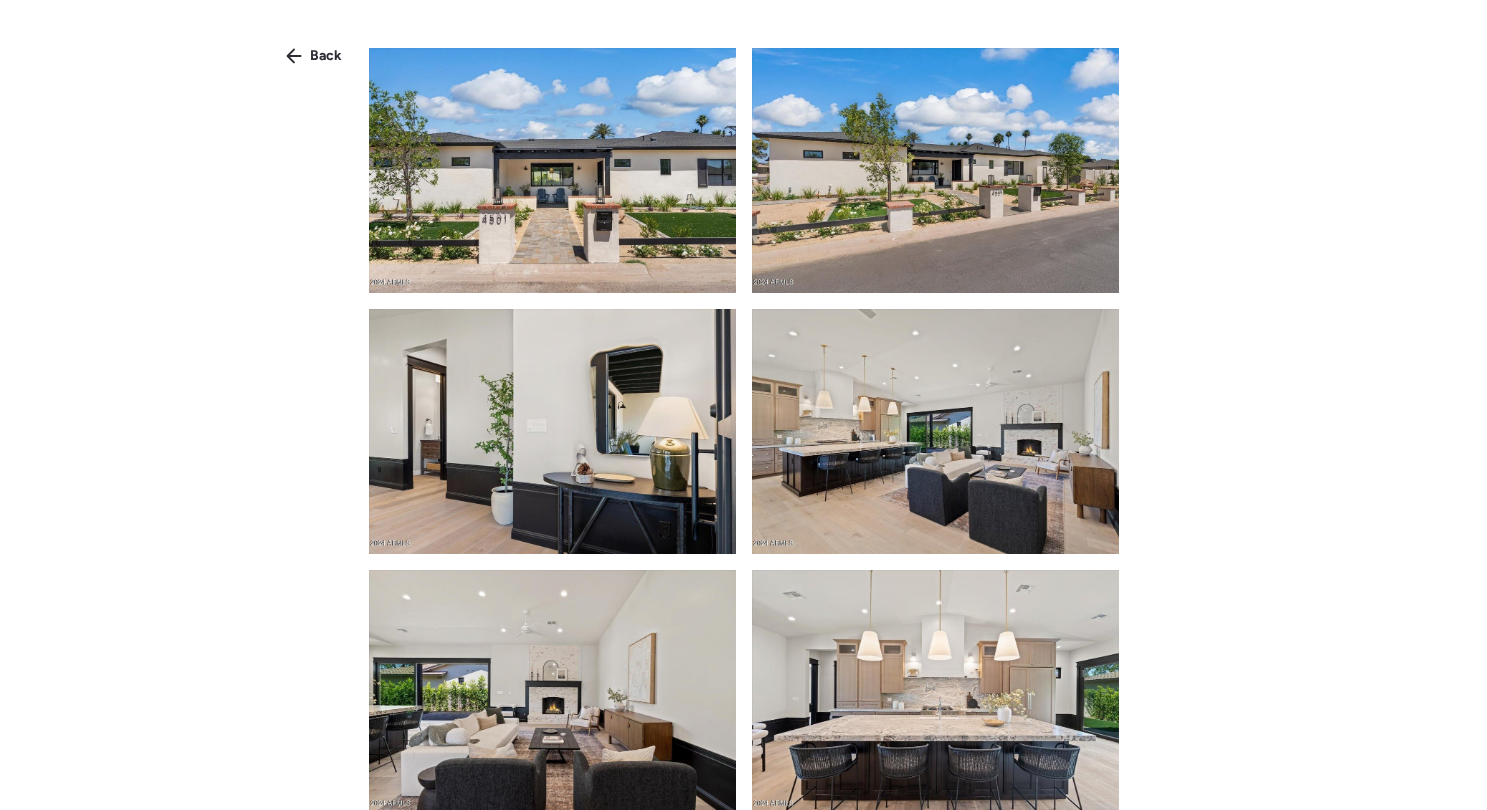 scroll, scrollTop: 0, scrollLeft: 0, axis: both 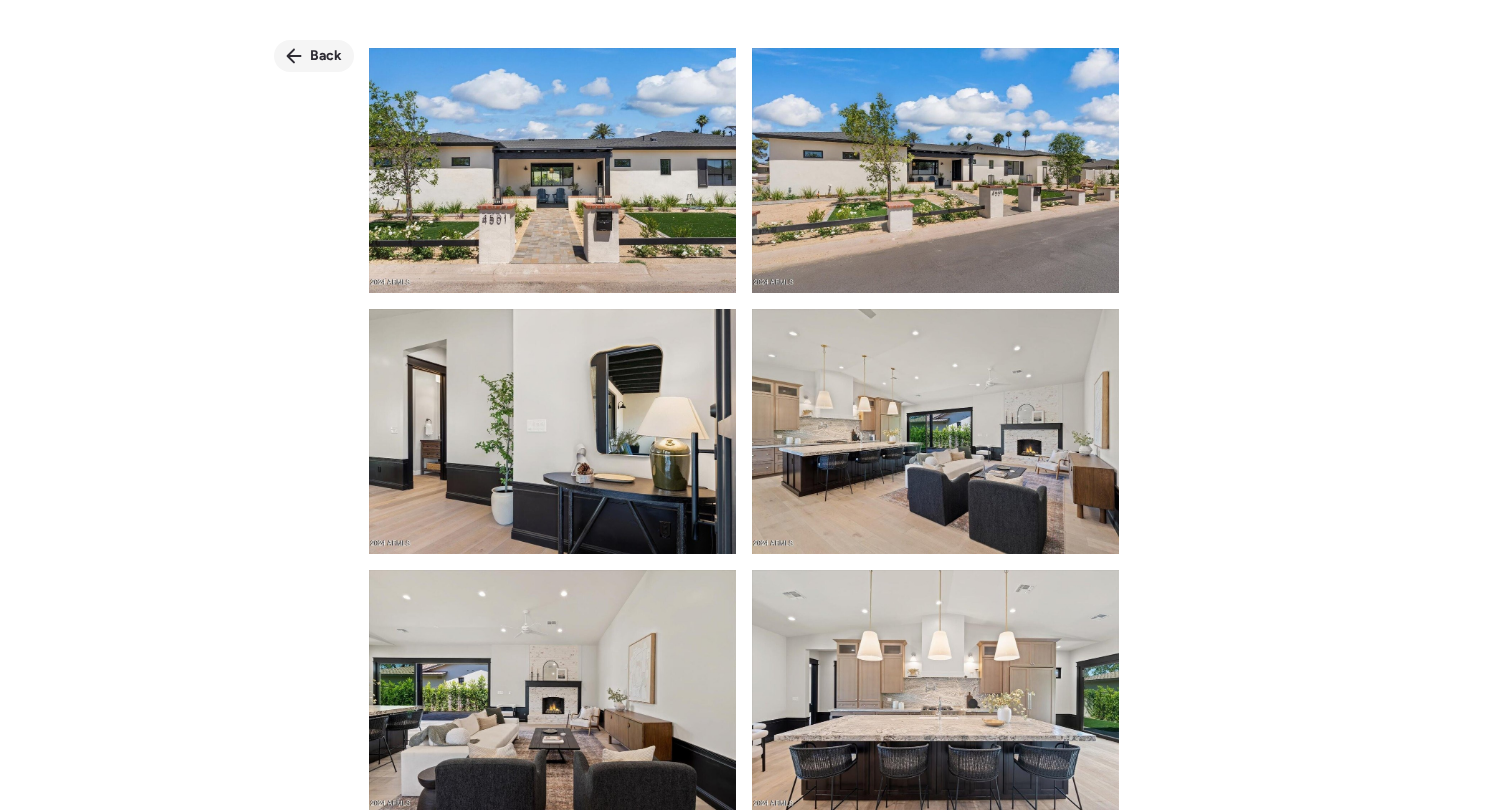 click on "Back" at bounding box center [326, 56] 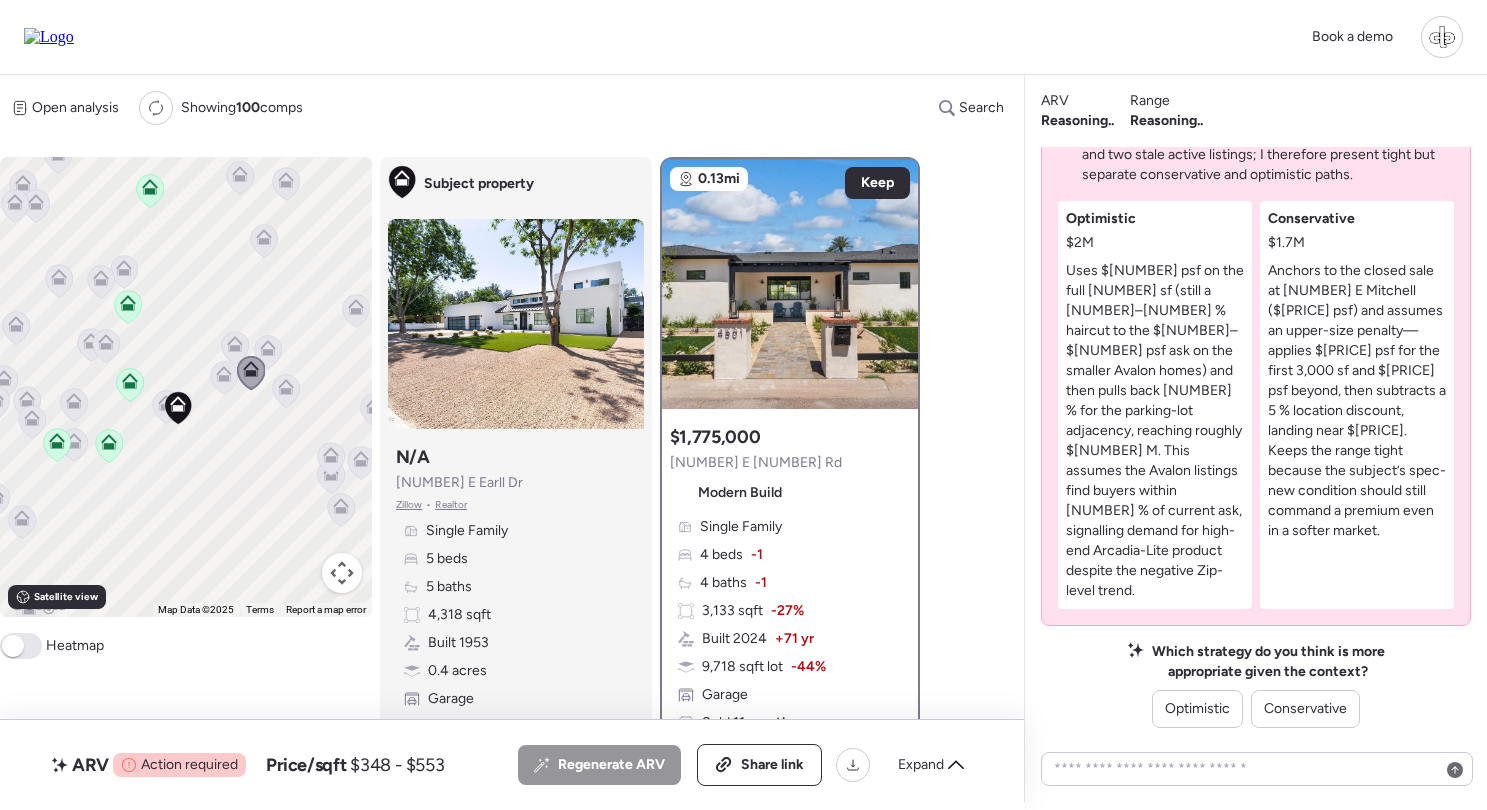 click on "To navigate, press the arrow keys. To activate drag with keyboard, press Alt + Enter. Once in keyboard drag state, use the arrow keys to move the marker. To complete the drag, press the Enter key. To cancel, press Escape." at bounding box center [186, 387] 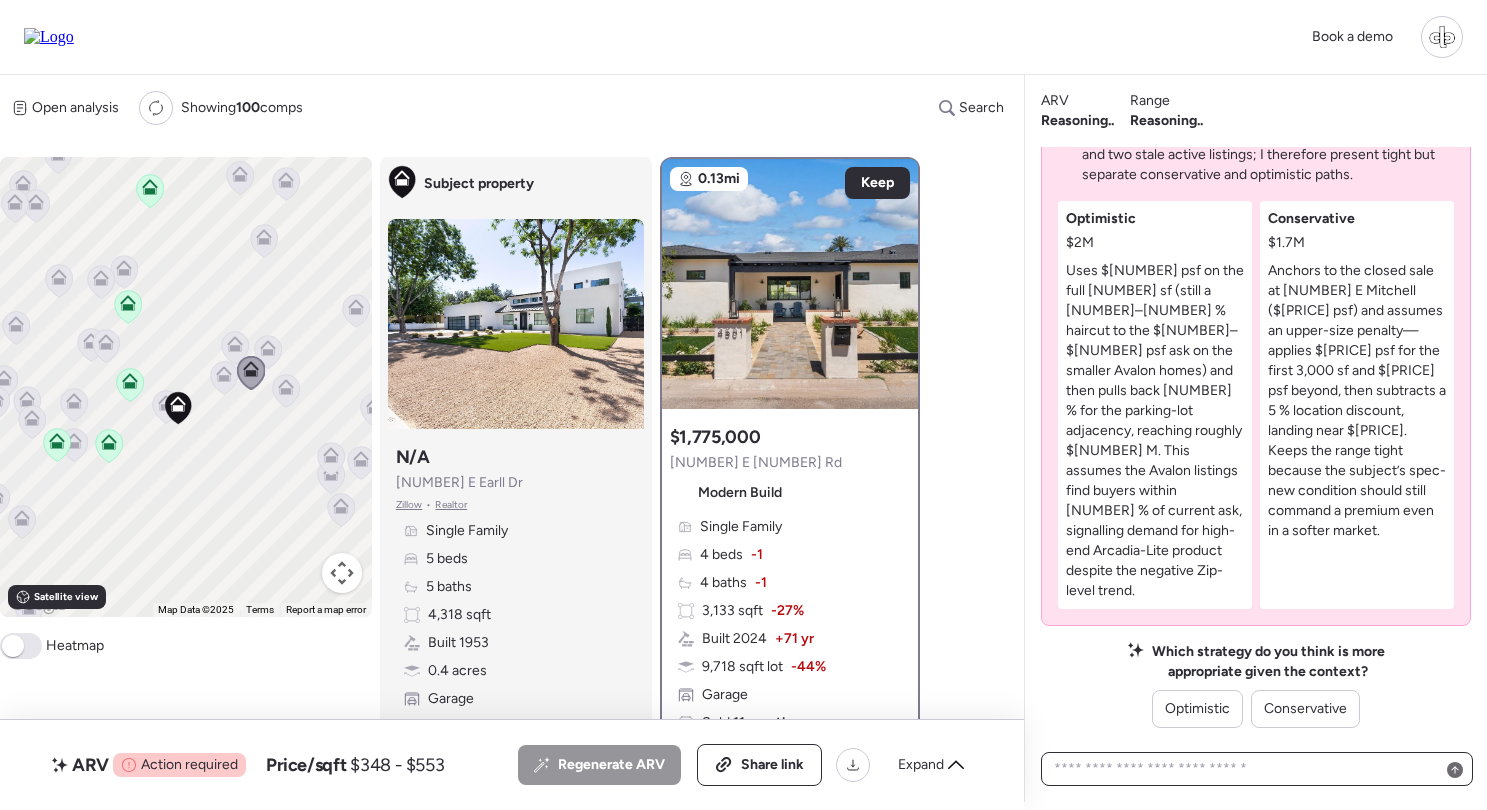 click at bounding box center [1257, 769] 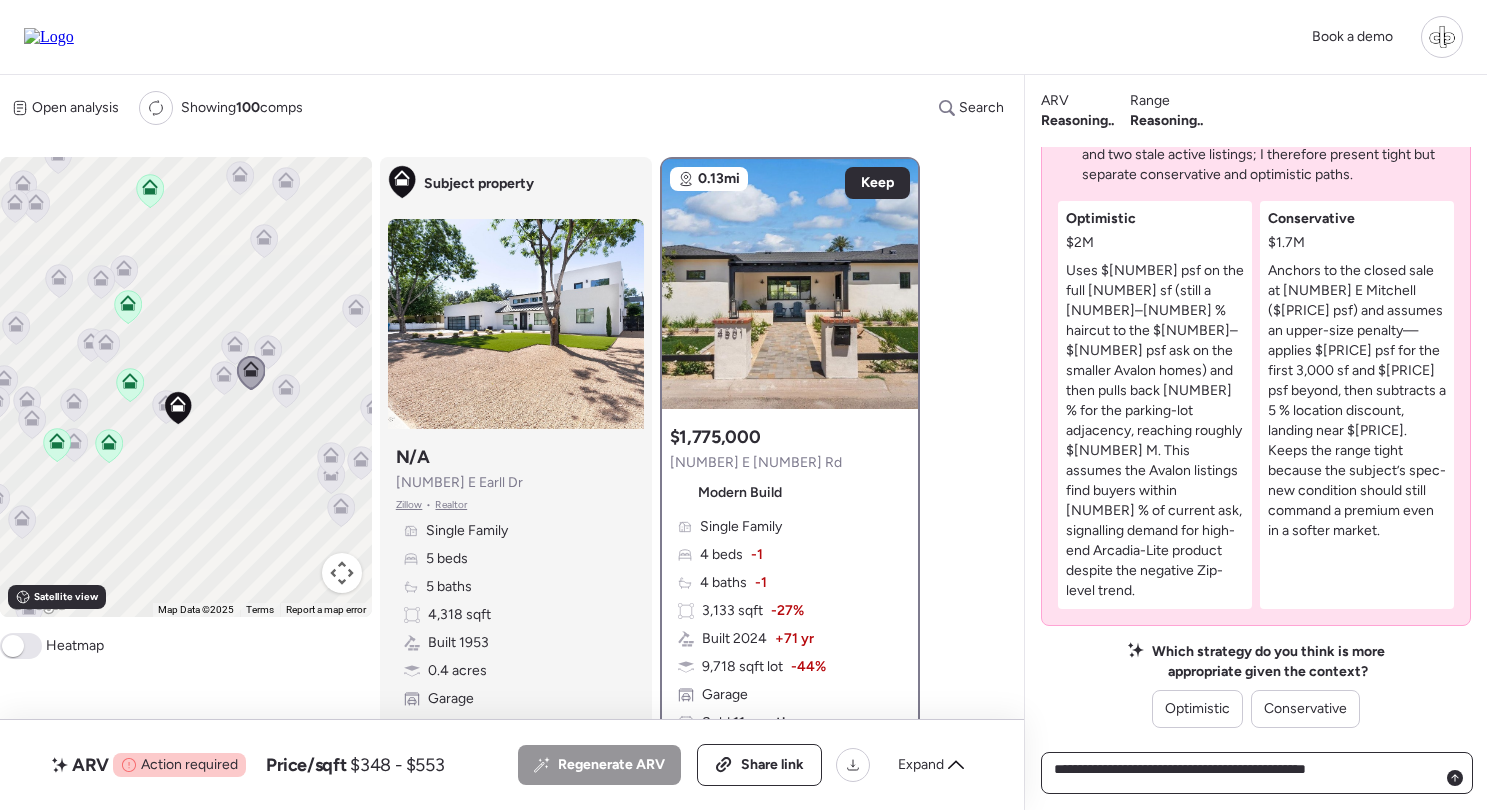 type on "**********" 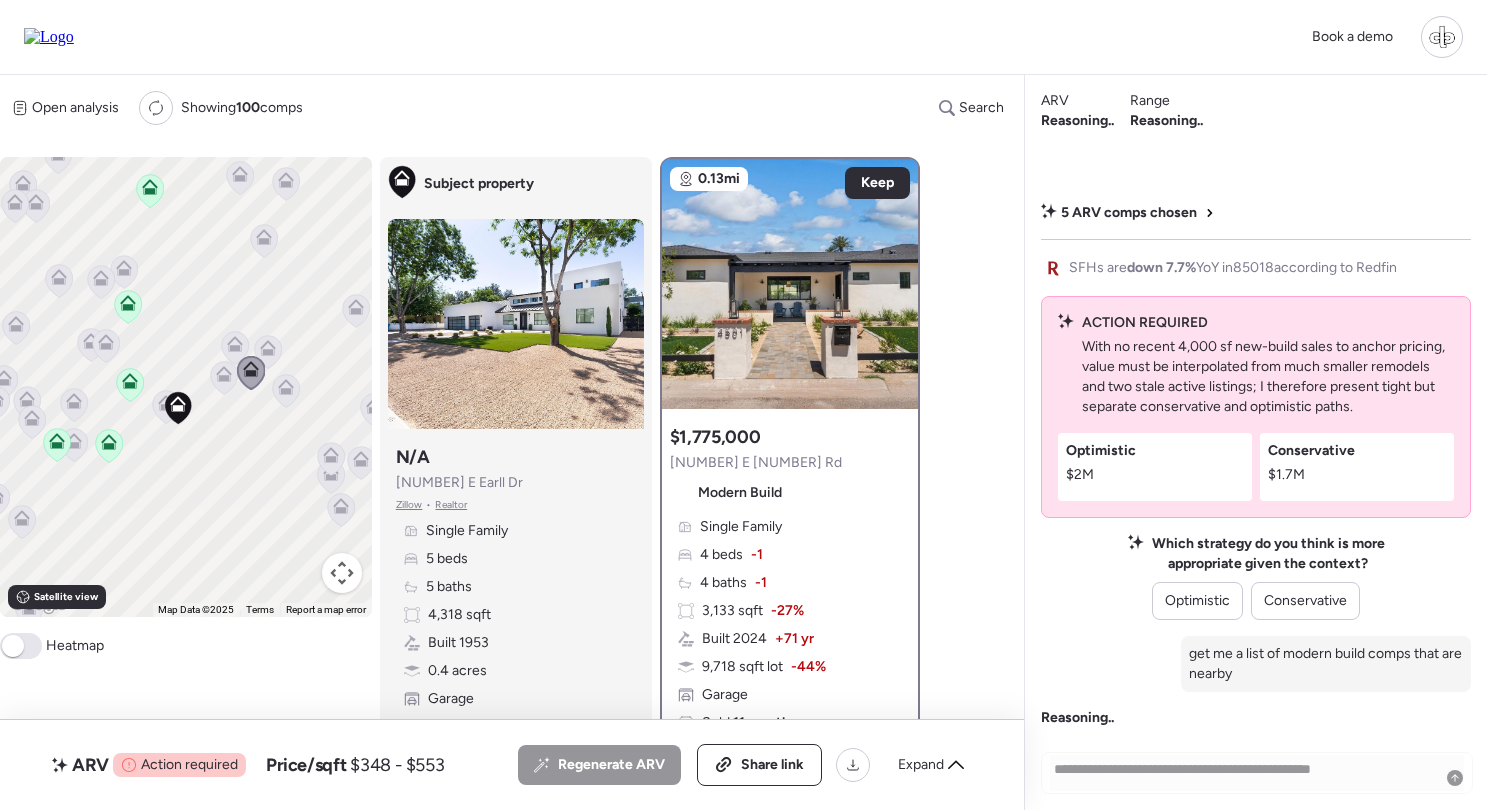 type 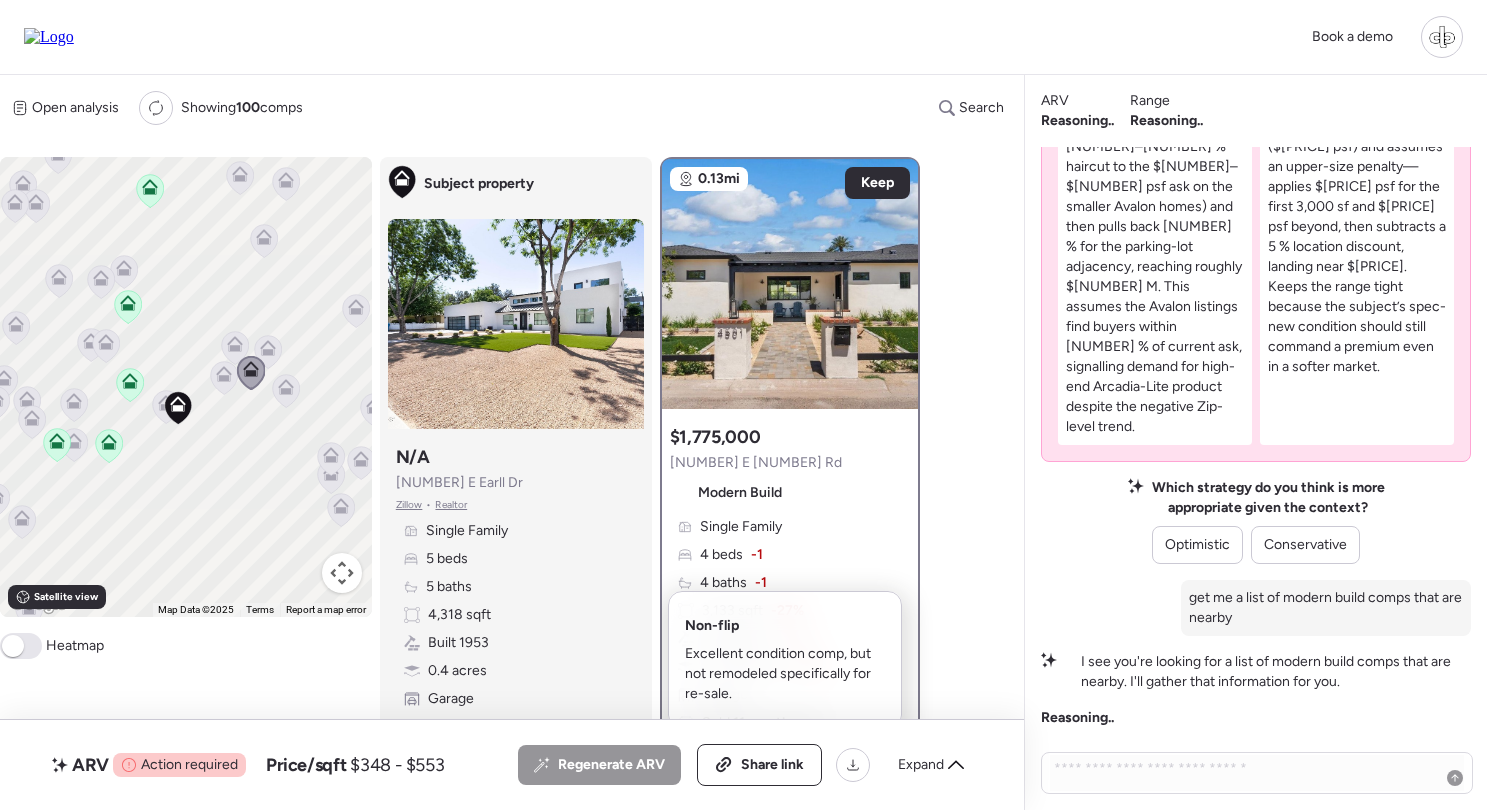 scroll, scrollTop: 0, scrollLeft: 0, axis: both 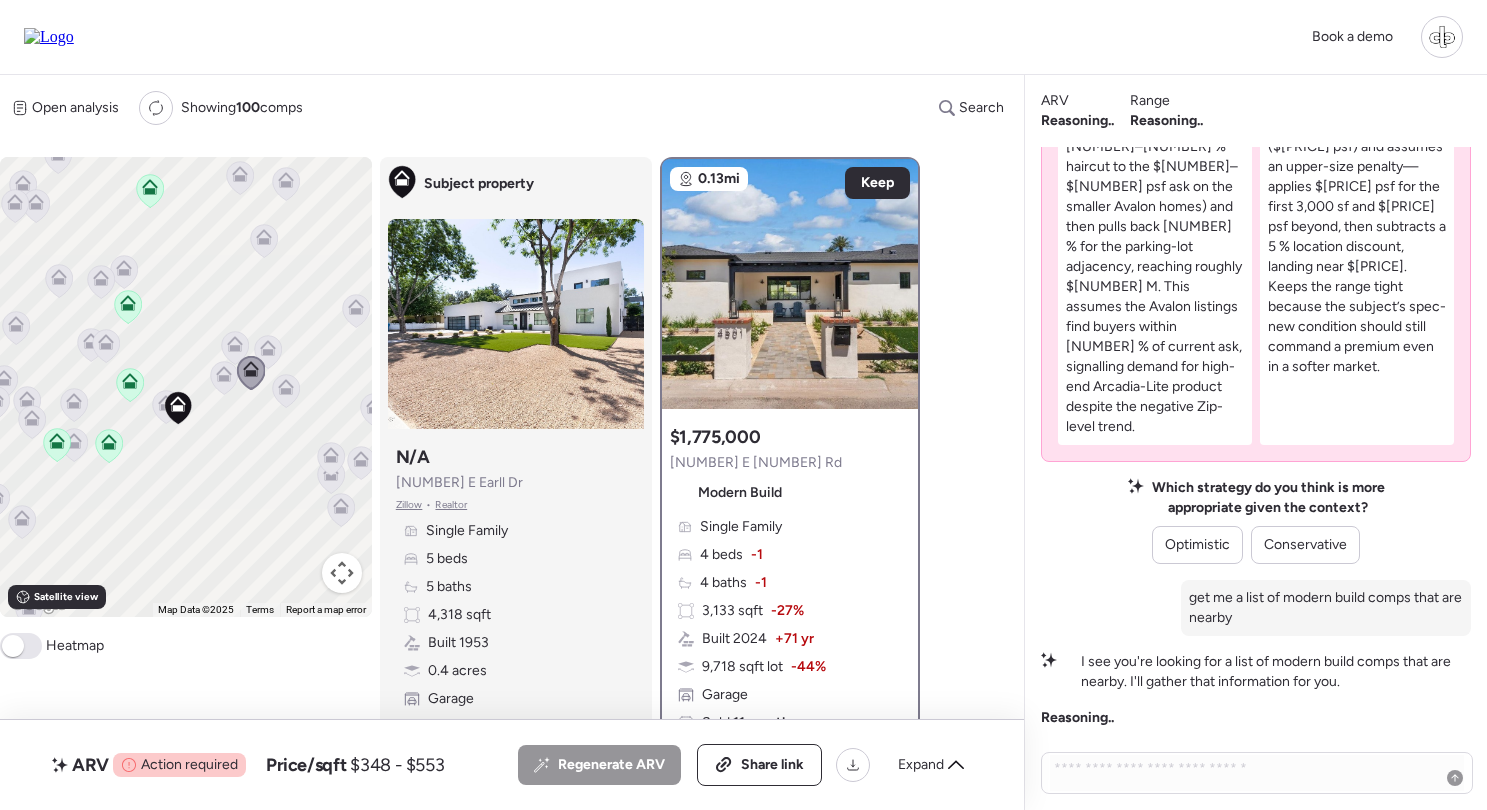 click 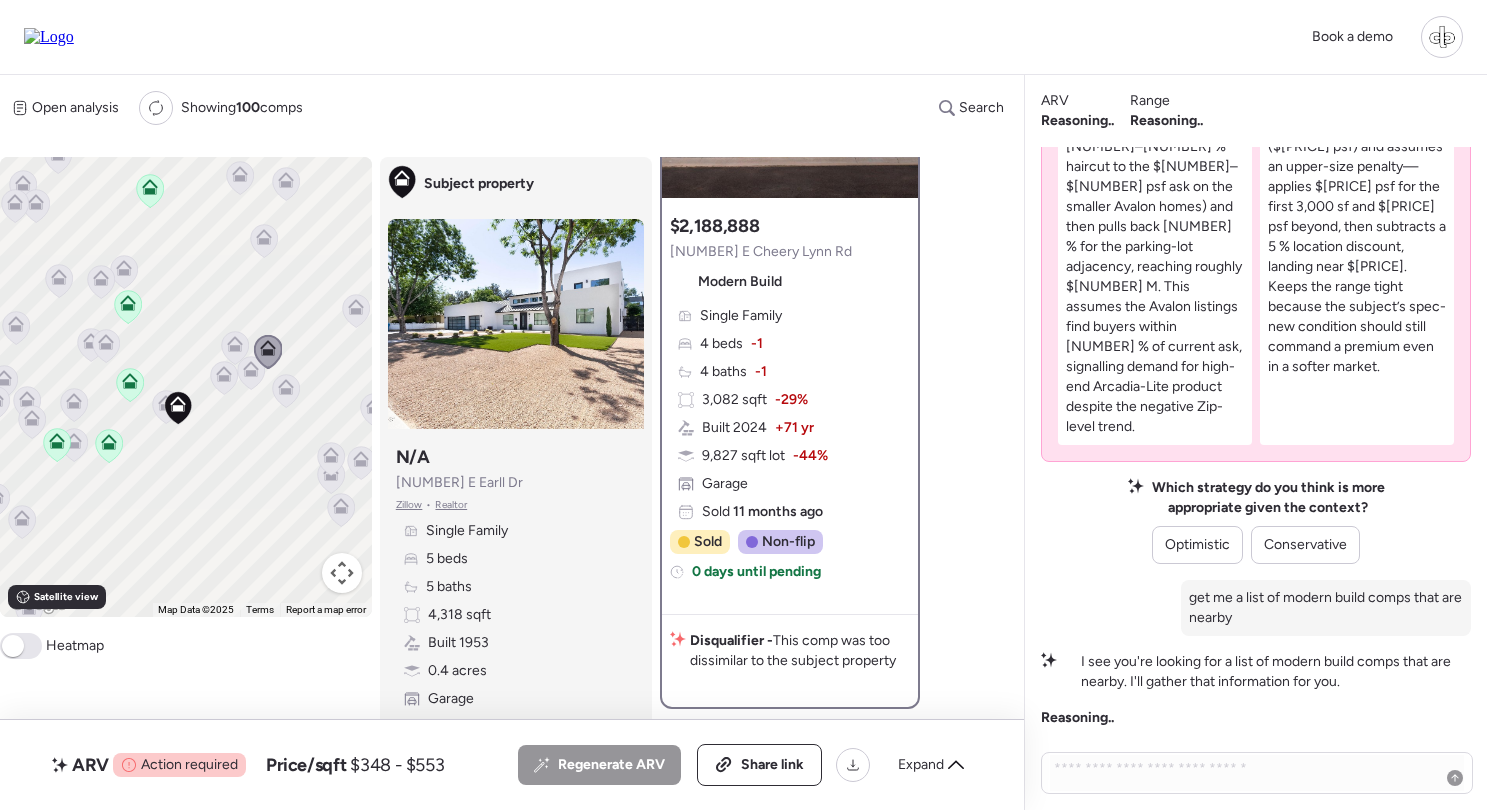scroll, scrollTop: 257, scrollLeft: 0, axis: vertical 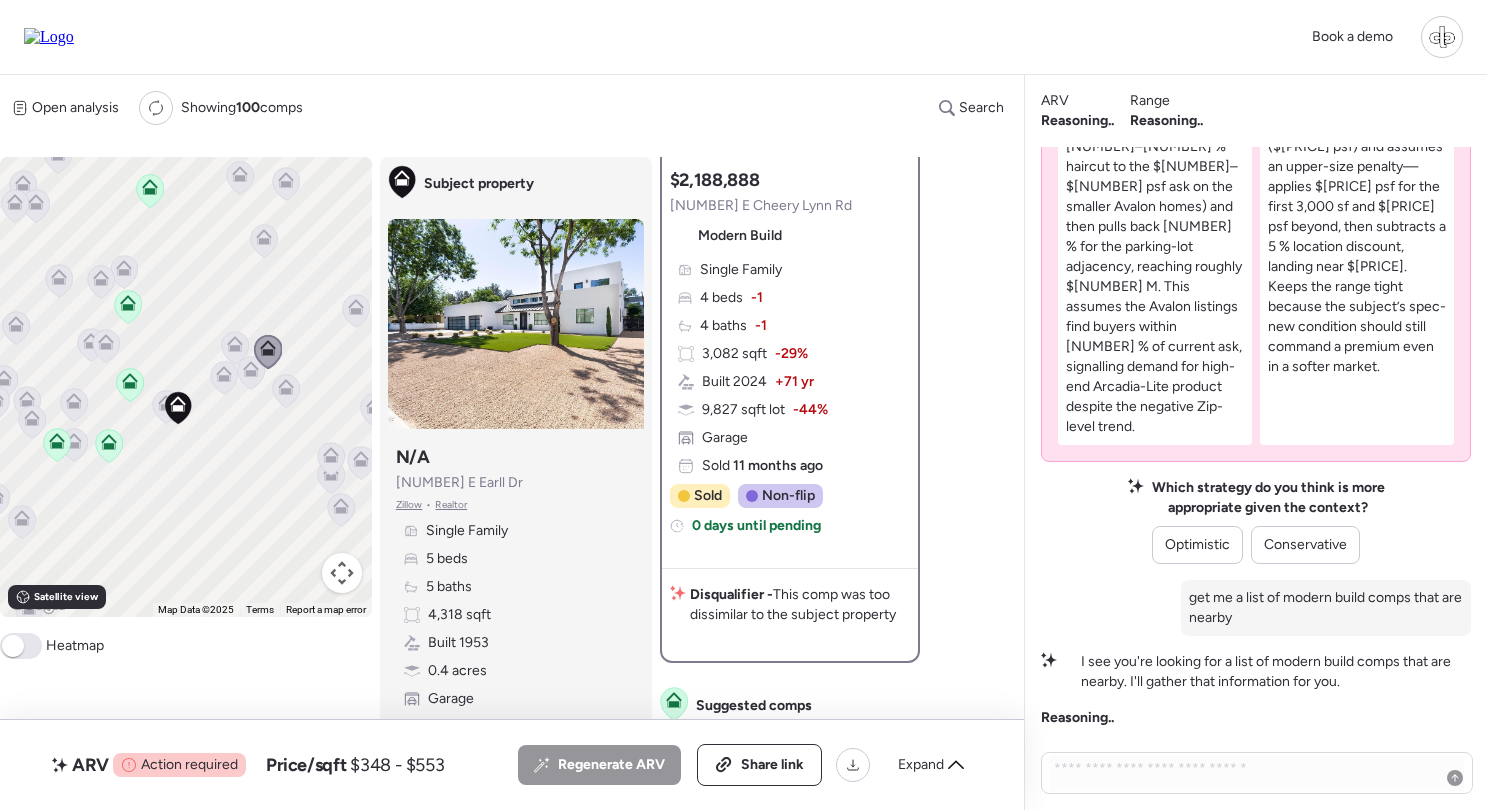 click 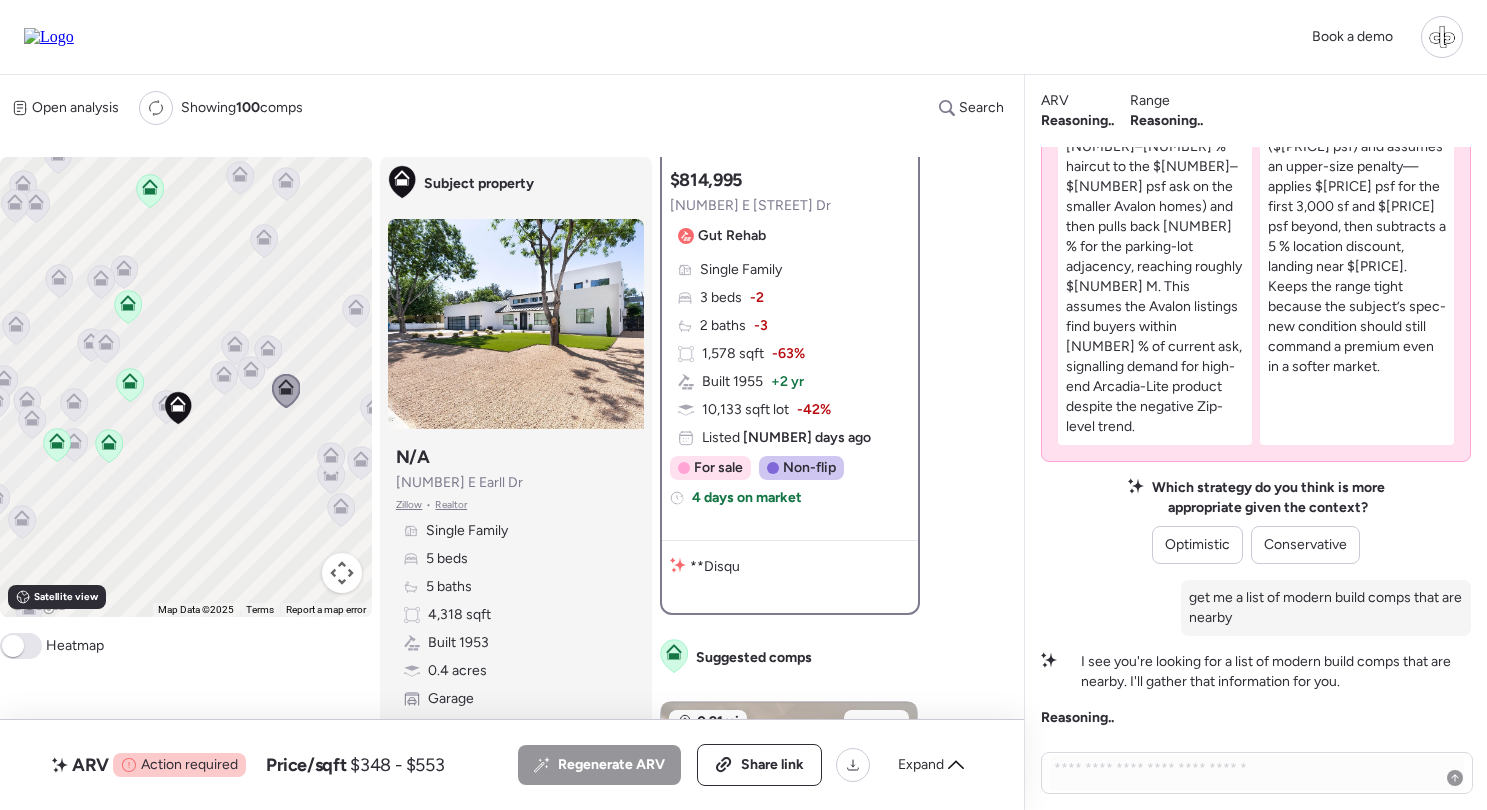 scroll, scrollTop: 0, scrollLeft: 0, axis: both 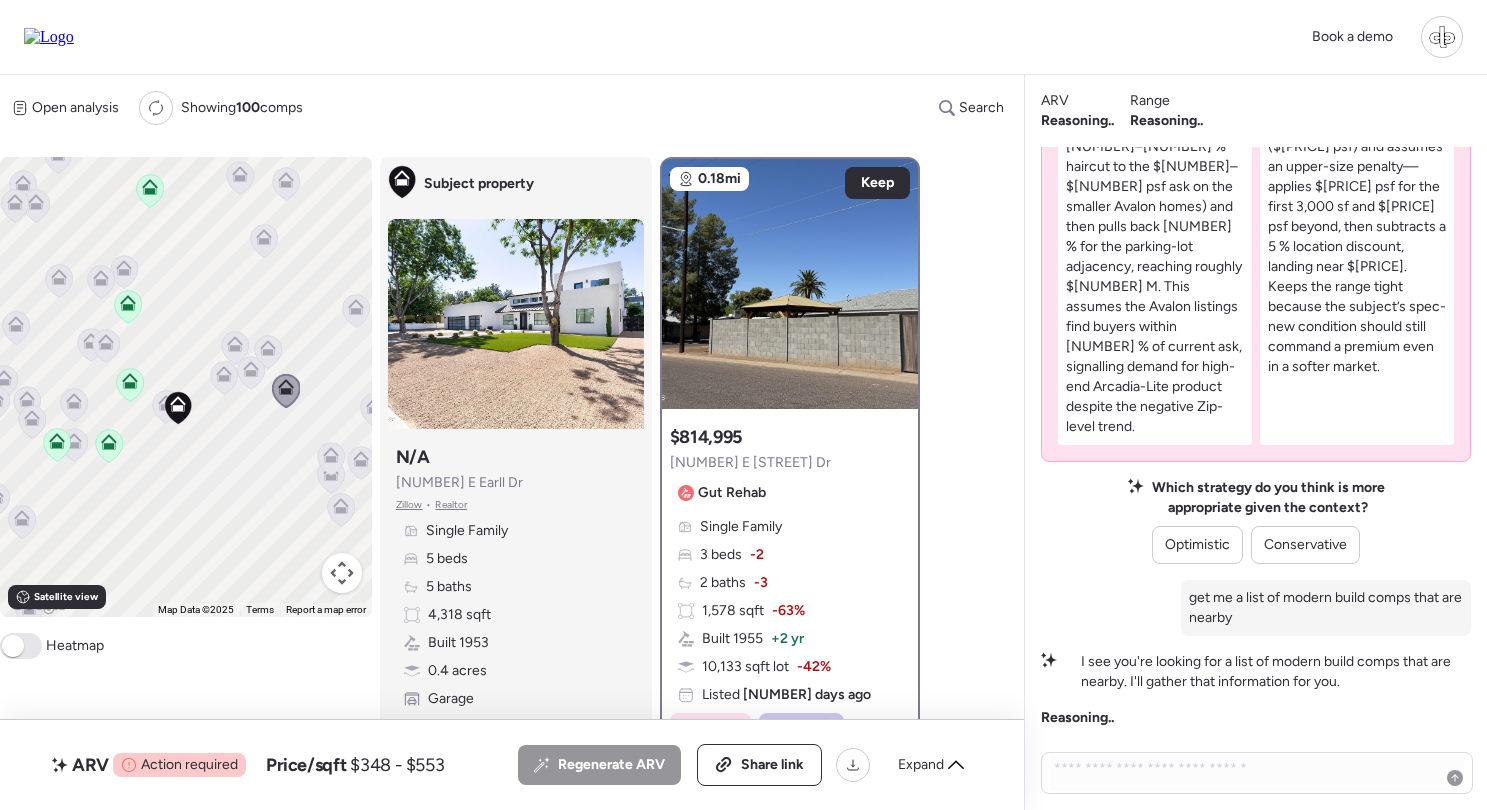 click 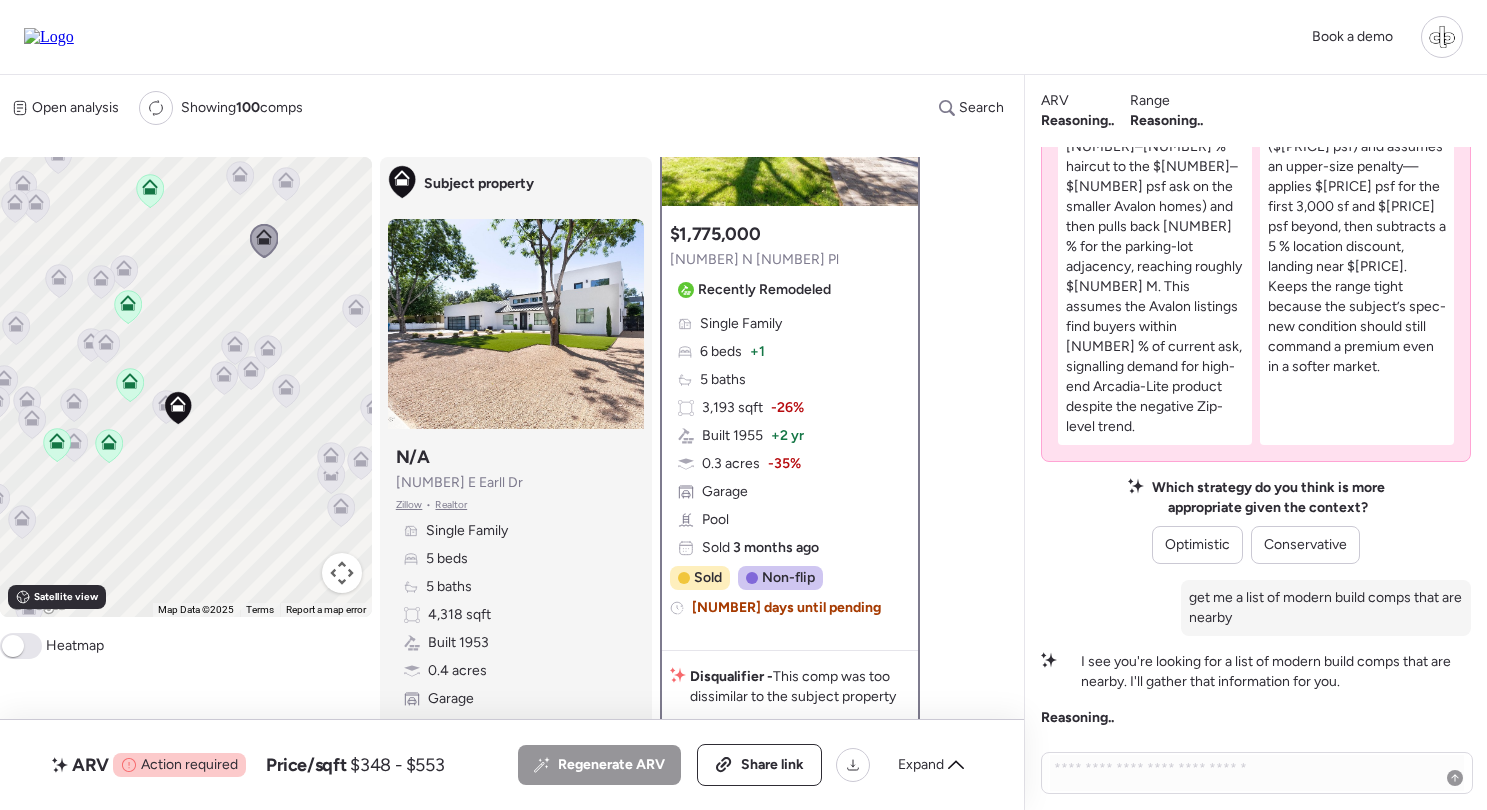 scroll, scrollTop: 299, scrollLeft: 0, axis: vertical 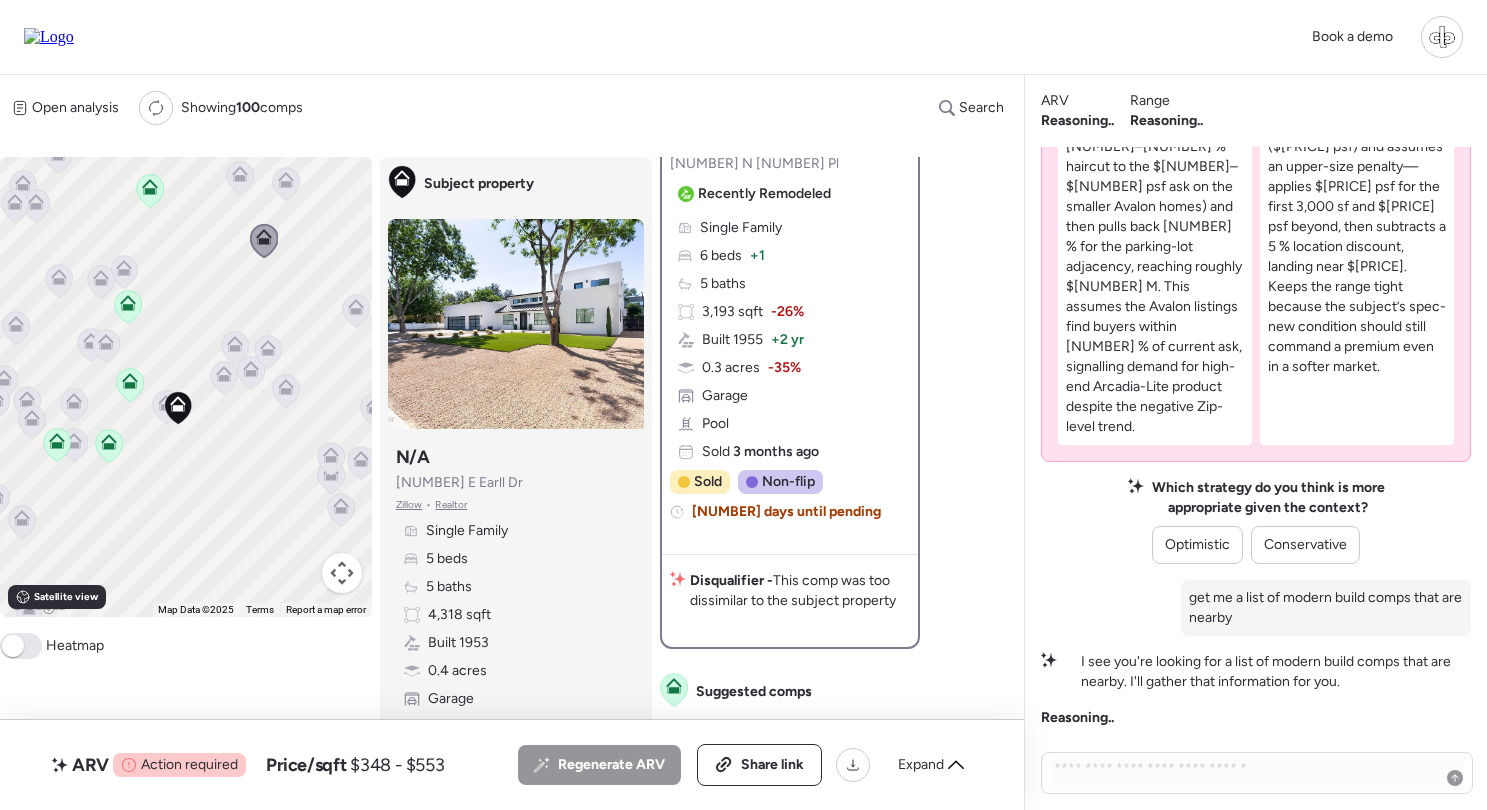 click 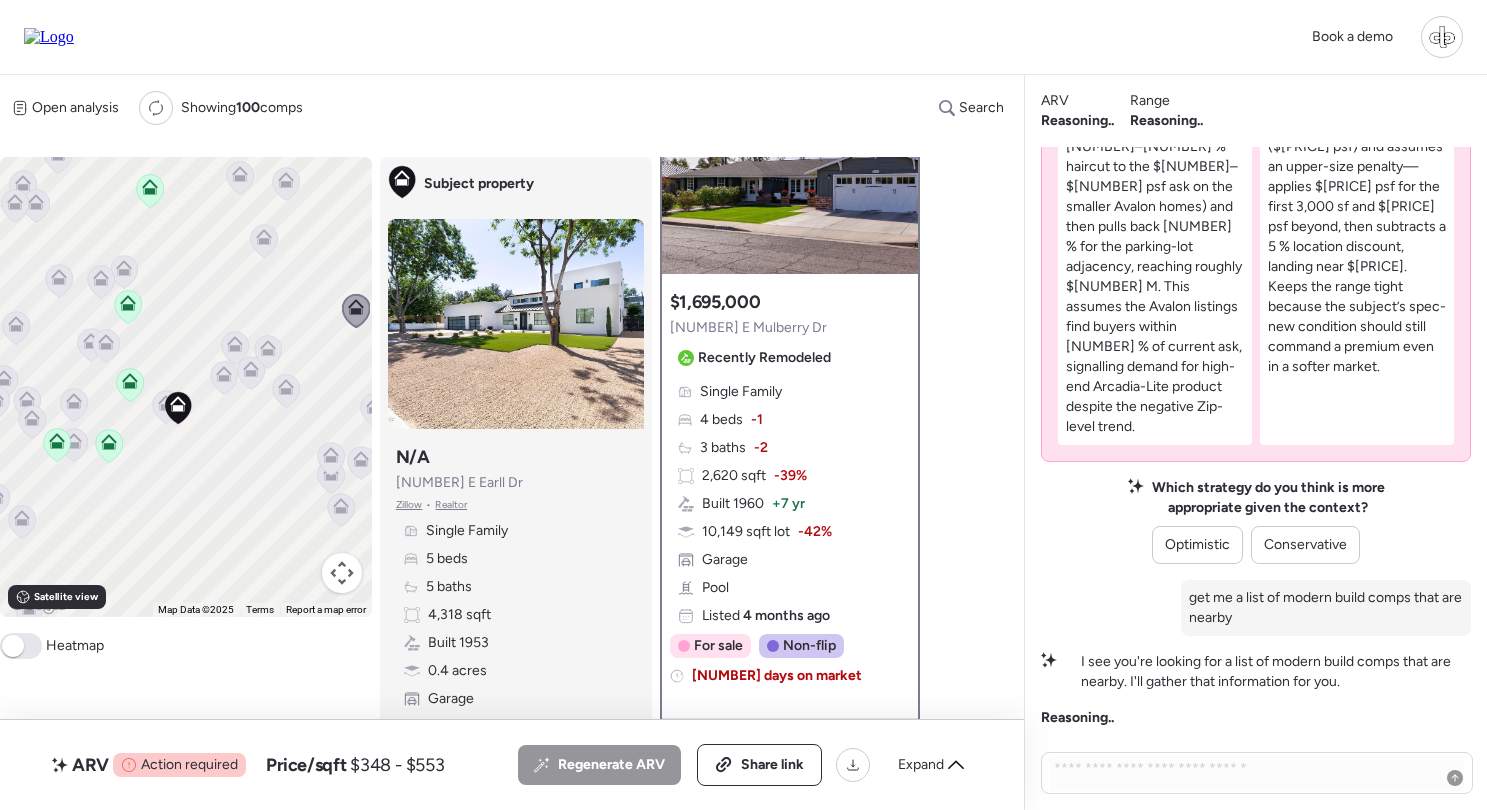 scroll, scrollTop: 138, scrollLeft: 0, axis: vertical 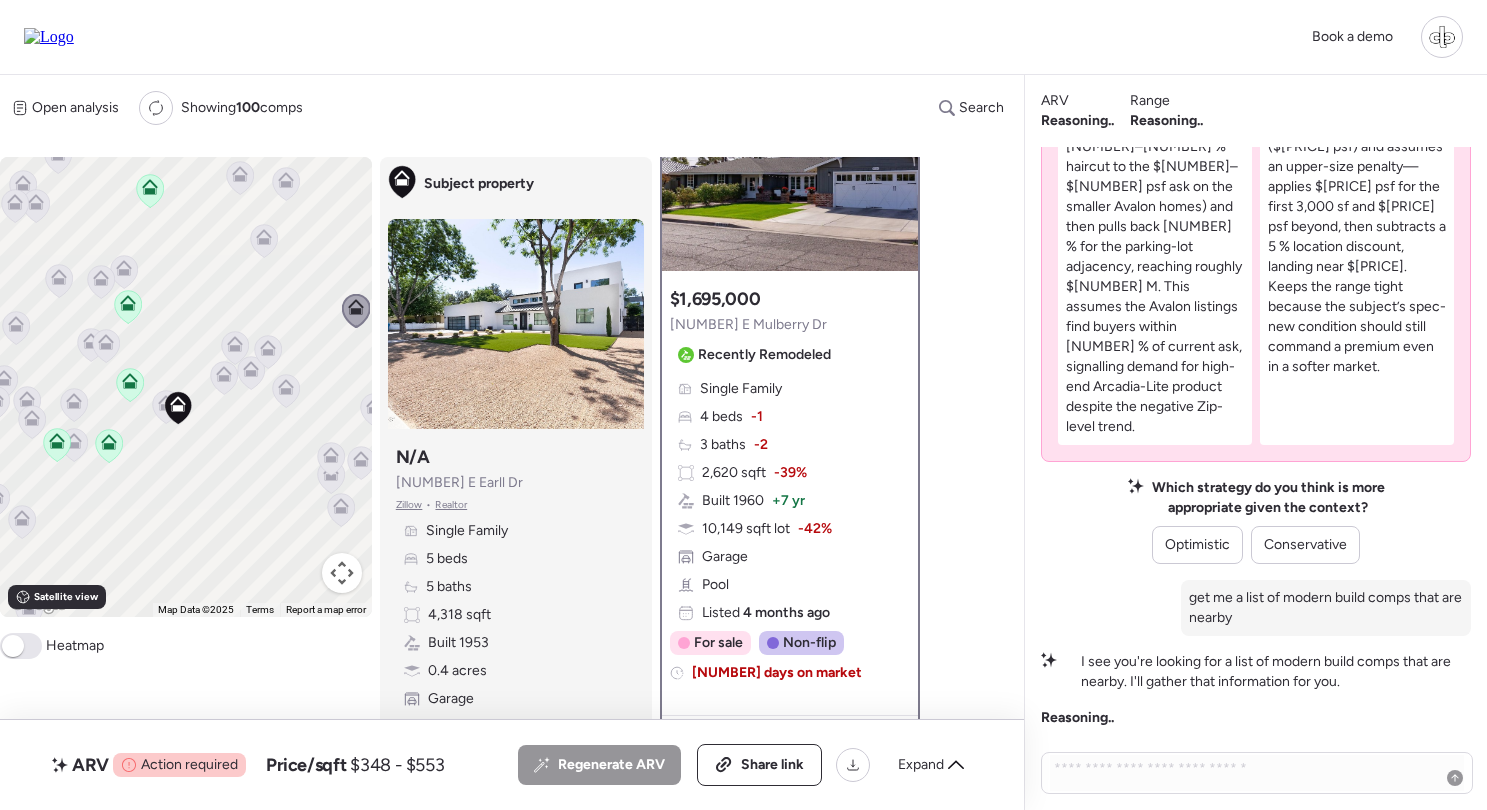 click 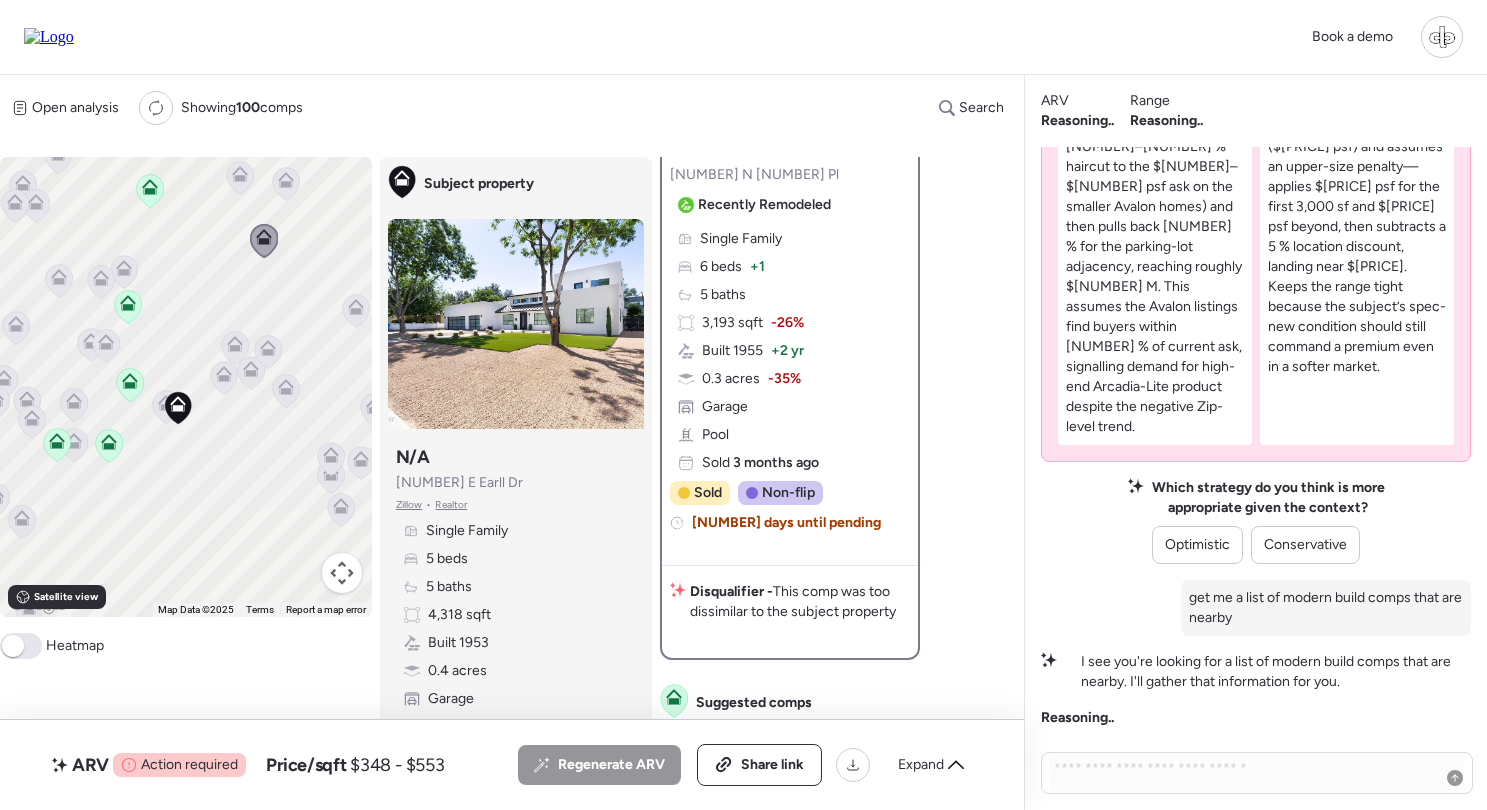 scroll, scrollTop: 316, scrollLeft: 0, axis: vertical 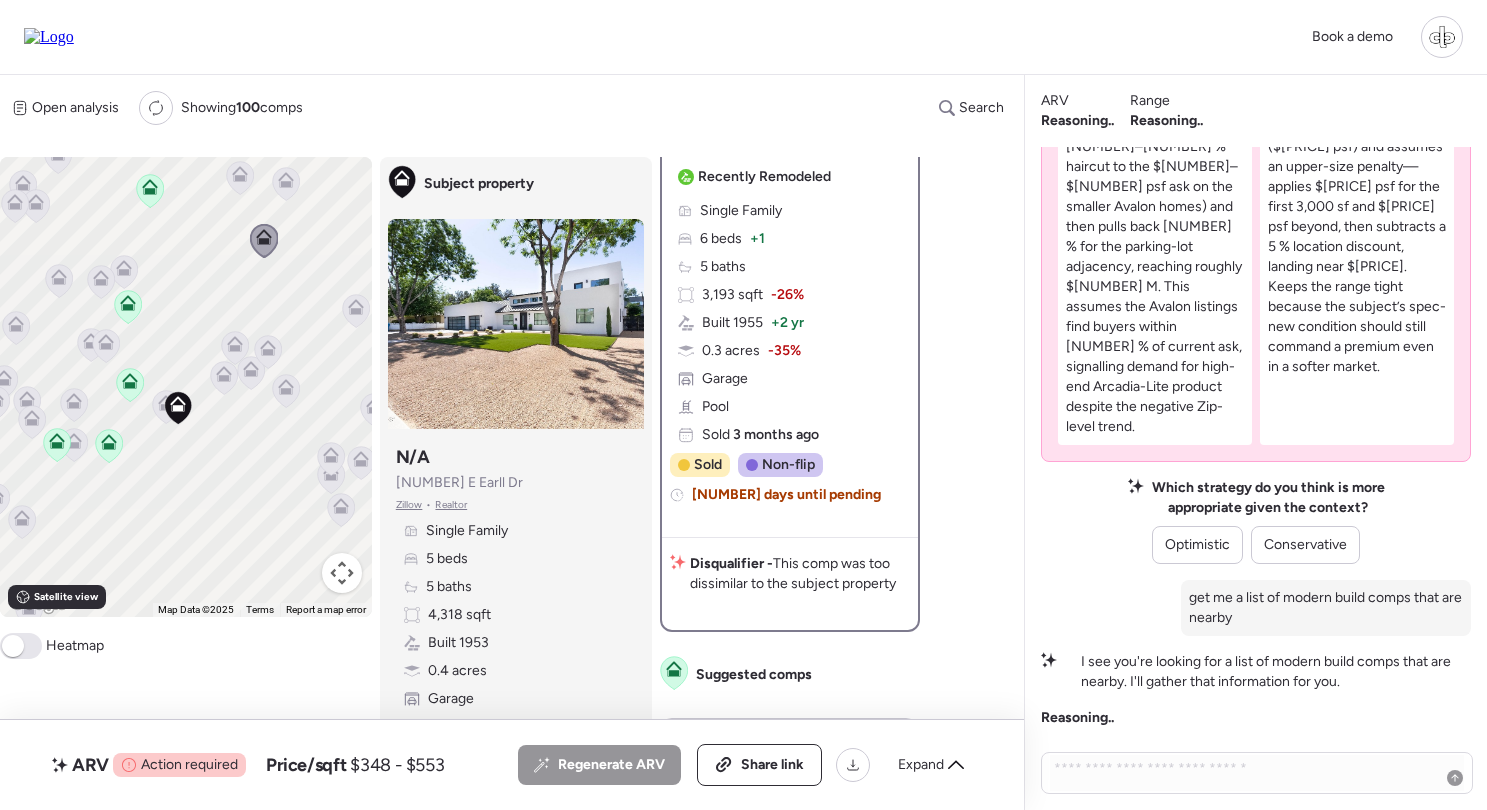 click 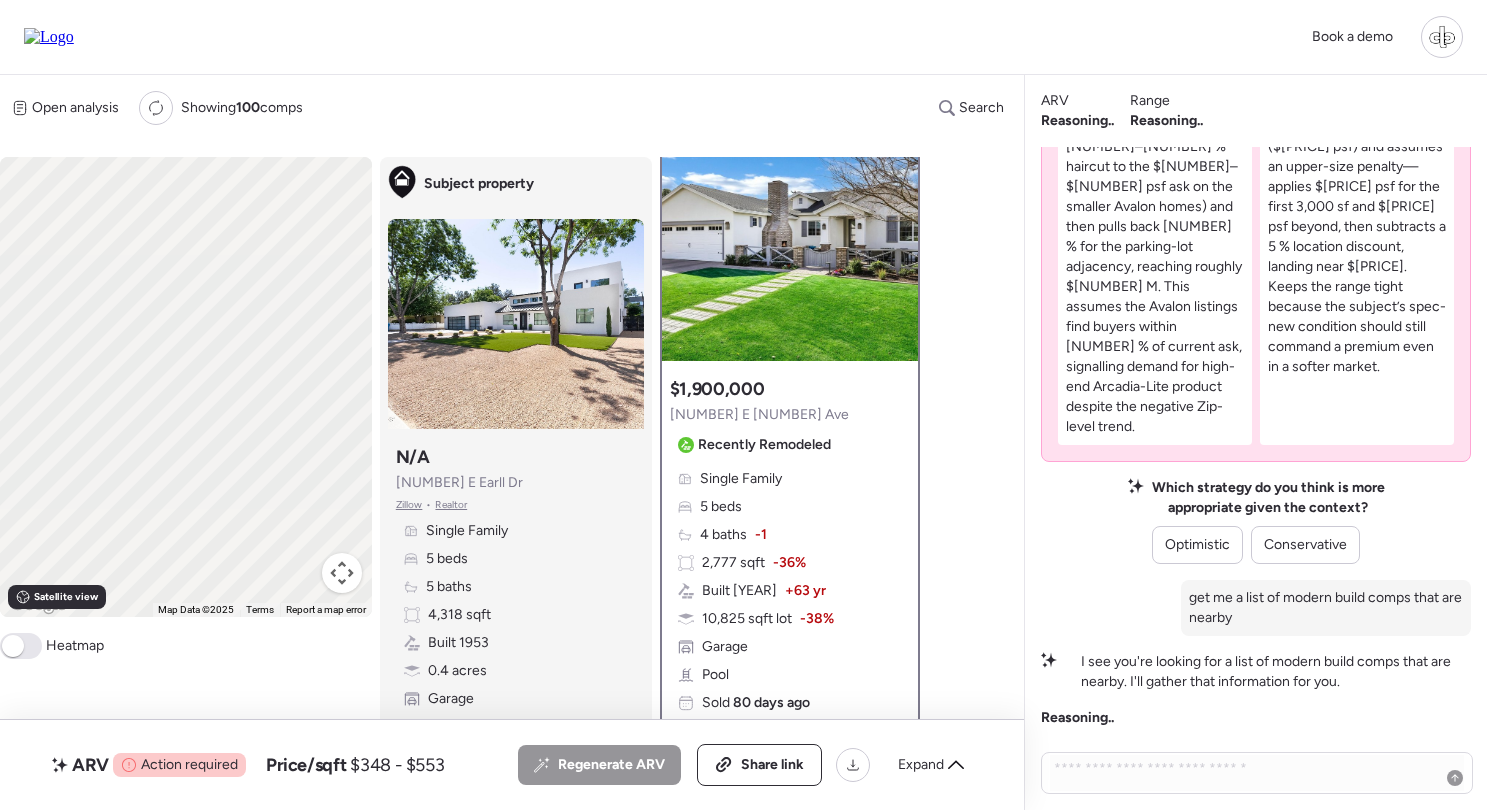 scroll, scrollTop: 0, scrollLeft: 0, axis: both 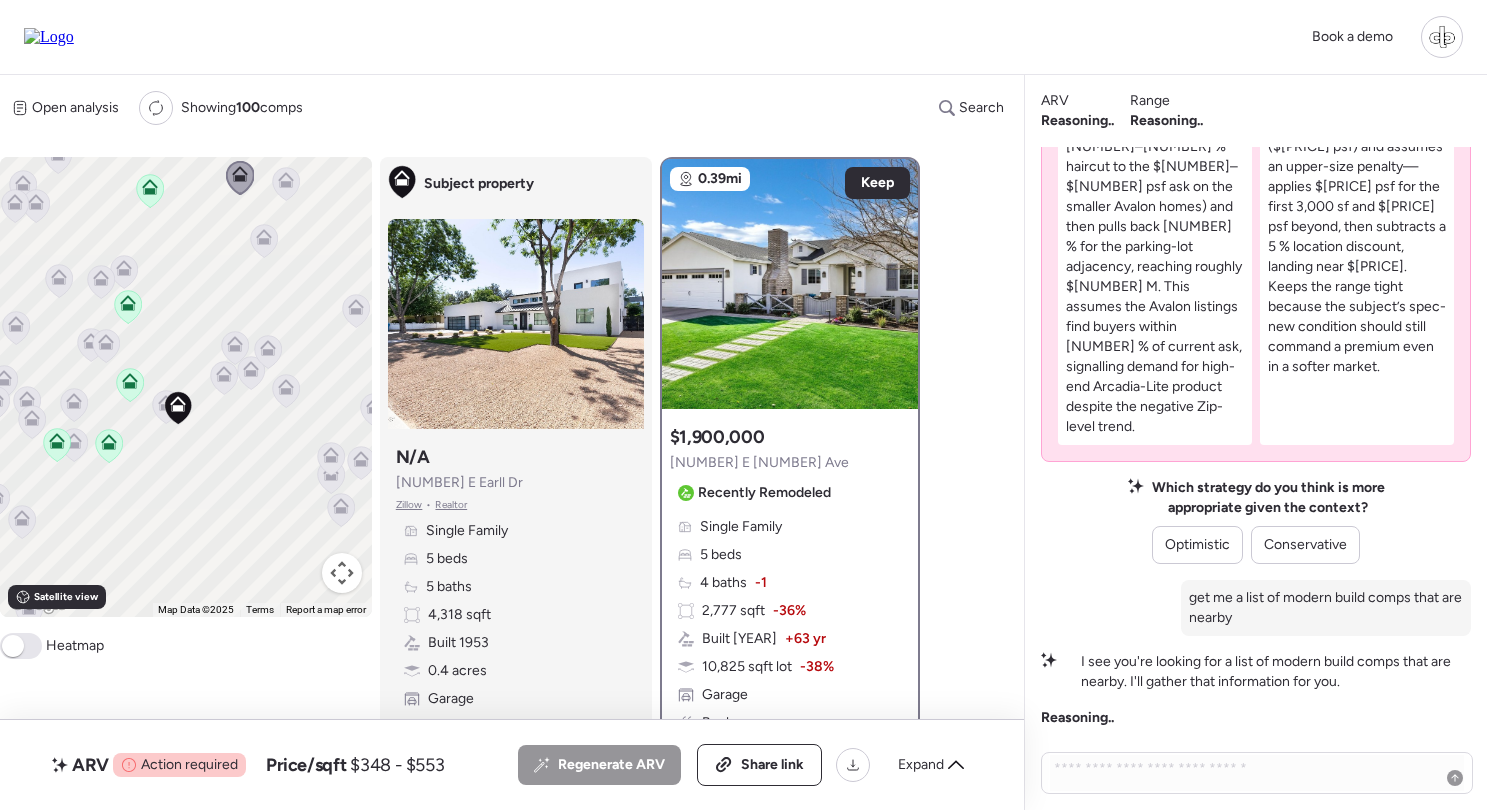click 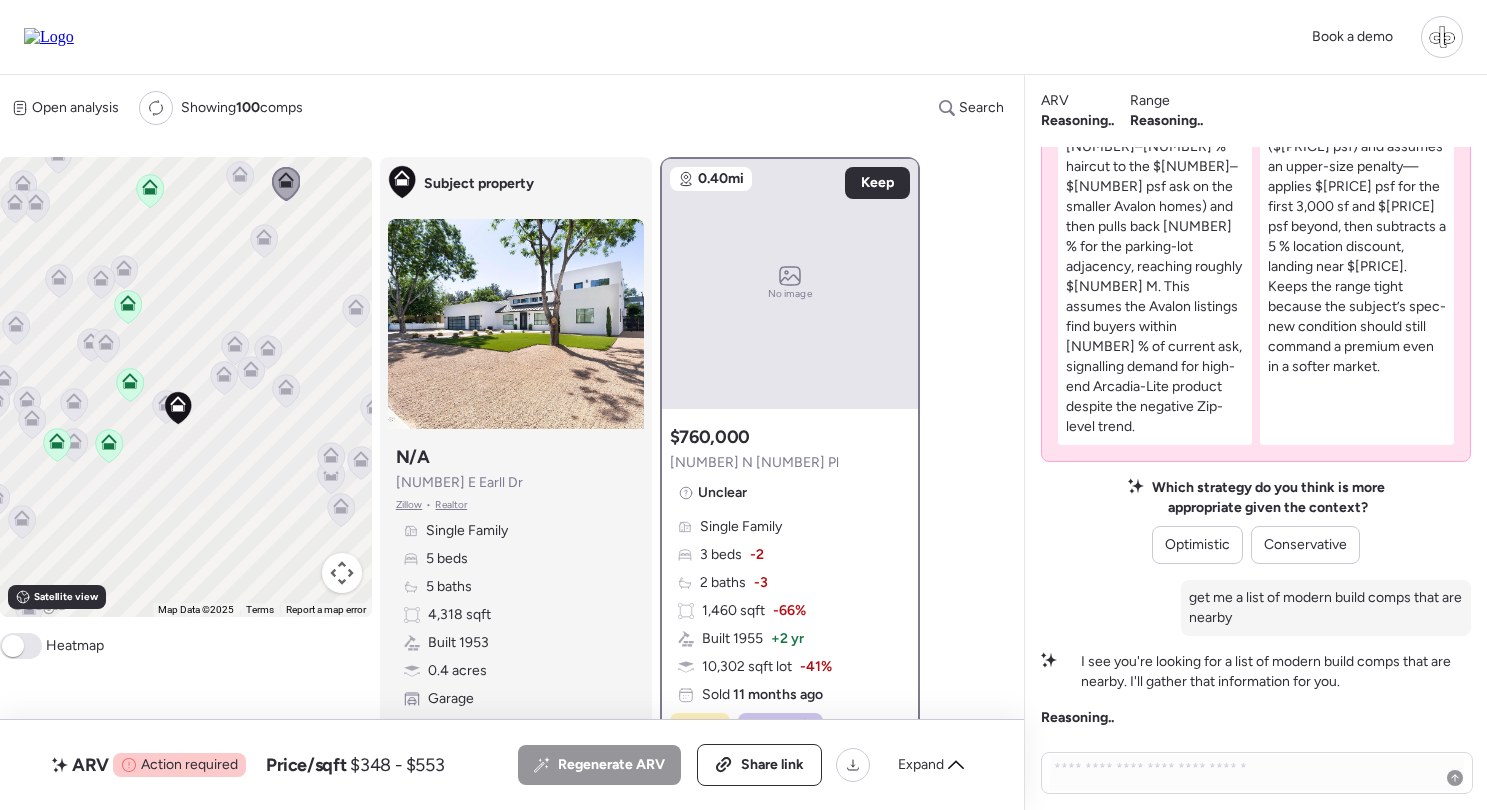 click 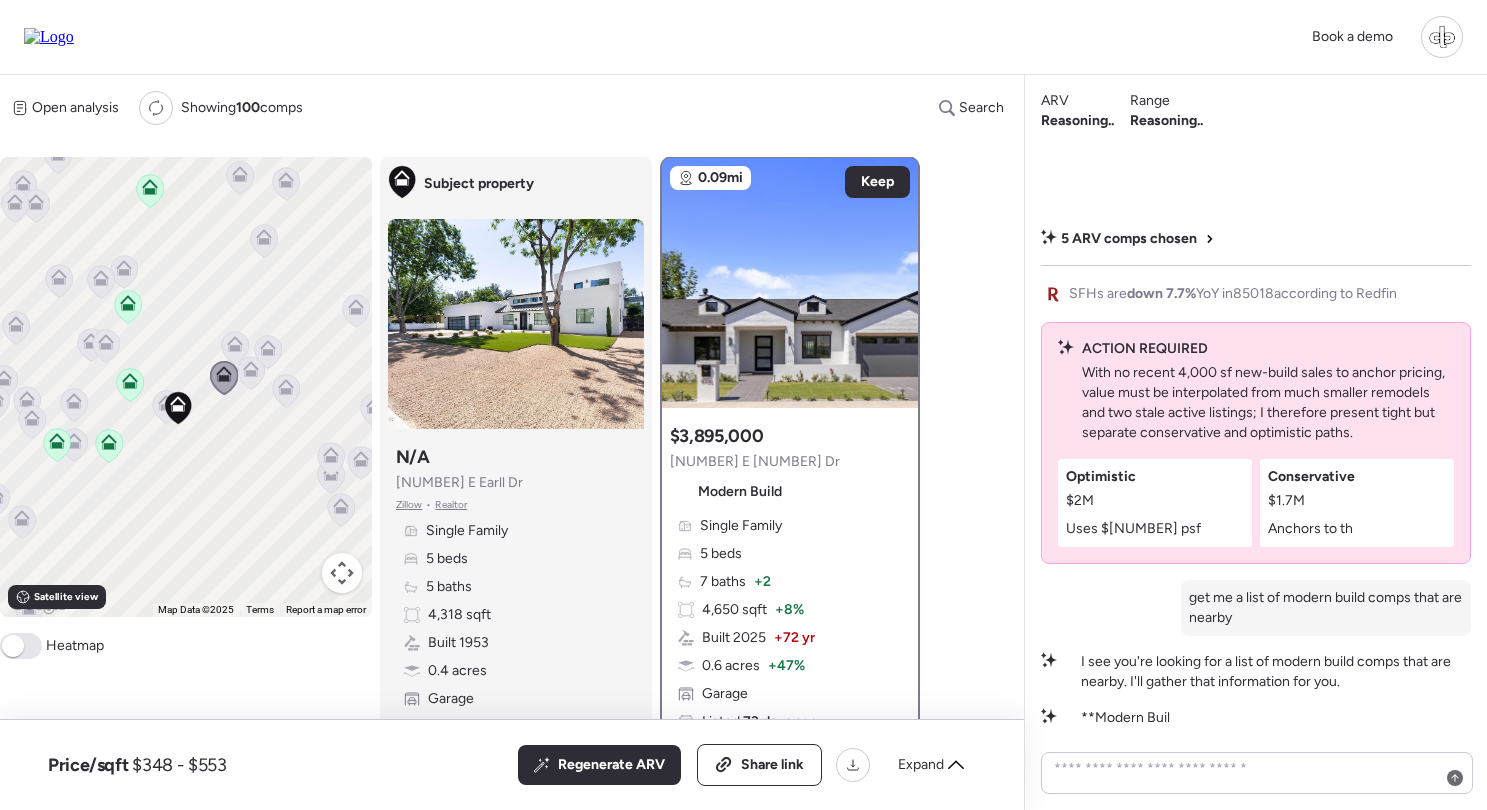 scroll, scrollTop: 0, scrollLeft: 0, axis: both 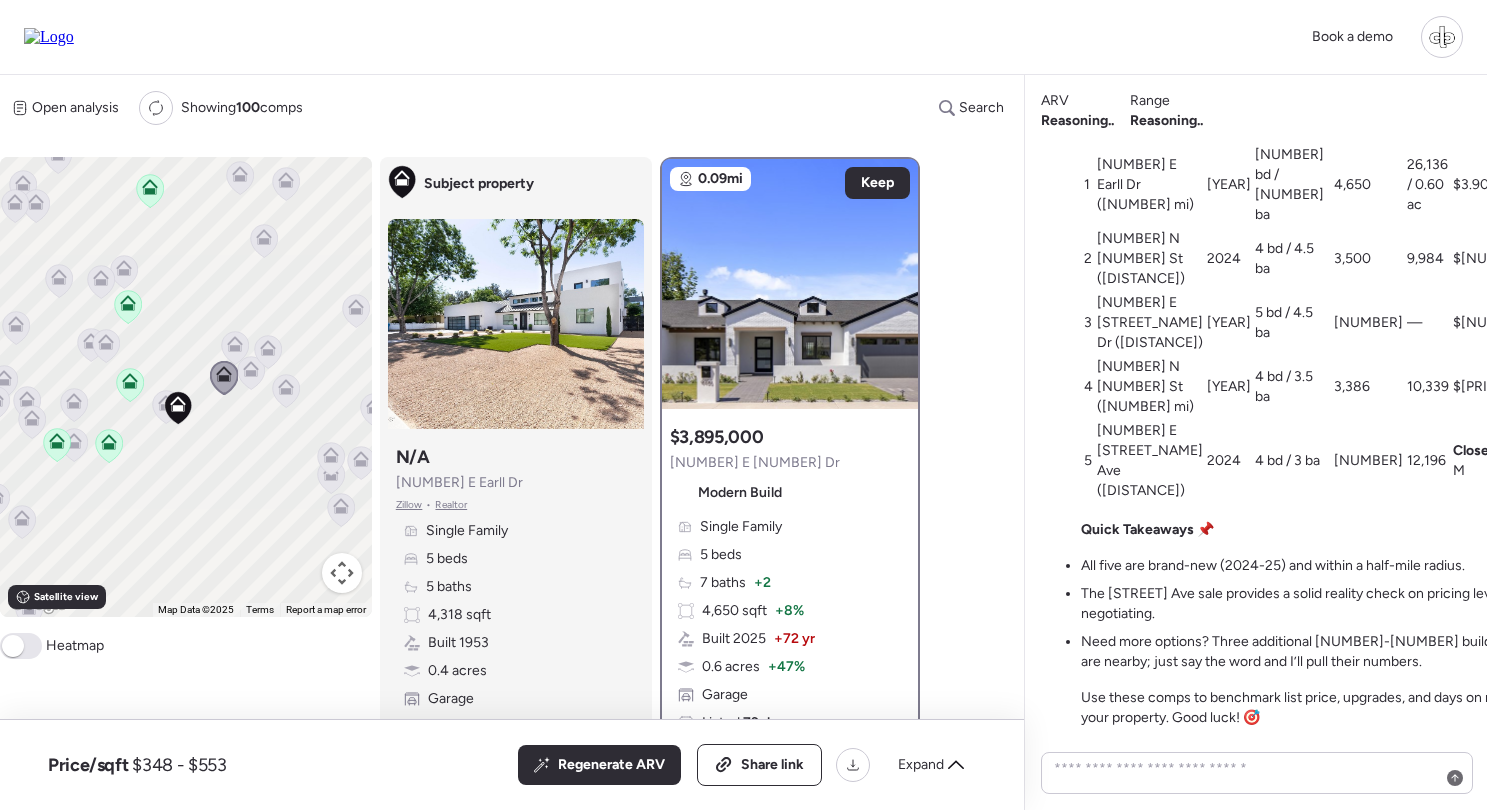 click on "All five are brand-new (2024-25) and within a half-mile radius.
The Windsor Ave sale provides a solid reality check on pricing leverage—buyers are negotiating.
Need more options? Three additional 2024-25 builds on E Cheery Lynn Rd are nearby; just say the word and I’ll pull their numbers." at bounding box center [1359, 614] 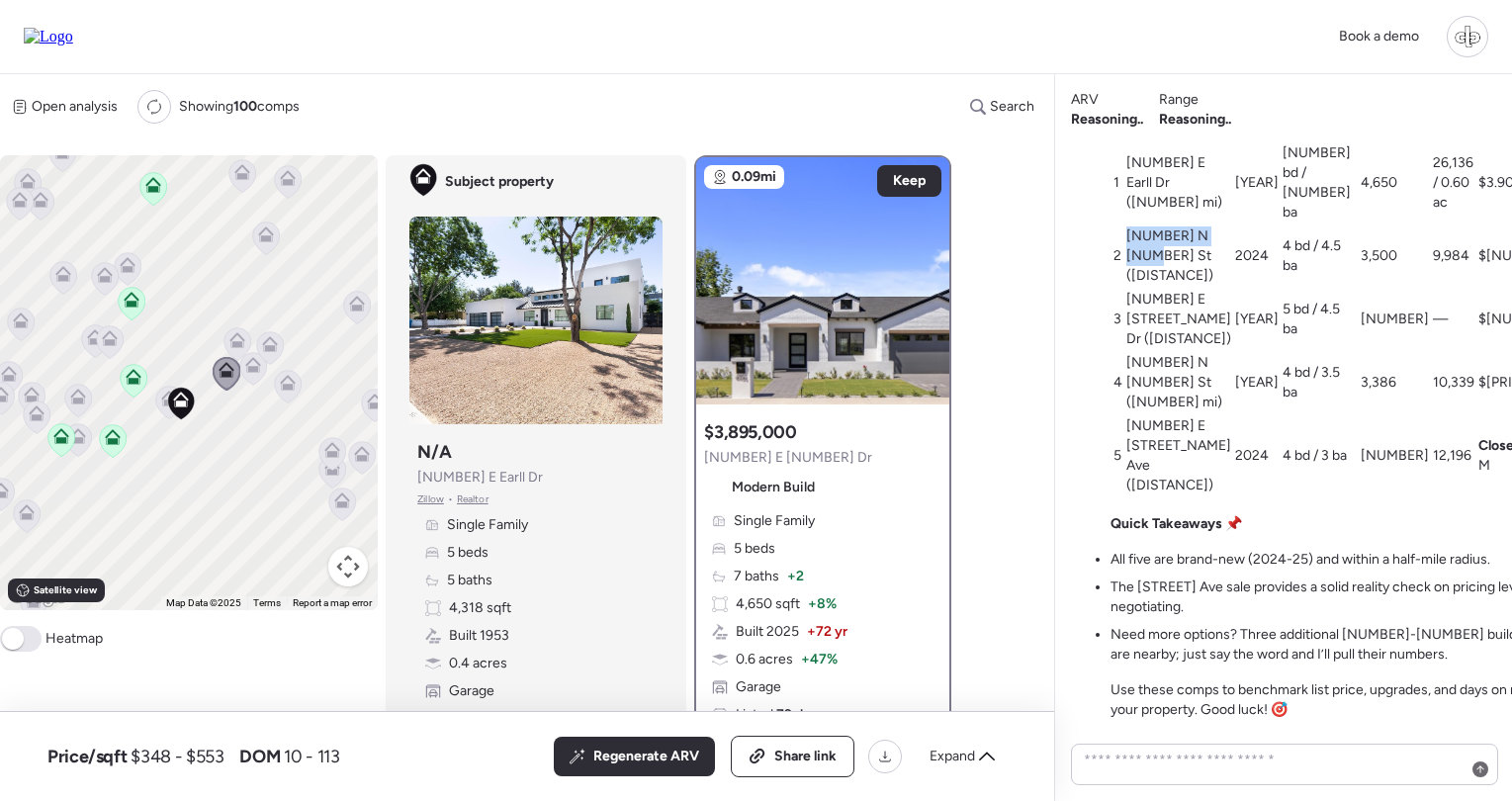 drag, startPoint x: 1128, startPoint y: 291, endPoint x: 1142, endPoint y: 313, distance: 26.07681 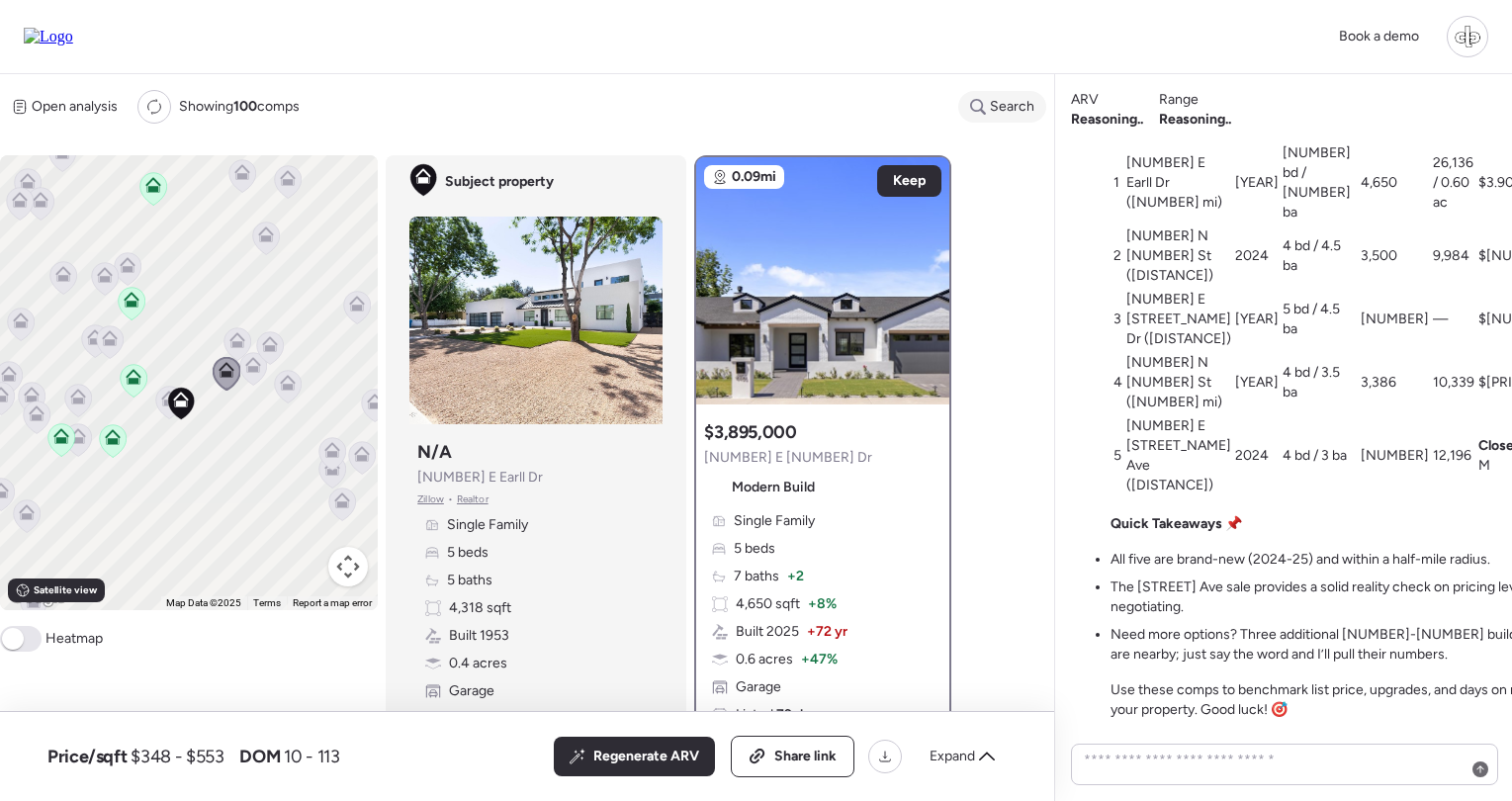click on "Search" at bounding box center [1002, 107] 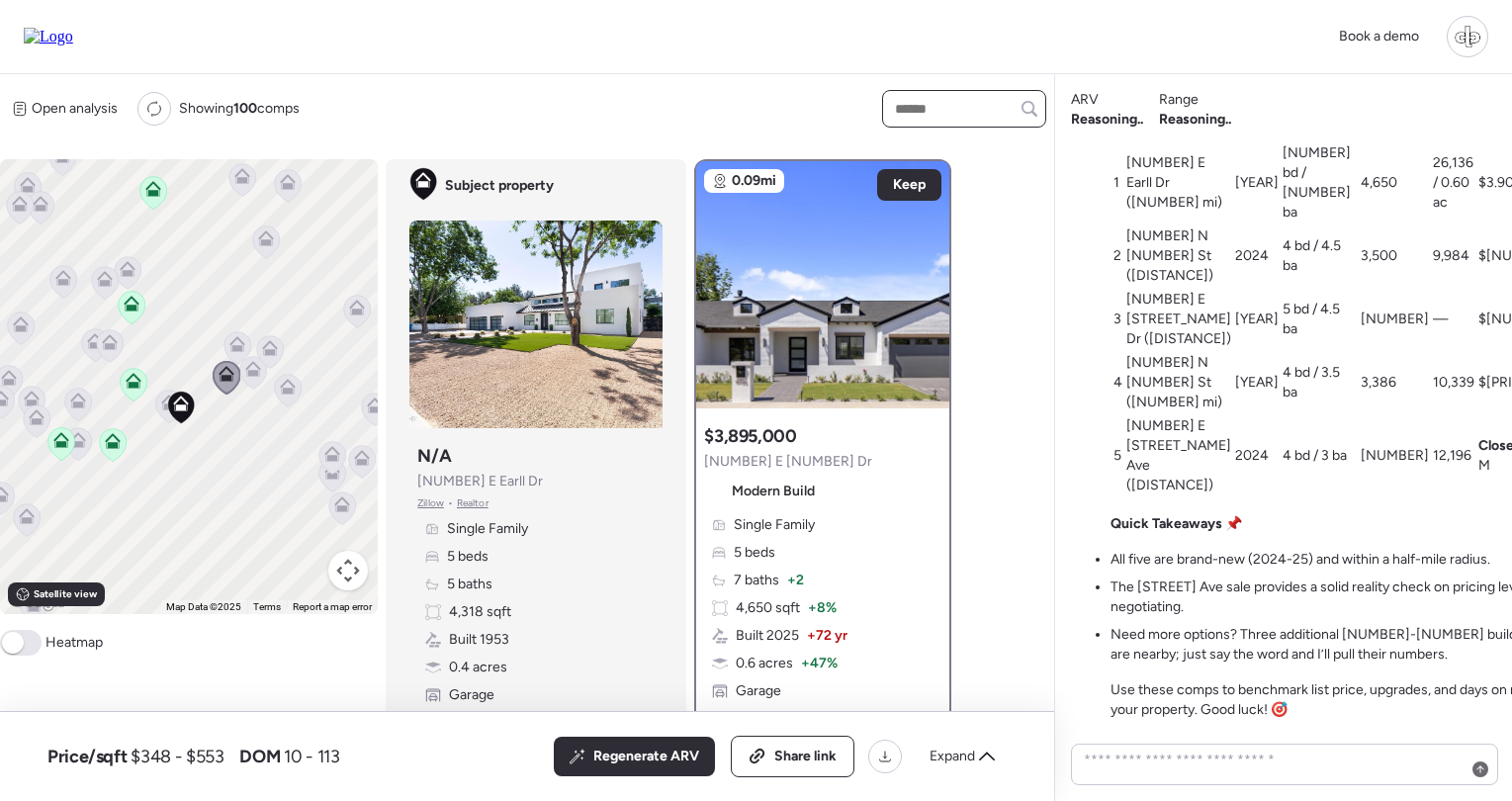 click at bounding box center (964, 109) 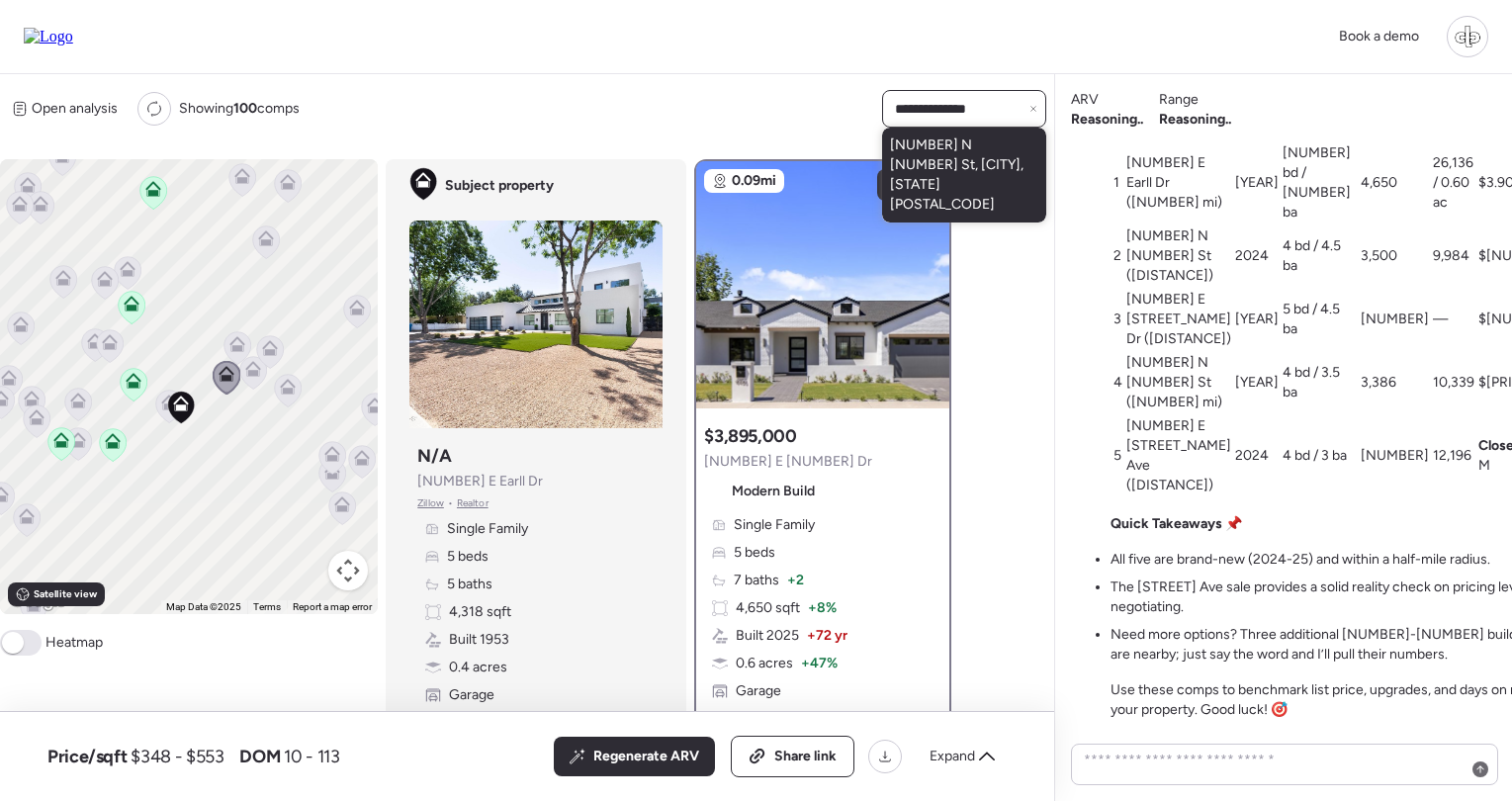 type on "**********" 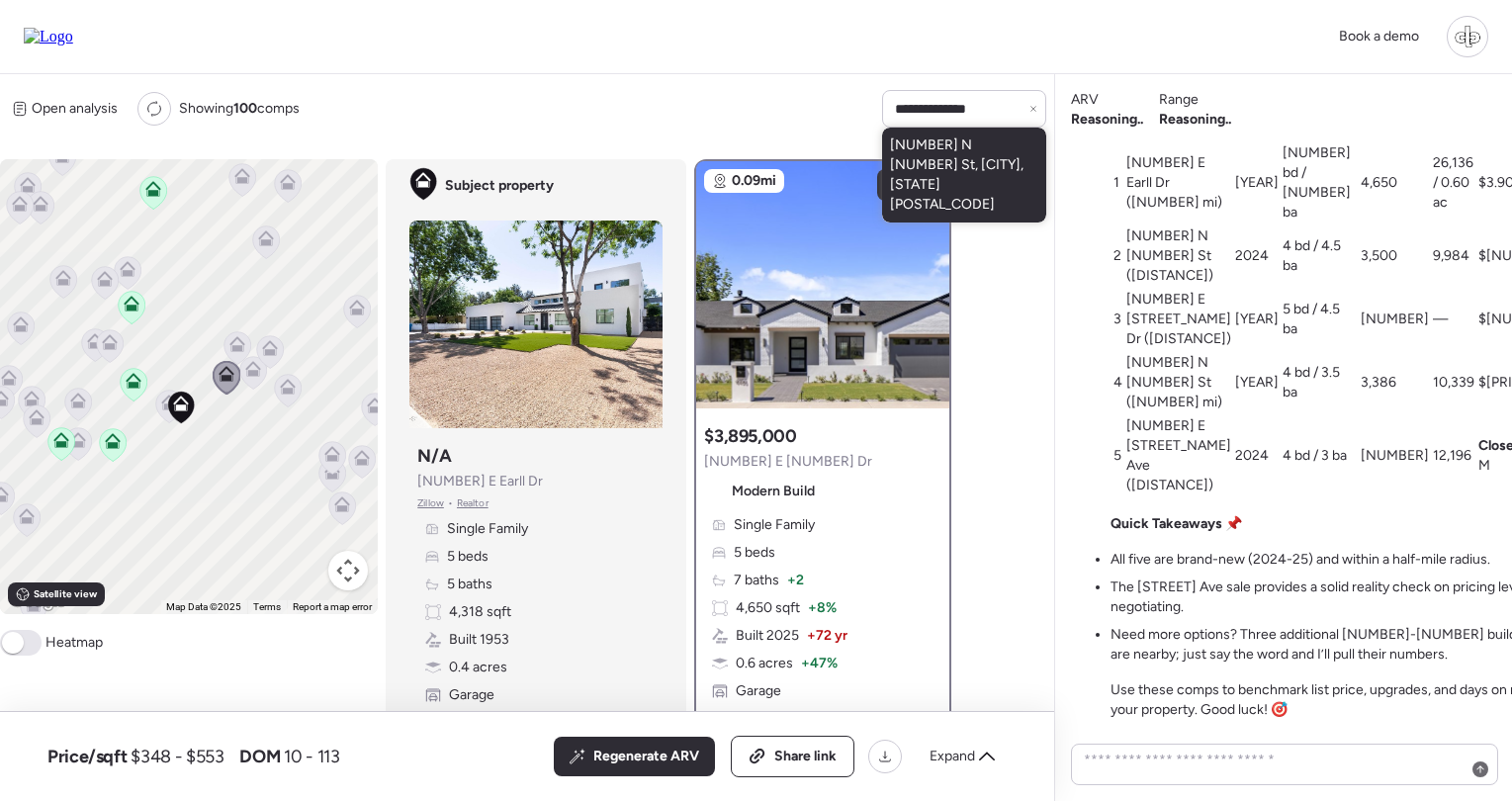 click on "3021 N 47th St, Phoenix, AZ 85018" at bounding box center (964, 175) 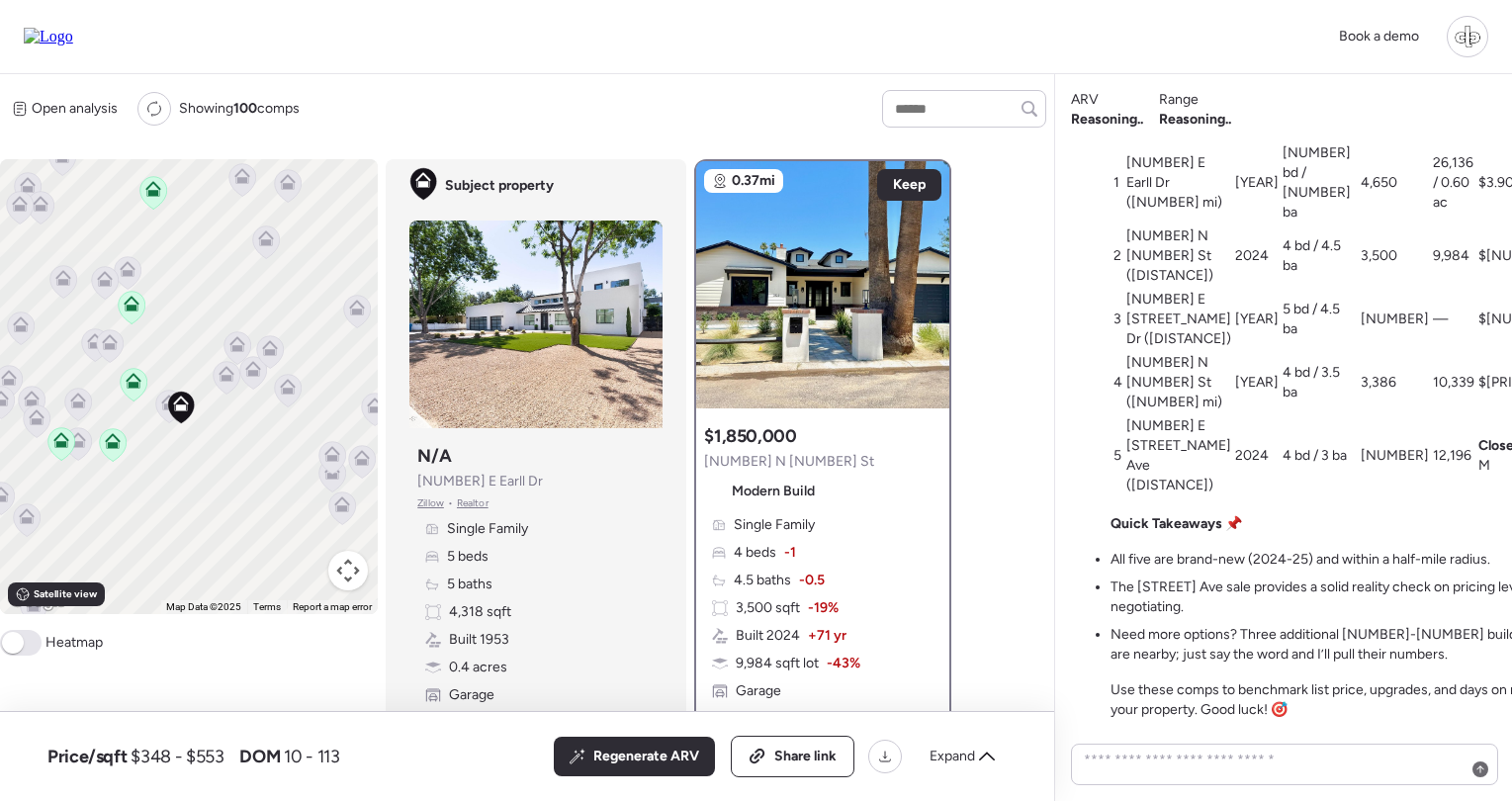 scroll, scrollTop: 86, scrollLeft: 0, axis: vertical 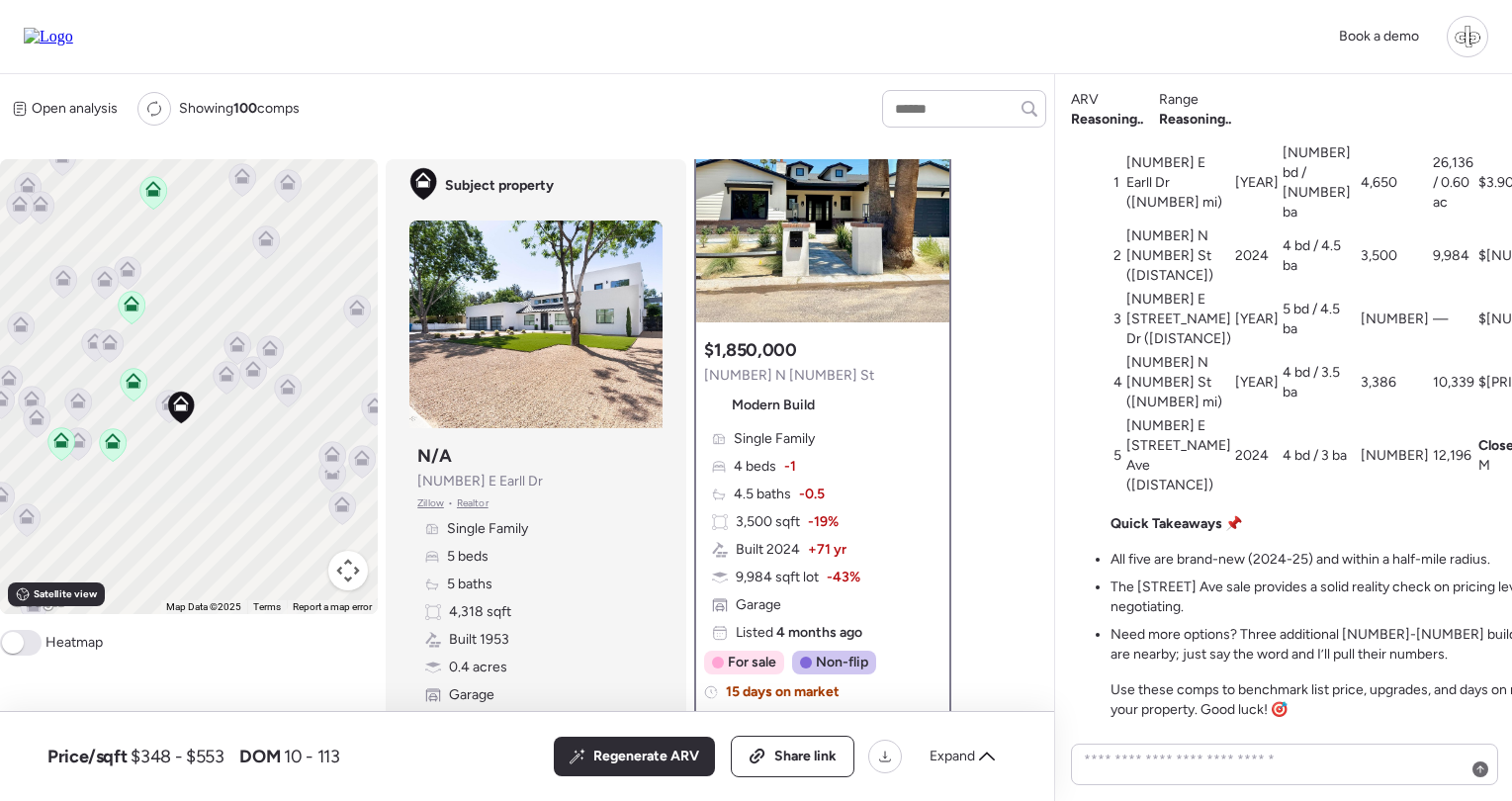 click on "4813 E Earll Dr (0.5 mi)" at bounding box center (1179, 319) 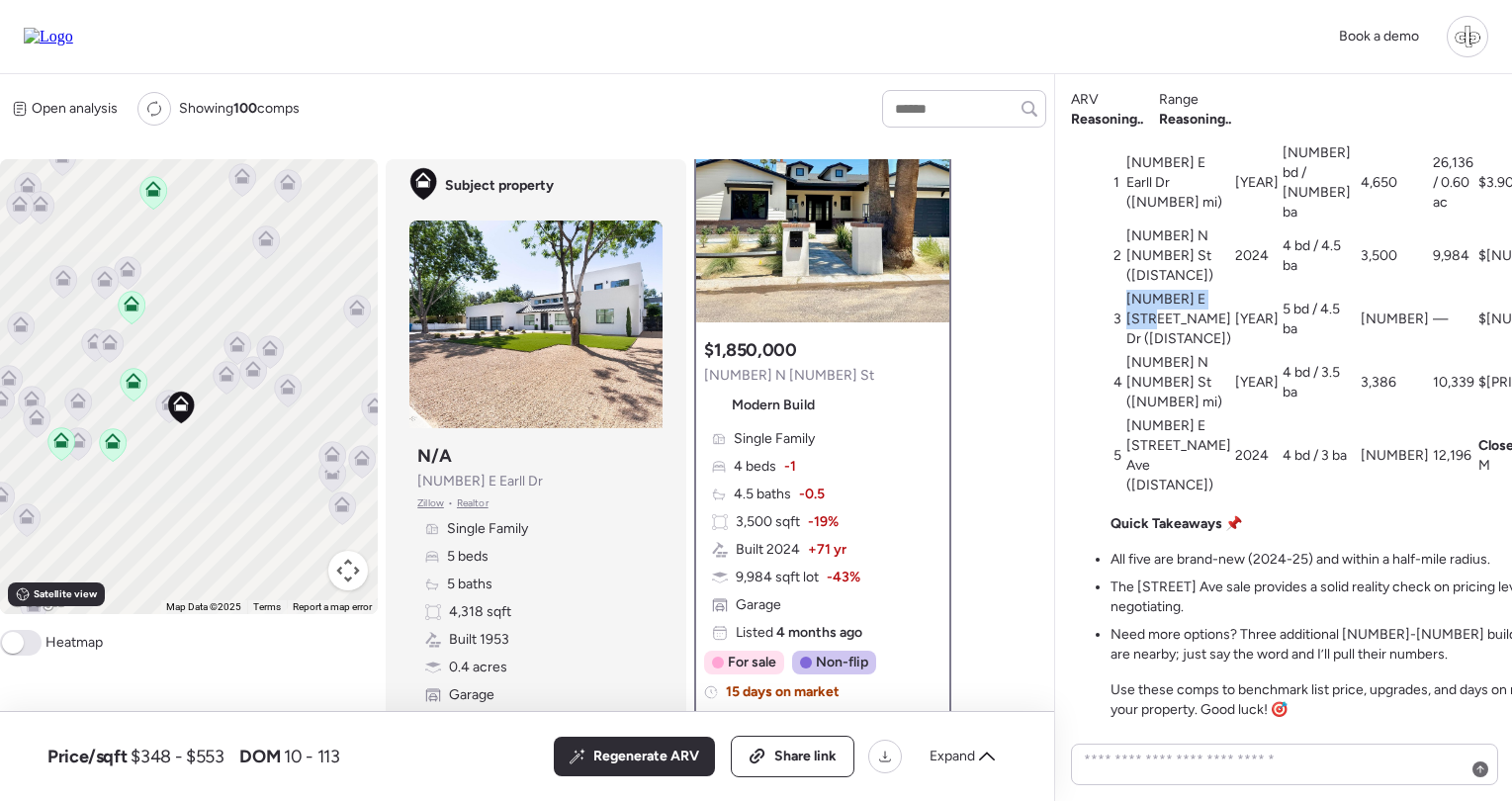 drag, startPoint x: 1127, startPoint y: 336, endPoint x: 1139, endPoint y: 356, distance: 23.323808 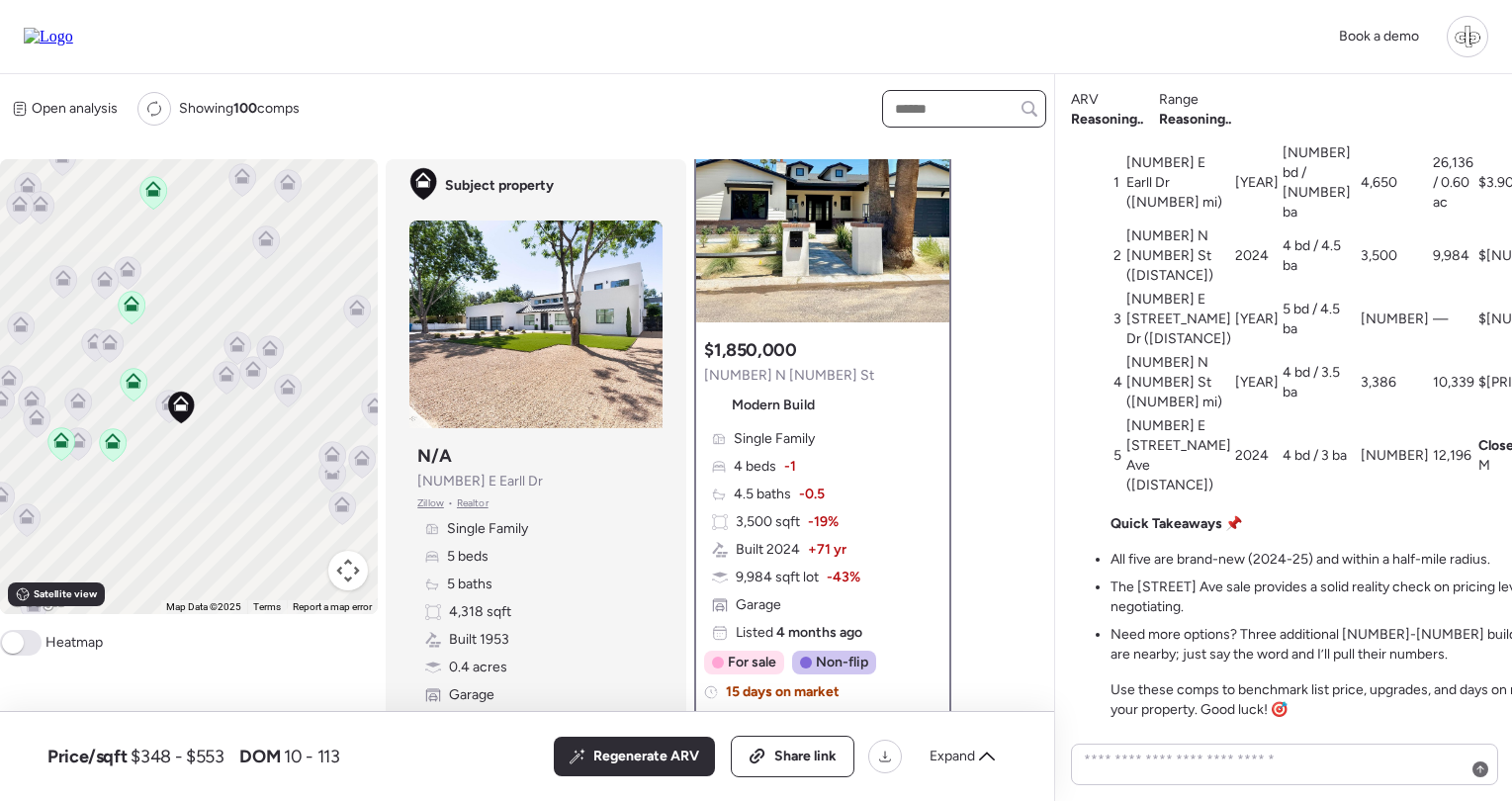 click at bounding box center (964, 109) 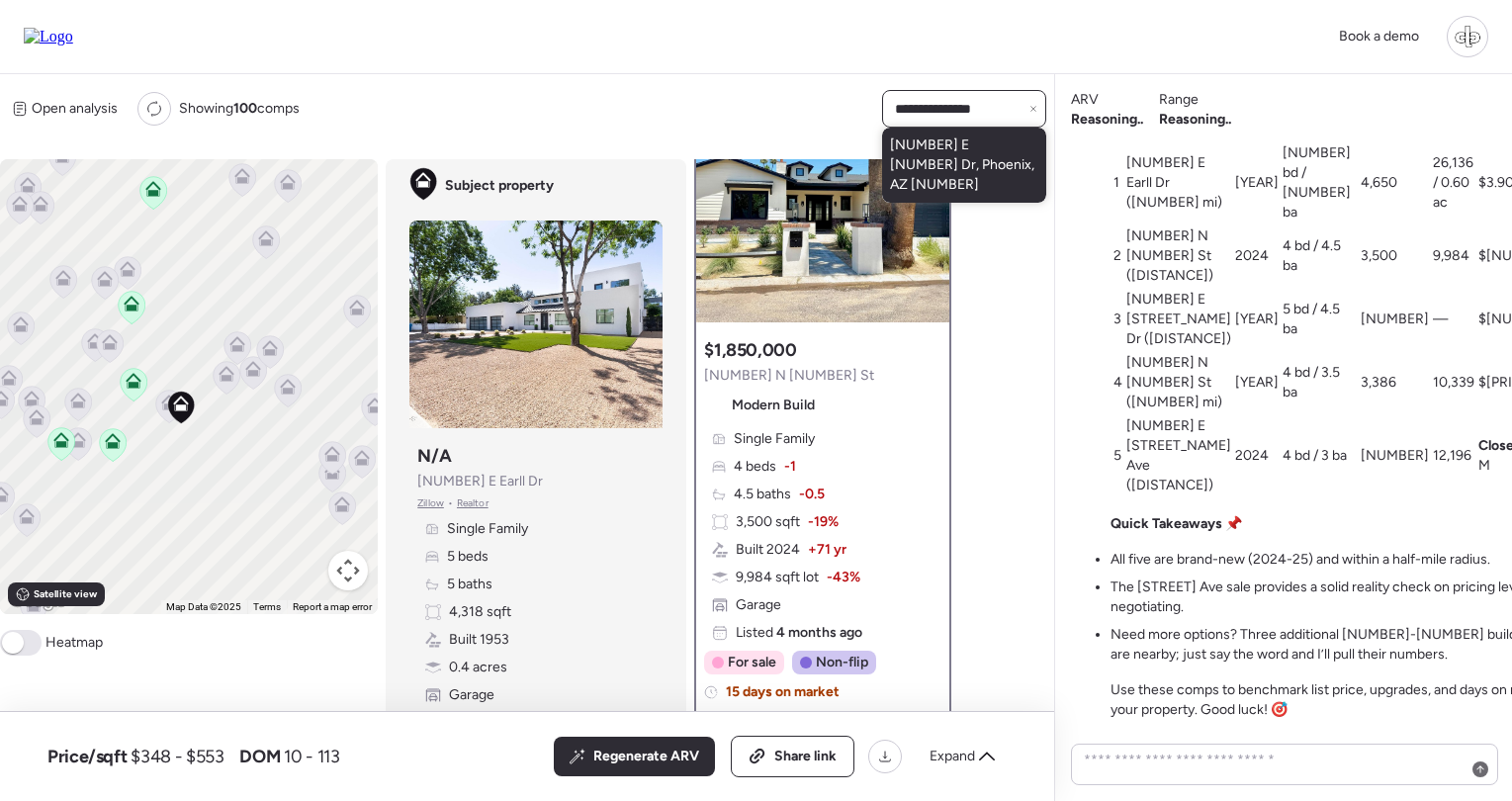 type on "**********" 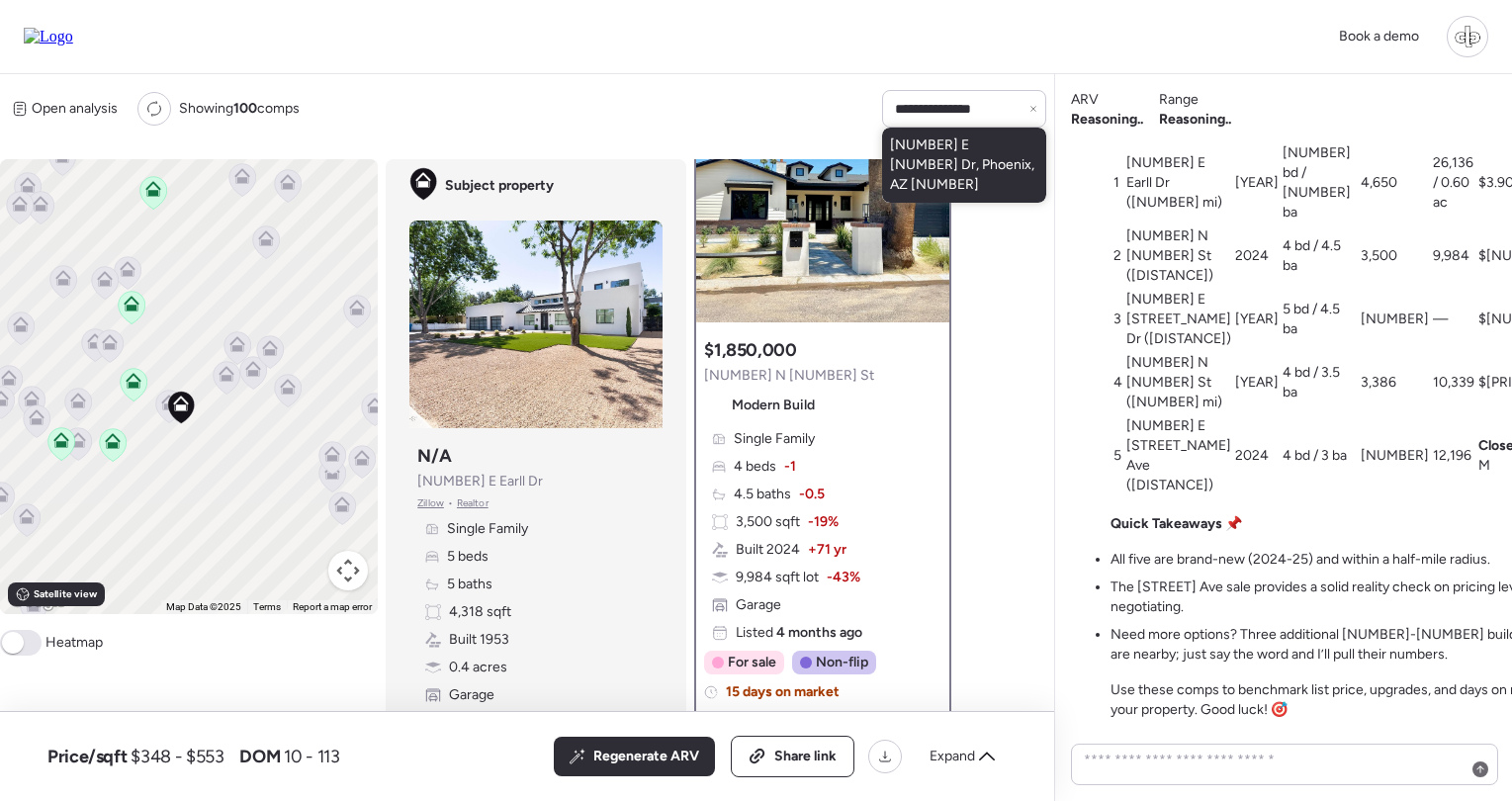 click on "4813 E Earll Dr, Phoenix, AZ 85018" at bounding box center (964, 165) 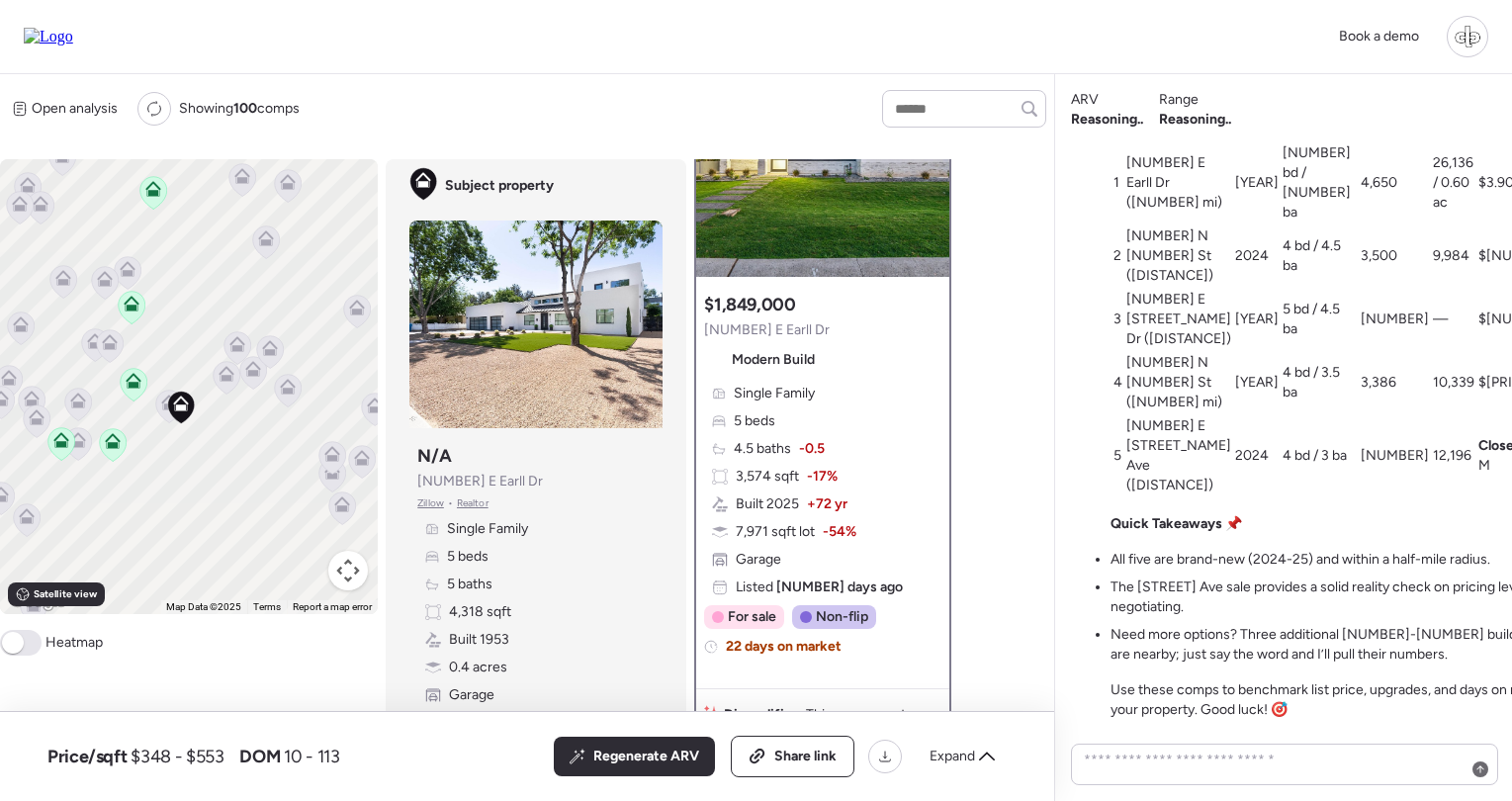 scroll, scrollTop: 134, scrollLeft: 0, axis: vertical 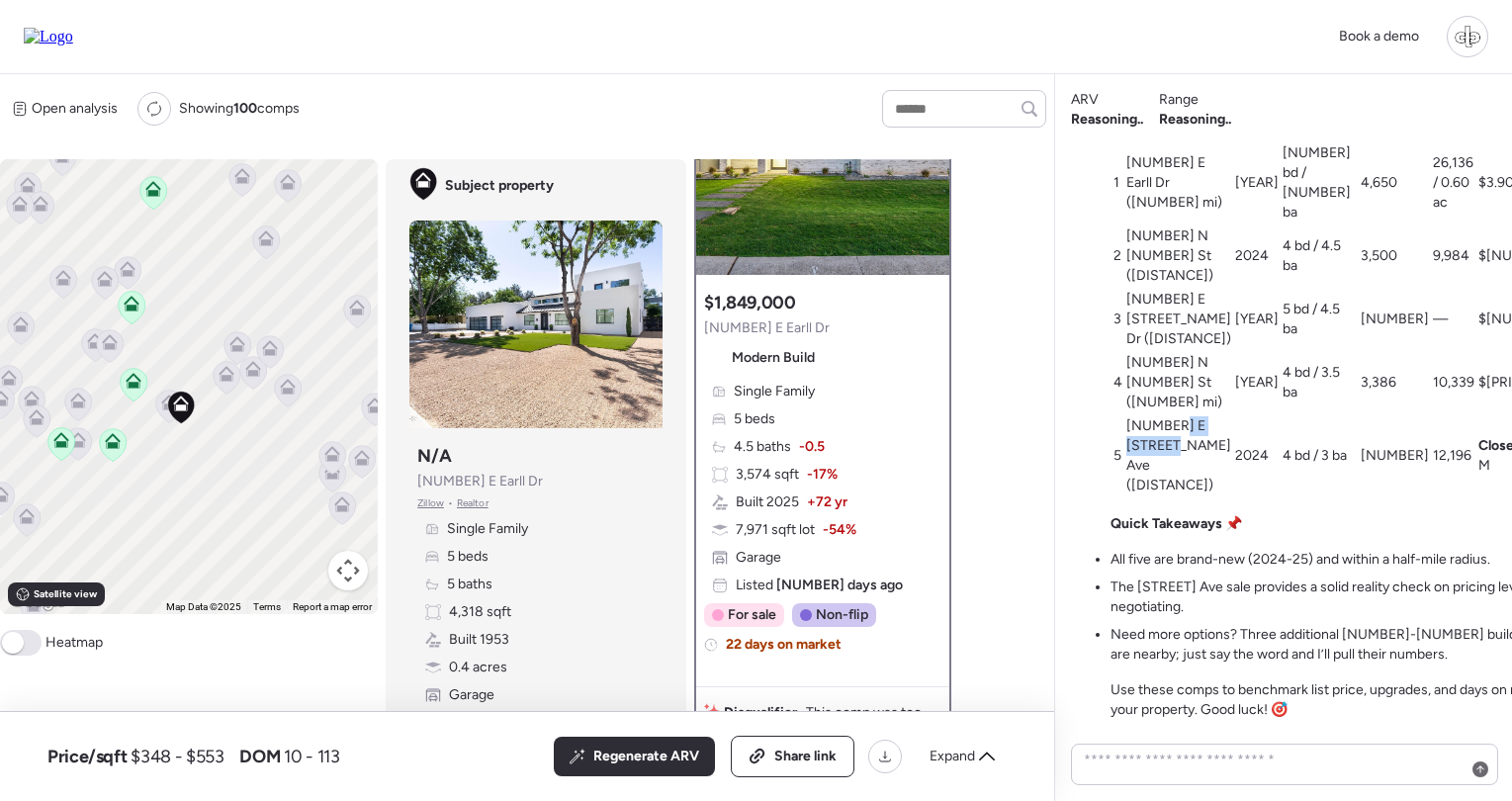 drag, startPoint x: 1129, startPoint y: 437, endPoint x: 1203, endPoint y: 436, distance: 74.00676 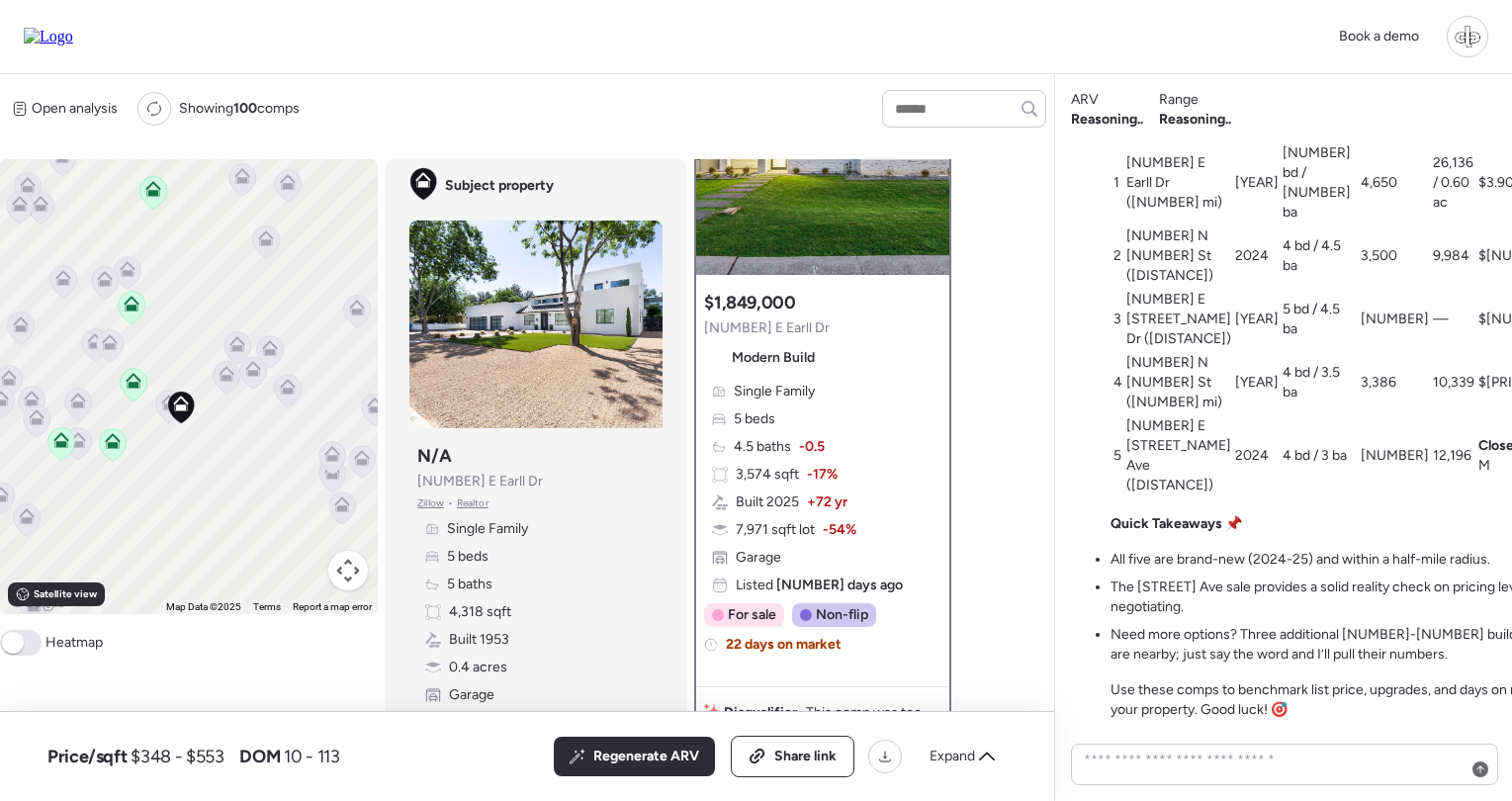 click on "4202 E Windsor Ave (0.5 mi)" at bounding box center (1179, 456) 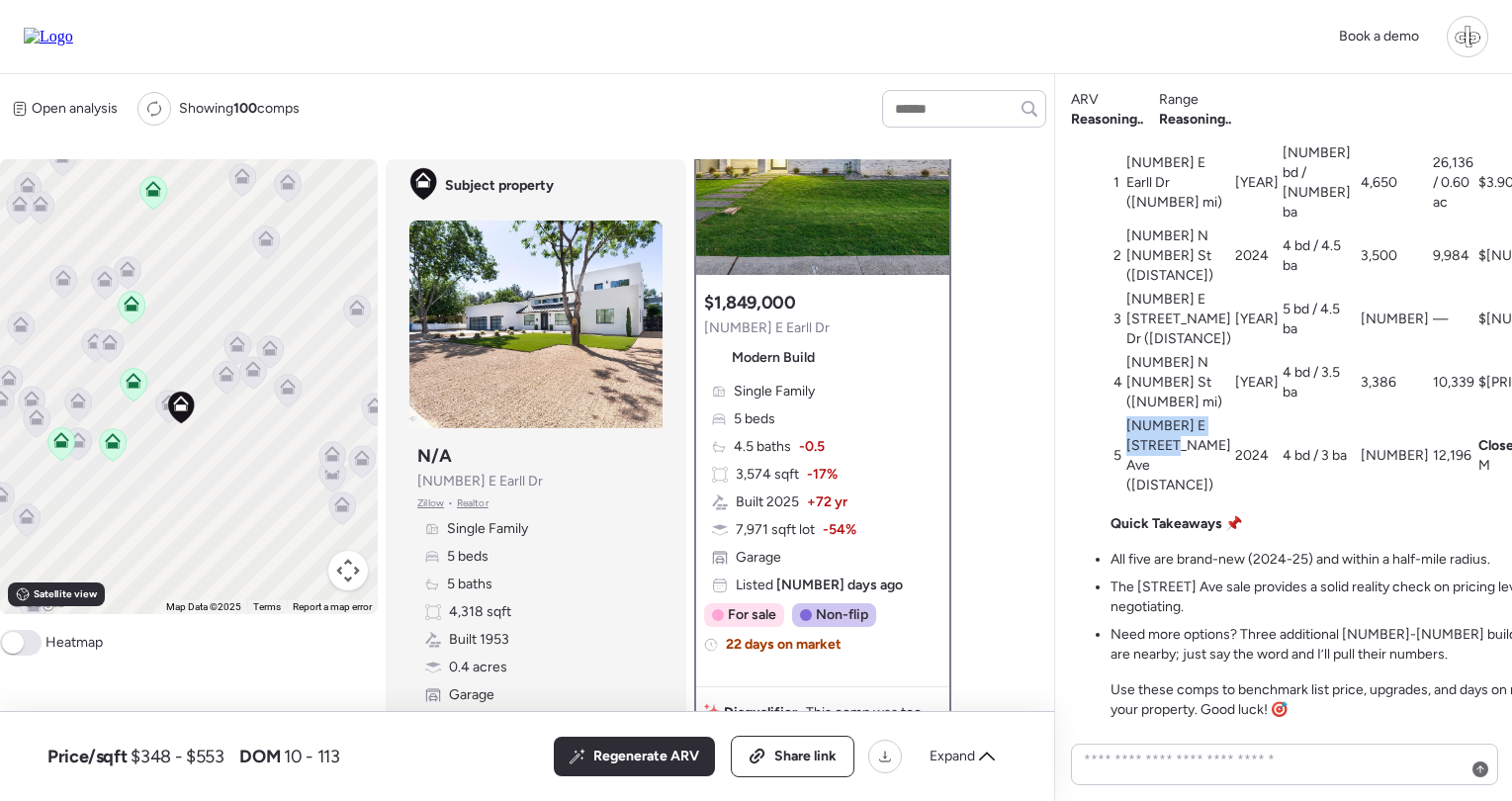drag, startPoint x: 1128, startPoint y: 424, endPoint x: 1205, endPoint y: 438, distance: 78.26238 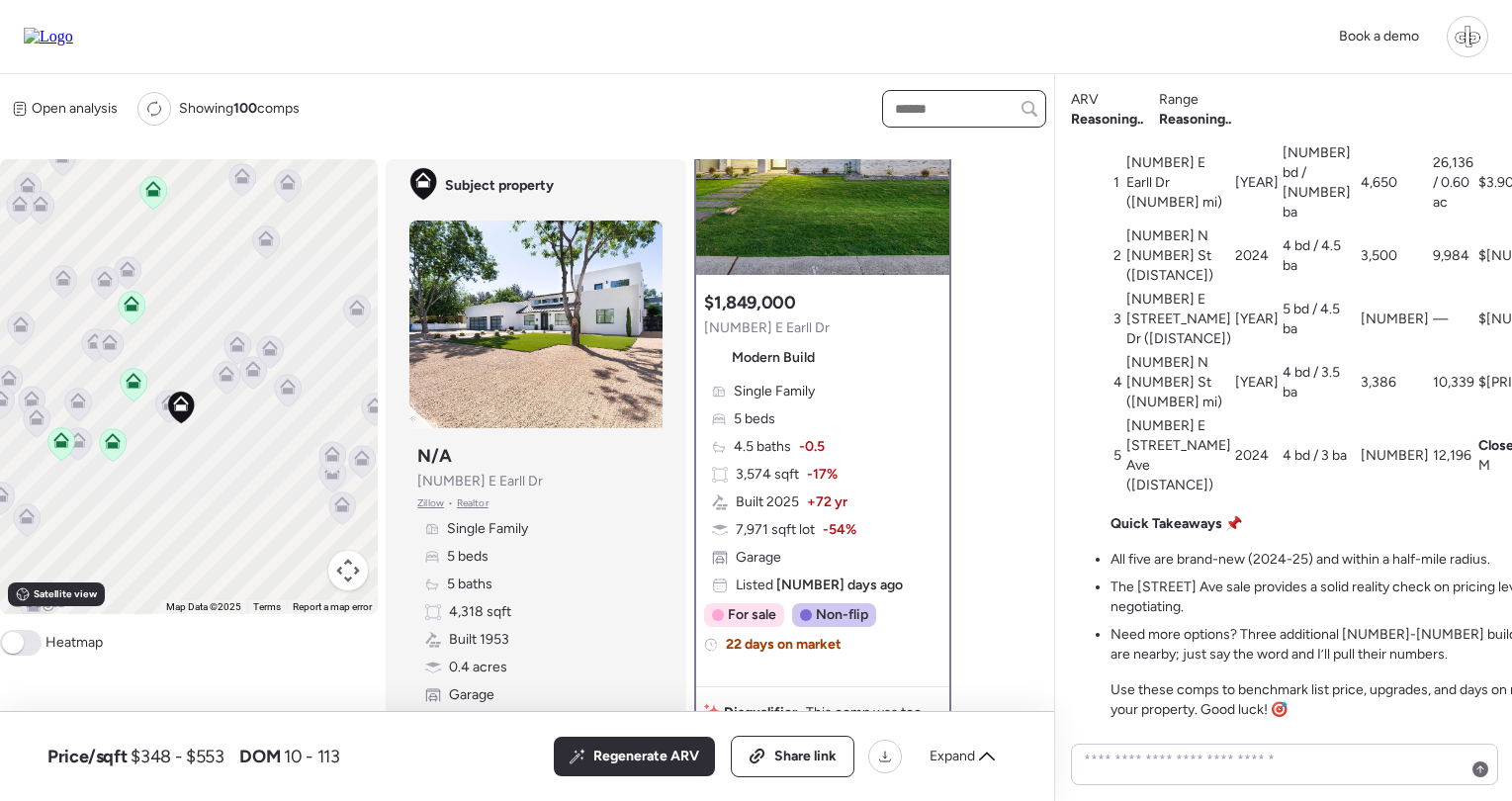 click at bounding box center (964, 109) 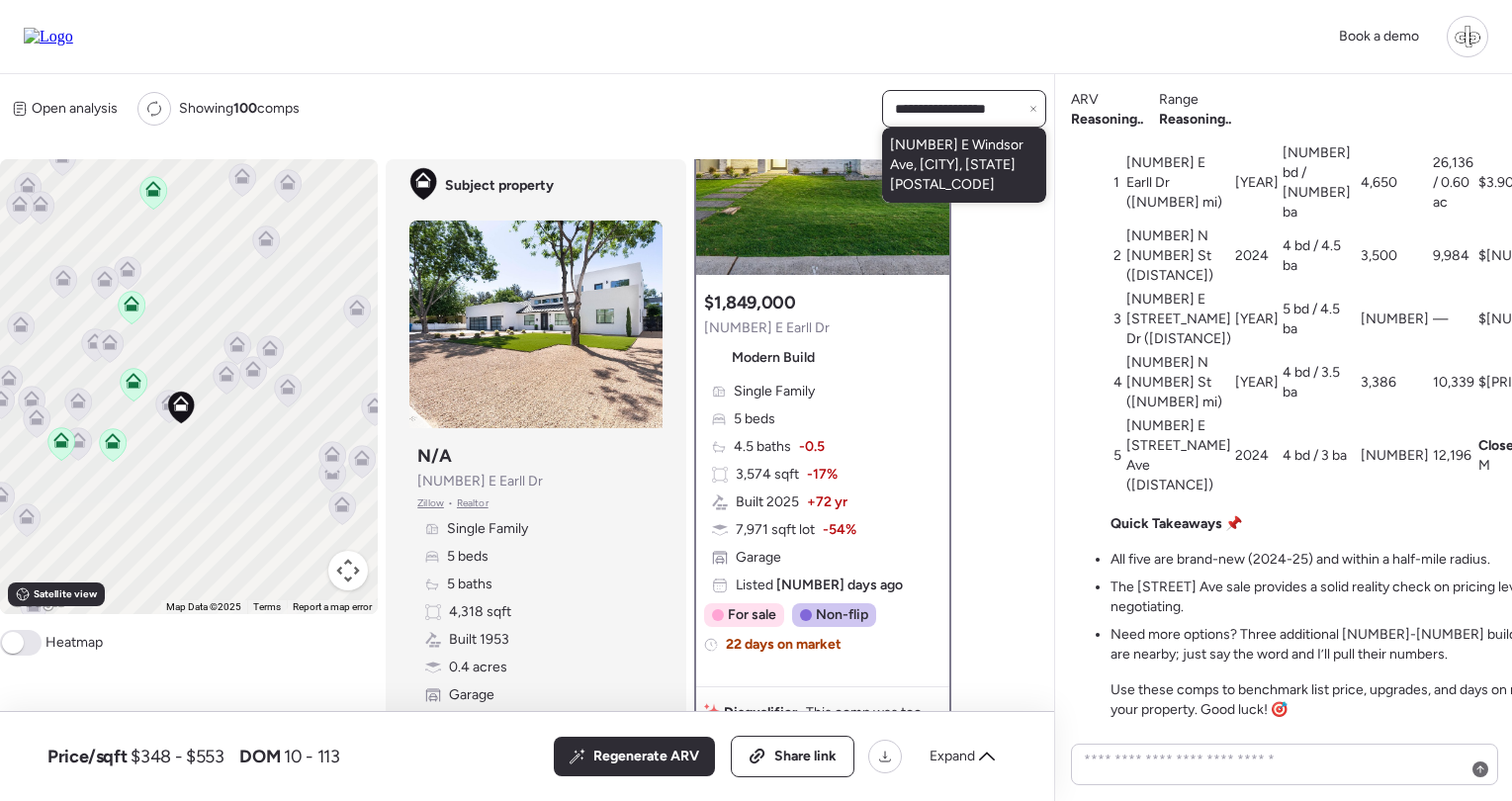 type on "**********" 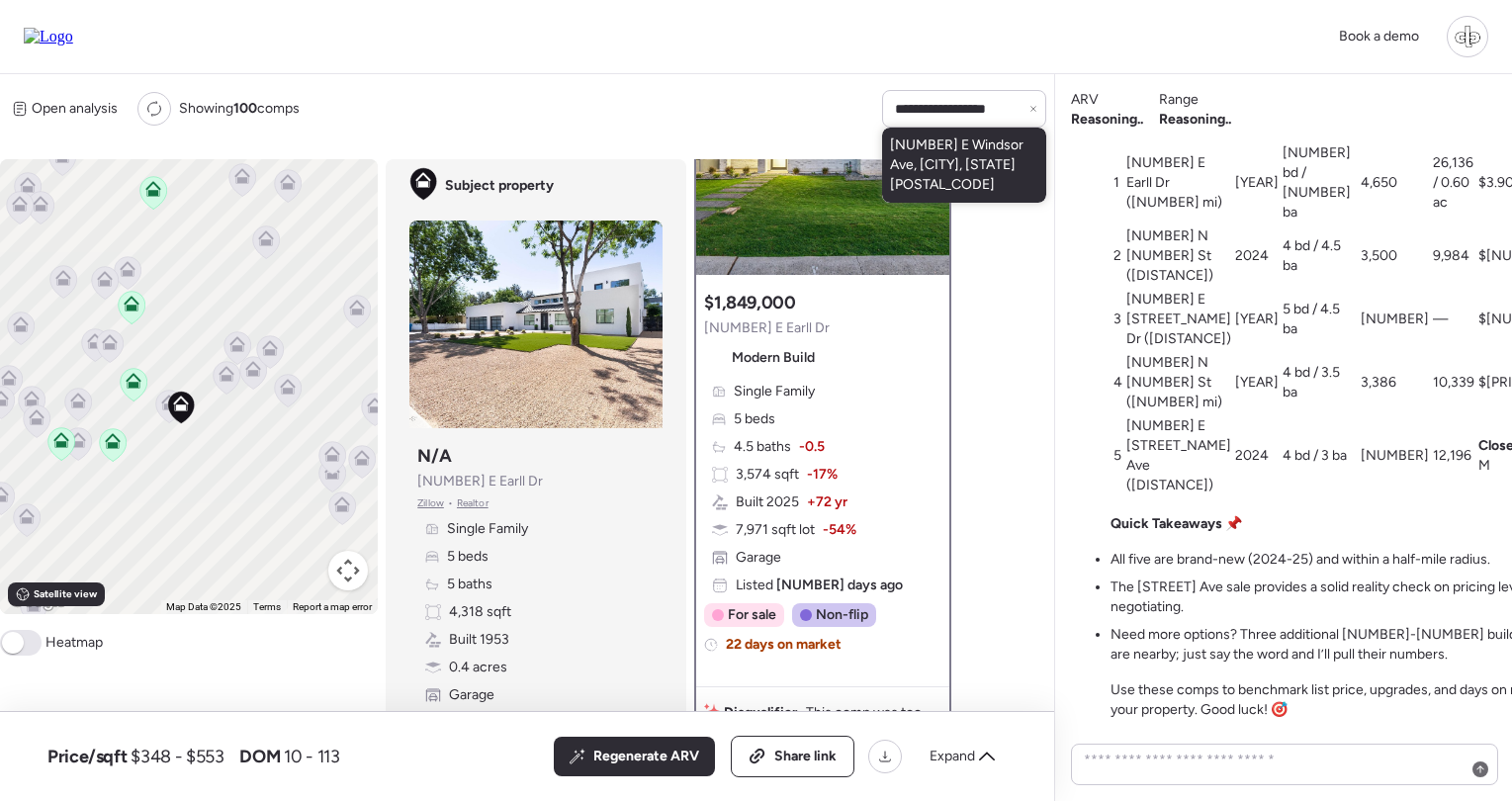 click on "4202 E Windsor Ave, Phoenix, AZ 85008" at bounding box center (964, 165) 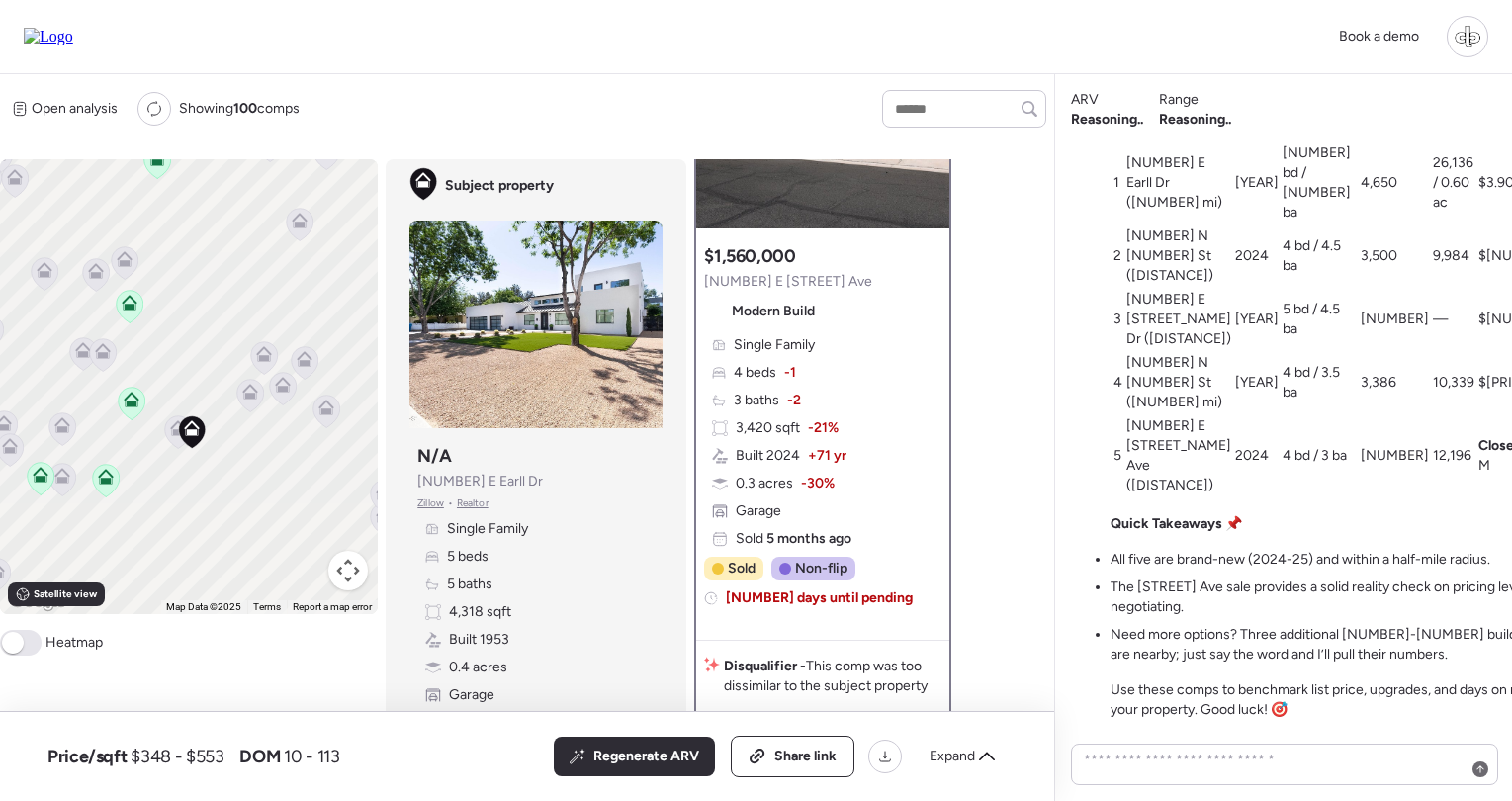 scroll, scrollTop: 188, scrollLeft: 0, axis: vertical 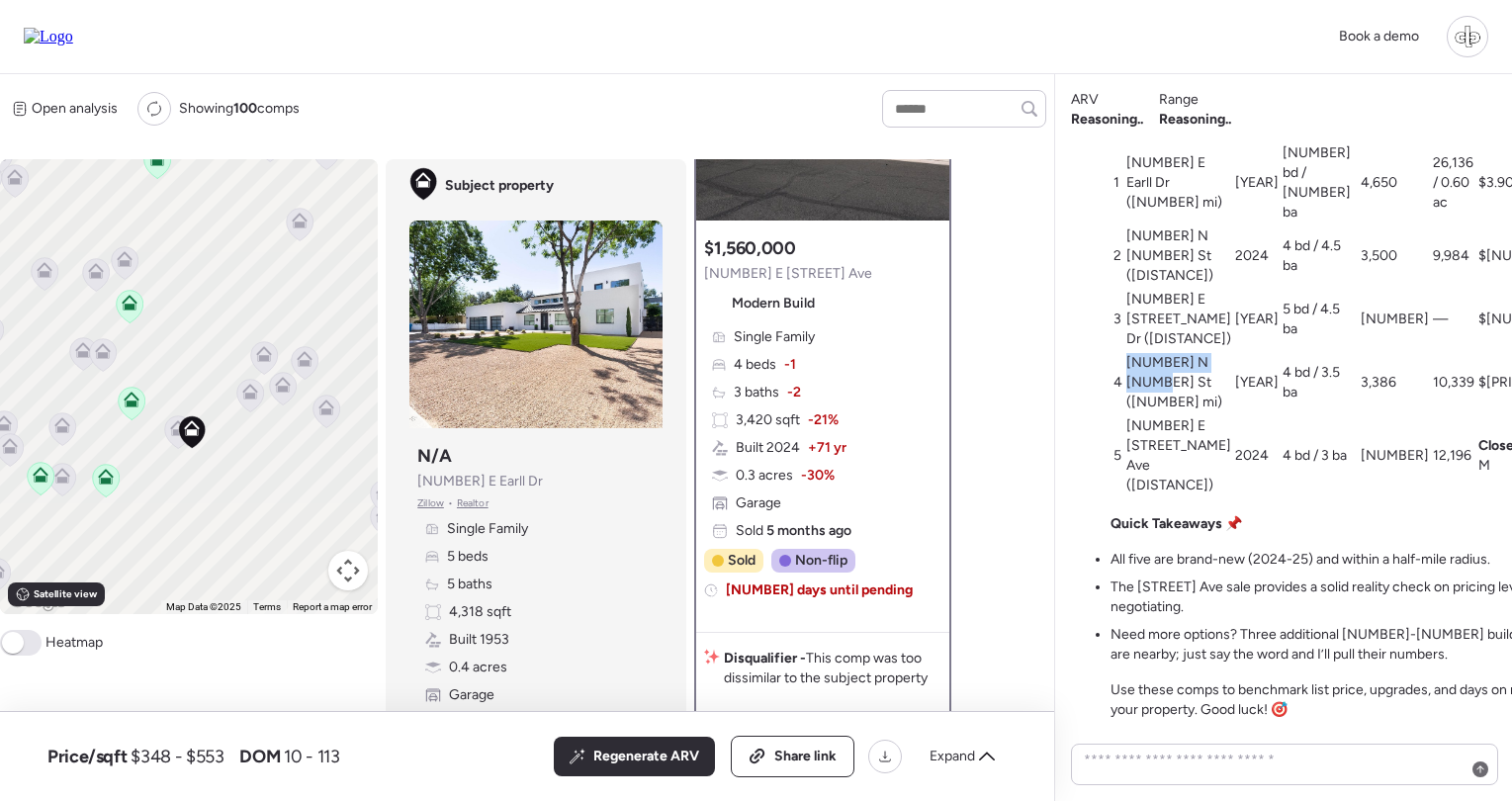 drag, startPoint x: 1128, startPoint y: 383, endPoint x: 1146, endPoint y: 400, distance: 24.758837 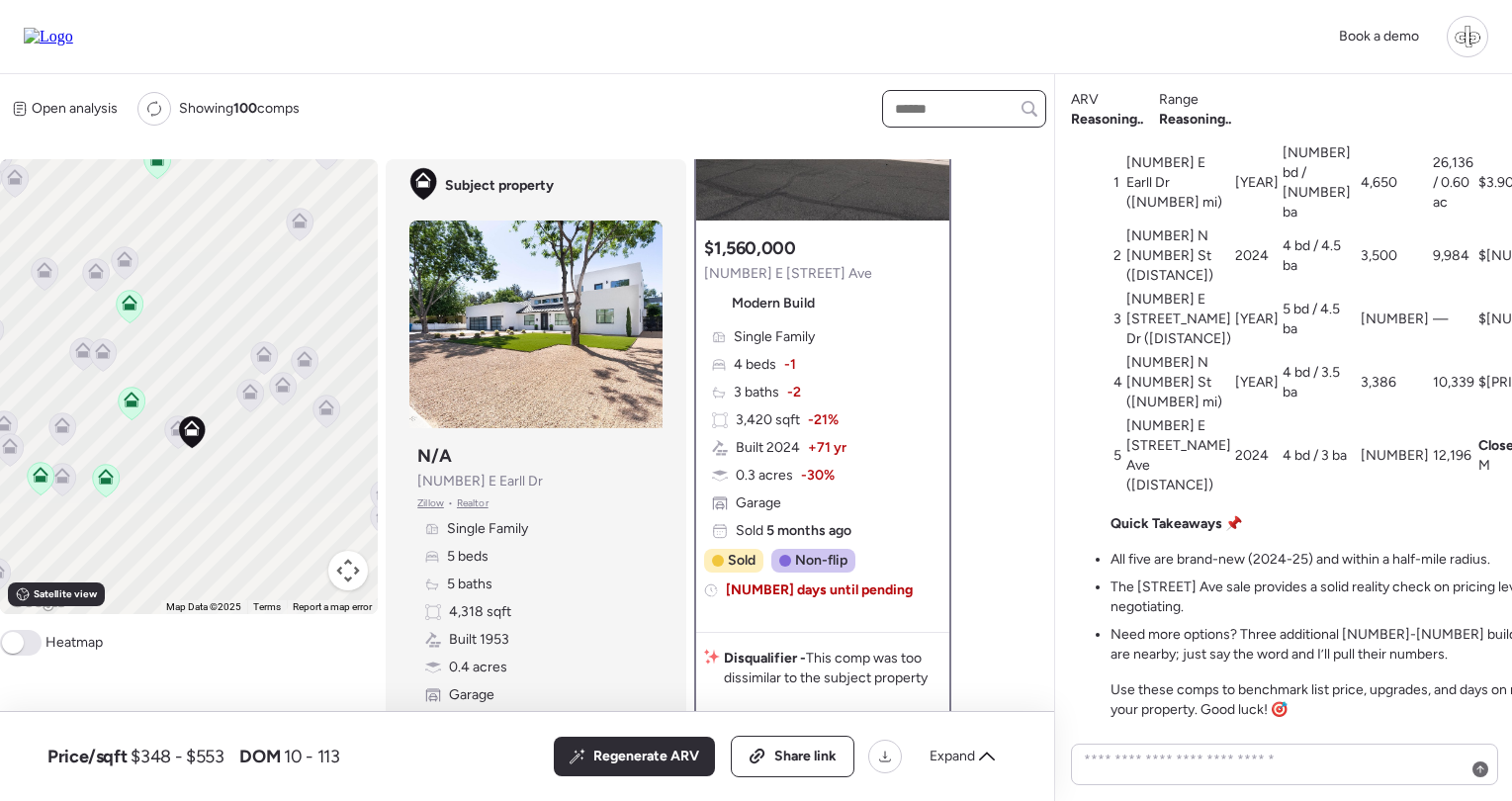 click at bounding box center [964, 109] 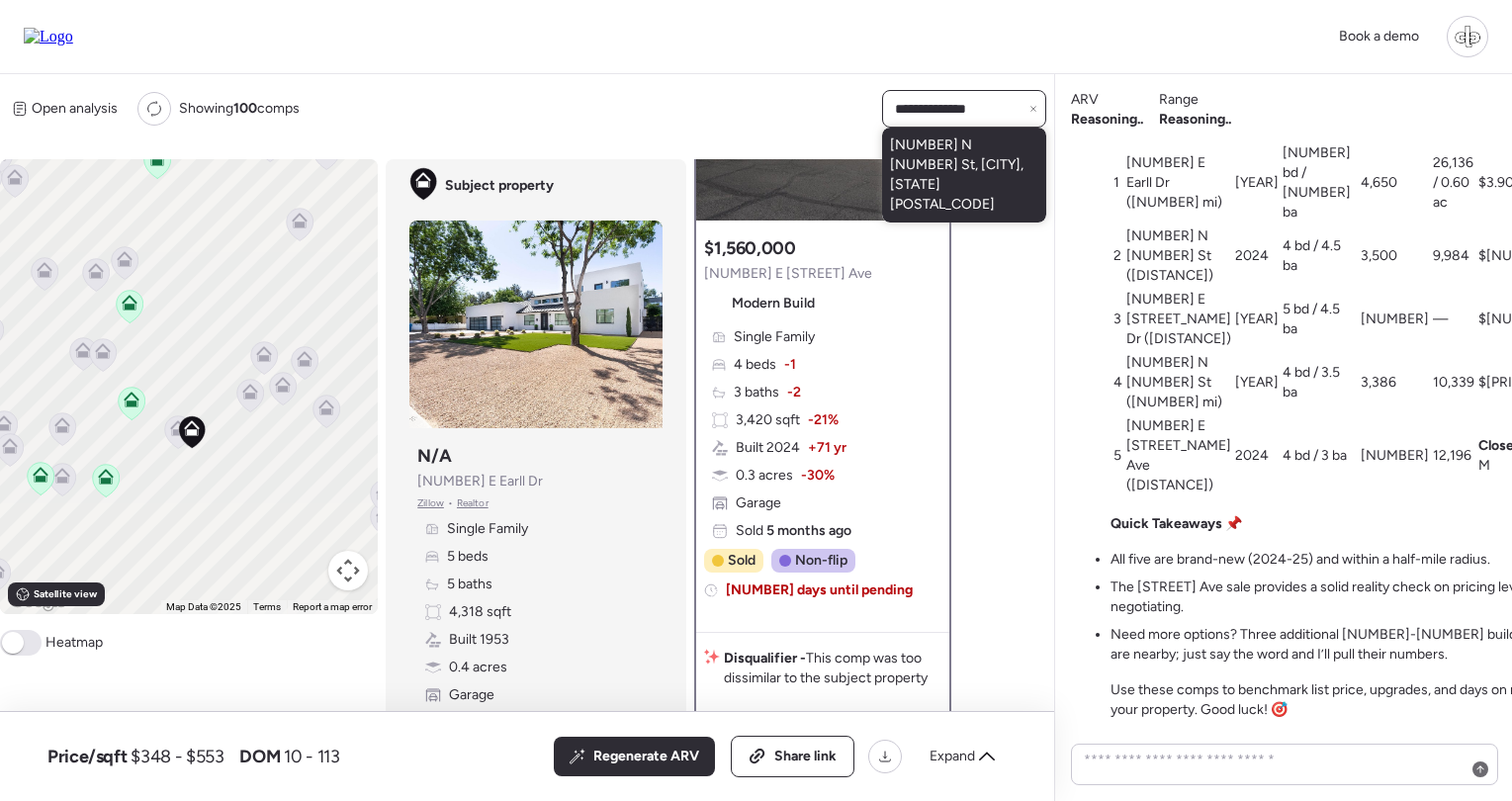 type on "**********" 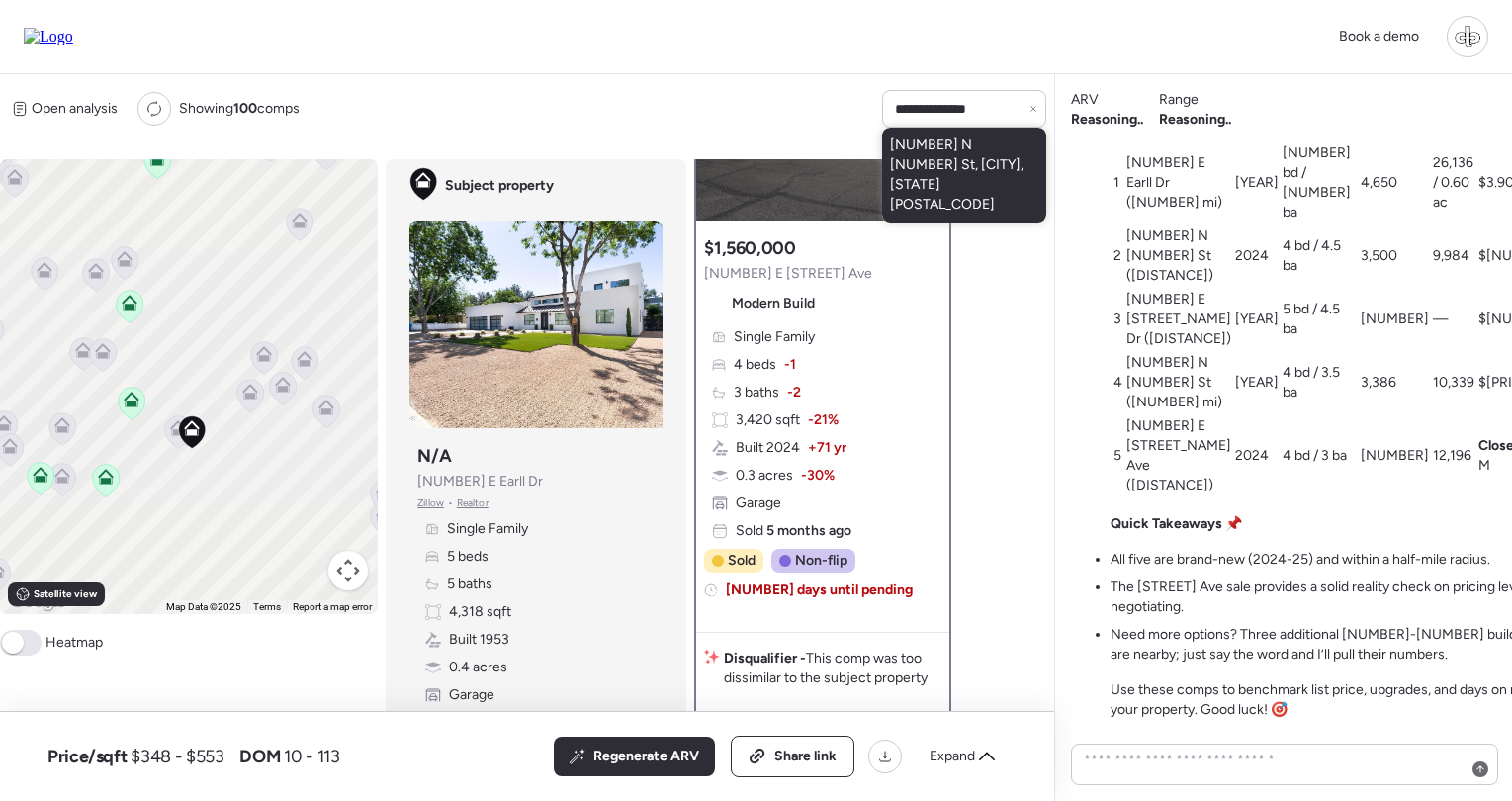 click on "3634 N 47th St, Phoenix, AZ 85018" at bounding box center [964, 175] 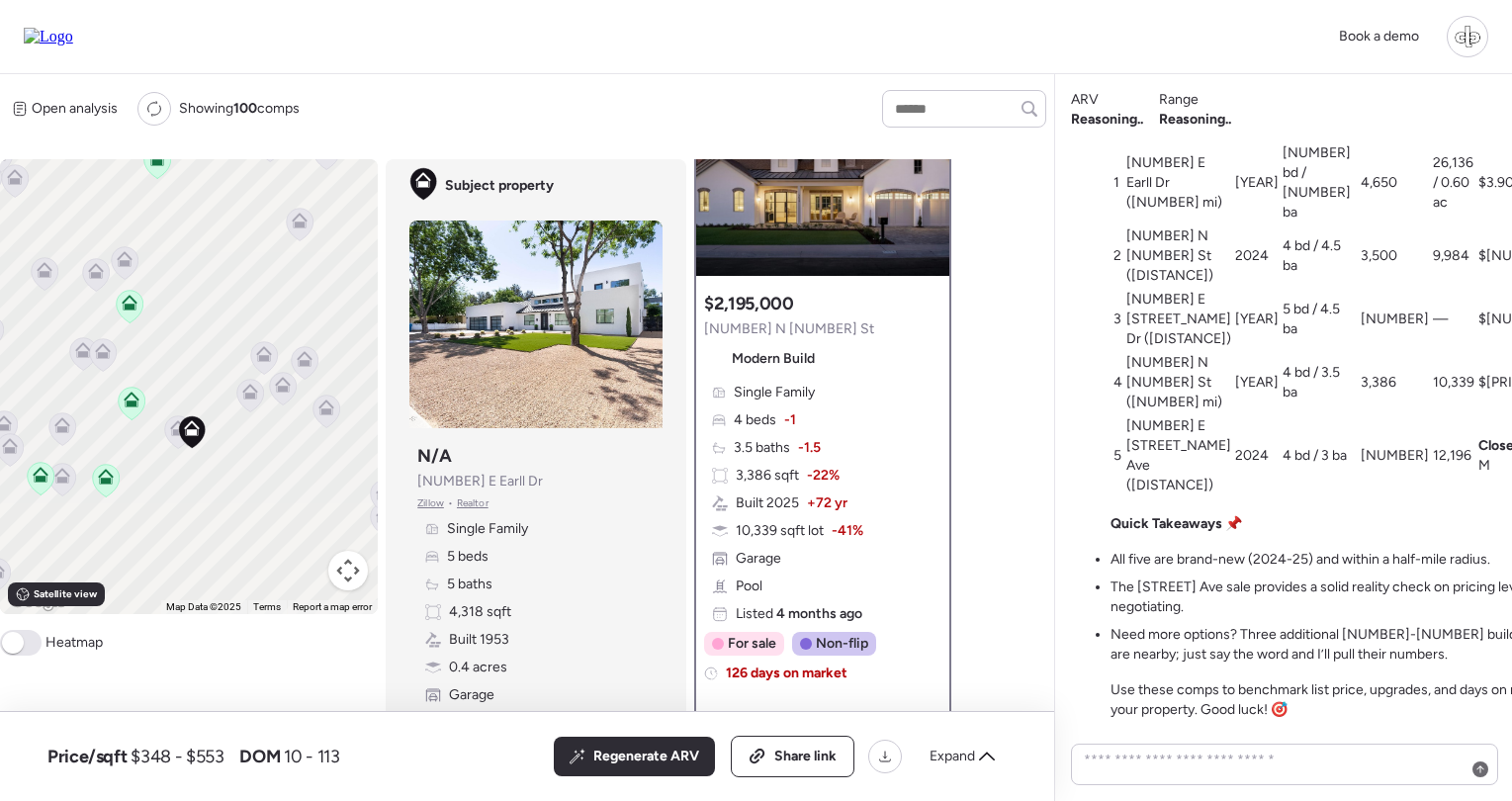 scroll, scrollTop: 136, scrollLeft: 0, axis: vertical 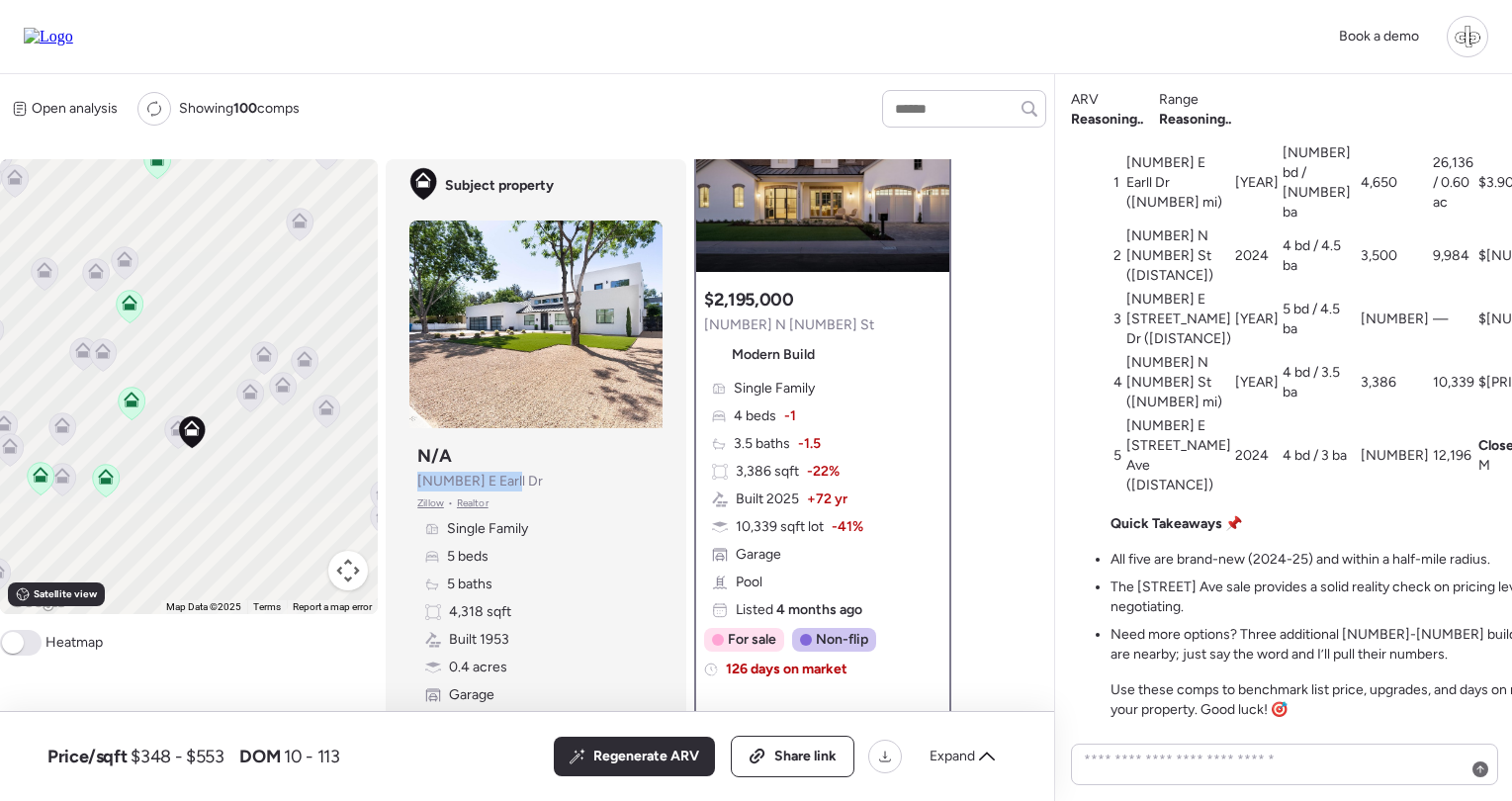 drag, startPoint x: 515, startPoint y: 478, endPoint x: 419, endPoint y: 478, distance: 96 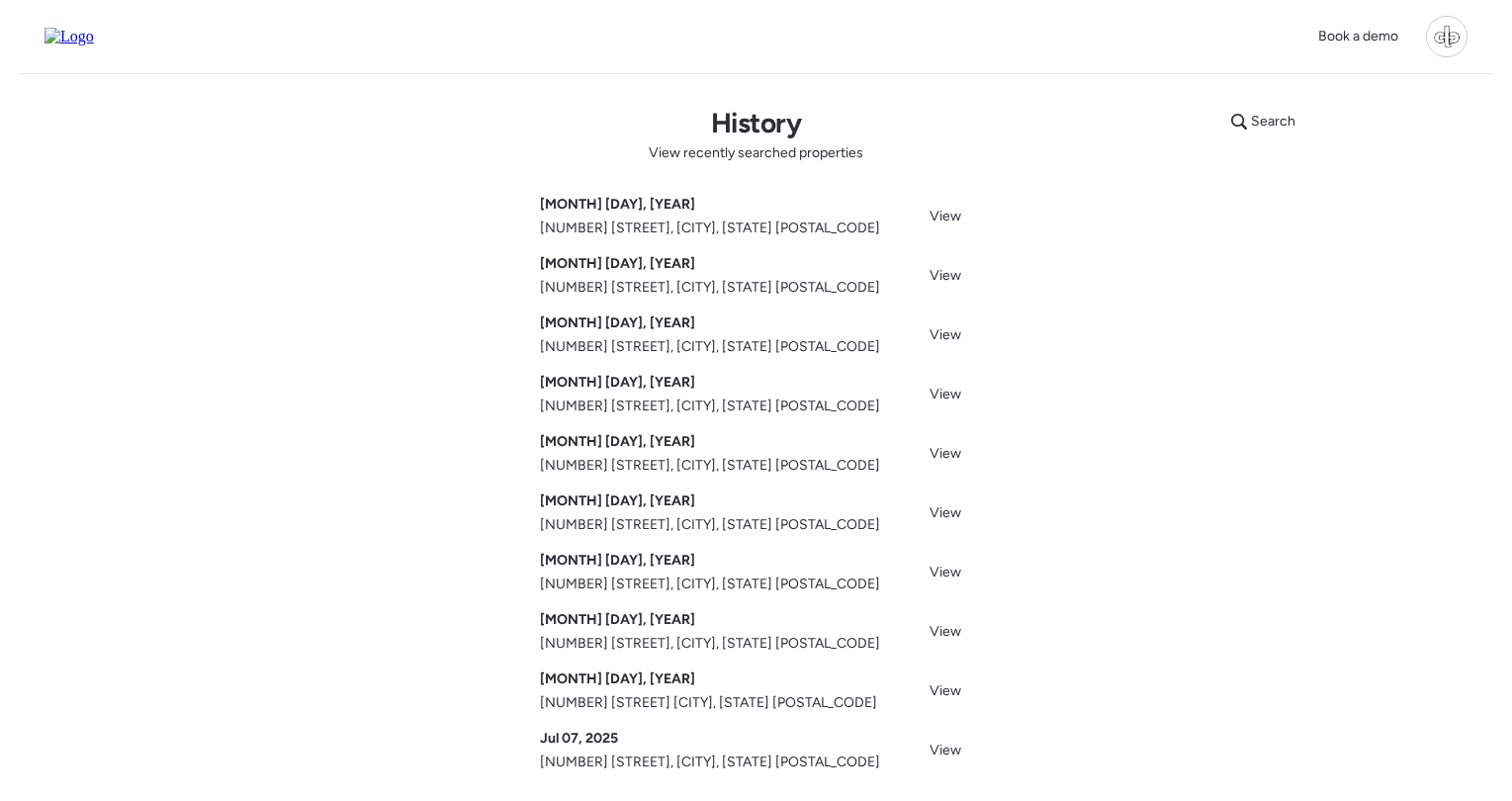 scroll, scrollTop: 0, scrollLeft: 0, axis: both 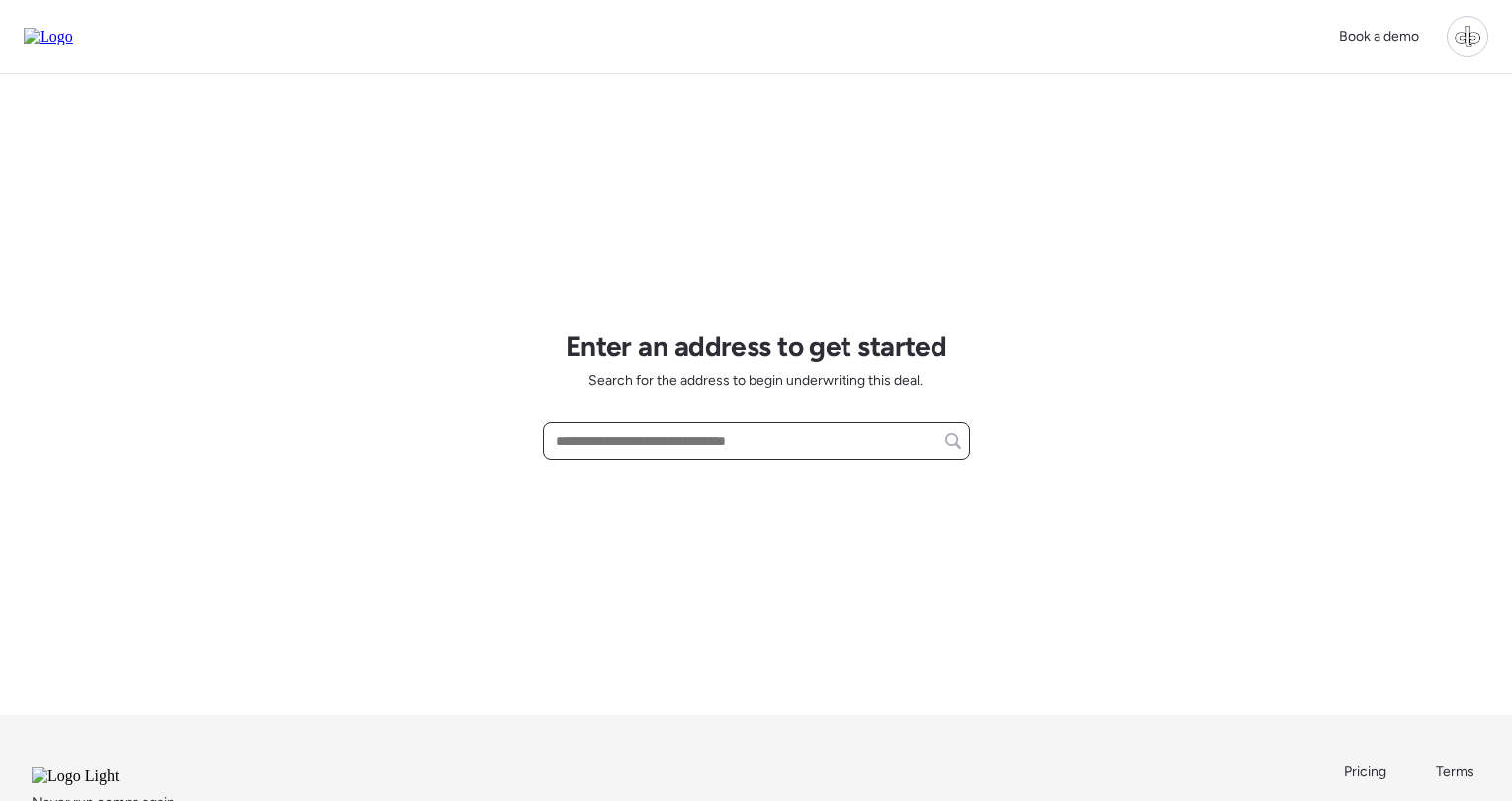 click at bounding box center [756, 441] 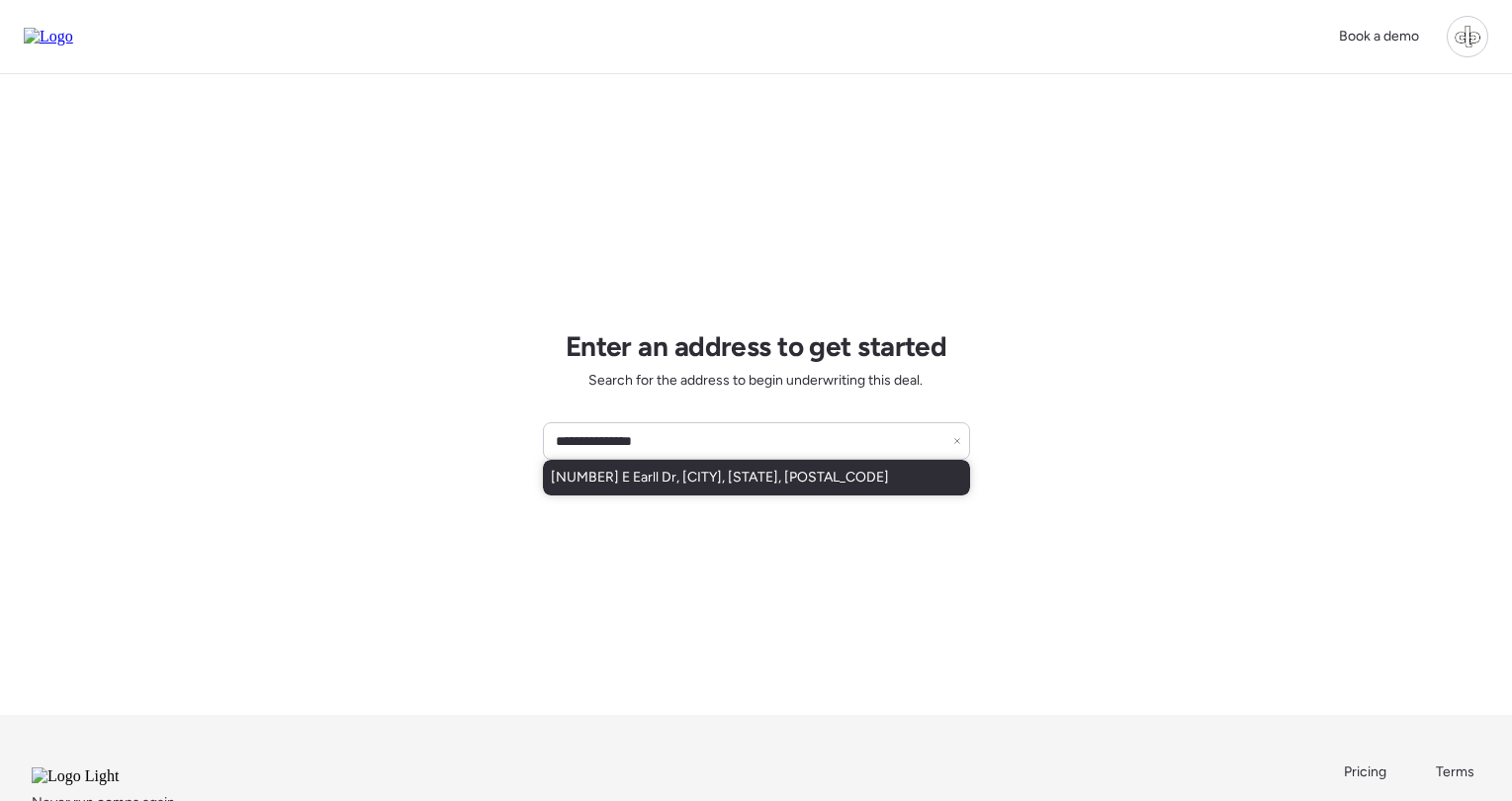 click on "[NUMBER] E Earll Dr, [CITY], [STATE], [POSTAL_CODE]" at bounding box center [720, 478] 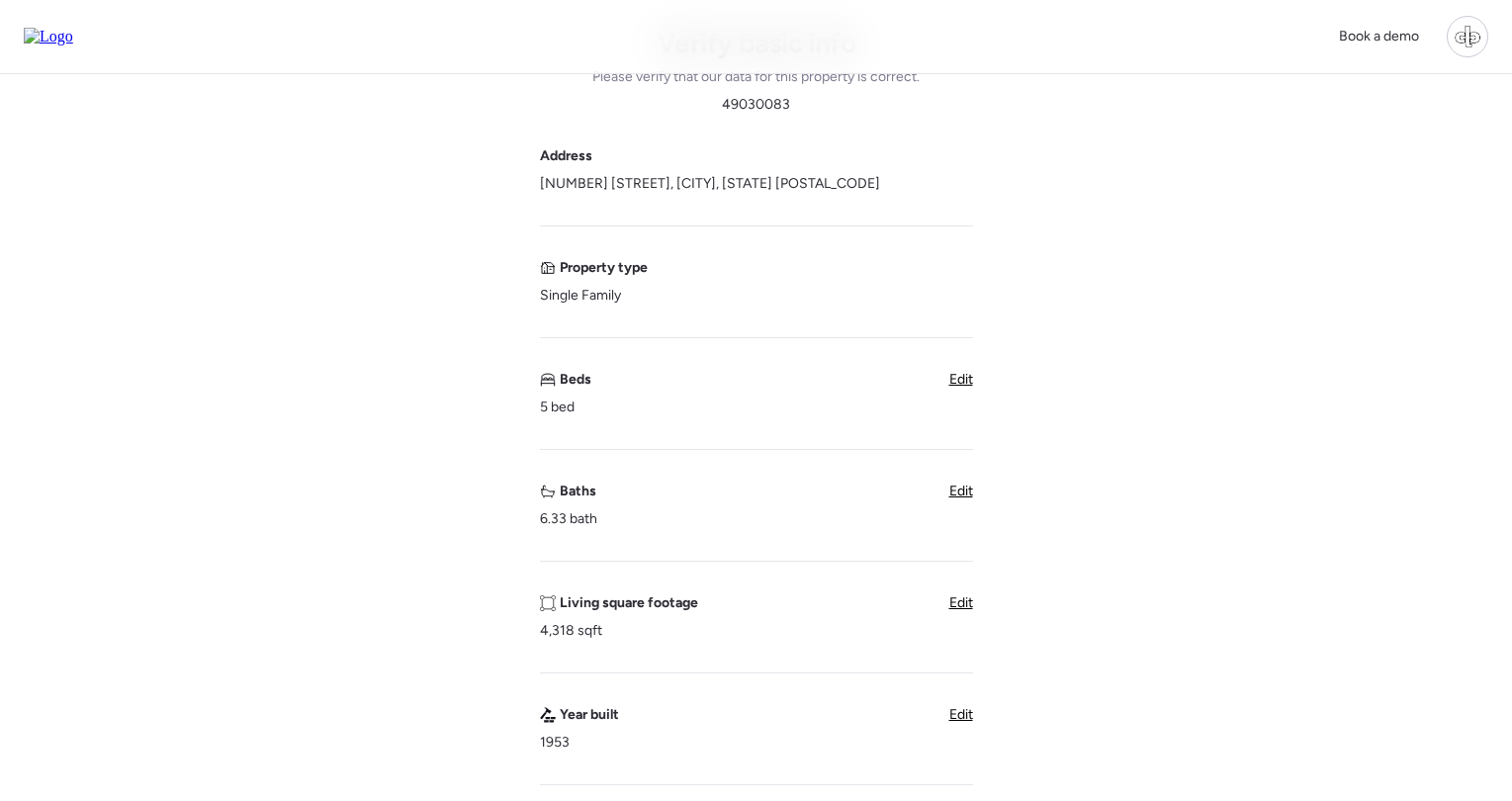 scroll, scrollTop: 129, scrollLeft: 0, axis: vertical 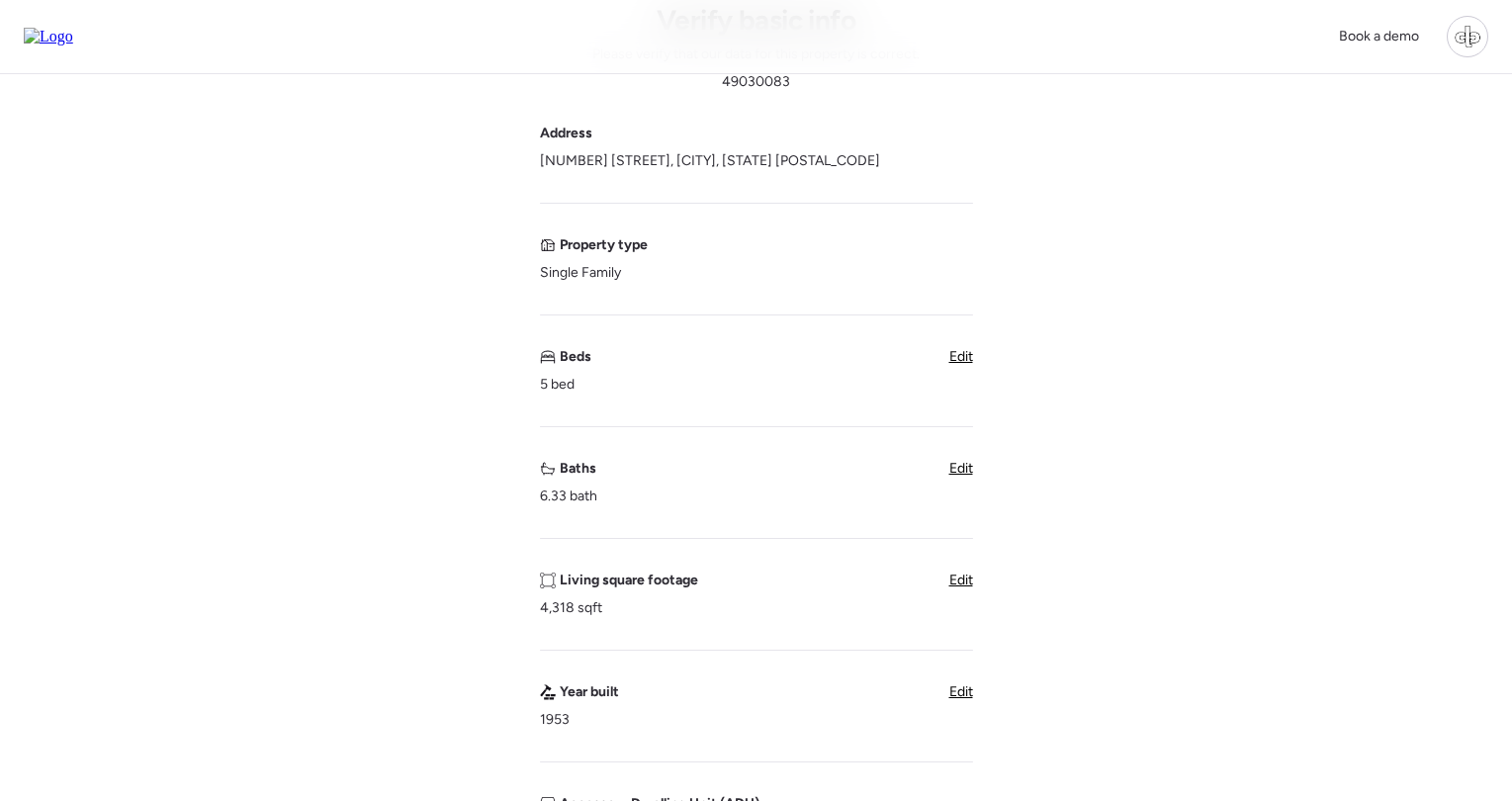 click on "Edit" at bounding box center [961, 468] 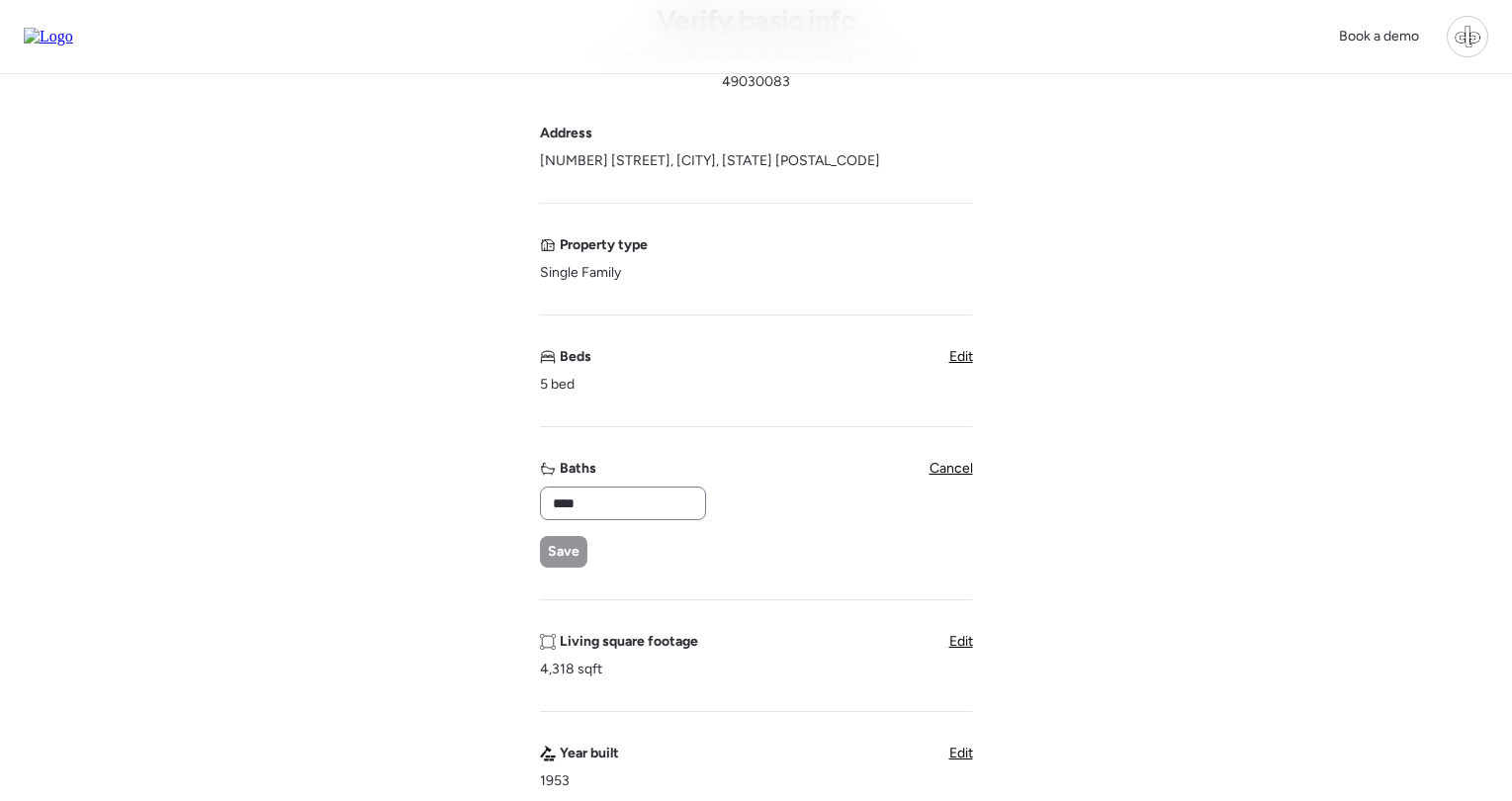 click on "****" at bounding box center (623, 503) 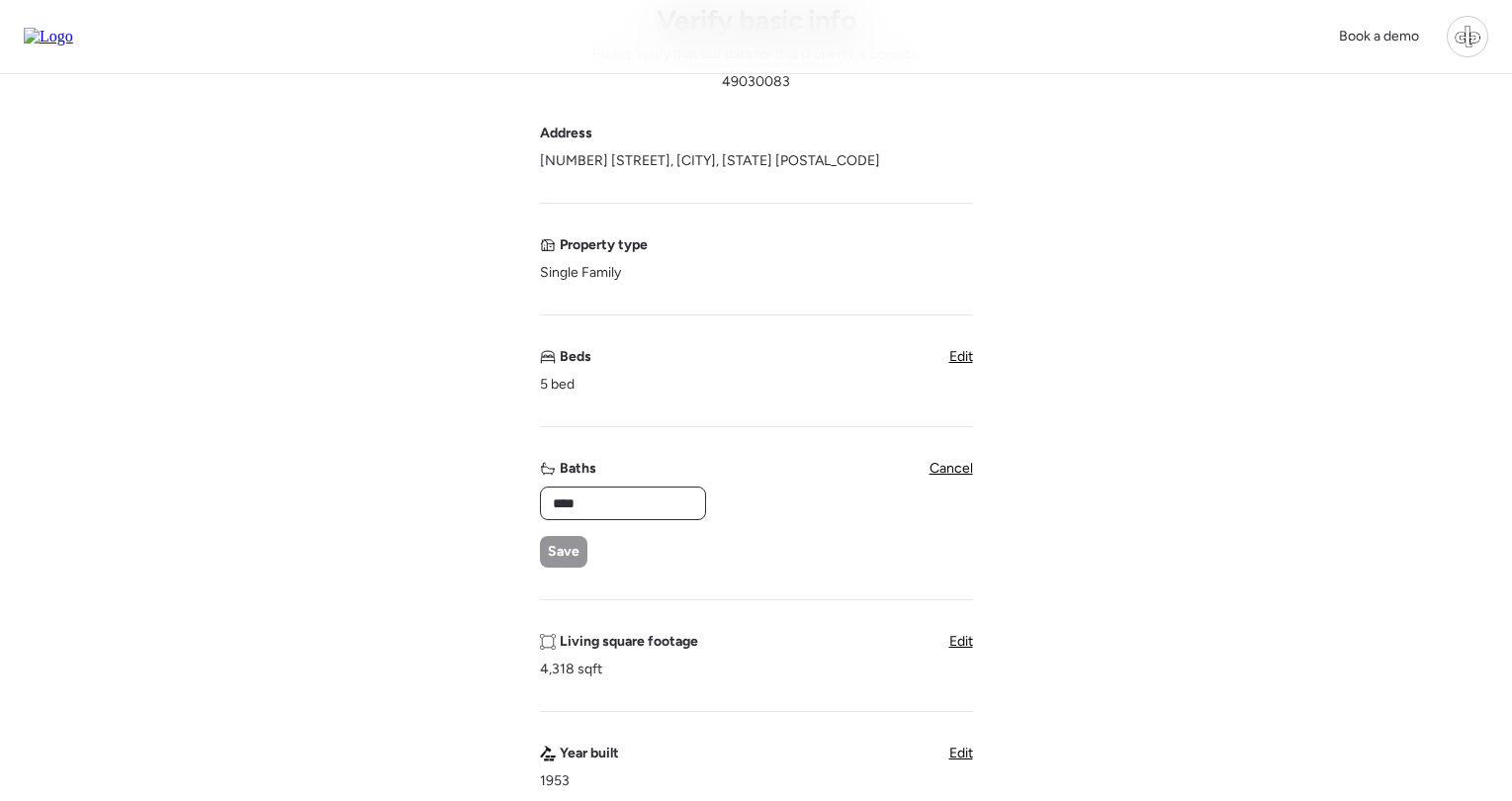 click on "****" at bounding box center (623, 503) 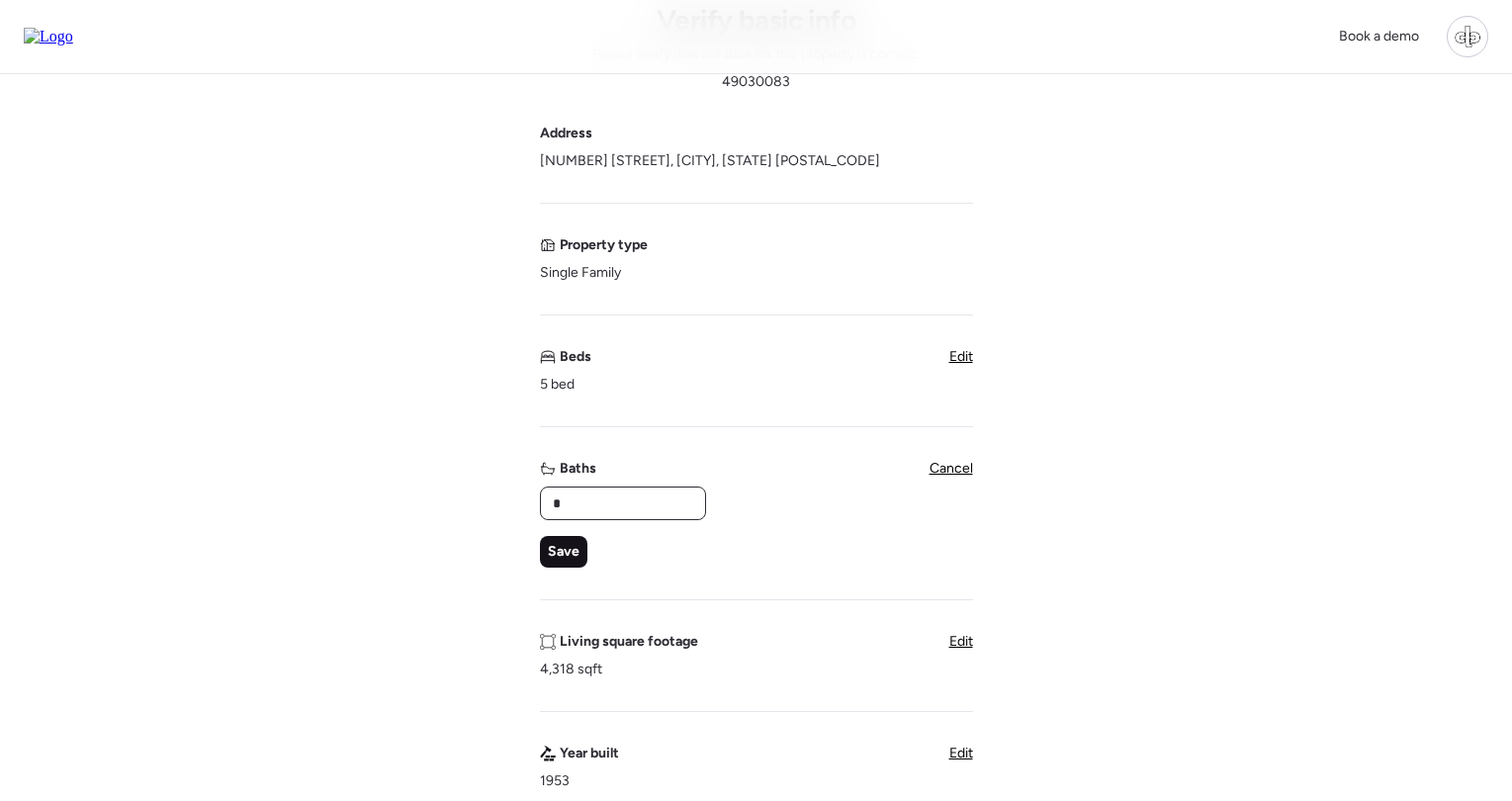 type on "*" 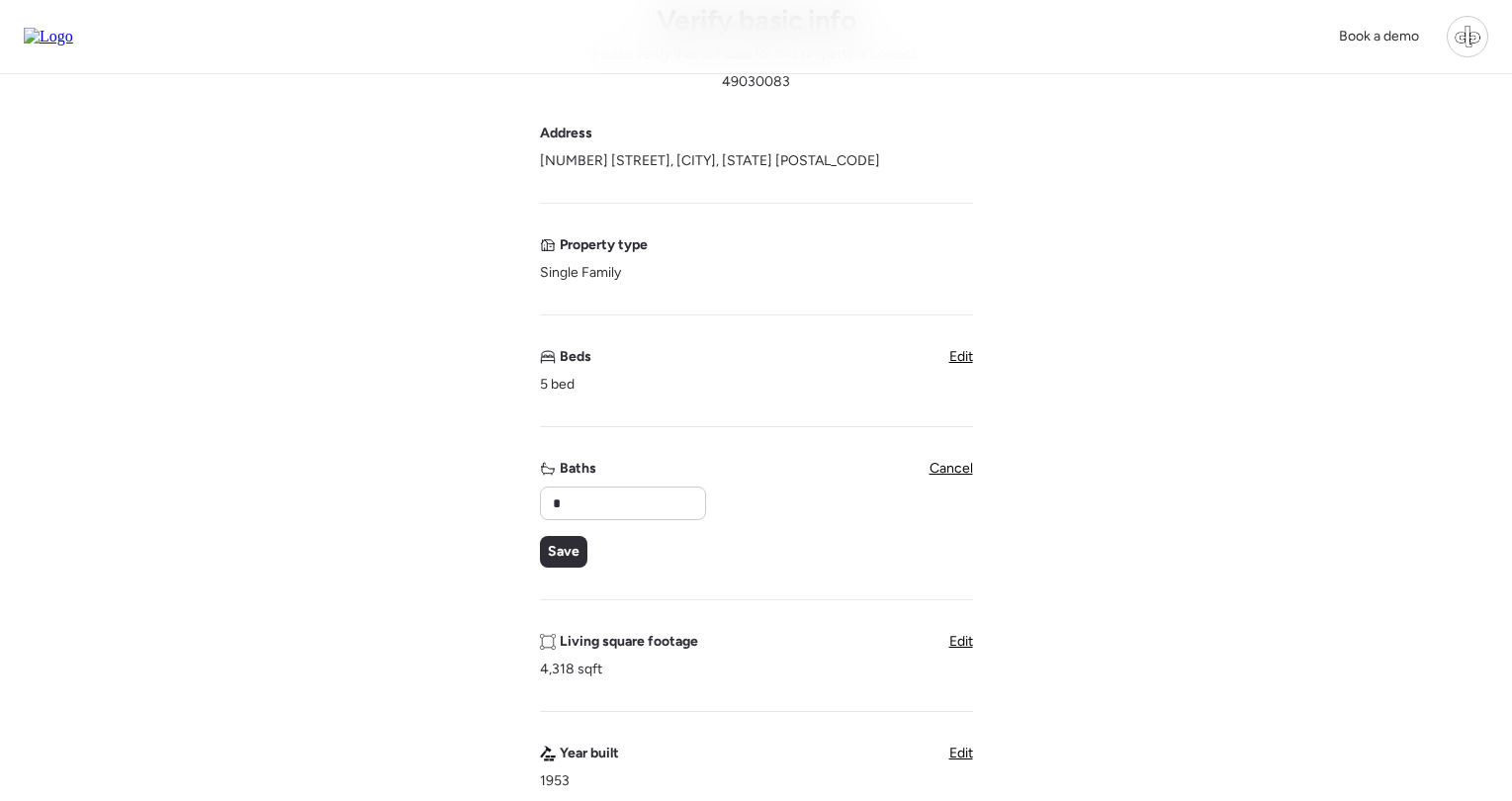 click on "Save" at bounding box center [564, 552] 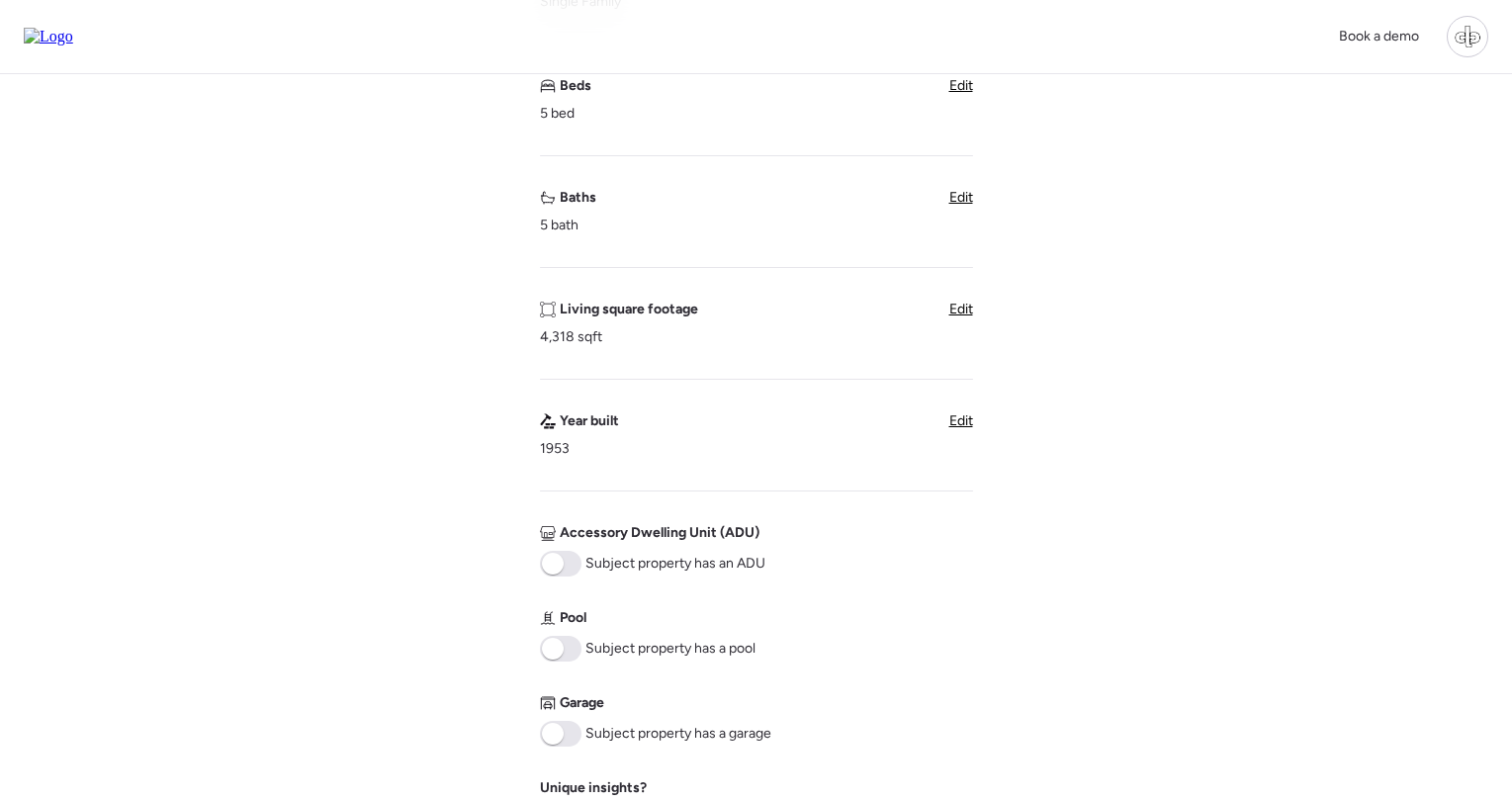 scroll, scrollTop: 524, scrollLeft: 0, axis: vertical 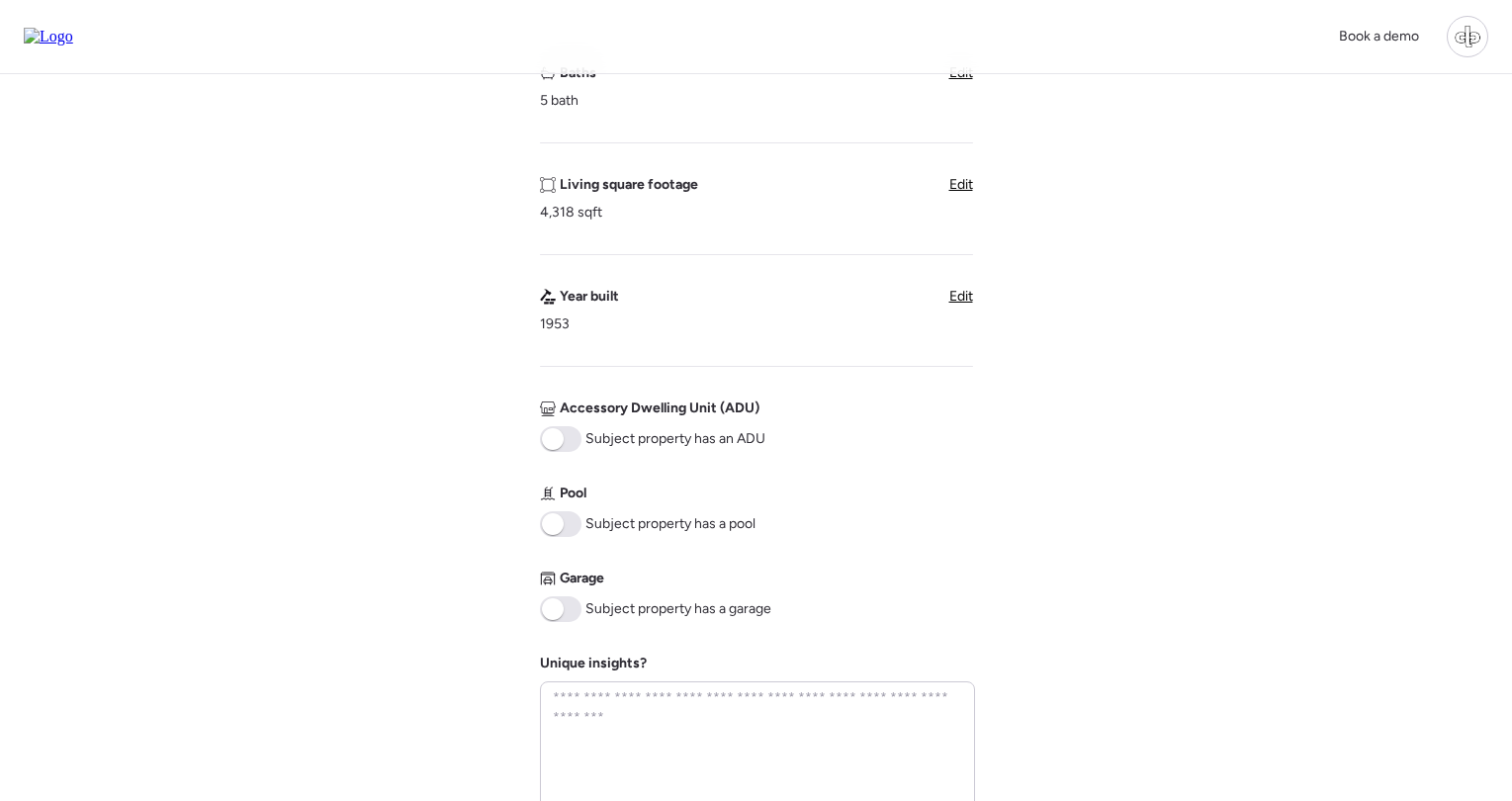 click at bounding box center [561, 524] 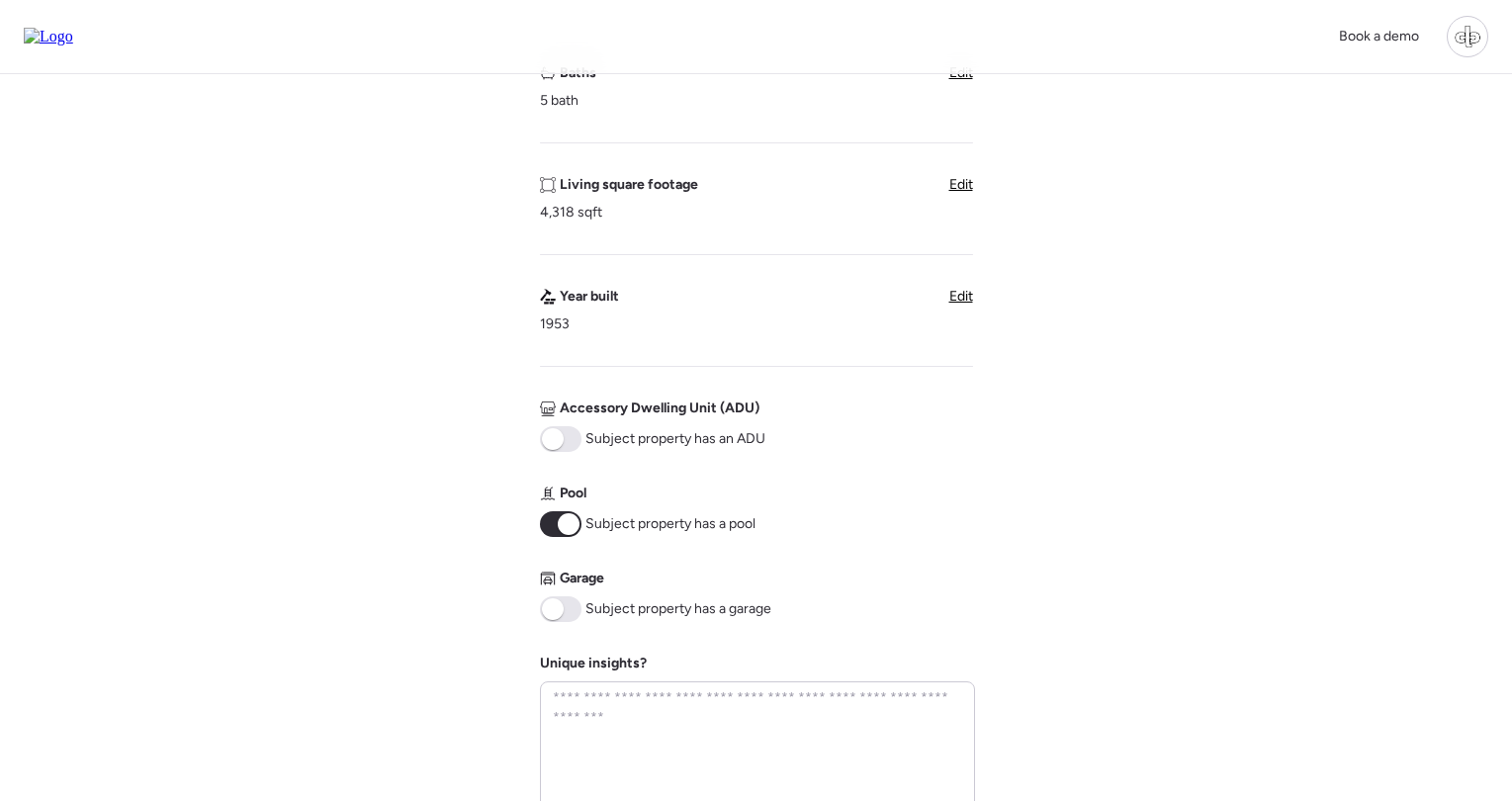 click on "Garage Subject property has a garage" at bounding box center (656, 595) 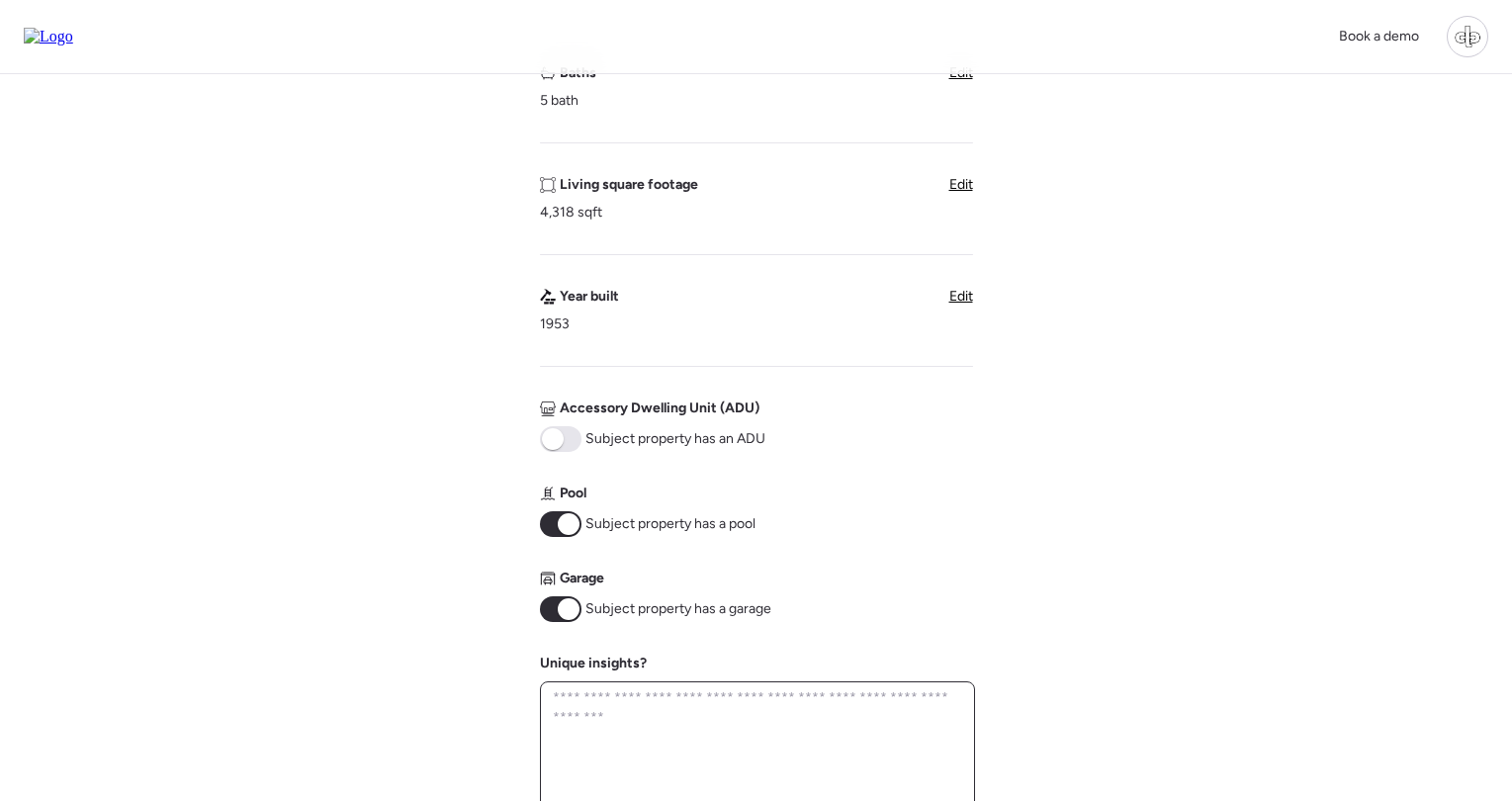 click at bounding box center (757, 748) 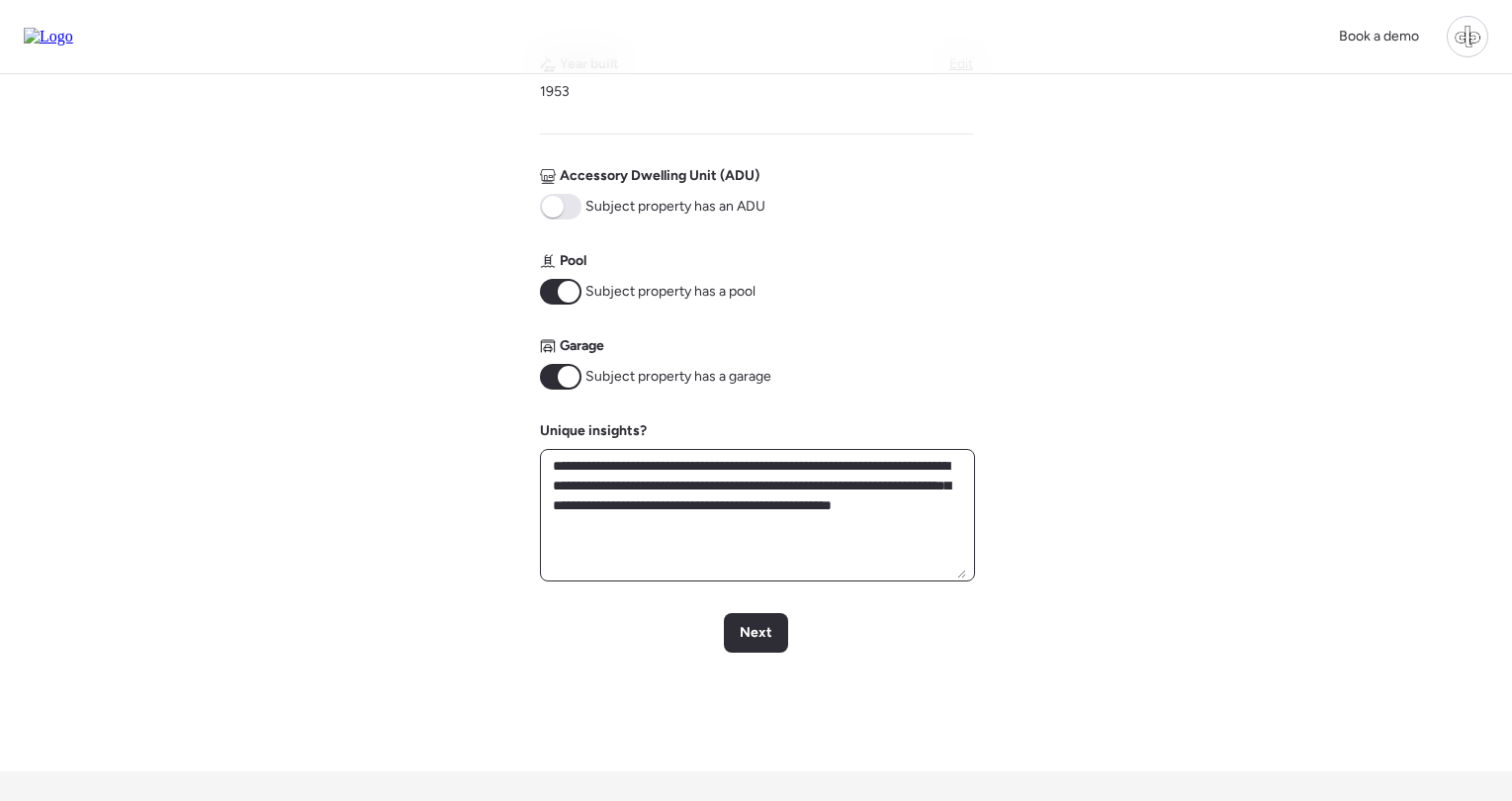scroll, scrollTop: 768, scrollLeft: 0, axis: vertical 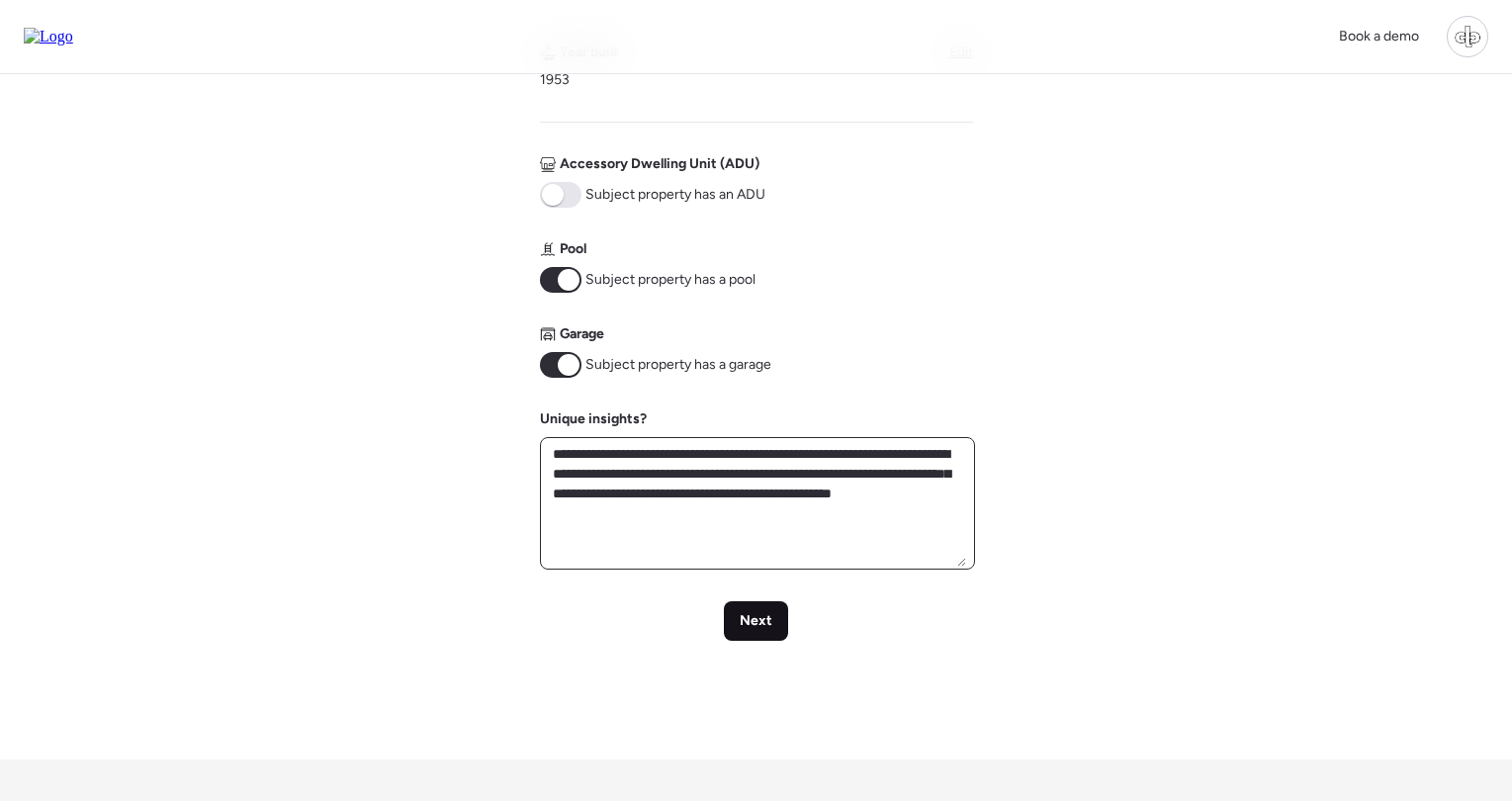 type on "**********" 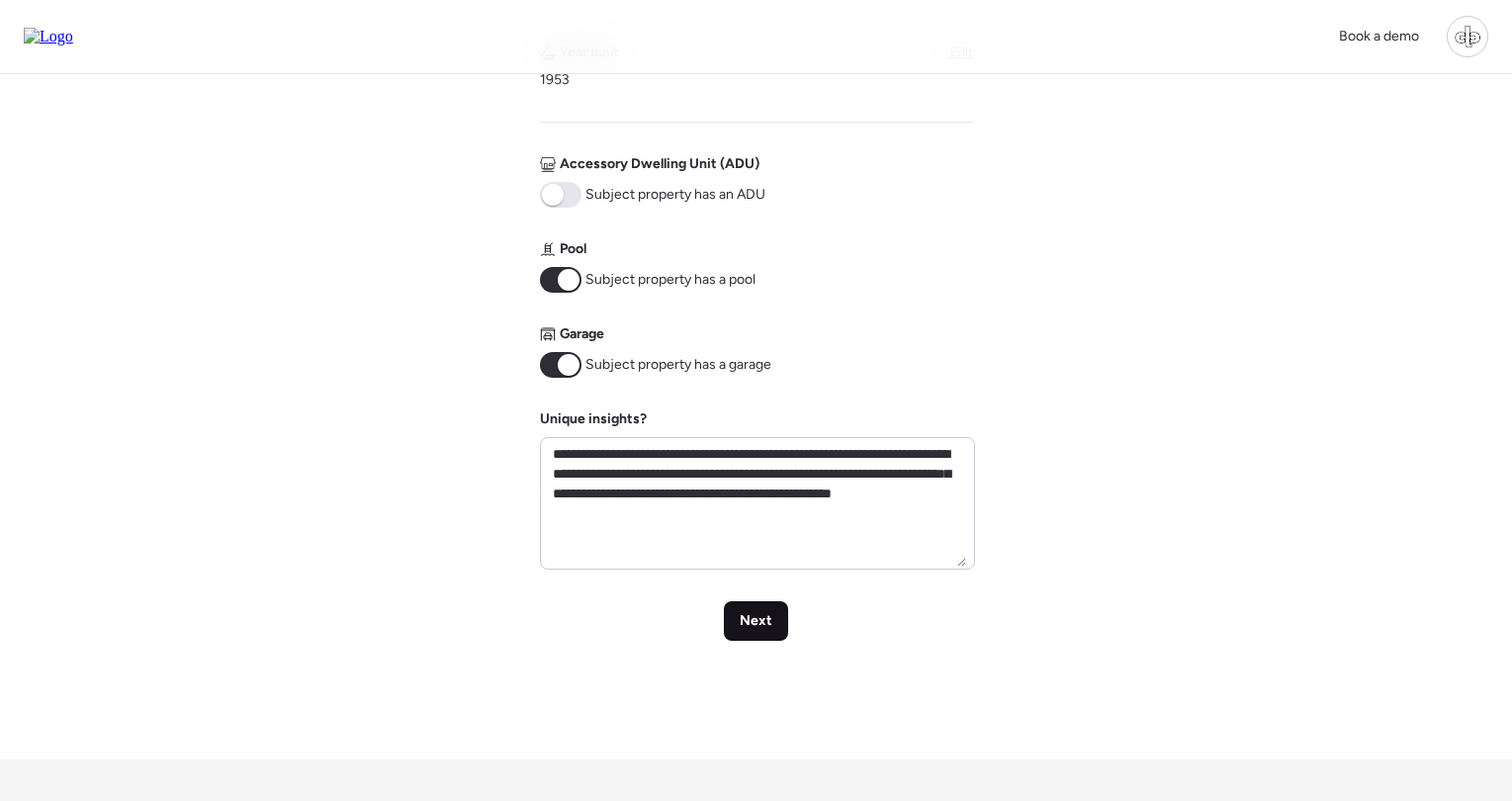click on "Next" at bounding box center [756, 621] 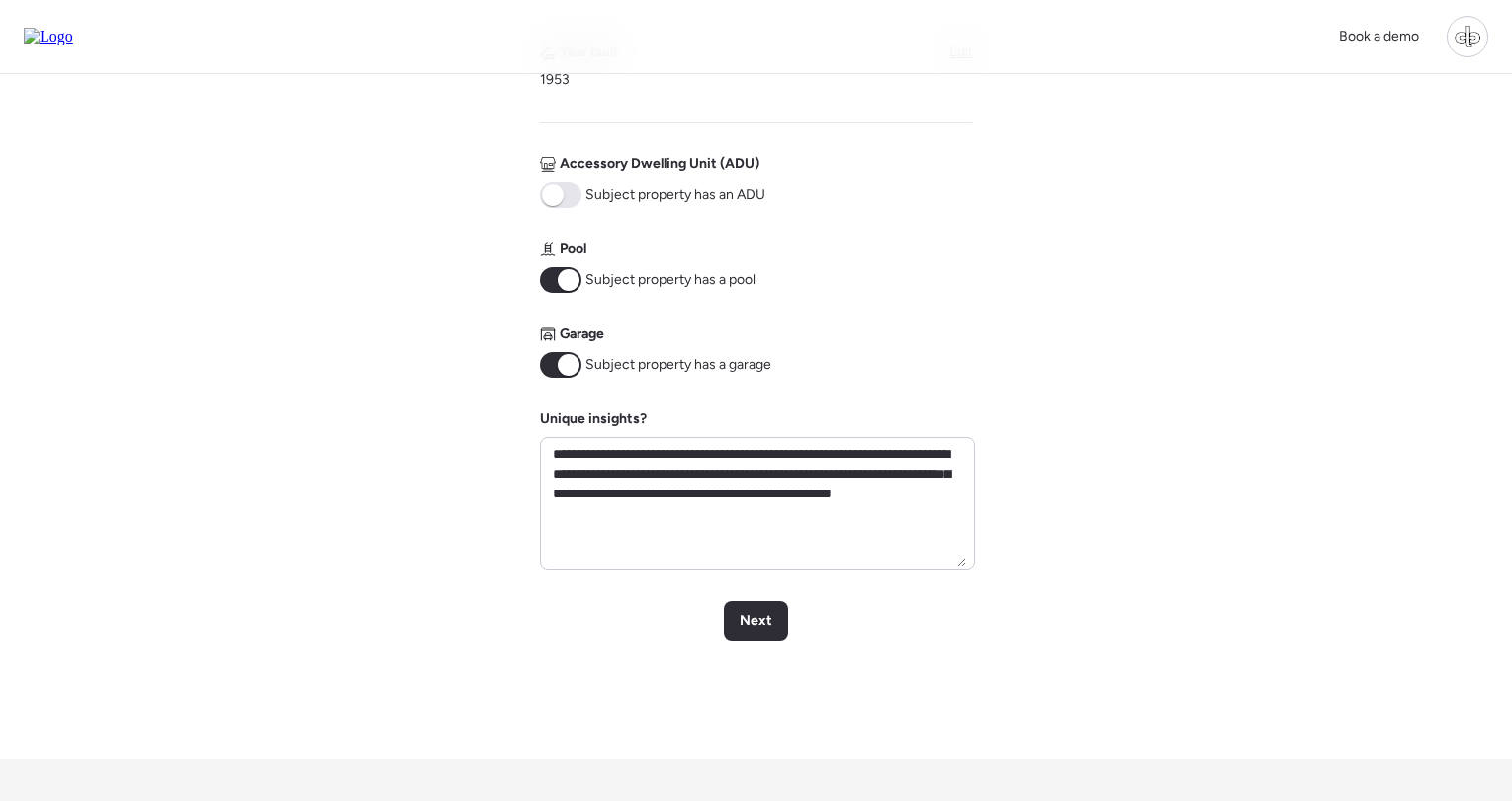 scroll, scrollTop: 0, scrollLeft: 0, axis: both 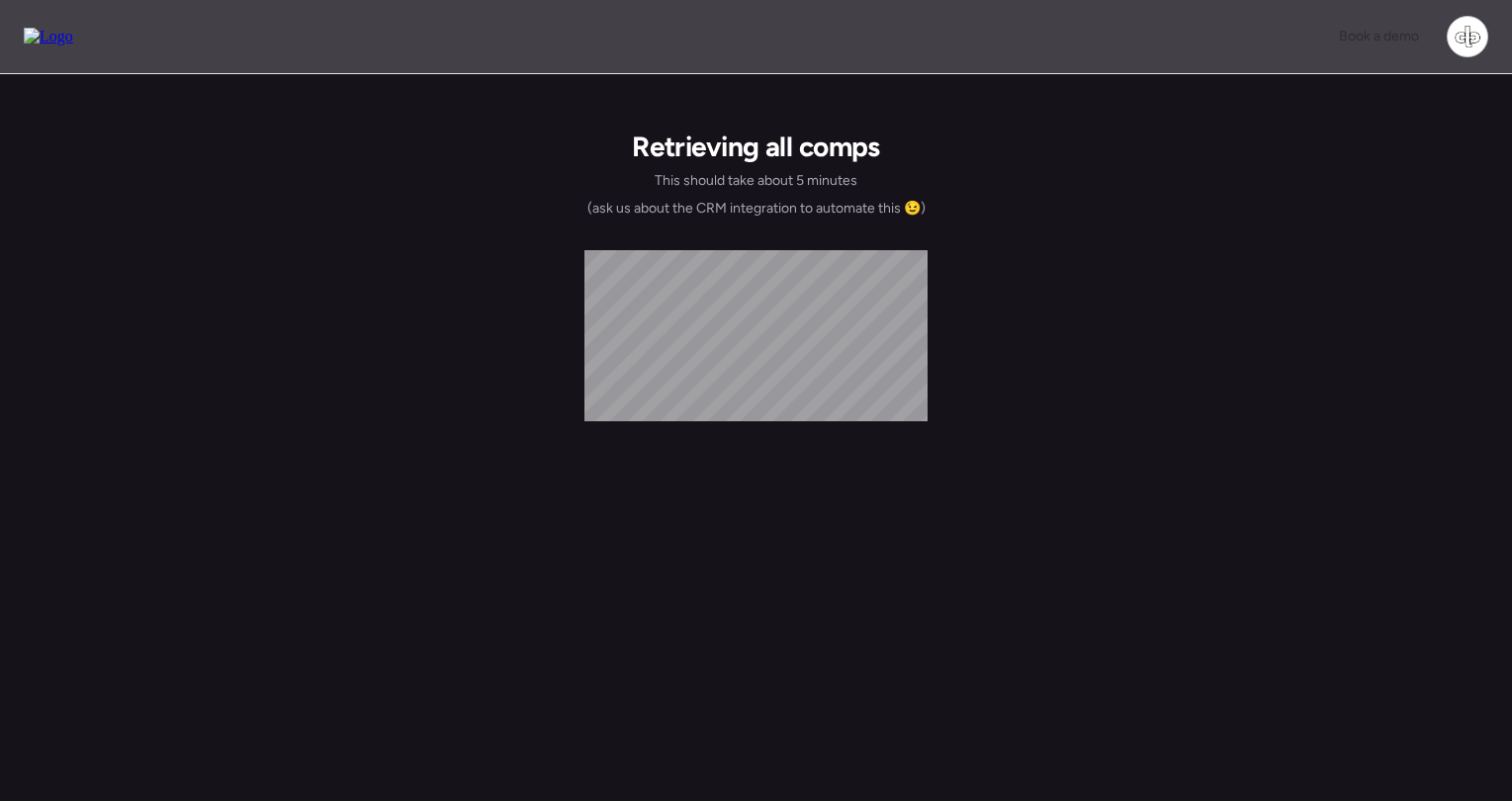 click on "Retrieving all comps This should take about 5 minutes (ask us about the CRM integration to automate this 😉)" at bounding box center [756, 462] 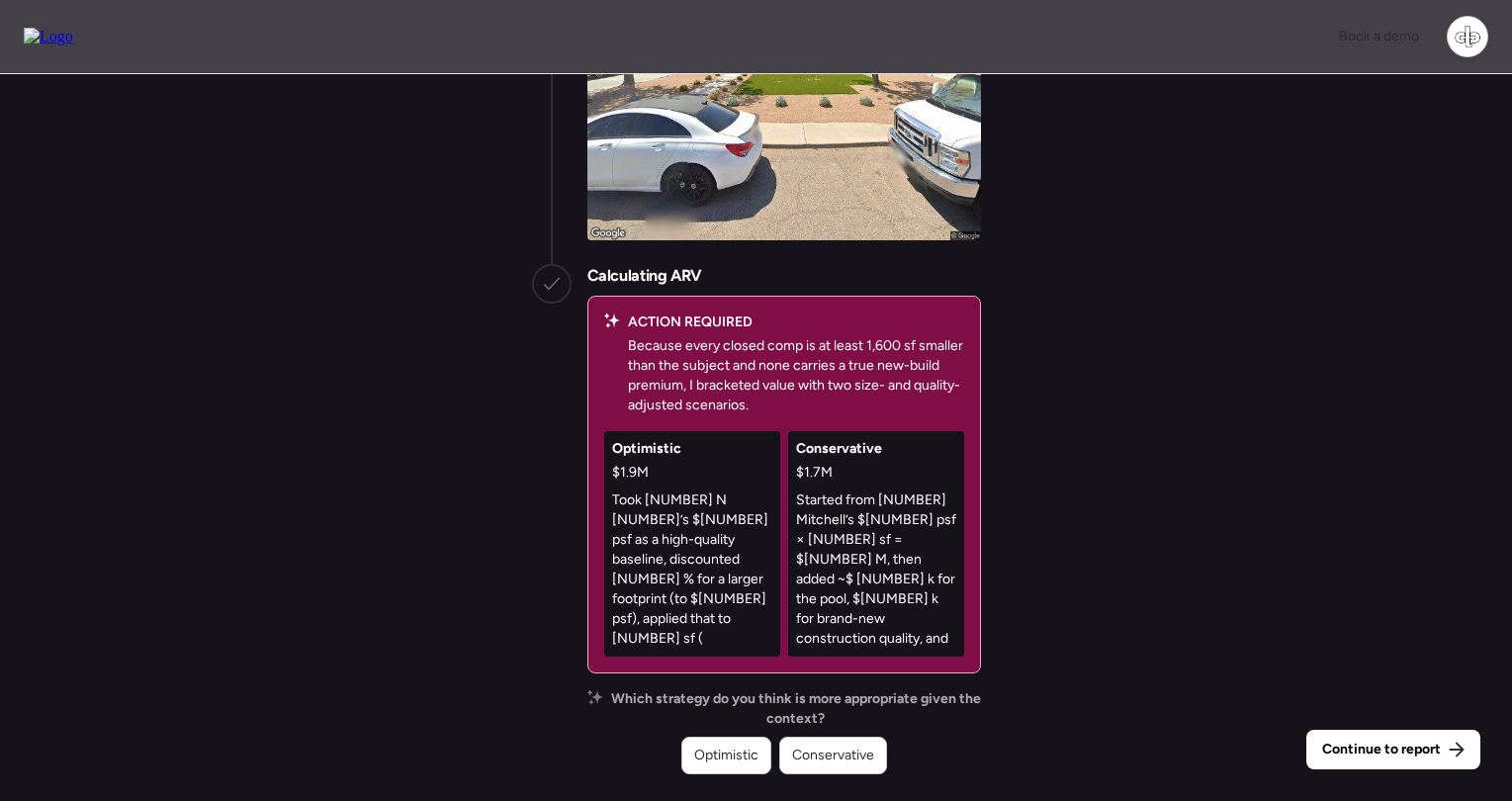 scroll, scrollTop: 0, scrollLeft: 0, axis: both 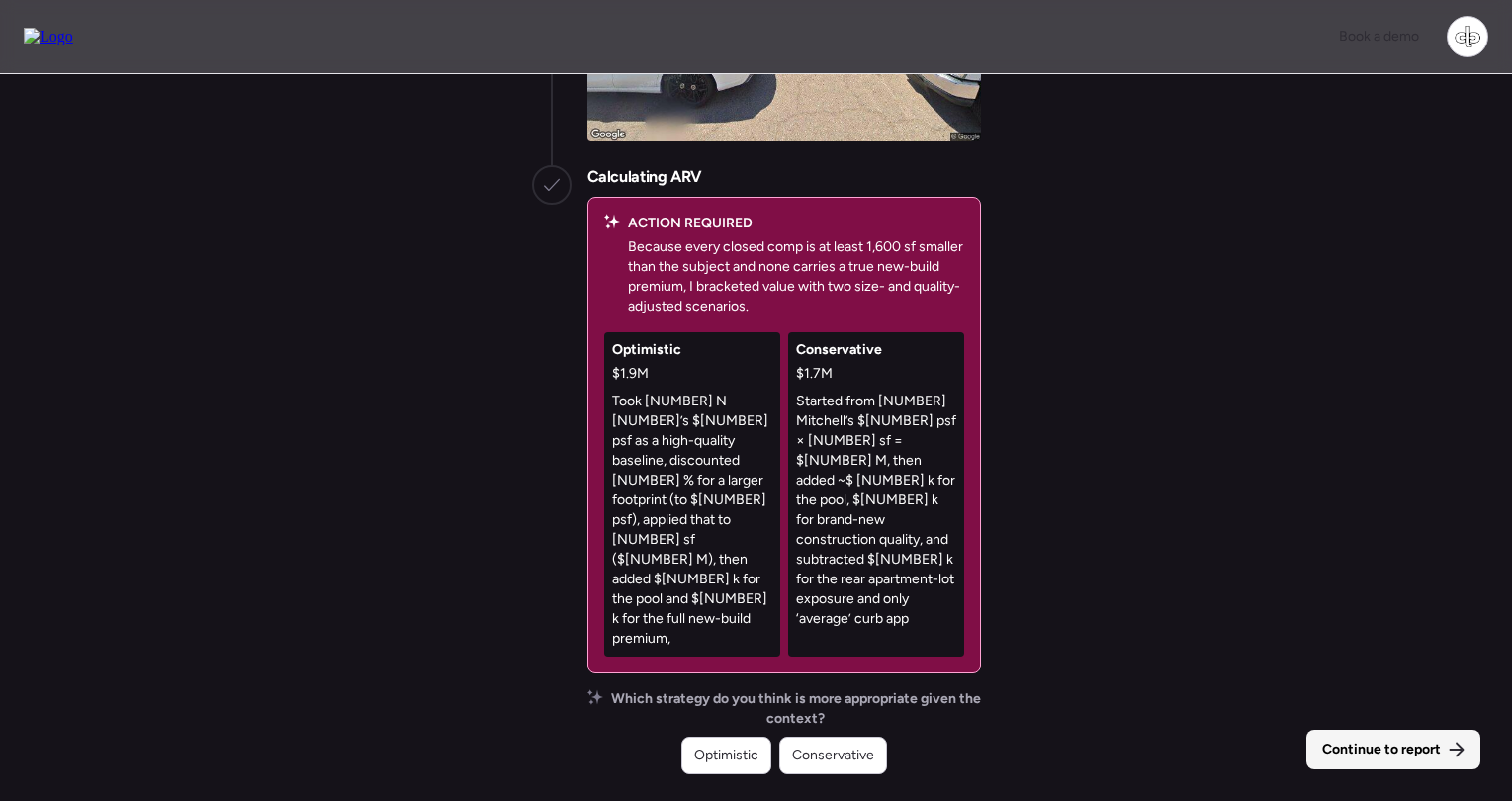 click on "Continue to report" at bounding box center [1381, 750] 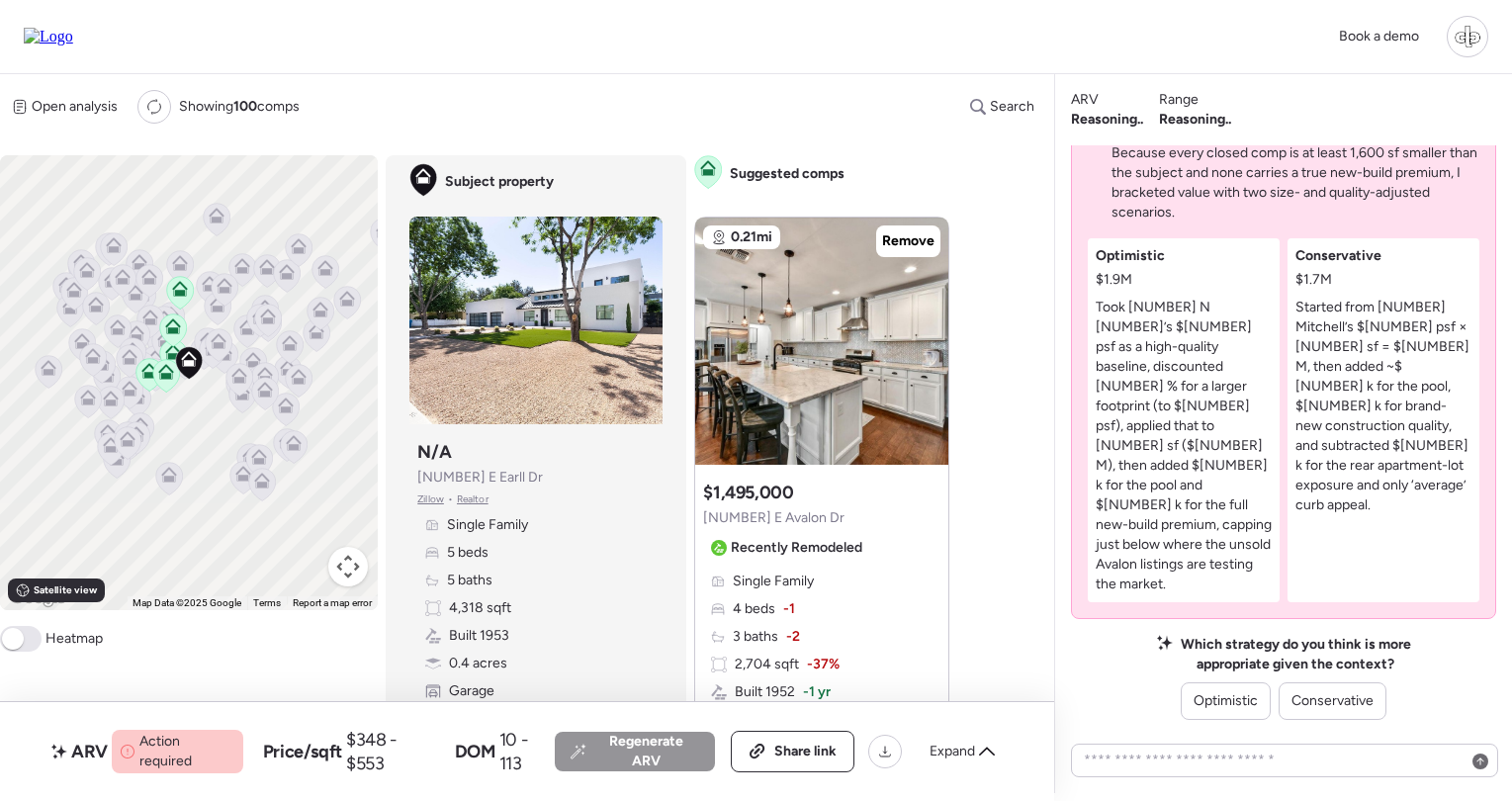 scroll, scrollTop: 0, scrollLeft: 0, axis: both 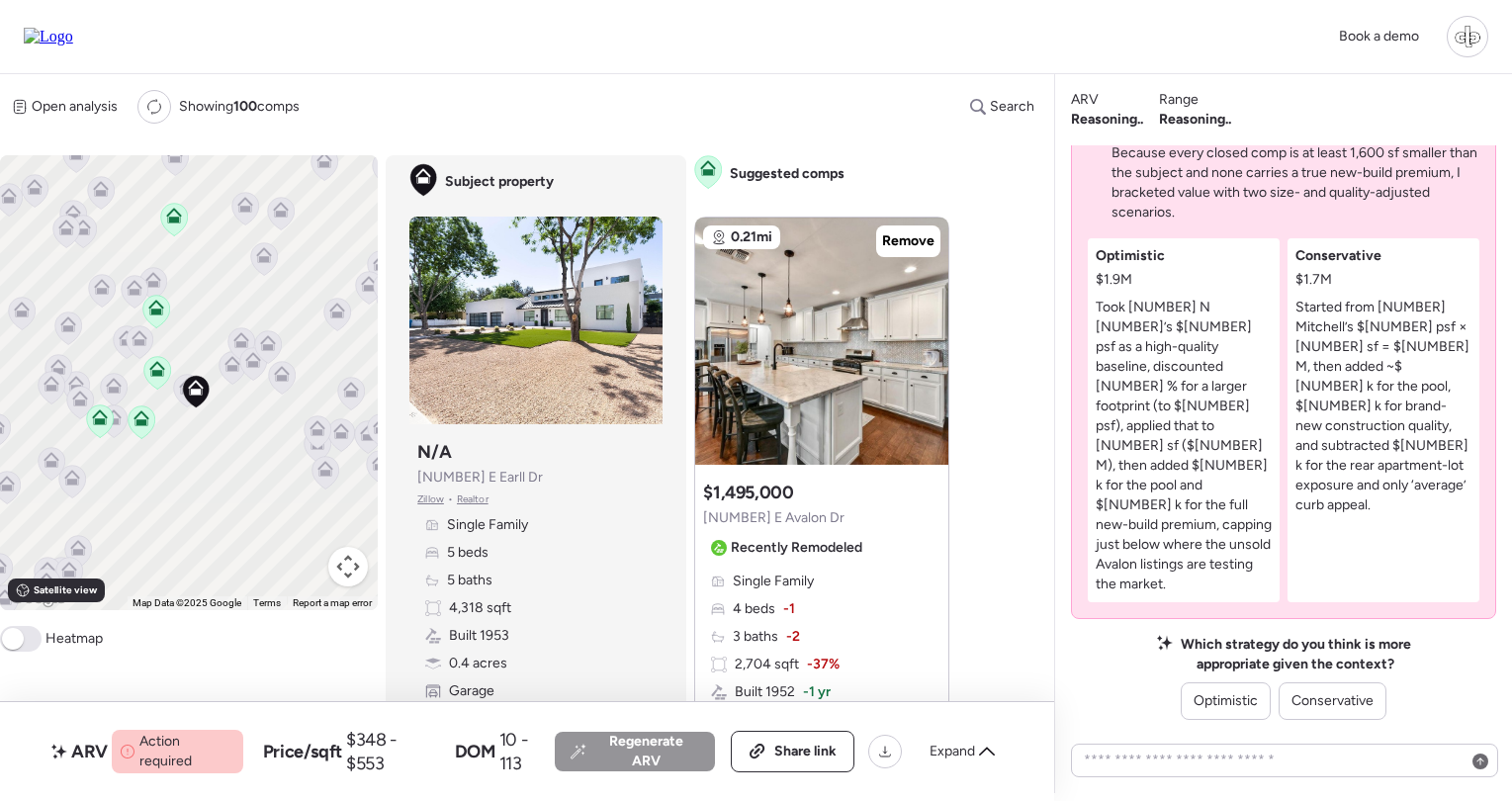 click 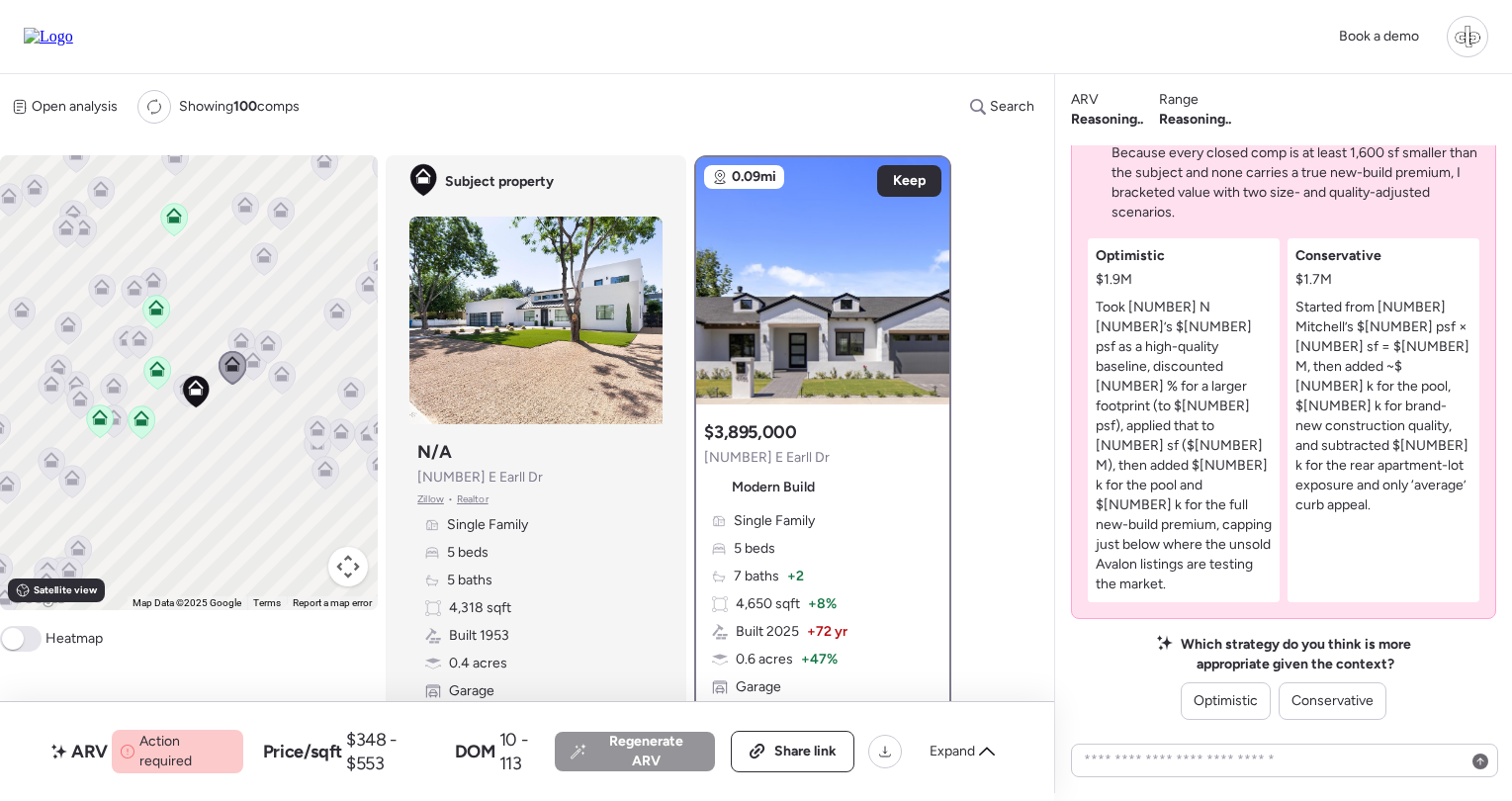 scroll, scrollTop: 0, scrollLeft: 0, axis: both 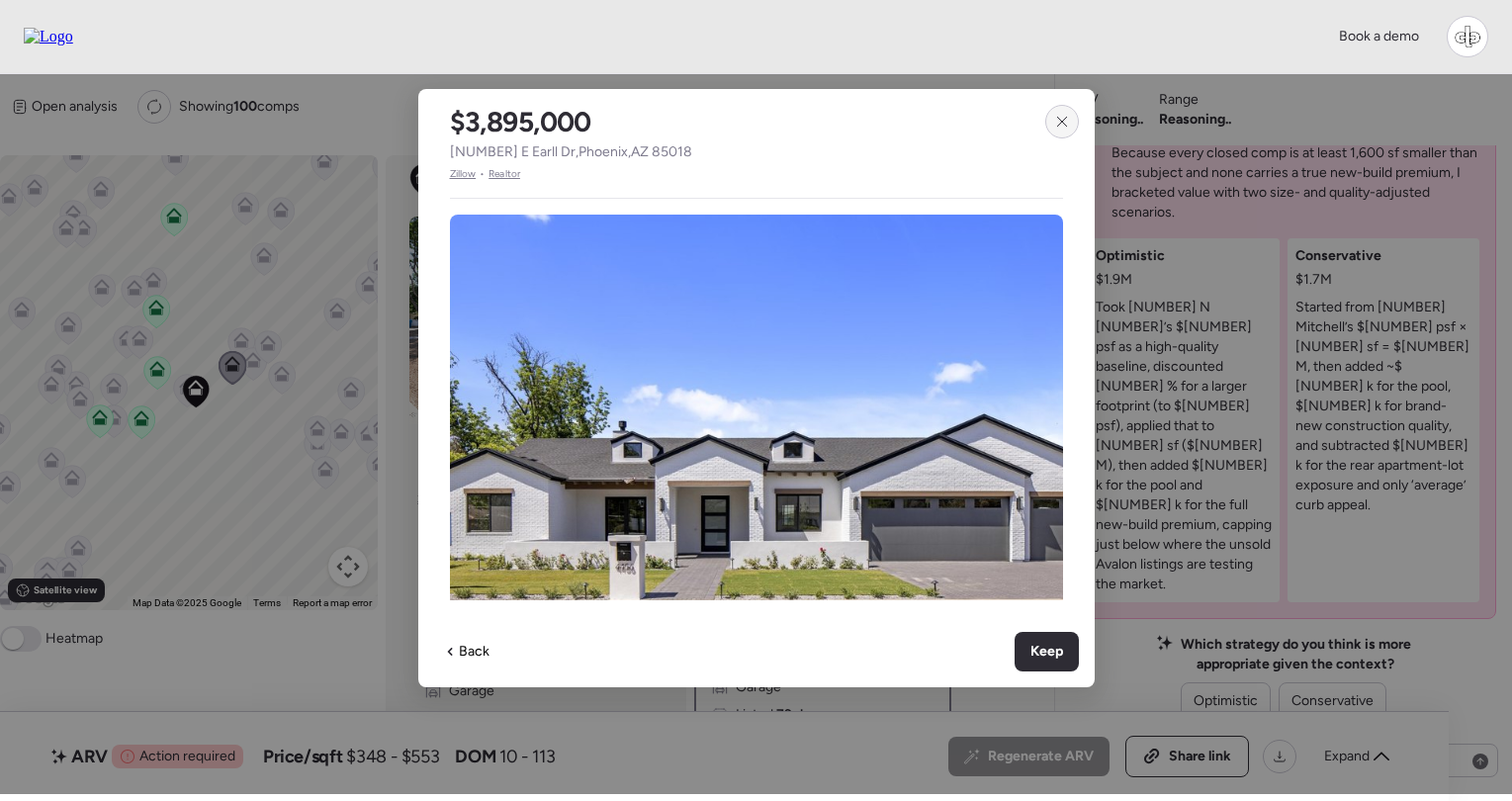 click at bounding box center [1062, 122] 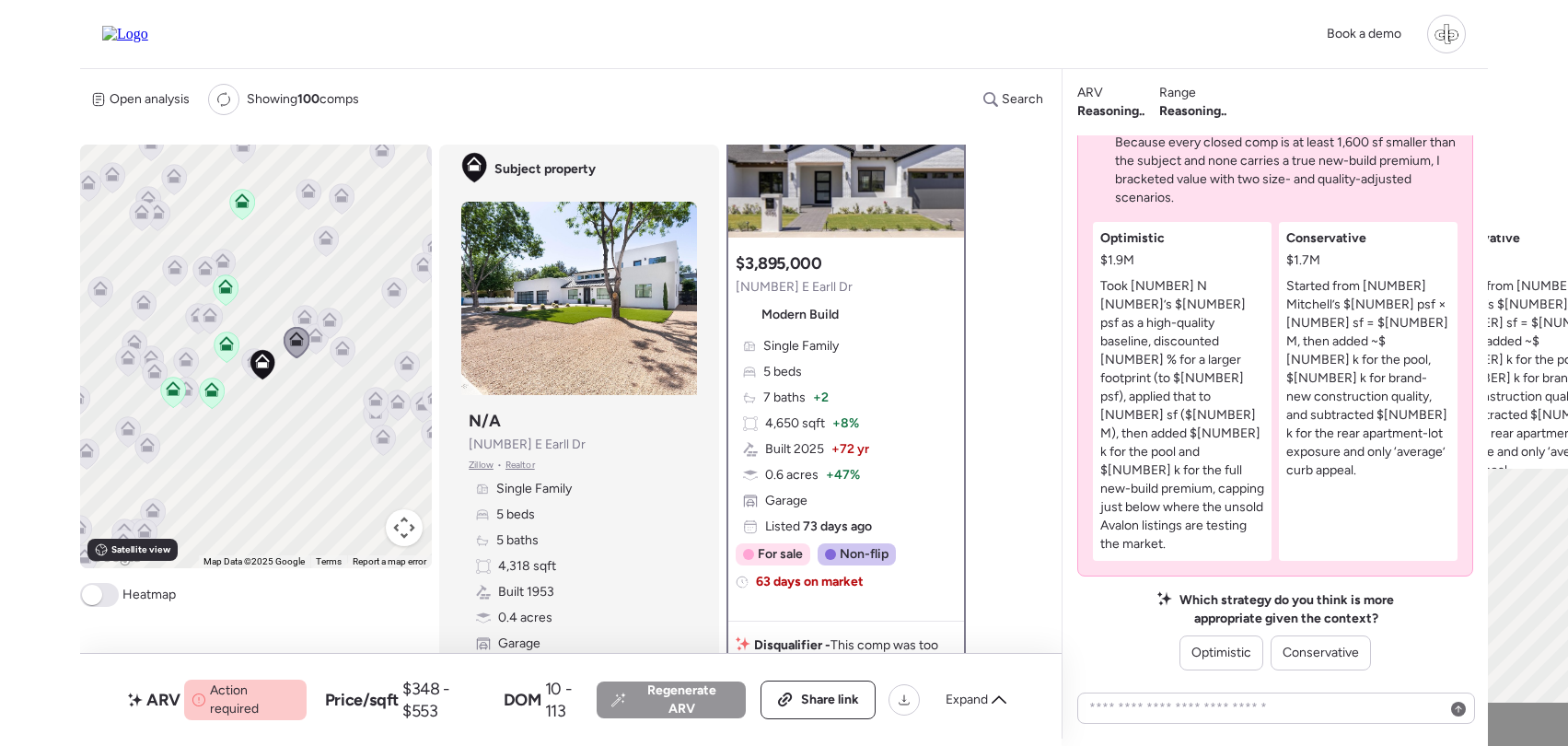 scroll, scrollTop: 130, scrollLeft: 0, axis: vertical 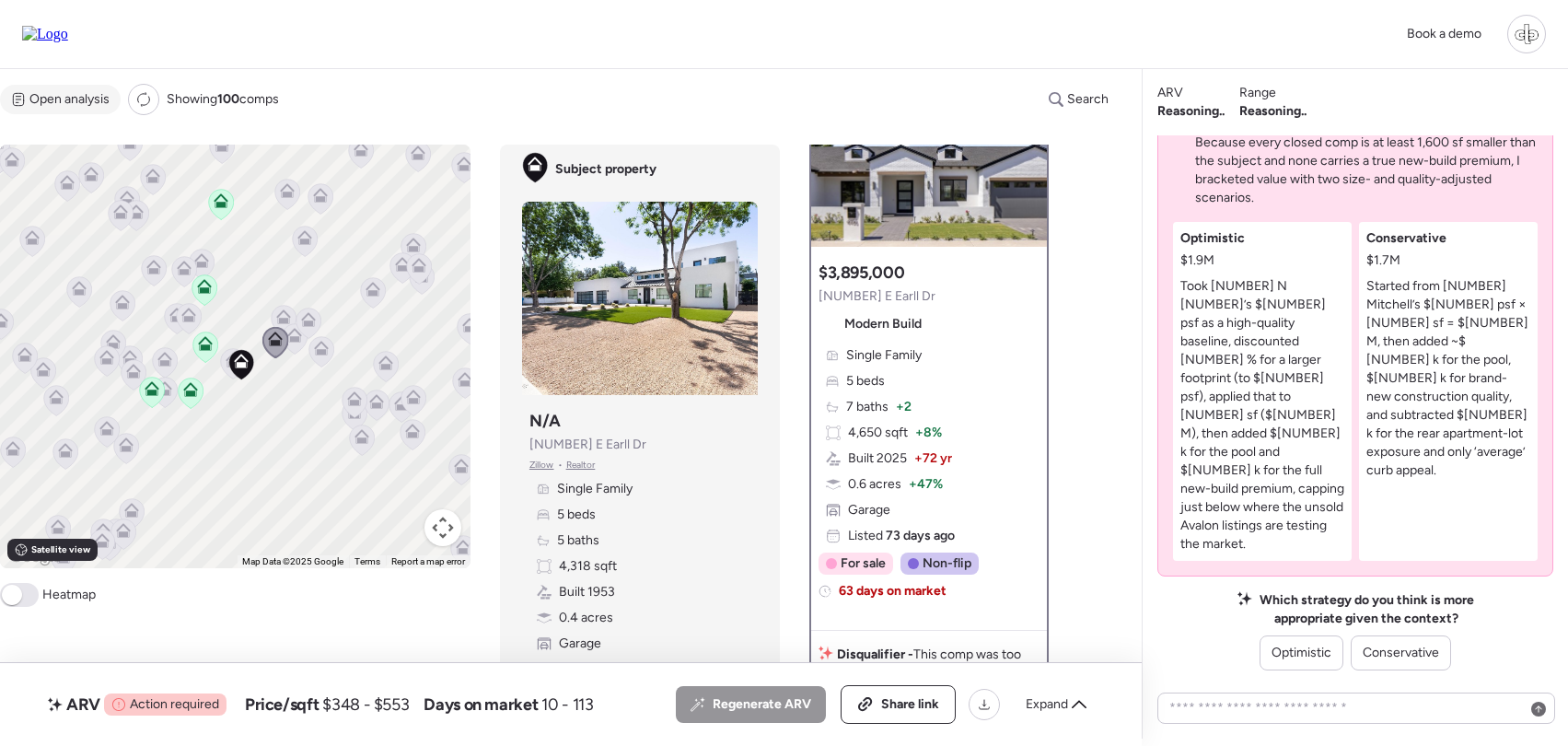 click on "Open analysis" at bounding box center [60, 99] 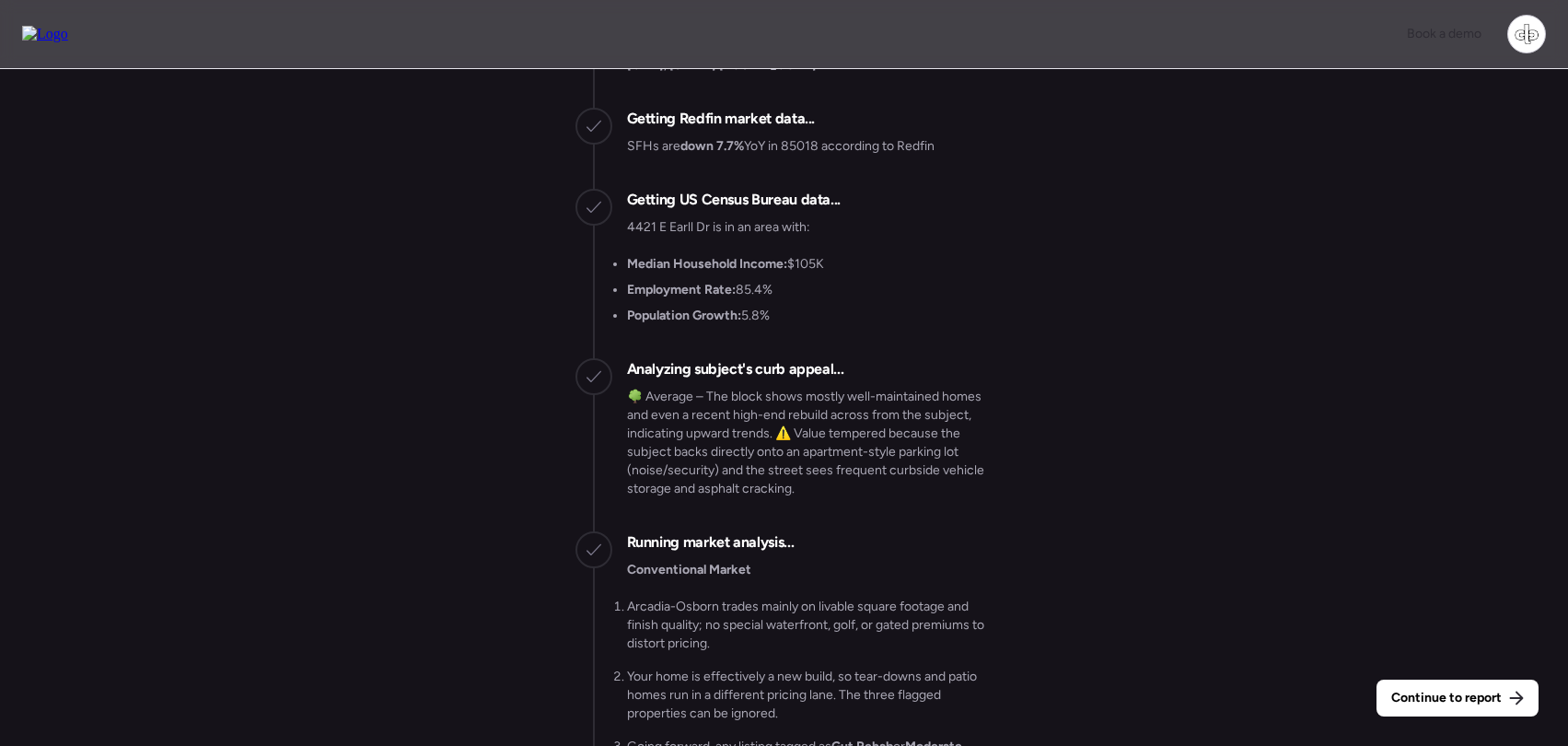 click on "Continue to report Gathering all comps... I found [NUMBER] possible comps near [NUMBER] E Earll Dr, [CITY], [STATE] [POSTAL_CODE]
Getting Redfin market data... SFHs are down [NUMBER]% YoY in [POSTAL_CODE] according to Redfin
Getting US Census Bureau data... [NUMBER] E Earll Dr is in an area with:
Median Household Income: $[NUMBER]K
Employment Rate: [NUMBER]%
Population Growth: [NUMBER]%
Analyzing subject's curb appeal... 🌳 Average – The block shows mostly well-maintained homes and even a recent high-end rebuild across from the subject, indicating upward trends. ⚠️ Value tempered because the subject backs directly onto an apartment-style parking lot (noise/security) and the street sees frequent curbside vehicle storage and asphalt cracking.
Running market analysis... Conventional Market
Arcadia-Osborn trades mainly on livable square footage and finish quality; no special waterfront, golf, or gated premiums to distort pricing.
Going forward, any listing tagged as Gut Rehab or Moderate Rehab
Expanding radius..." at bounding box center (784, 410) 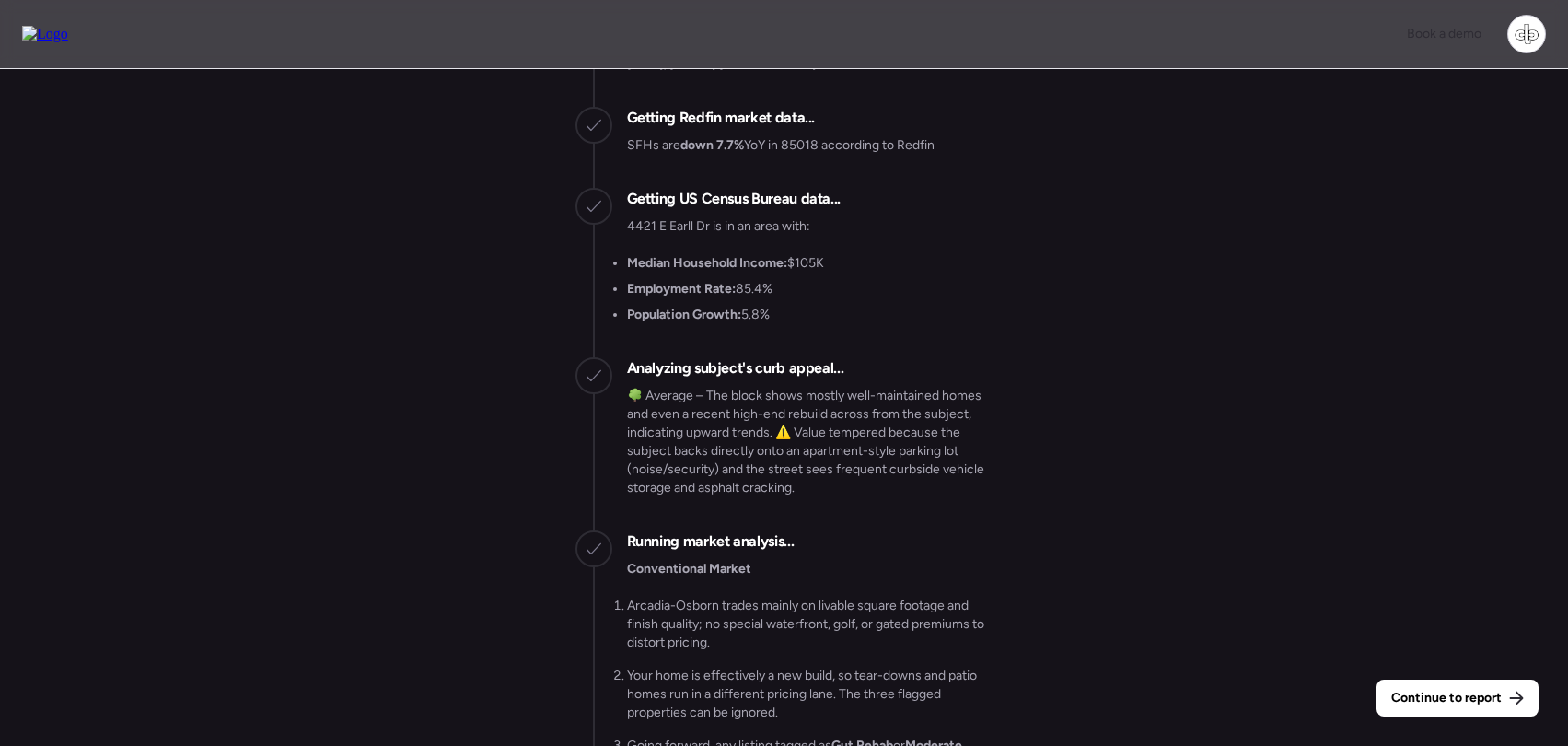 scroll, scrollTop: -4237, scrollLeft: 0, axis: vertical 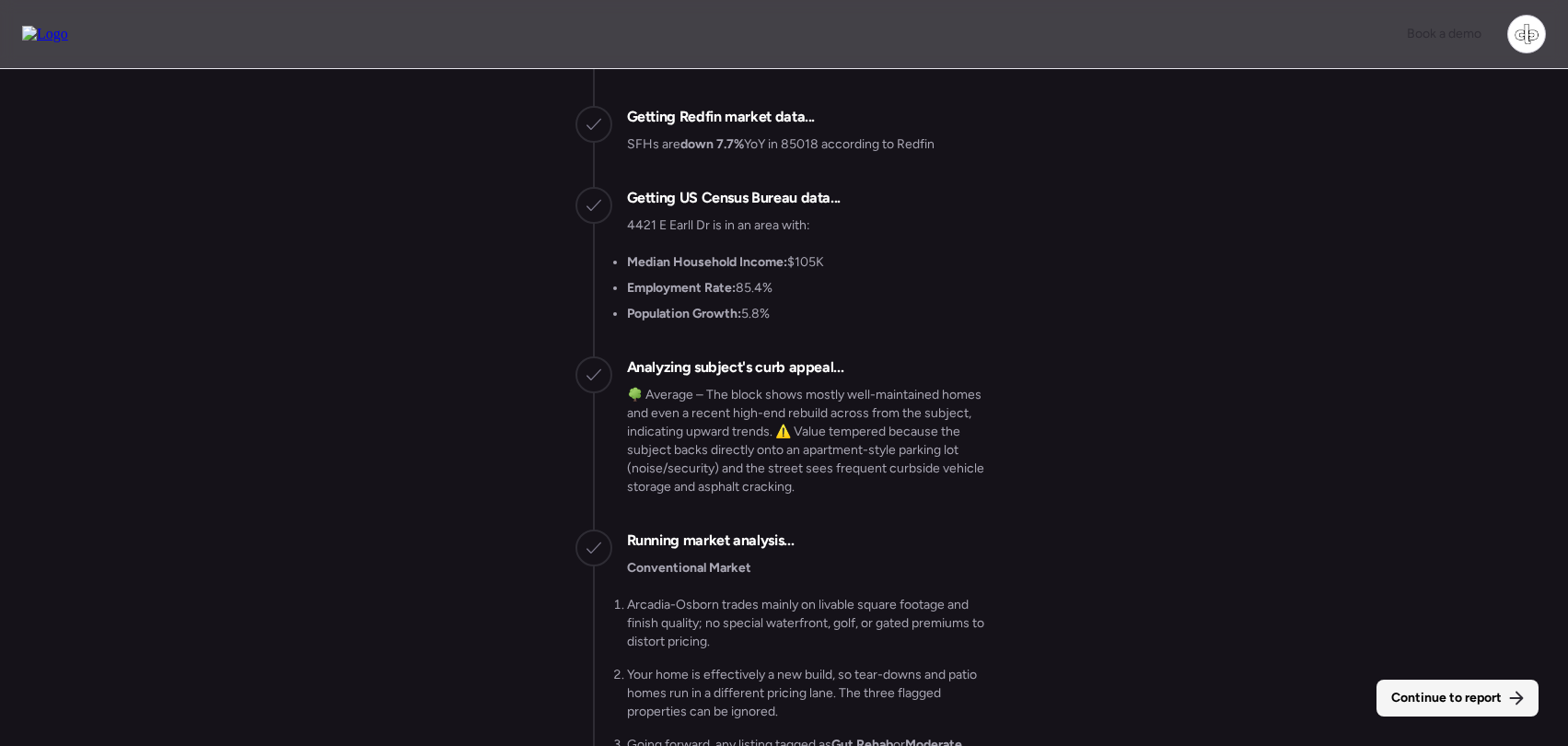 click on "Continue to report" at bounding box center [1446, 698] 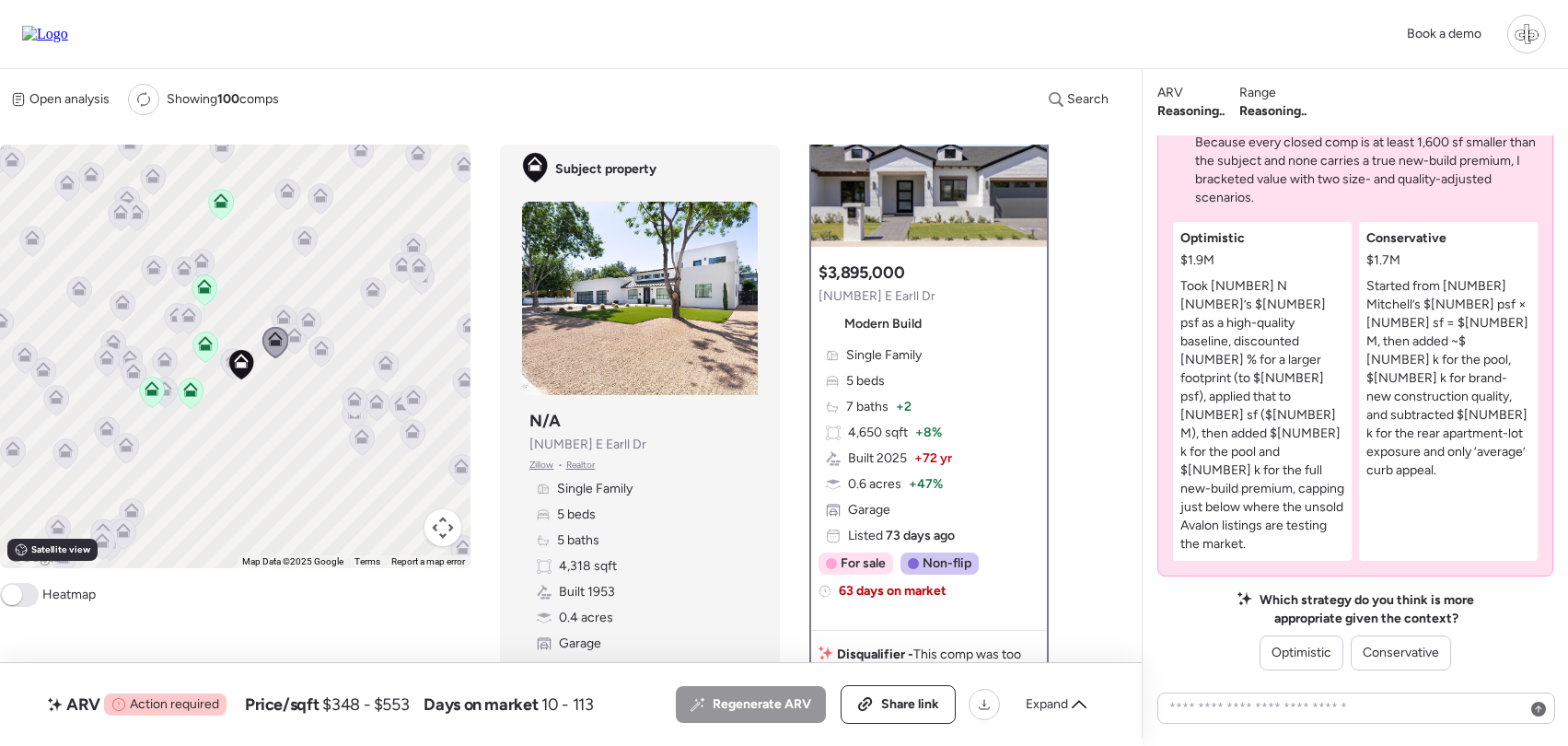 click on "Open analysis Re-run report Showing [NUMBER] comps Search Comps list Analysis To navigate, press the arrow keys. To activate drag with keyboard, press Alt + Enter. Once in keyboard drag state, use the arrow keys to move the marker. To complete the drag, press the Enter key. To cancel, press Escape. Keyboard shortcuts Map Data Map Data ©[YEAR] Google Map data ©[YEAR] Google [NUMBER] m Click to toggle between metric and imperial units Terms Report a map error Satellite view A B+ B B- C+ C C- D Heatmap Subject property Subject property N/A [NUMBER] E Earll Dr Zillow • Realtor Single Family [NUMBER] beds [NUMBER] baths [NUMBER] sqft Built [YEAR] [NUMBER] acres Garage Pool [NUMBER]mi Keep $[PRICE] [NUMBER] E Earll Dr Modern Build Single Family [NUMBER] beds [NUMBER] baths + [NUMBER] [NUMBER] sqft + [NUMBER]% Built [YEAR] + [NUMBER] yr [NUMBER] acres + [NUMBER]% Garage Listed [NUMBER] days ago For sale Non-flip Non-flip Excellent condition comp, but not remodeled specifically for re-sale. [NUMBER] days on market [DATE] Listed $[PRICE] [DATE] Last price change $[PRICE] [NUMBER] days on market Present" at bounding box center (784, 404) 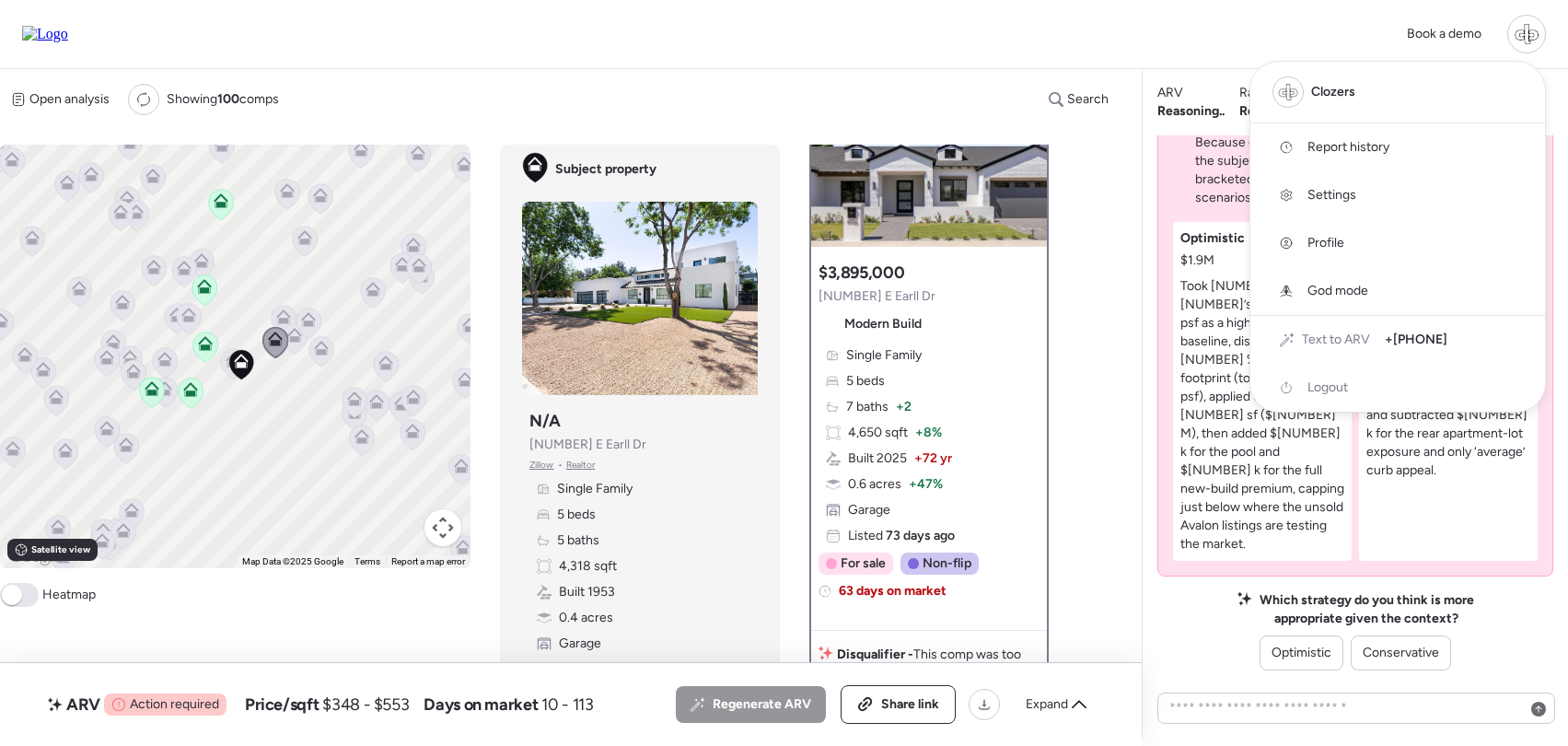click on "Settings" at bounding box center [1331, 195] 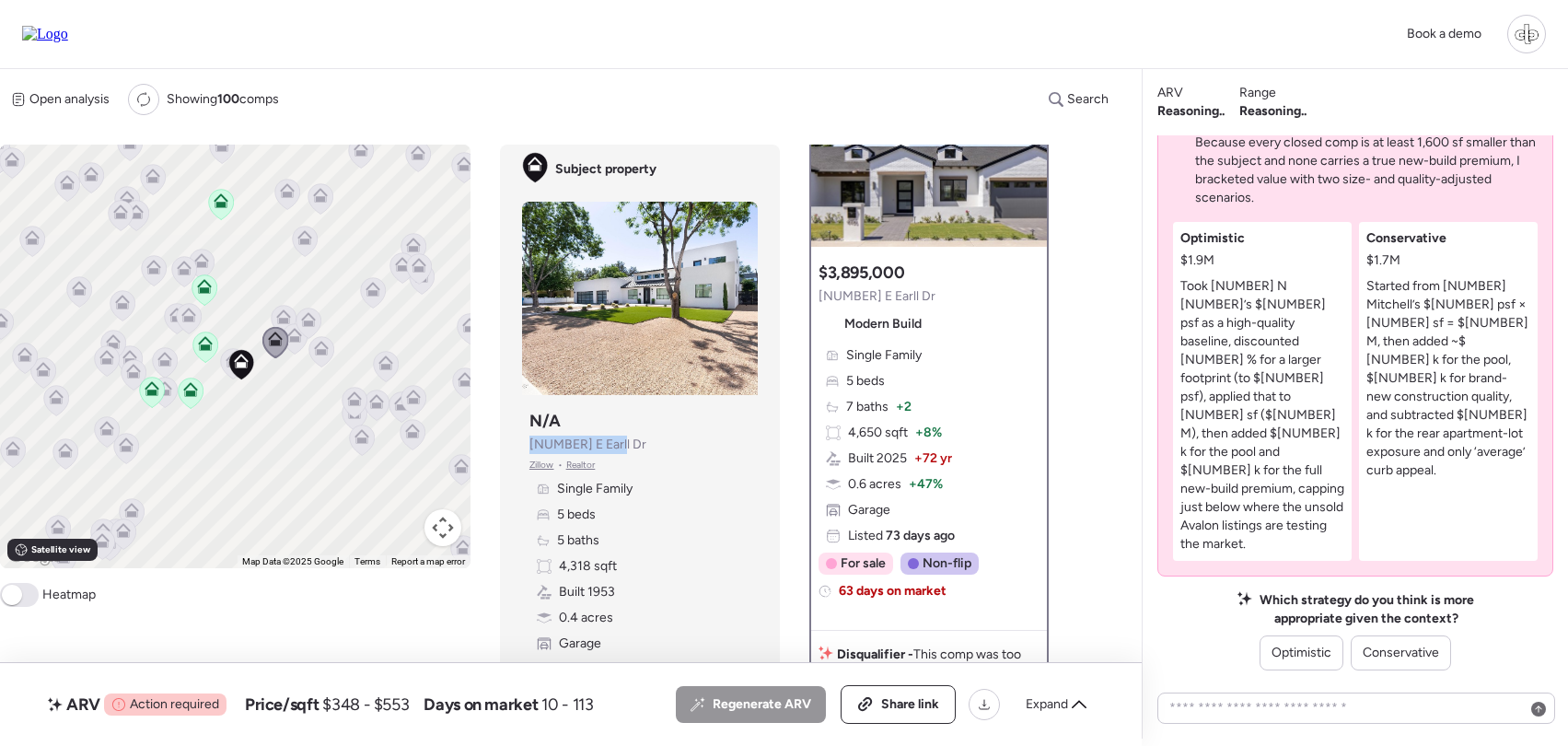 drag, startPoint x: 618, startPoint y: 444, endPoint x: 519, endPoint y: 443, distance: 99.00505 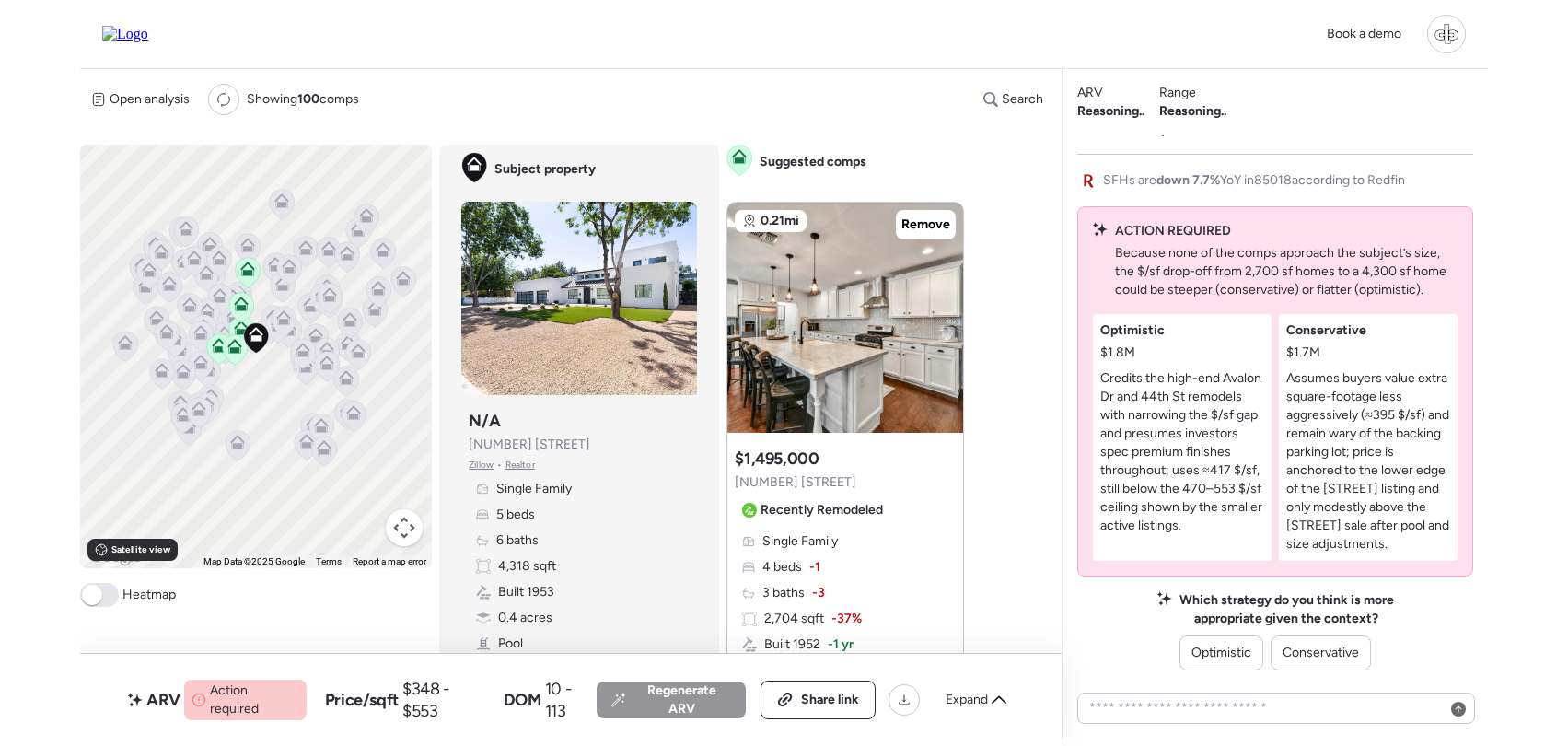 scroll, scrollTop: 0, scrollLeft: 0, axis: both 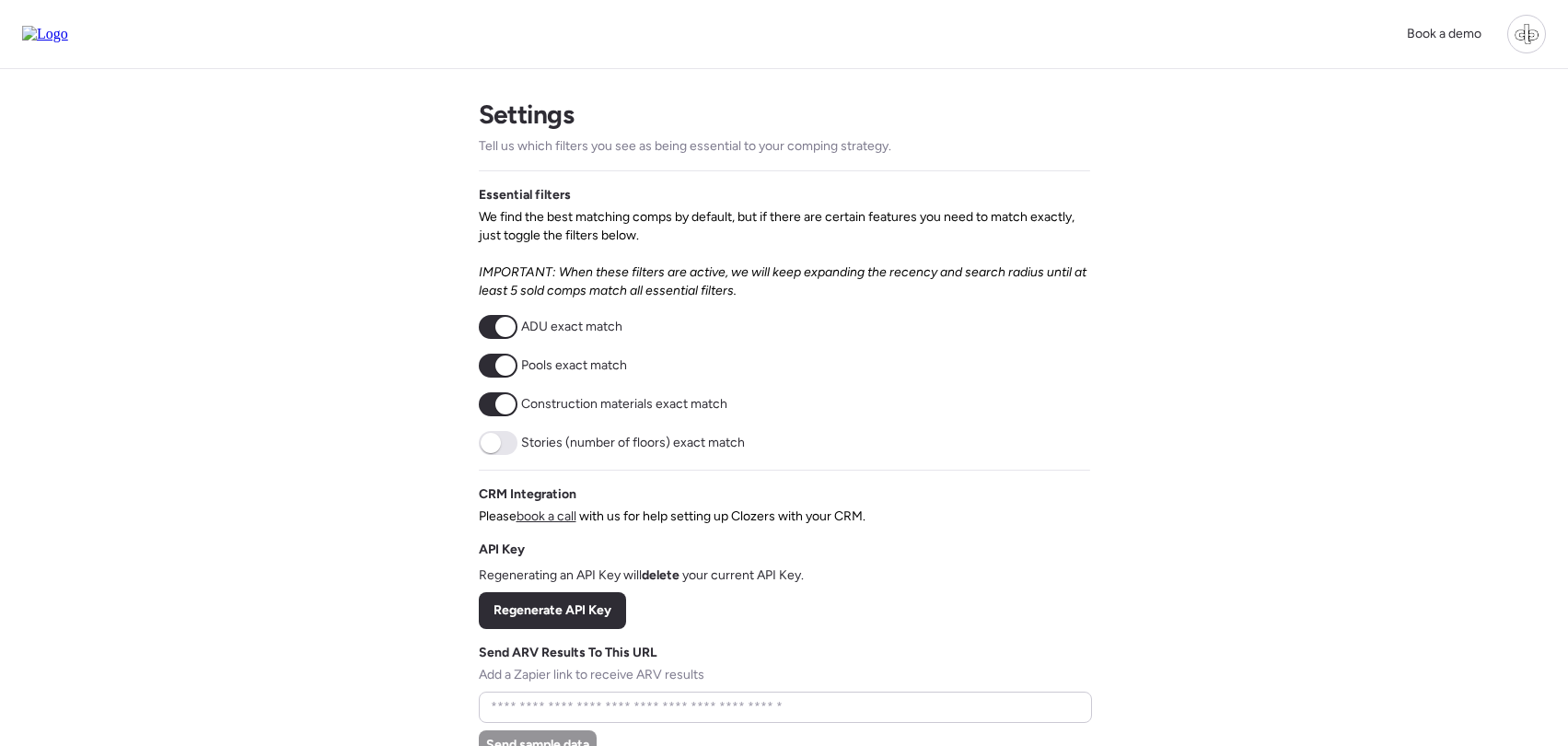 click at bounding box center (505, 366) 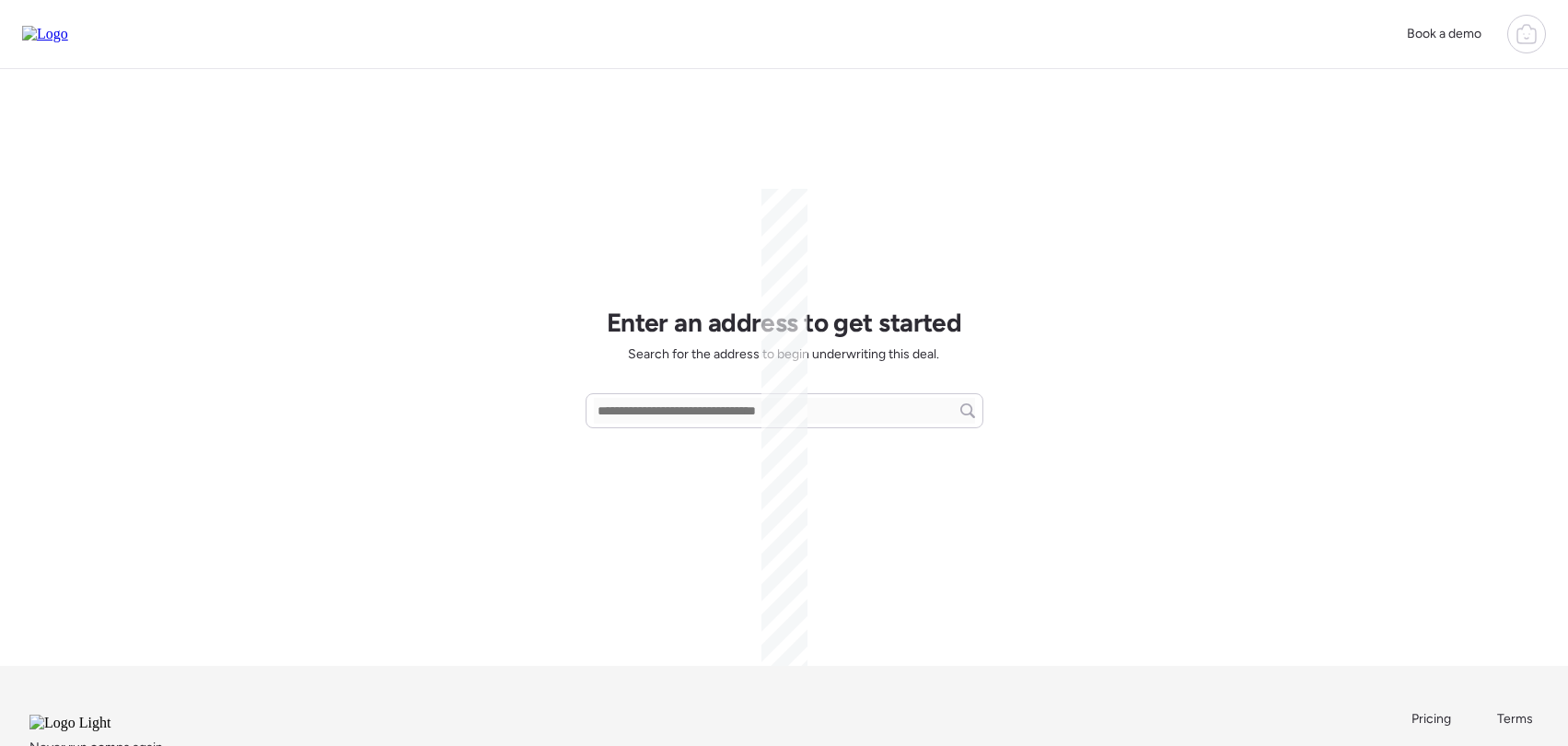 scroll, scrollTop: 0, scrollLeft: 0, axis: both 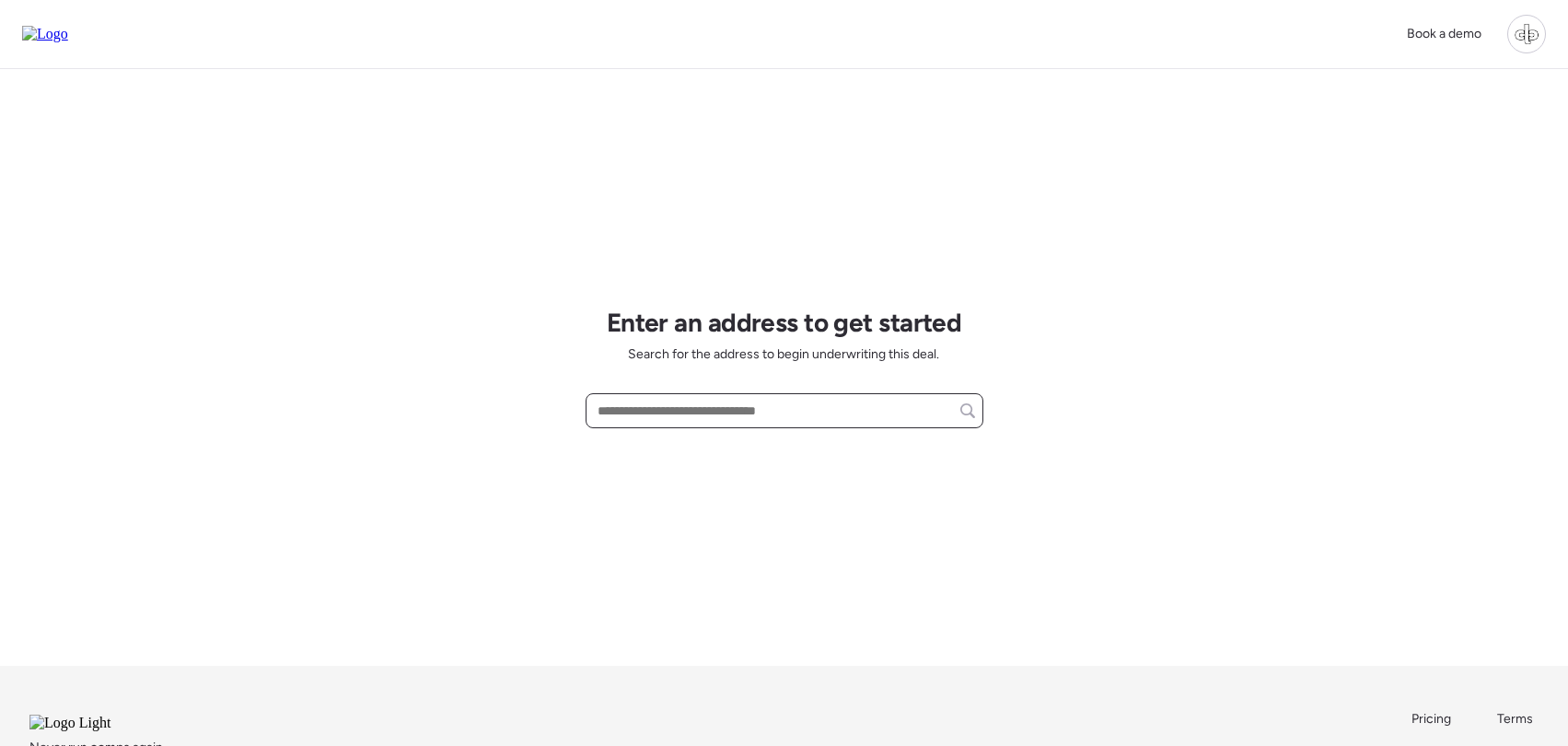 click at bounding box center (784, 411) 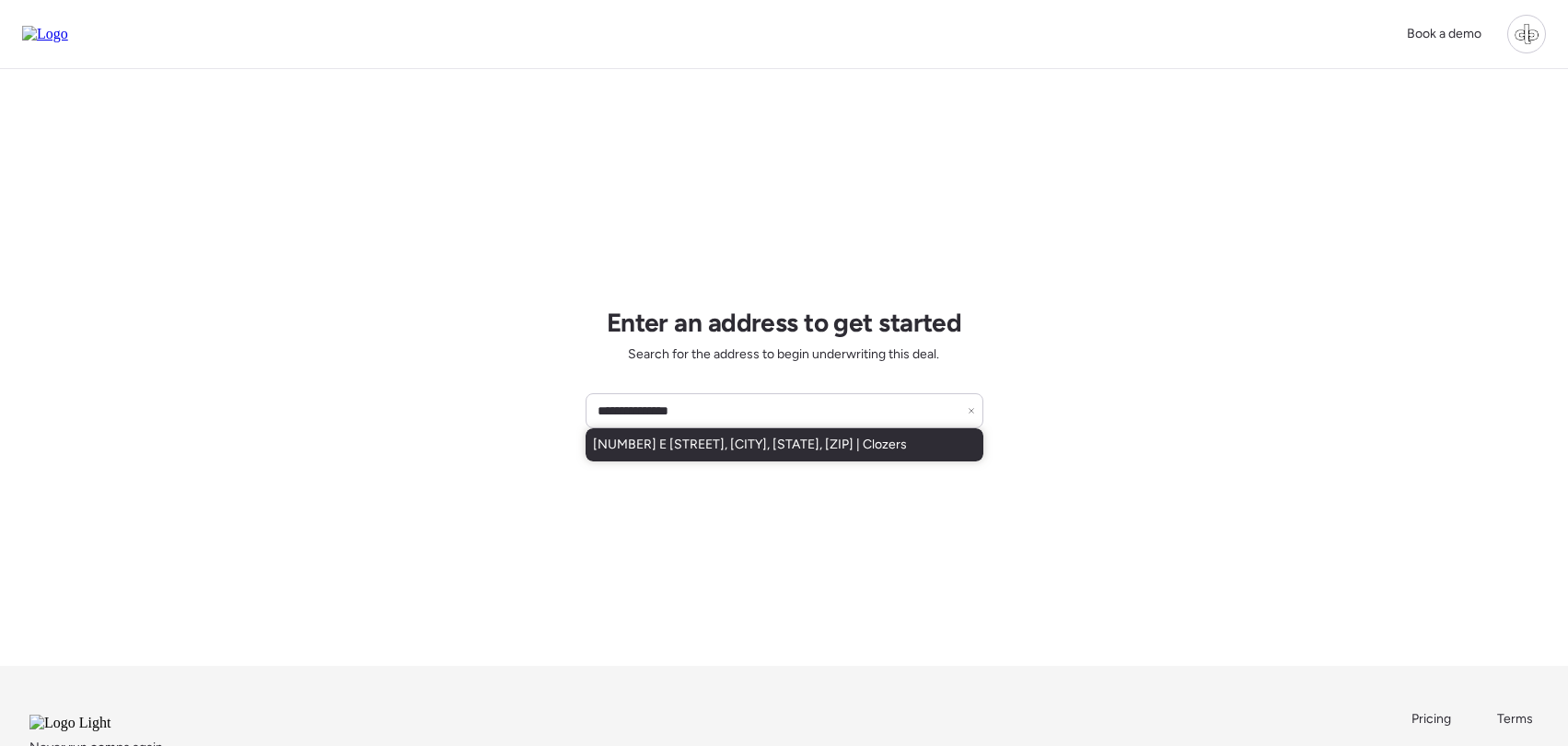 click on "[NUMBER] E [STREET], [CITY], [STATE], [ZIP] | Clozers" at bounding box center [749, 445] 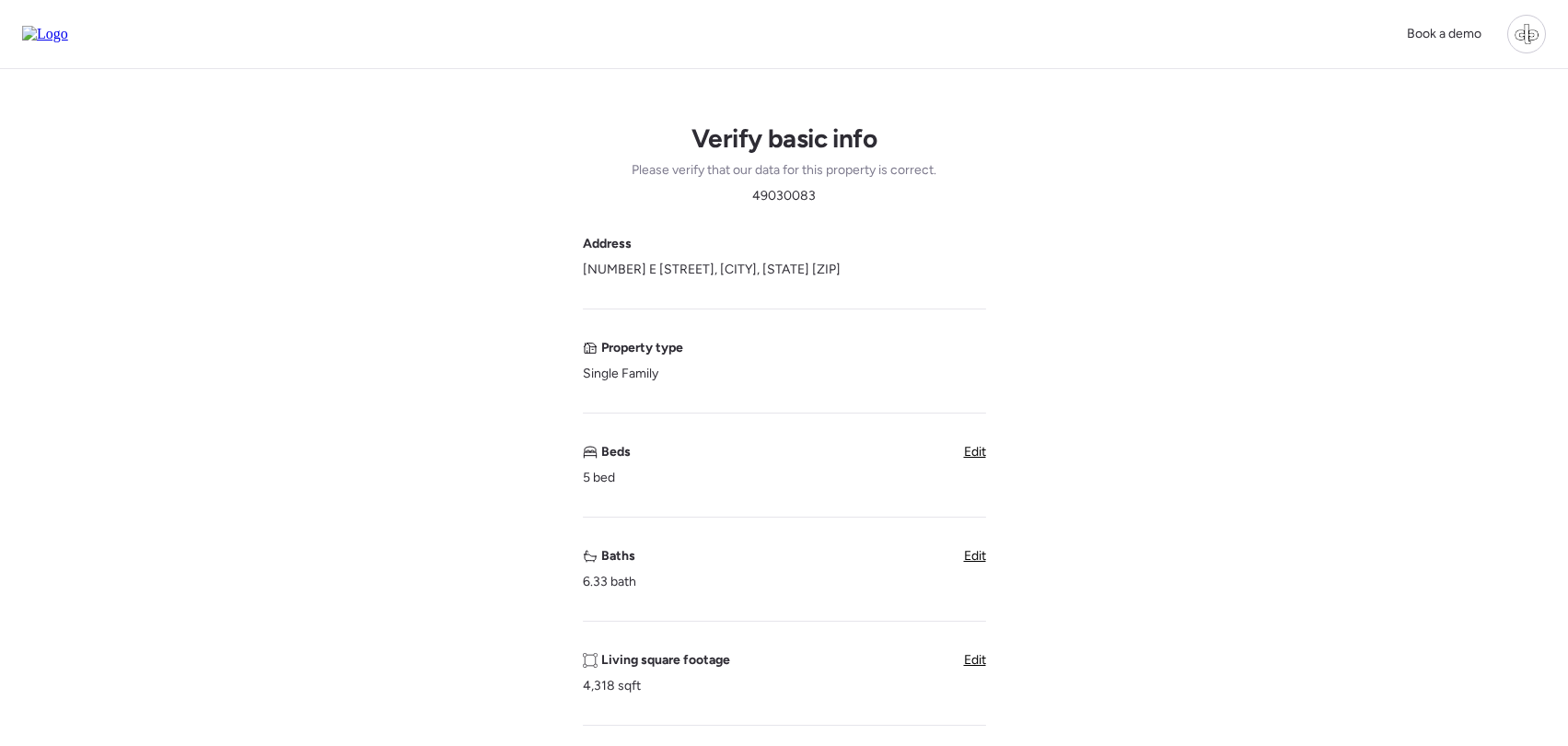 click on "Edit" at bounding box center [975, 555] 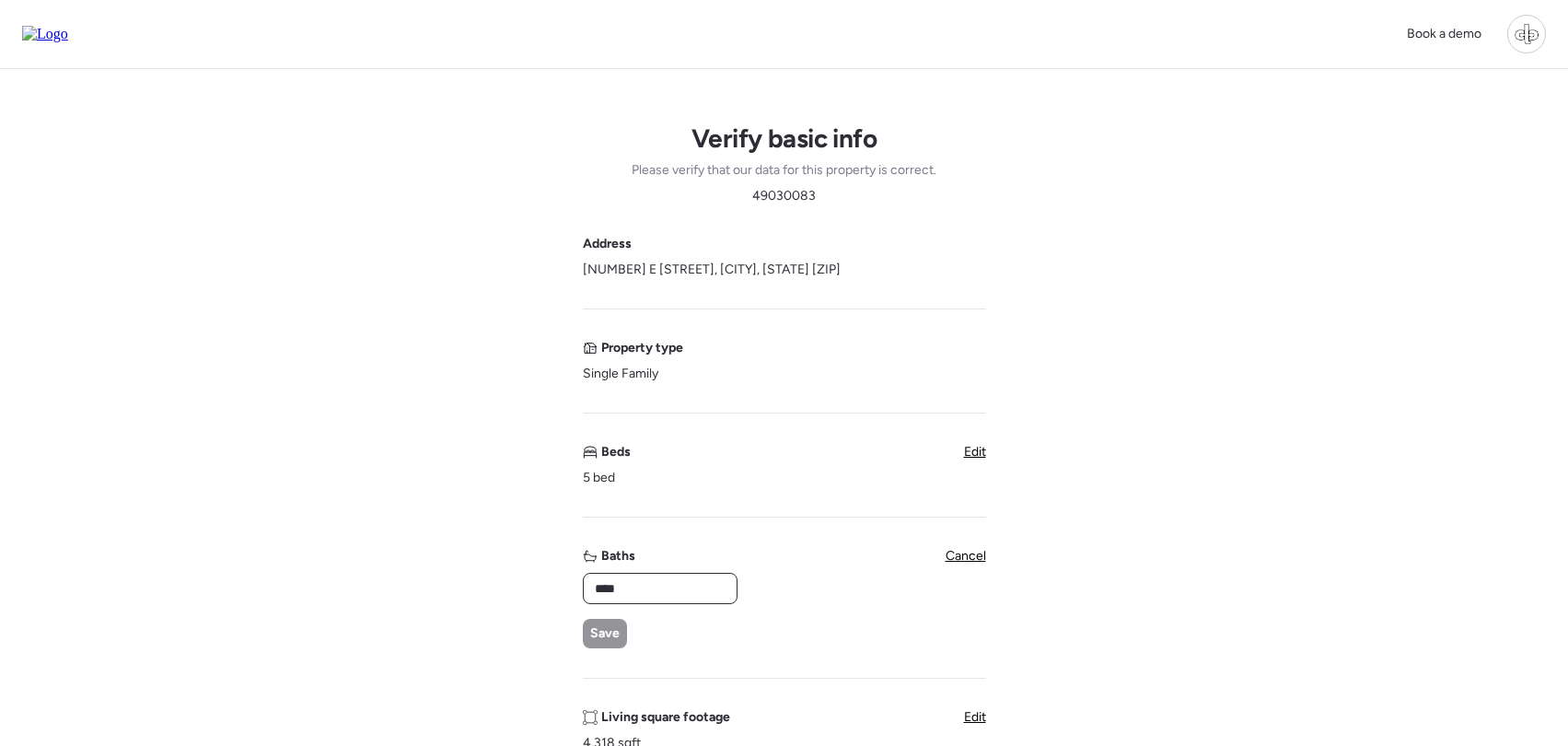 click on "****" at bounding box center [660, 589] 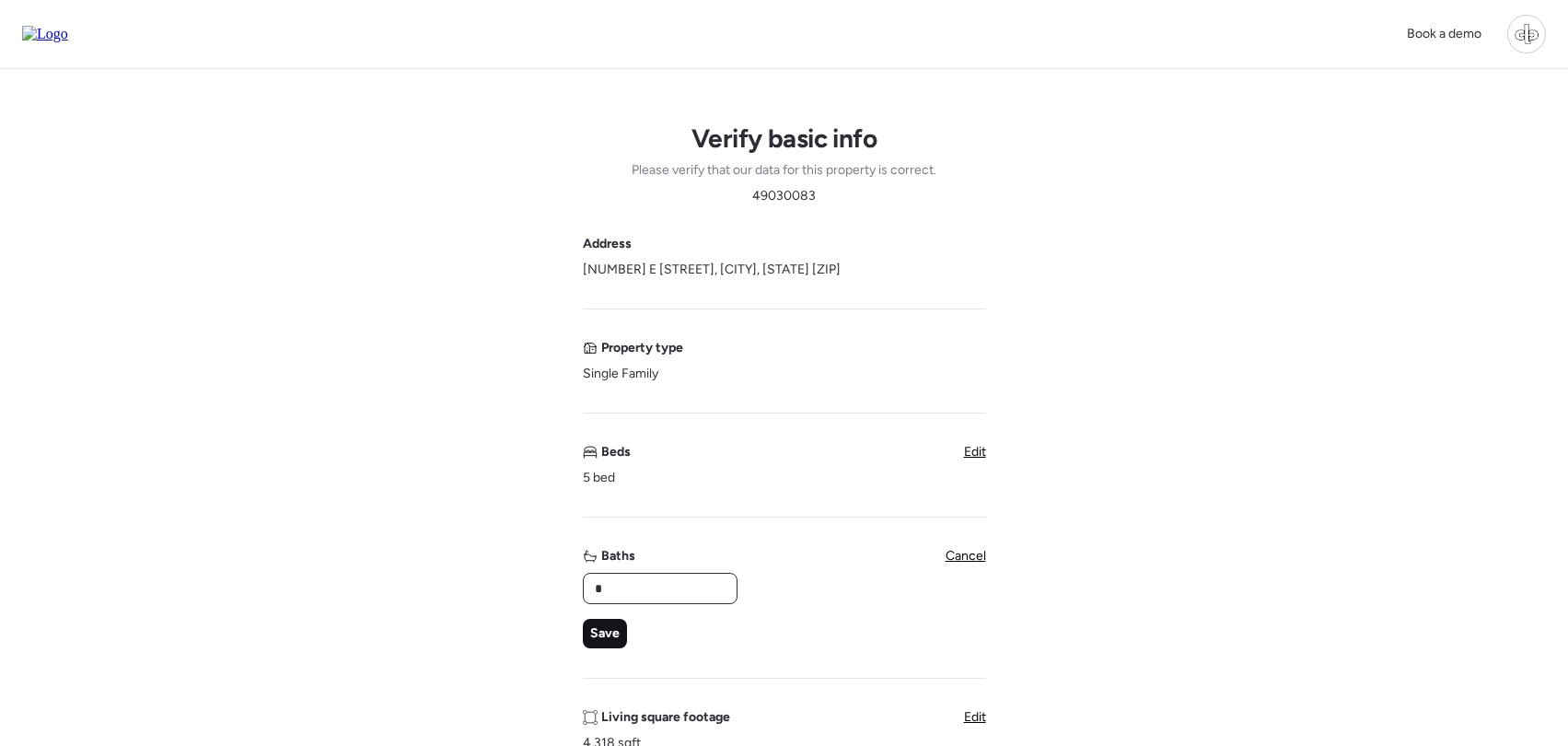 type on "*" 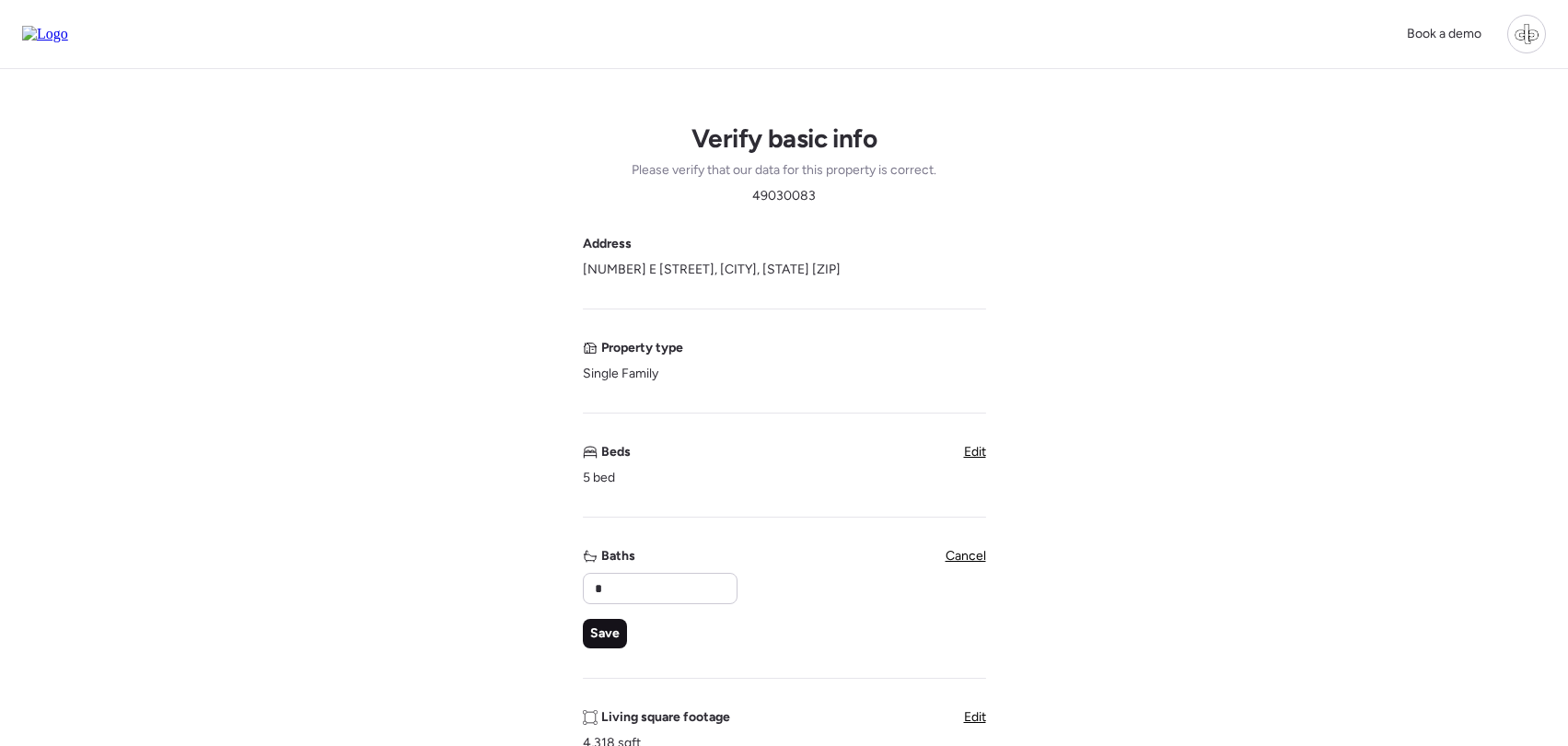 click on "Save" at bounding box center (605, 634) 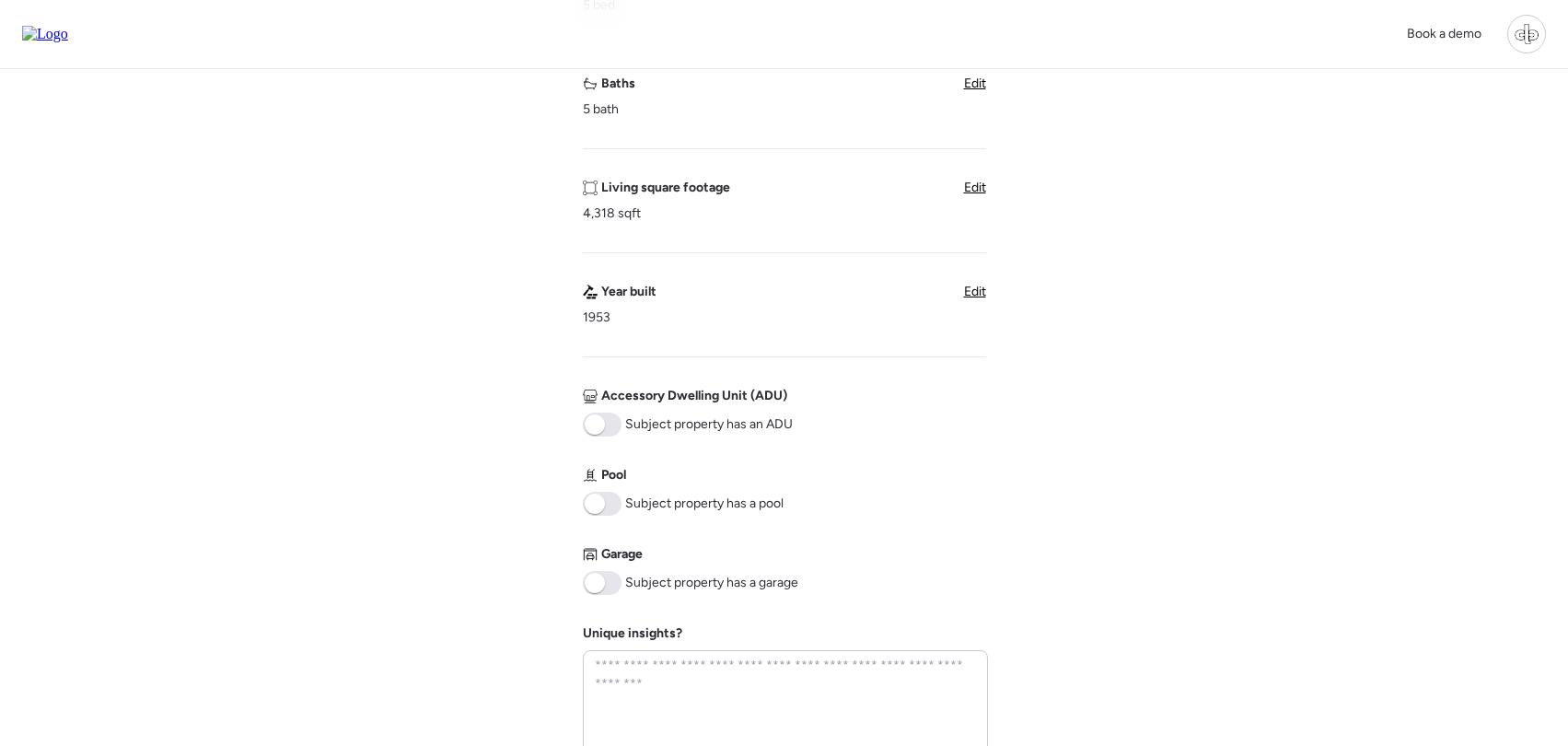 scroll, scrollTop: 507, scrollLeft: 0, axis: vertical 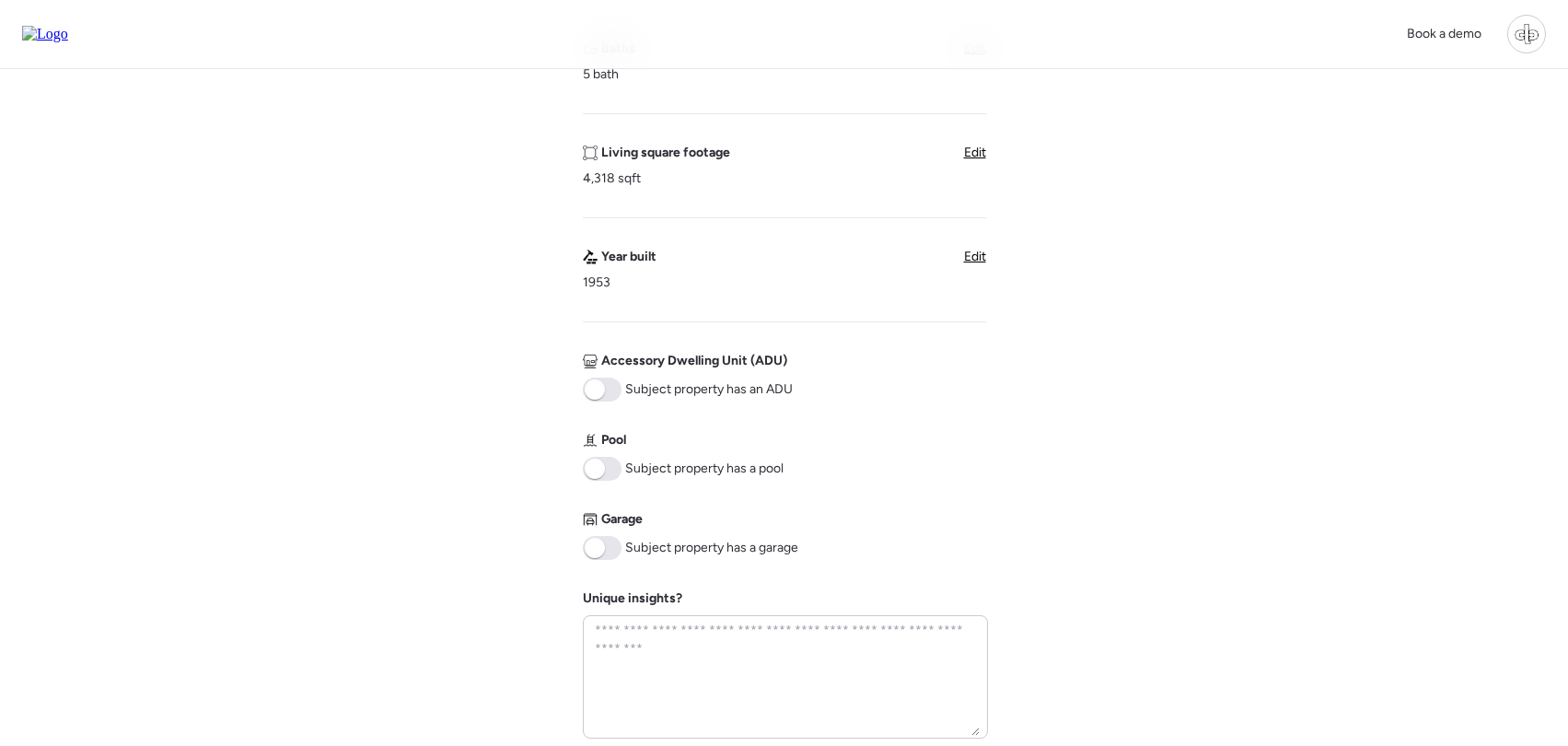click at bounding box center (602, 469) 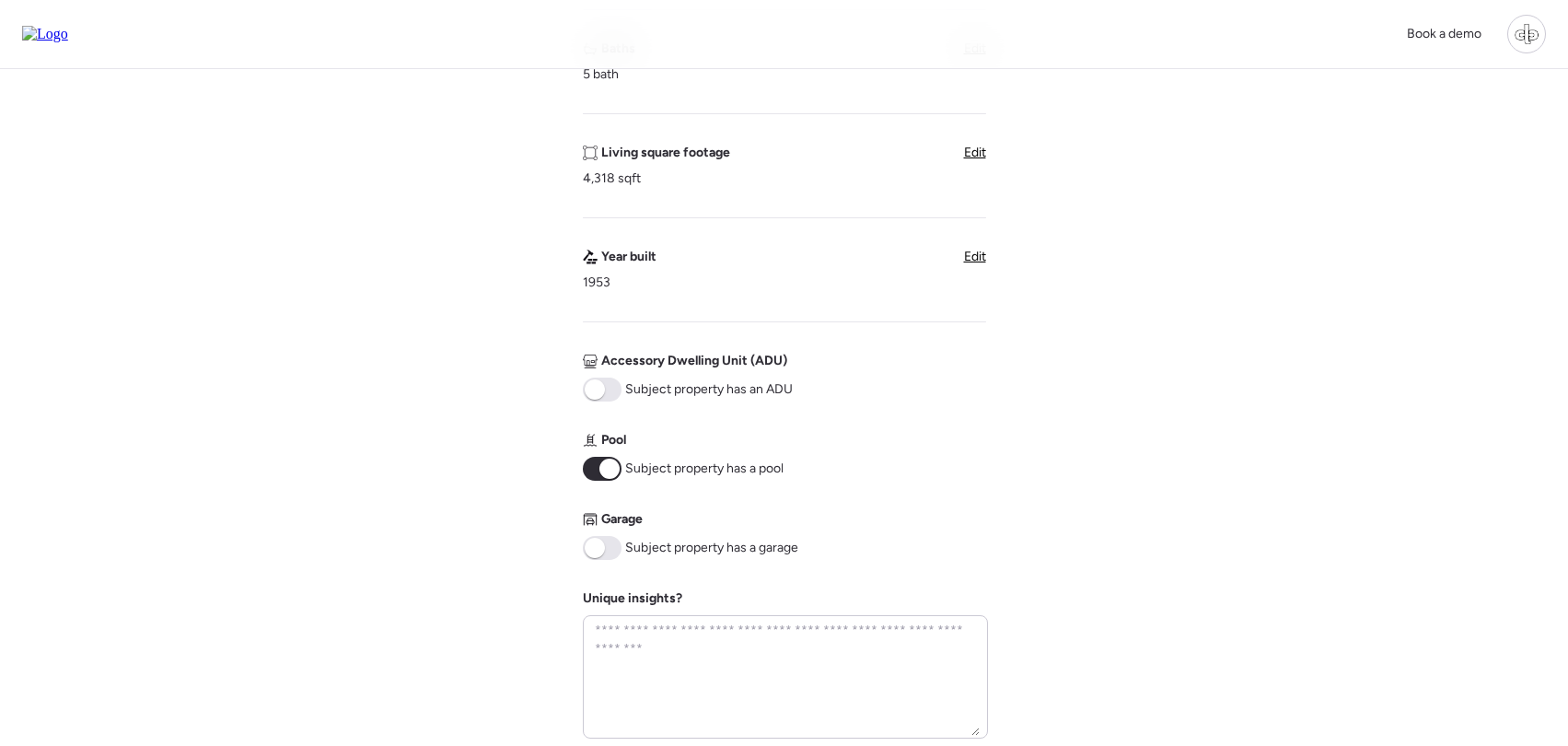 click at bounding box center [602, 548] 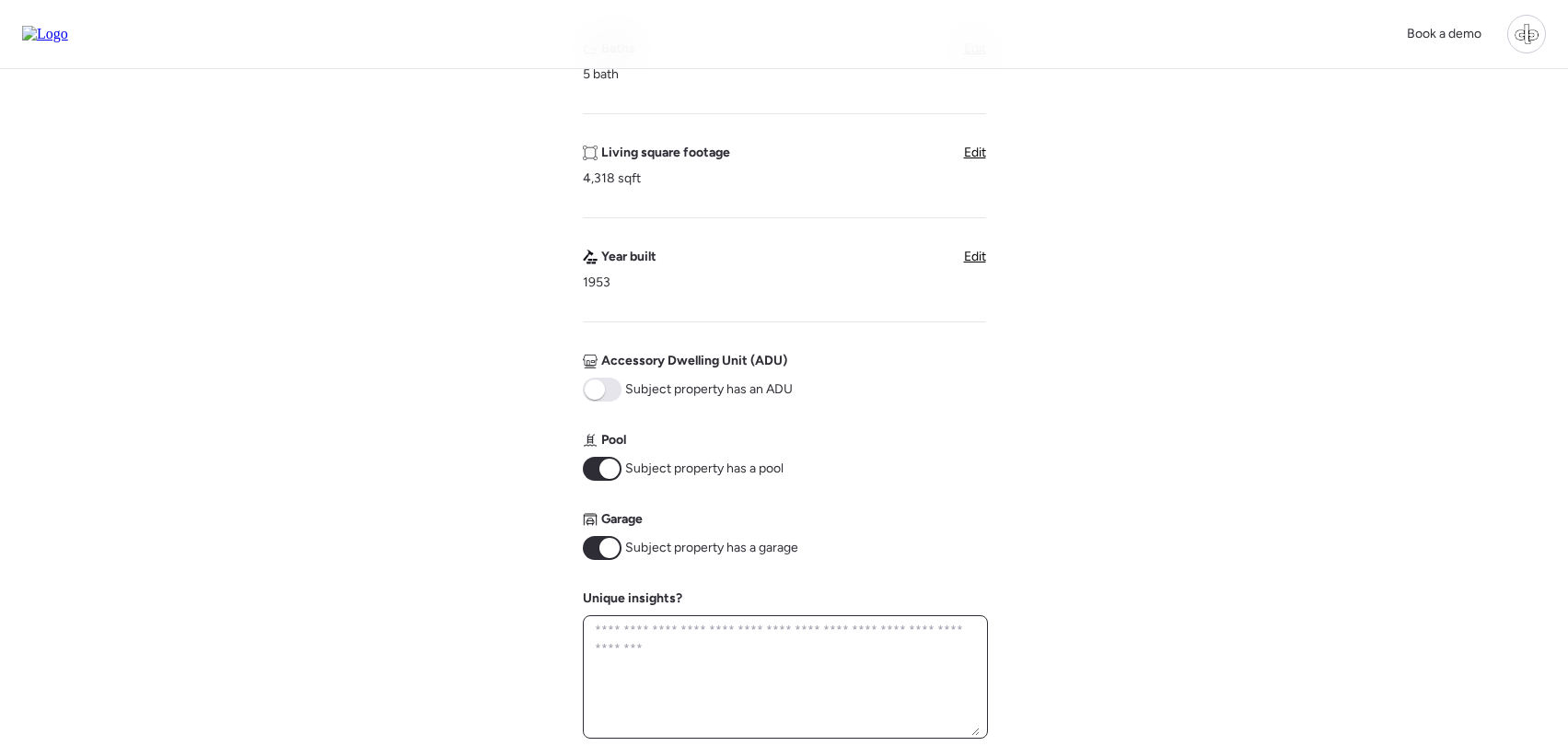 click at bounding box center [785, 677] 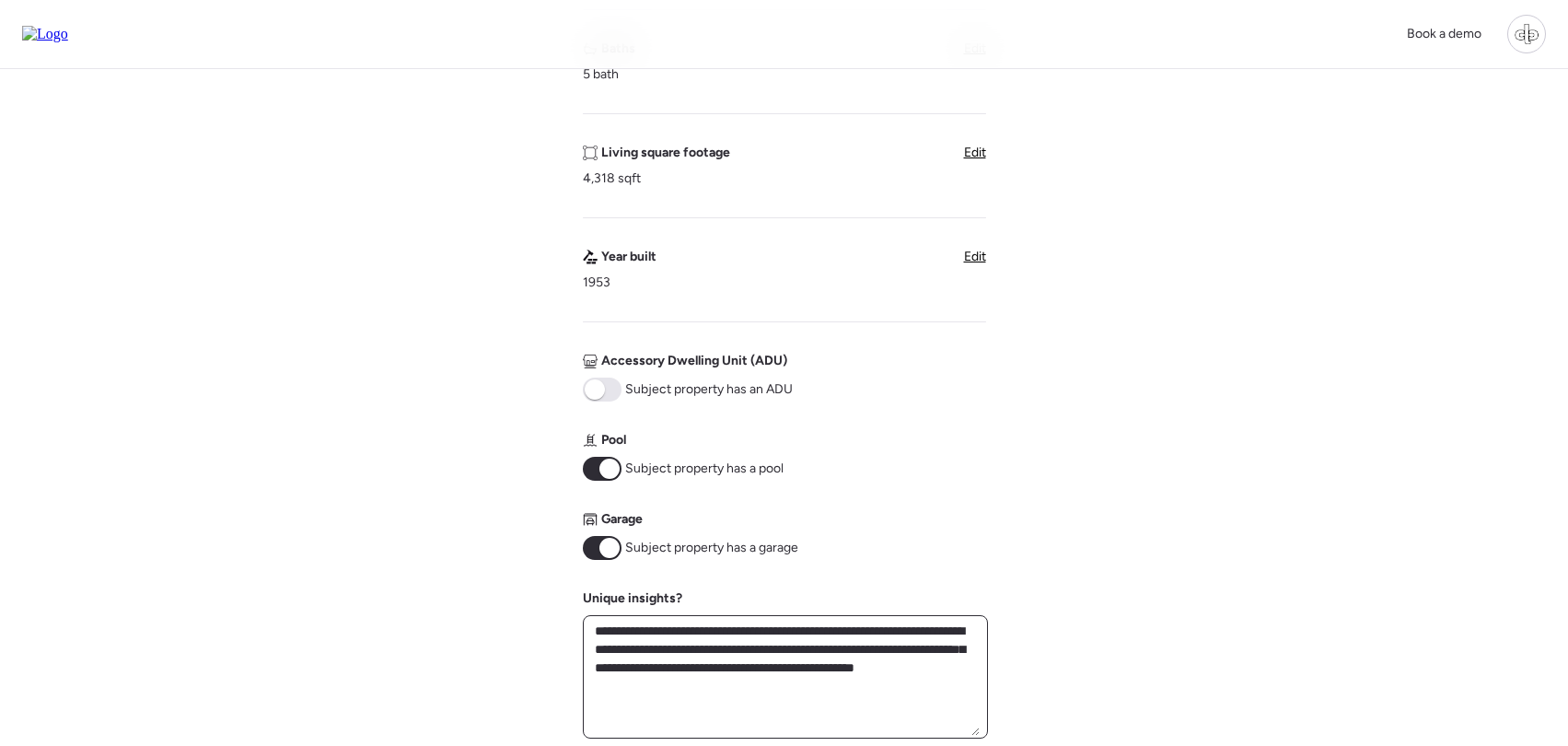 type on "**********" 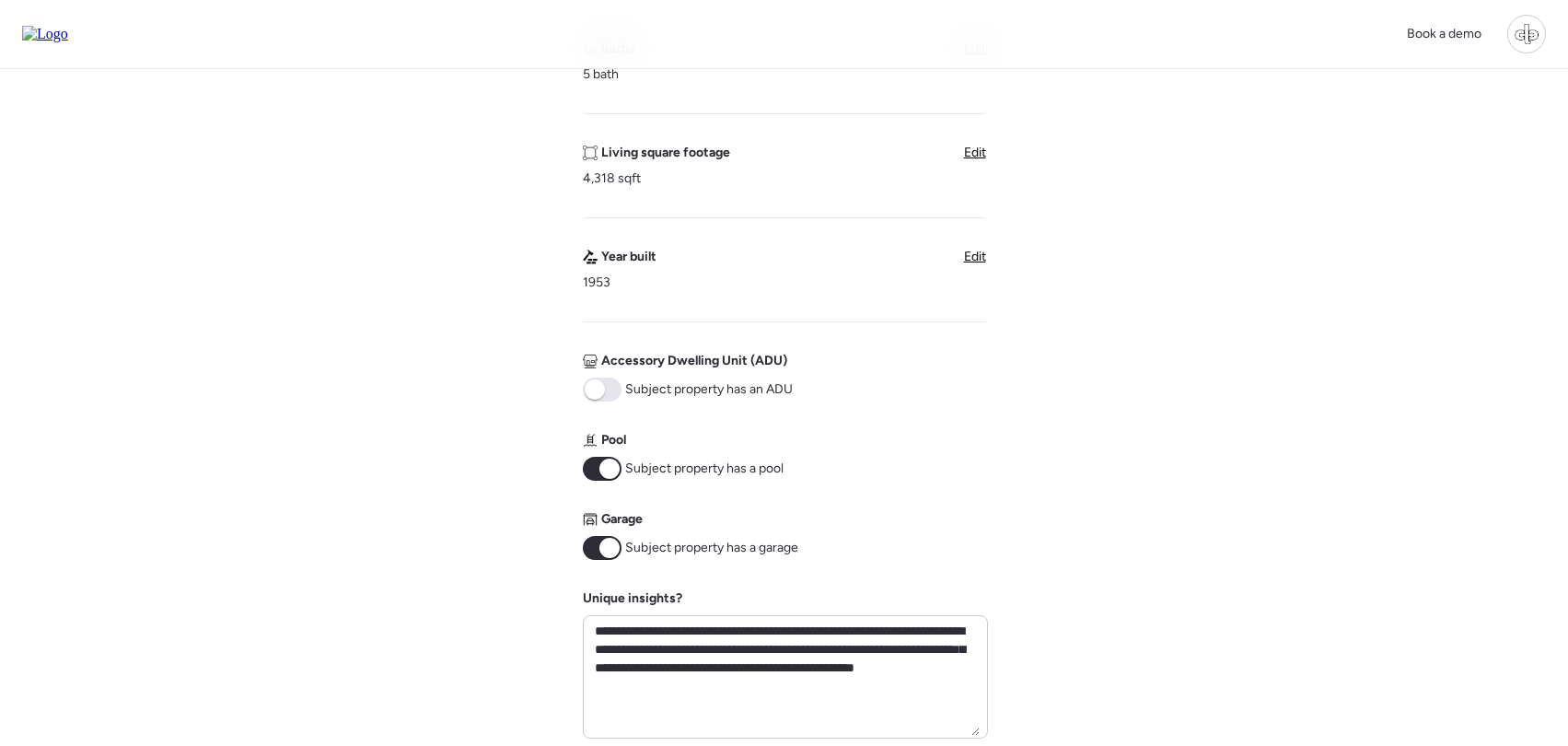 click on "**********" at bounding box center [784, 239] 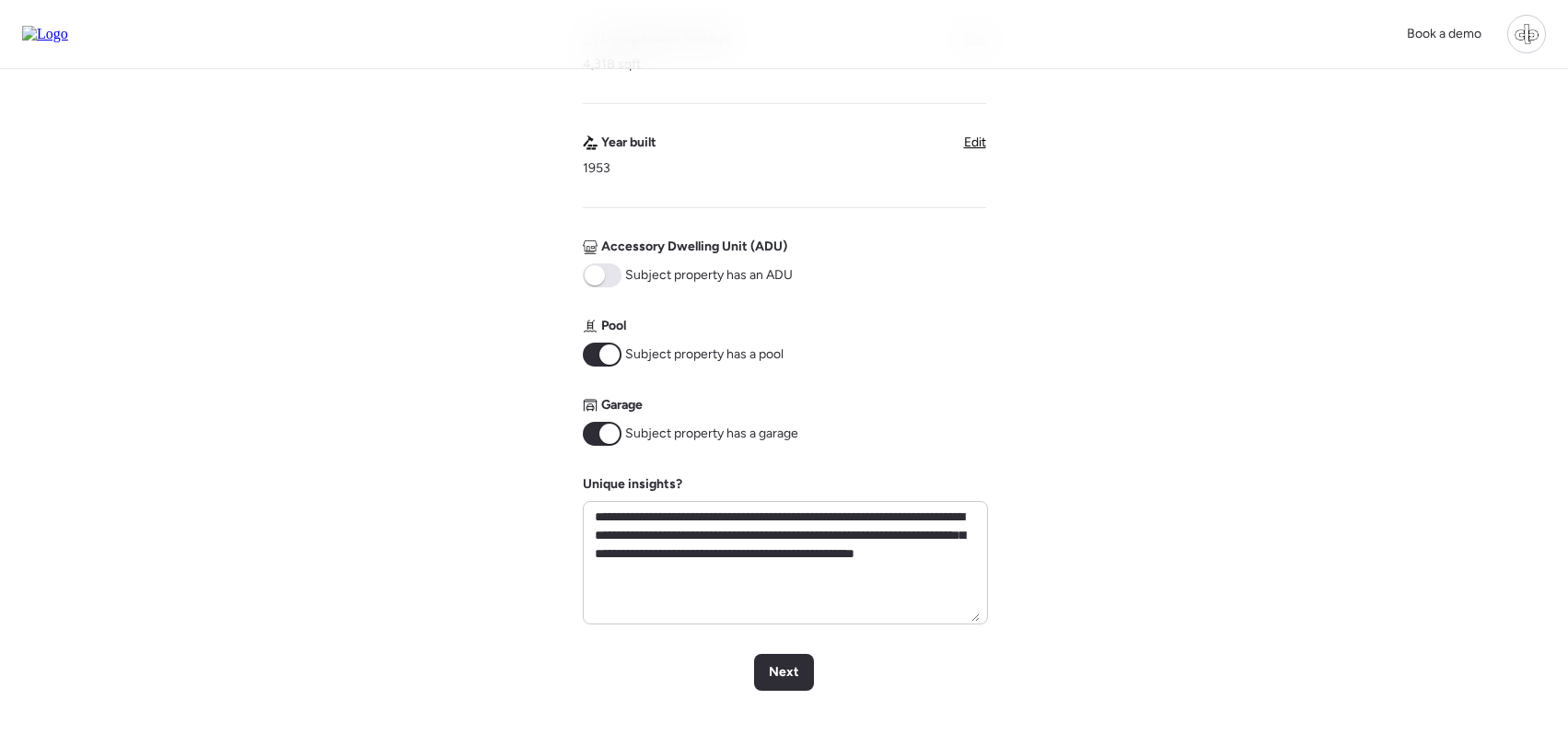 scroll, scrollTop: 752, scrollLeft: 0, axis: vertical 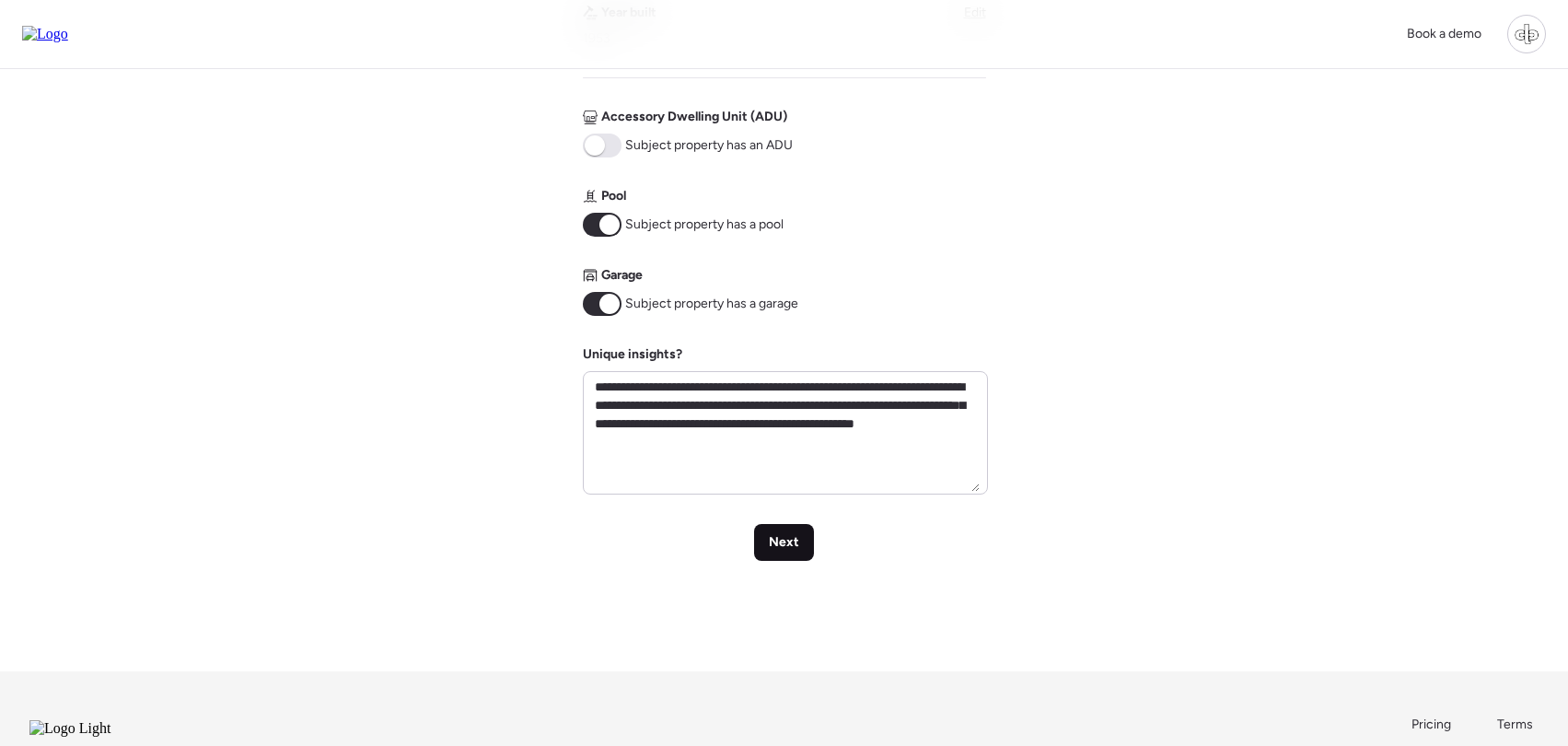 click on "Next" at bounding box center [784, 542] 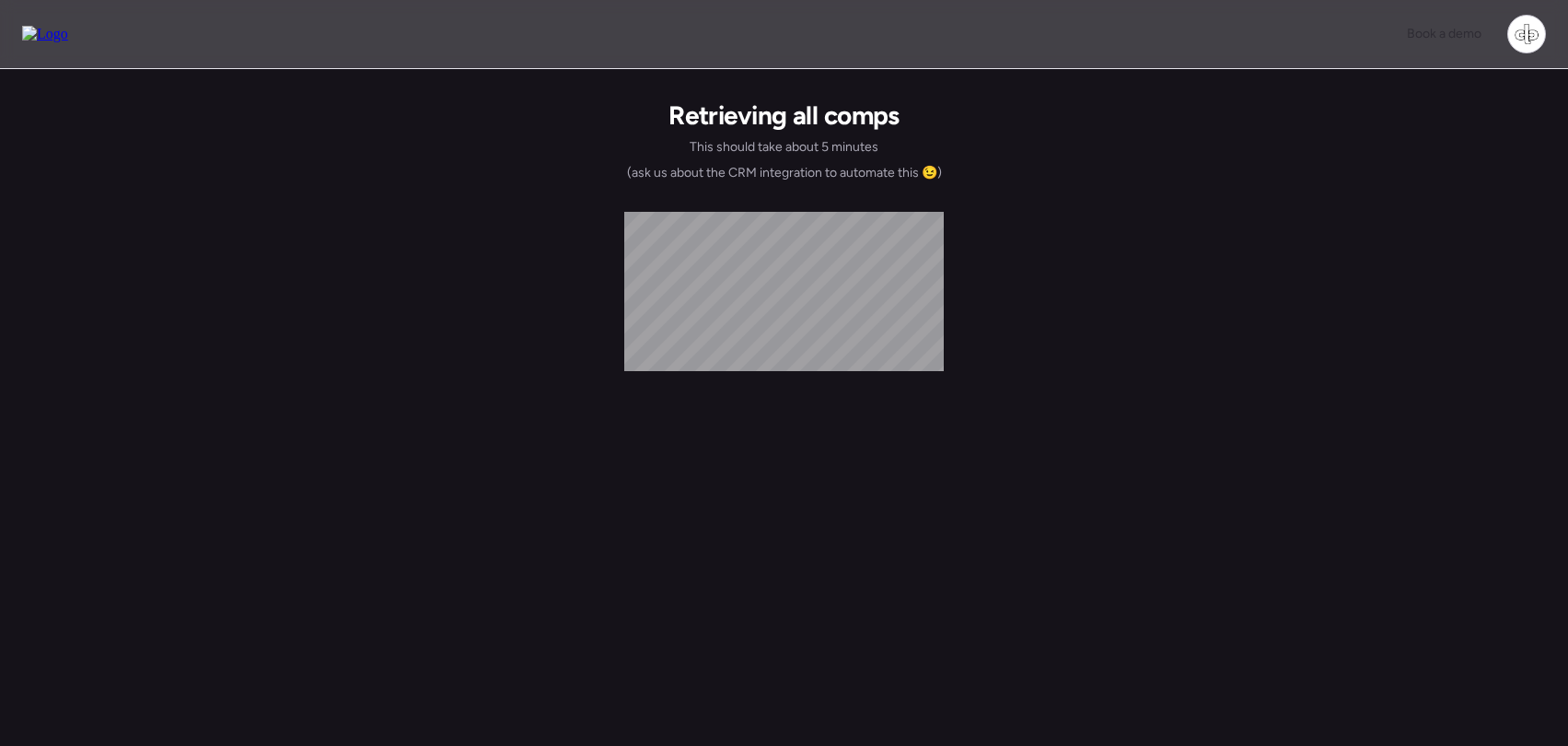 scroll, scrollTop: 0, scrollLeft: 0, axis: both 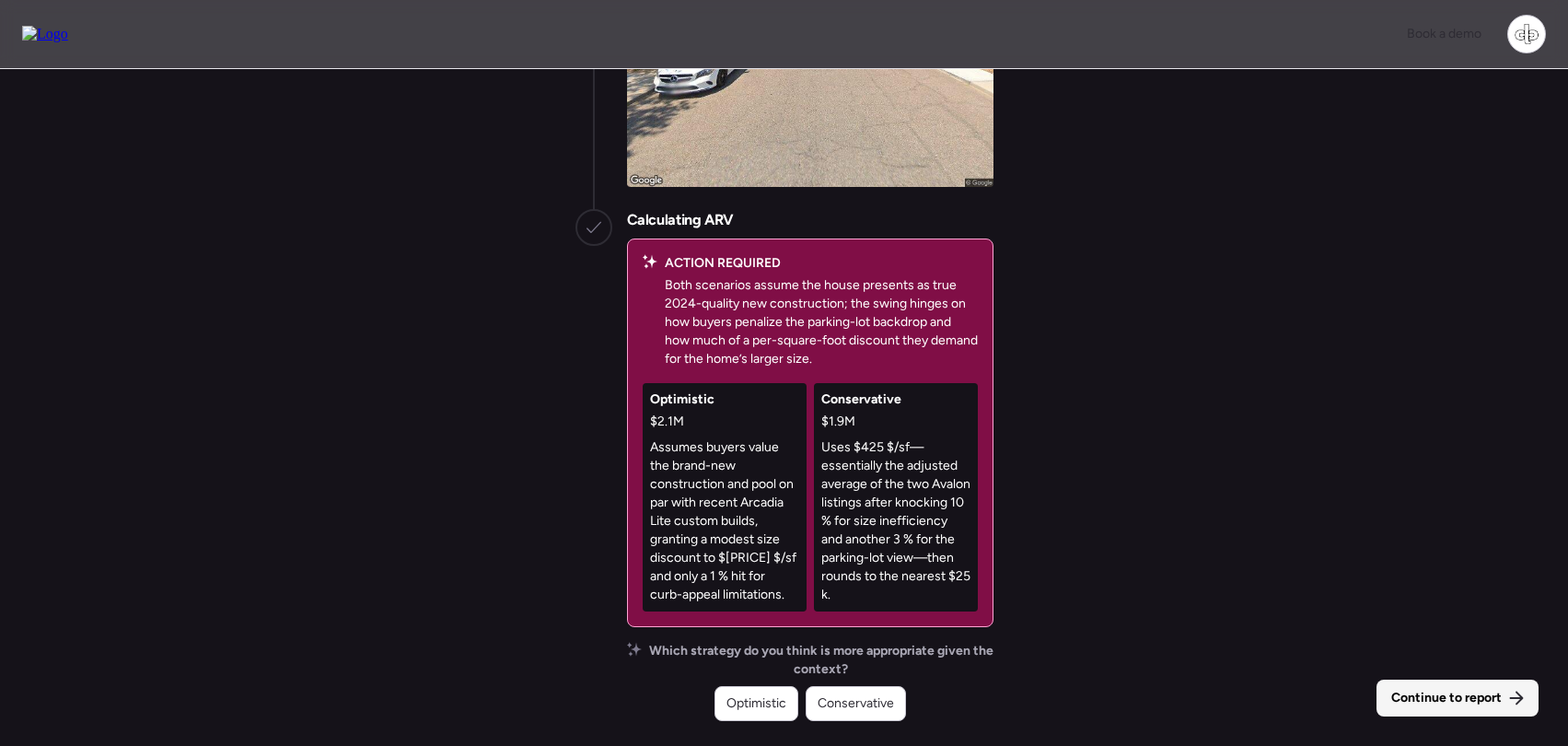 click on "Continue to report" at bounding box center (1458, 698) 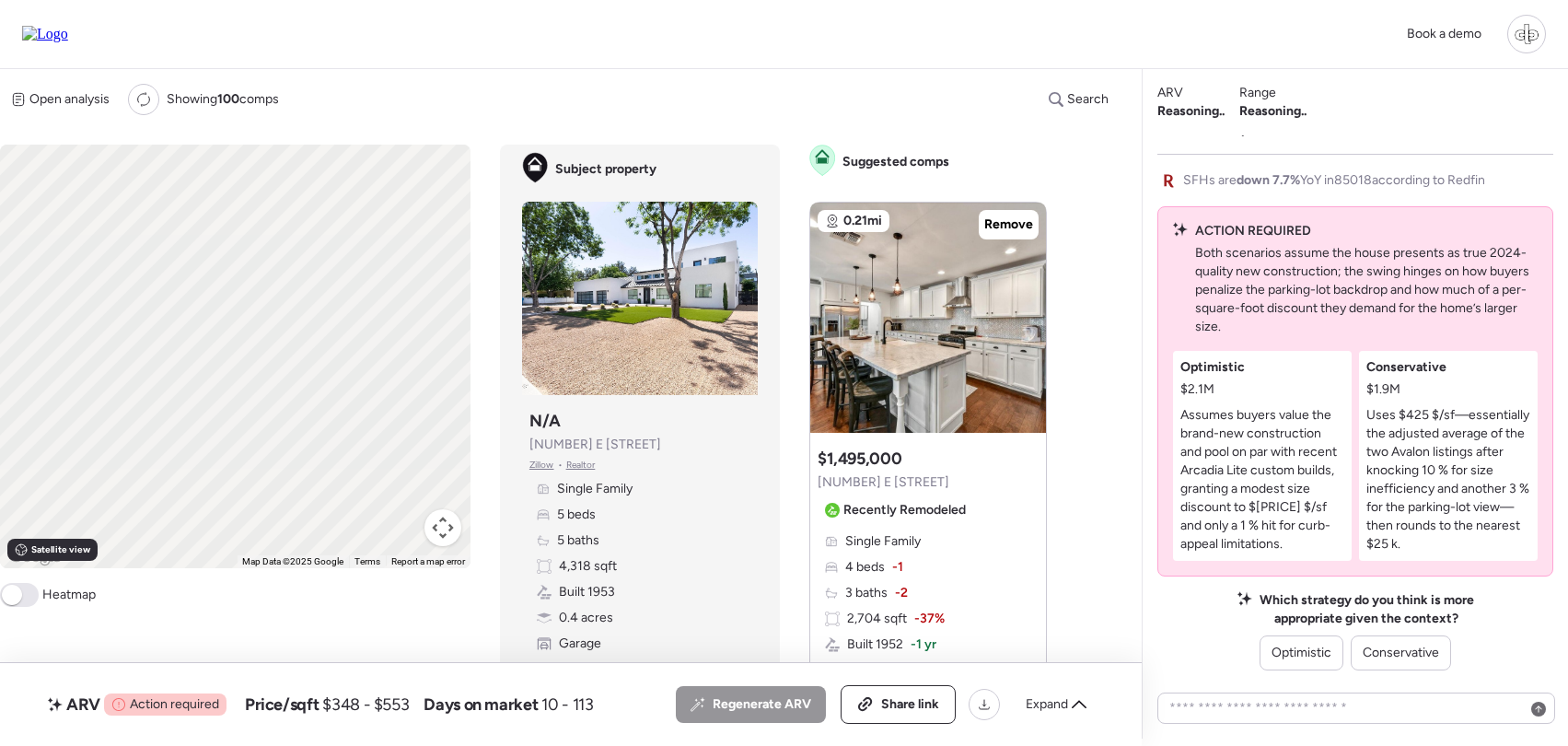 scroll, scrollTop: 0, scrollLeft: 0, axis: both 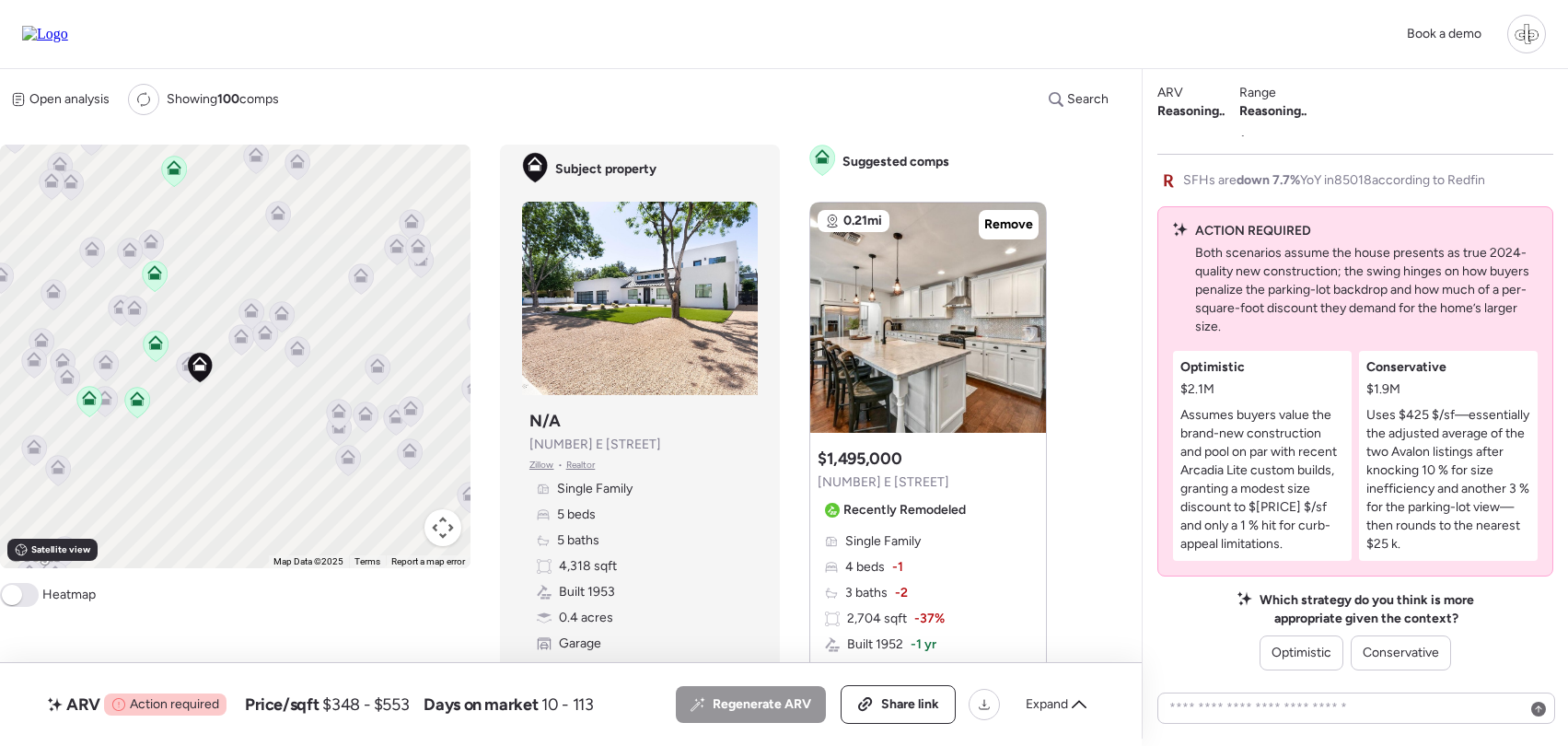 click 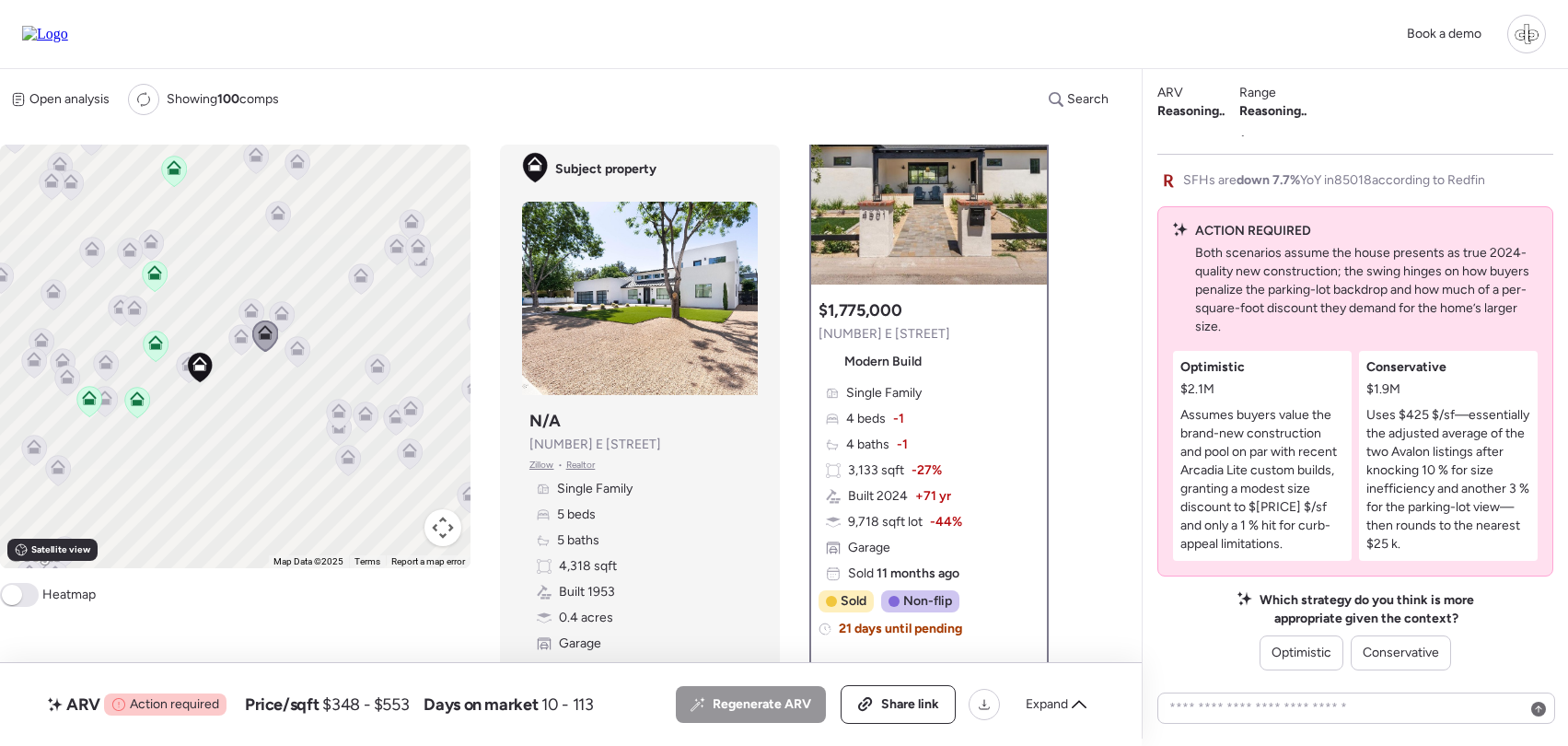 scroll, scrollTop: 95, scrollLeft: 0, axis: vertical 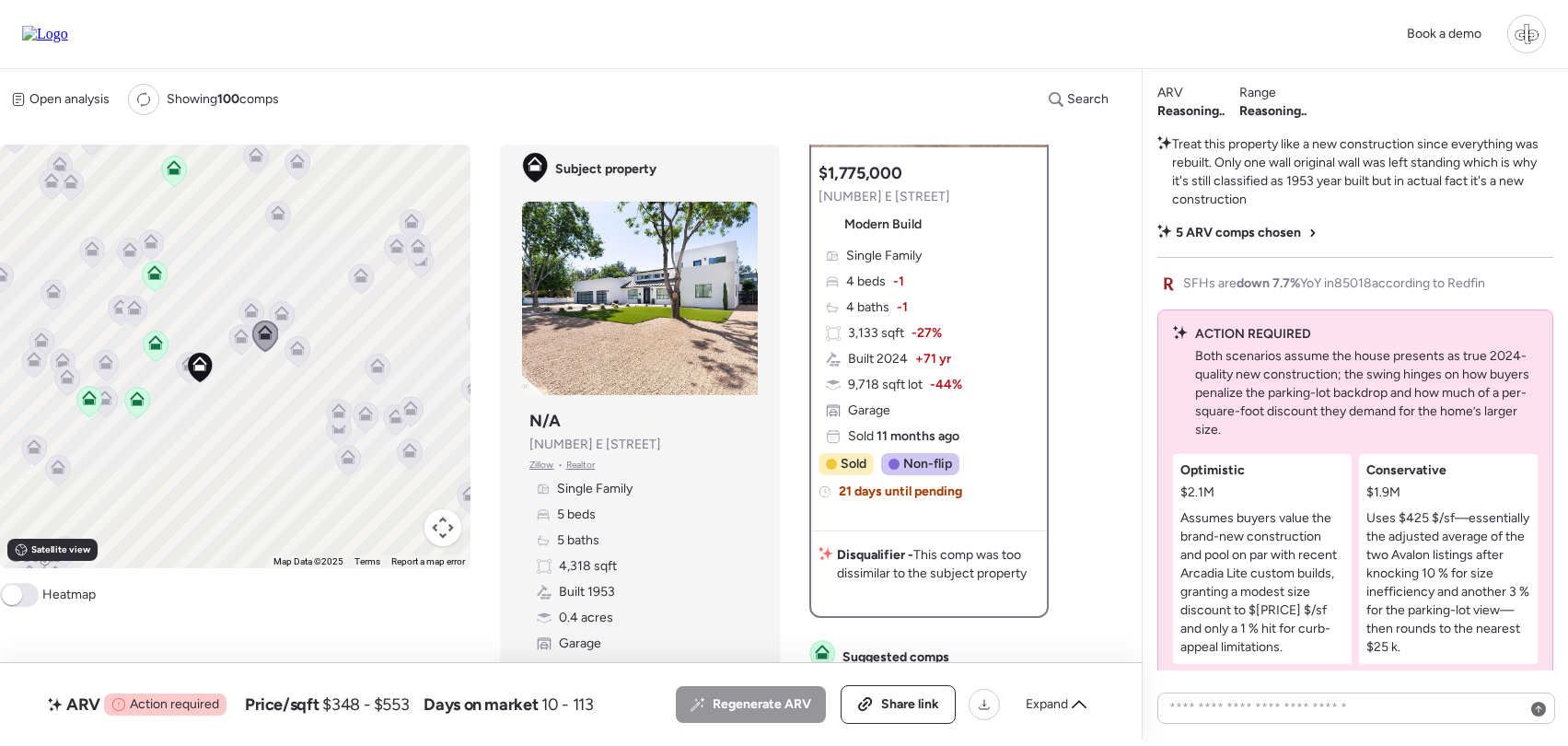 click 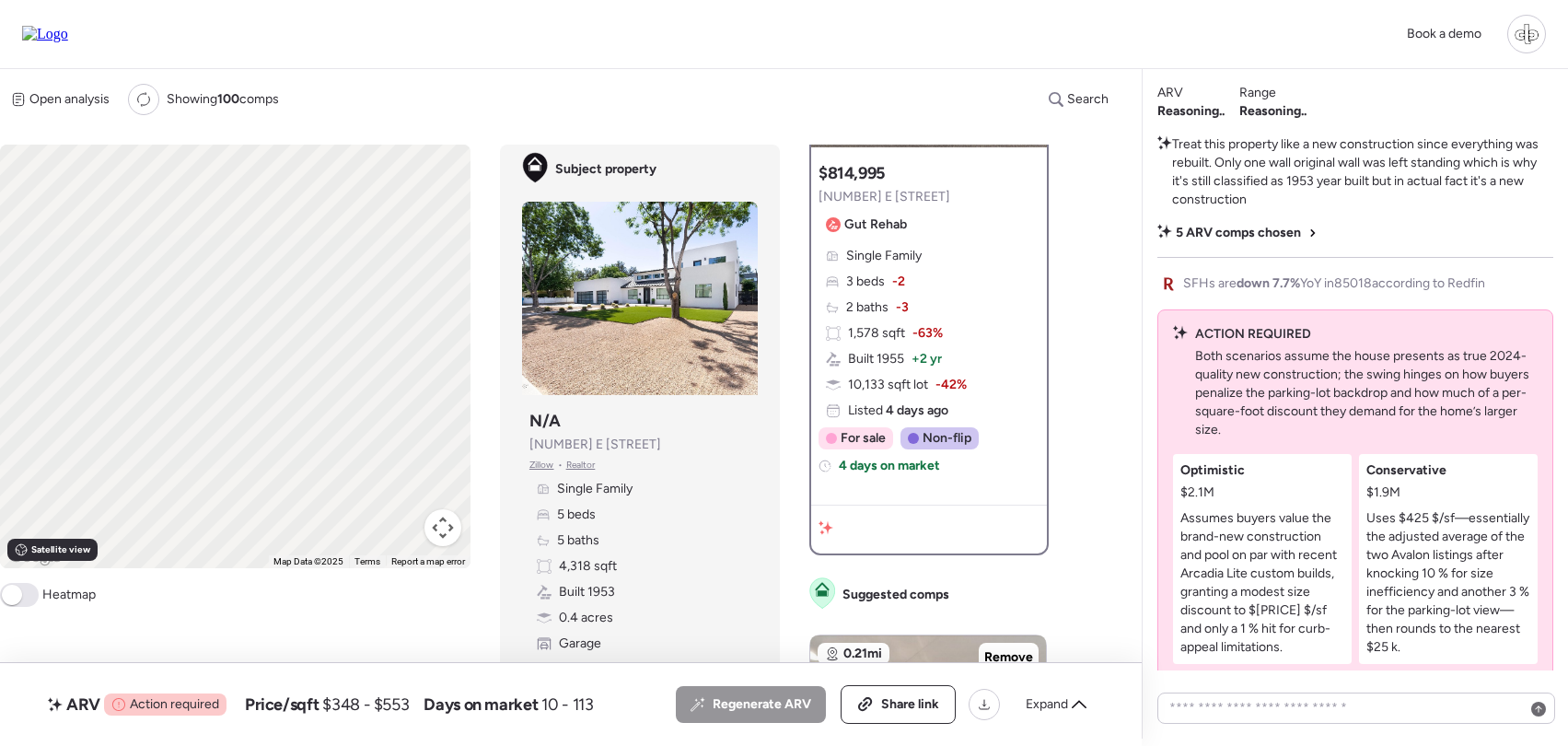 scroll, scrollTop: 0, scrollLeft: 0, axis: both 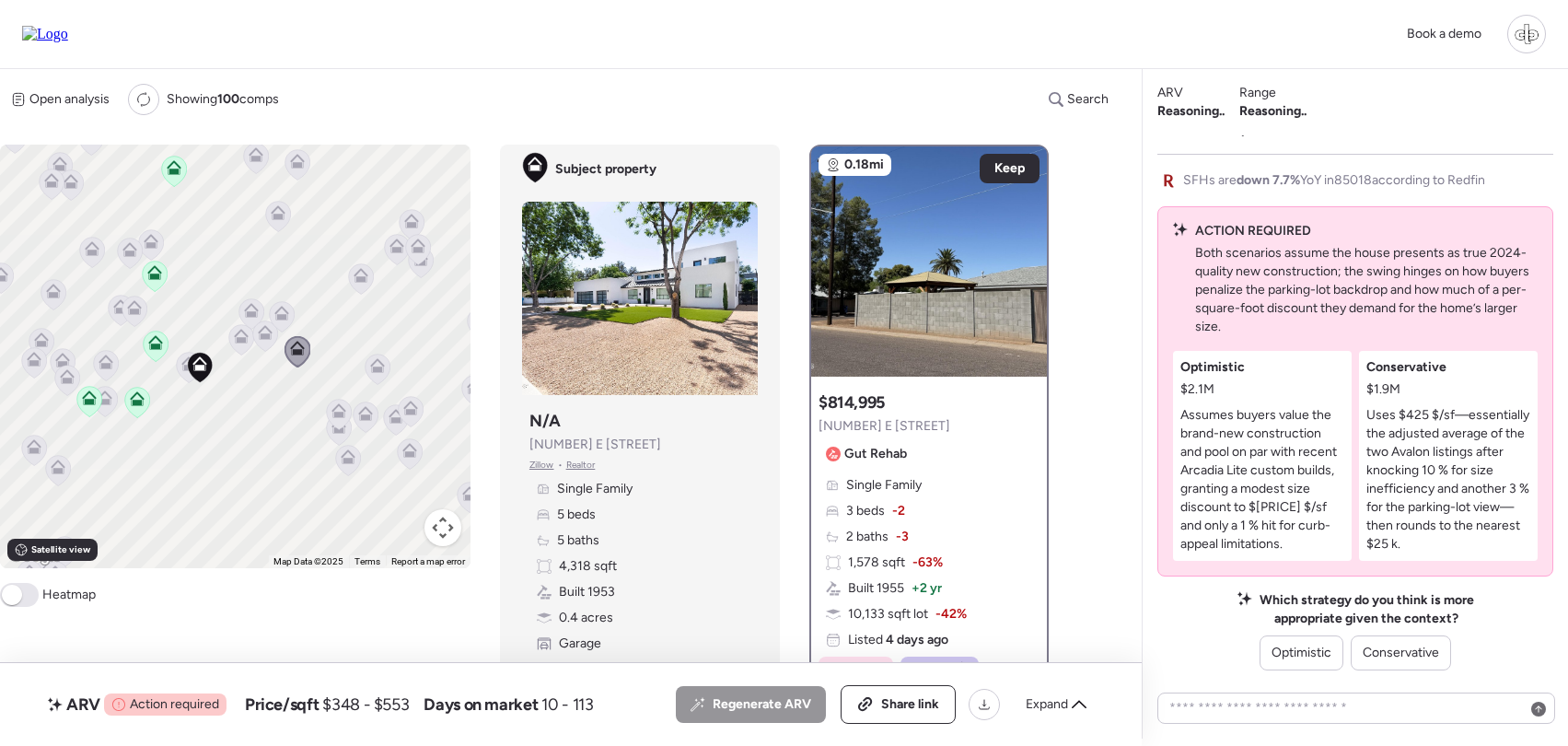 click on "Open analysis Re-run report Showing  100  comps Search Comps list Analysis To navigate, press the arrow keys.  To activate drag with keyboard, press Alt + Enter. Once in keyboard drag state, use the arrow keys to move the marker. To complete the drag, press the Enter key. To cancel, press Escape. Keyboard shortcuts Map Data Map Data ©2025 Map data ©2025 200 m  Click to toggle between metric and imperial units Terms Report a map error Satellite view A B+ B B- C+ C C- D Heatmap Subject property Subject property N/A 4421 E Earll Dr Zillow • Realtor Single Family 5 beds 5 baths 4,318 sqft Built 1953 0.4 acres Garage Pool 0.18mi Keep $814,995 4526 E Earll Dr Gut Rehab Single Family 3 beds -2 2 baths -3 1,578 sqft -63% Built 1955 + 2 yr 10,133 sqft lot -42% Listed   4 days ago For sale Non-flip Non-flip Excellent condition comp, but not remodeled specifically for re-sale. 4 days on market Jul 07, 2025 Listed $814,995 4 days on market Jul 11, 2025 Present $814,995 Disqualifier -
Suggested comps 0.21mi Remove" at bounding box center (560, 404) 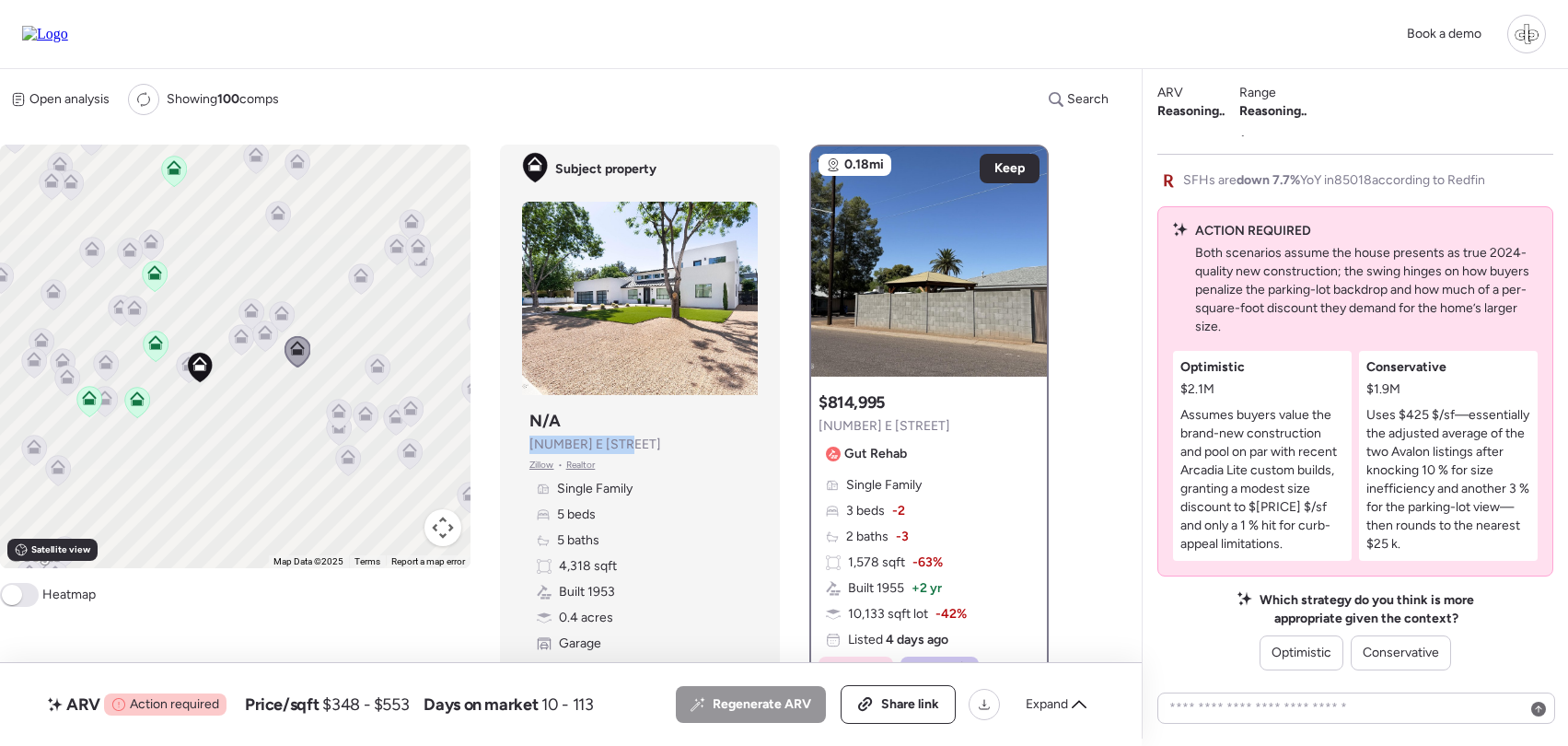 drag, startPoint x: 625, startPoint y: 437, endPoint x: 517, endPoint y: 437, distance: 108 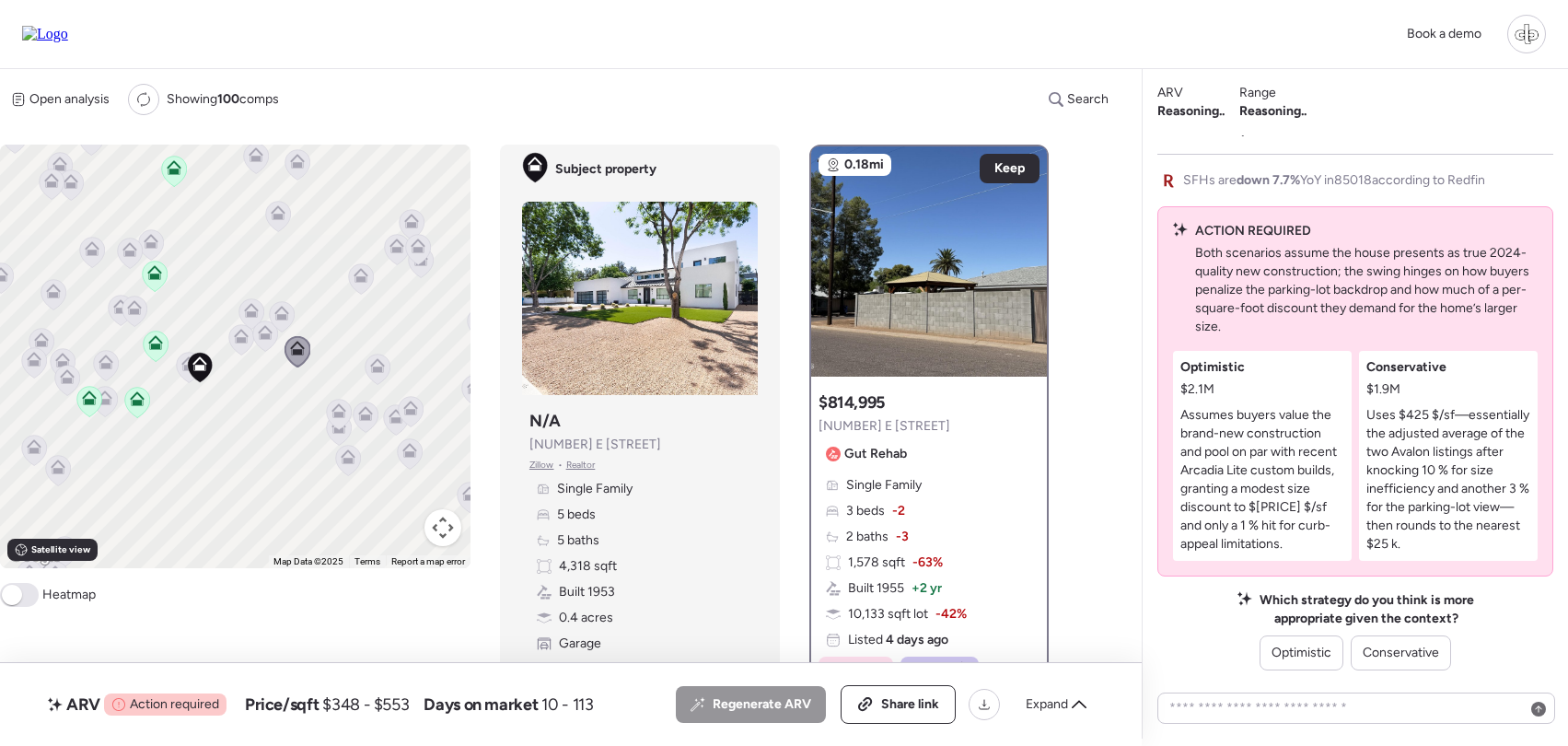 click at bounding box center [45, 34] 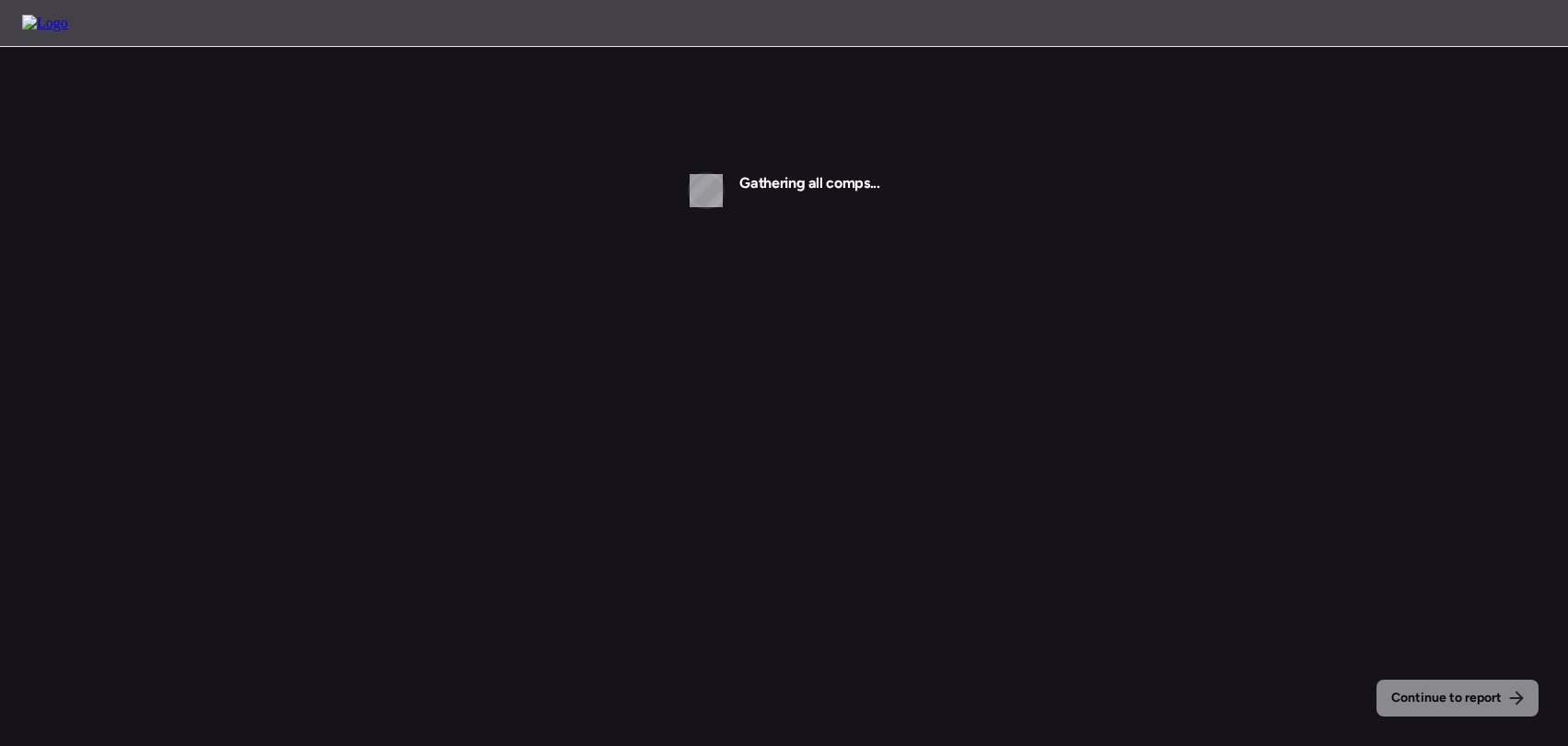 scroll, scrollTop: 0, scrollLeft: 0, axis: both 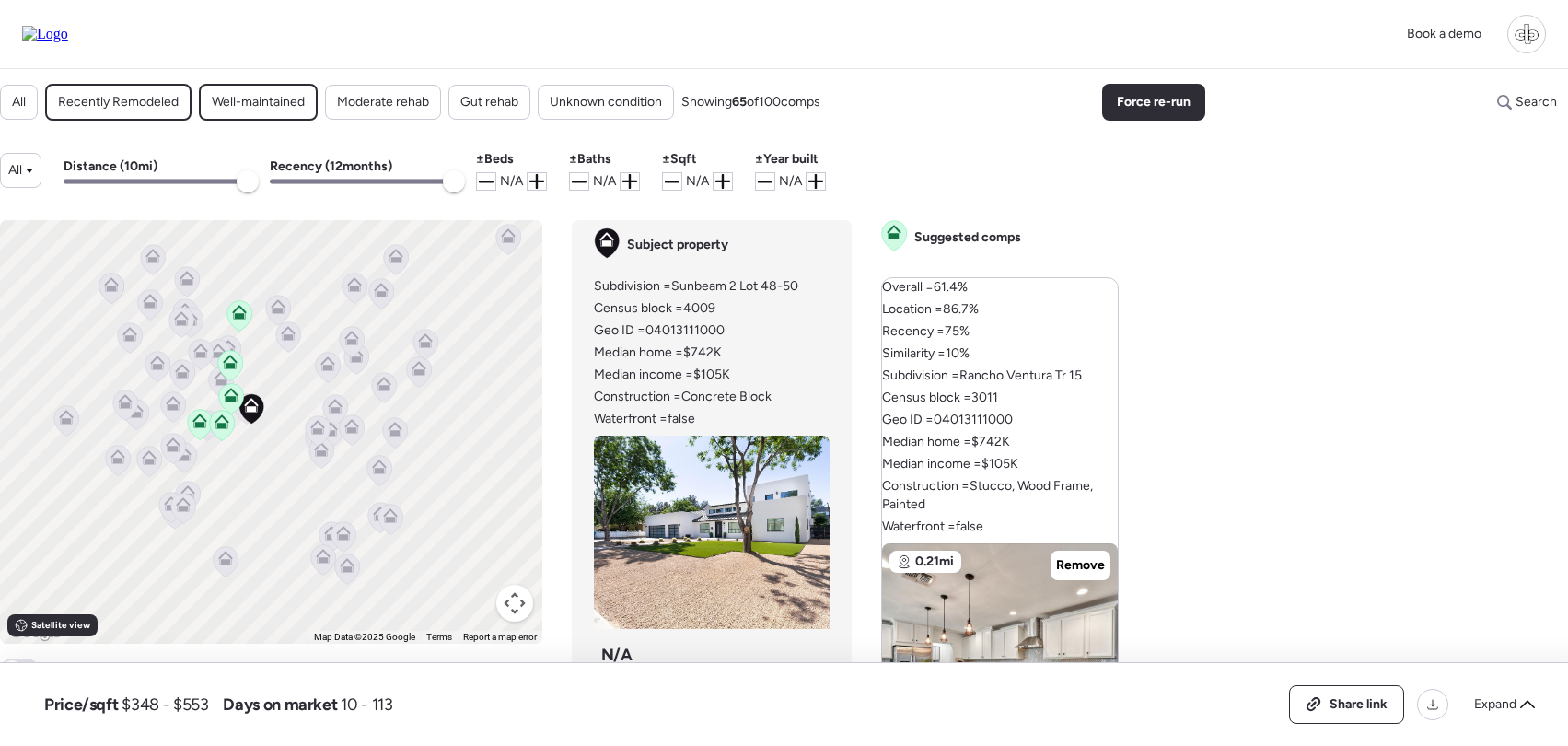 click 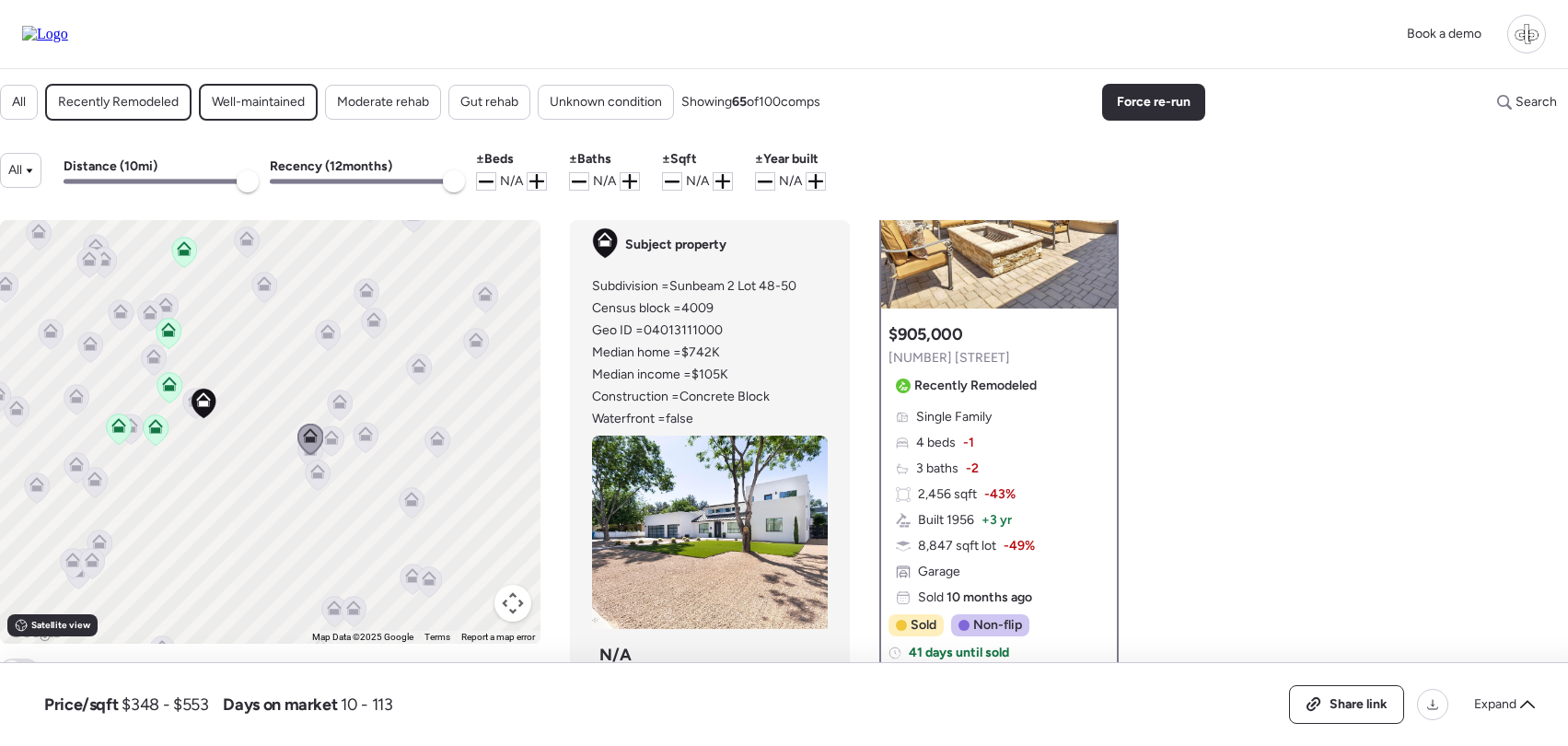 scroll, scrollTop: 420, scrollLeft: 0, axis: vertical 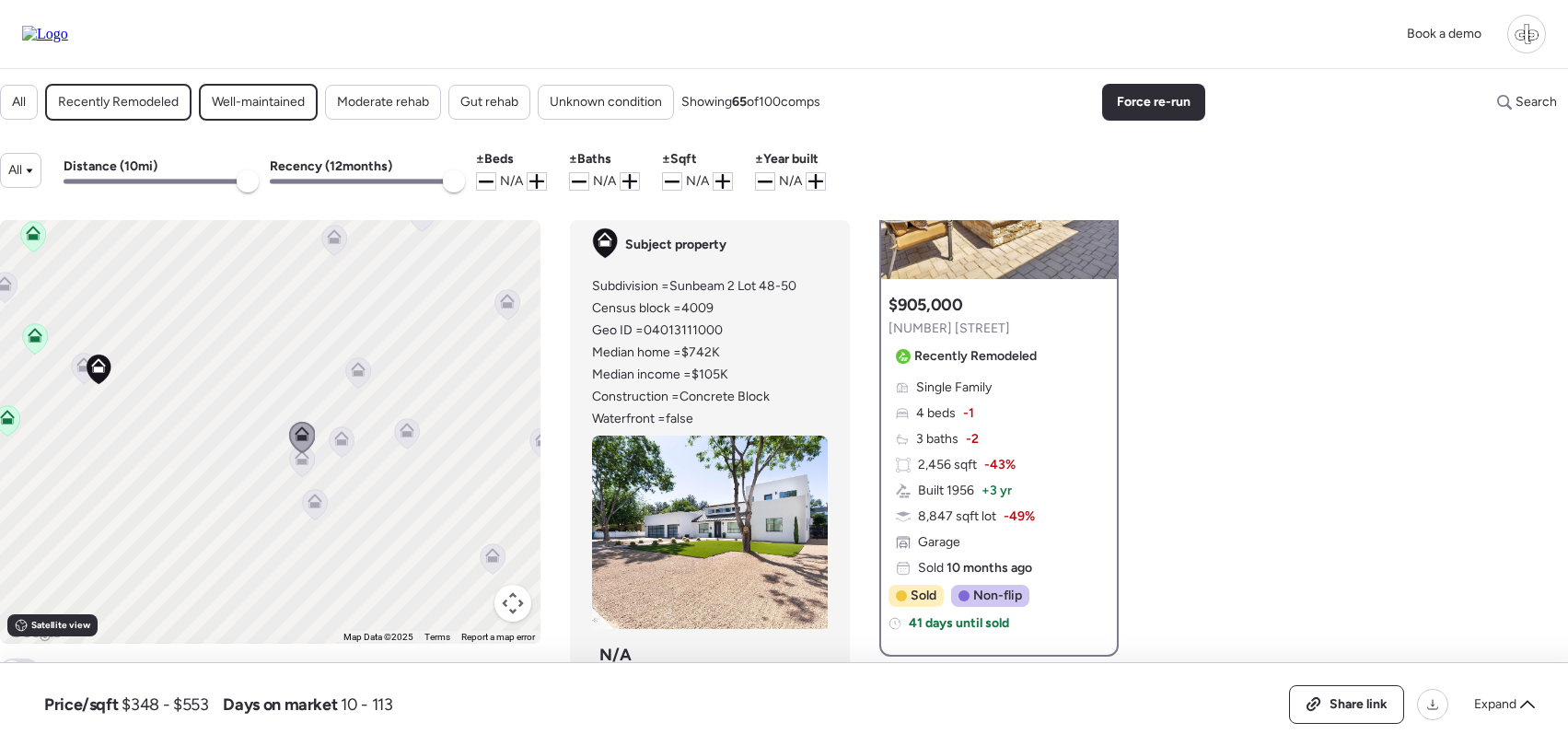 click 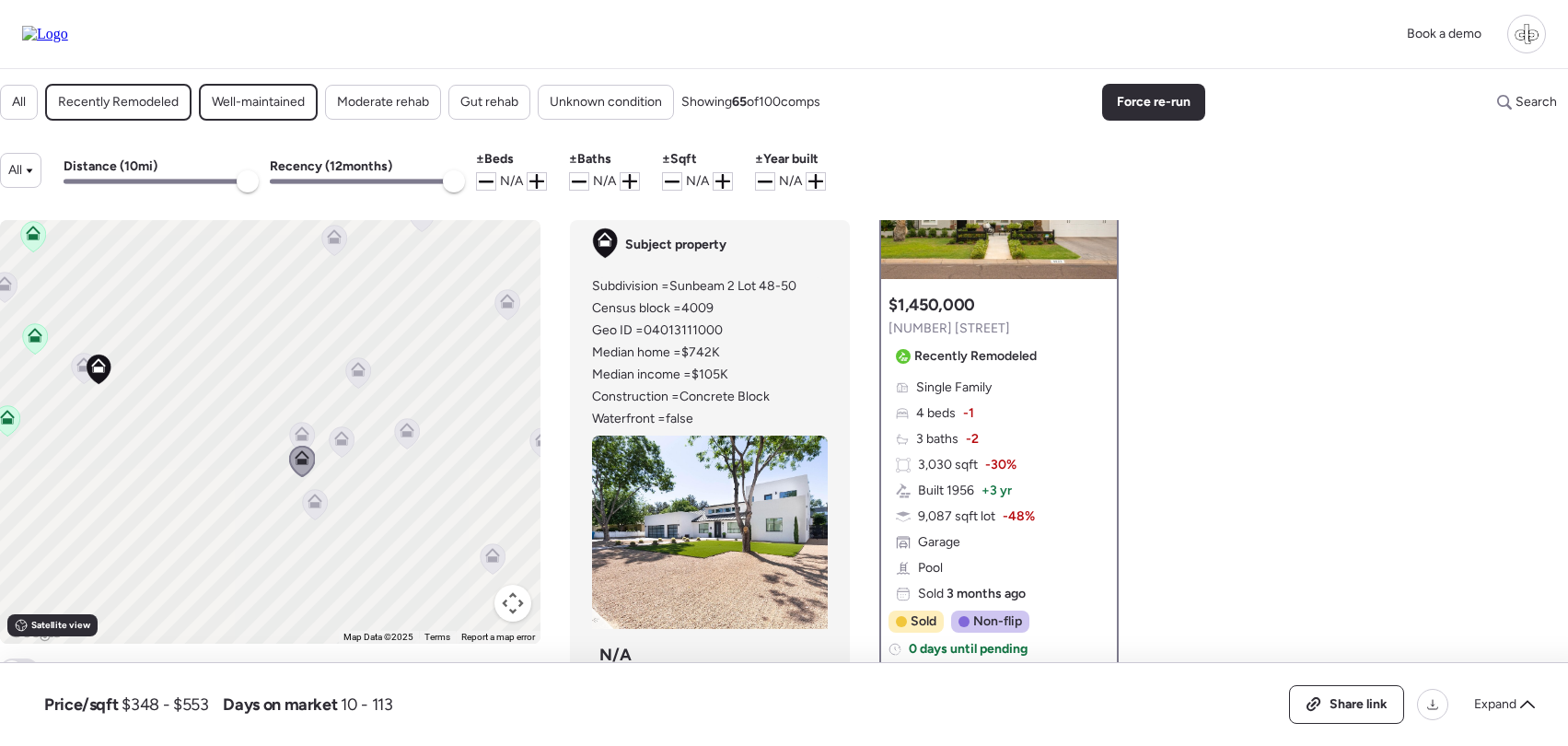 click 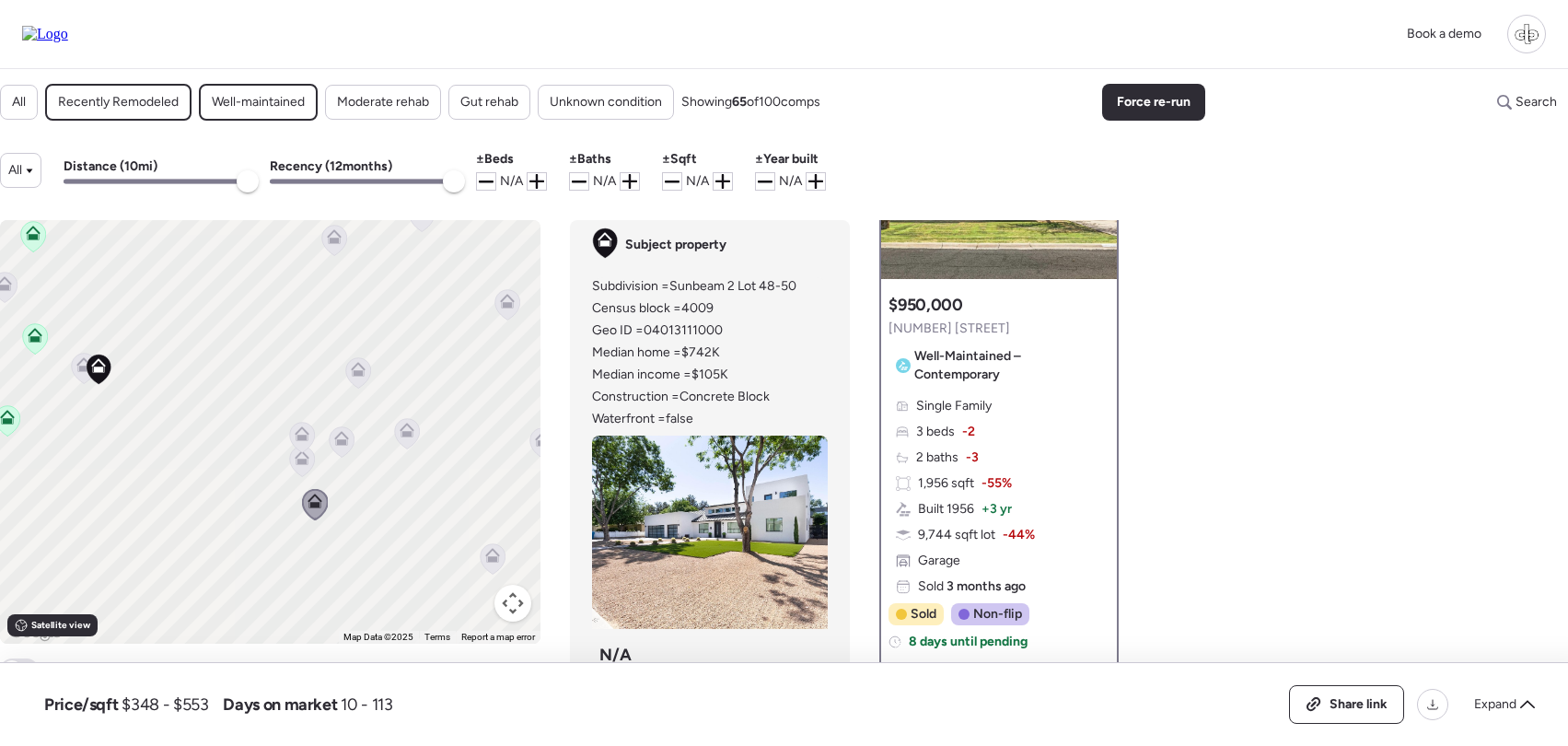 click 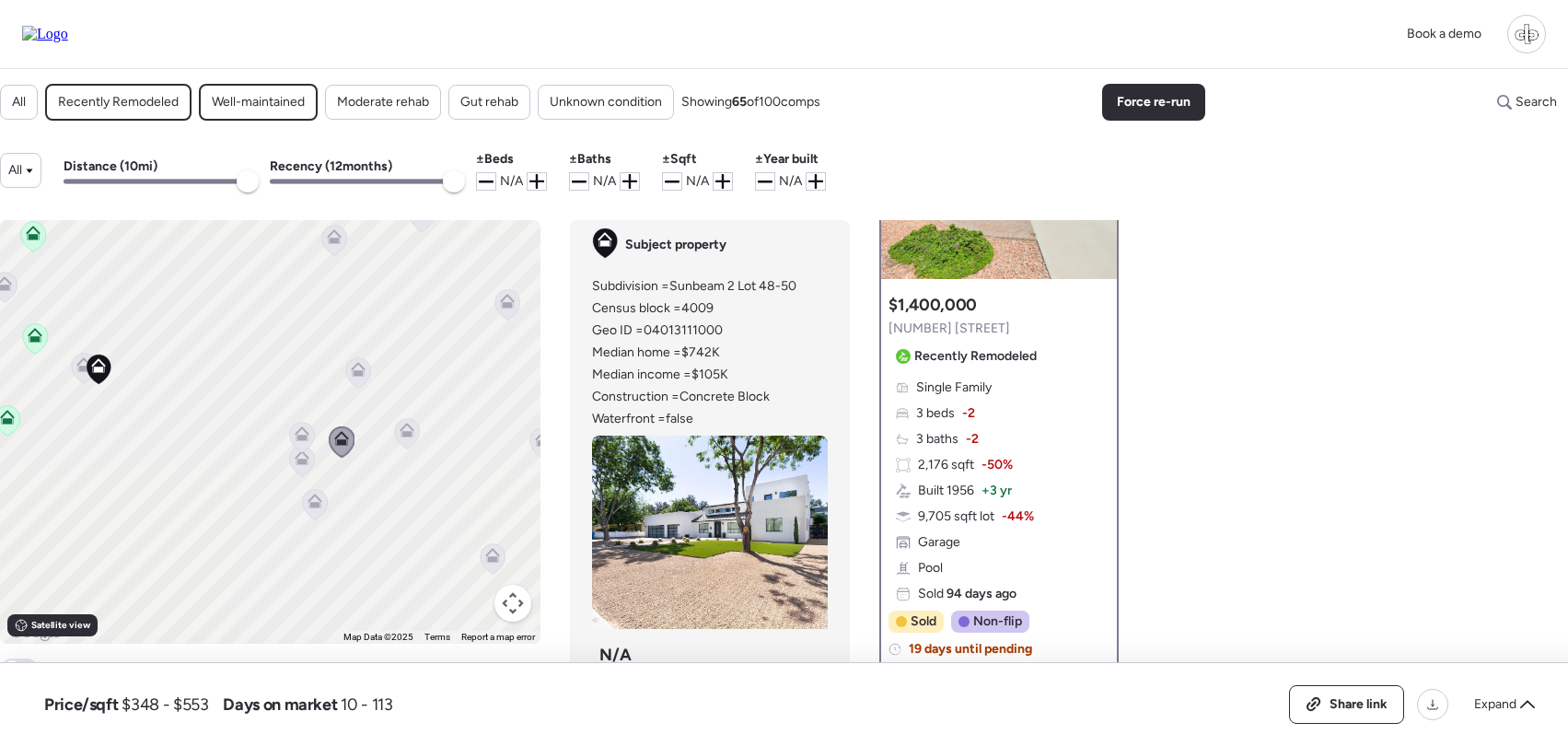 click 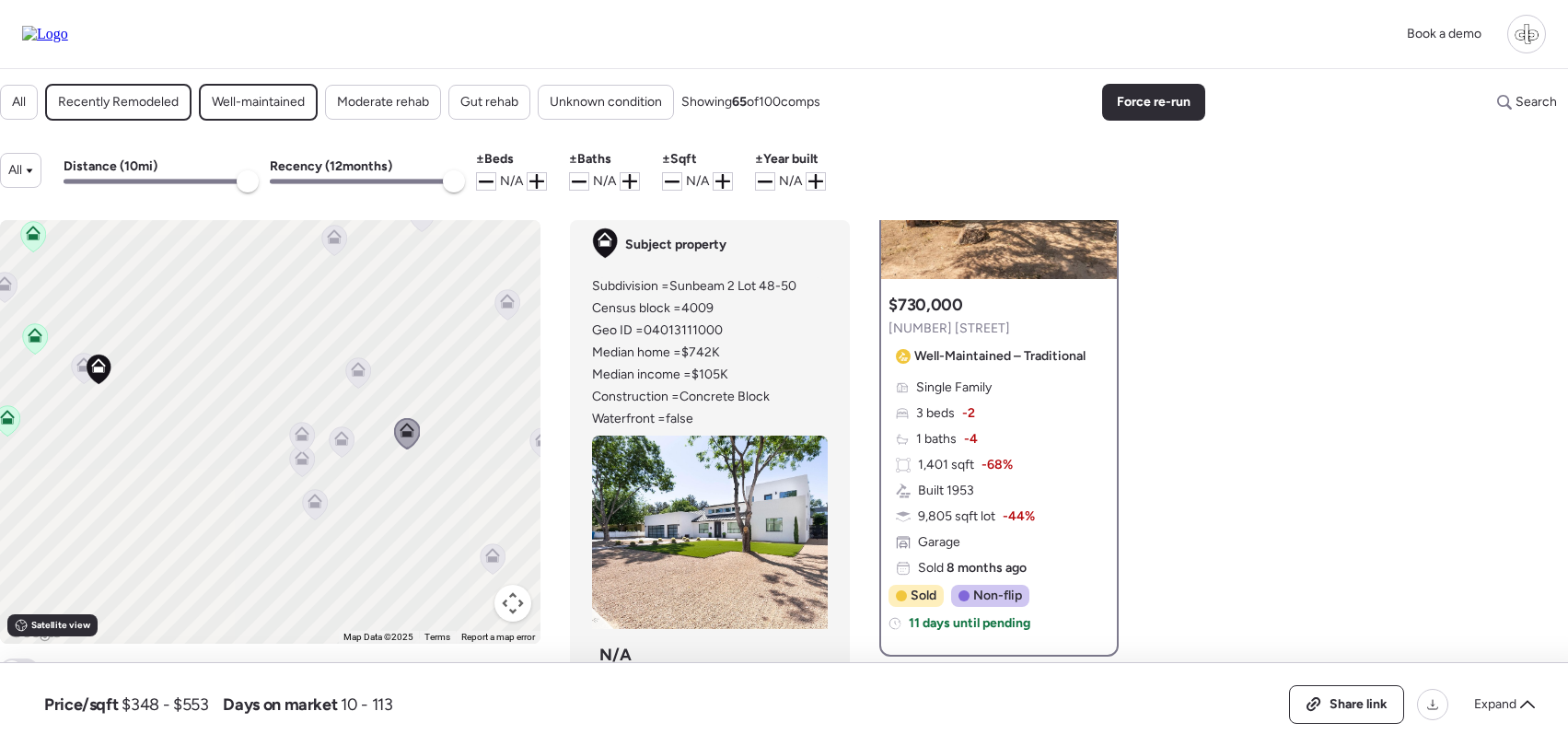 click 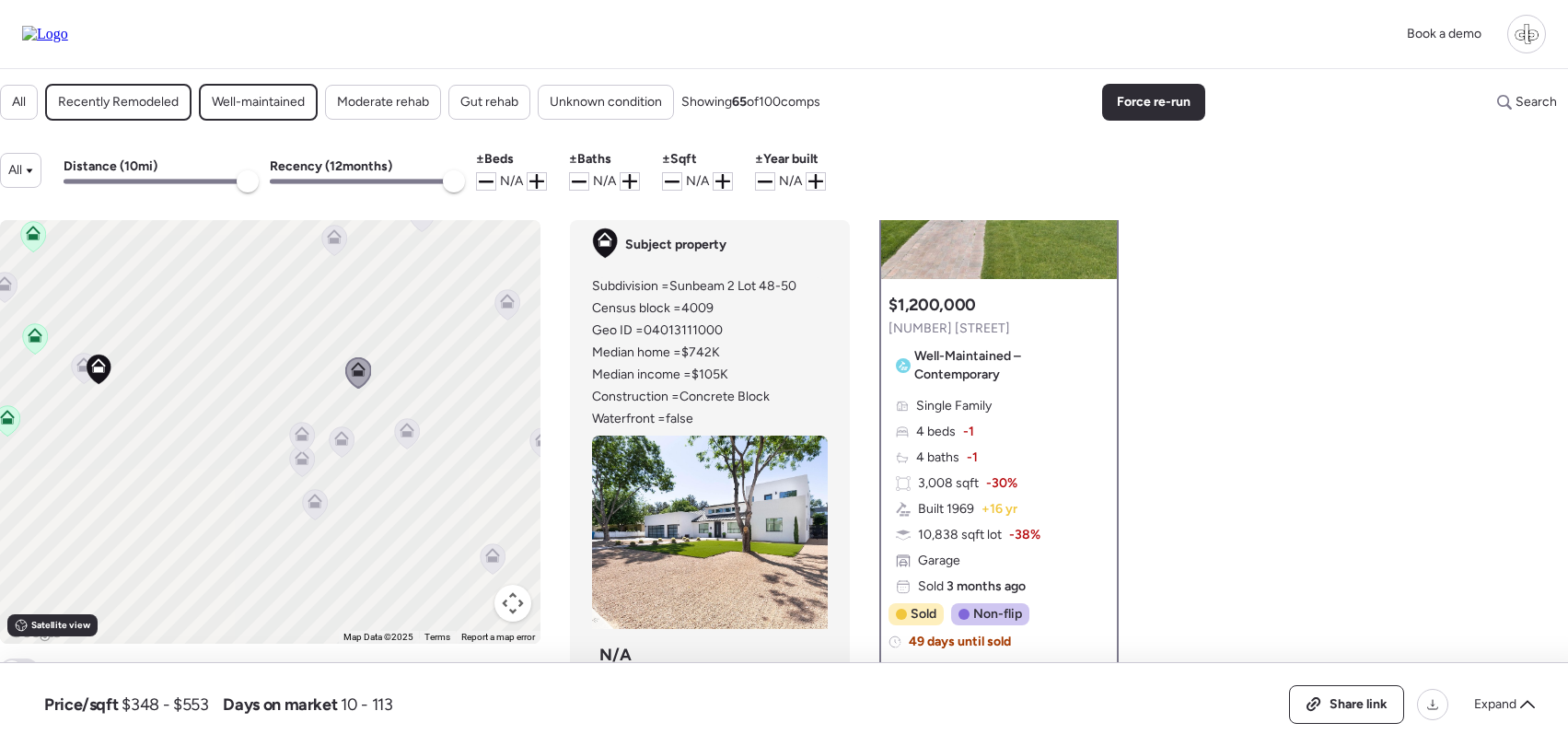 click 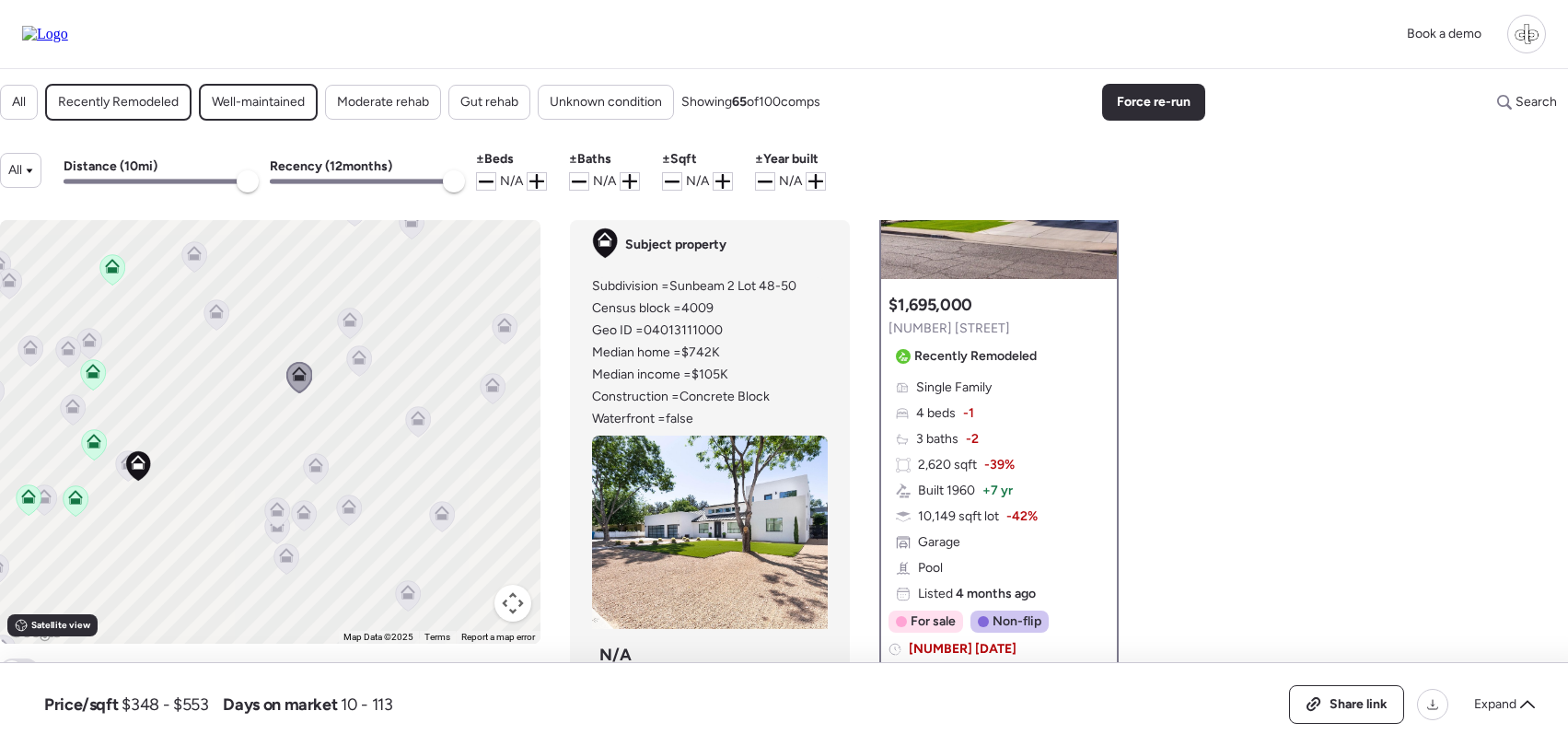 drag, startPoint x: 415, startPoint y: 324, endPoint x: 354, endPoint y: 444, distance: 134.61426 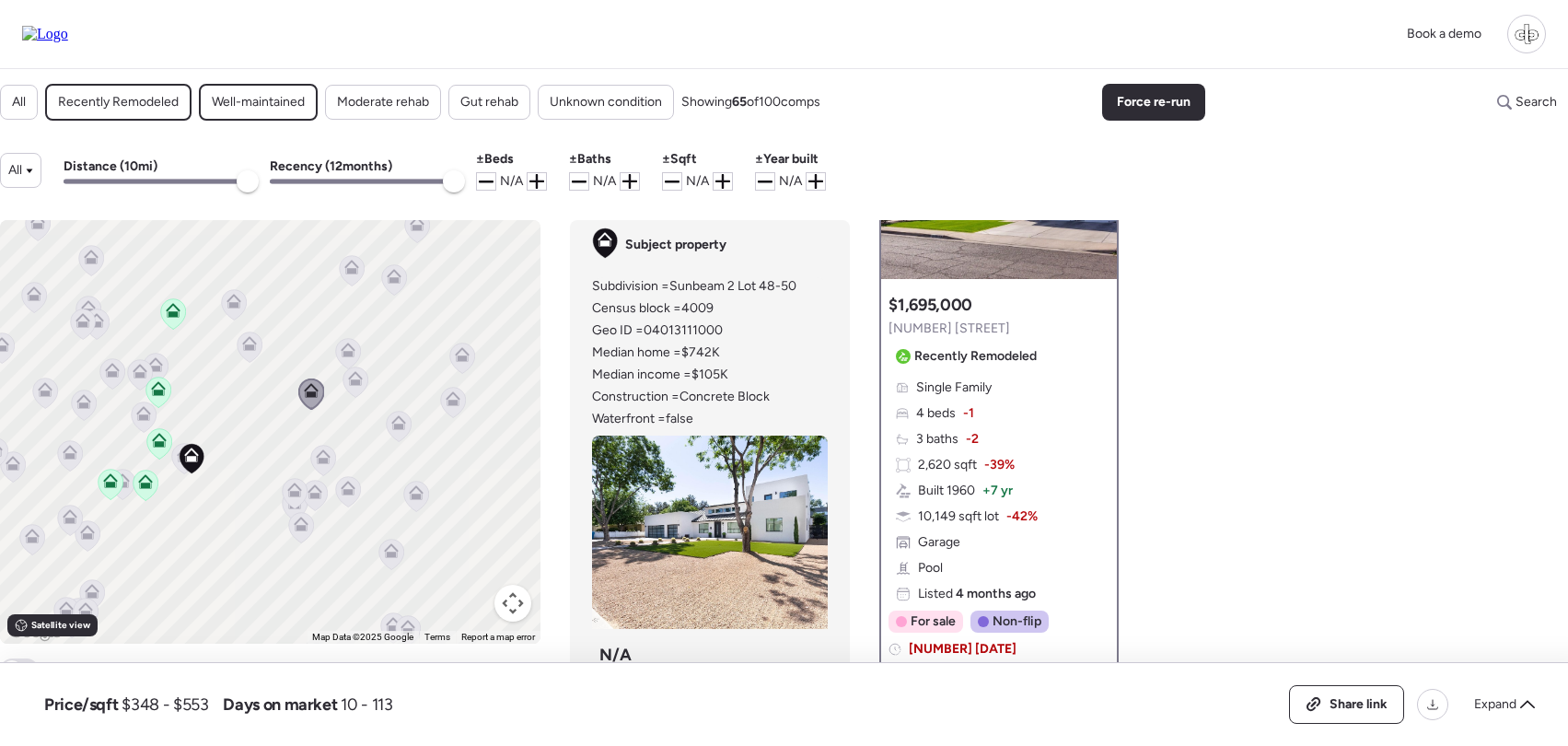 click 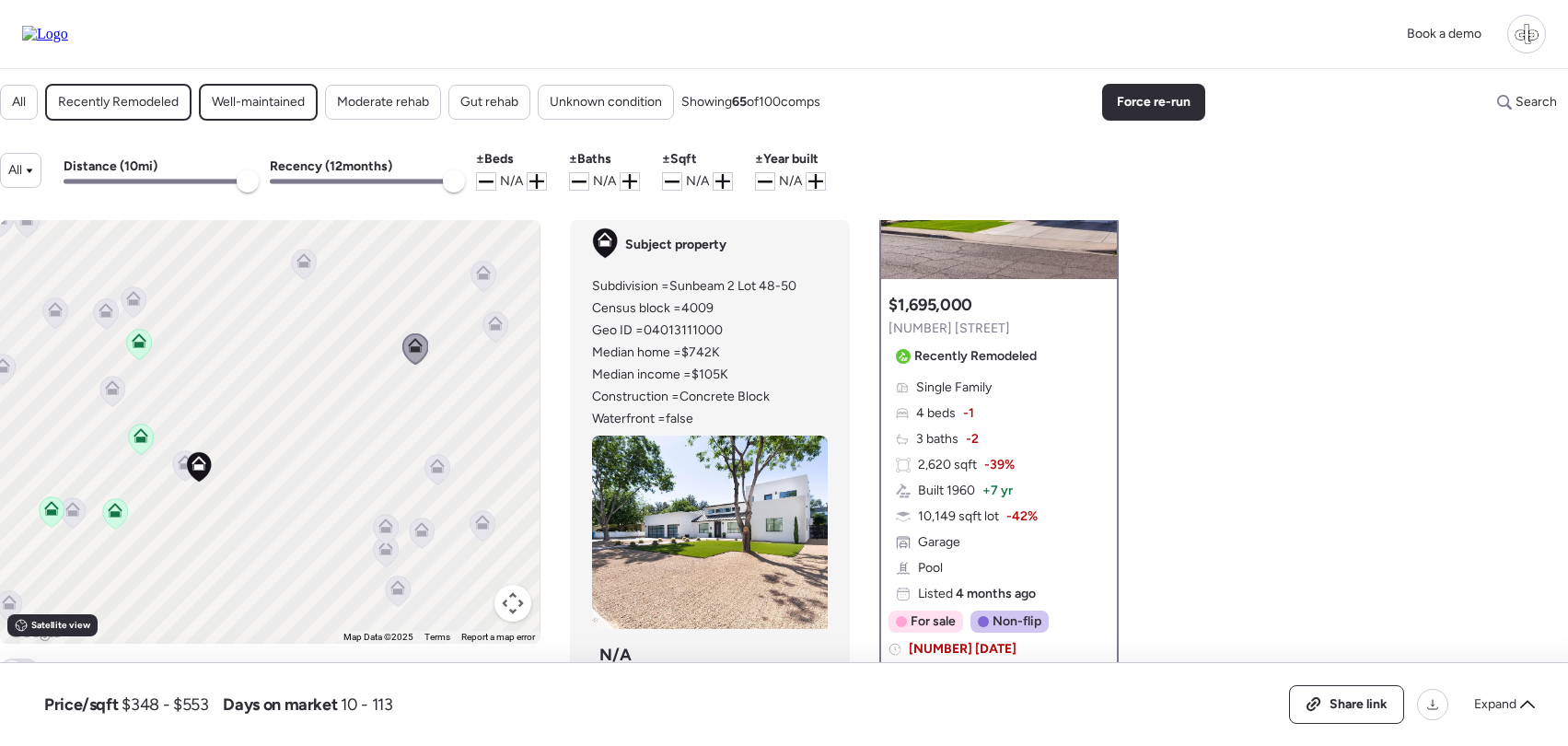 click 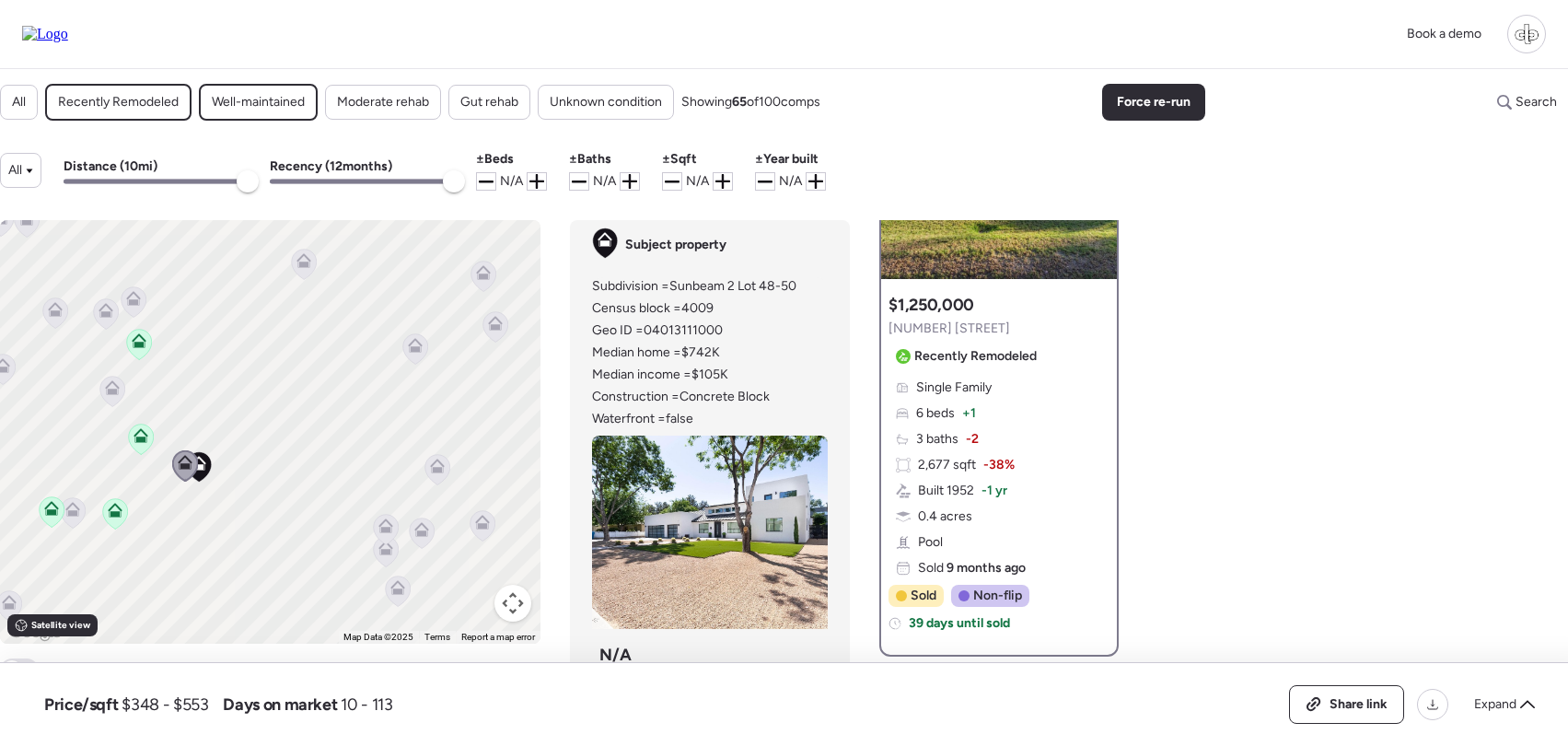 click 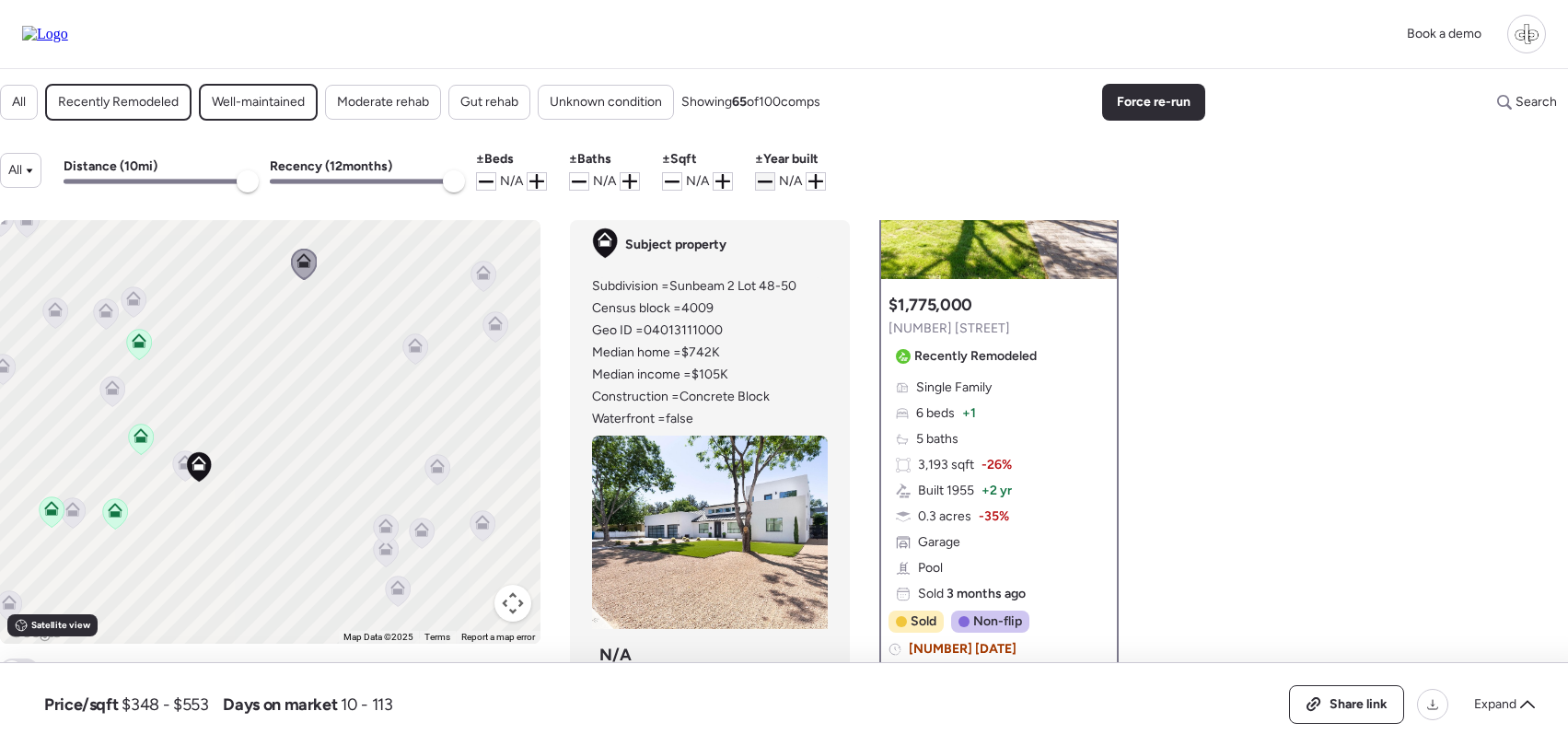 click 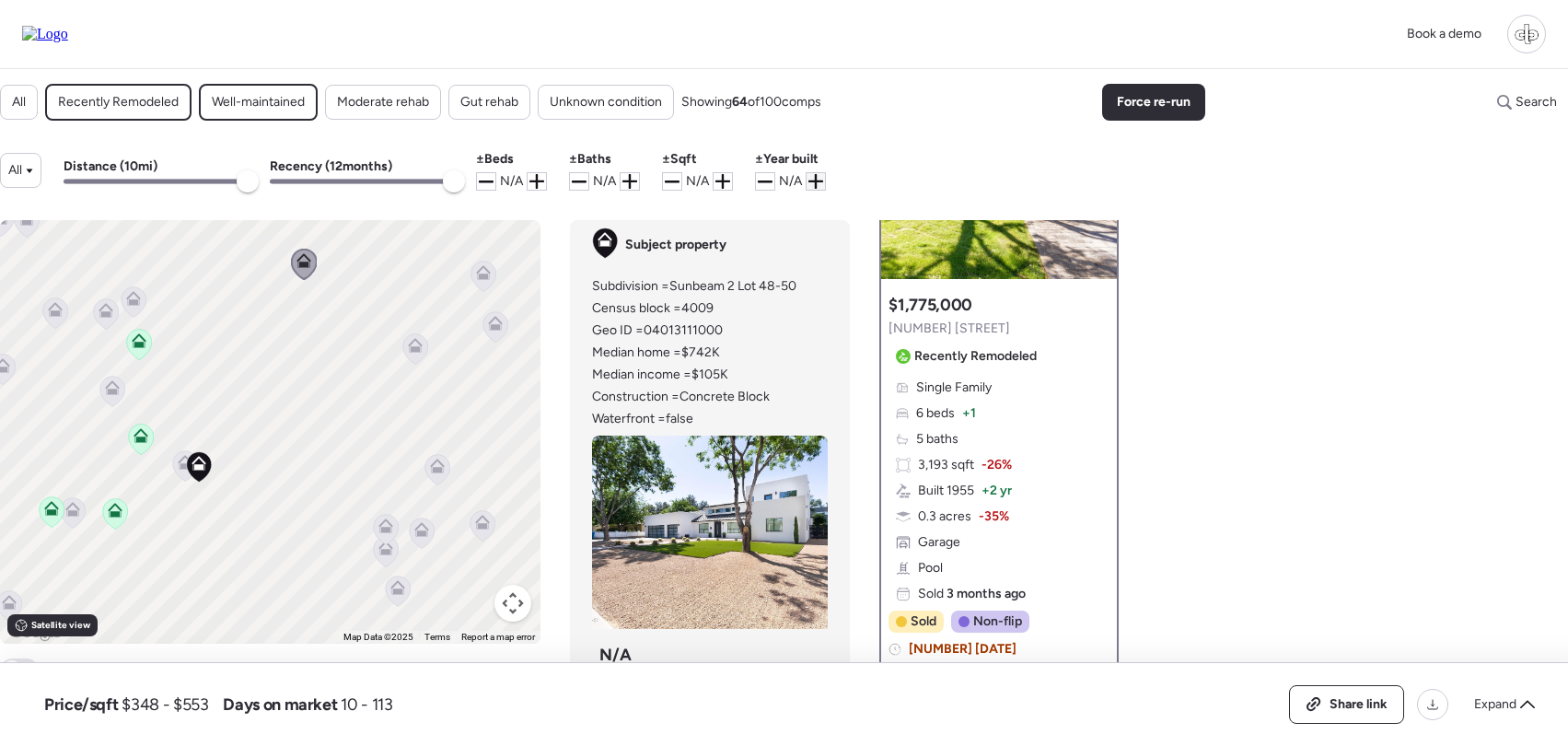 click 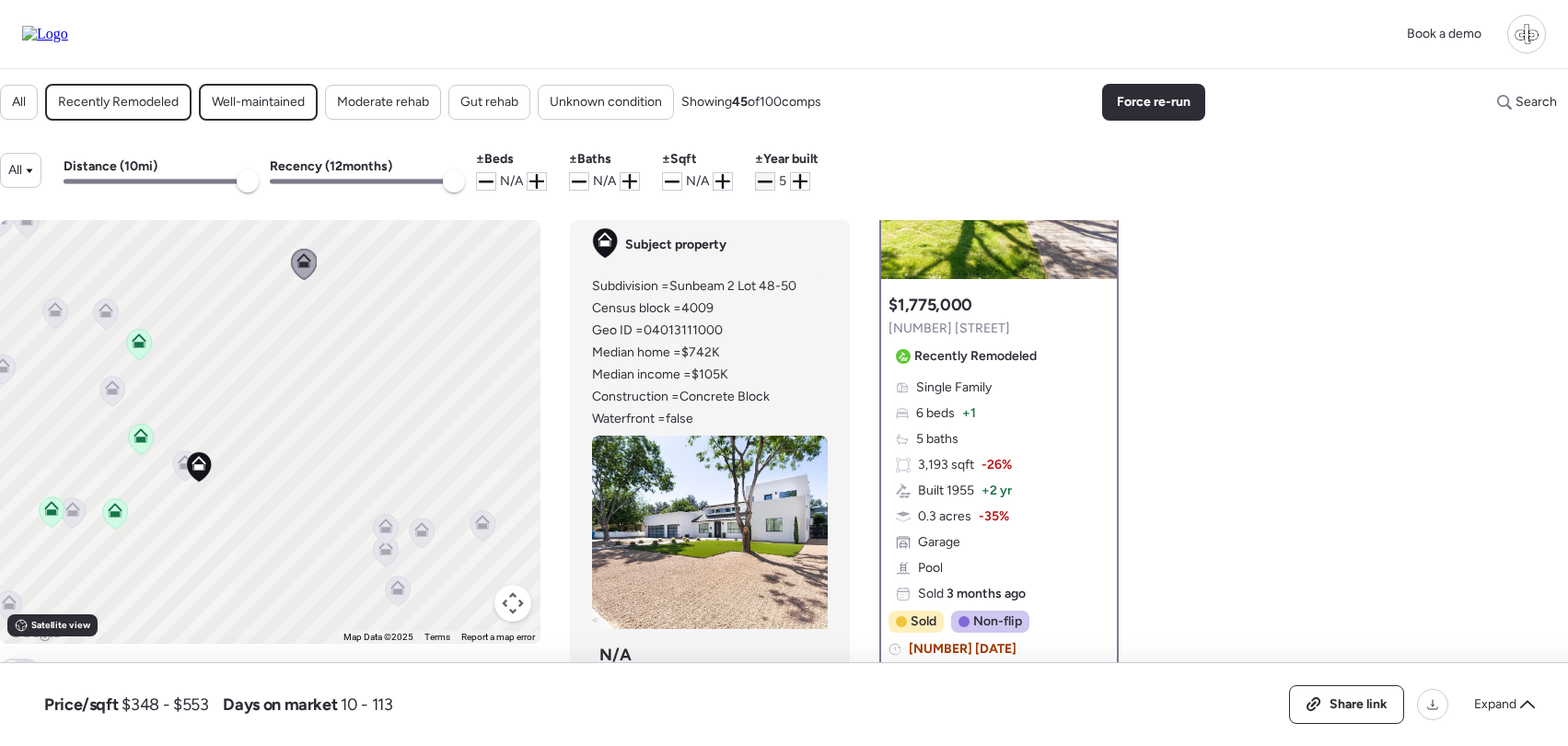 click at bounding box center (765, 181) 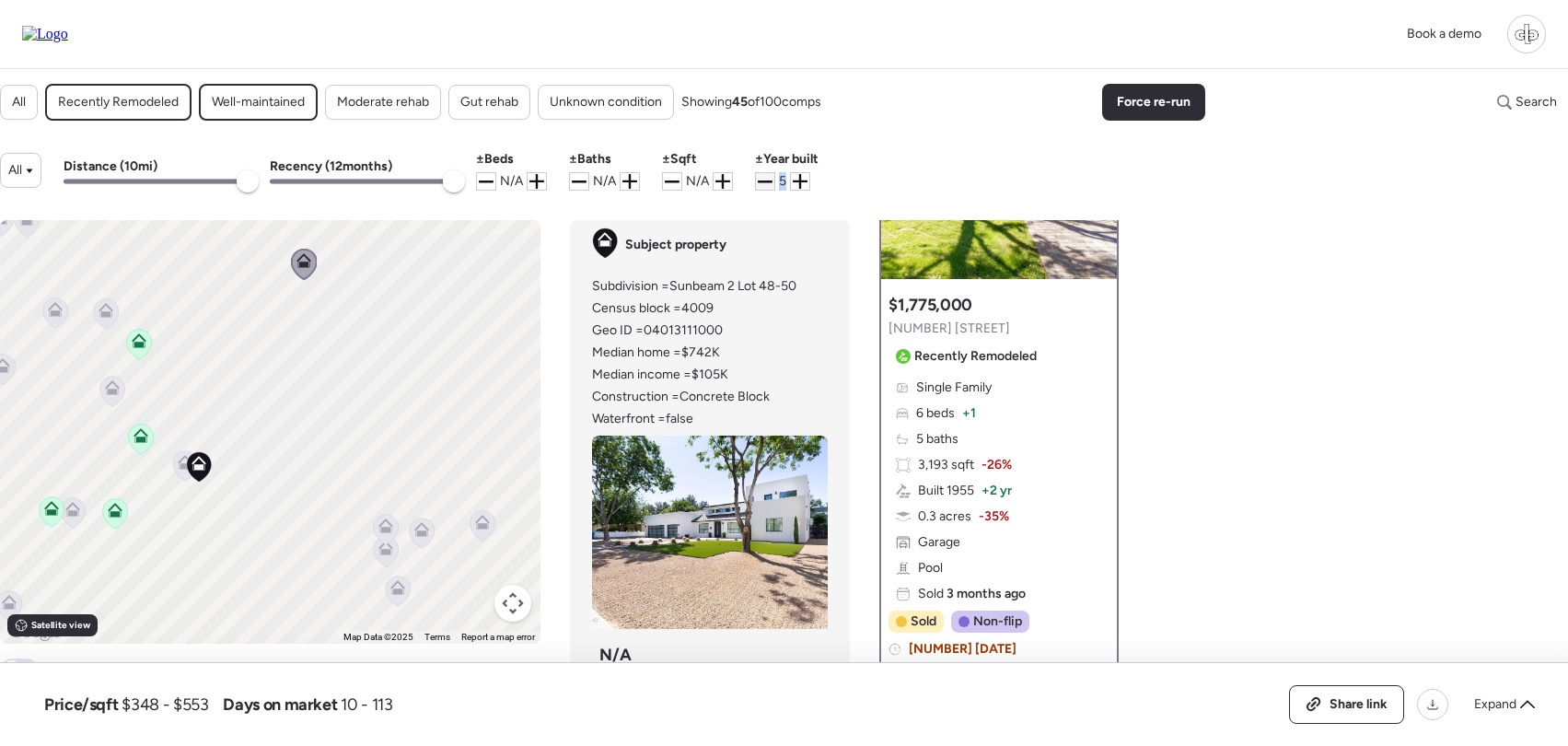 click at bounding box center [765, 181] 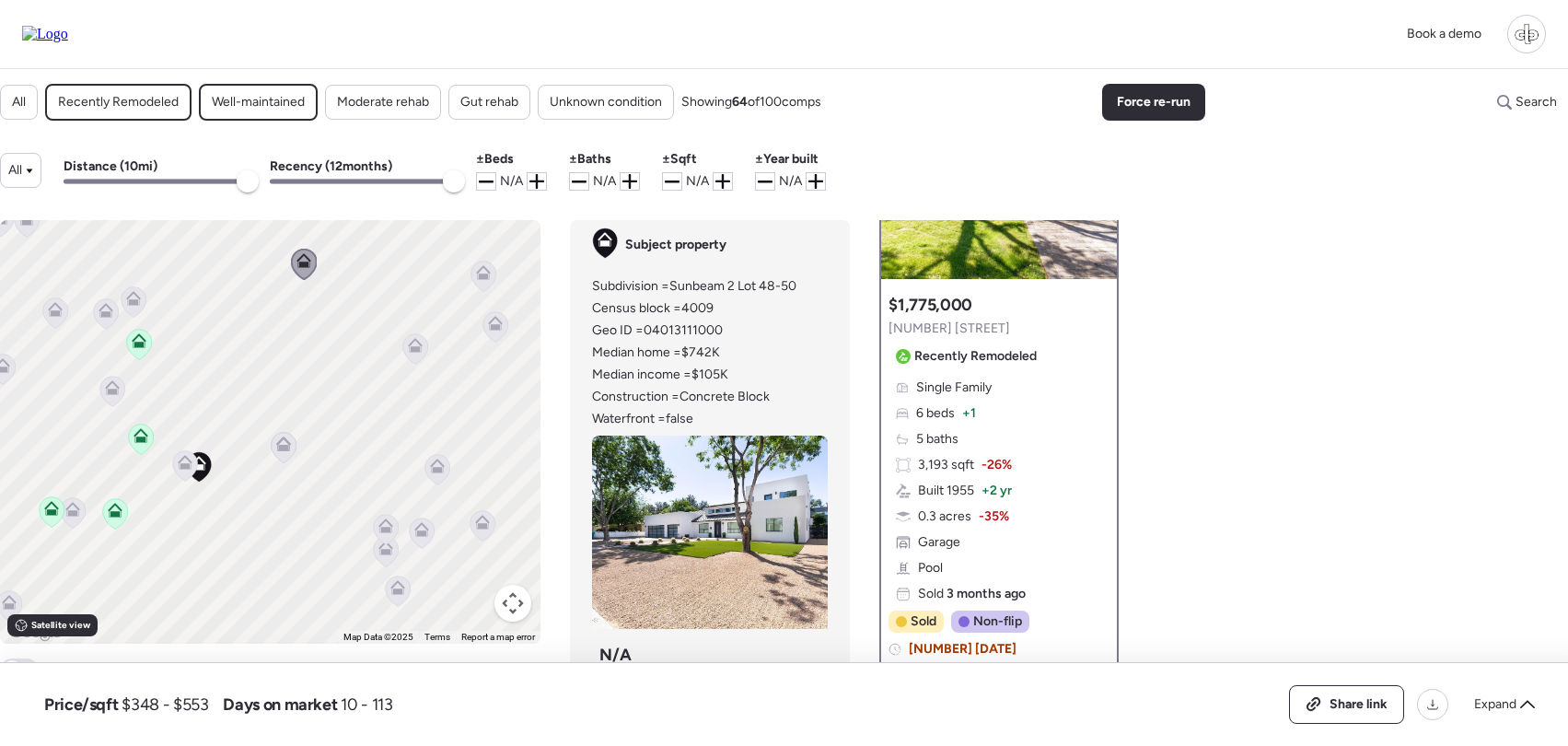 click on "All Distance ( 10  mi) Recency ( 12  months) ± Beds N/A ± Baths N/A ± Sqft N/A ± Year built N/A" at bounding box center (784, 170) 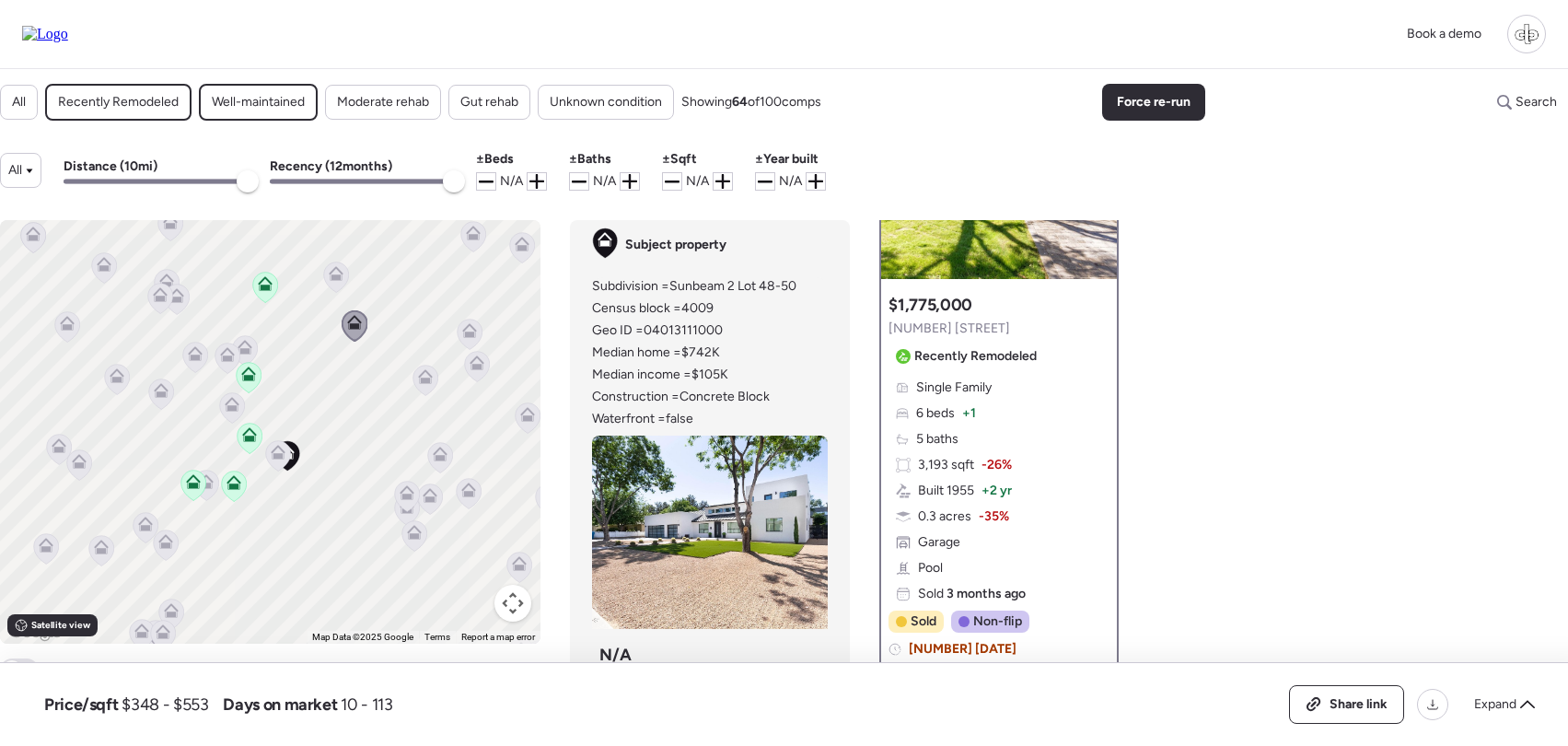 click 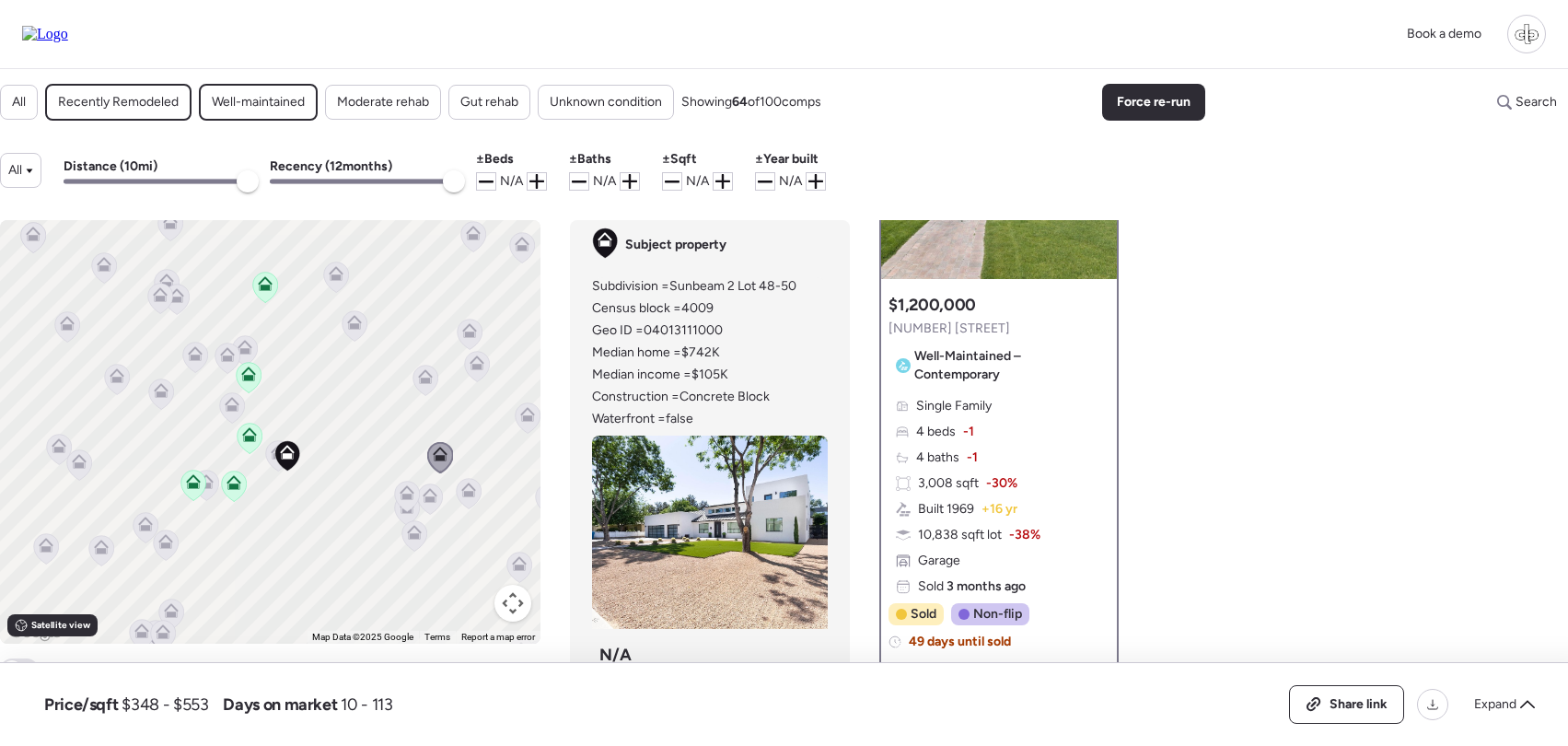 click 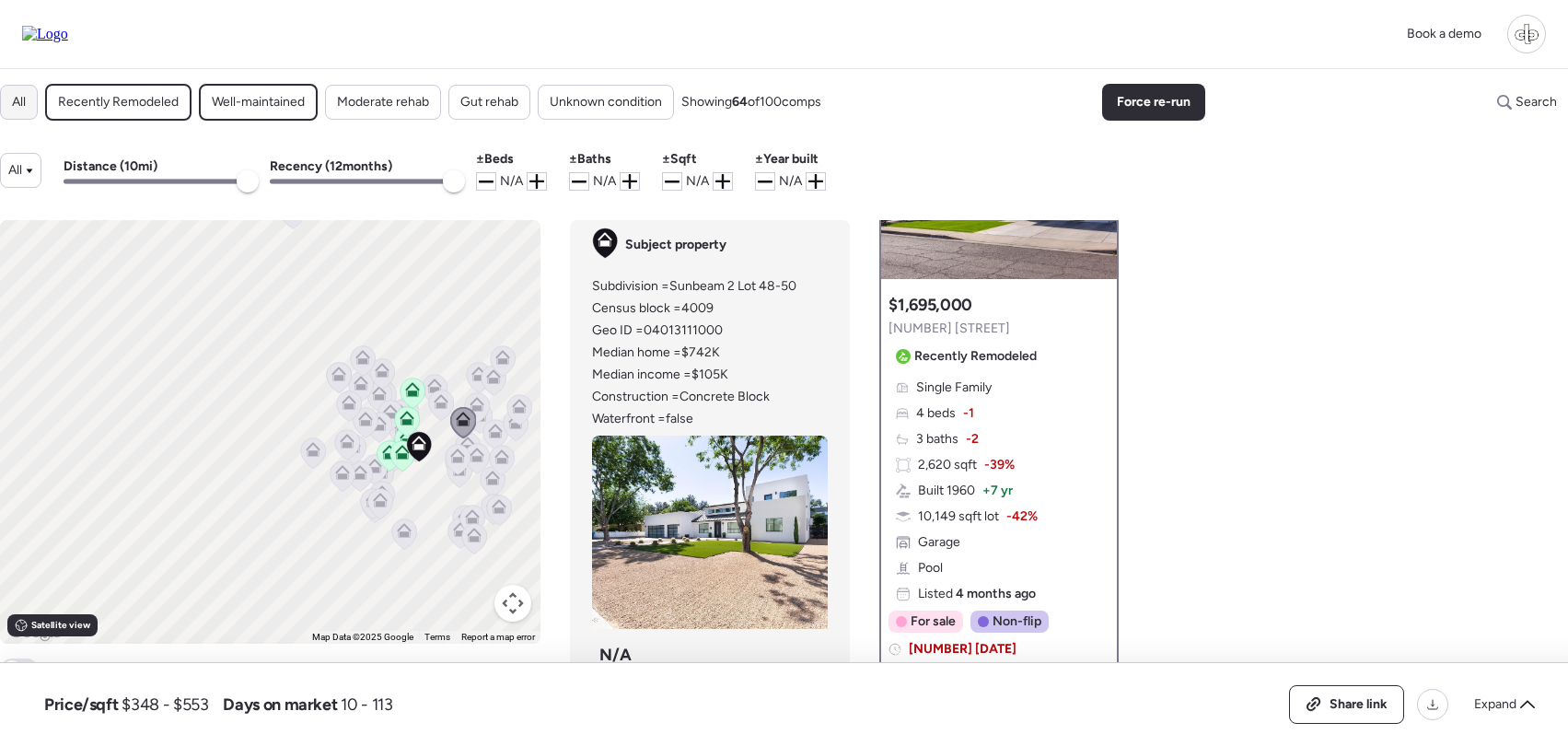 click on "All" at bounding box center [18, 102] 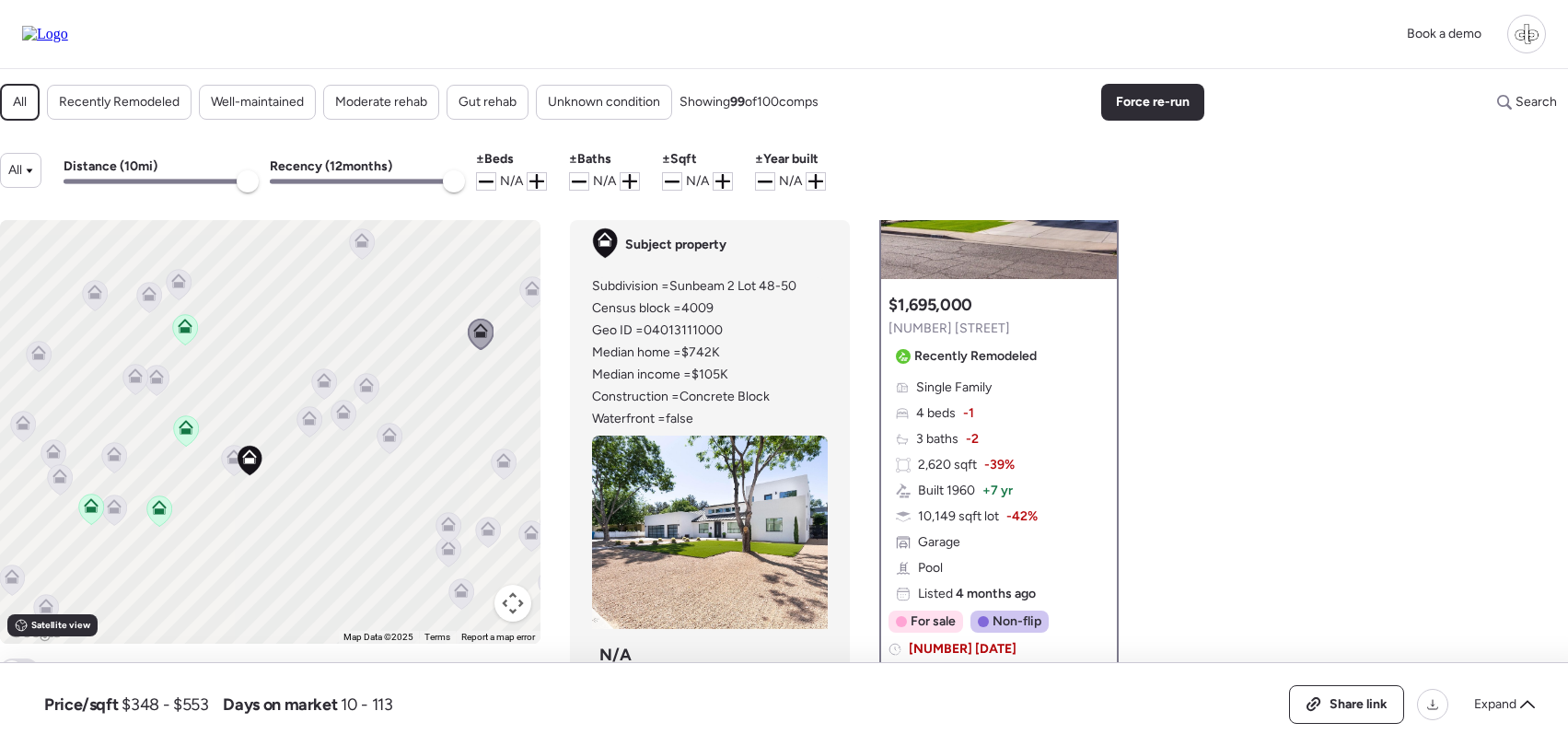click 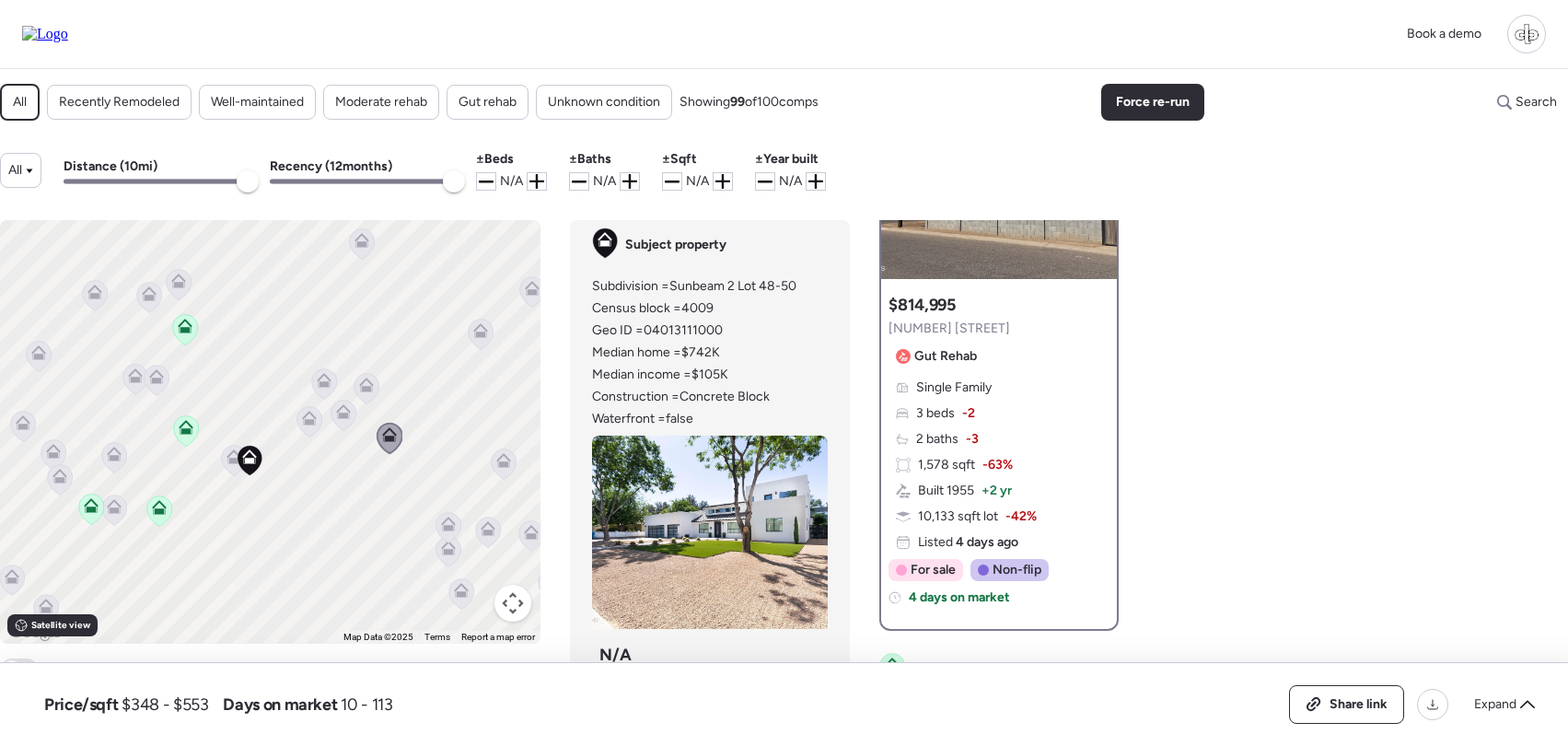 click 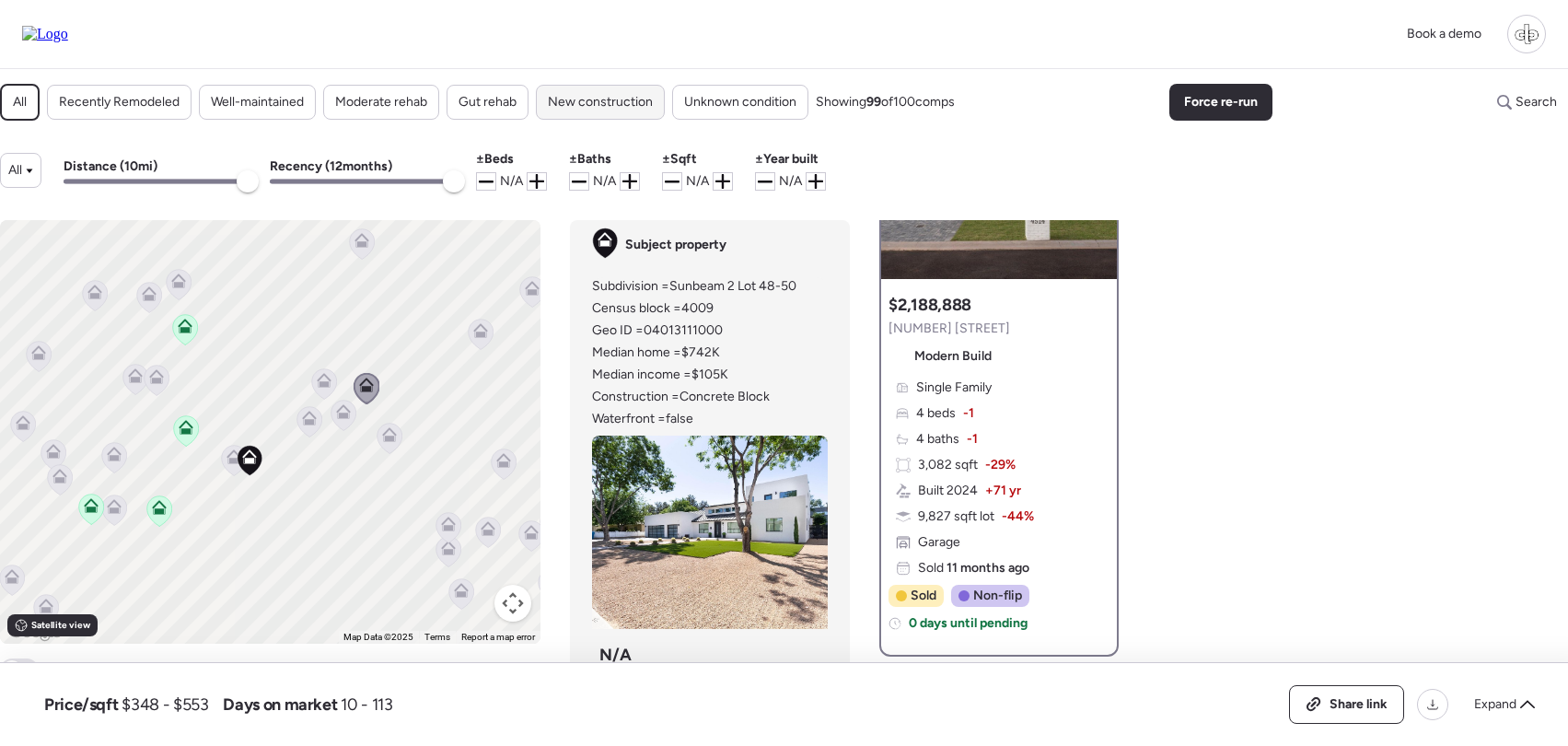 click on "New construction" at bounding box center [600, 102] 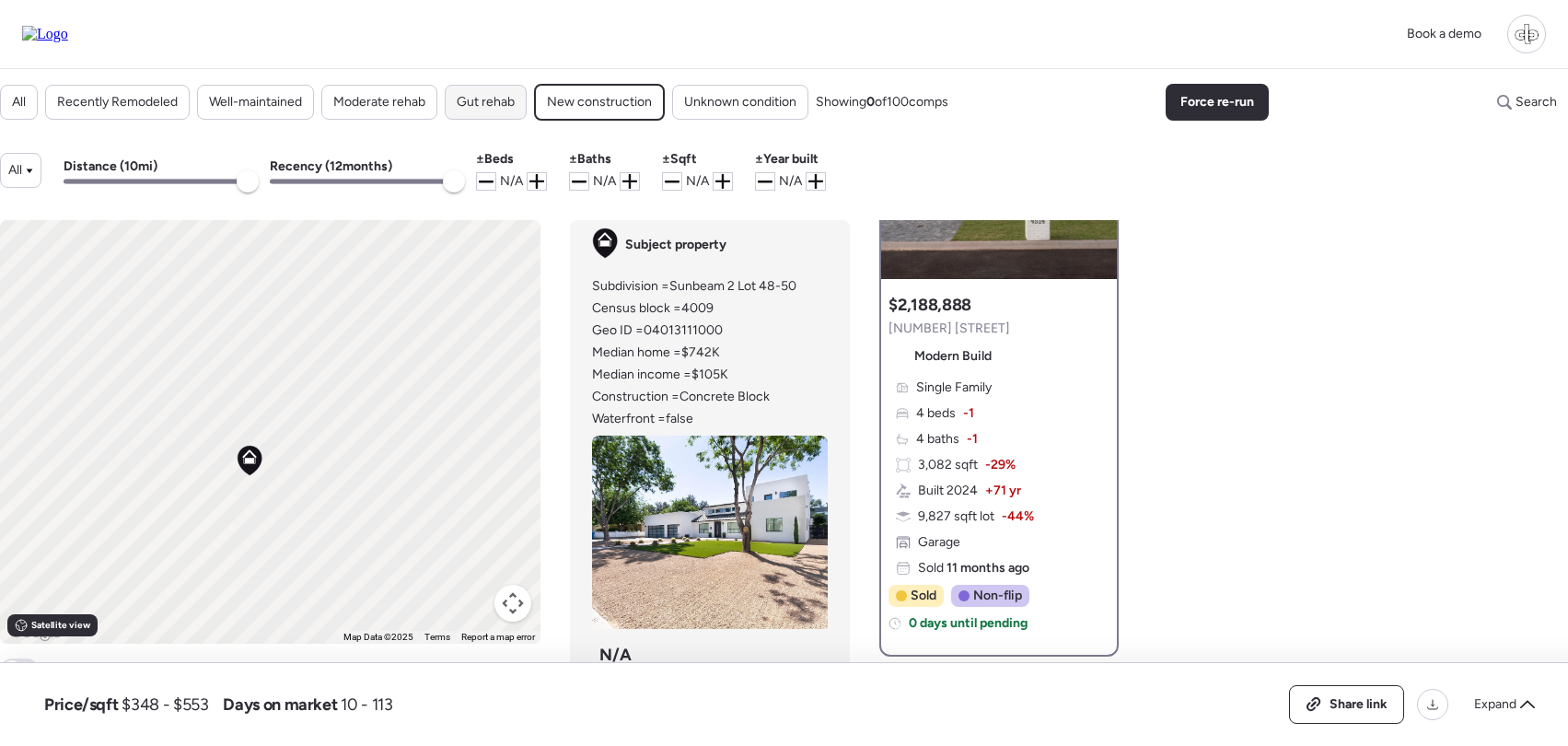 click on "Gut rehab" at bounding box center [485, 102] 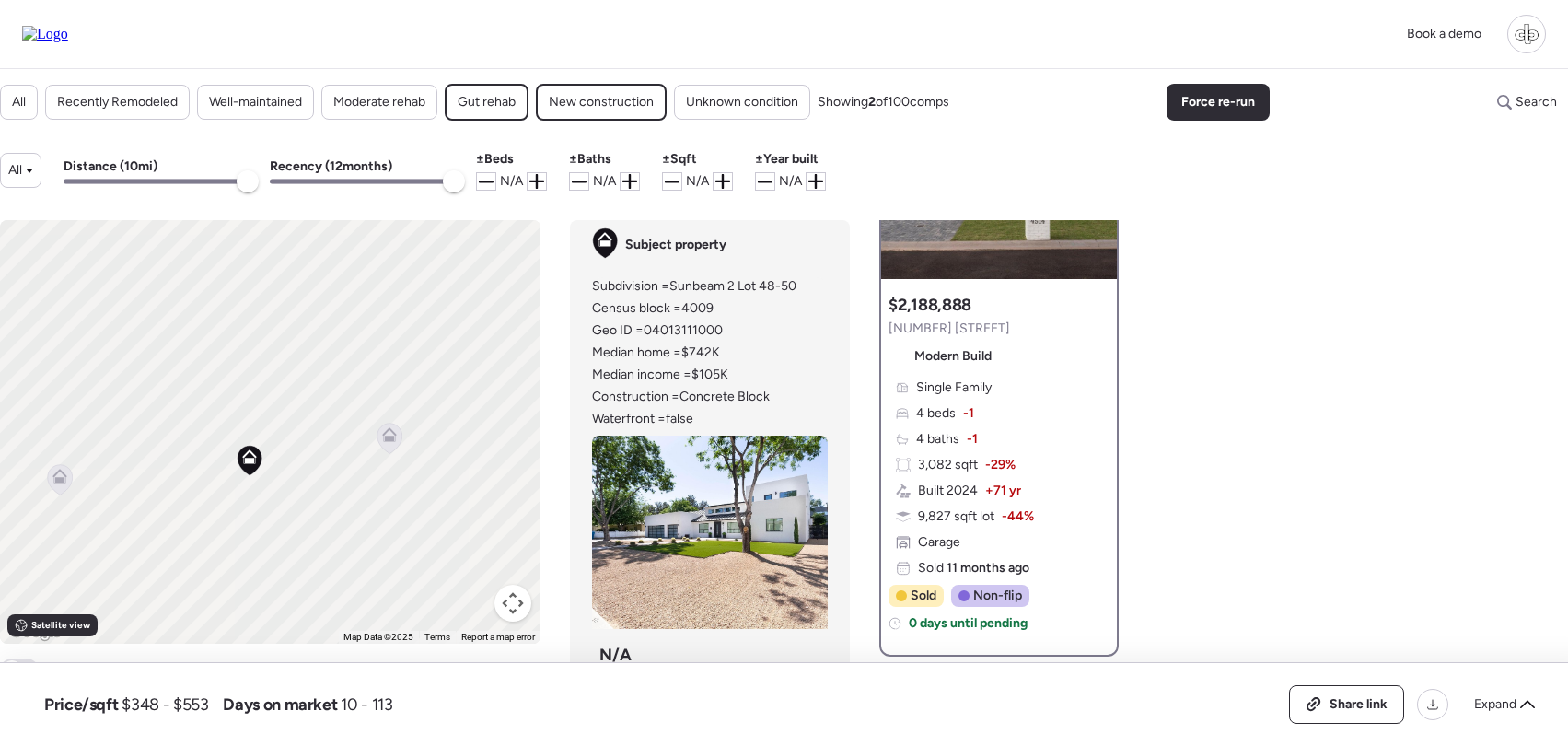 click on "New construction" at bounding box center (601, 102) 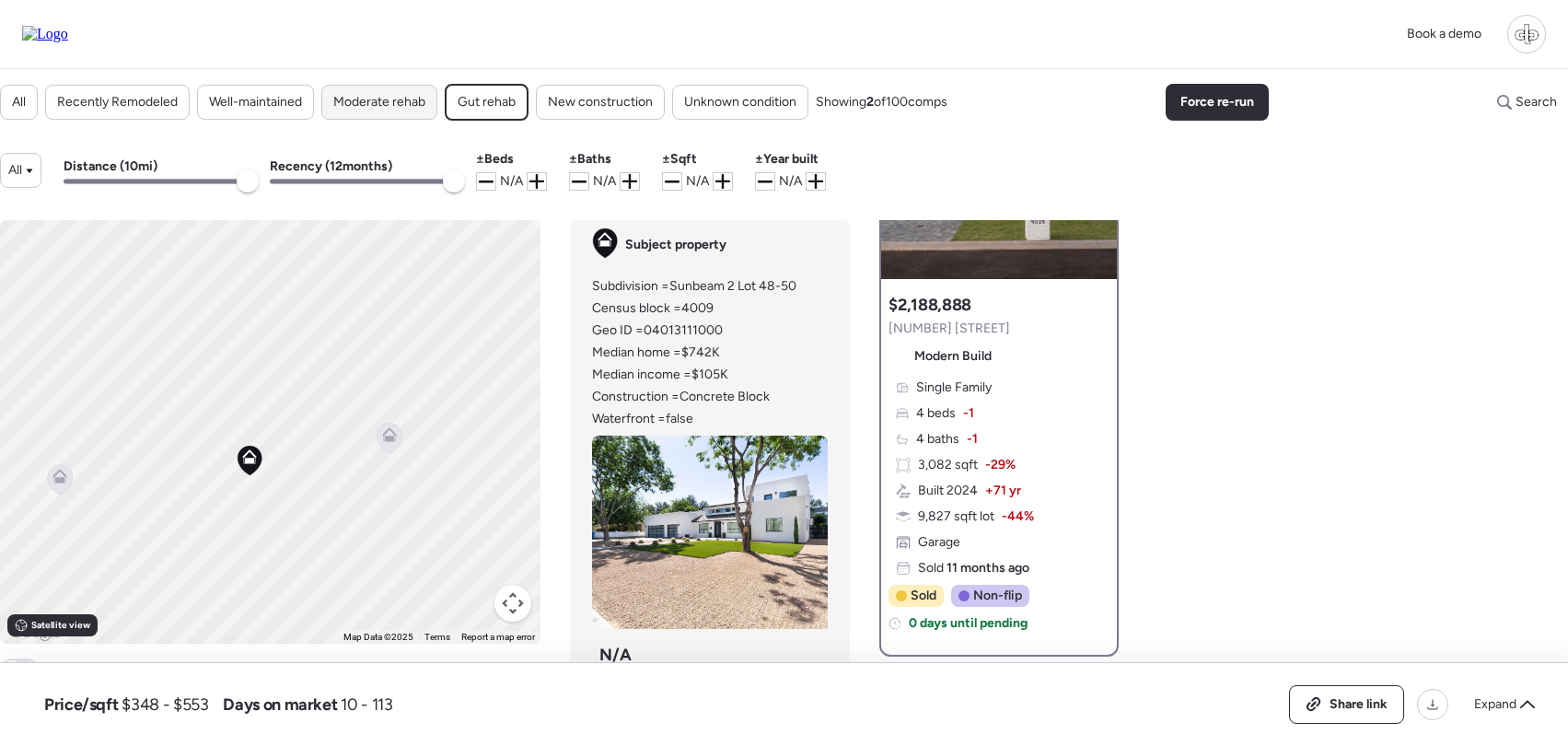 click on "Moderate rehab" at bounding box center (379, 102) 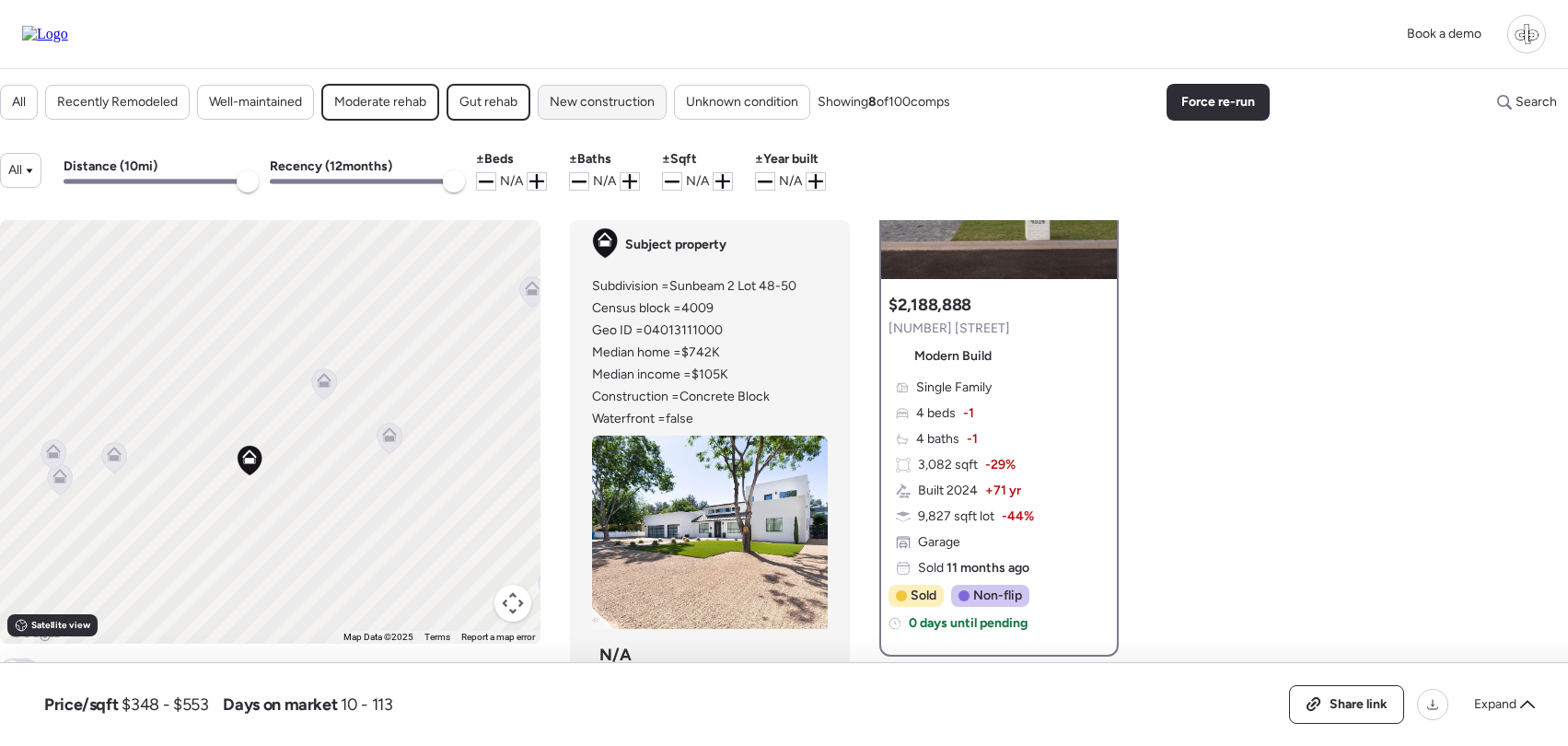 click on "New construction" at bounding box center [602, 102] 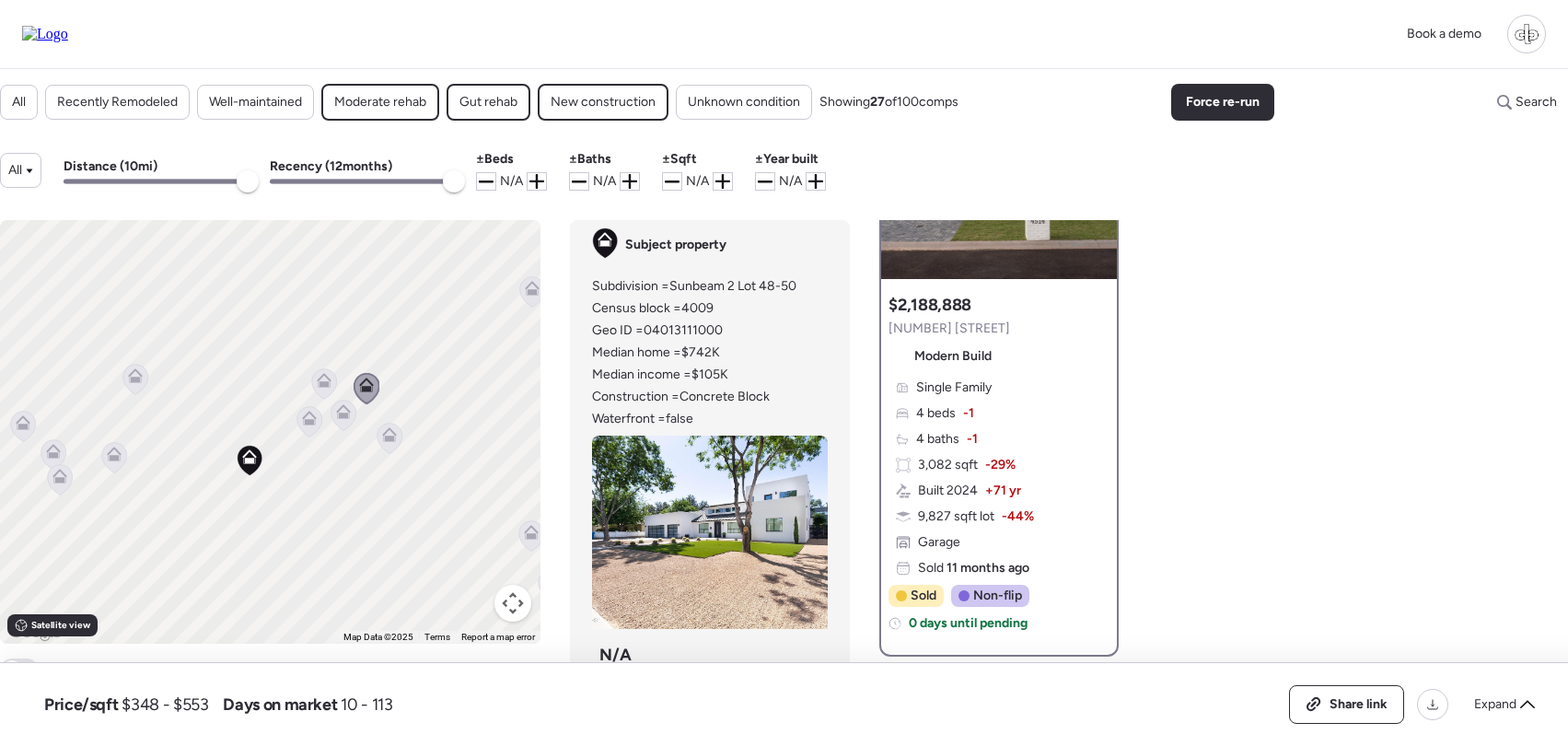 click on "Gut rehab" at bounding box center (488, 102) 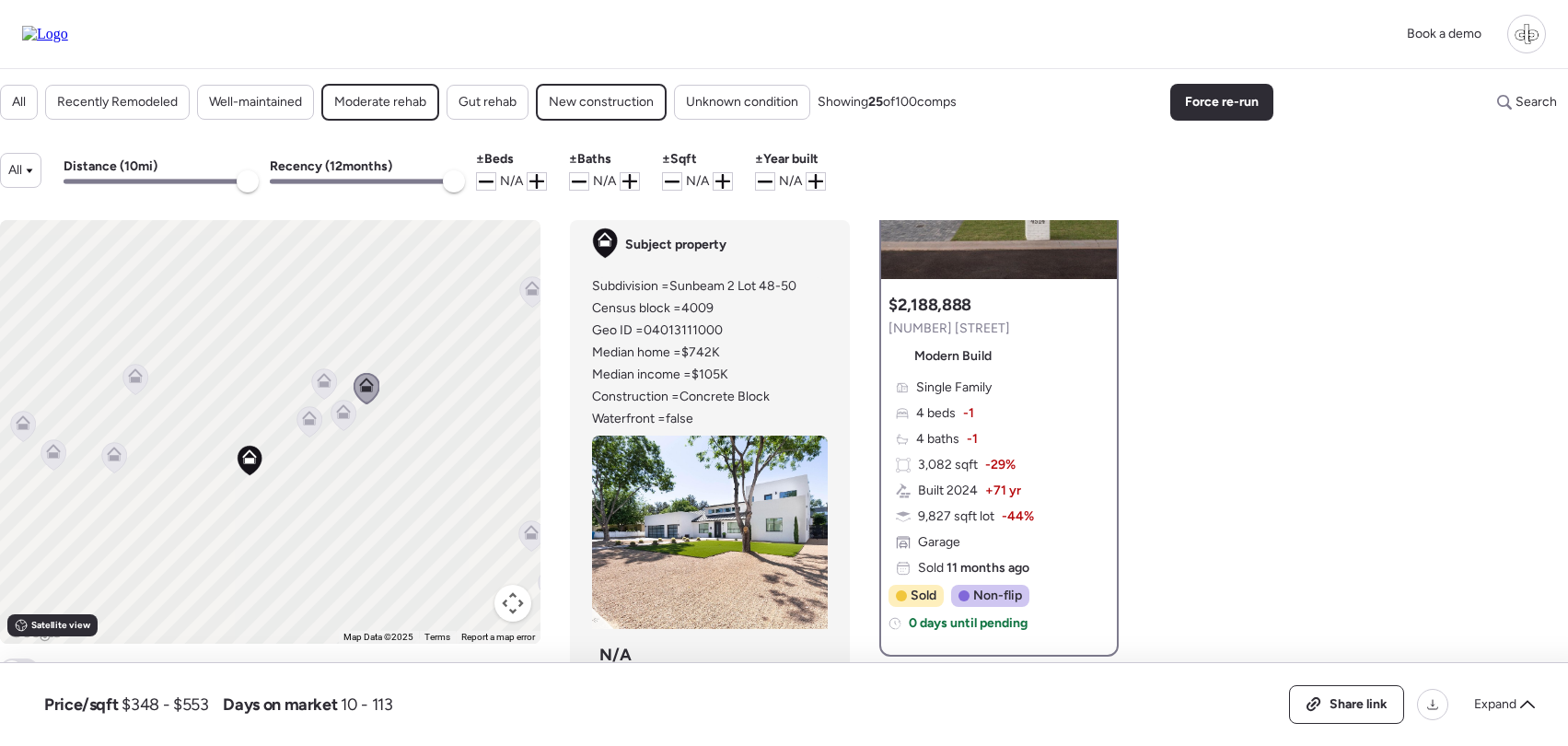 click on "Moderate rehab" at bounding box center (380, 102) 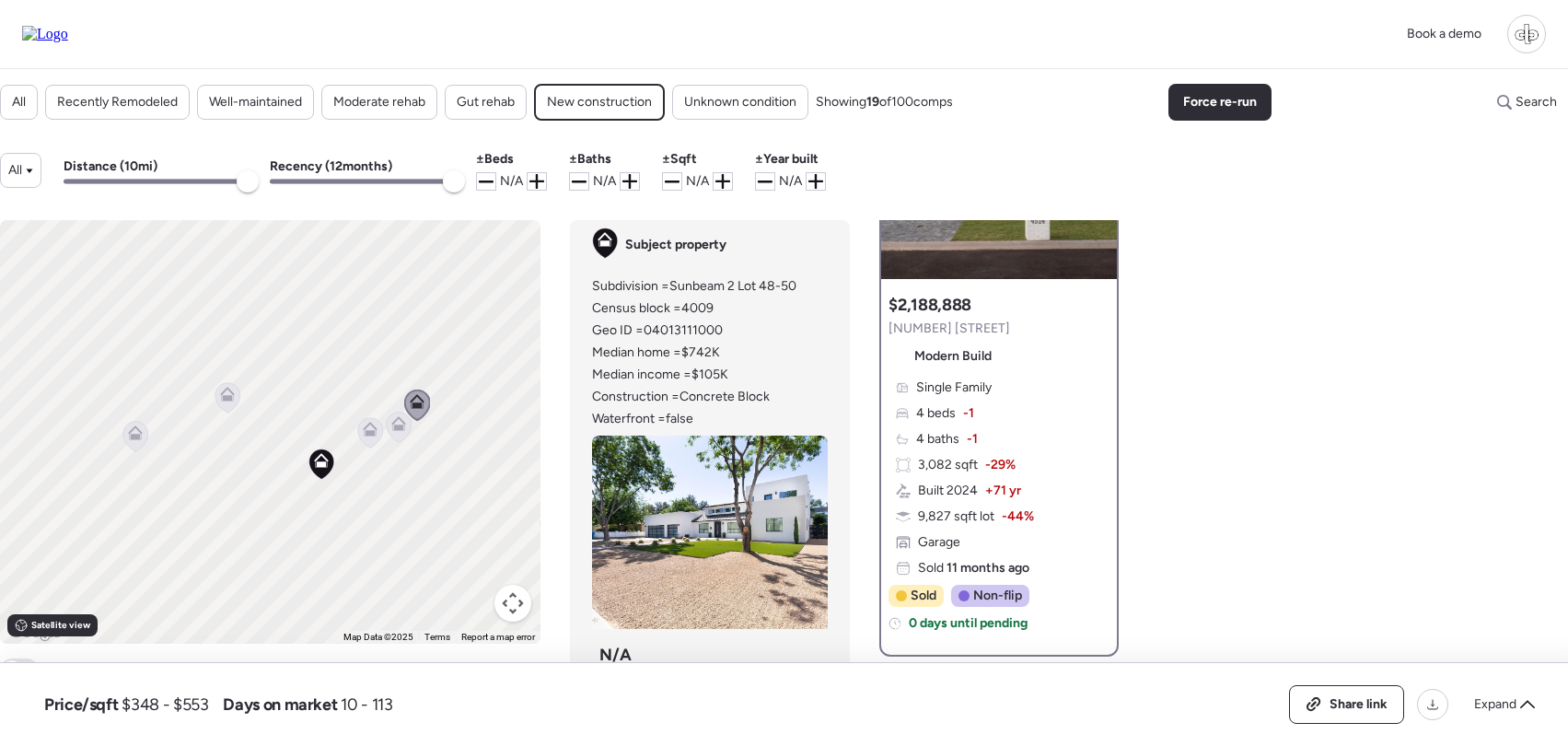 click 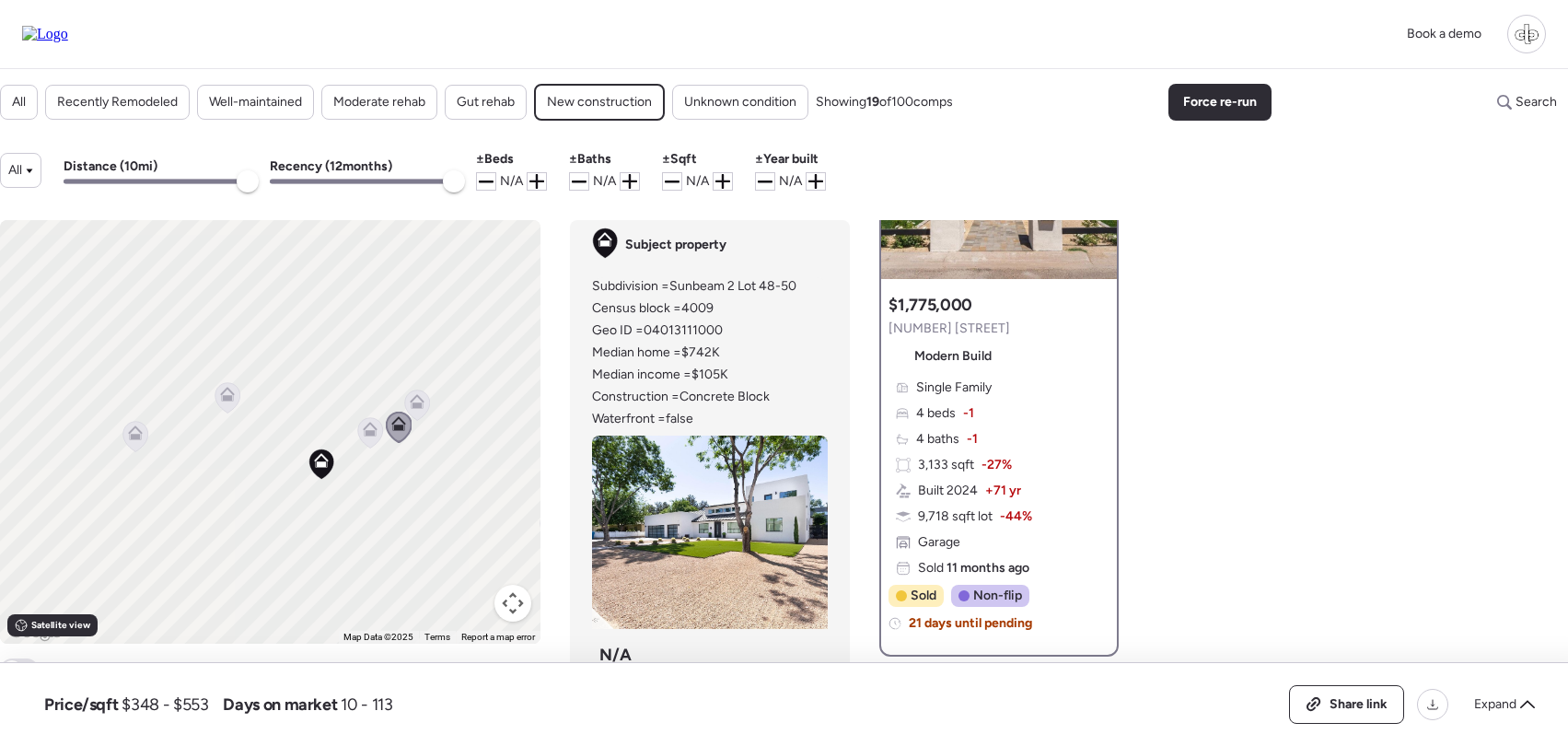click 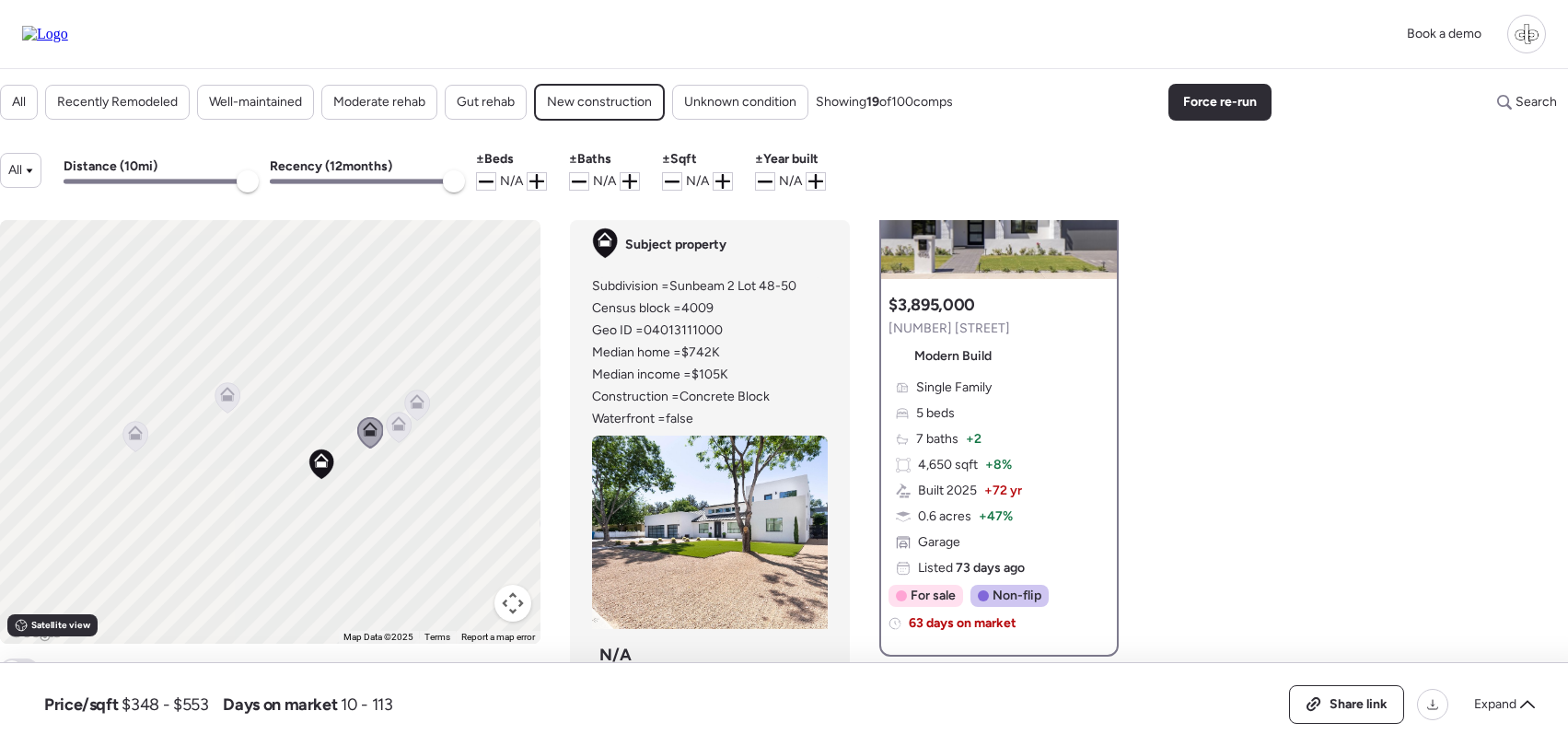 click 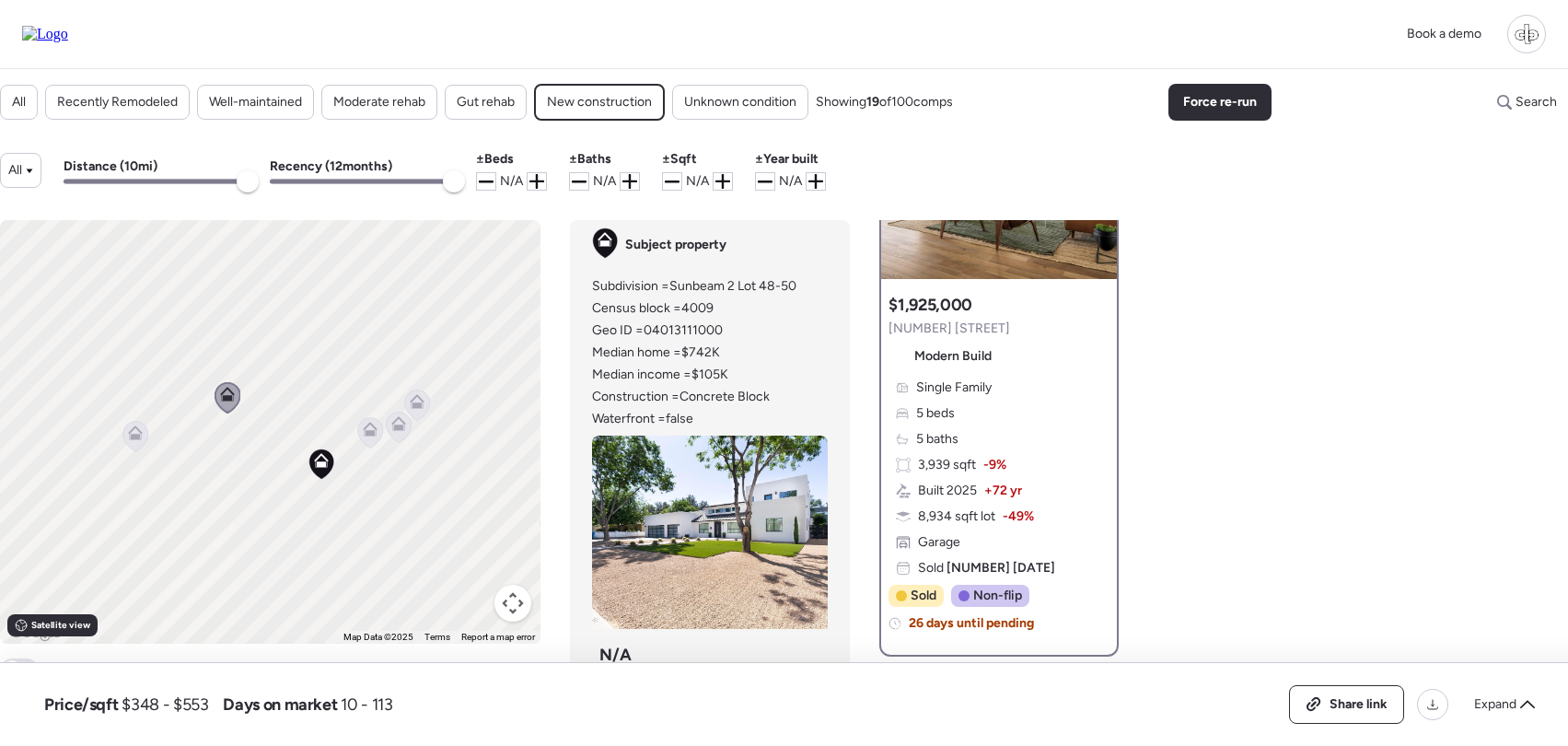 click 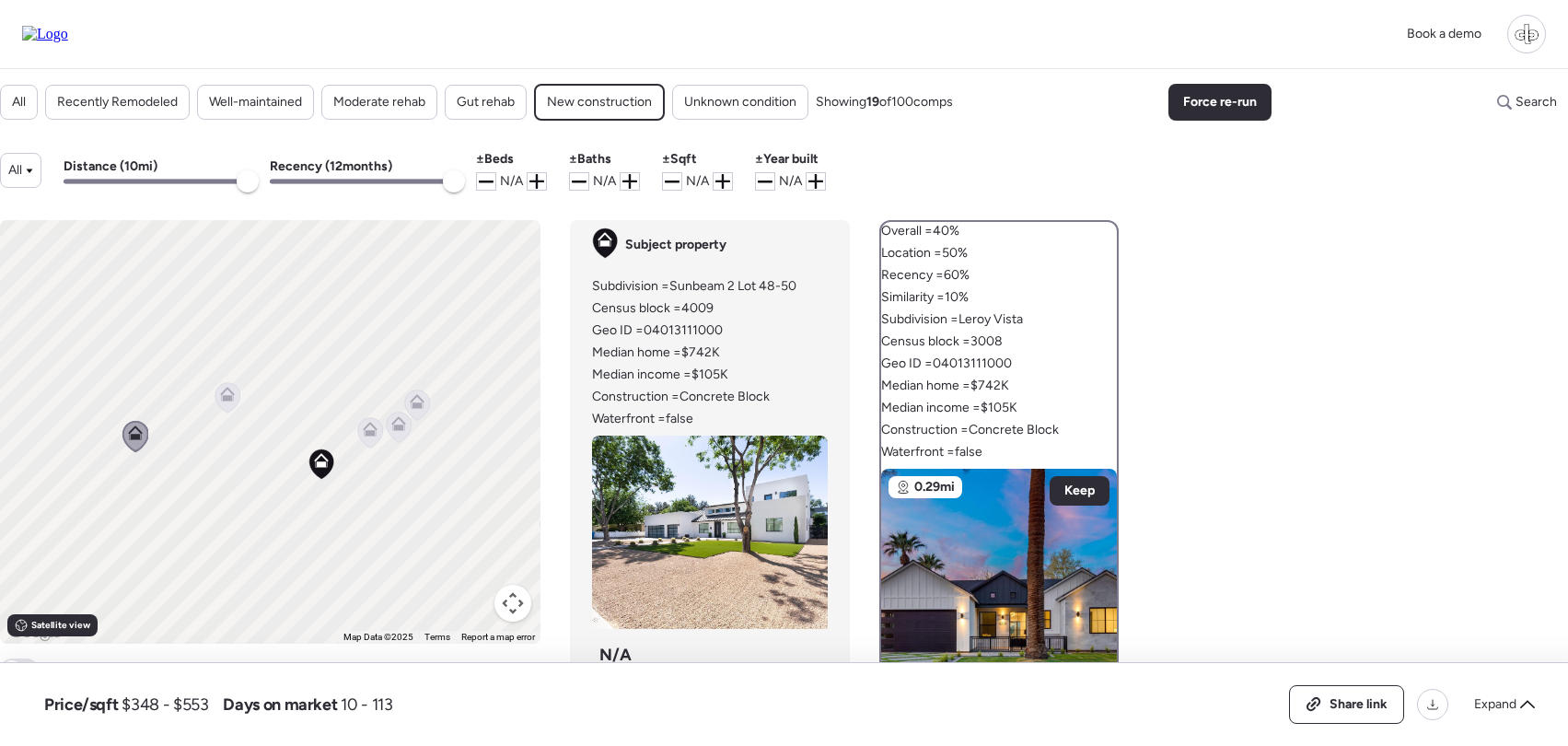 scroll, scrollTop: 0, scrollLeft: 0, axis: both 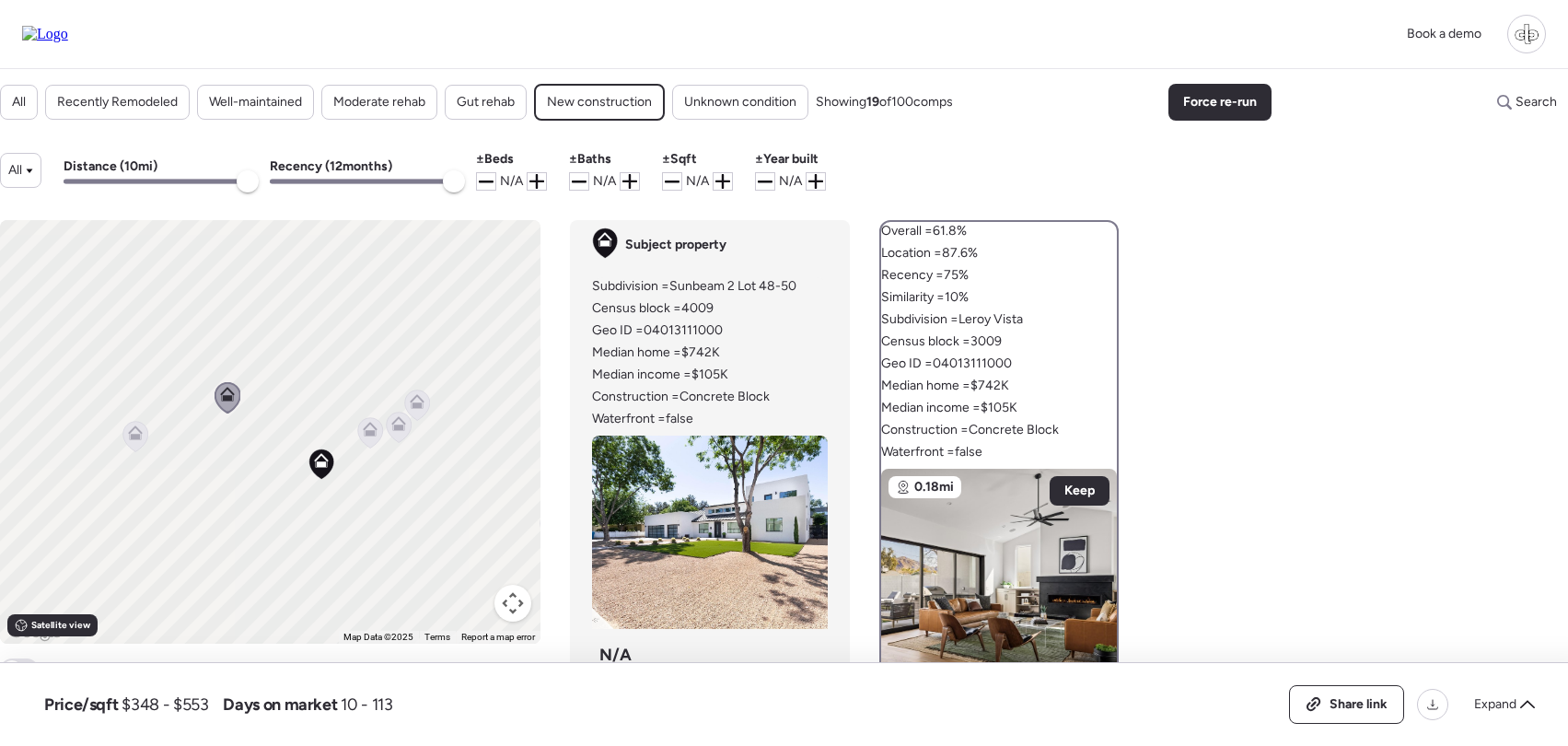 click 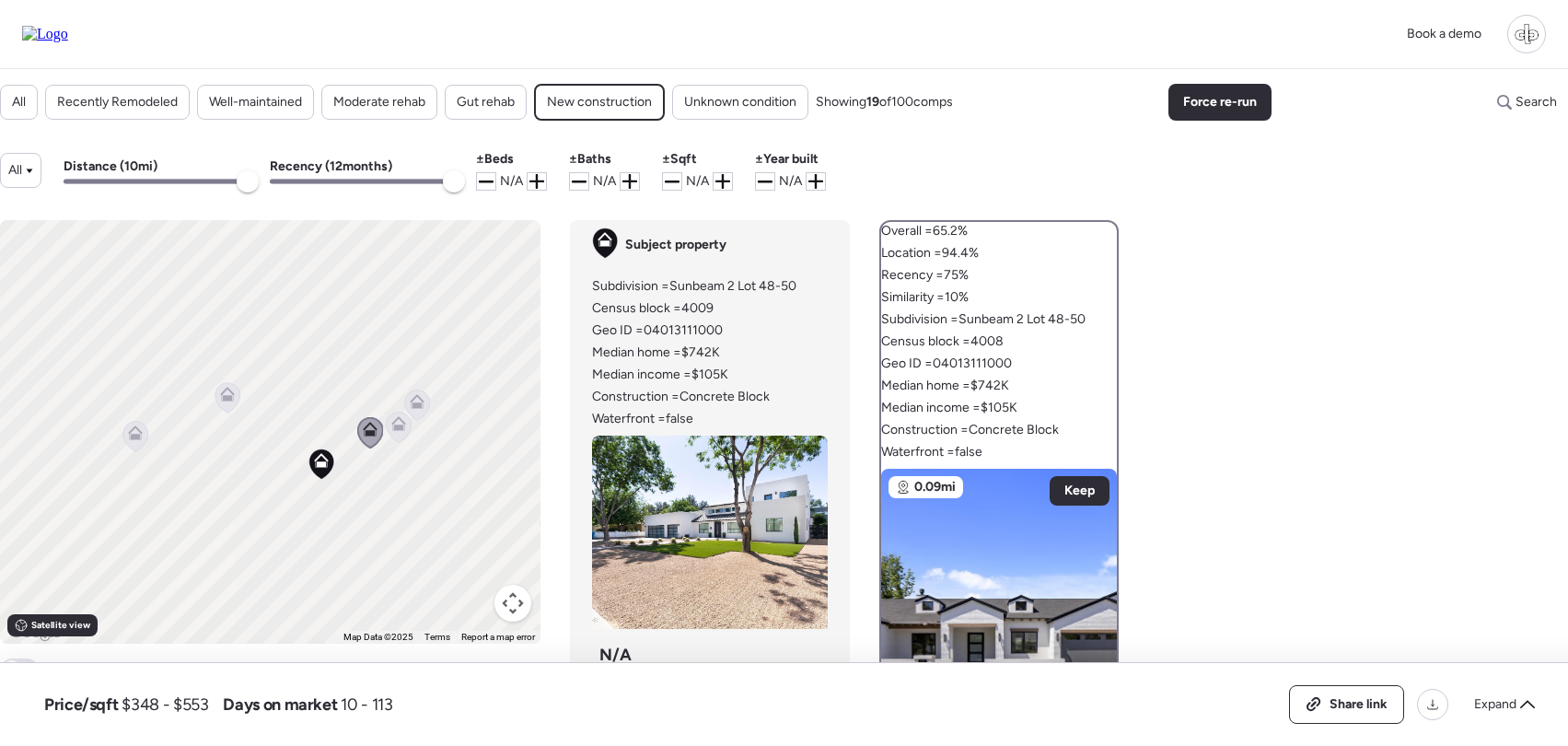 click at bounding box center [399, 428] 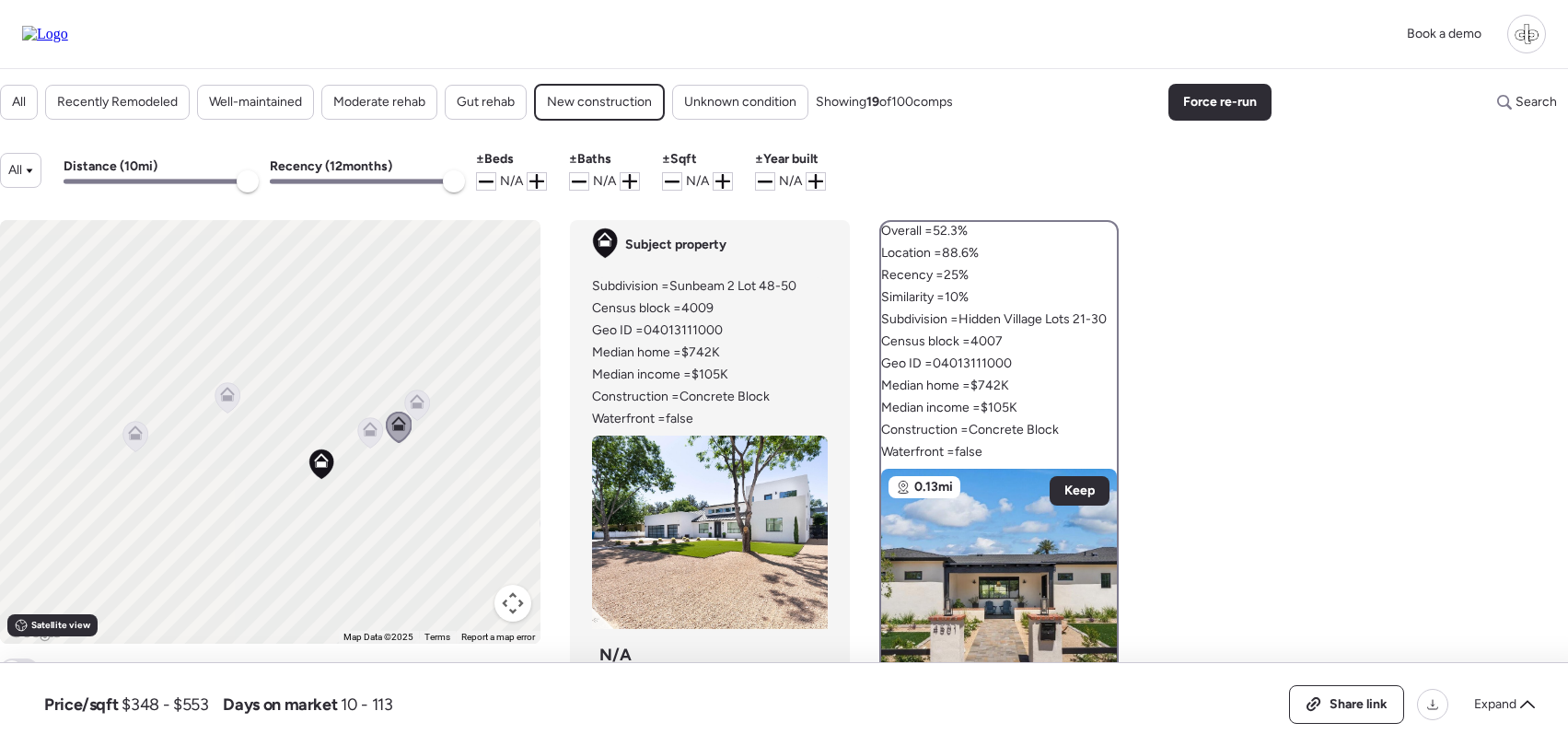 click 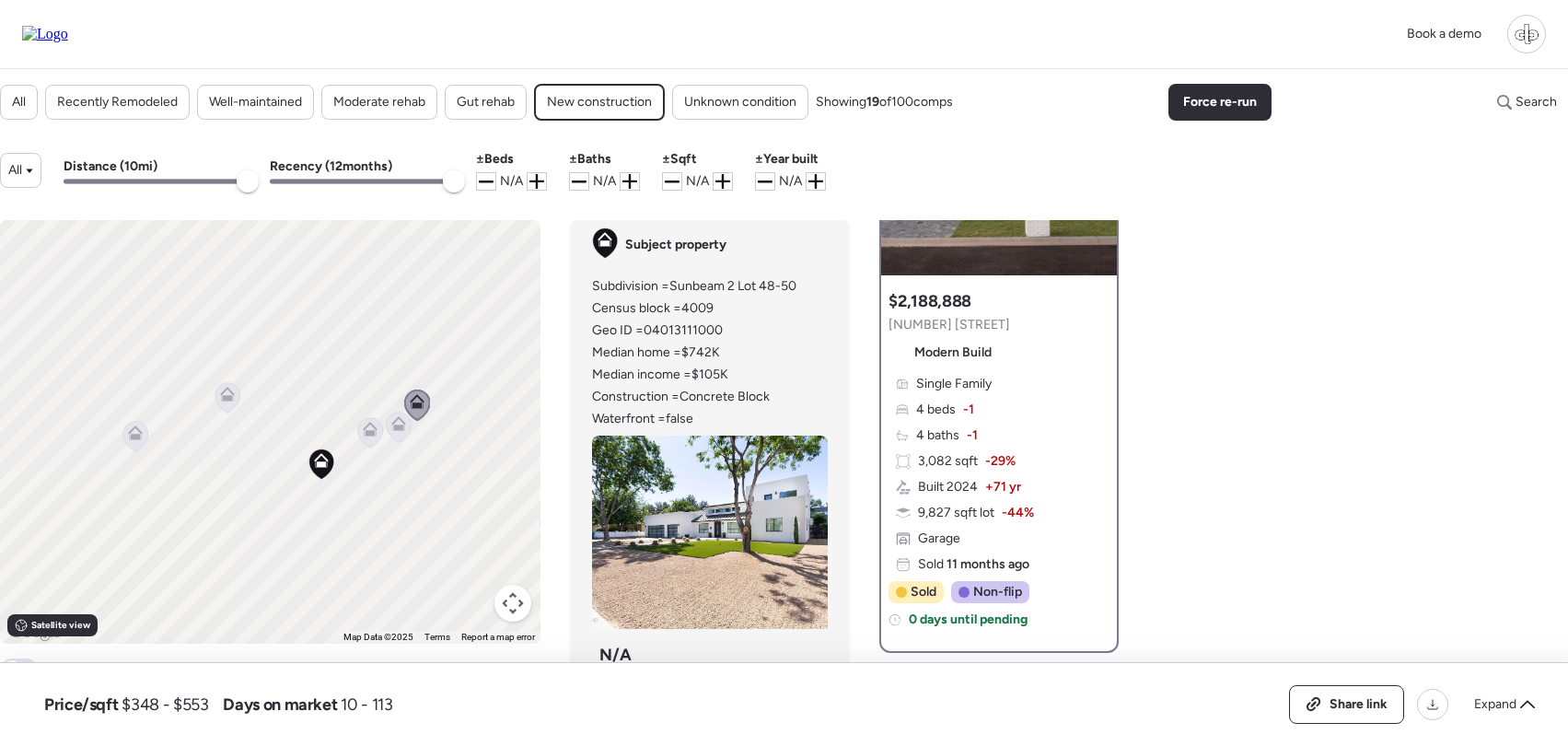 scroll, scrollTop: 420, scrollLeft: 0, axis: vertical 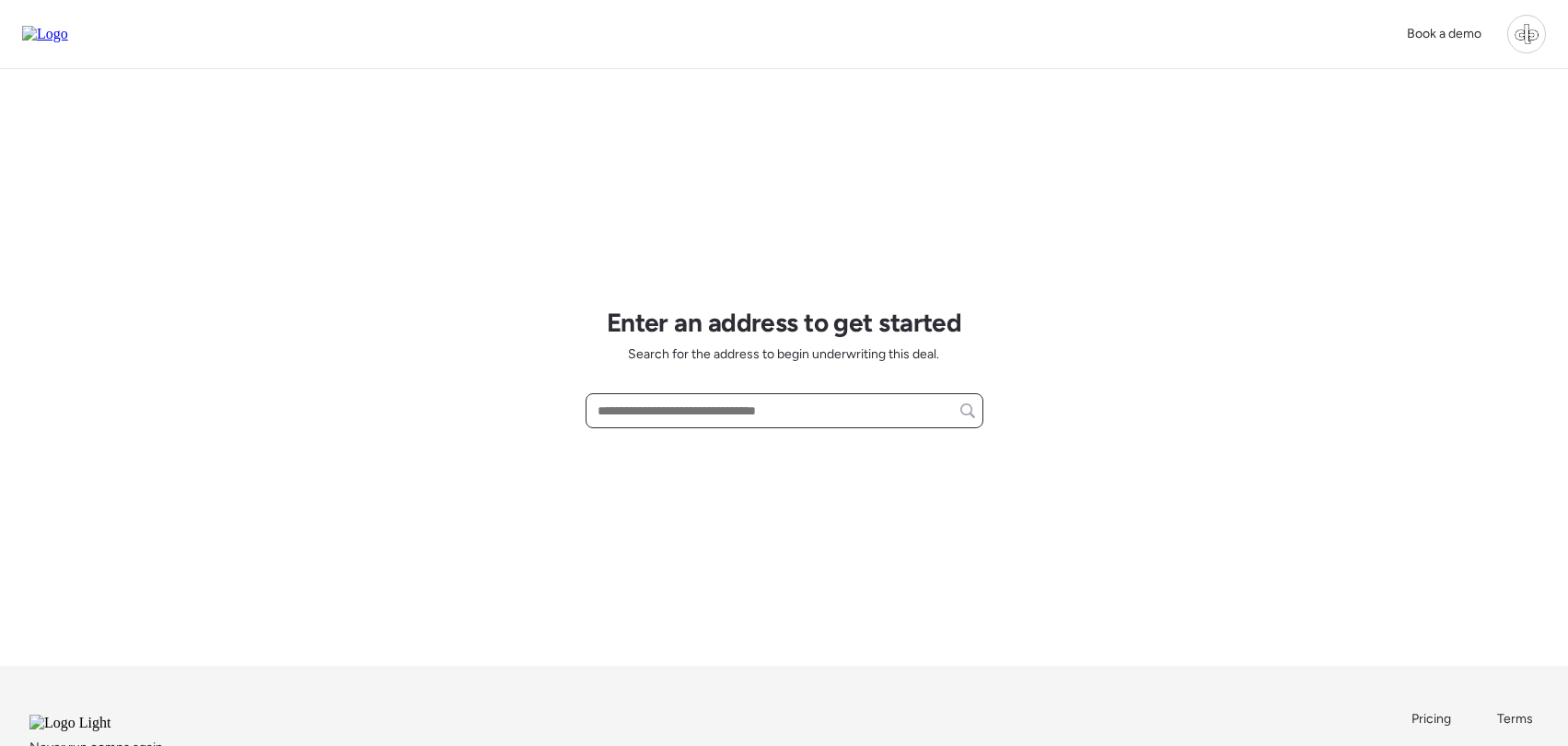 click at bounding box center (784, 411) 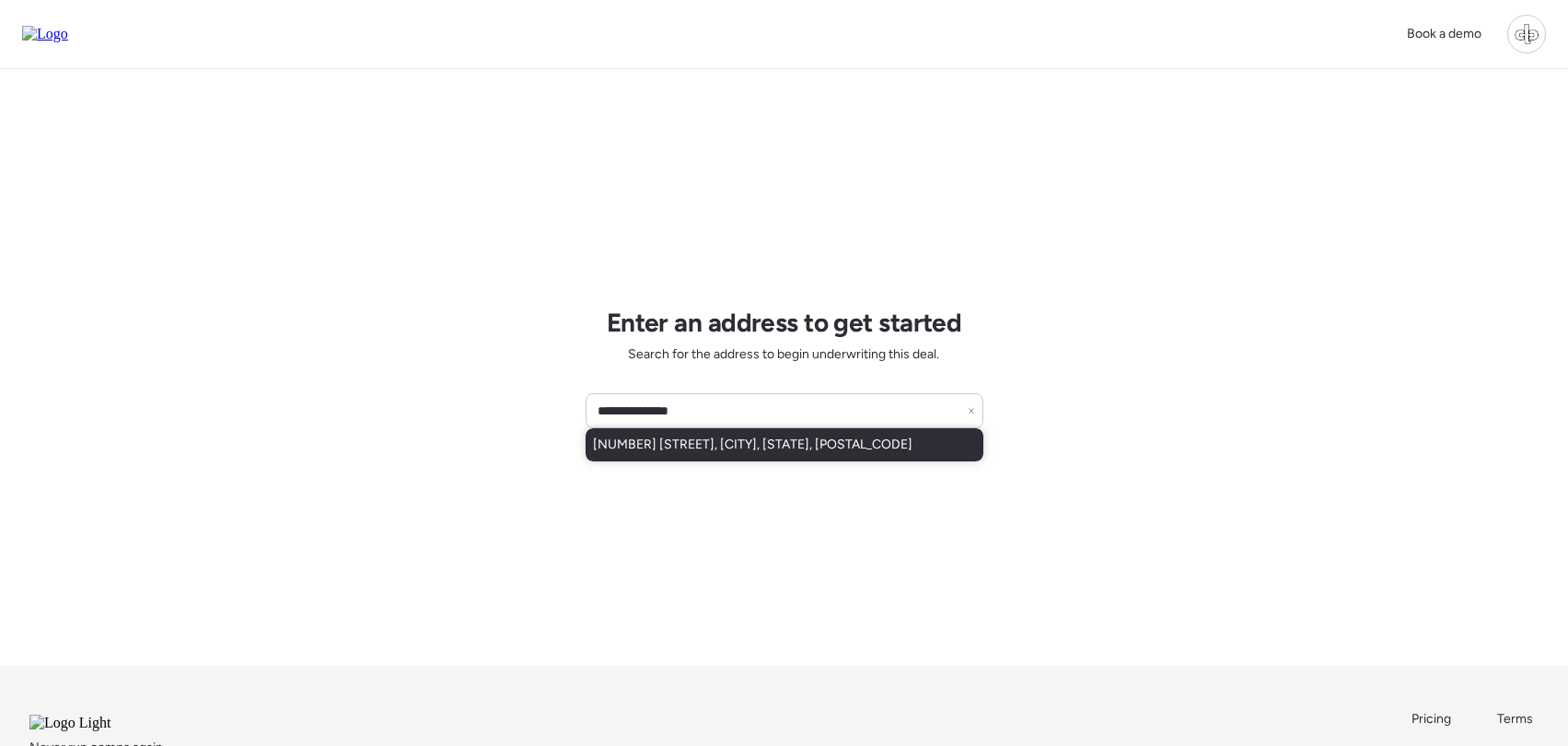 click on "[NUMBER] [STREET], [CITY], [STATE], [POSTAL_CODE]" at bounding box center (752, 445) 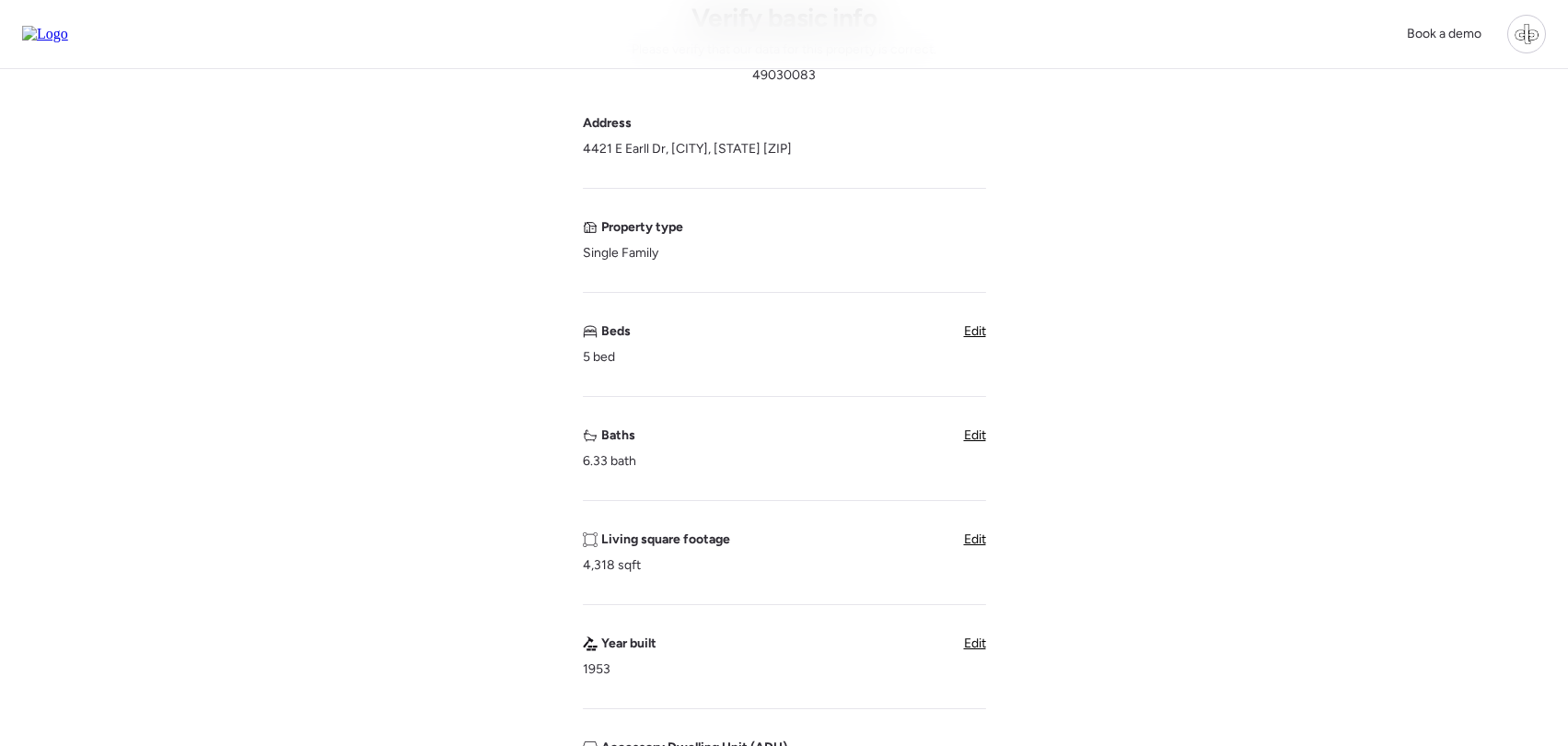 scroll, scrollTop: 157, scrollLeft: 0, axis: vertical 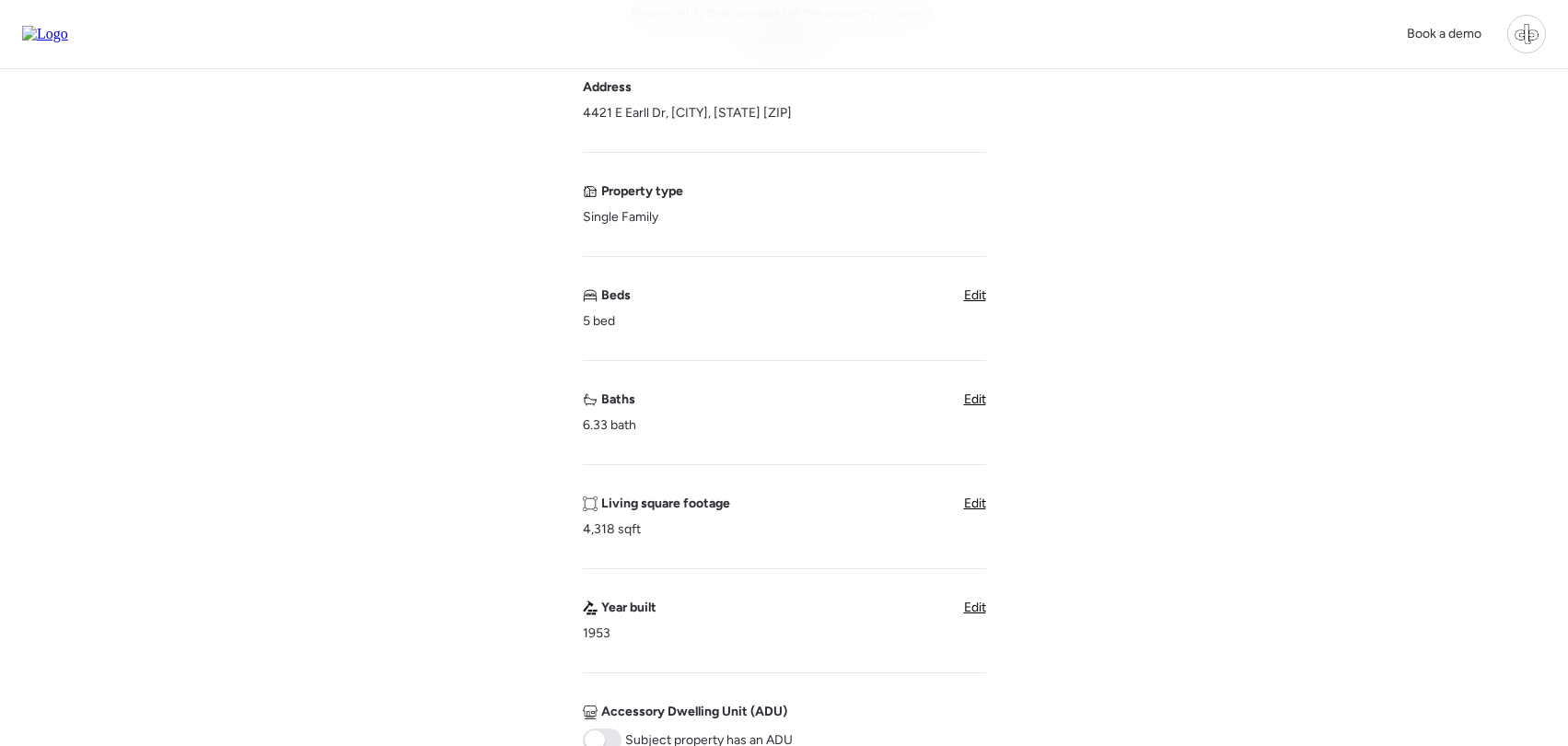 click on "Edit" at bounding box center (975, 399) 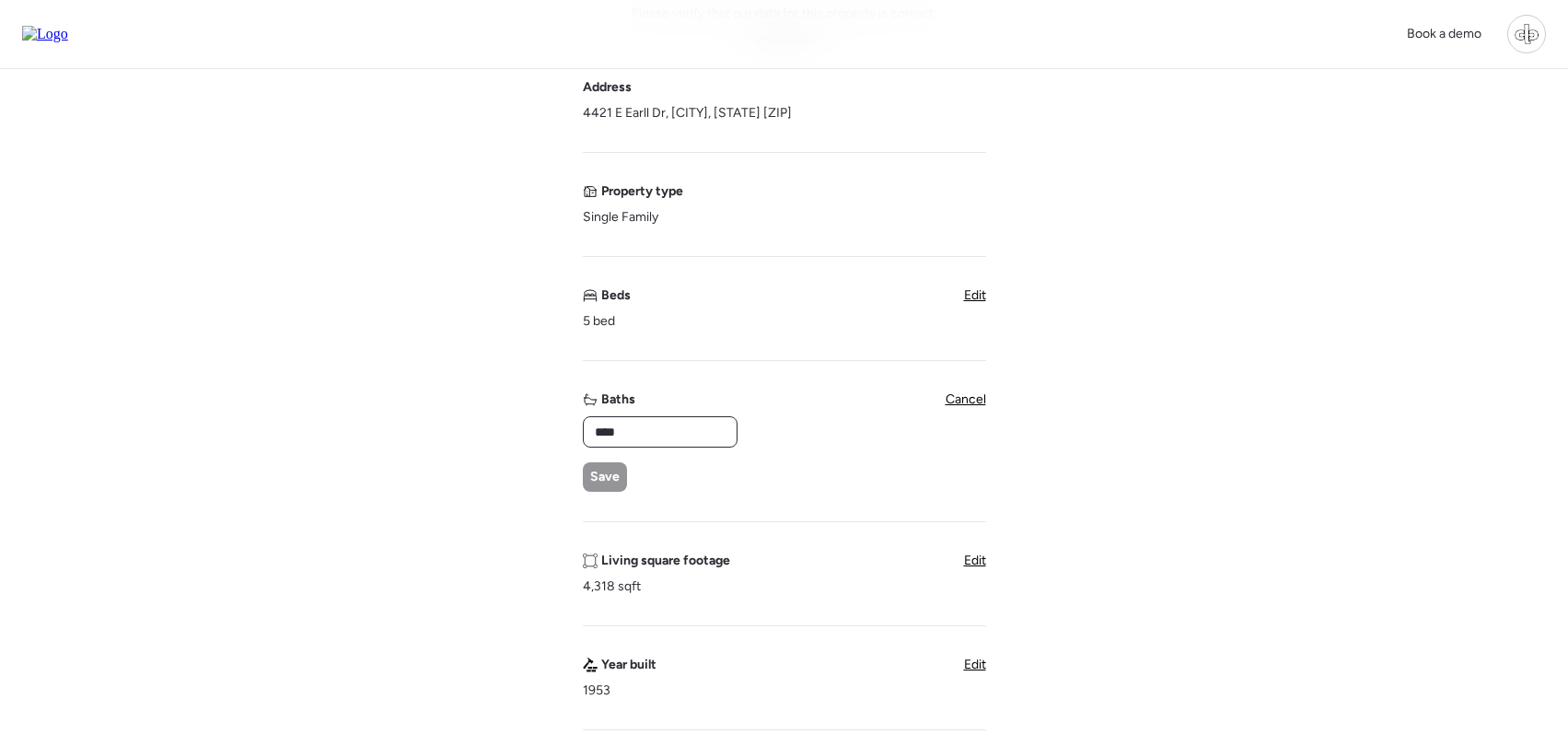 click on "****" at bounding box center [660, 432] 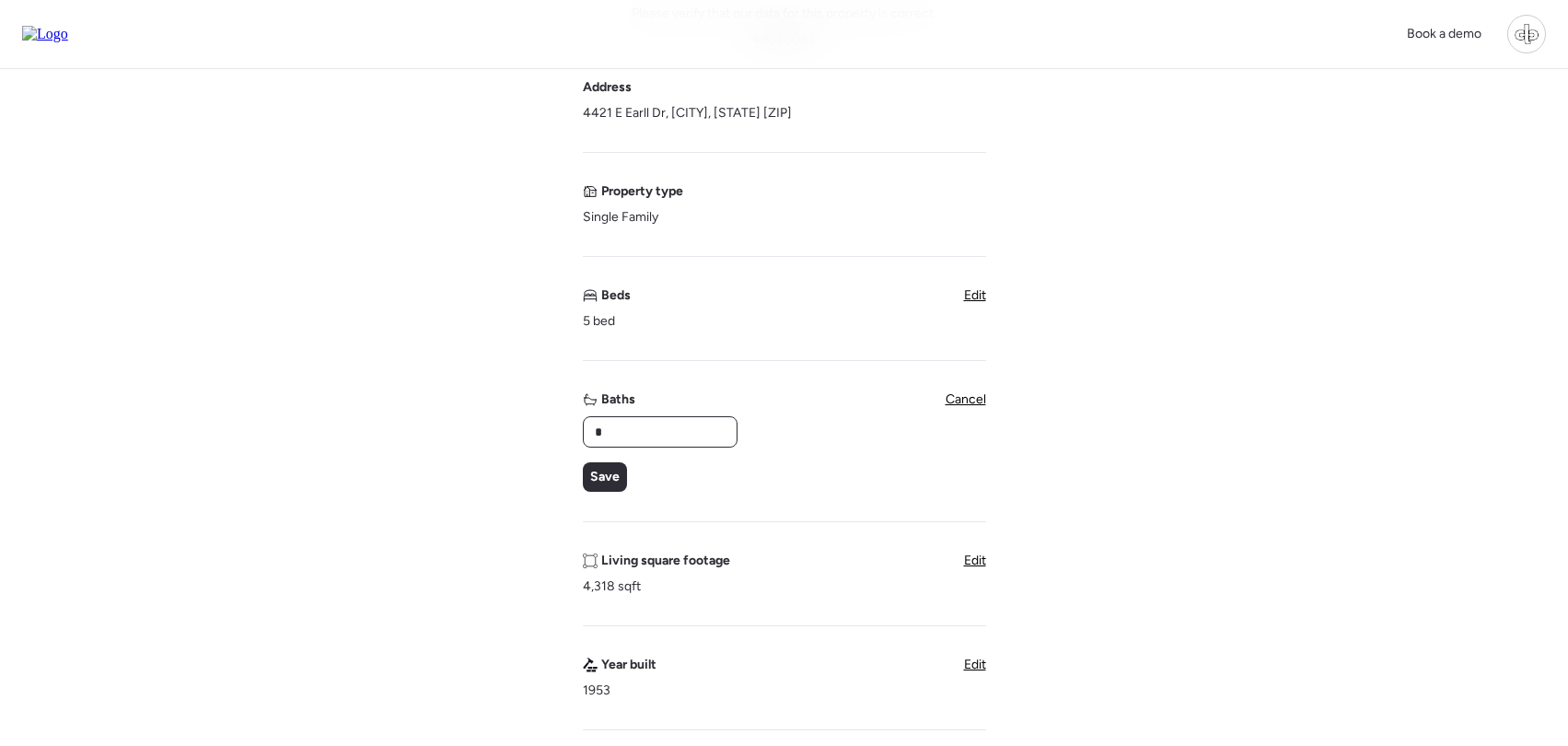 type on "*" 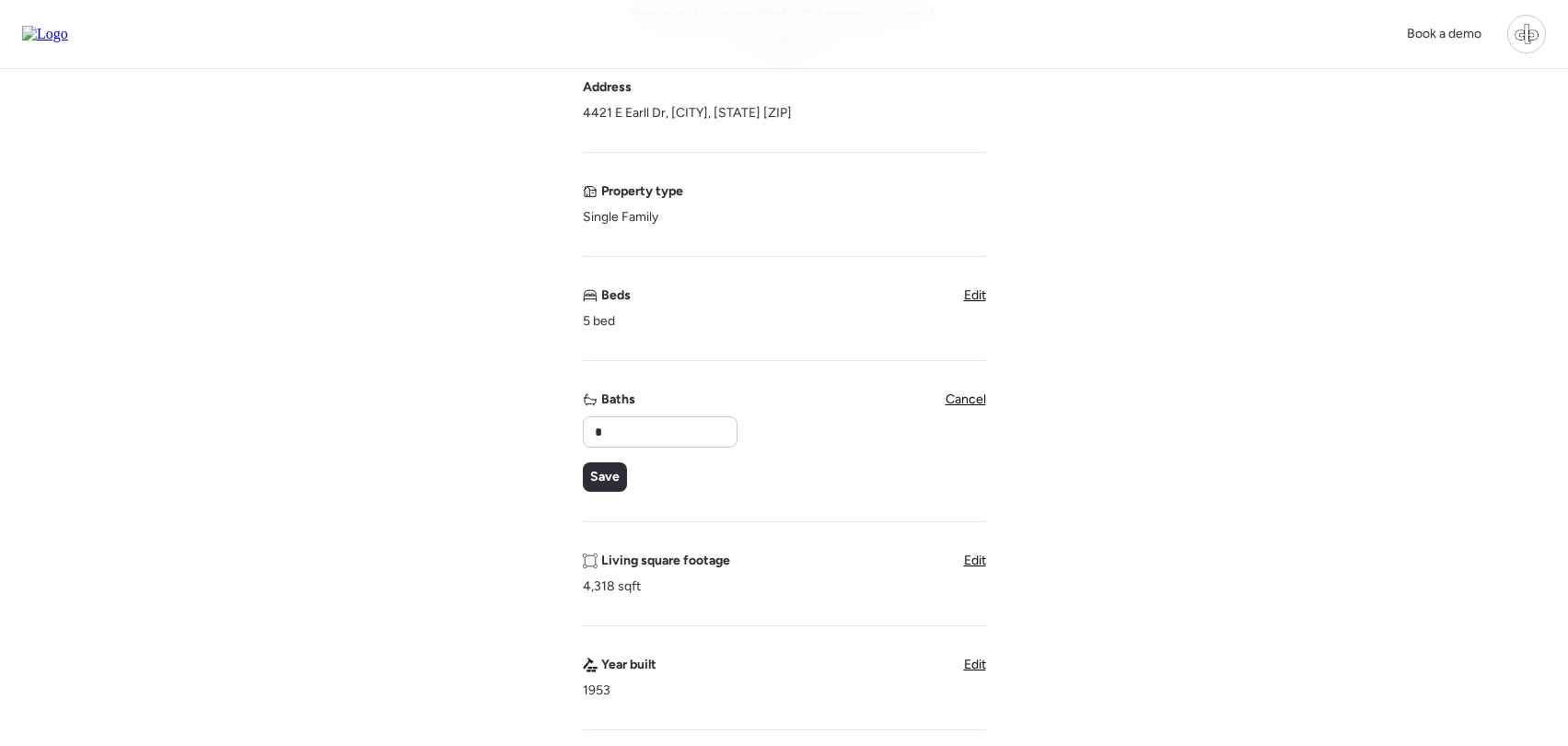 click on "Verify basic info Please verify that our data for this property is correct. 49030083 Address [NUMBER] [STREET], [CITY], [STATE] [POSTAL_CODE] Property type Single Family Beds 5 bed Edit Baths * Save Cancel Living square footage 4,318 sqft Edit Year built 1953 Edit Accessory Dwelling Unit (ADU) Subject property has an ADU Pool Subject property has a pool Garage Subject property has a garage Unique insights? Next" at bounding box center [784, 618] 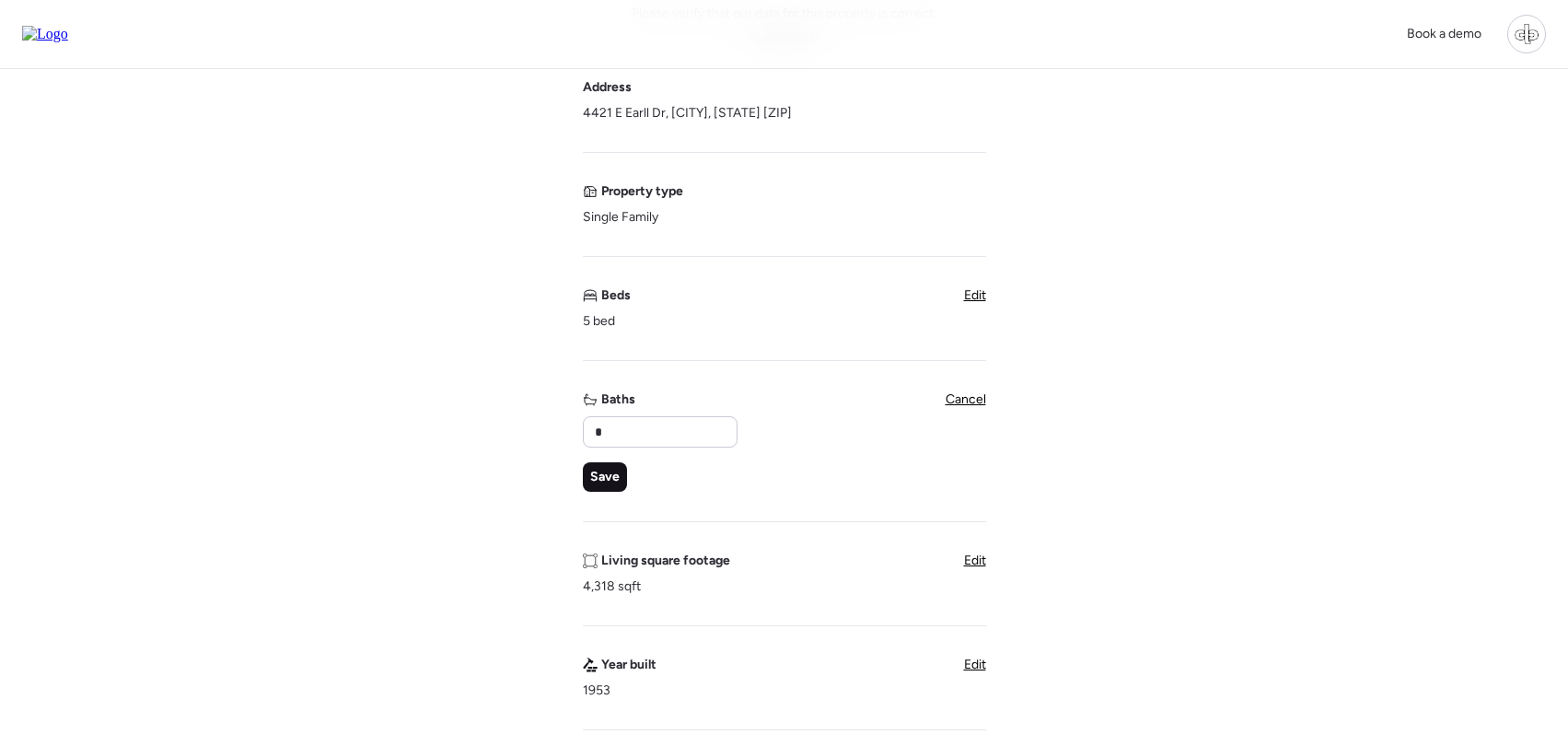 click on "Save" at bounding box center [605, 477] 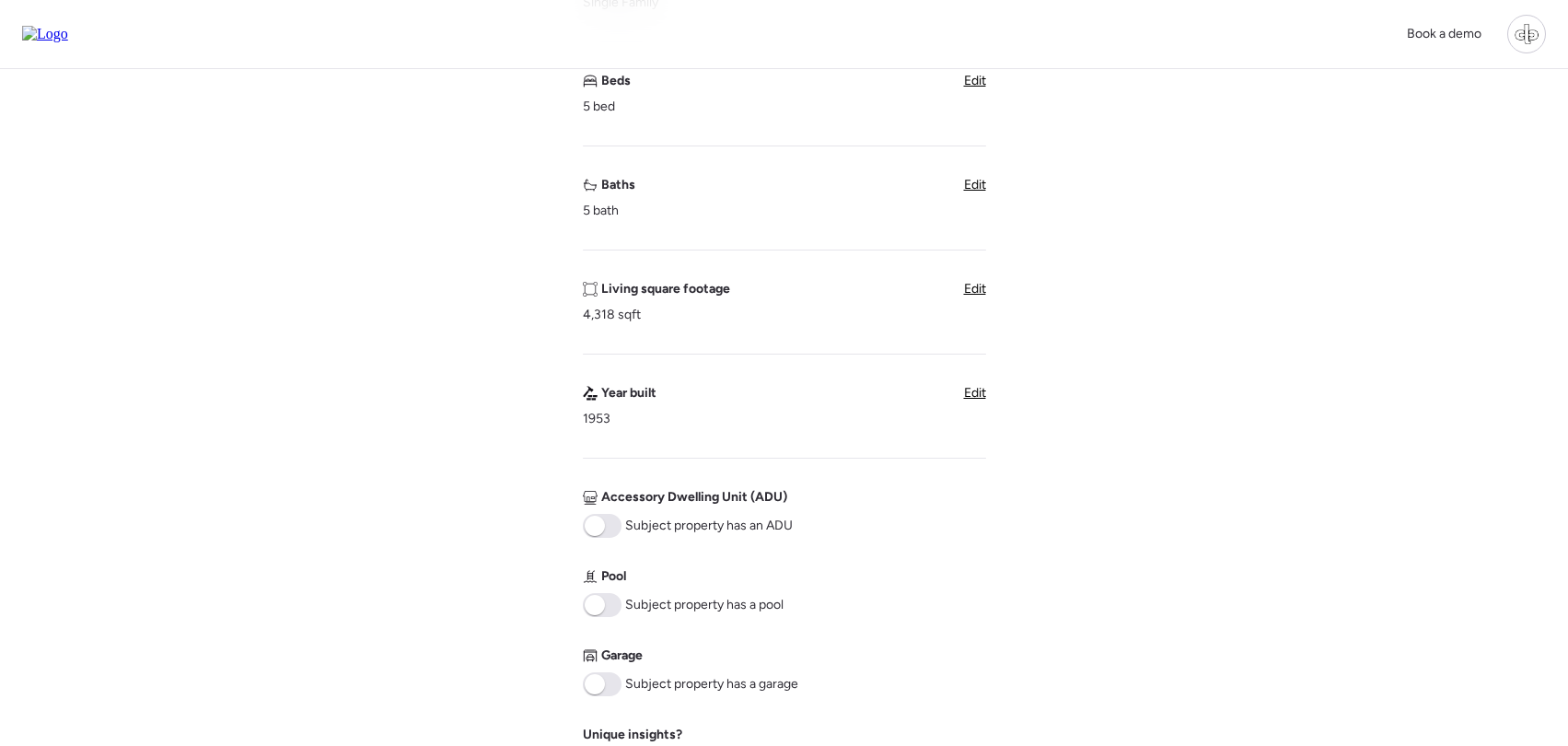 scroll, scrollTop: 372, scrollLeft: 0, axis: vertical 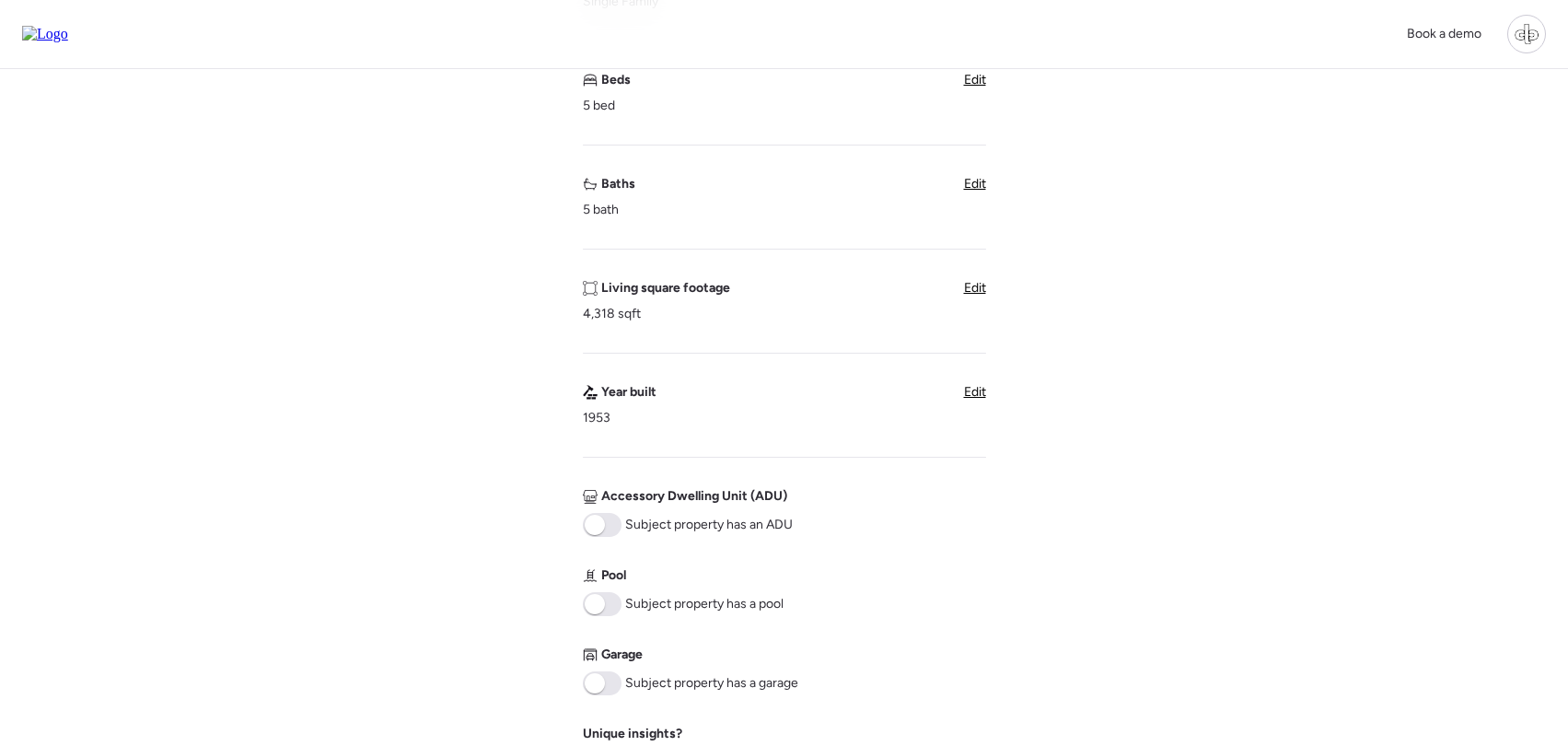 click at bounding box center (602, 604) 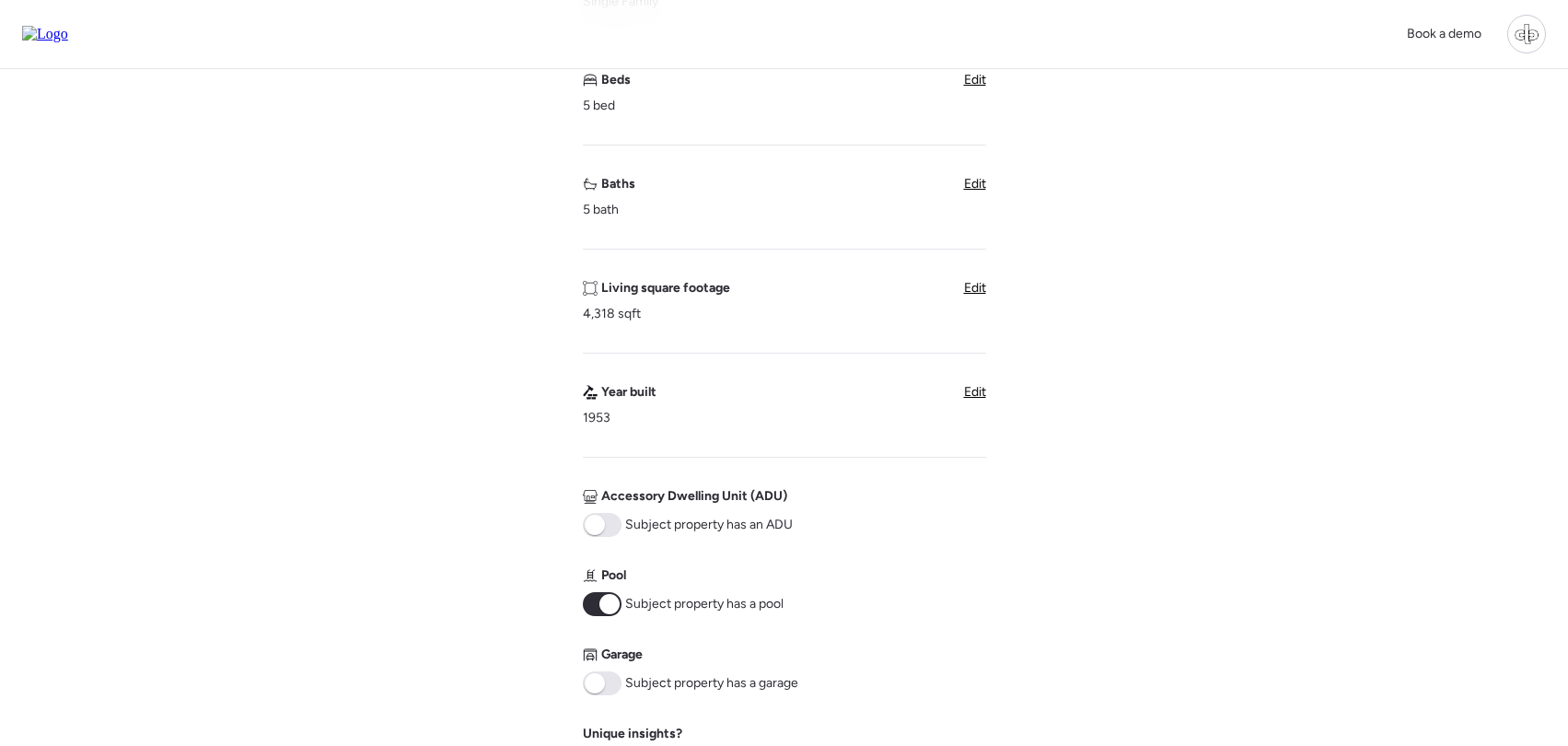 click at bounding box center [602, 683] 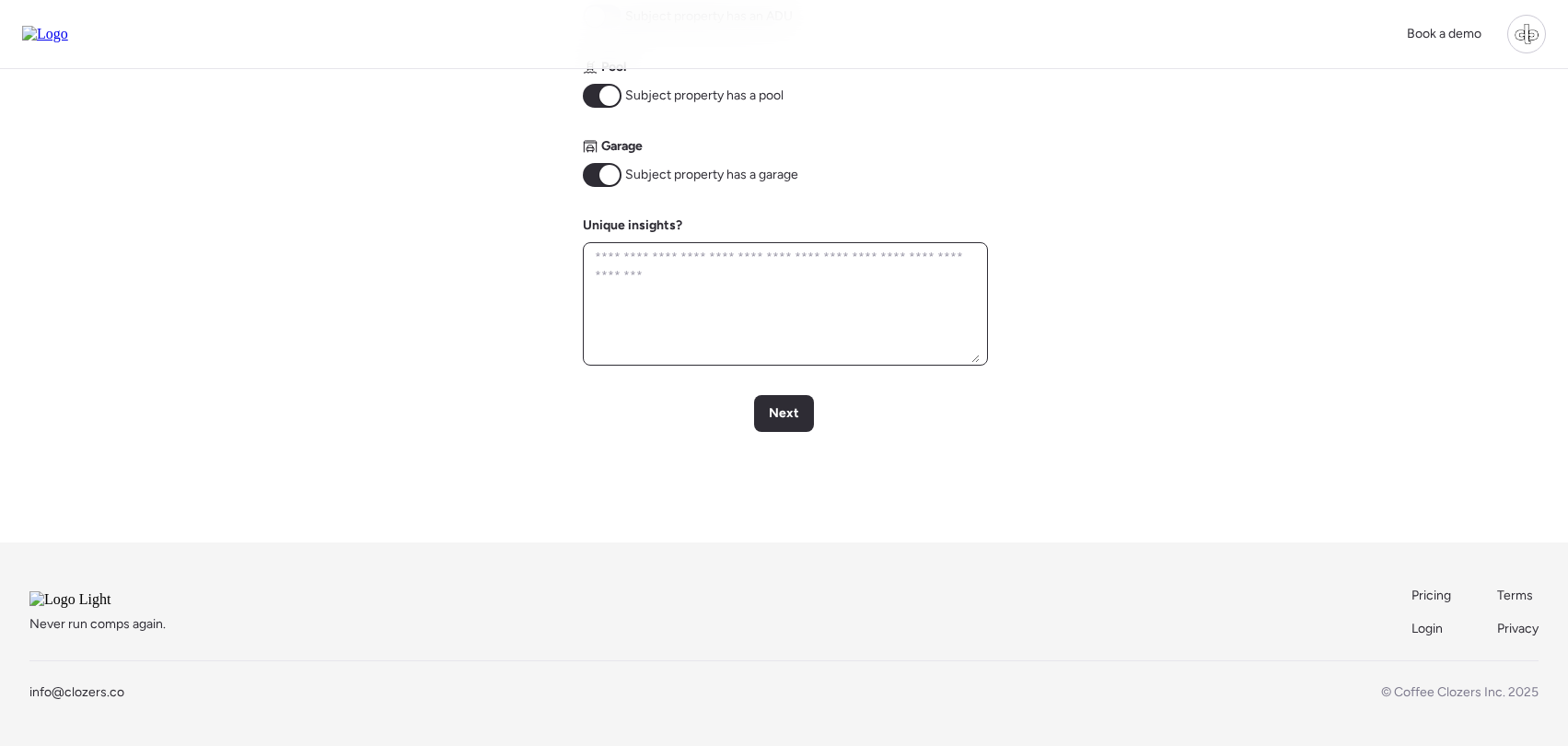 scroll, scrollTop: 903, scrollLeft: 0, axis: vertical 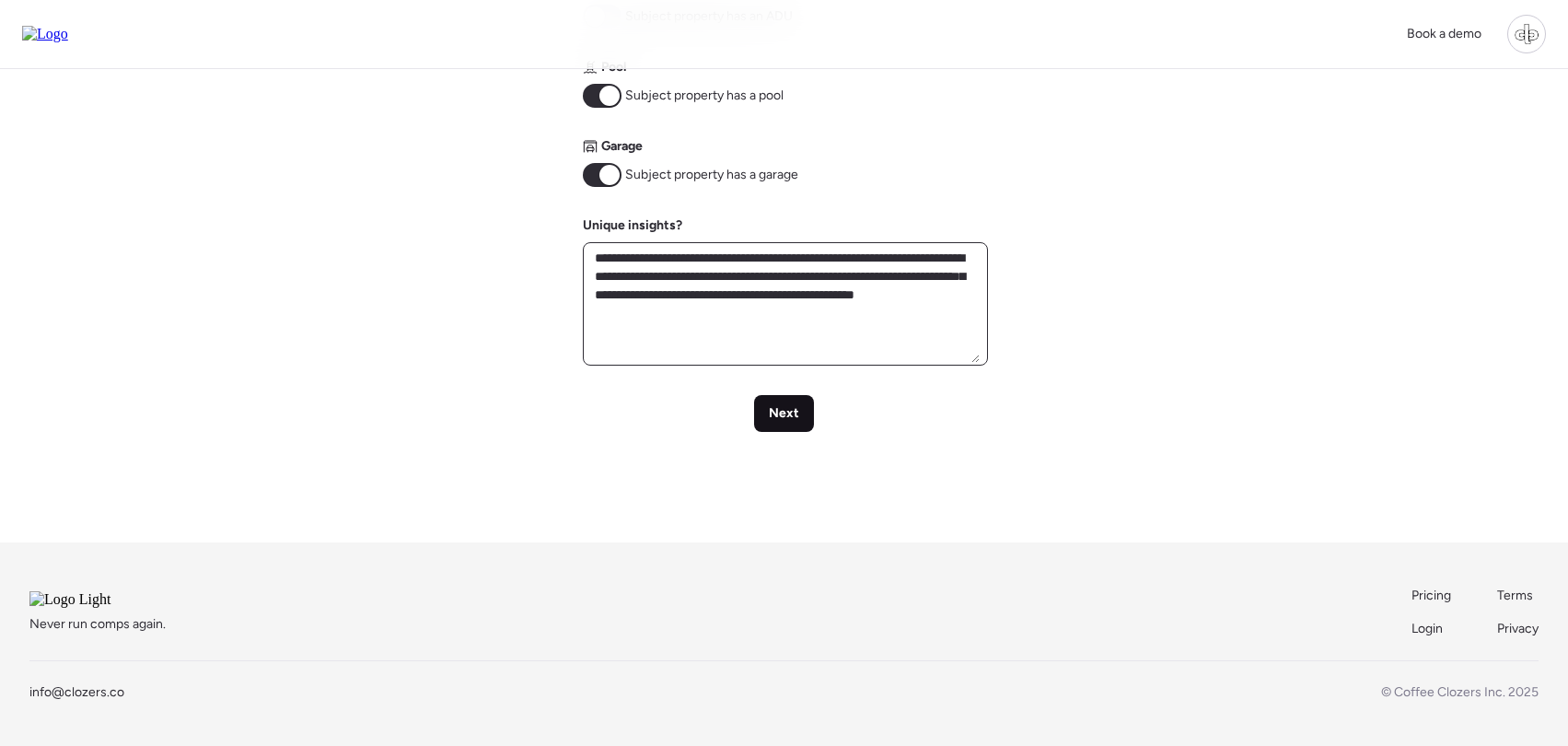 type on "**********" 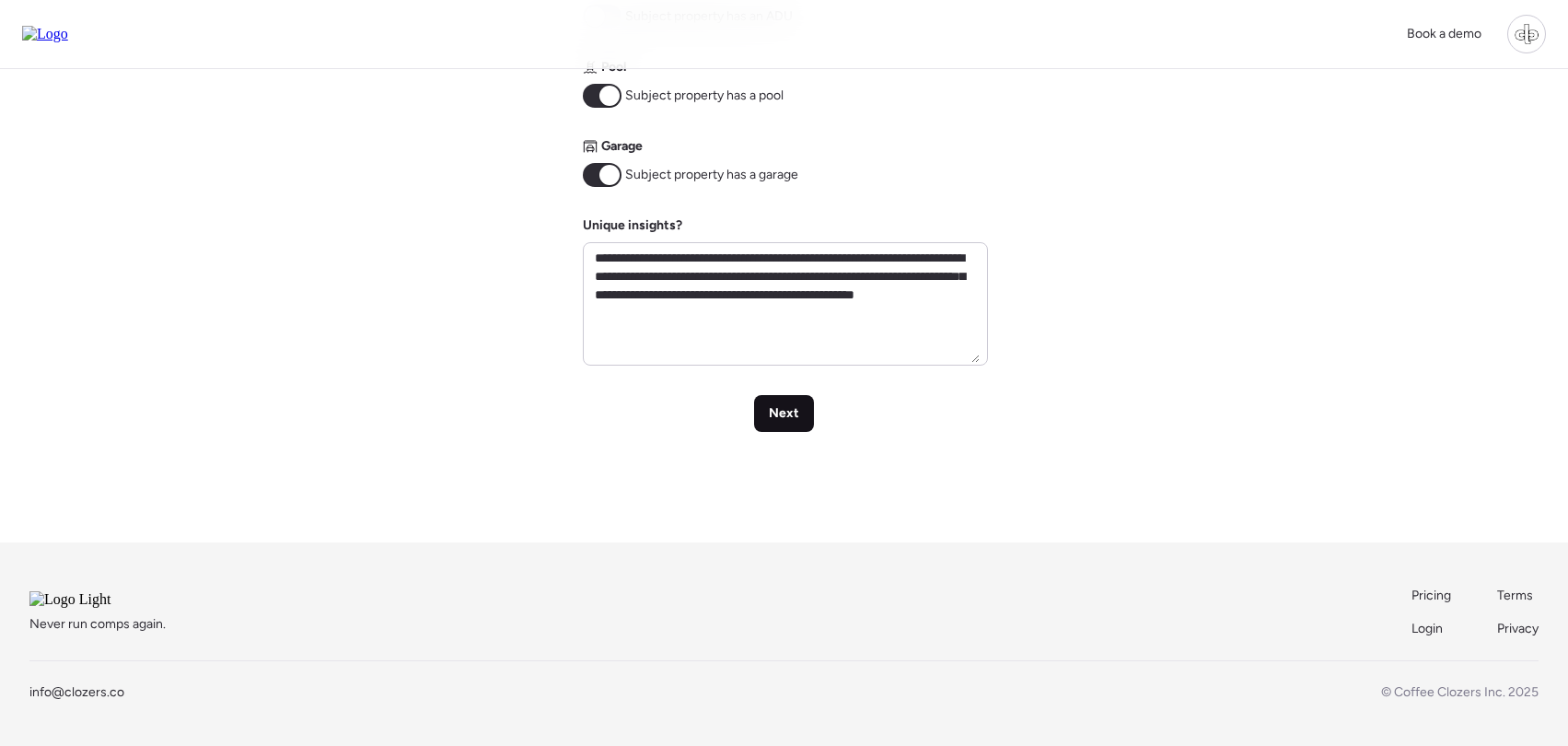 click on "Next" at bounding box center [784, 414] 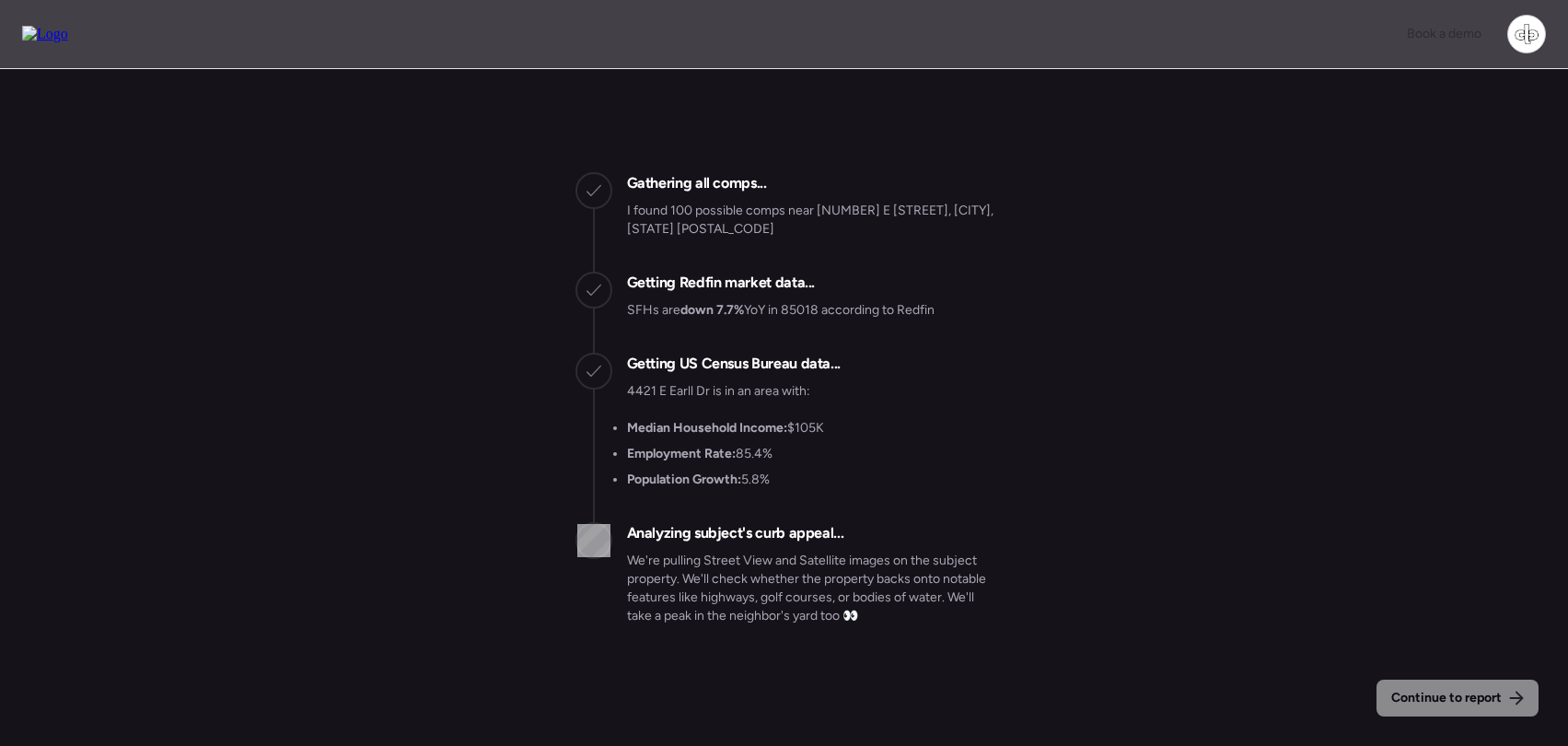 click on "Continue to report Gathering all comps... I found 100 possible comps near [NUMBER] E [STREET], [CITY], [STATE] [POSTAL_CODE]
Getting Redfin market data... SFHs are  down 7.7%  YoY in [POSTAL_CODE] according to Redfin
Getting US Census Bureau data... [NUMBER] E [STREET] is in an area with:
Median Household Income:  $105K
Employment Rate:  85.4%
Population Growth:  5.8%
Analyzing subject's curb appeal... We're pulling Street View and Satellite images on the subject property. We'll check whether the property backs onto notable features like highways, golf courses, or bodies of water. We'll take a peak in the neighbor's yard too 👀" at bounding box center (784, 362) 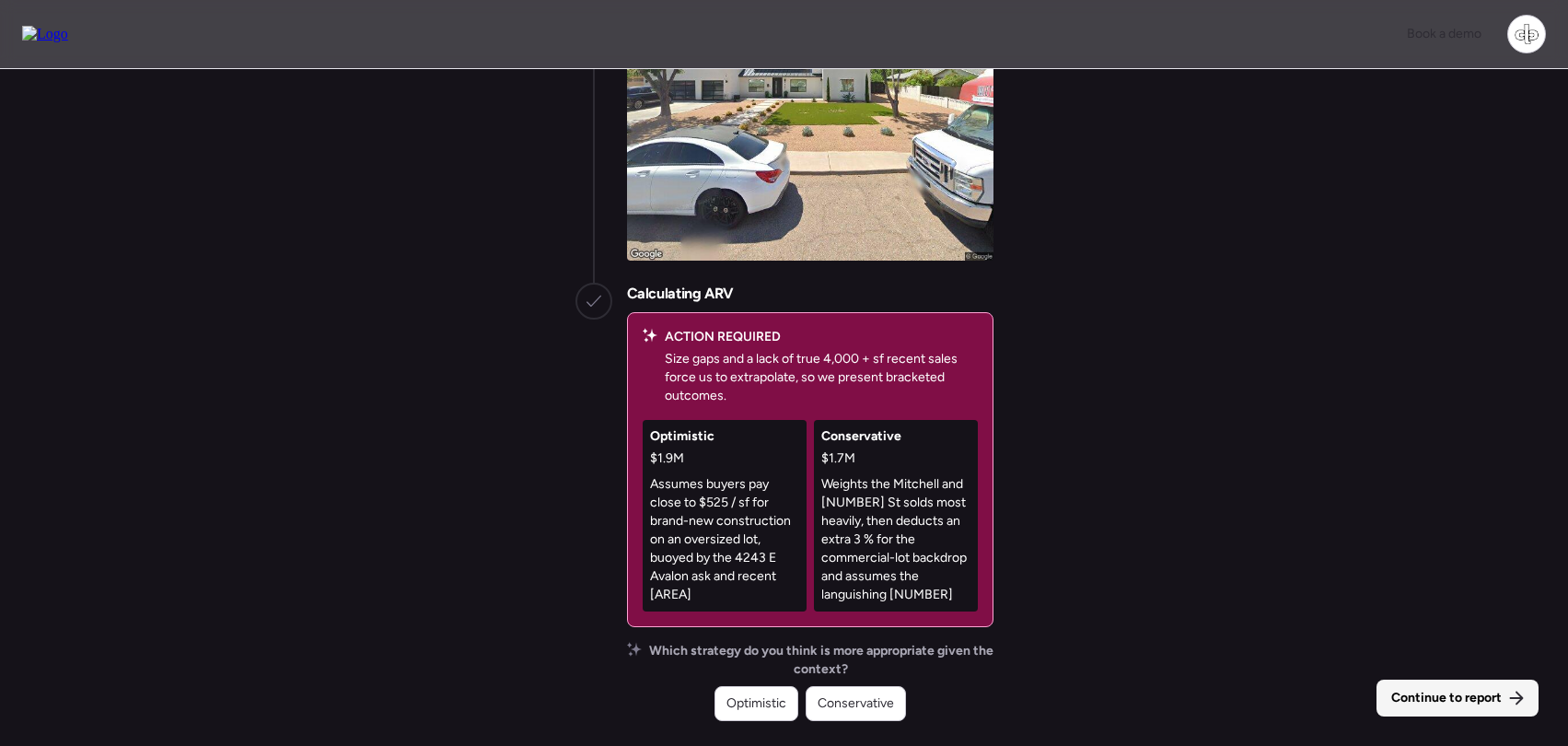 click on "Continue to report" at bounding box center (1458, 698) 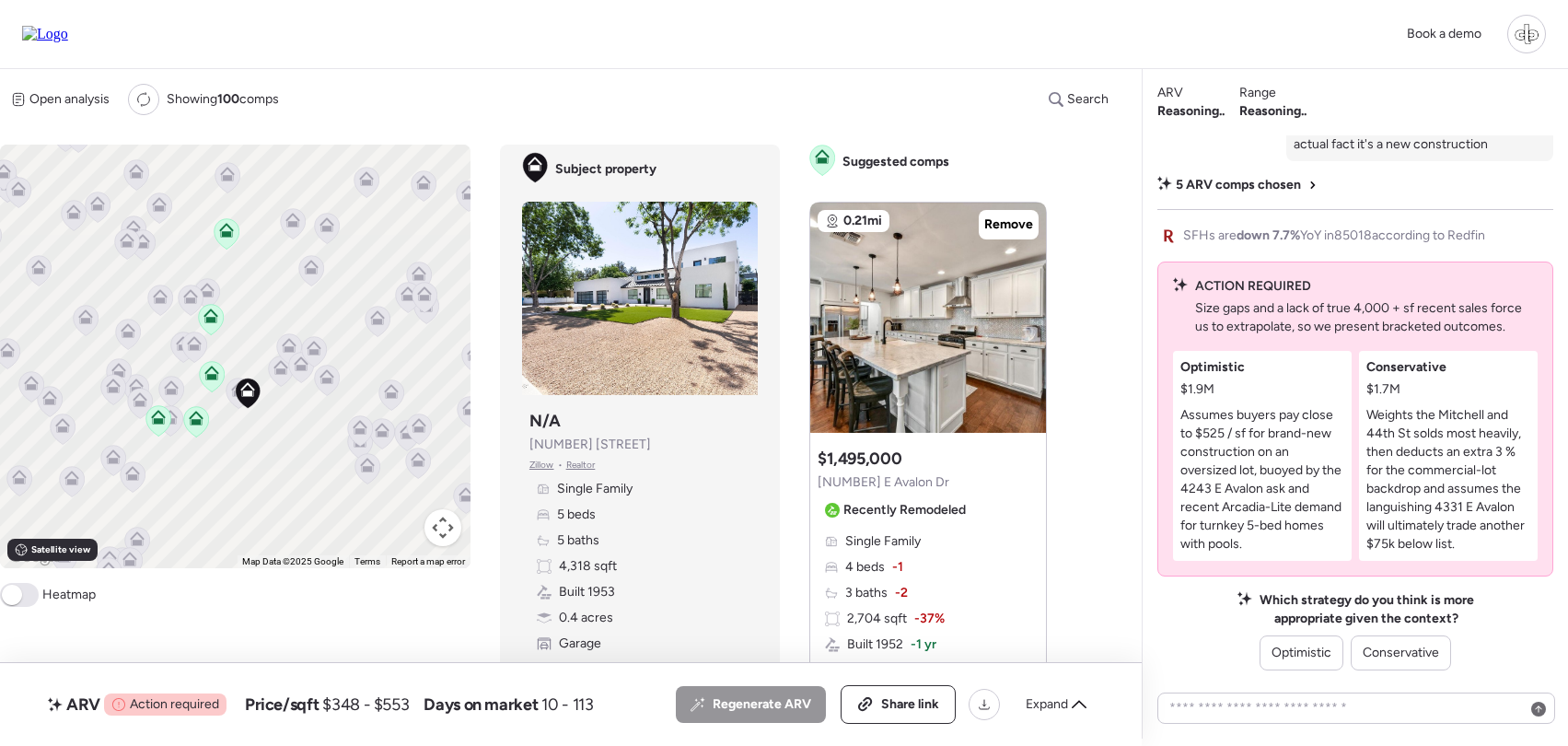 click 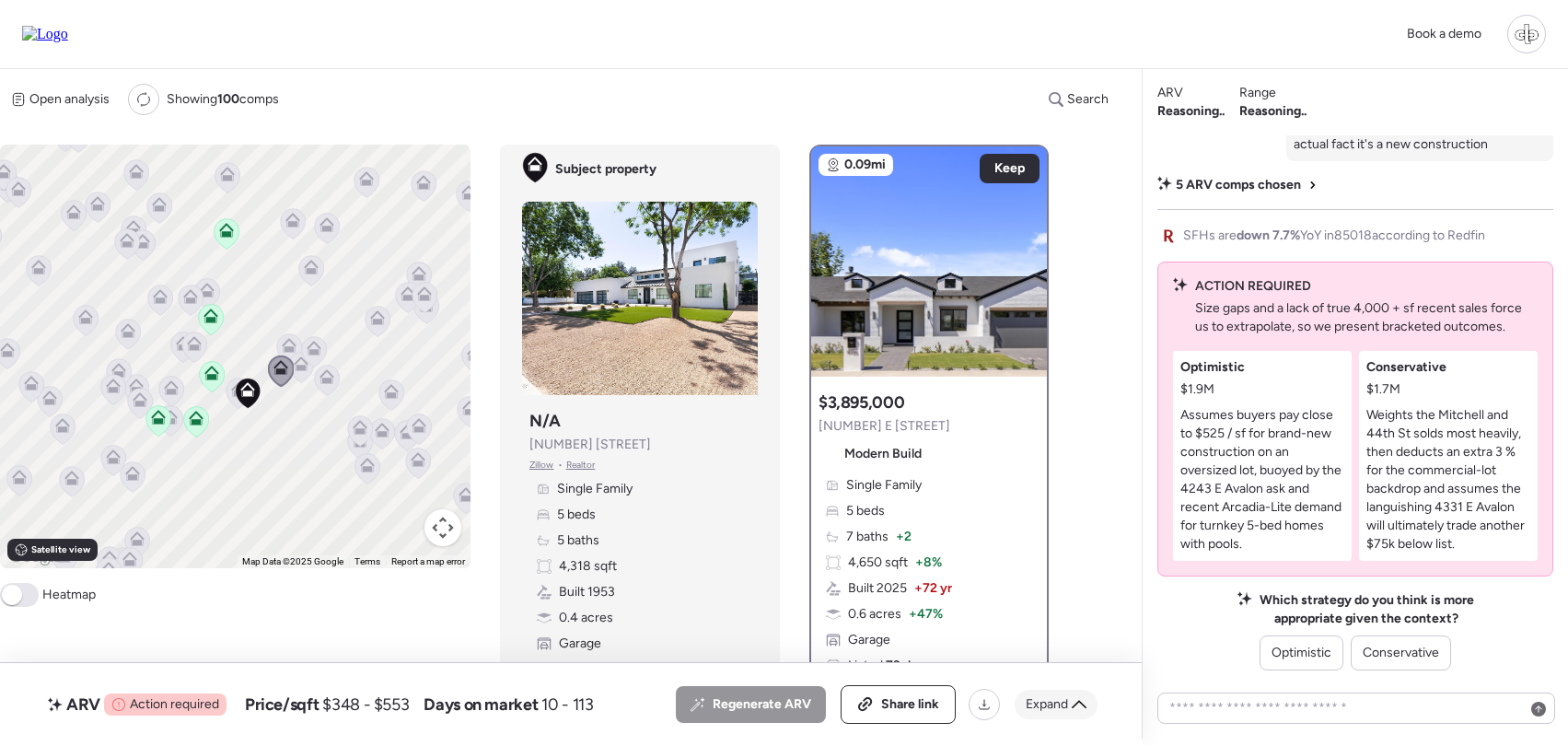 click on "Expand" at bounding box center [1047, 705] 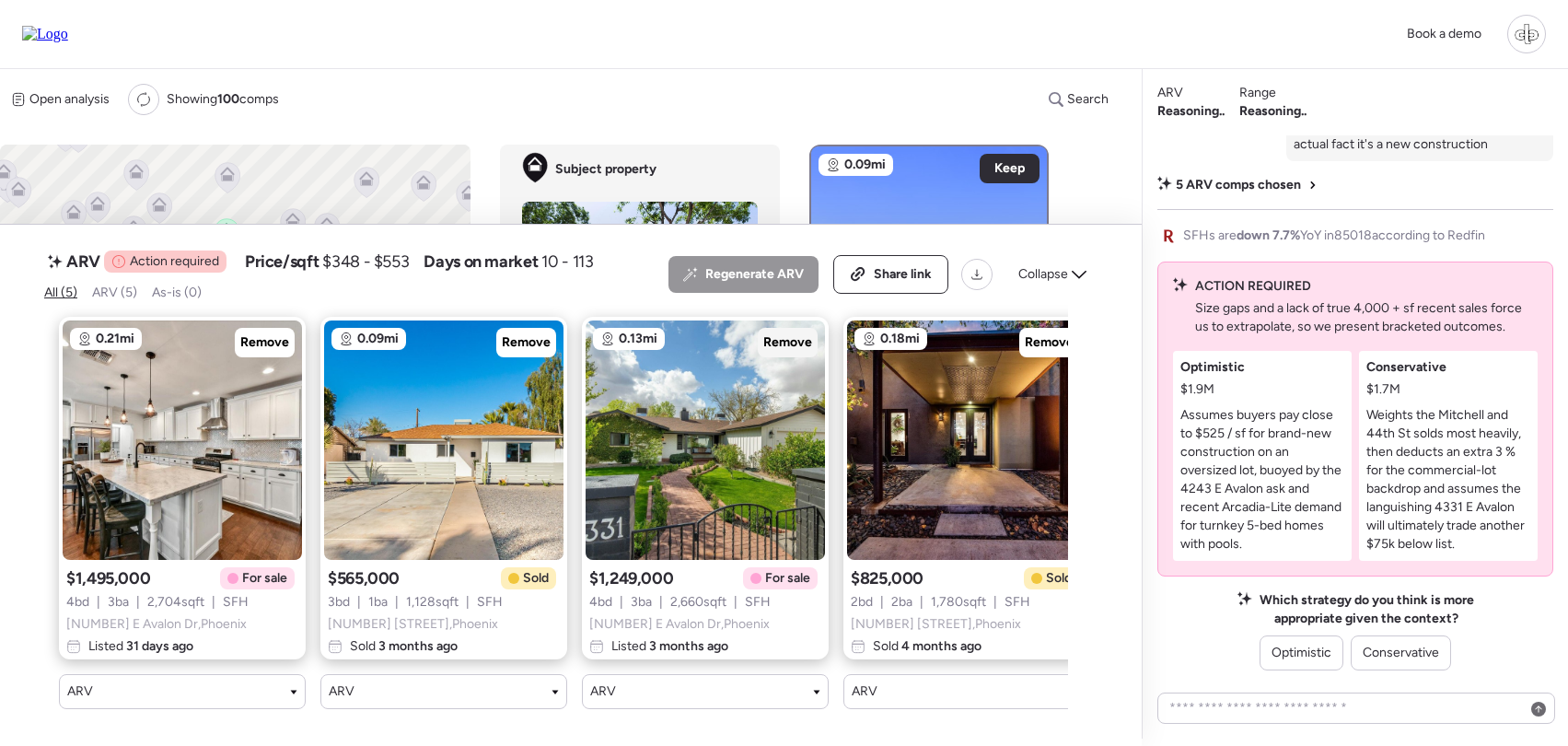 click on "Remove" at bounding box center (787, 343) 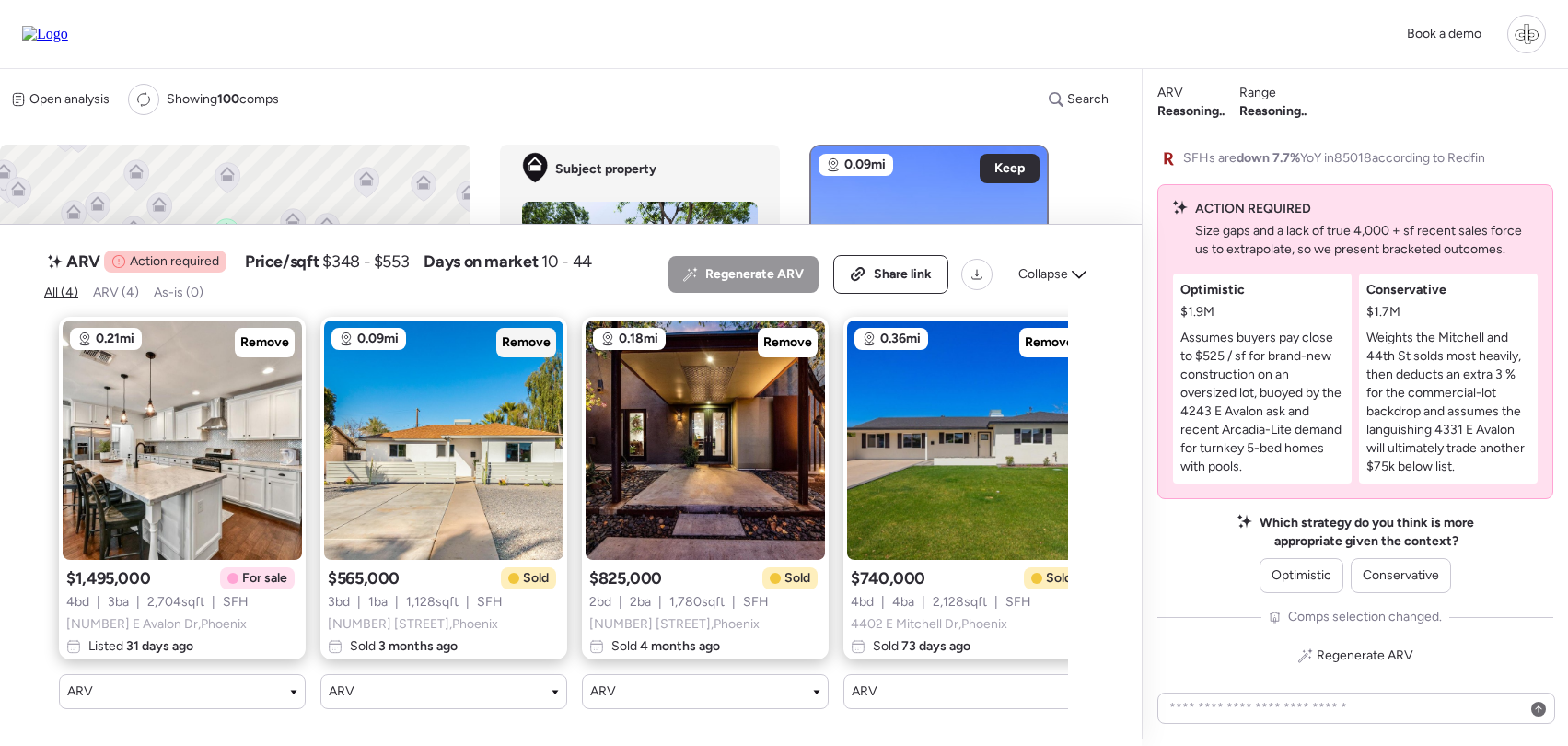 click on "Remove" at bounding box center [526, 343] 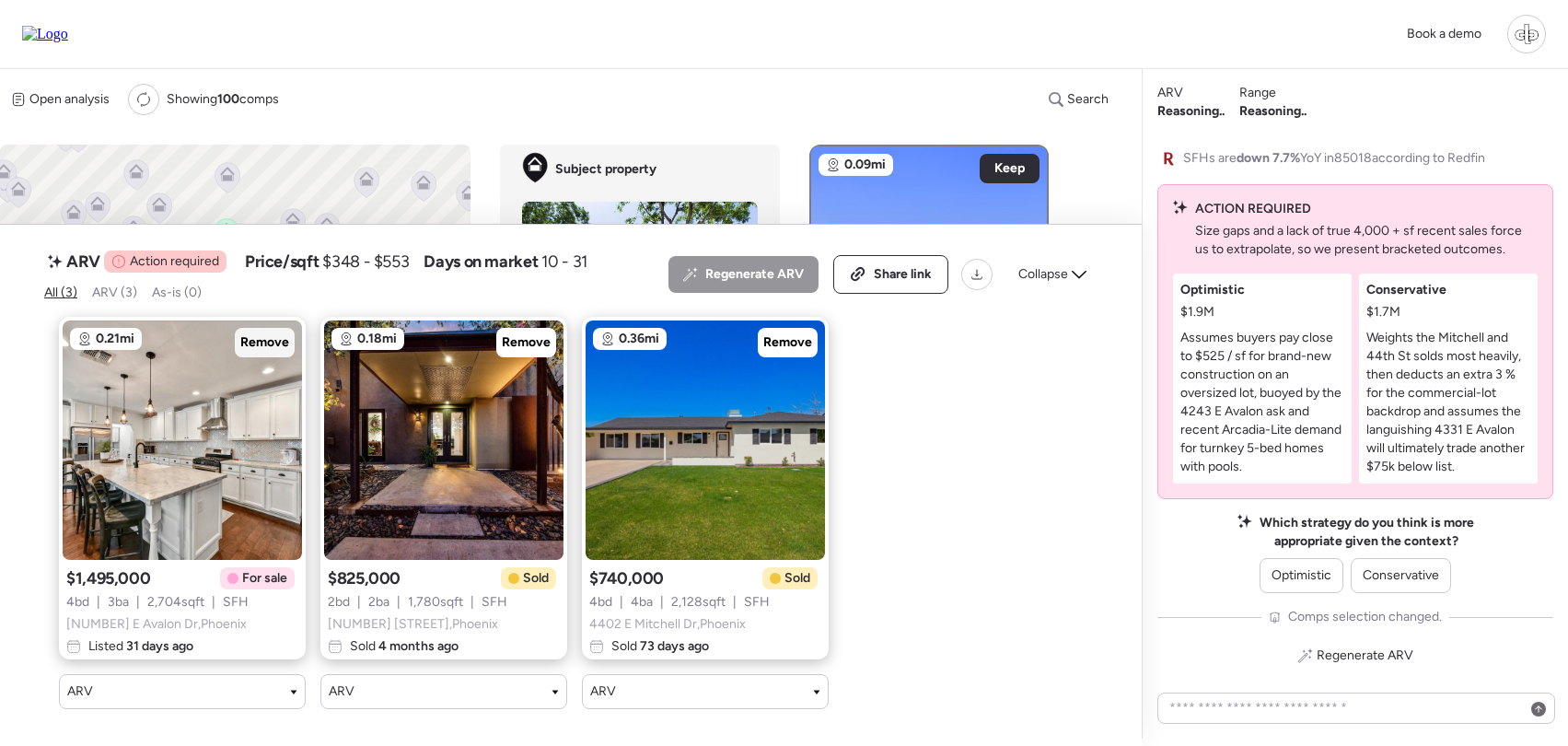 click on "Remove" at bounding box center (264, 343) 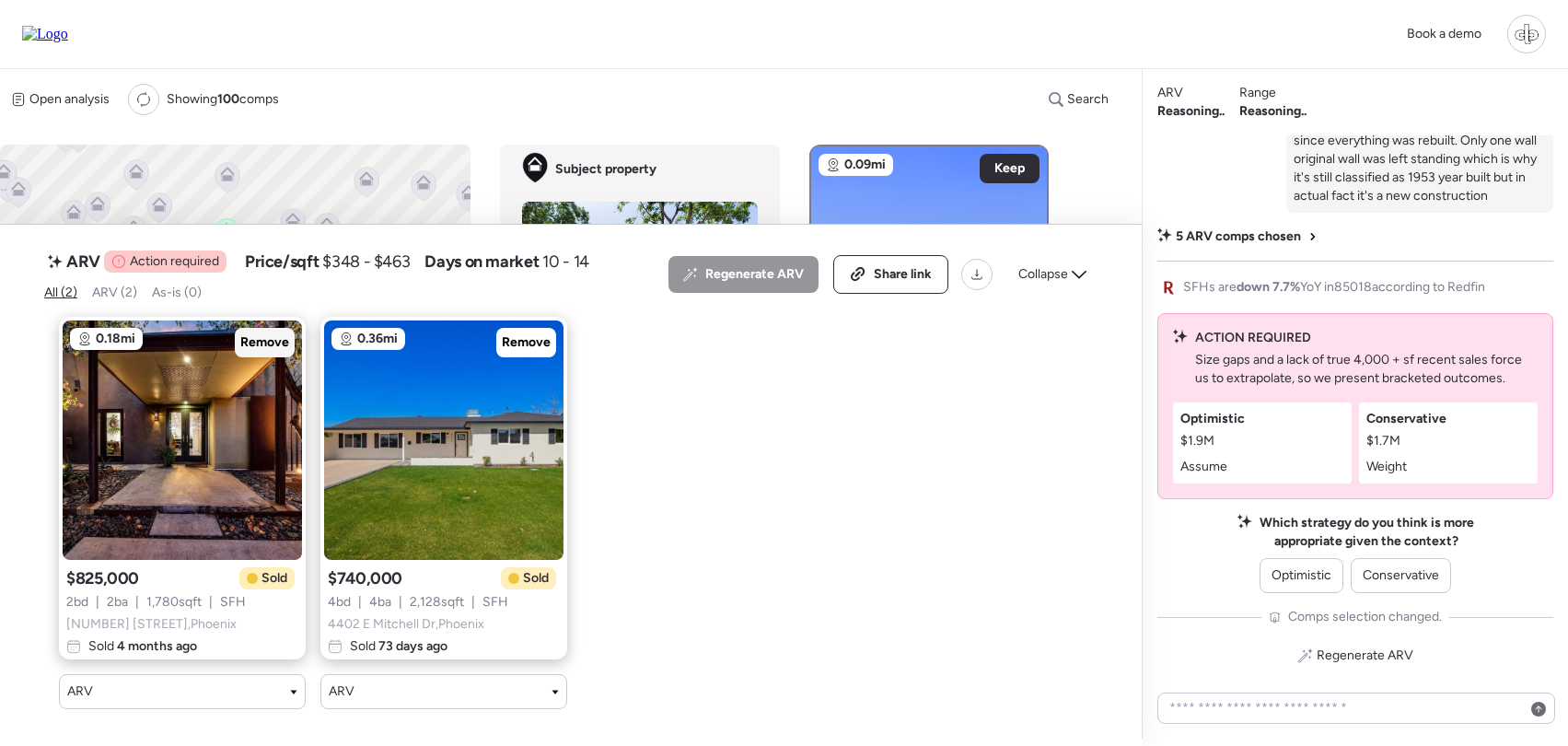 click on "Remove" at bounding box center [264, 343] 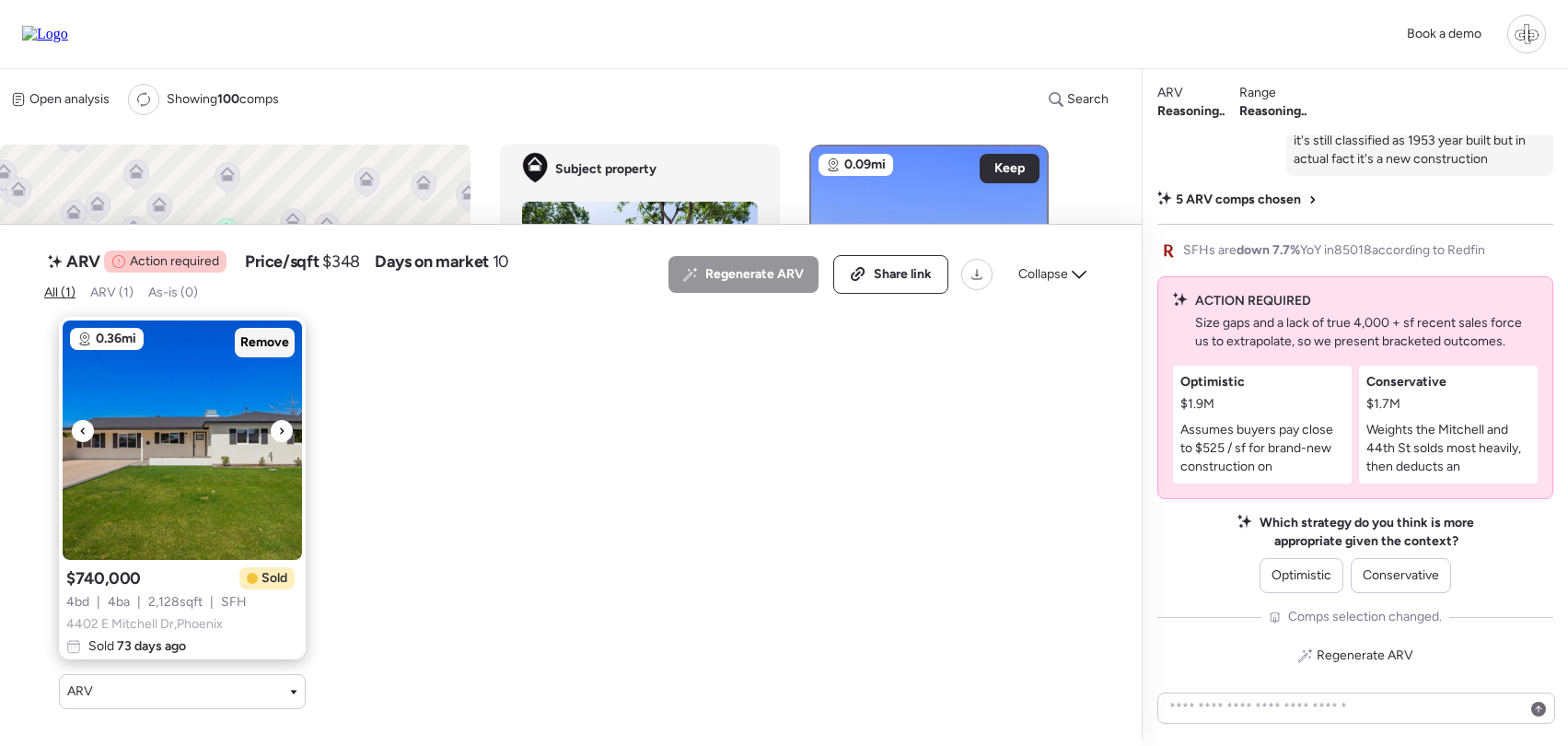 click on "Remove" at bounding box center (264, 343) 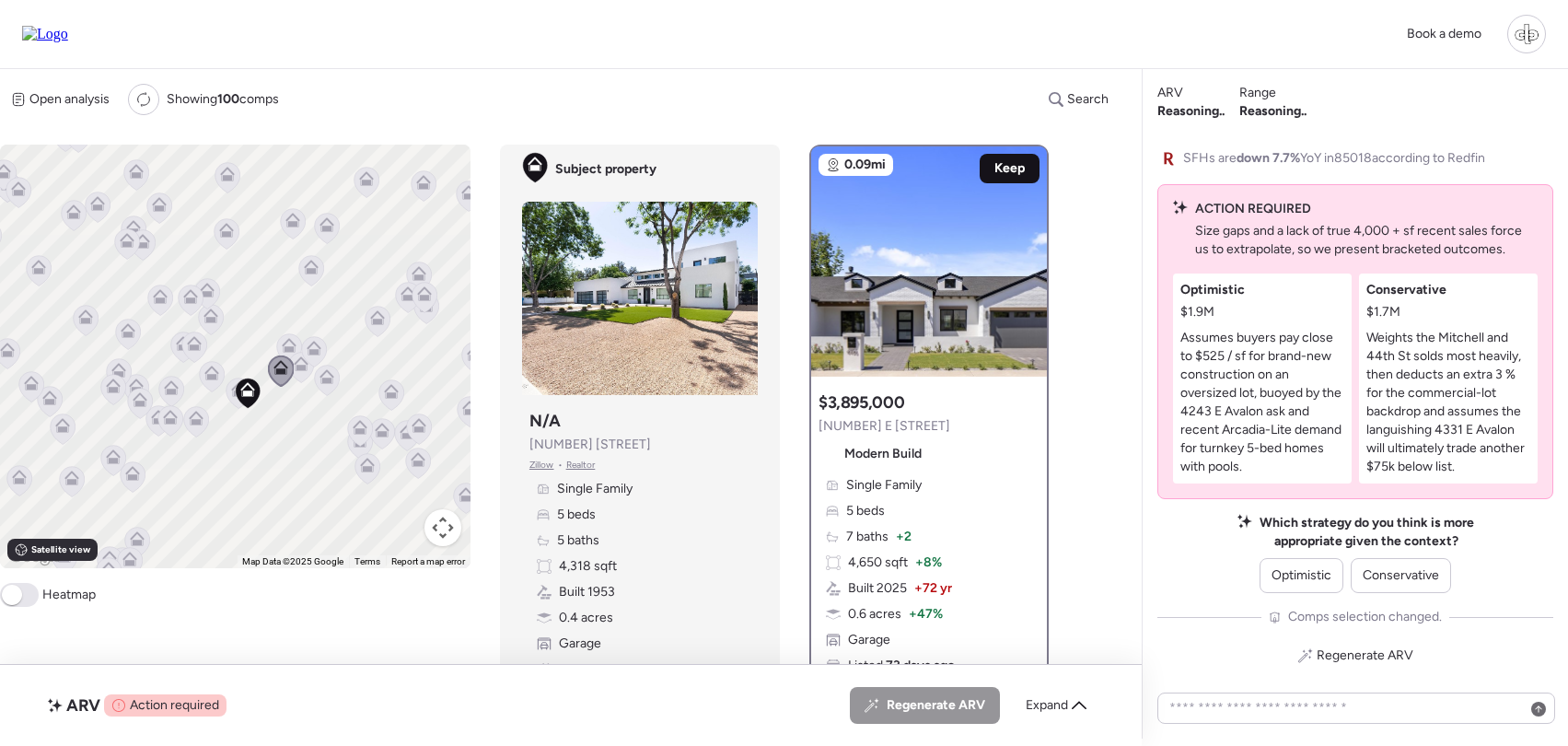 click on "Keep" at bounding box center [1009, 169] 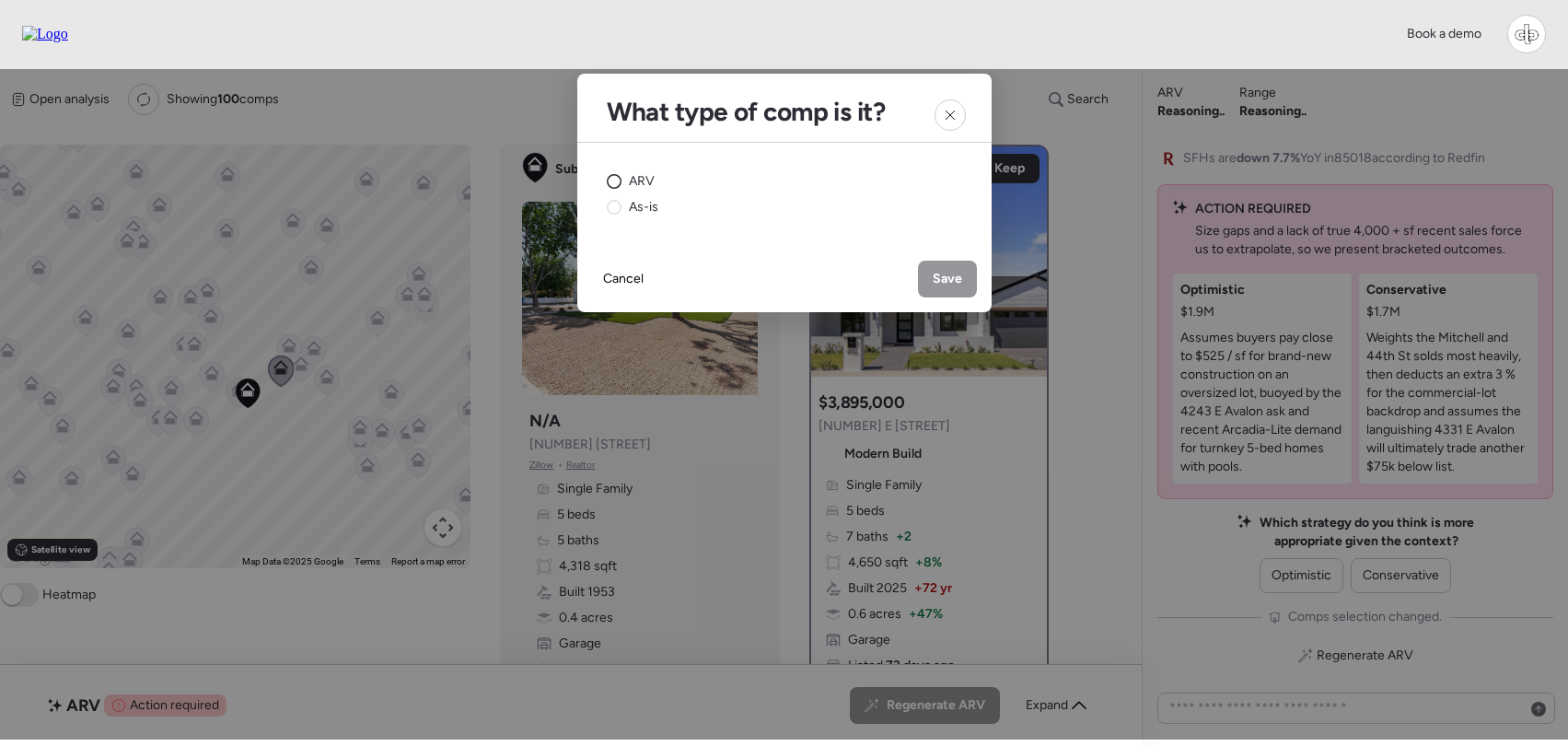 click on "ARV" at bounding box center [642, 181] 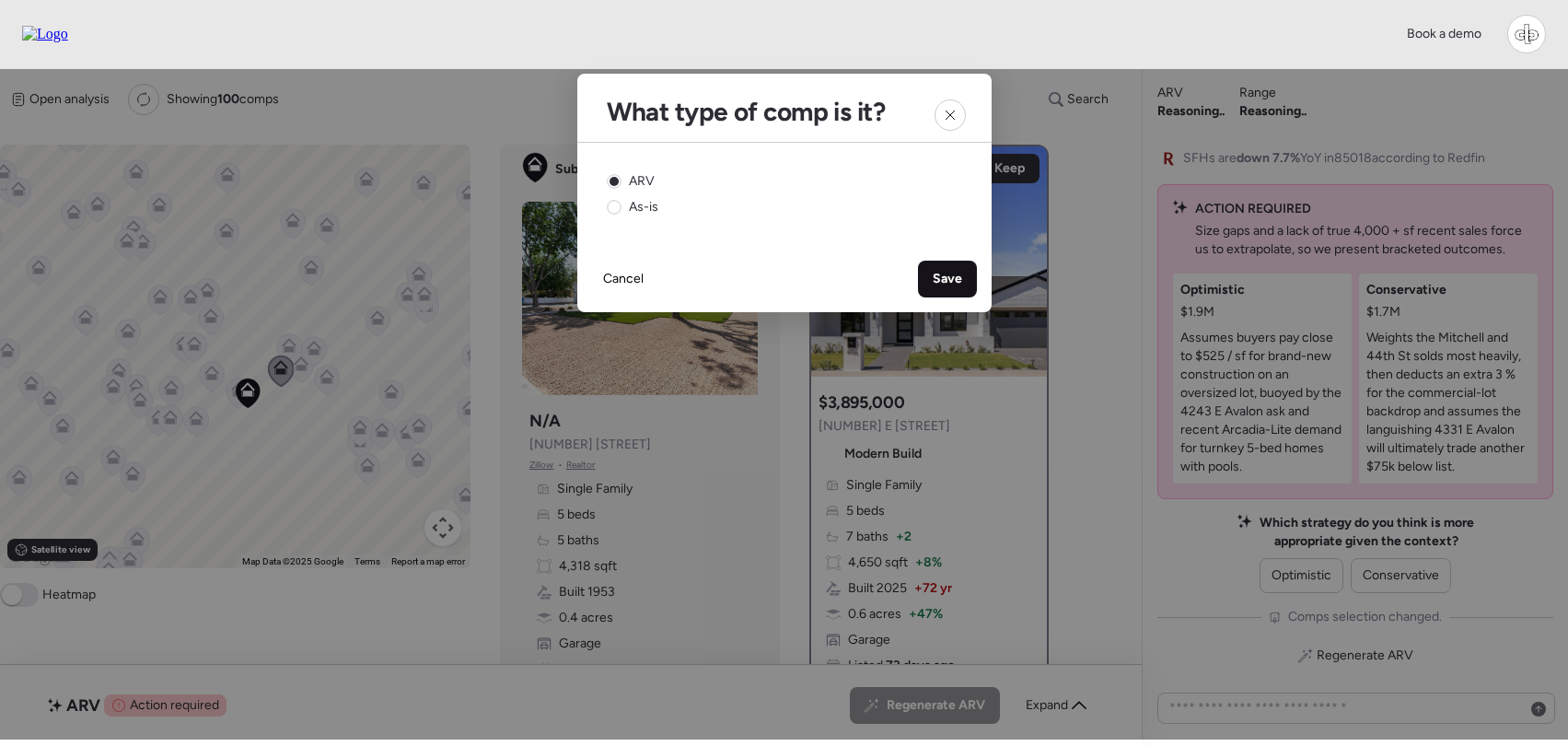 click on "Save" at bounding box center [947, 279] 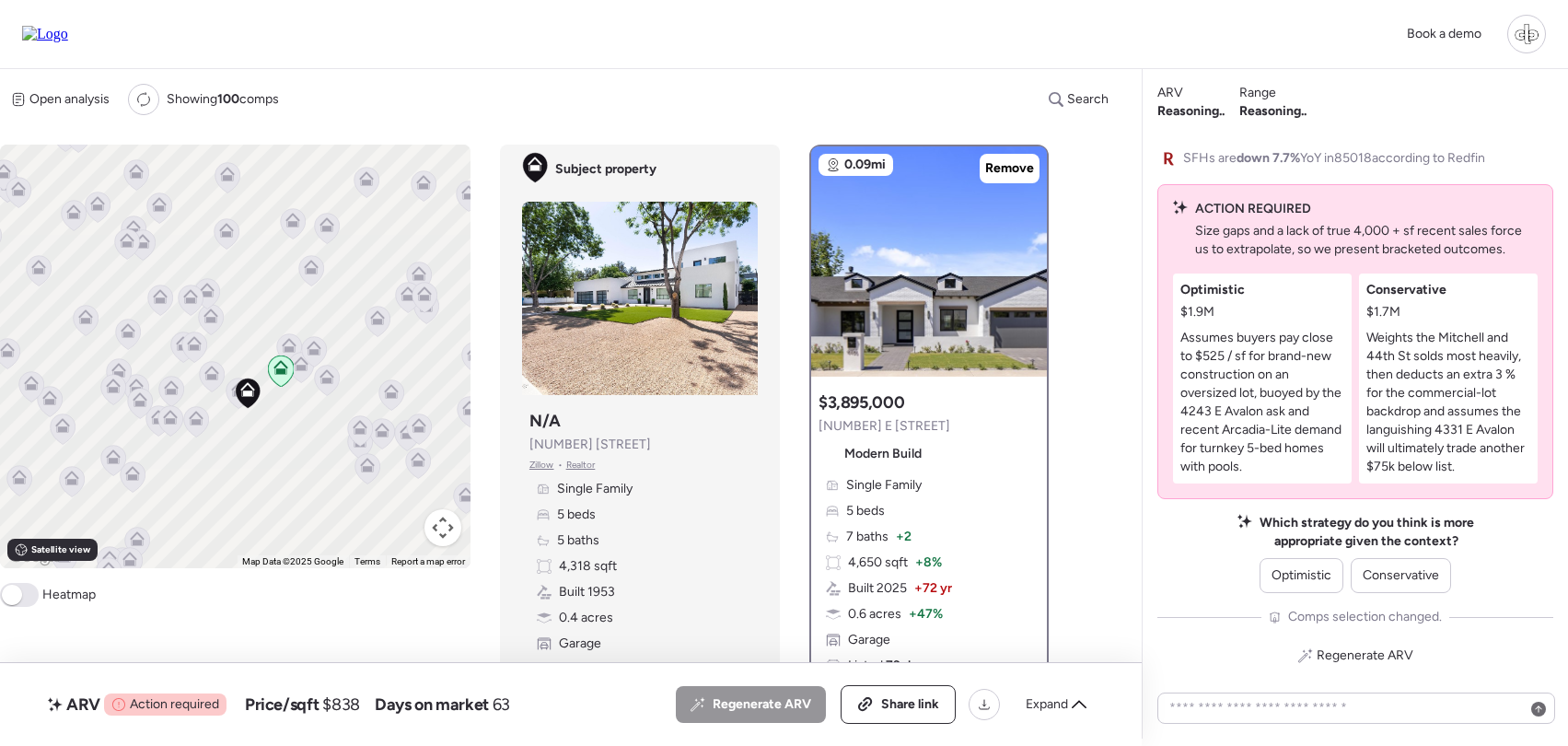 click 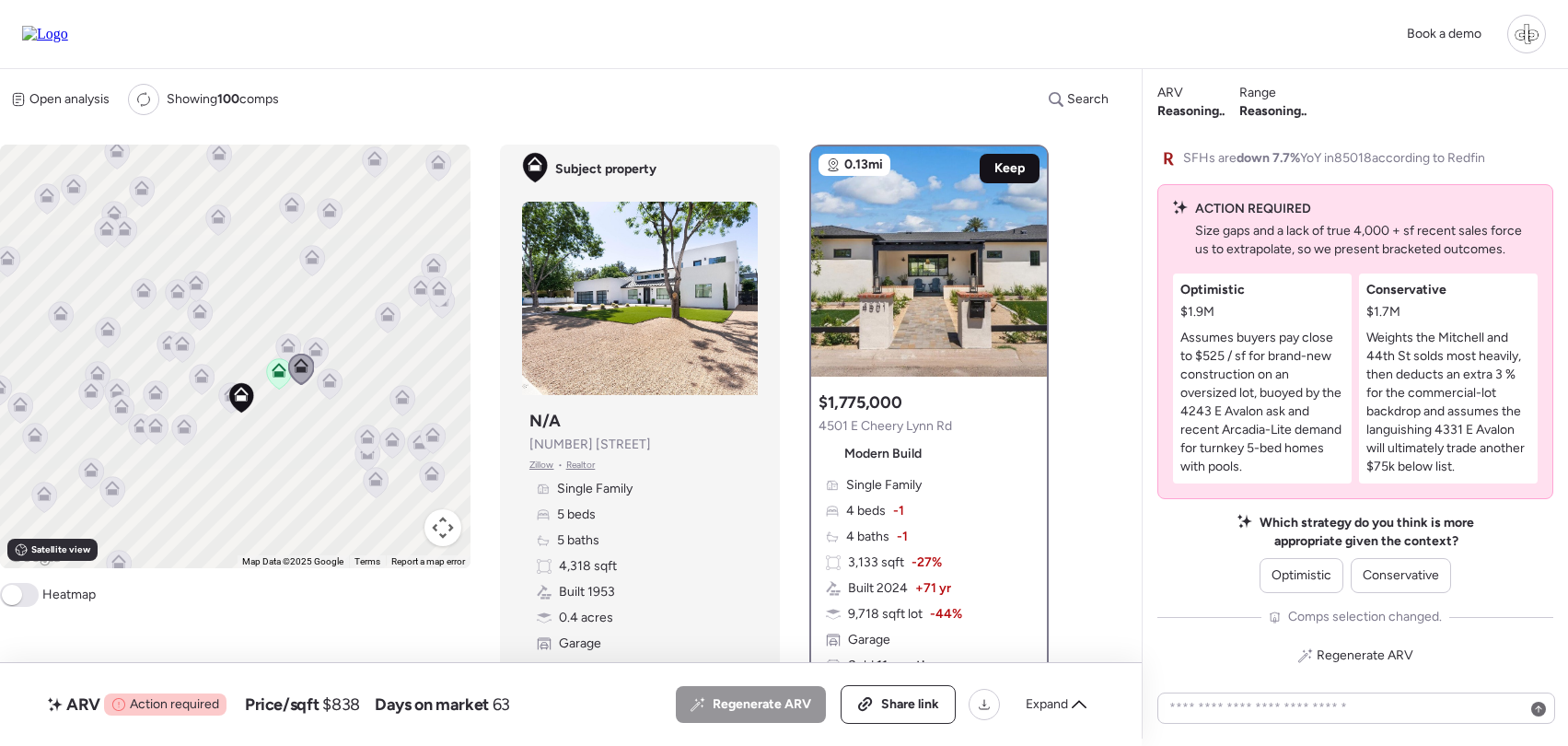 click on "Keep" at bounding box center (1009, 169) 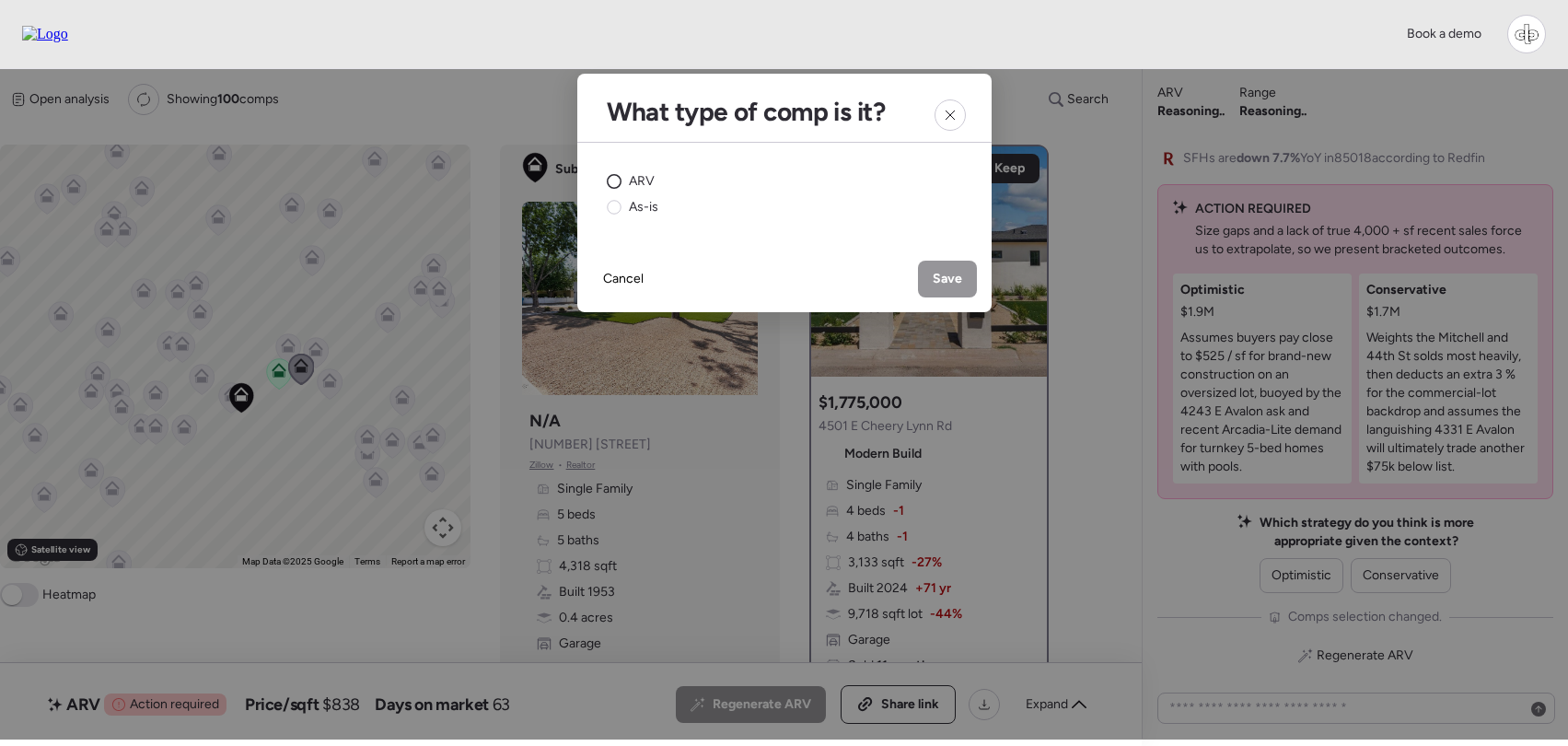click on "ARV" at bounding box center [642, 181] 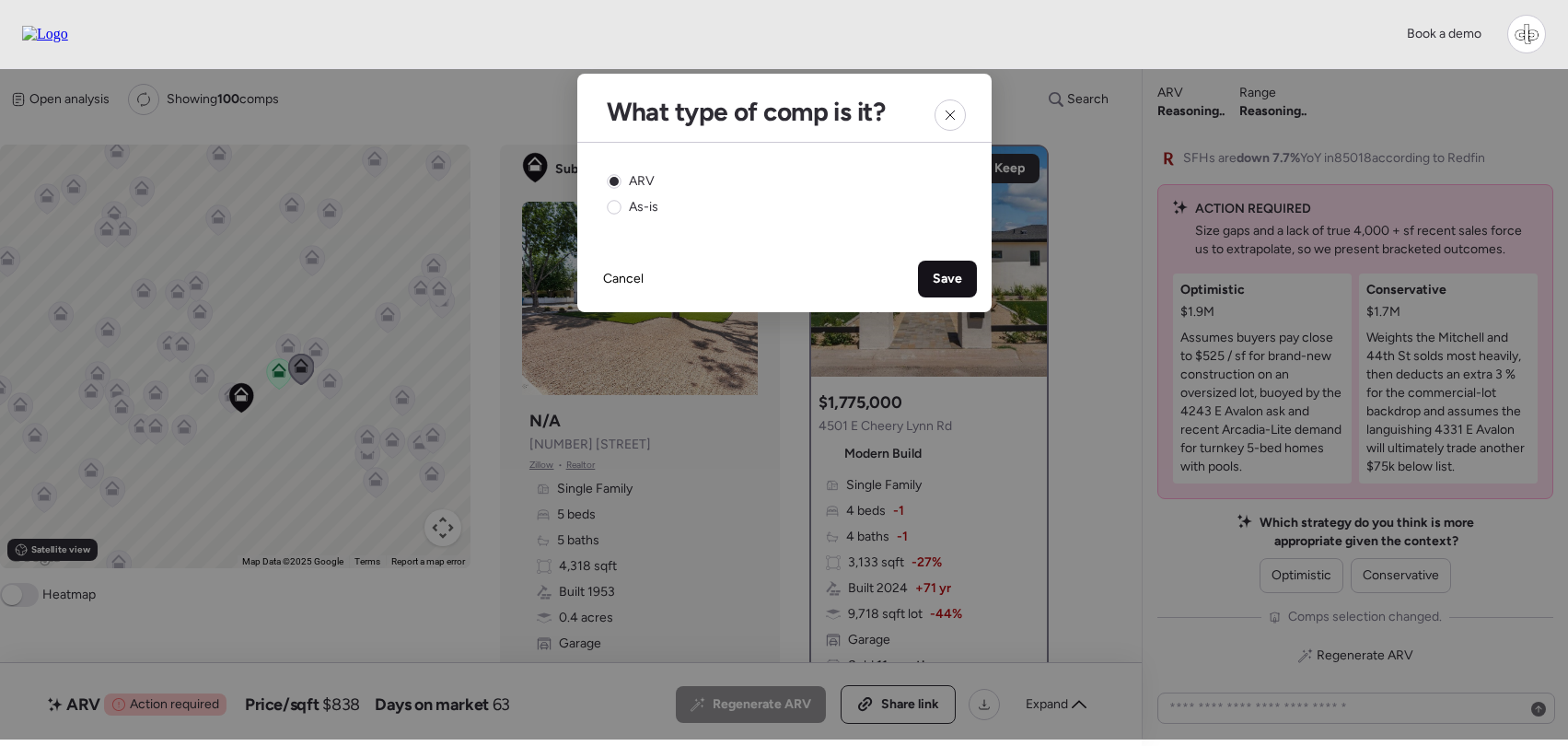 click on "Save" at bounding box center [947, 279] 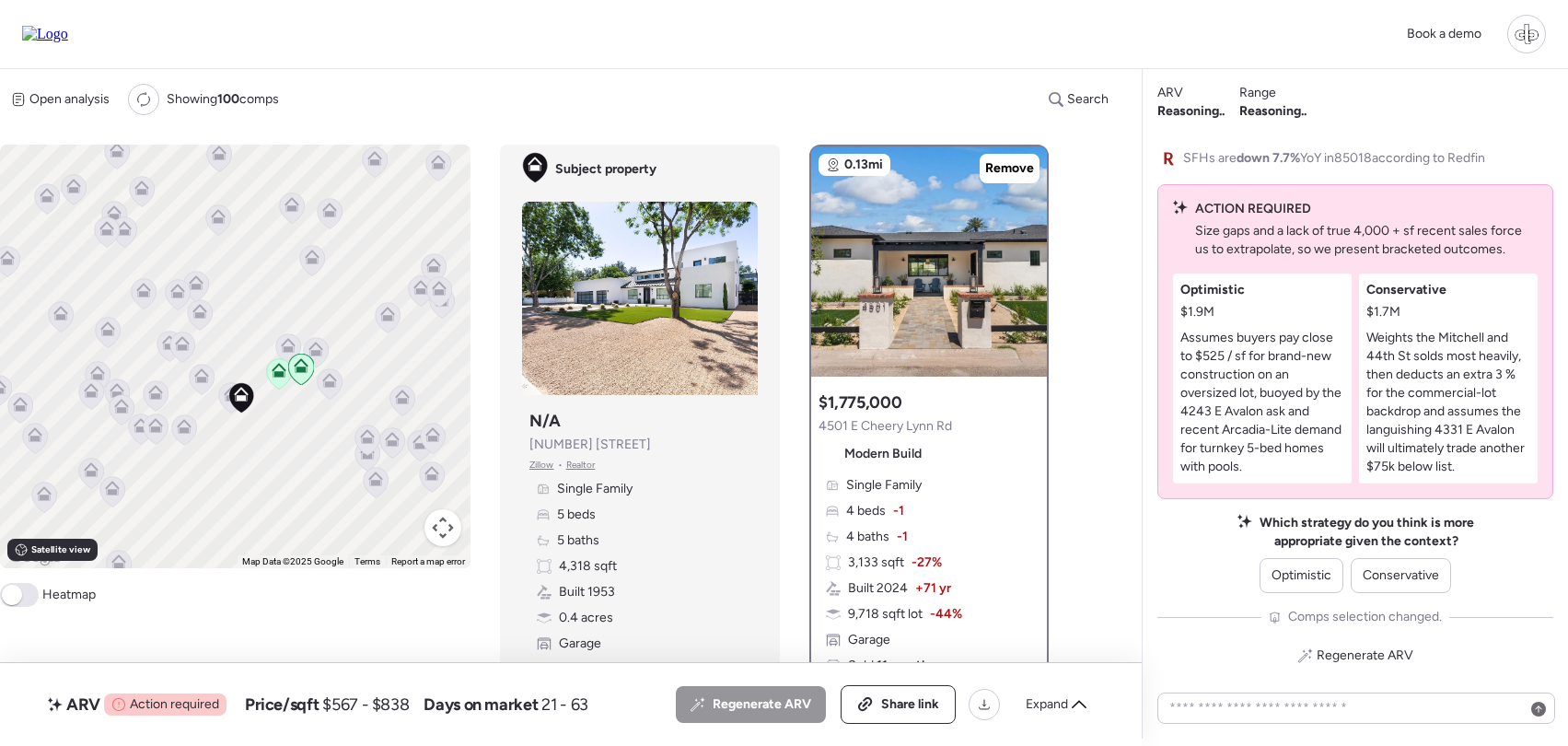 click 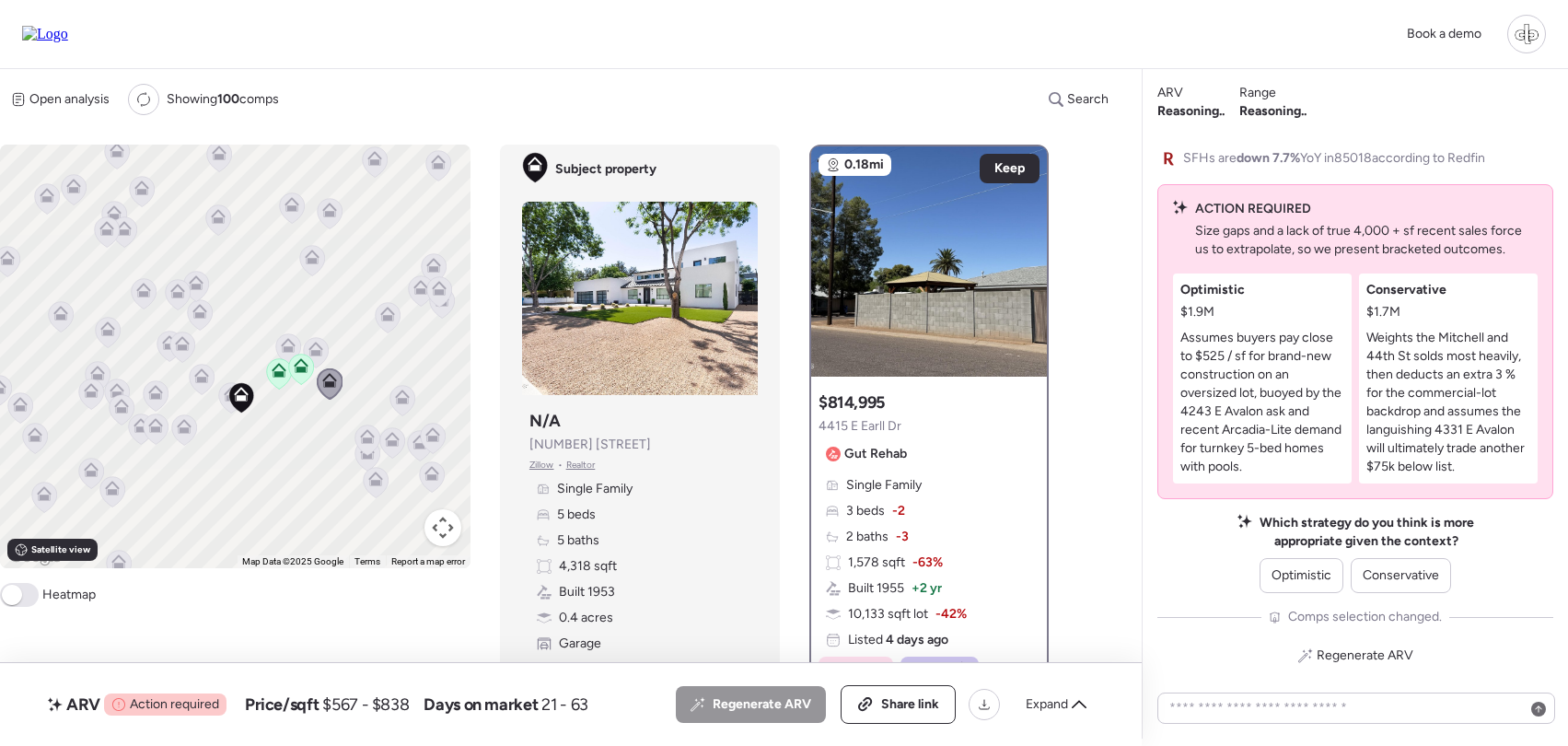 click 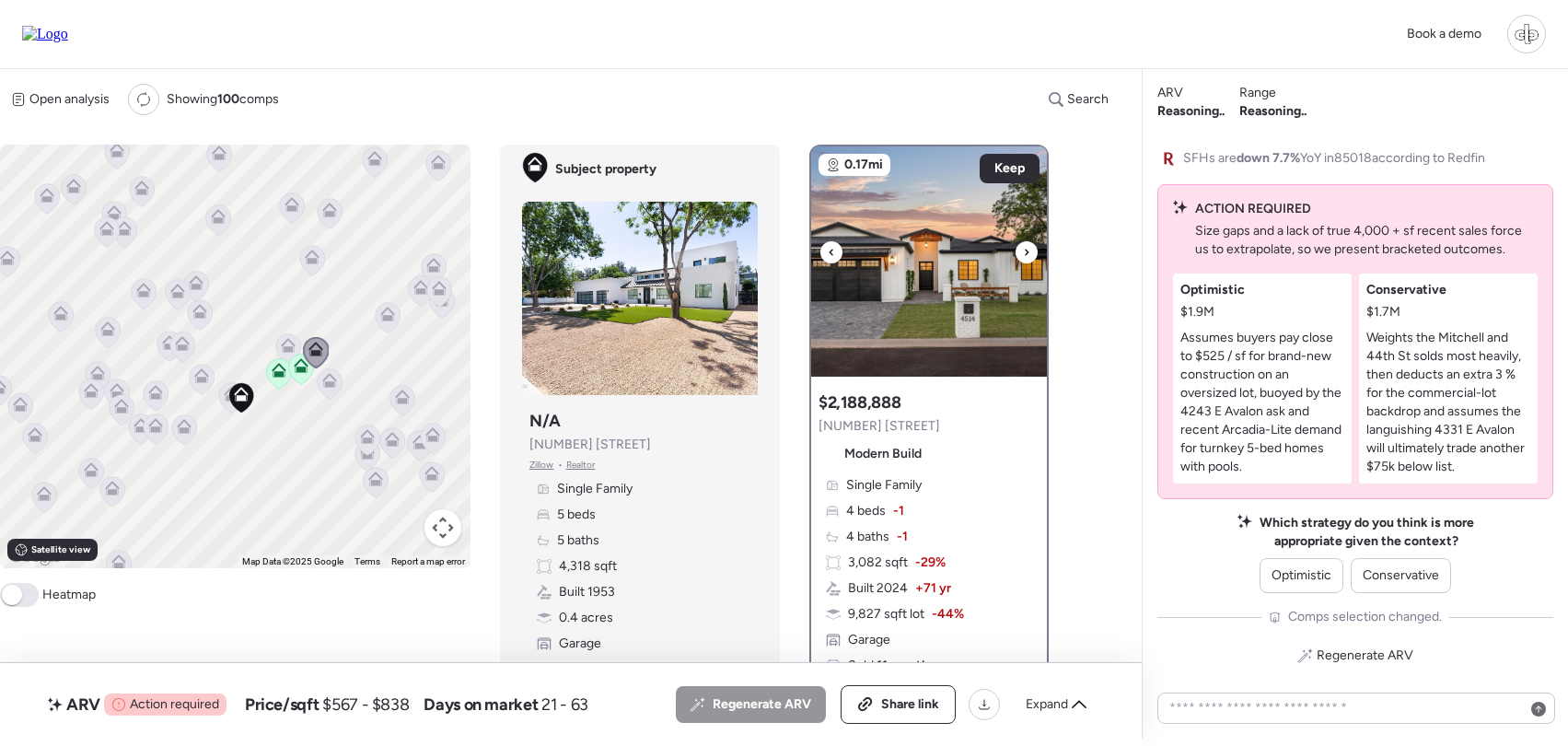 click at bounding box center (929, 262) 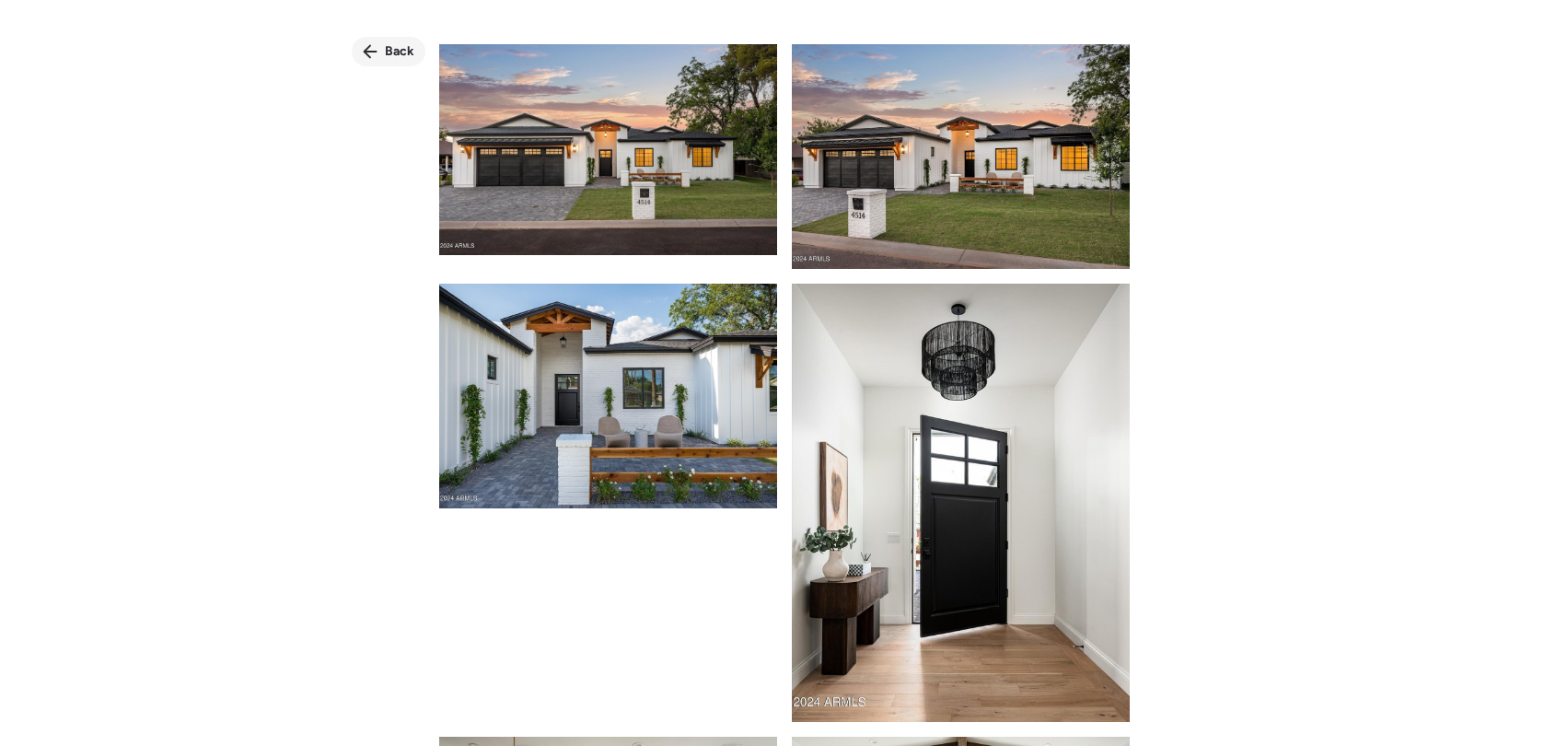 click on "Back" at bounding box center [400, 52] 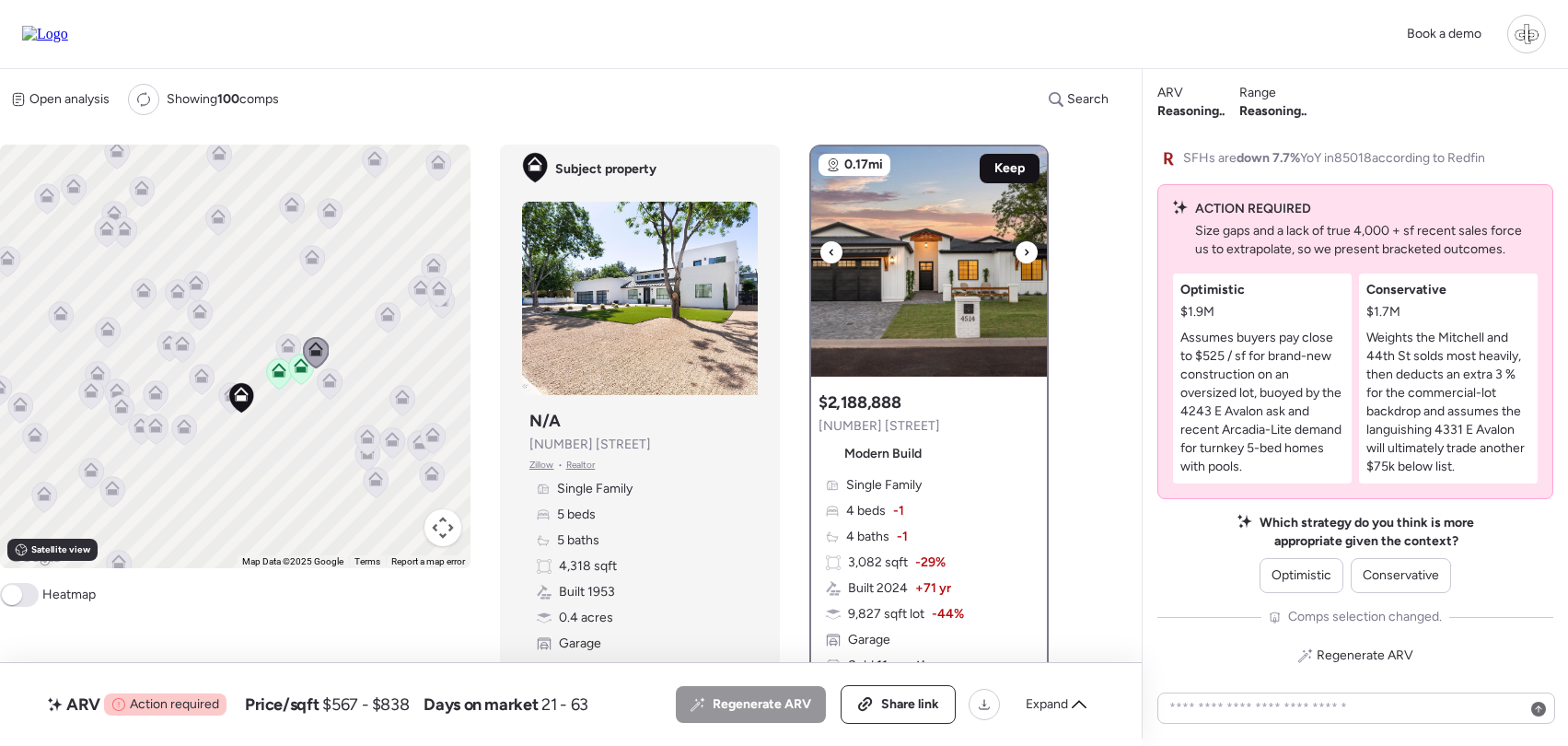 click on "Keep" at bounding box center (1009, 169) 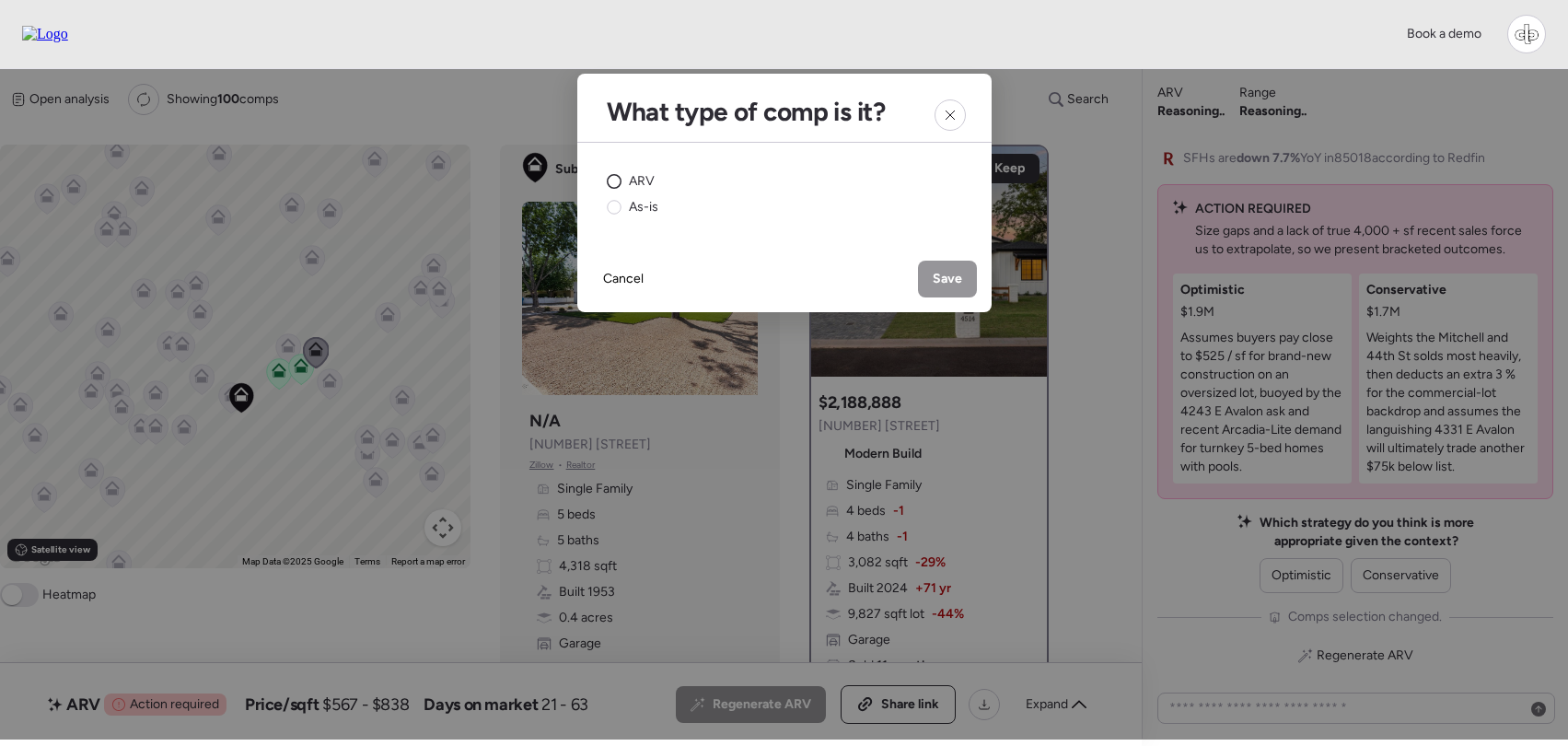 click on "ARV" at bounding box center (642, 181) 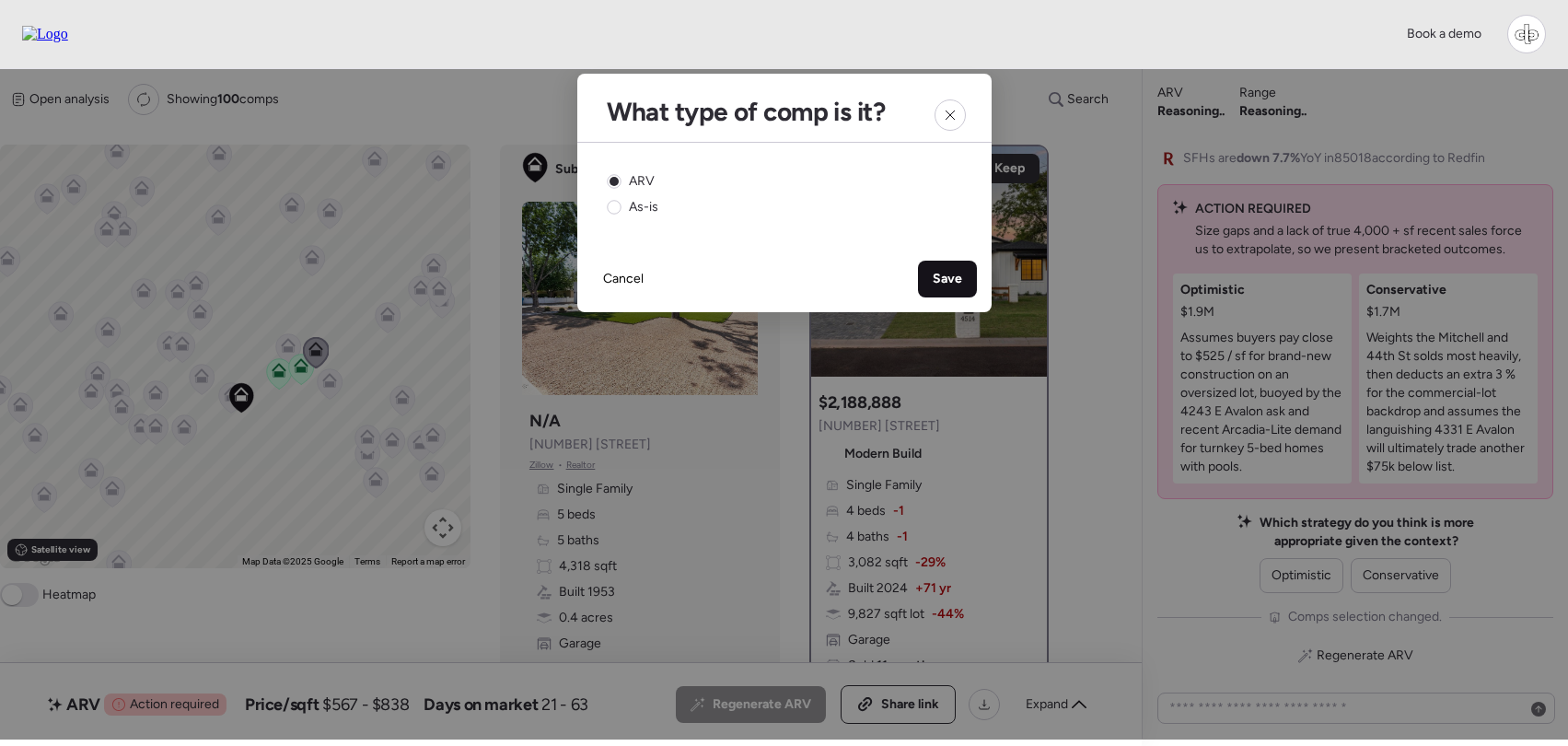 click on "Save" at bounding box center [947, 279] 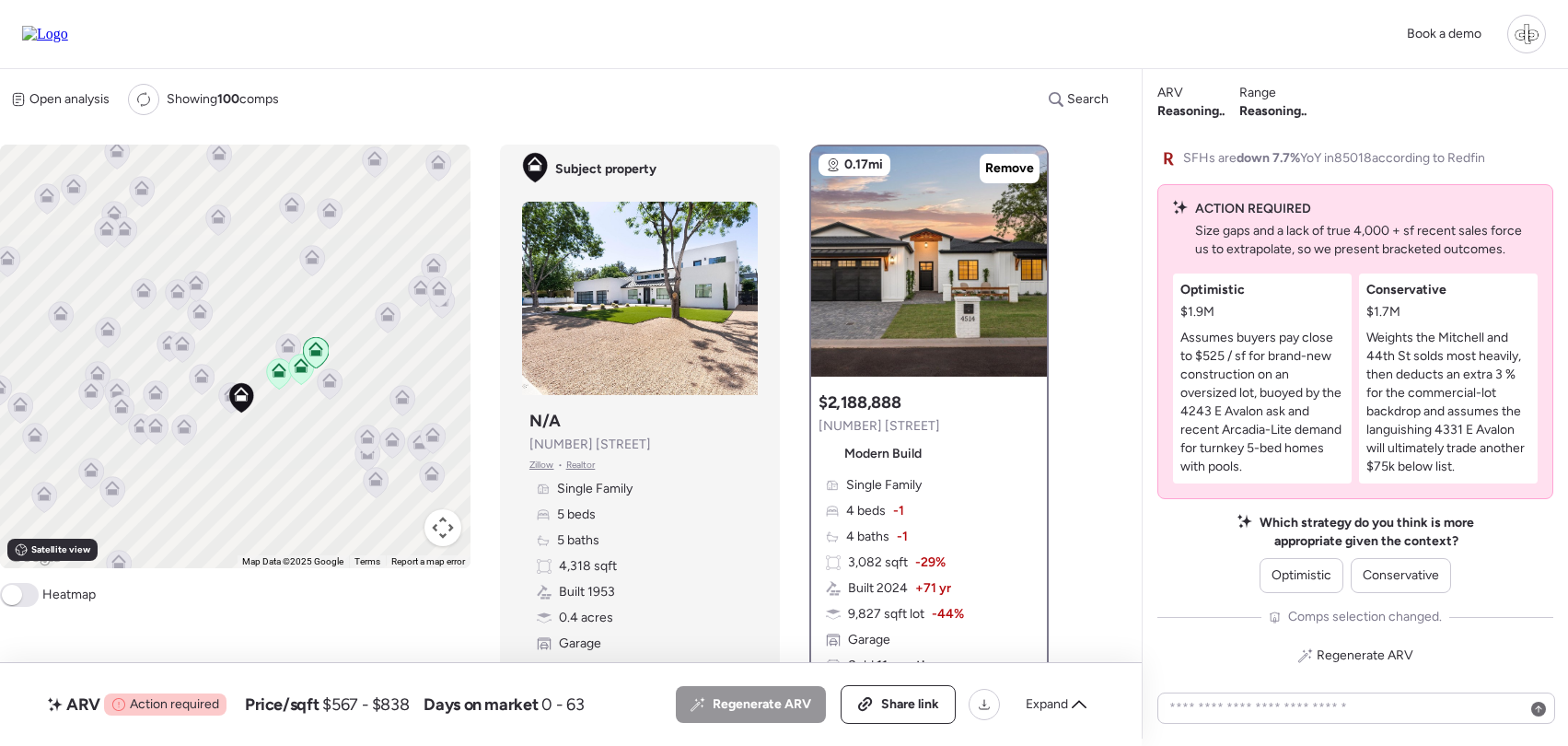 scroll, scrollTop: 0, scrollLeft: 0, axis: both 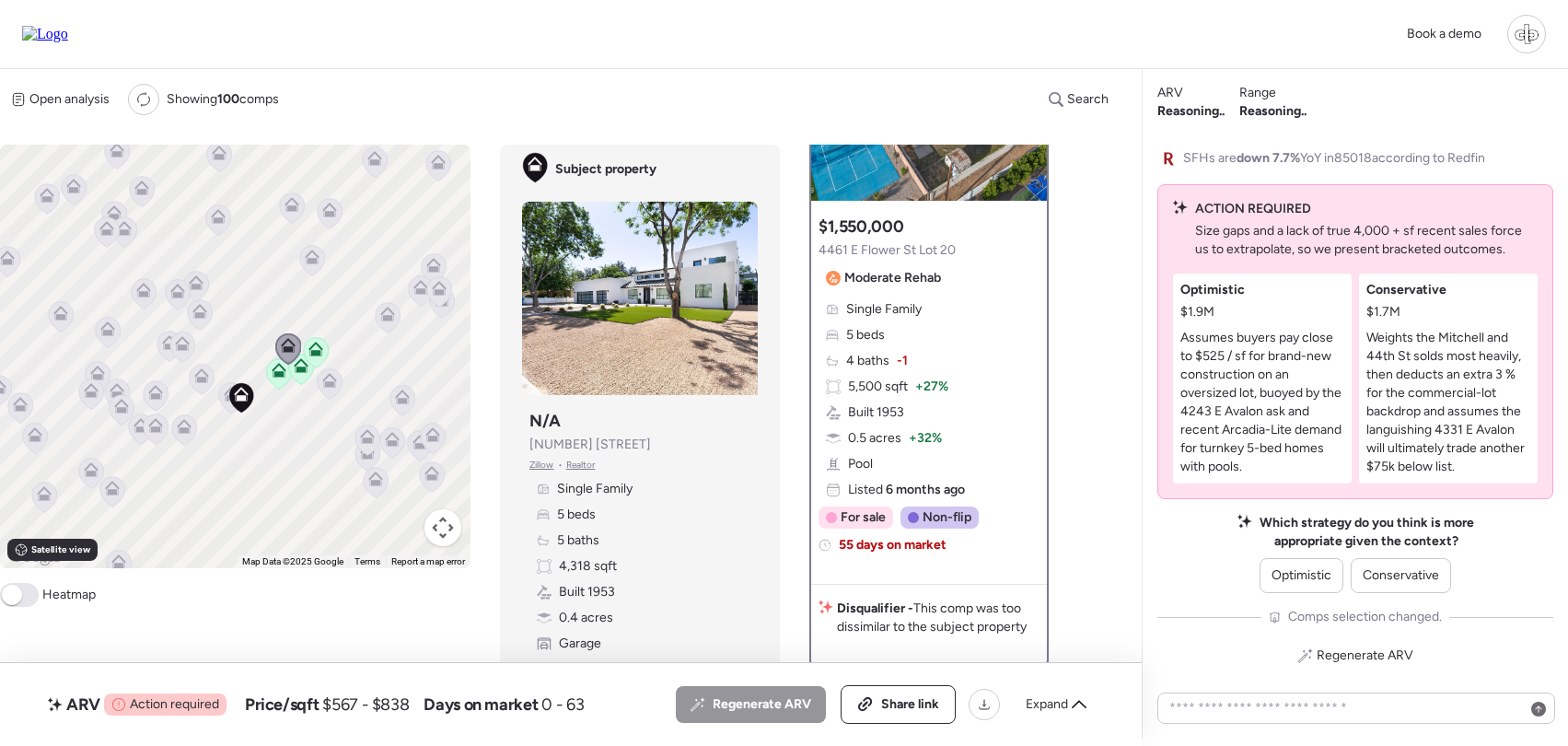 click 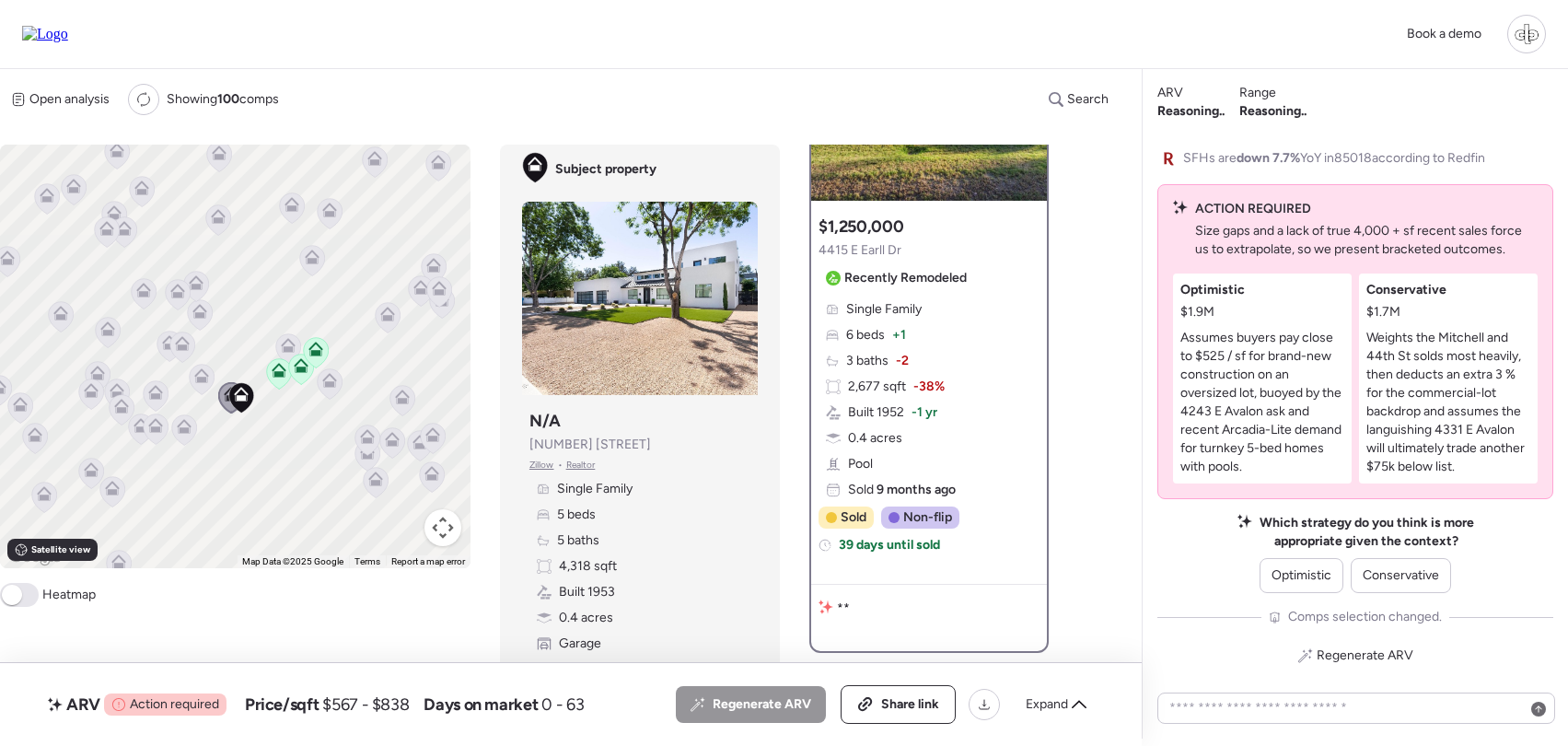 scroll, scrollTop: 0, scrollLeft: 0, axis: both 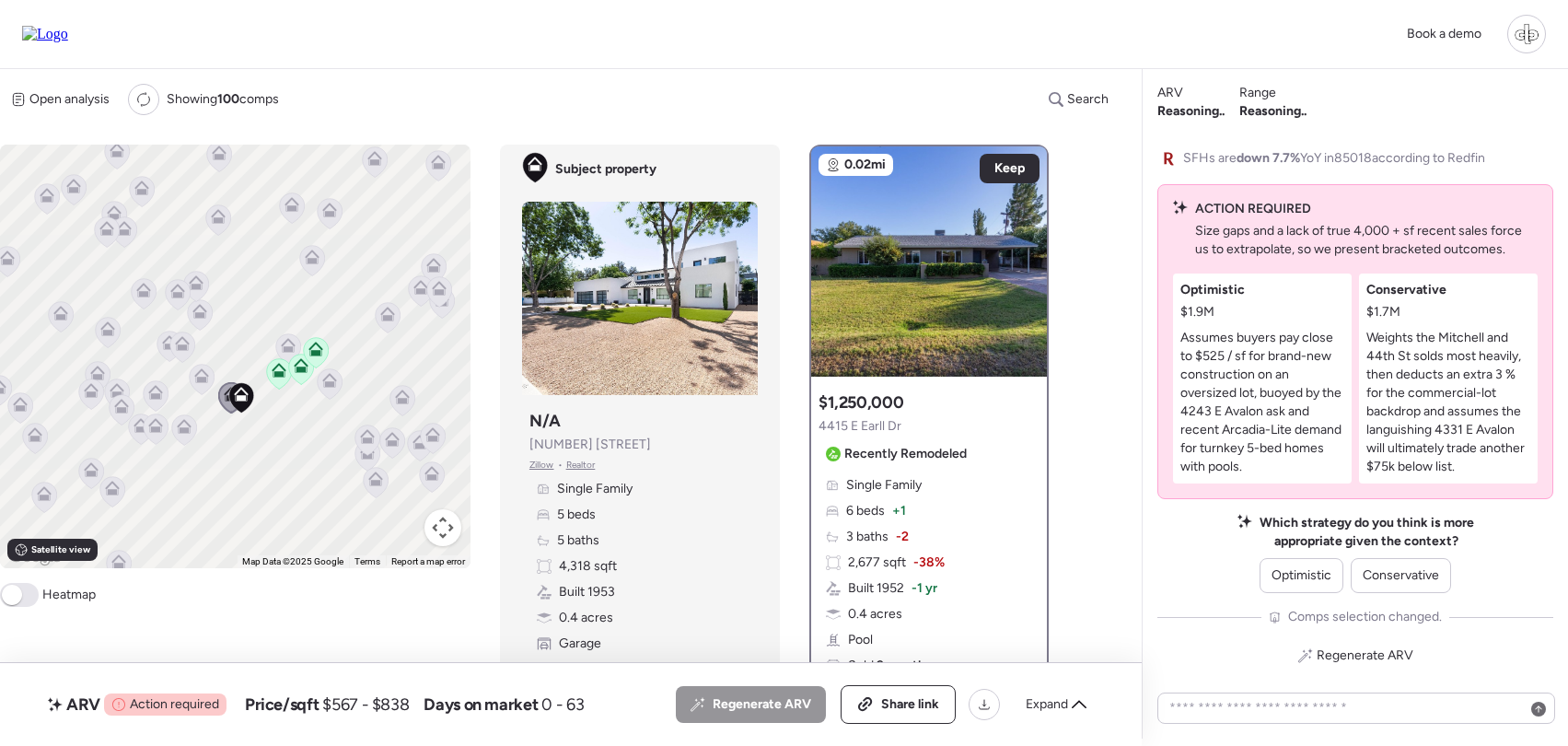 click 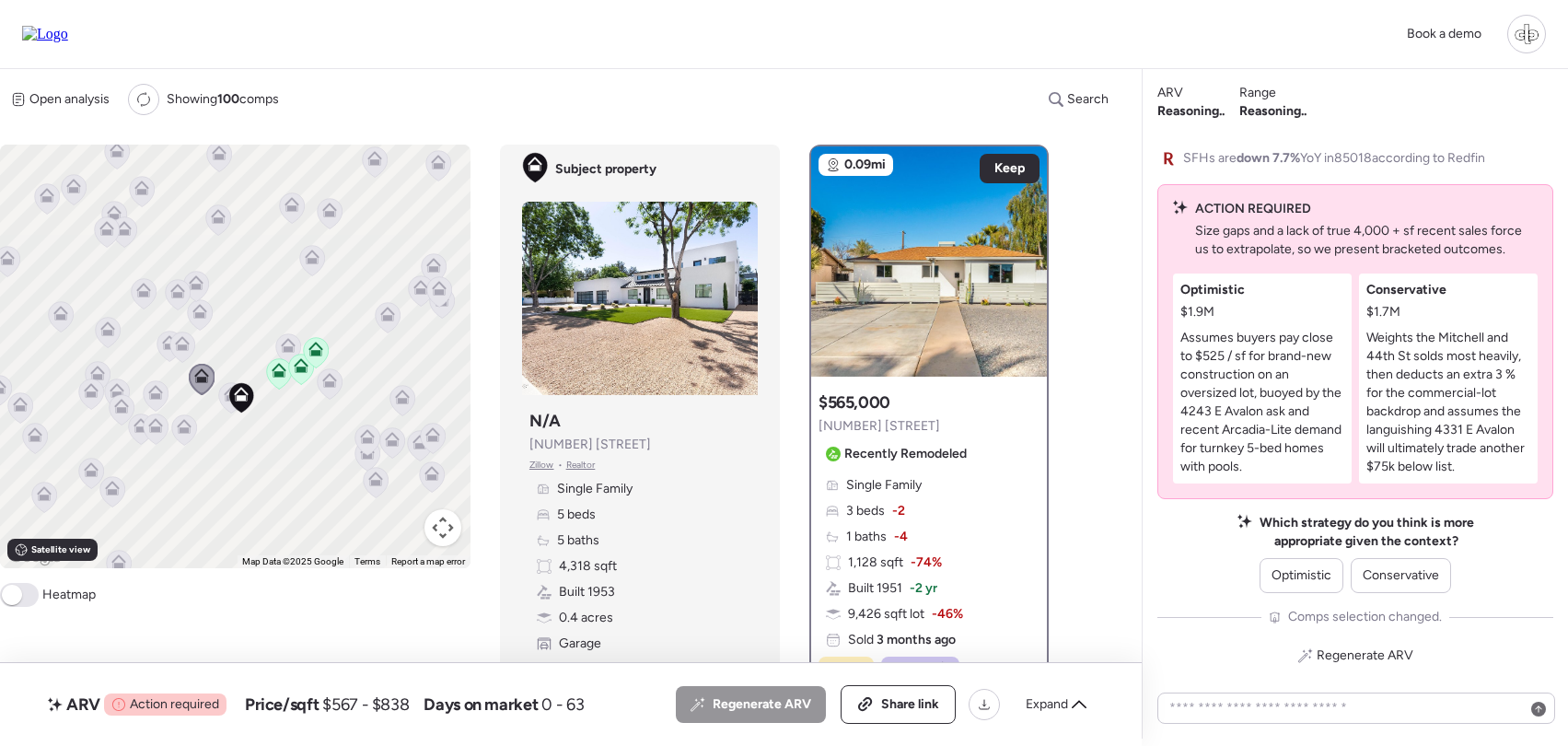 click 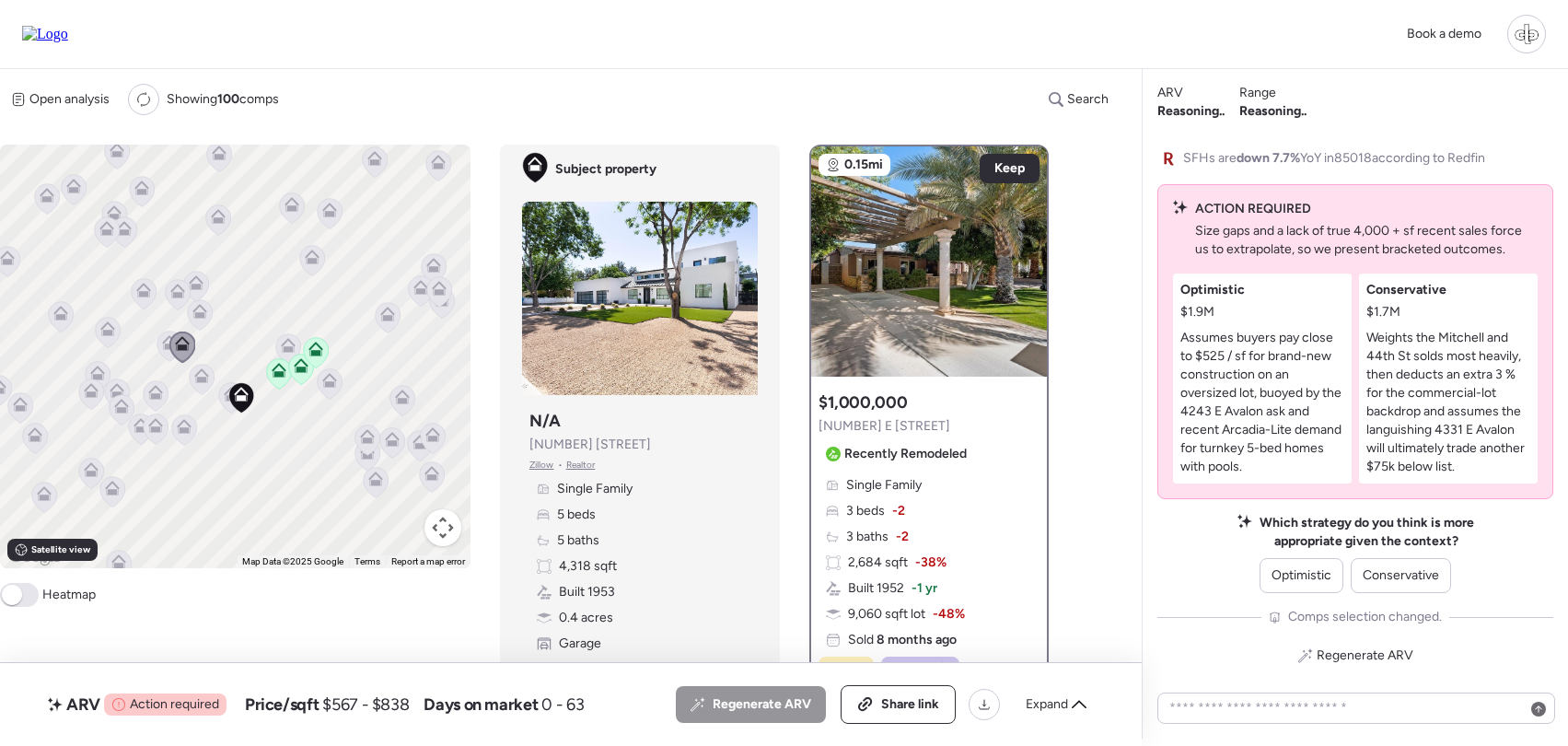 click at bounding box center [196, 287] 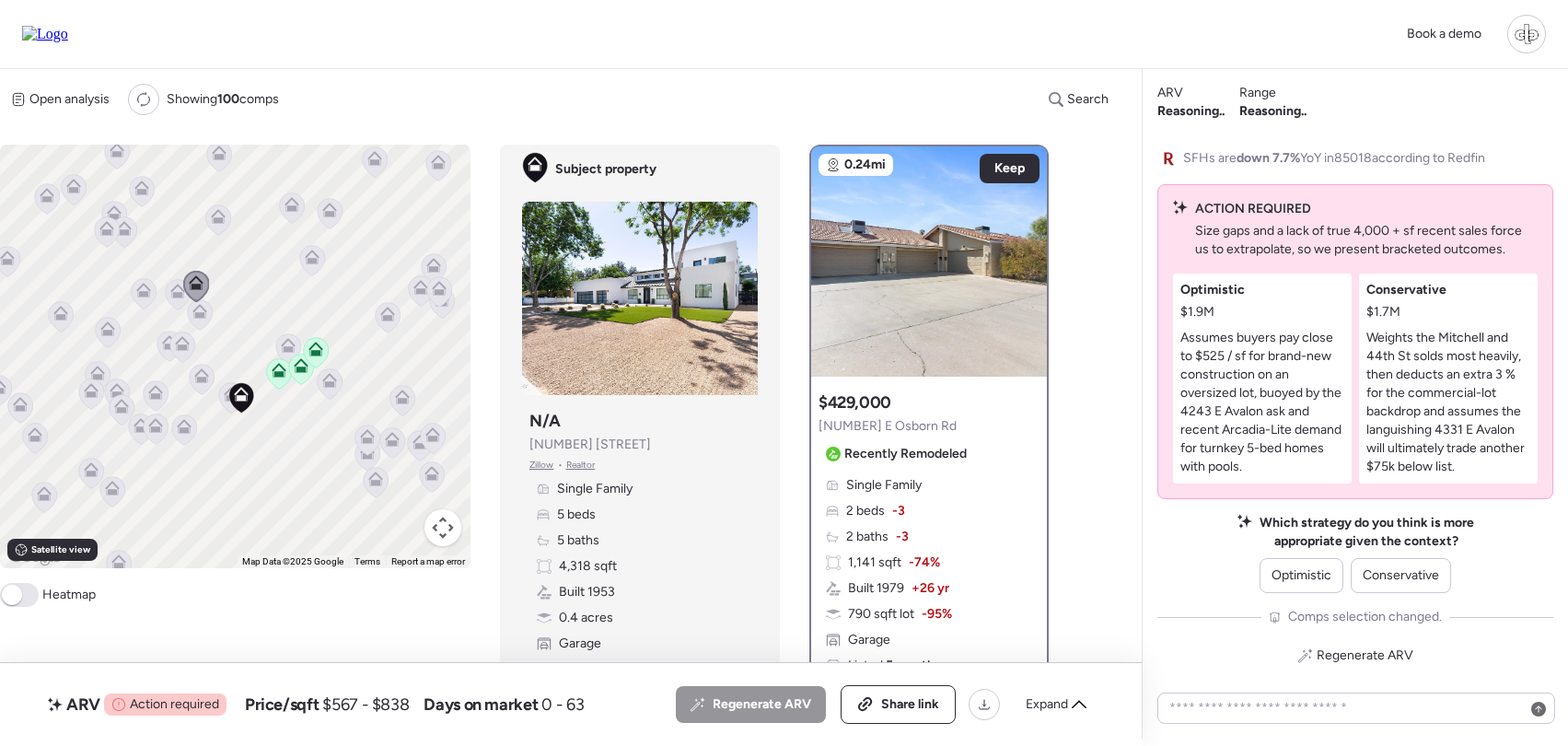 click 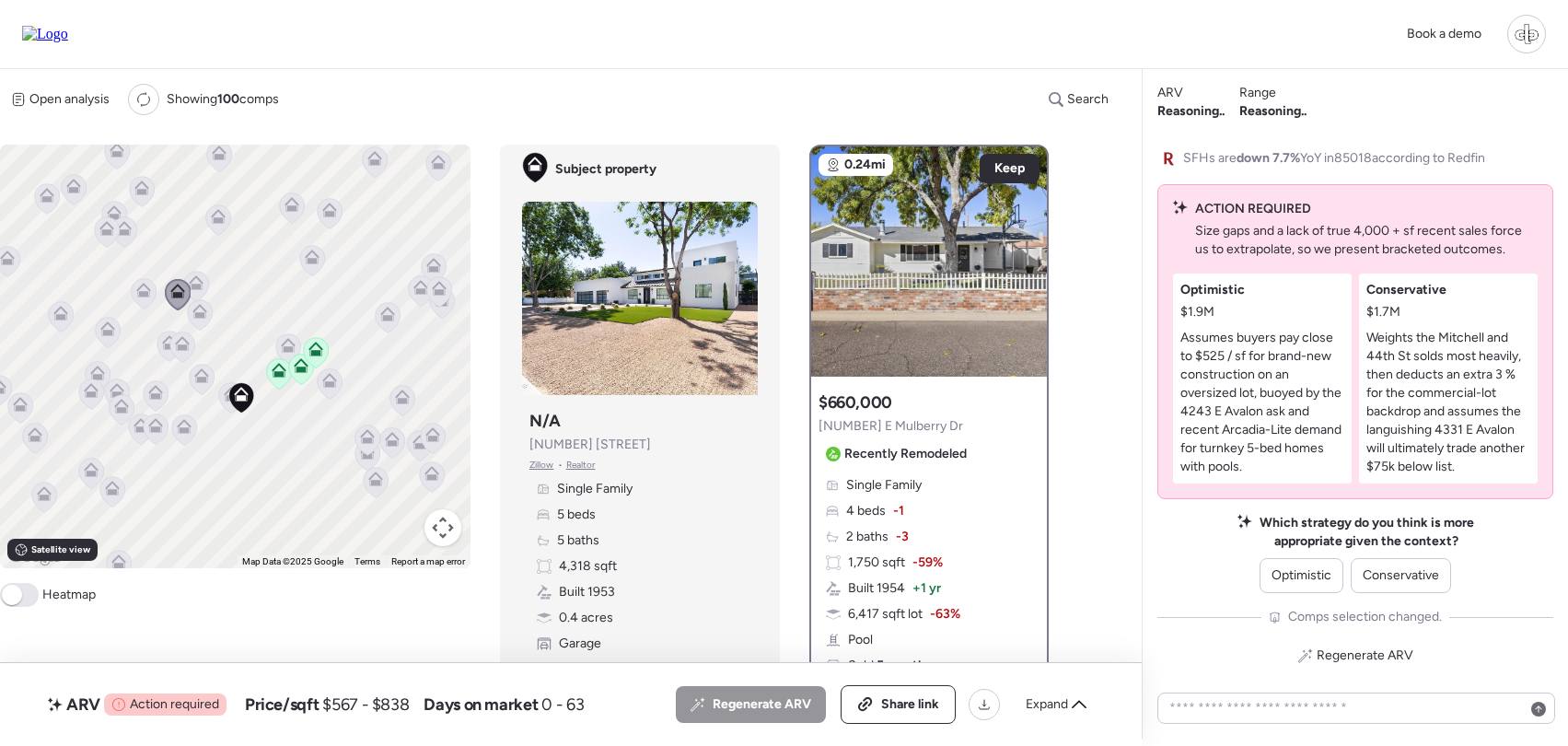 click 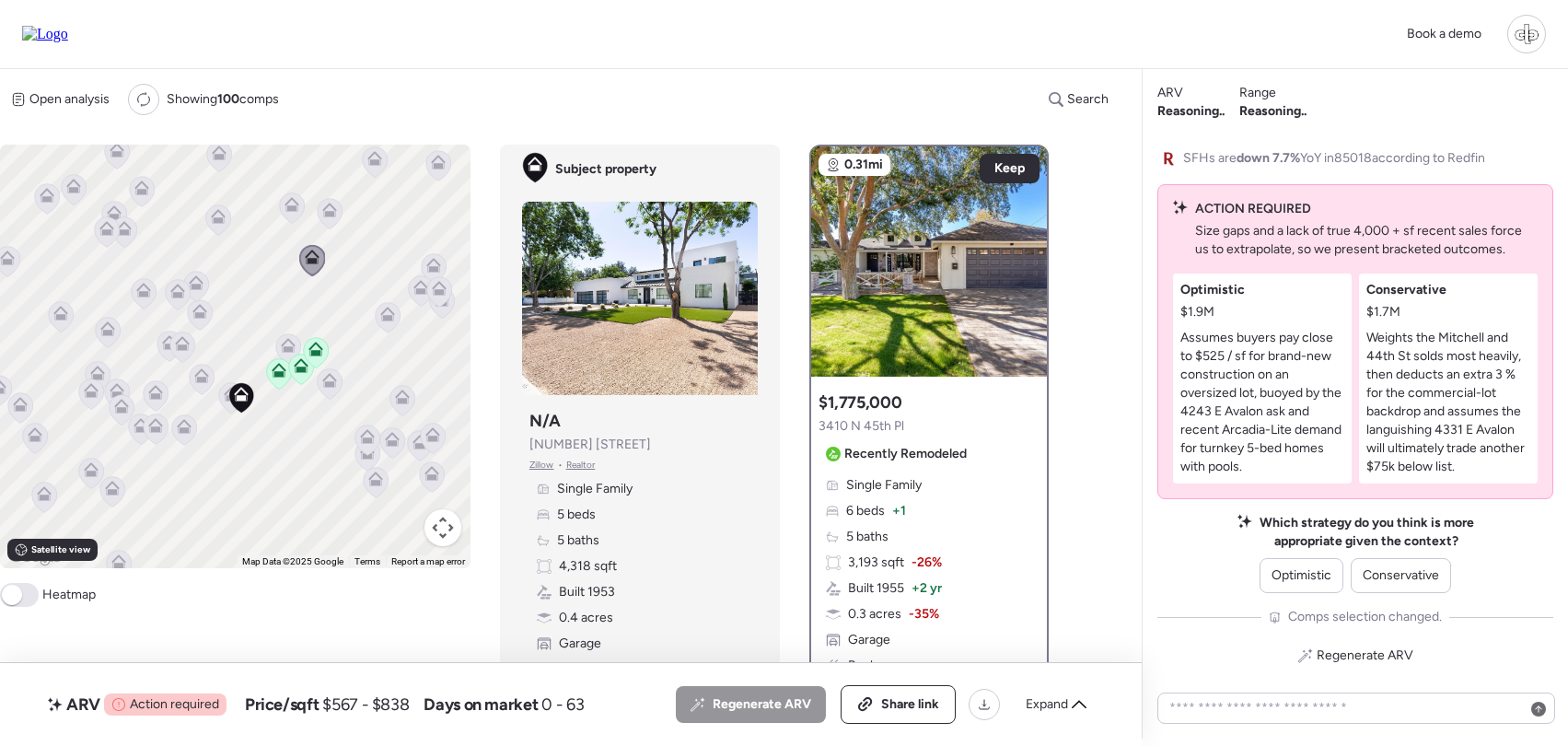 click 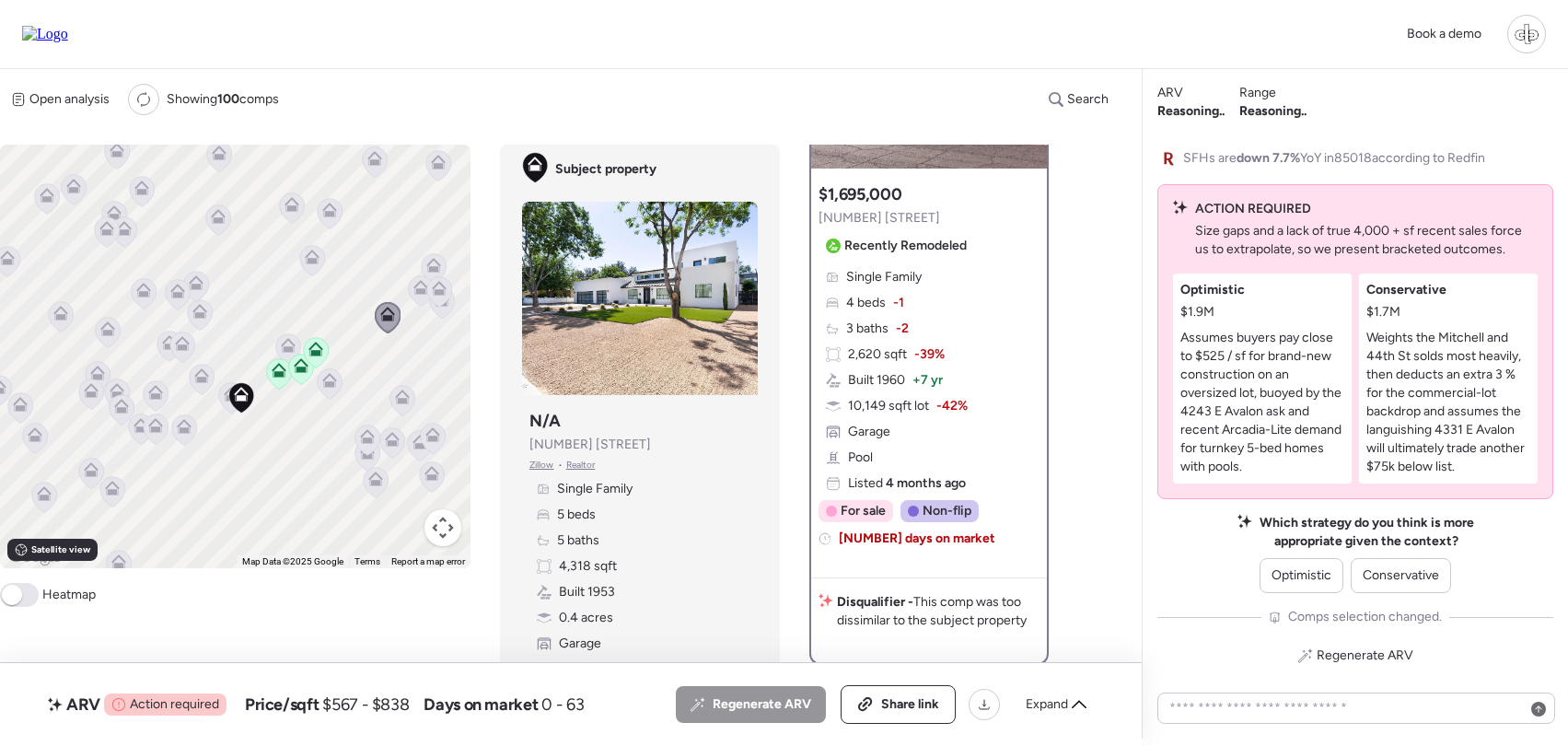 scroll, scrollTop: 214, scrollLeft: 0, axis: vertical 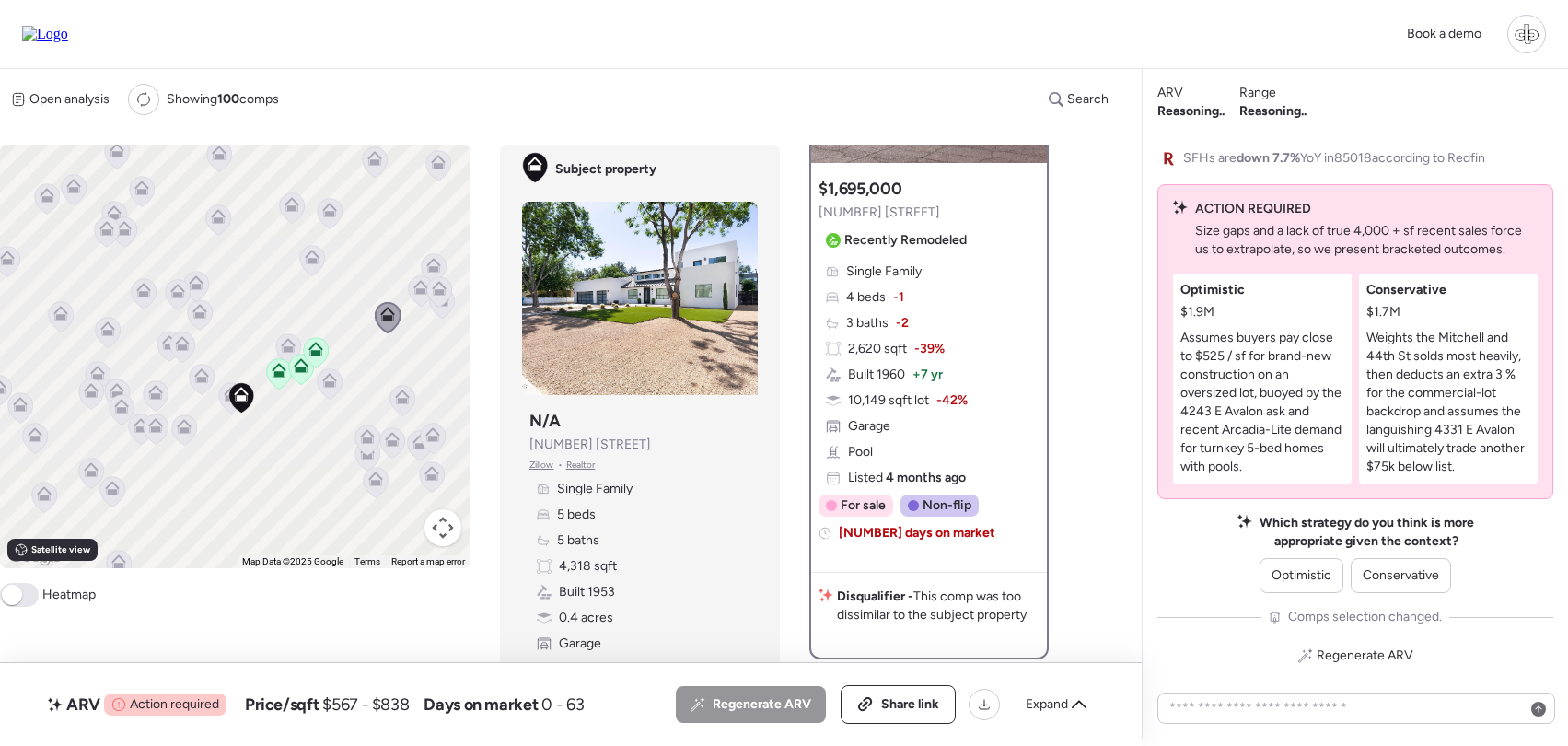click 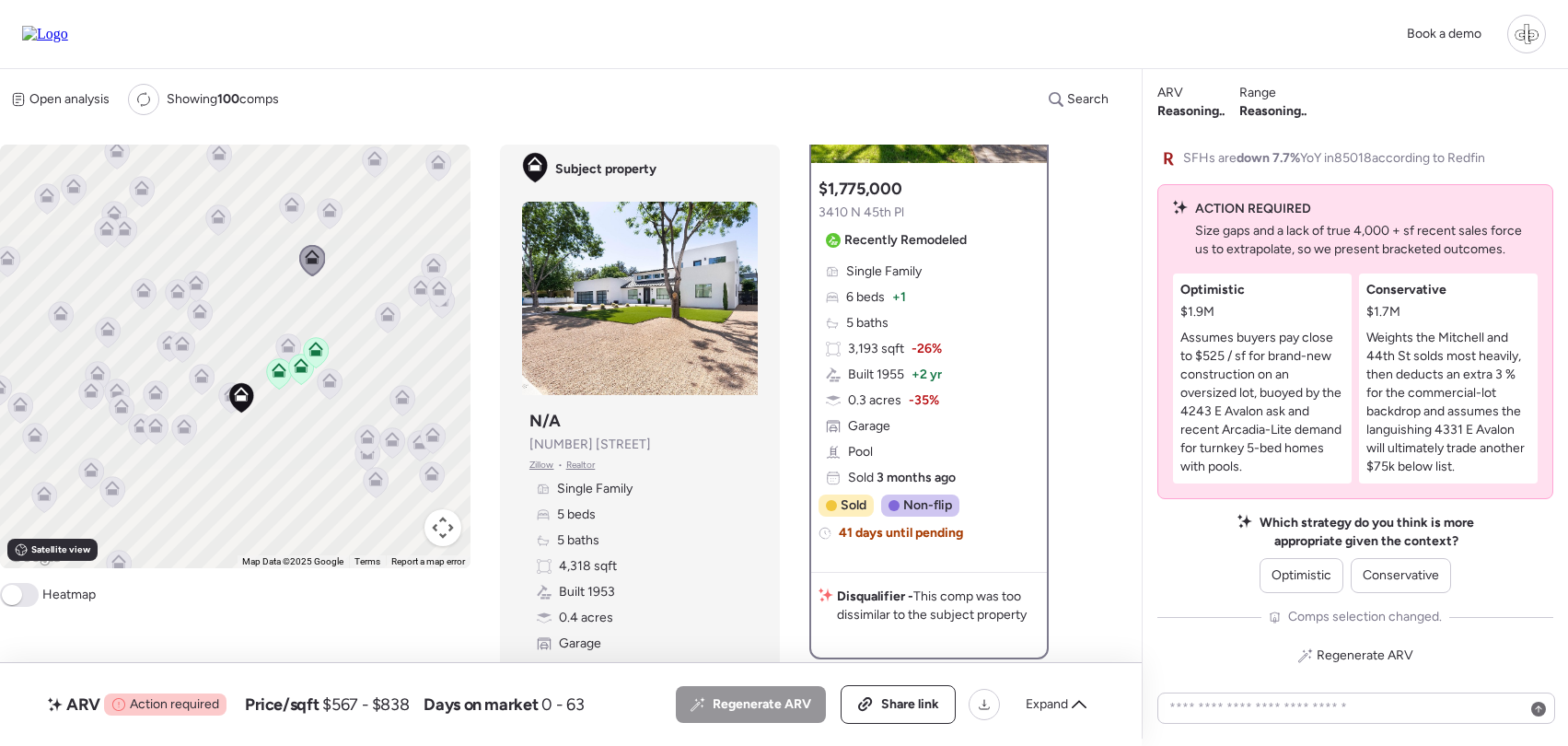 scroll, scrollTop: 0, scrollLeft: 0, axis: both 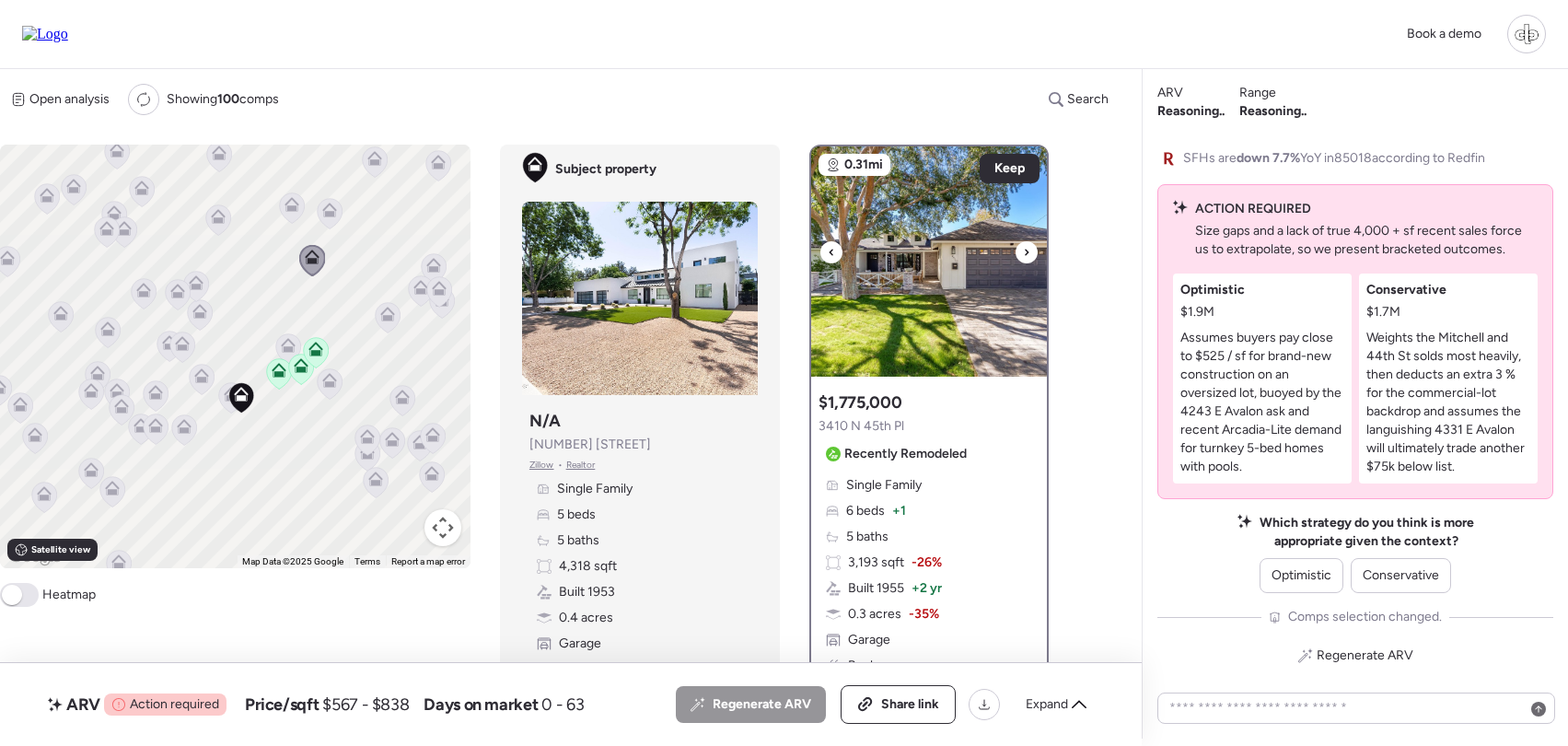 click at bounding box center [929, 262] 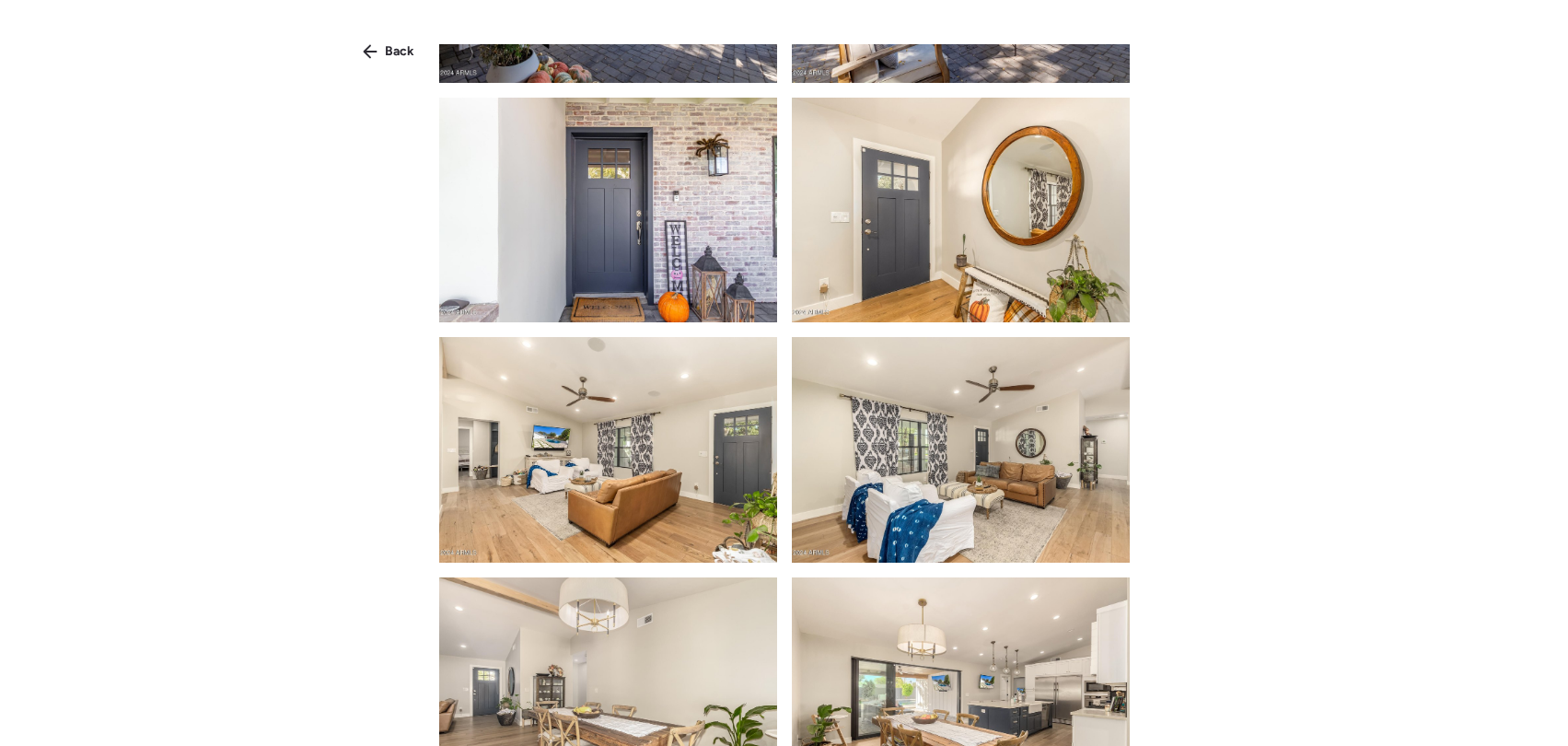 scroll, scrollTop: 875, scrollLeft: 0, axis: vertical 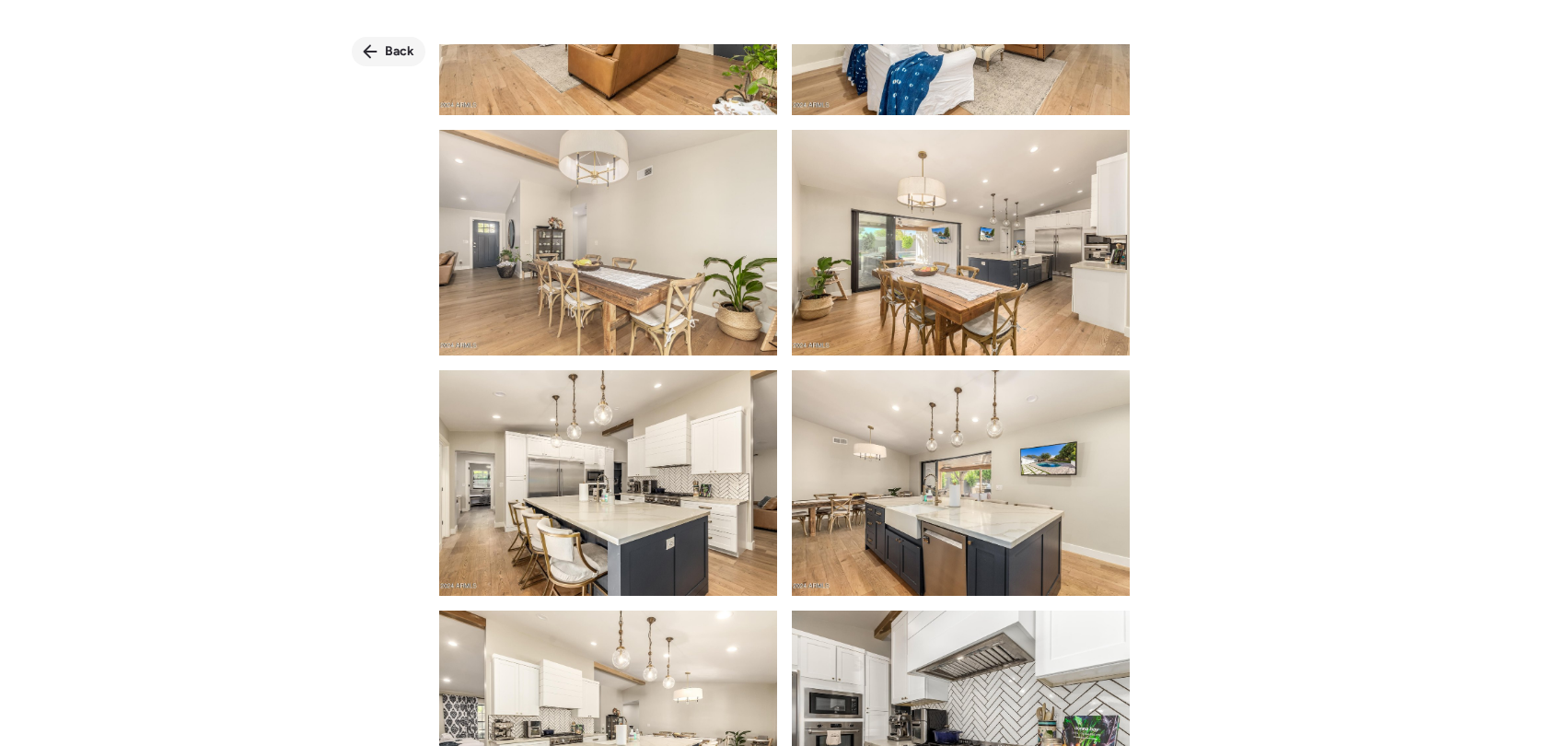click on "Back" at bounding box center (389, 52) 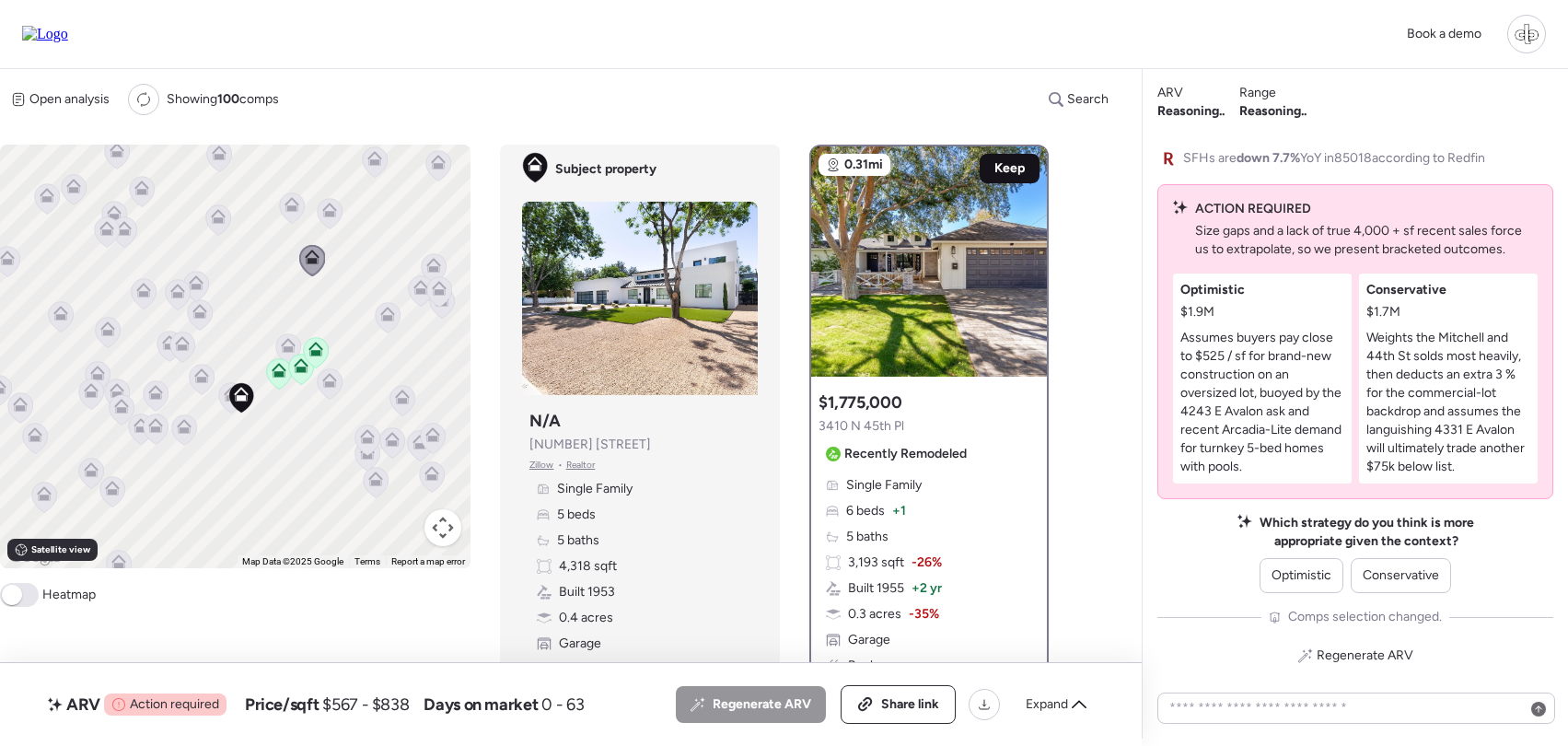 click on "Keep" at bounding box center [1009, 169] 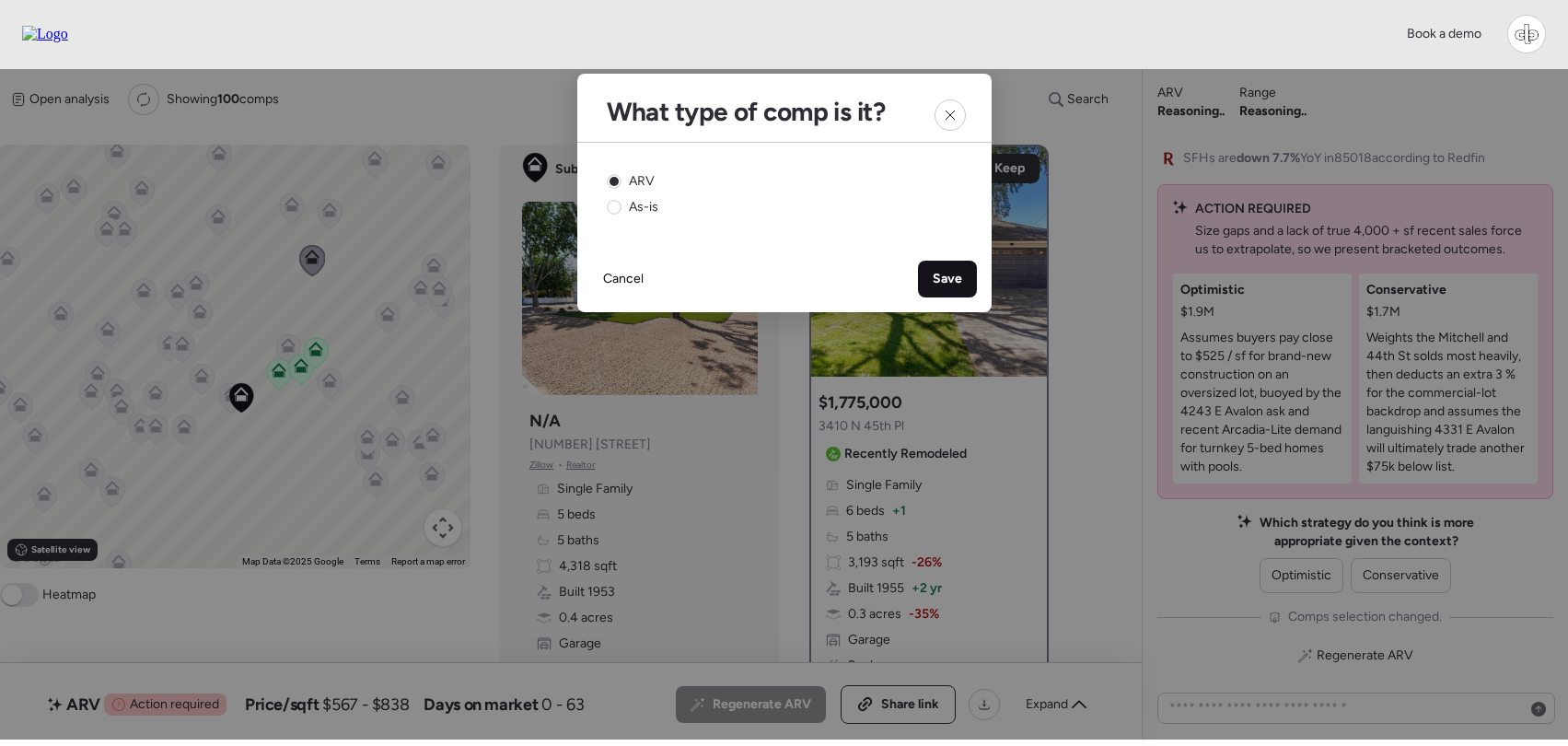 click on "Save" at bounding box center [947, 279] 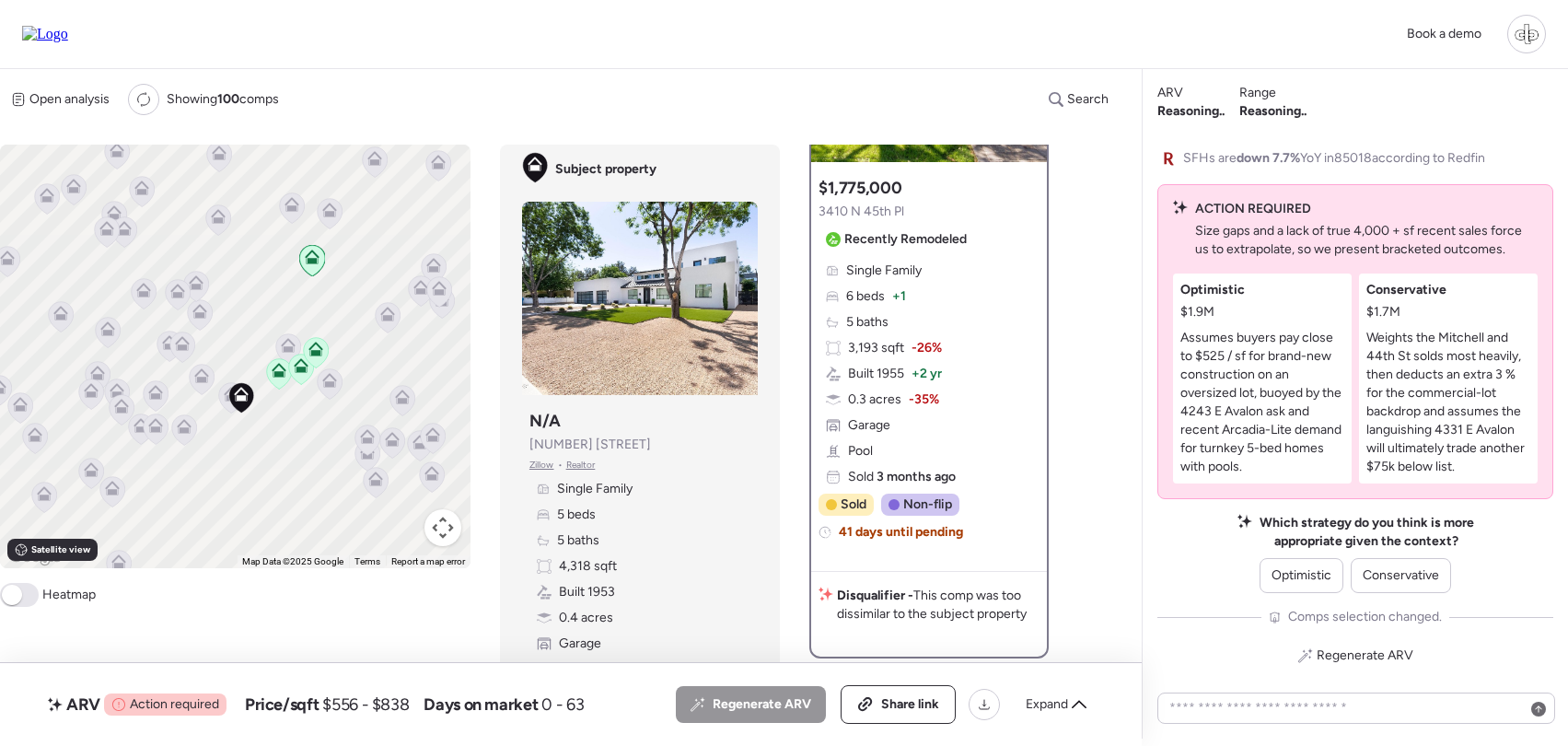 scroll, scrollTop: 251, scrollLeft: 0, axis: vertical 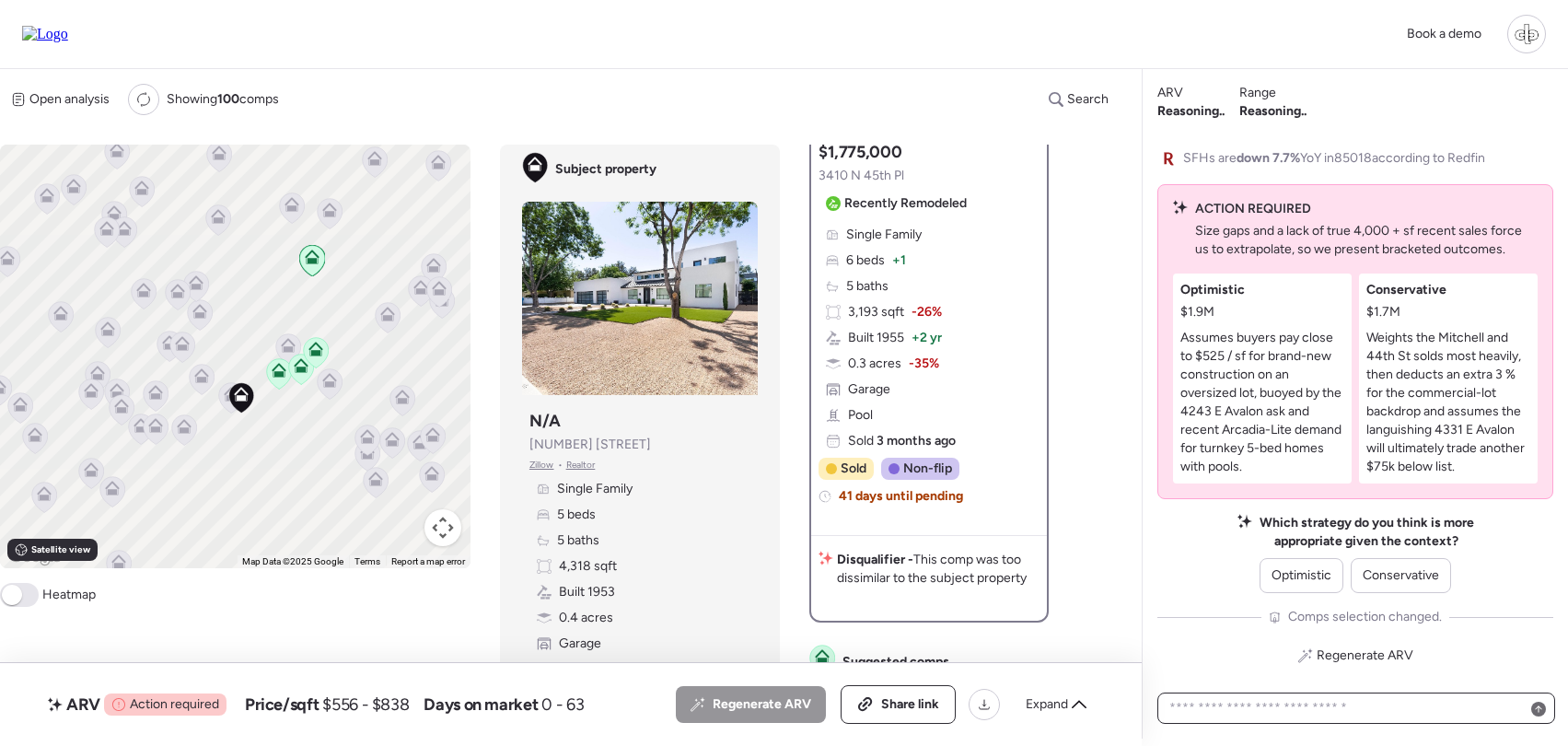 click at bounding box center (1356, 708) 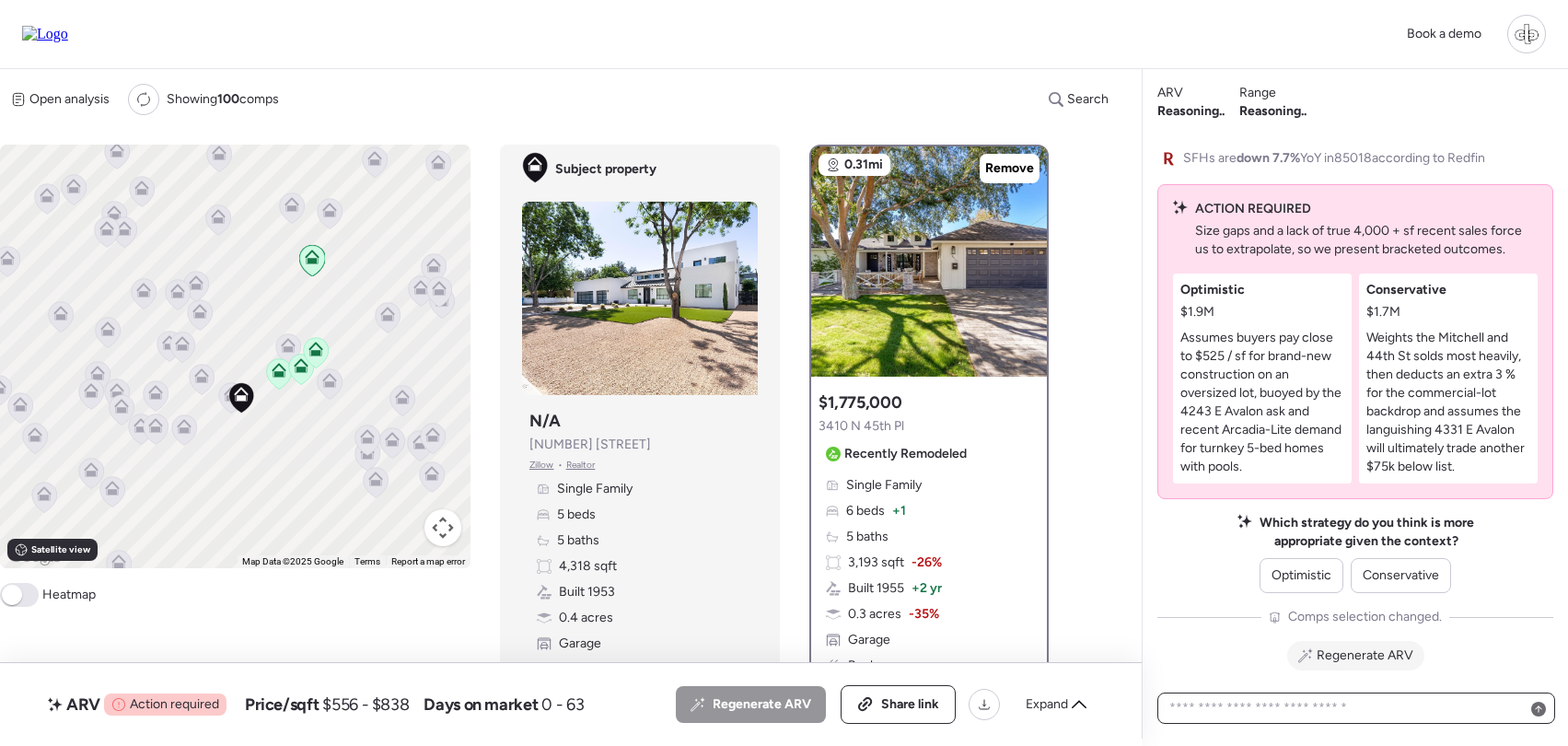 scroll, scrollTop: 0, scrollLeft: 0, axis: both 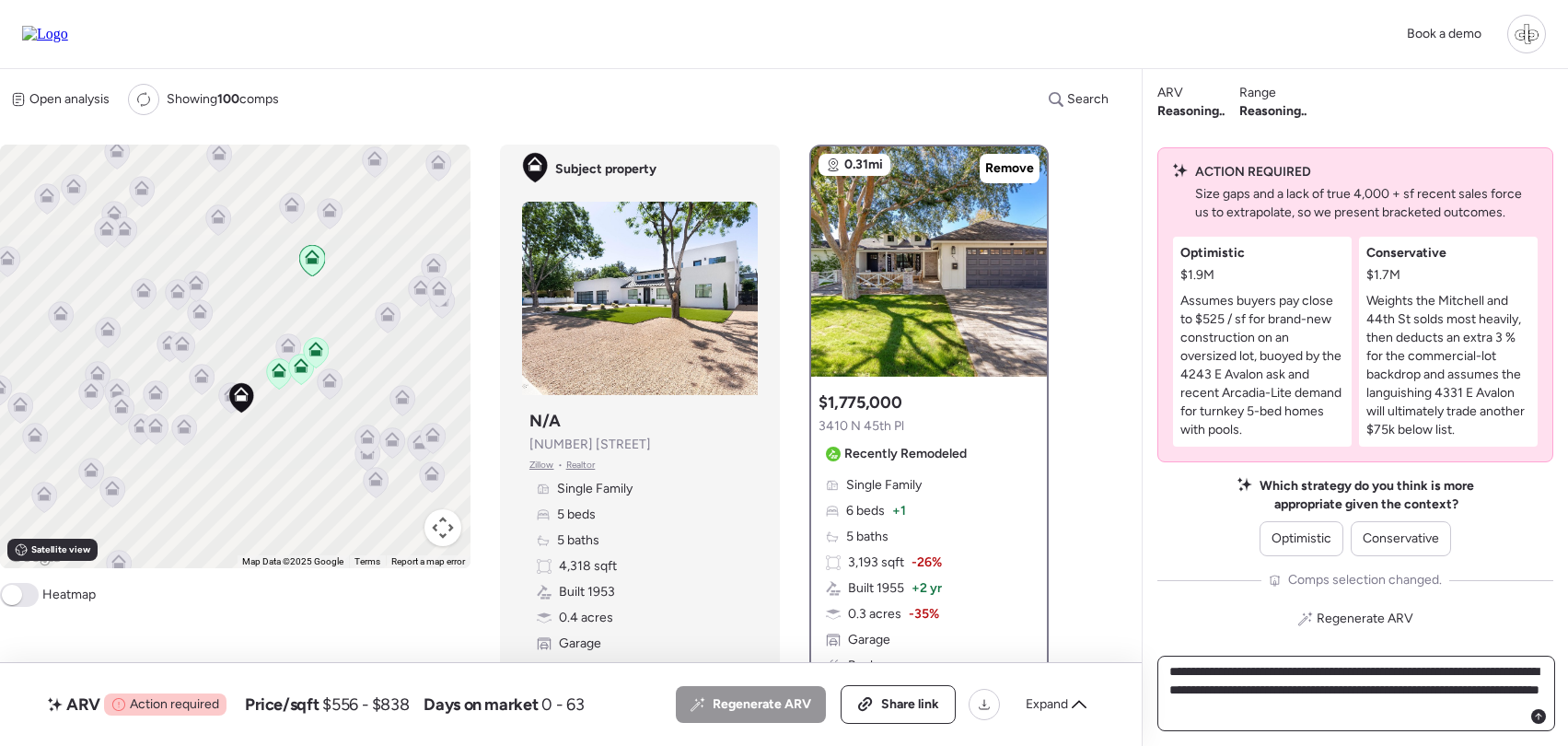 click on "**********" at bounding box center [1356, 694] 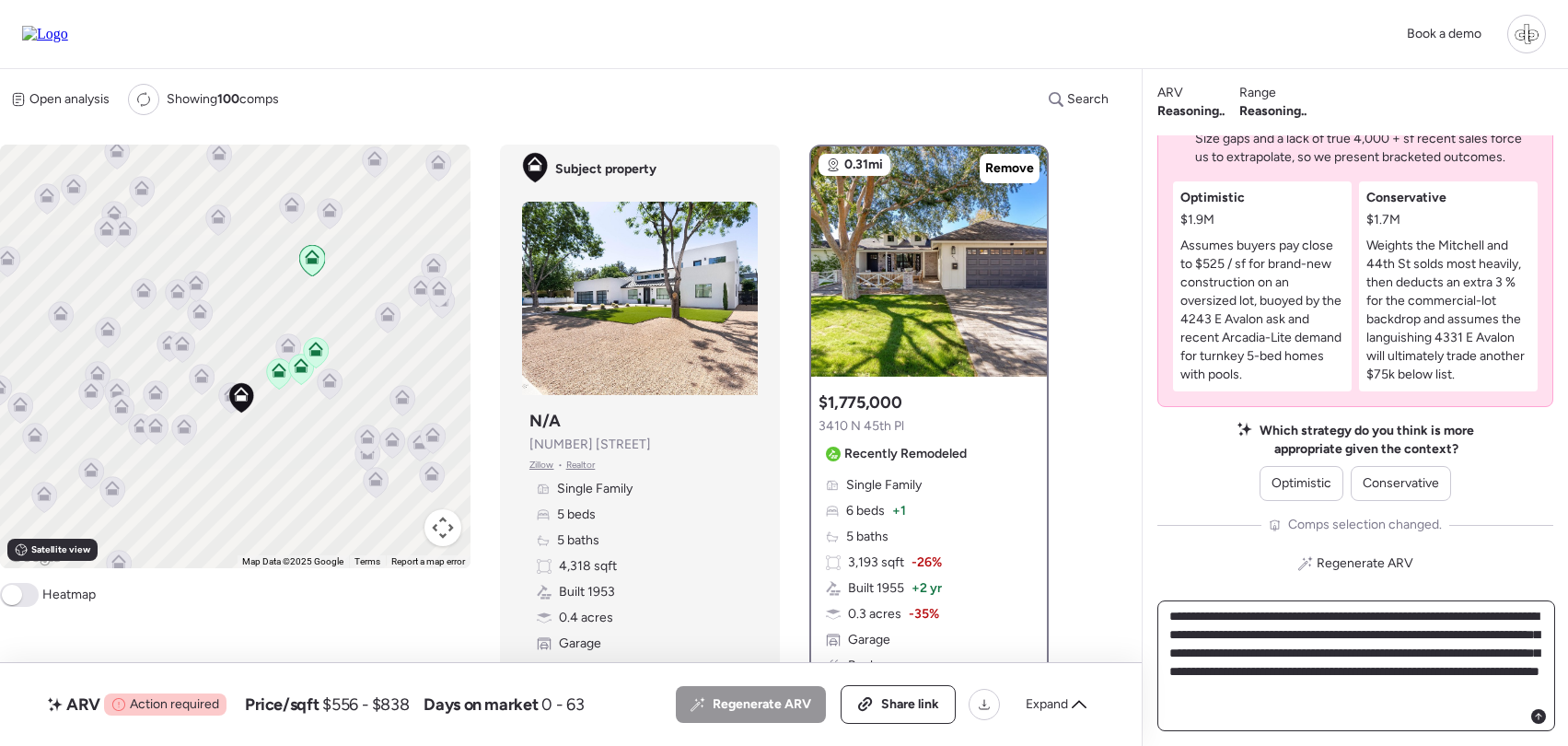 type on "**********" 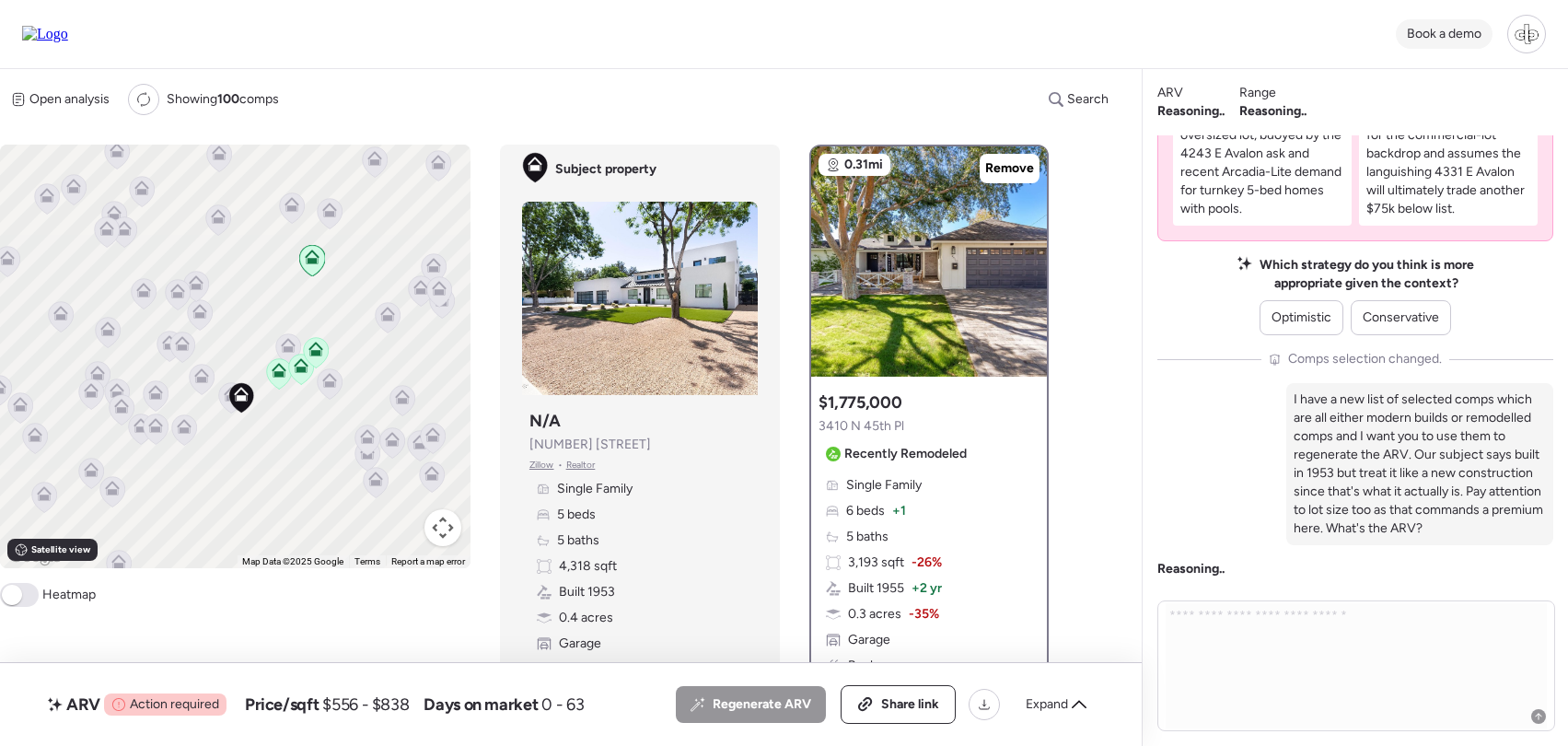 scroll, scrollTop: 0, scrollLeft: 0, axis: both 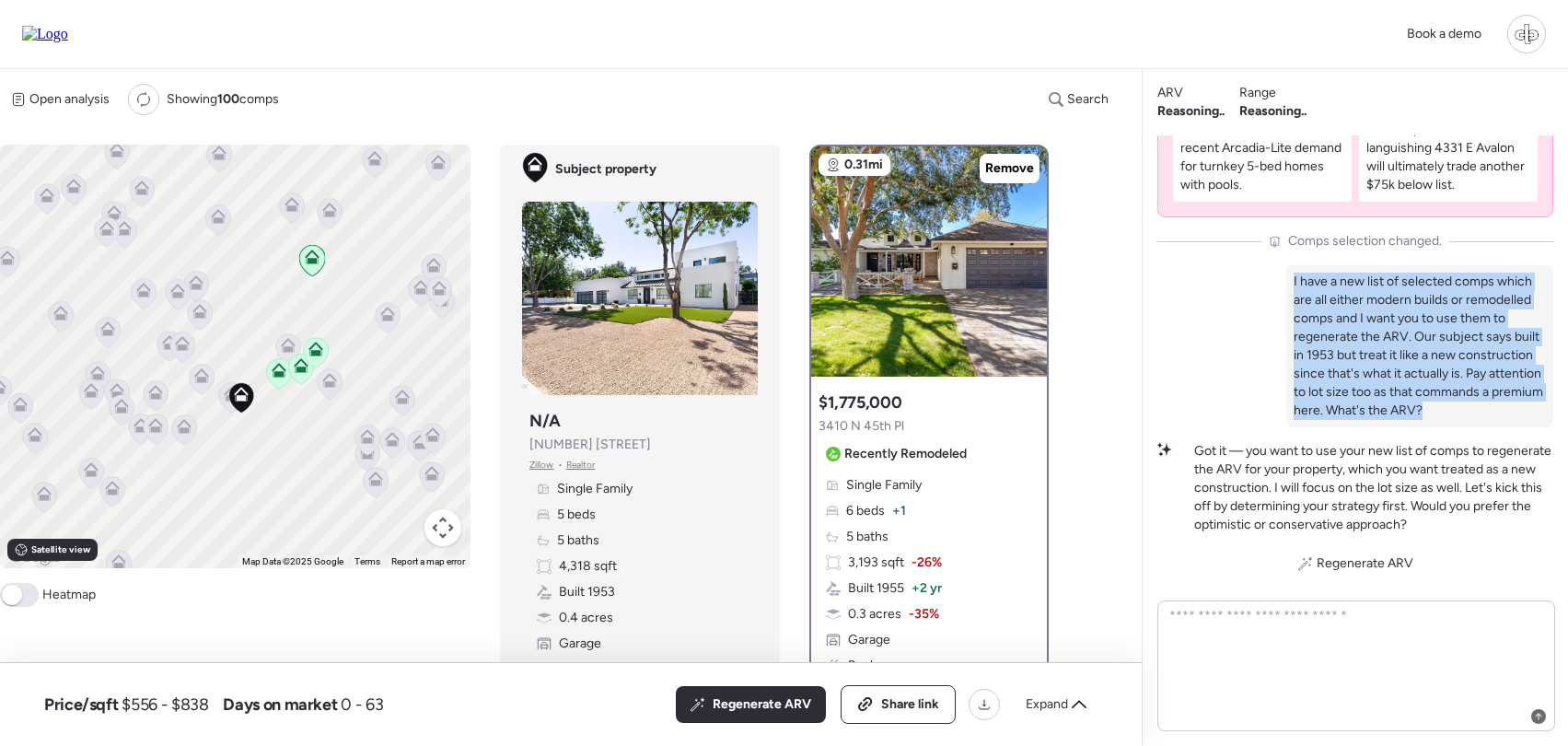 drag, startPoint x: 1490, startPoint y: 410, endPoint x: 1288, endPoint y: 282, distance: 239.14013 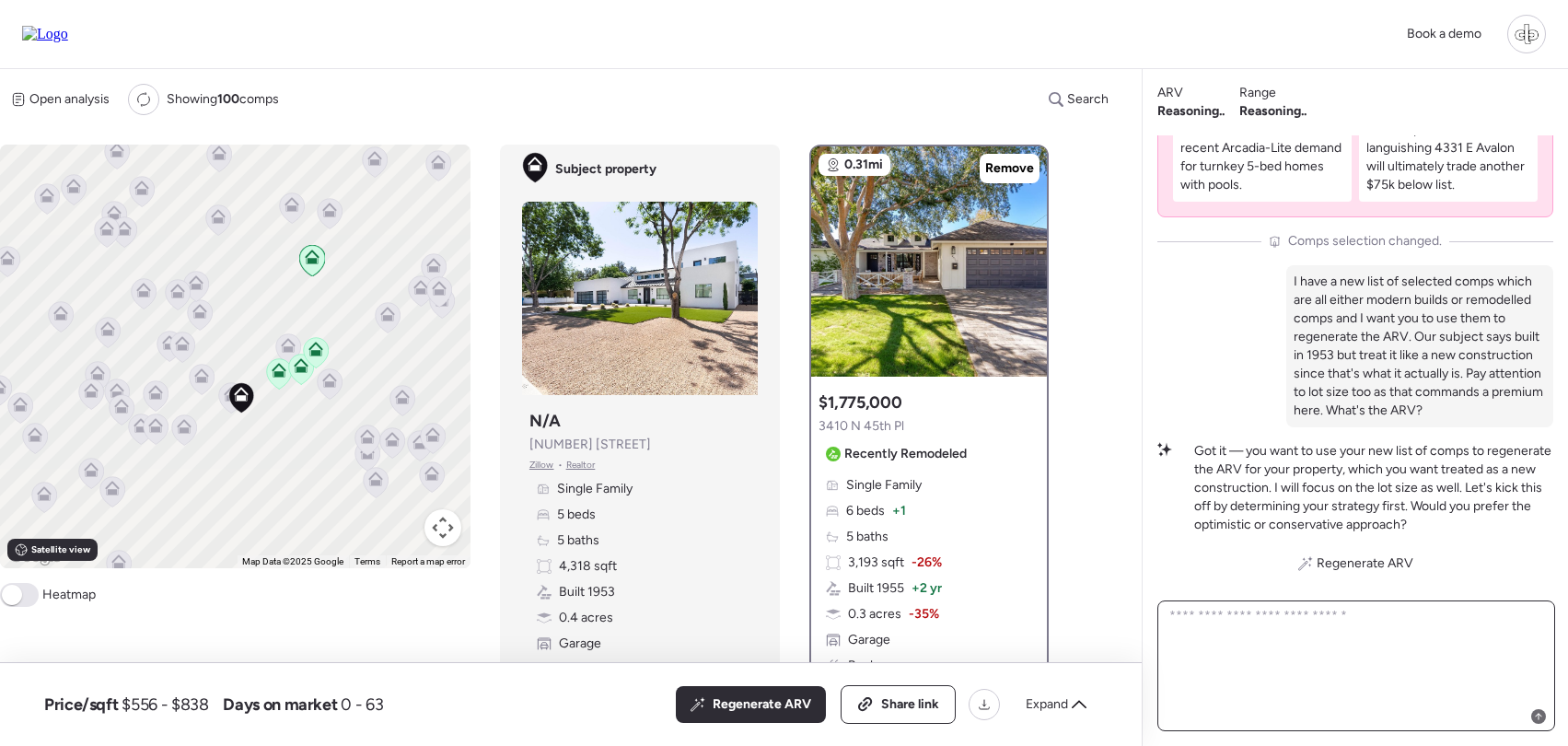 click at bounding box center [1356, 666] 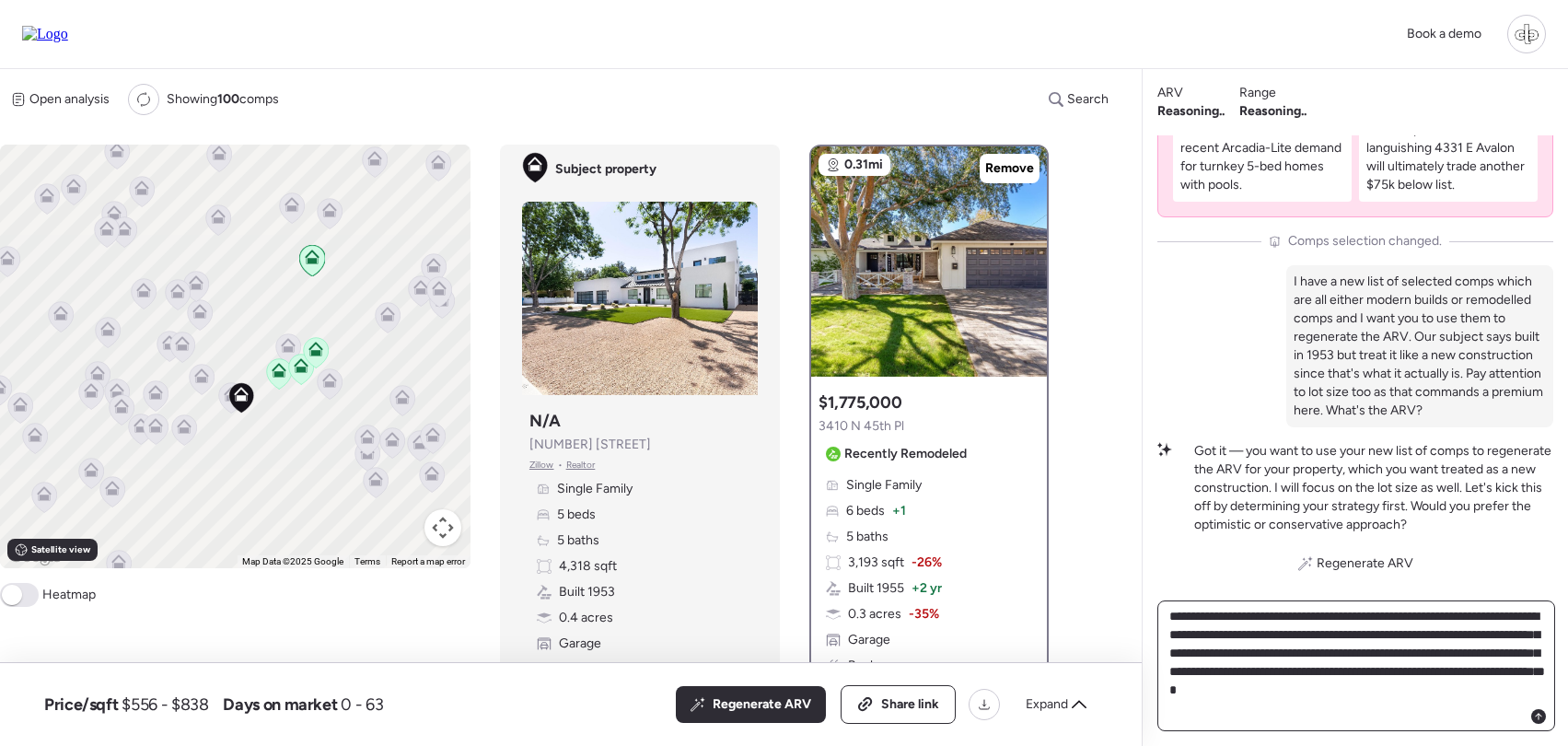 type 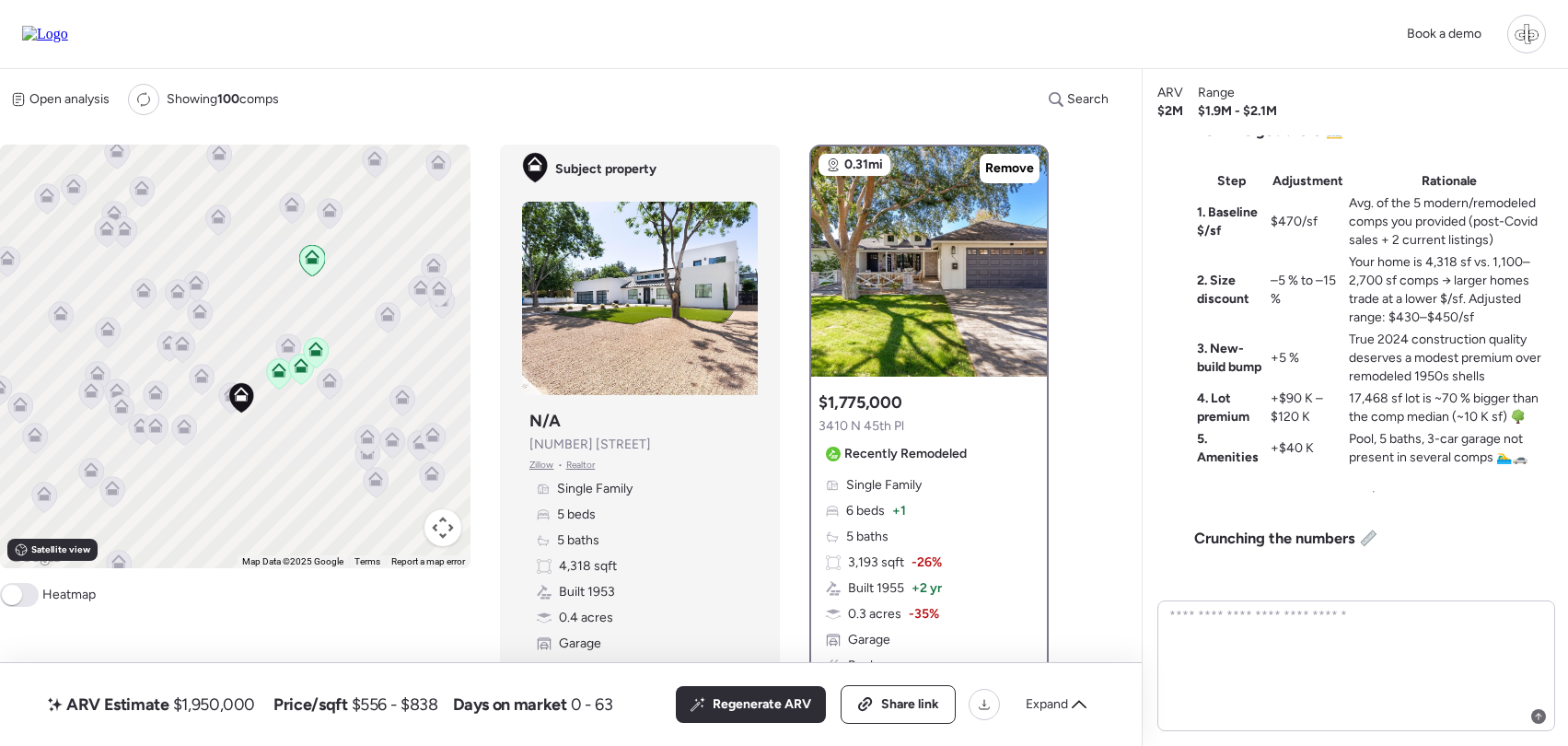 scroll, scrollTop: -437, scrollLeft: 0, axis: vertical 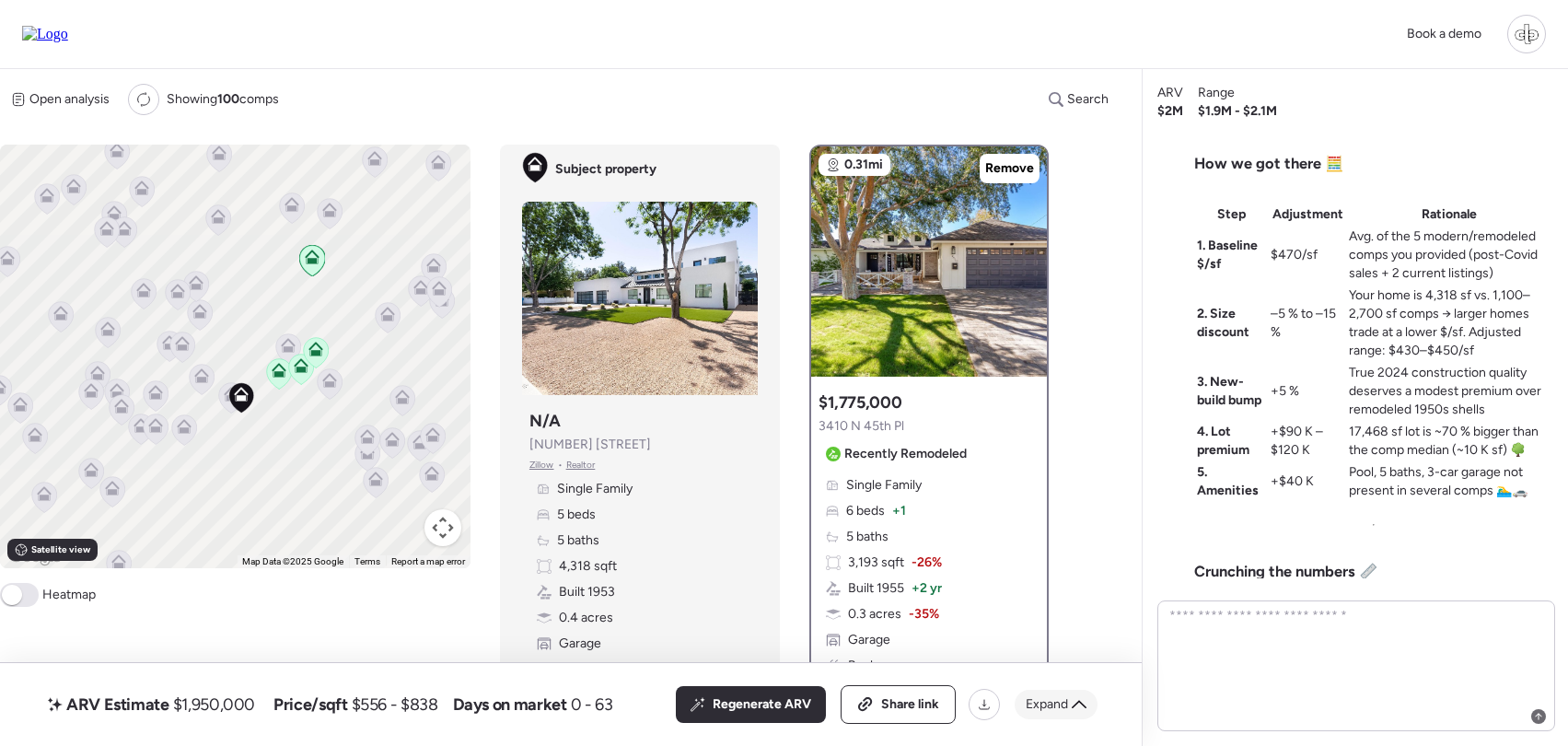 click on "Expand" at bounding box center [1047, 705] 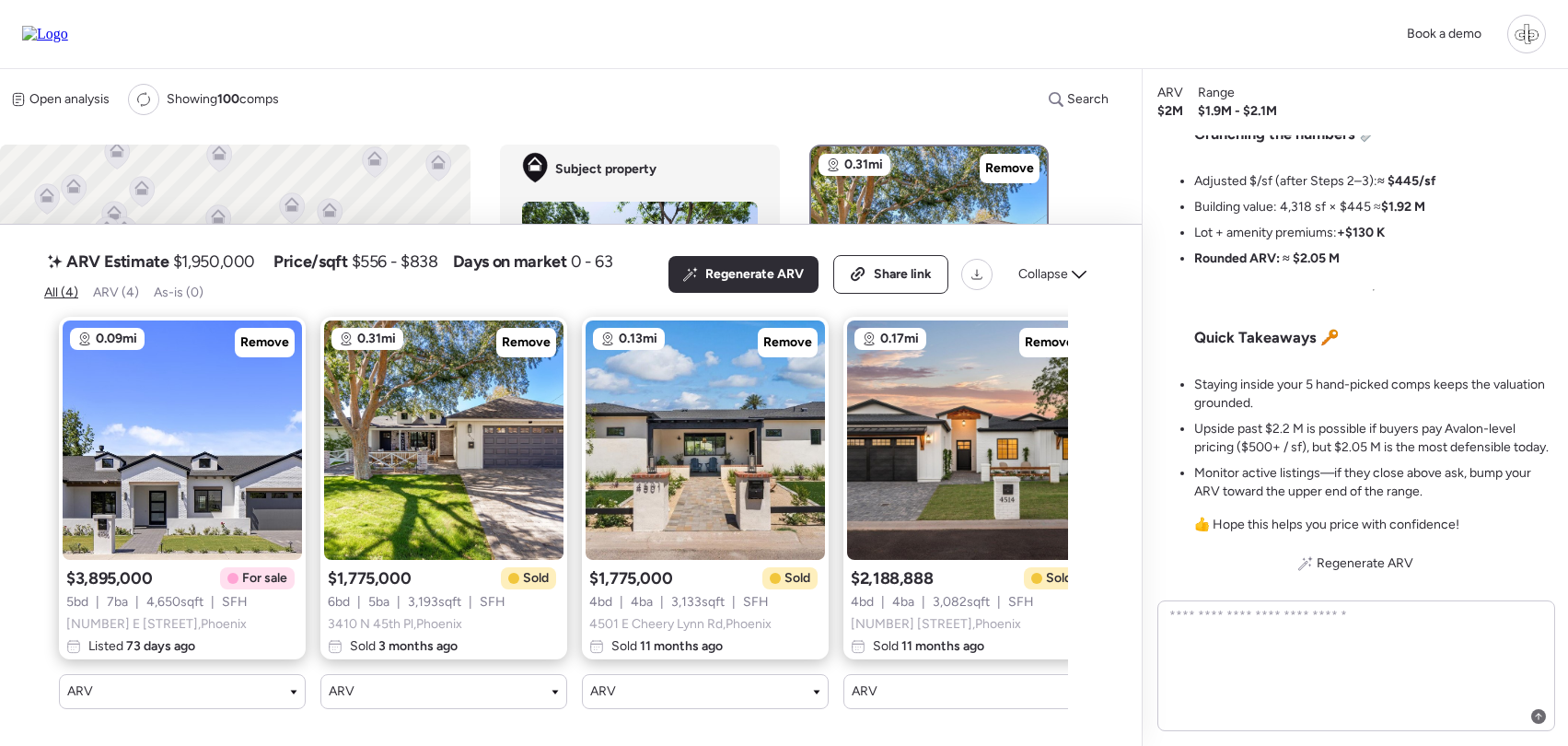 scroll, scrollTop: 0, scrollLeft: 0, axis: both 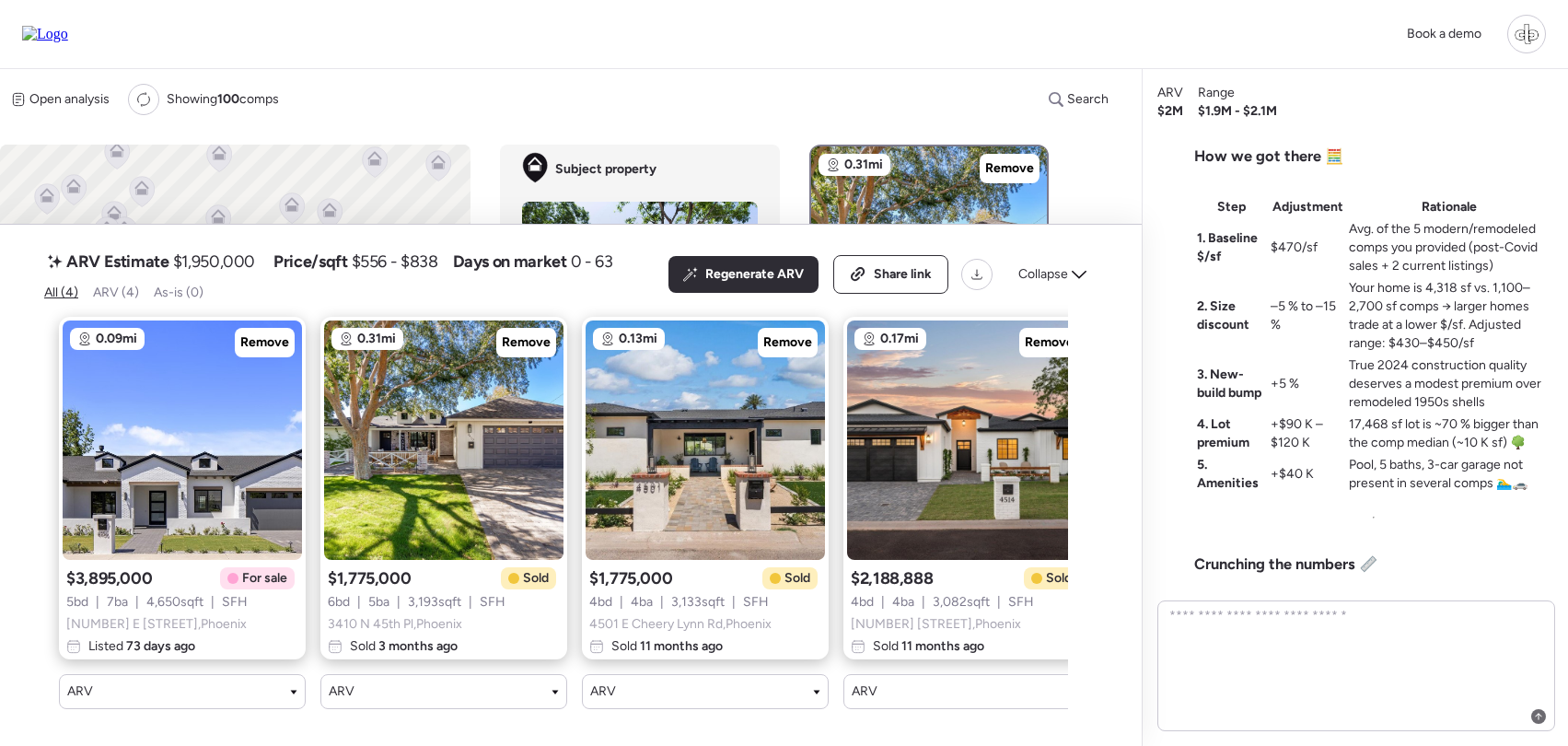 click on "Avg. of the 5 modern/remodeled comps you provided (post-Covid sales + 2 current listings)" at bounding box center (1449, 248) 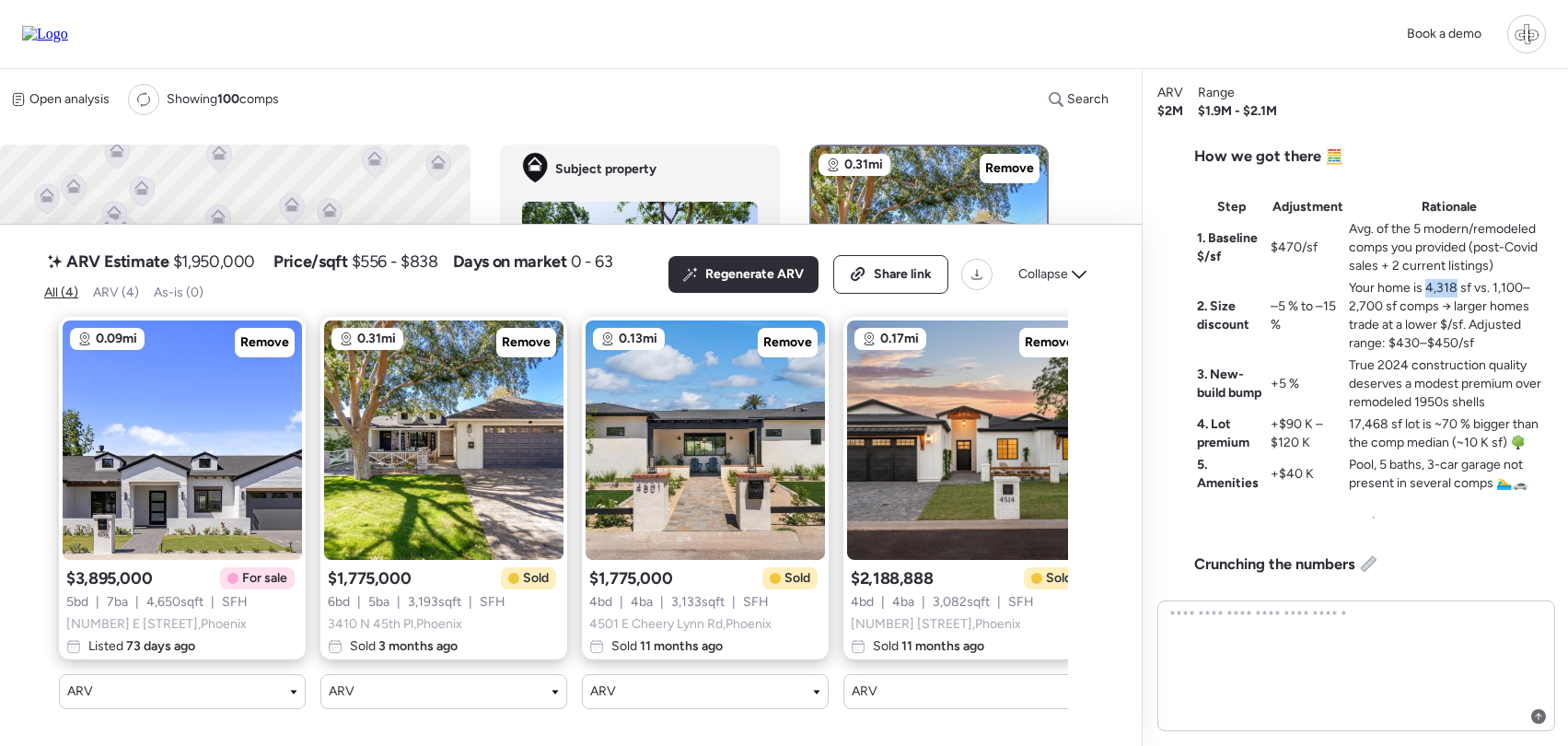 click on "Your home is 4,318 sf vs. 1,100–2,700 sf comps → larger homes trade at a lower $/sf. Adjusted range: $430–$450/sf" at bounding box center (1449, 316) 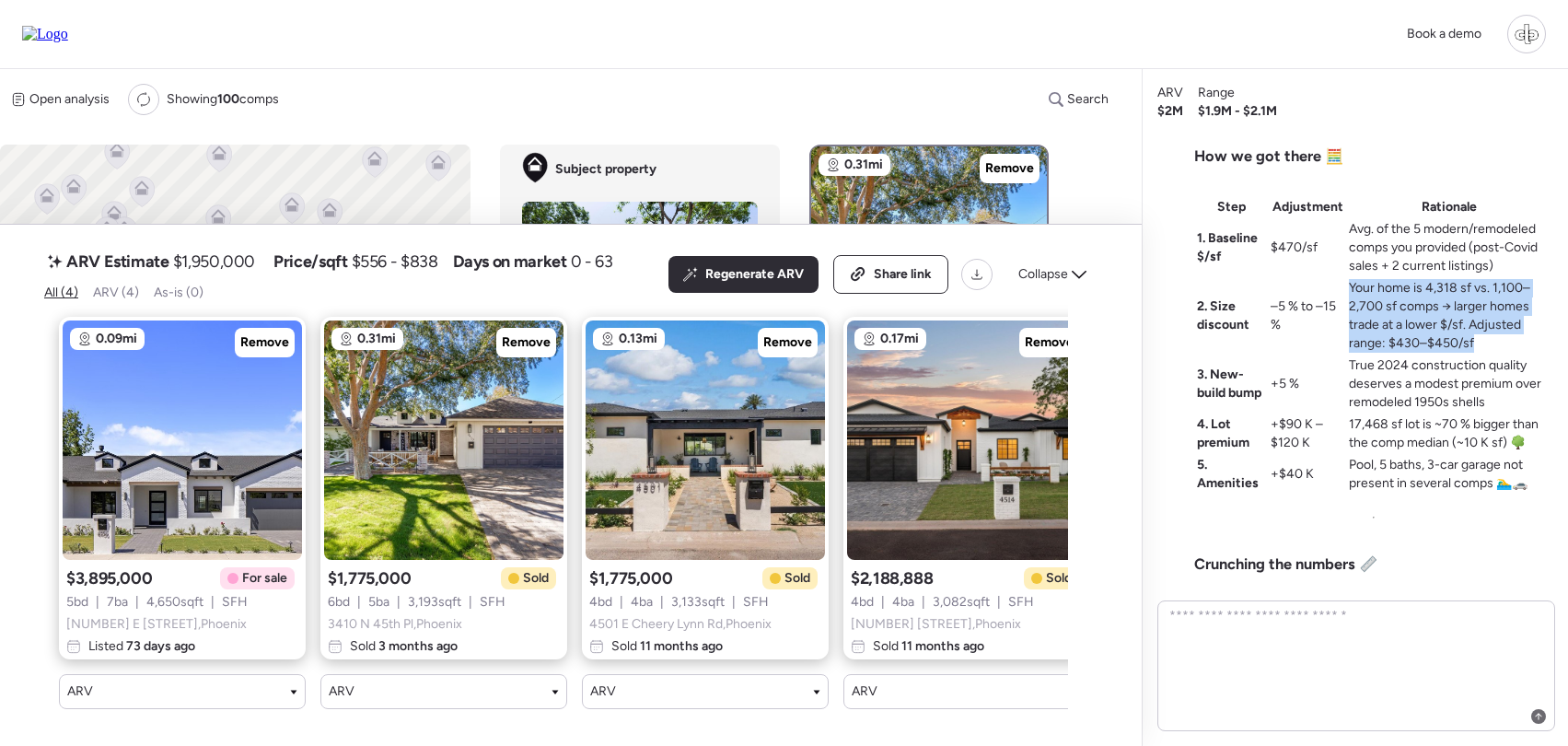 click on "Your home is 4,318 sf vs. 1,100–2,700 sf comps → larger homes trade at a lower $/sf. Adjusted range: $430–$450/sf" at bounding box center (1449, 316) 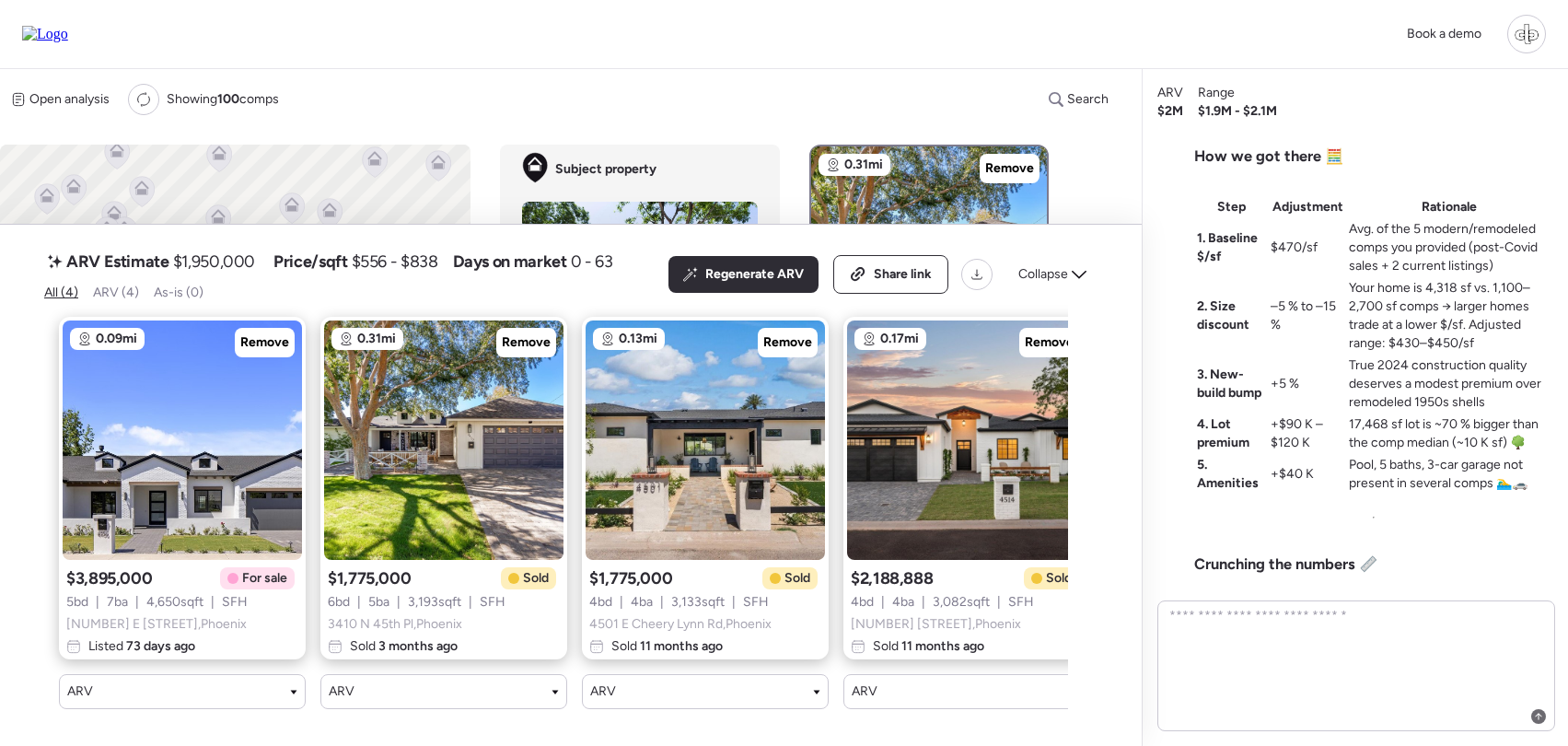 click on "ARV $2M Range $1.9M - $2.1M Treat this property like a new construction since everything was rebuilt. Only one wall original wall was left standing which is why it's still classified as 1953 year built but in actual fact it's a new construction
5 ARV comps chosen SFHs are  down   7.7%  YoY in  85018  according to Redfin ACTION REQUIRED Size gaps and a lack of true 4,000 + sf recent sales force us to extrapolate, so we present bracketed outcomes.
Optimistic $1.9M Assumes buyers pay close to $525 / sf for brand-new construction on an oversized lot, buoyed by the 4243 E Avalon ask and recent Arcadia-Lite demand for turnkey 5-bed homes with pools.
Conservative $1.7M Weights the Mitchell and 44th St solds most heavily, then deducts an extra 3 % for the commercial-lot backdrop and assumes the languishing 4331 E Avalon will ultimately trade another $75k below list.
Comps selection changed.
Estimated ARV:  ≈ $2.05 M  (reasonable range $1.90 M – $2.30 M)
How we got there 🧮
Step" at bounding box center (1354, 407) 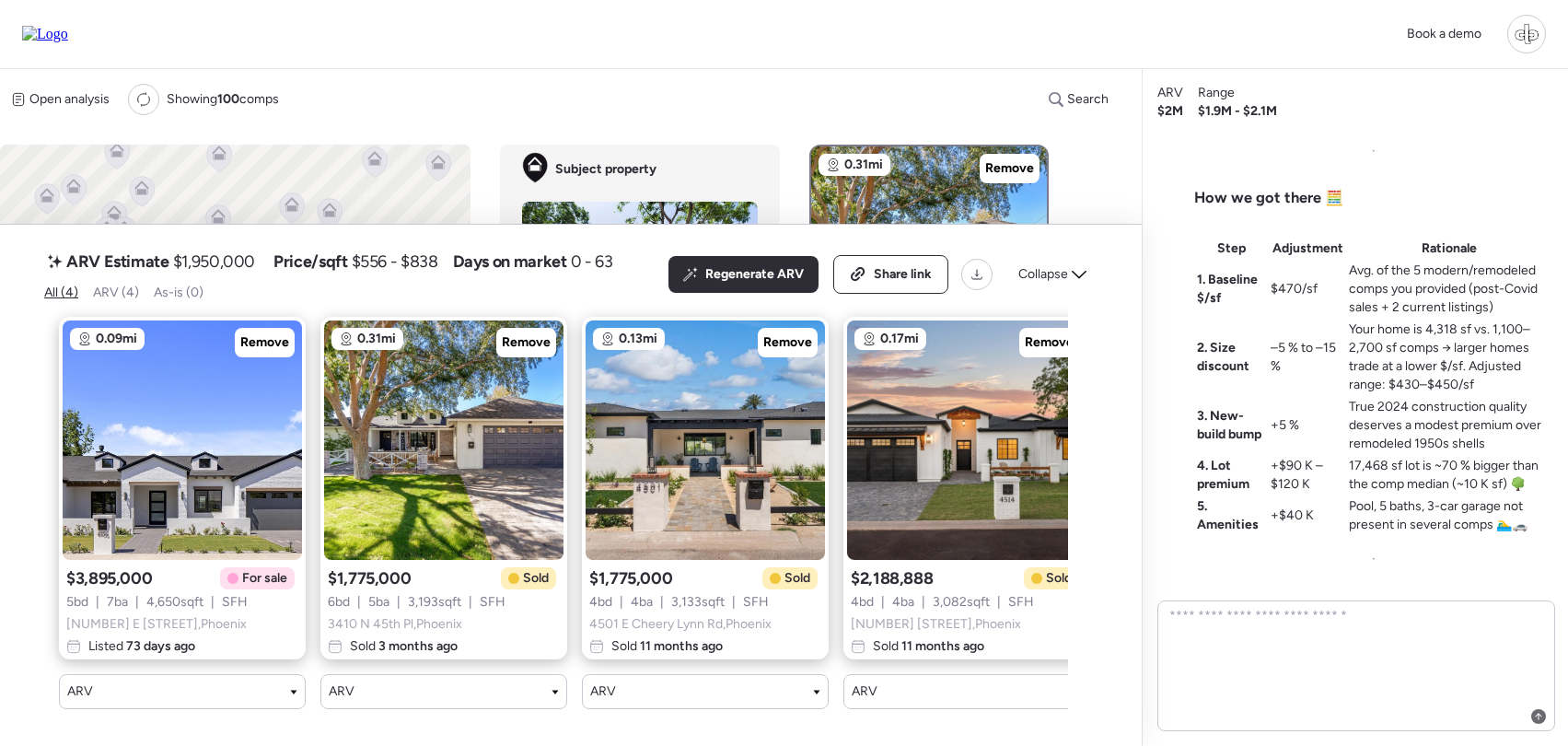 scroll, scrollTop: -470, scrollLeft: 0, axis: vertical 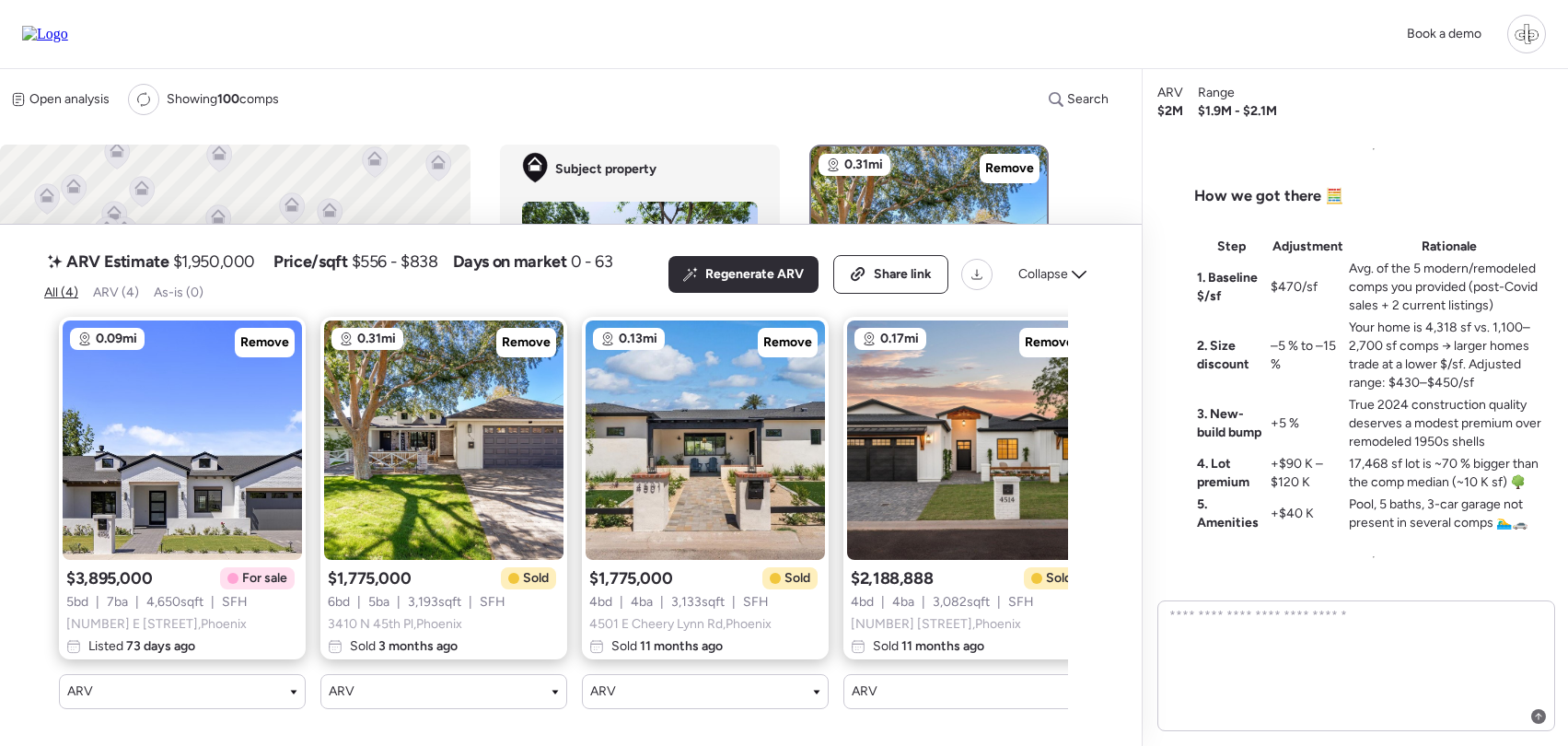click on "Your home is 4,318 sf vs. 1,100–2,700 sf comps → larger homes trade at a lower $/sf. Adjusted range: $430–$450/sf" at bounding box center [1449, 356] 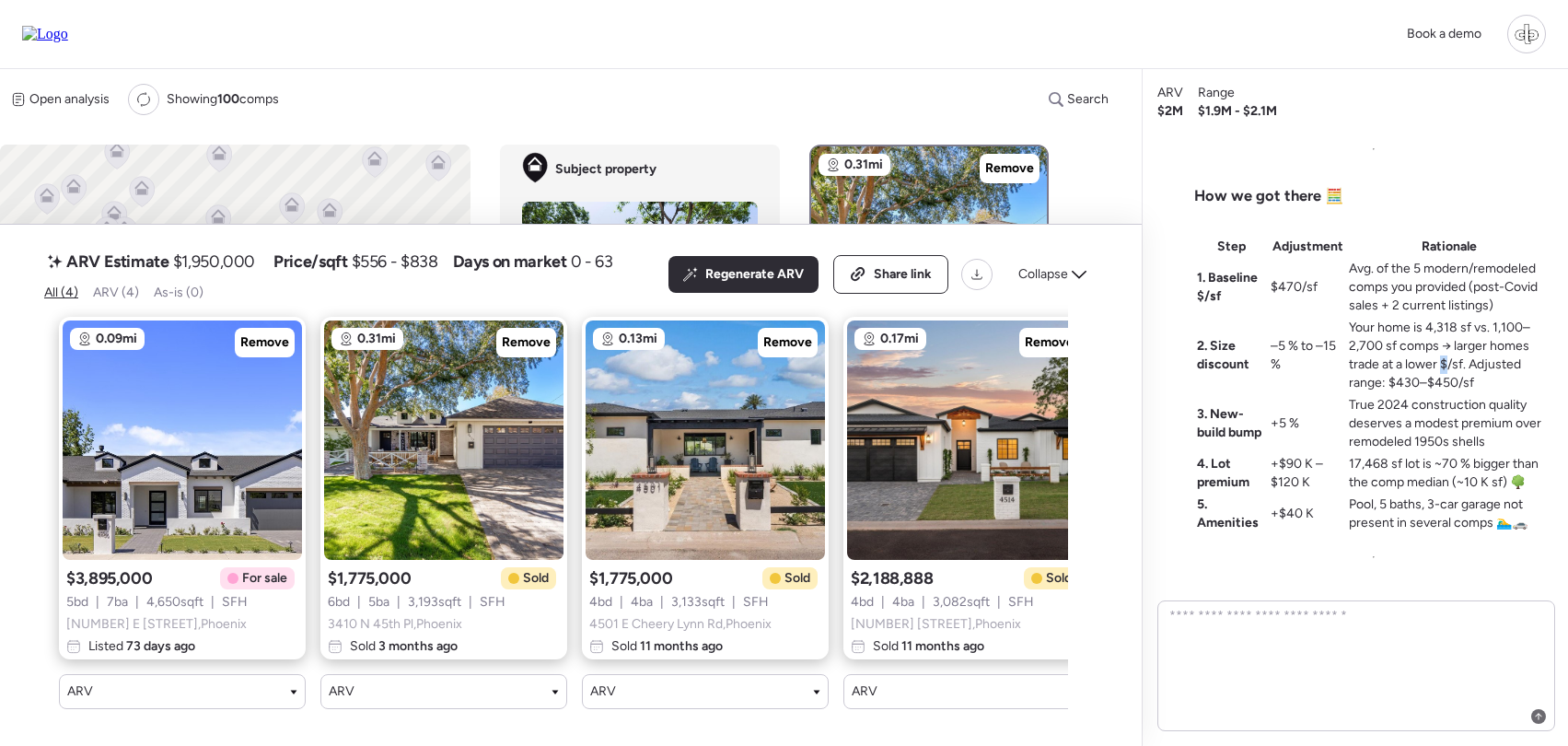 click on "Your home is 4,318 sf vs. 1,100–2,700 sf comps → larger homes trade at a lower $/sf. Adjusted range: $430–$450/sf" at bounding box center [1449, 356] 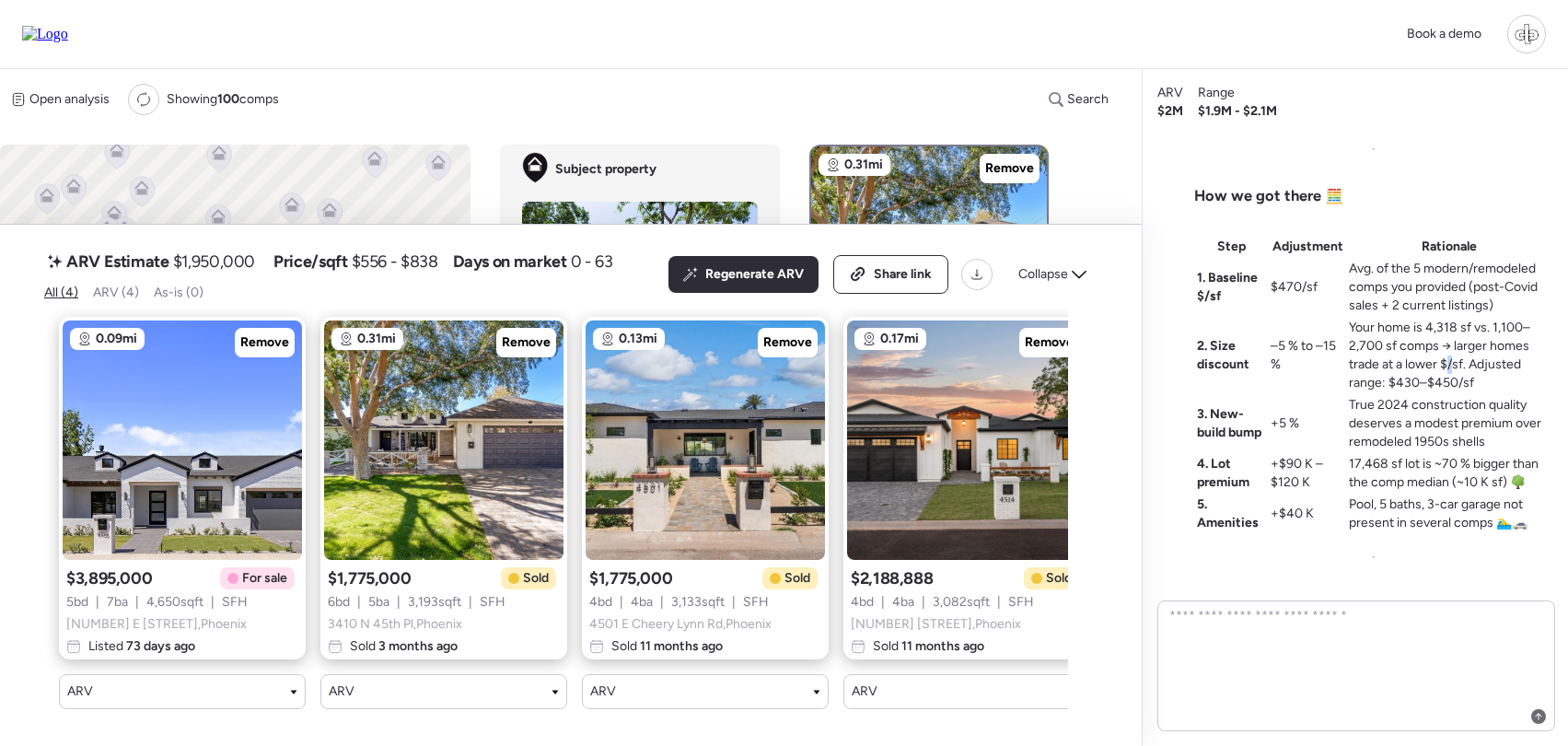 click on "Your home is 4,318 sf vs. 1,100–2,700 sf comps → larger homes trade at a lower $/sf. Adjusted range: $430–$450/sf" at bounding box center (1449, 356) 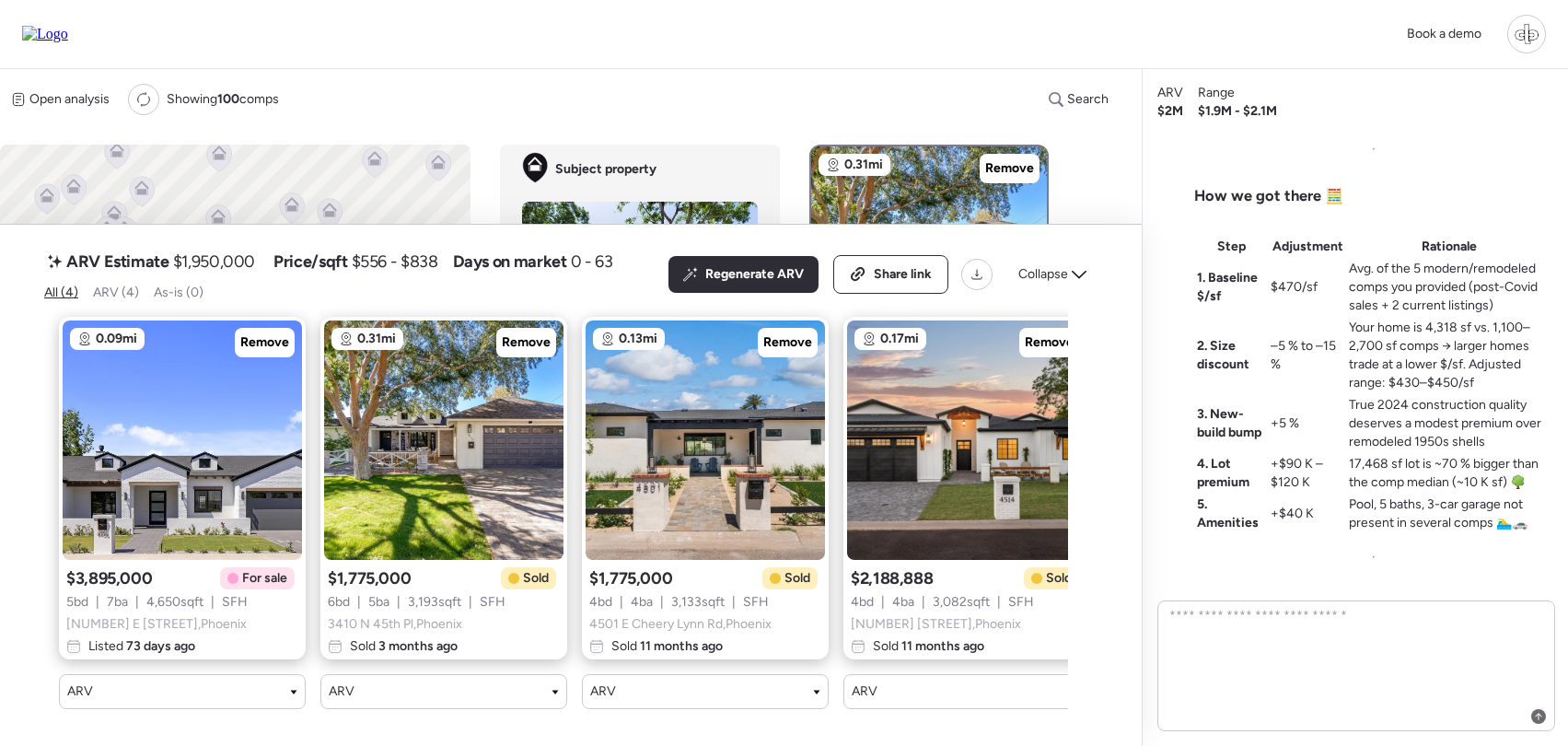 click on "Your home is 4,318 sf vs. 1,100–2,700 sf comps → larger homes trade at a lower $/sf. Adjusted range: $430–$450/sf" at bounding box center [1449, 356] 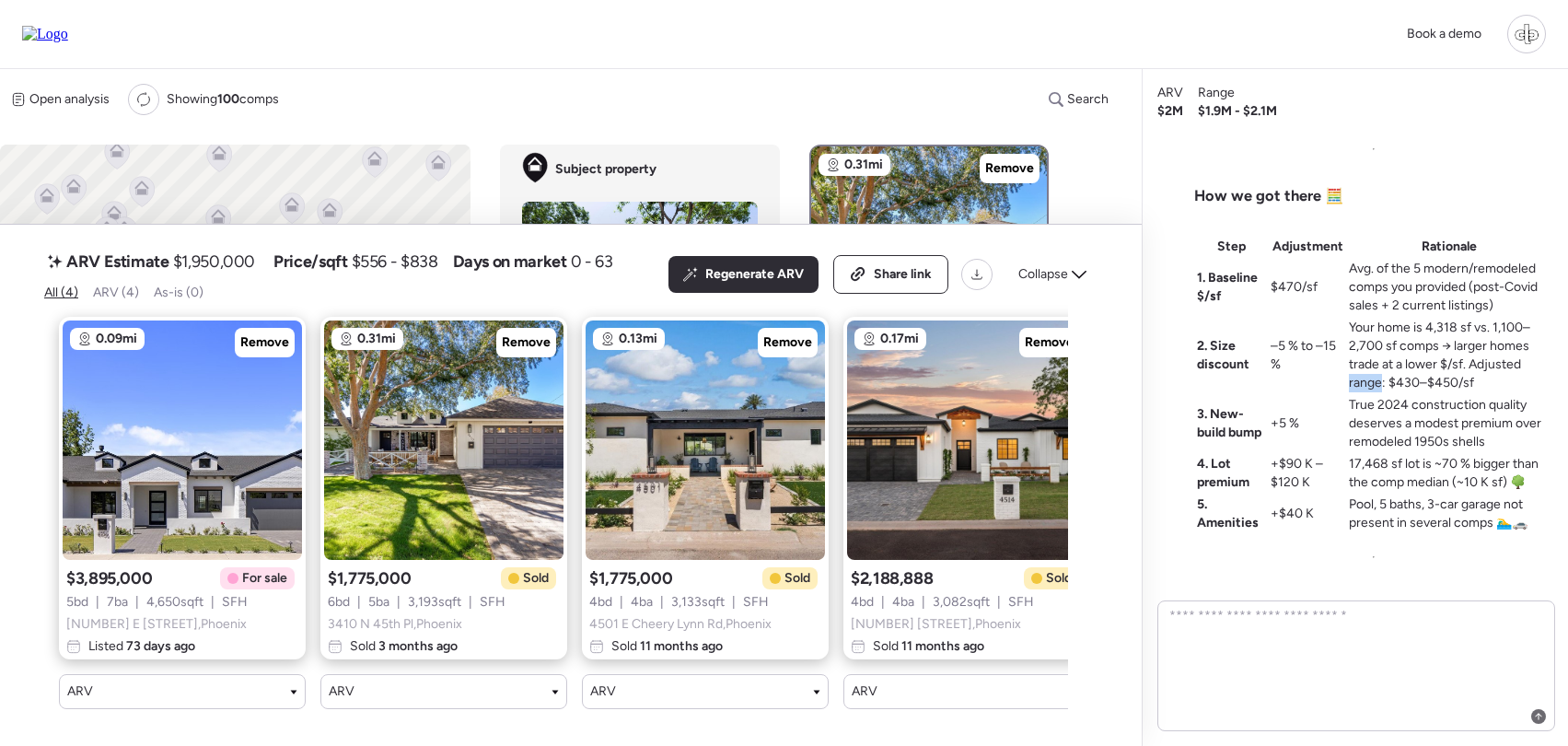 click on "Your home is 4,318 sf vs. 1,100–2,700 sf comps → larger homes trade at a lower $/sf. Adjusted range: $430–$450/sf" at bounding box center (1449, 356) 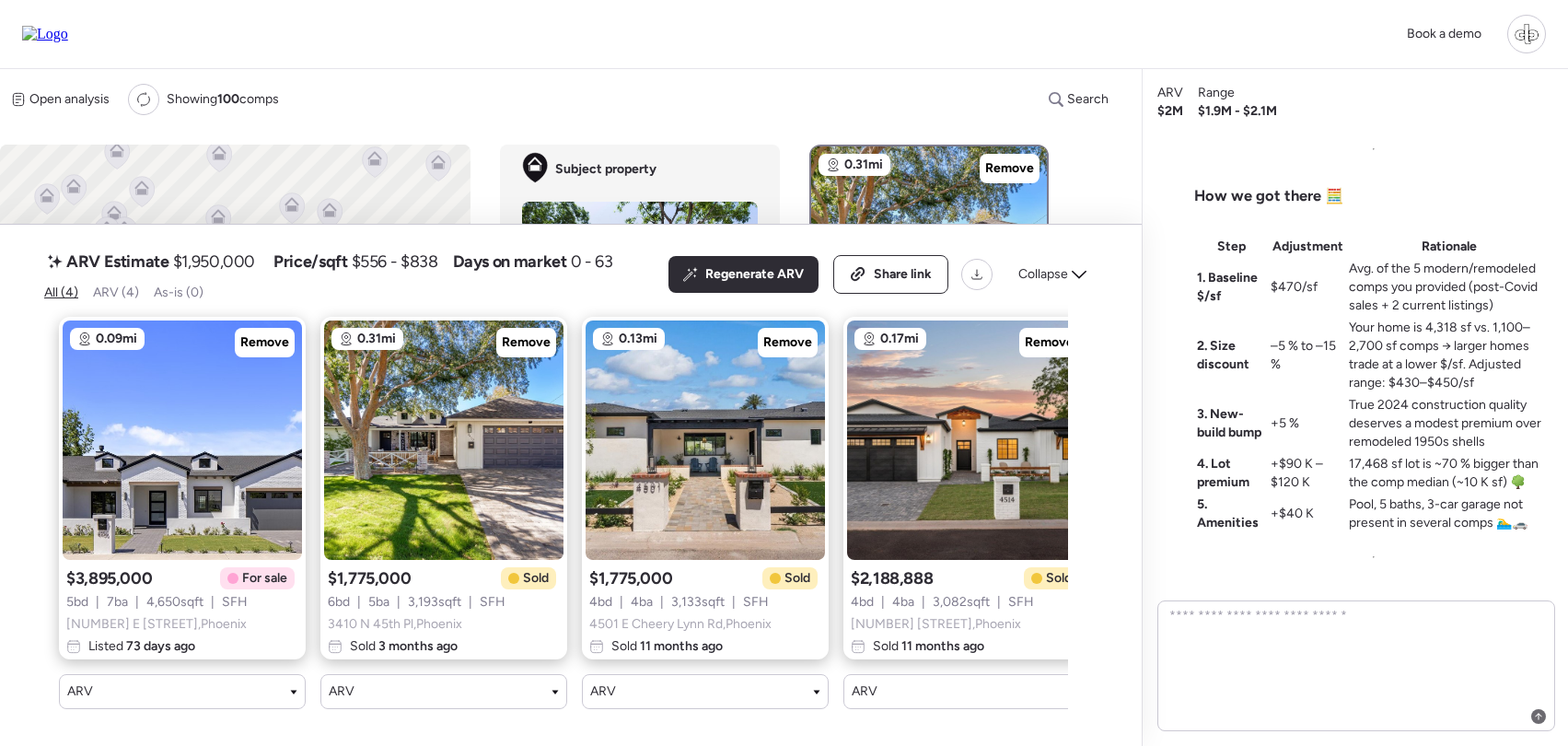 click on "Your home is 4,318 sf vs. 1,100–2,700 sf comps → larger homes trade at a lower $/sf. Adjusted range: $430–$450/sf" at bounding box center [1449, 356] 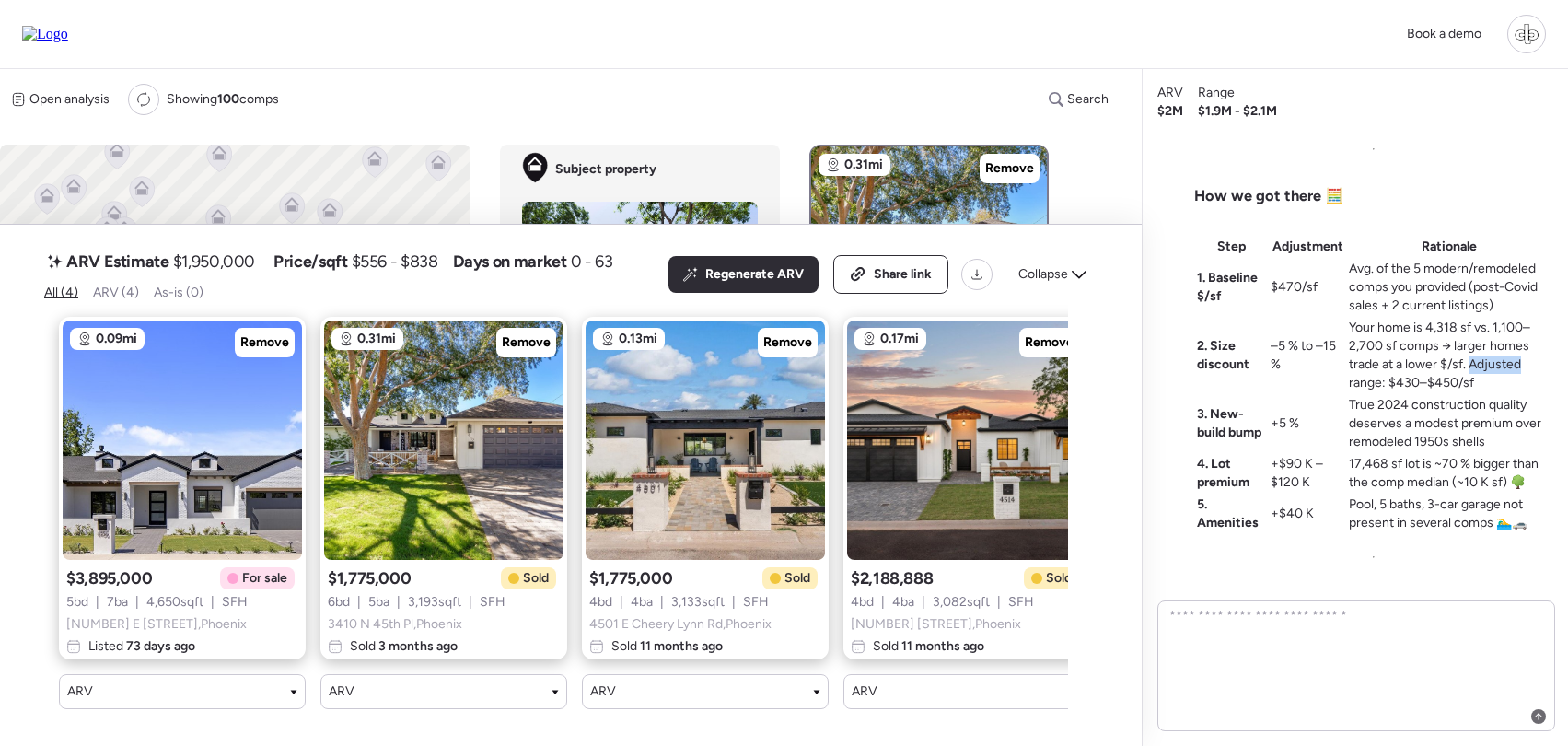 click on "Your home is 4,318 sf vs. 1,100–2,700 sf comps → larger homes trade at a lower $/sf. Adjusted range: $430–$450/sf" at bounding box center [1449, 356] 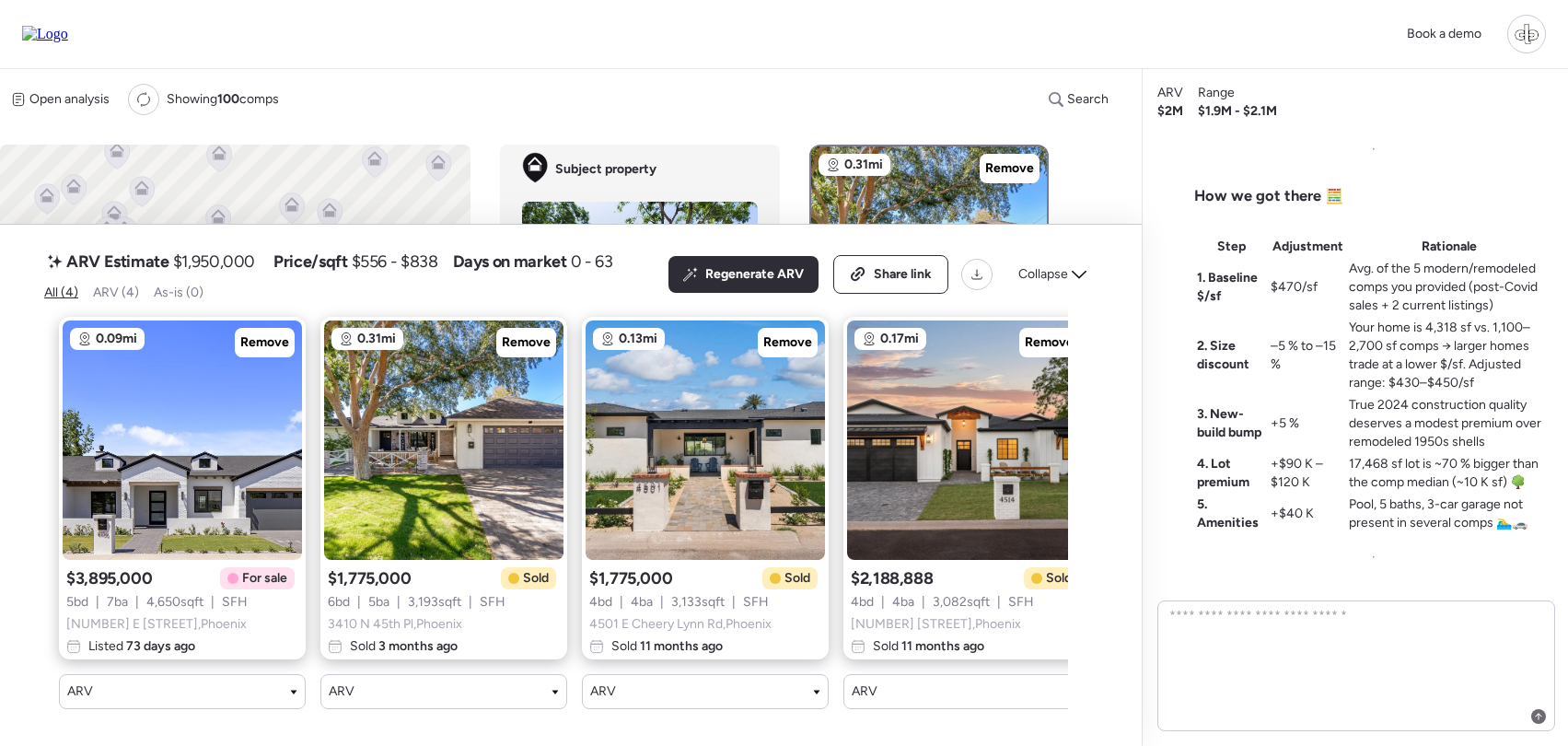 click on "Your home is 4,318 sf vs. 1,100–2,700 sf comps → larger homes trade at a lower $/sf. Adjusted range: $430–$450/sf" at bounding box center [1449, 356] 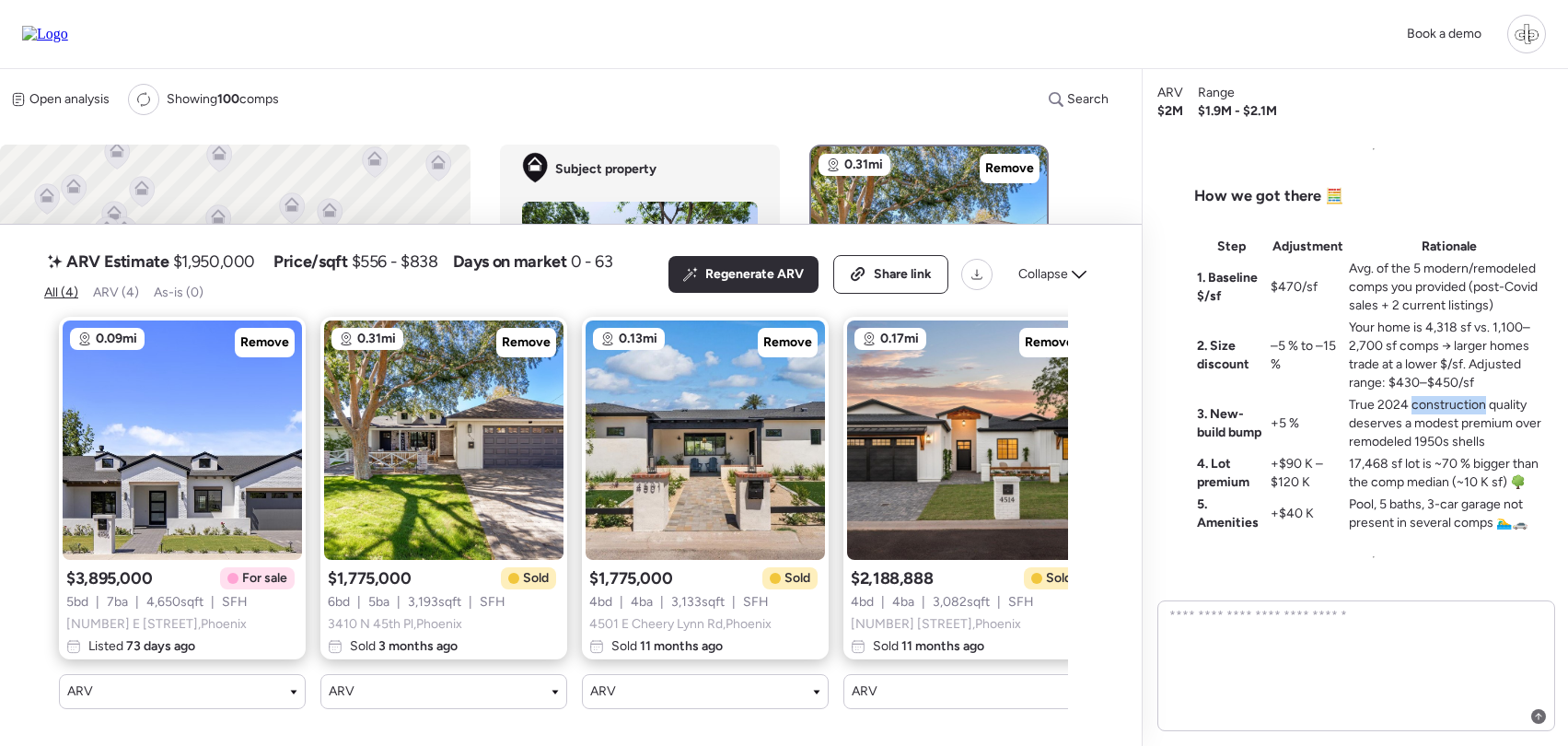 click on "True 2024 construction quality deserves a modest premium over remodeled 1950s shells" at bounding box center (1449, 424) 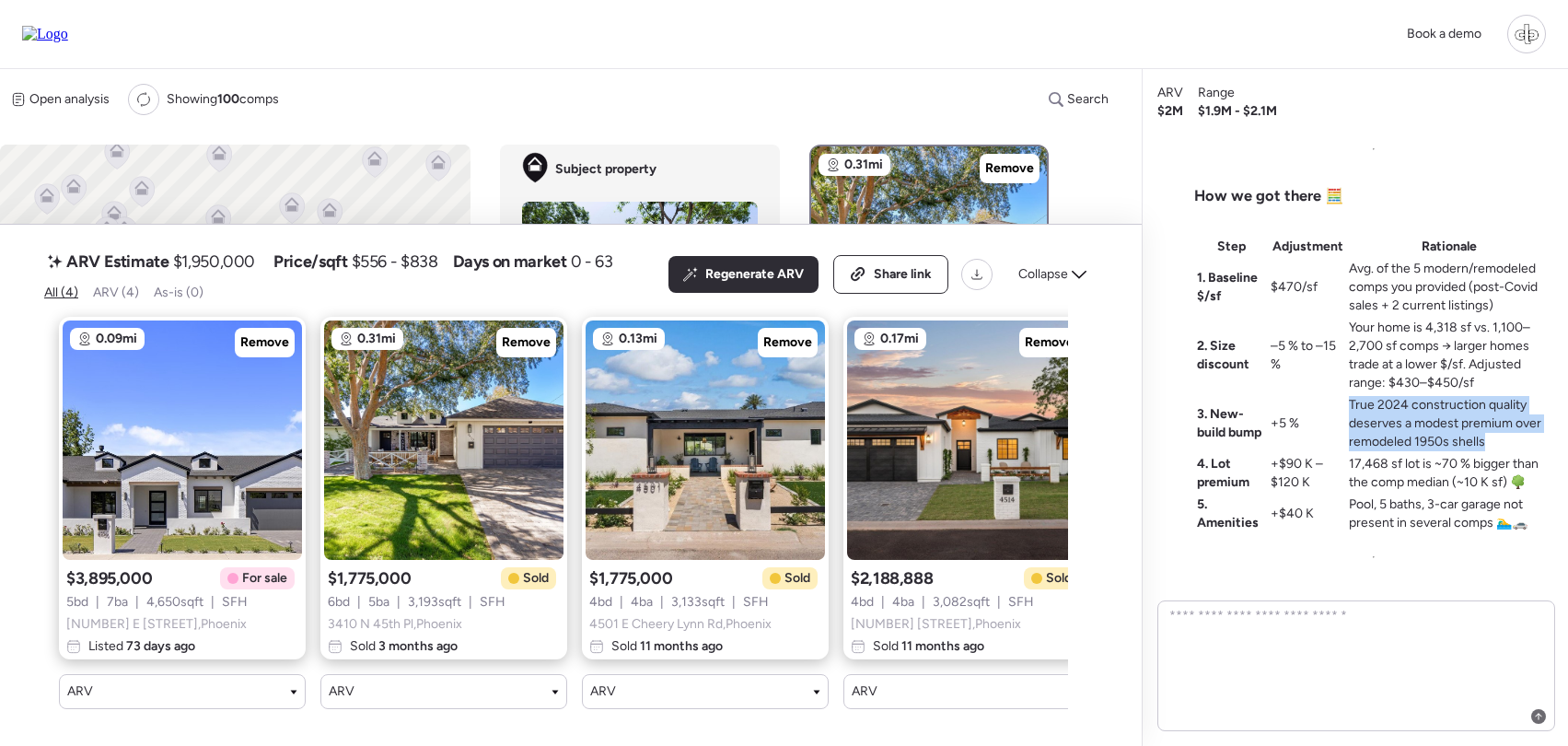 click on "True 2024 construction quality deserves a modest premium over remodeled 1950s shells" at bounding box center [1449, 424] 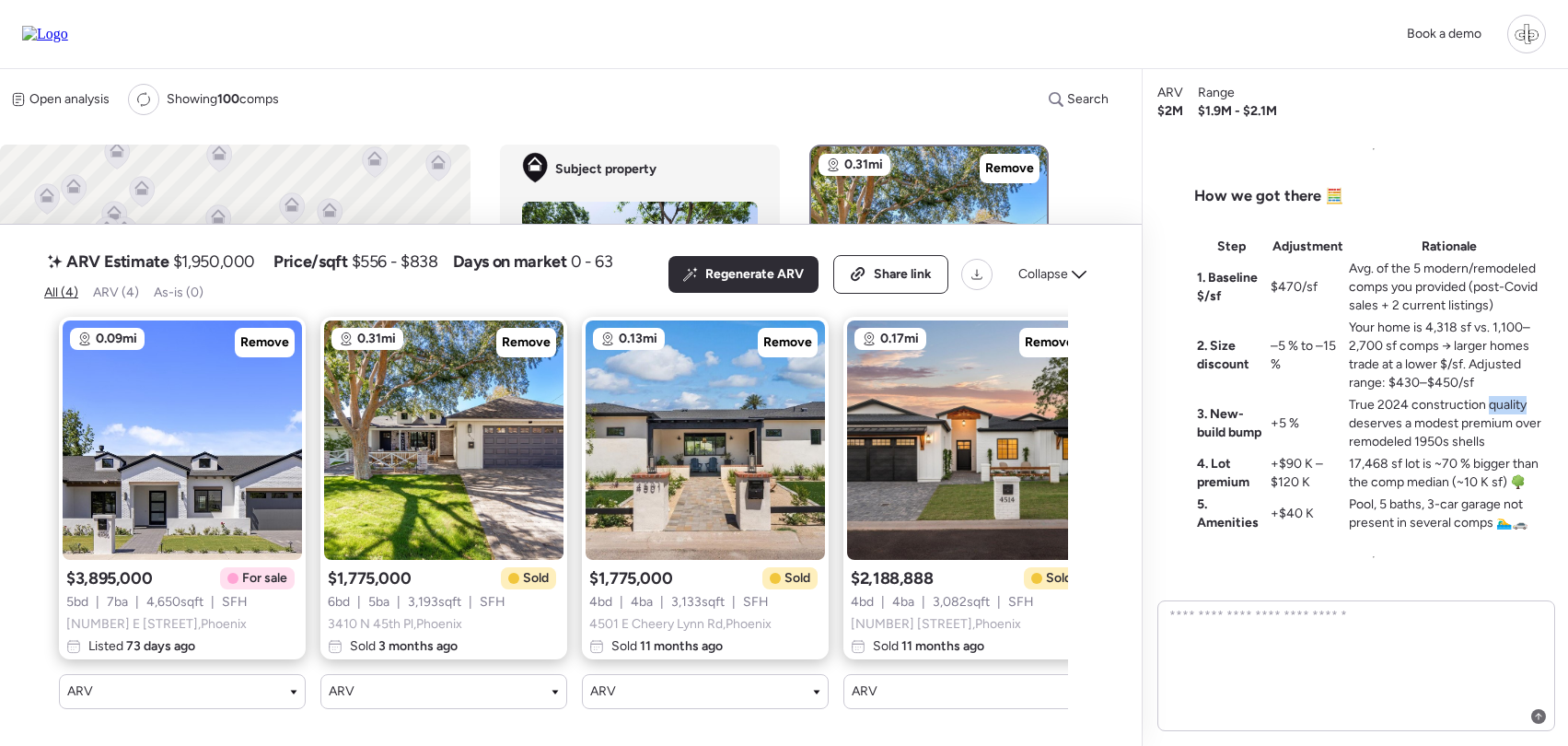 click on "True 2024 construction quality deserves a modest premium over remodeled 1950s shells" at bounding box center (1449, 424) 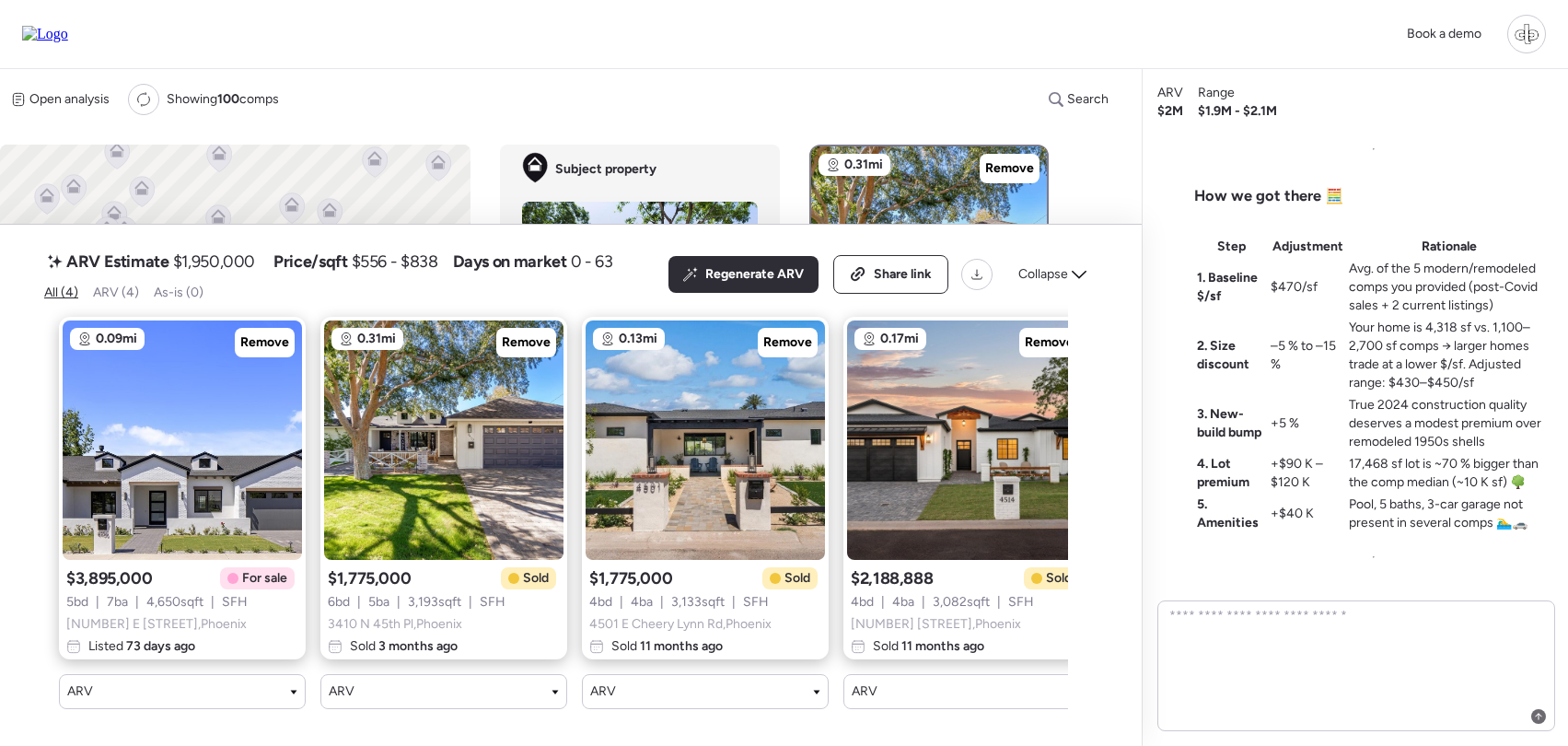 click on "True 2024 construction quality deserves a modest premium over remodeled 1950s shells" at bounding box center (1449, 424) 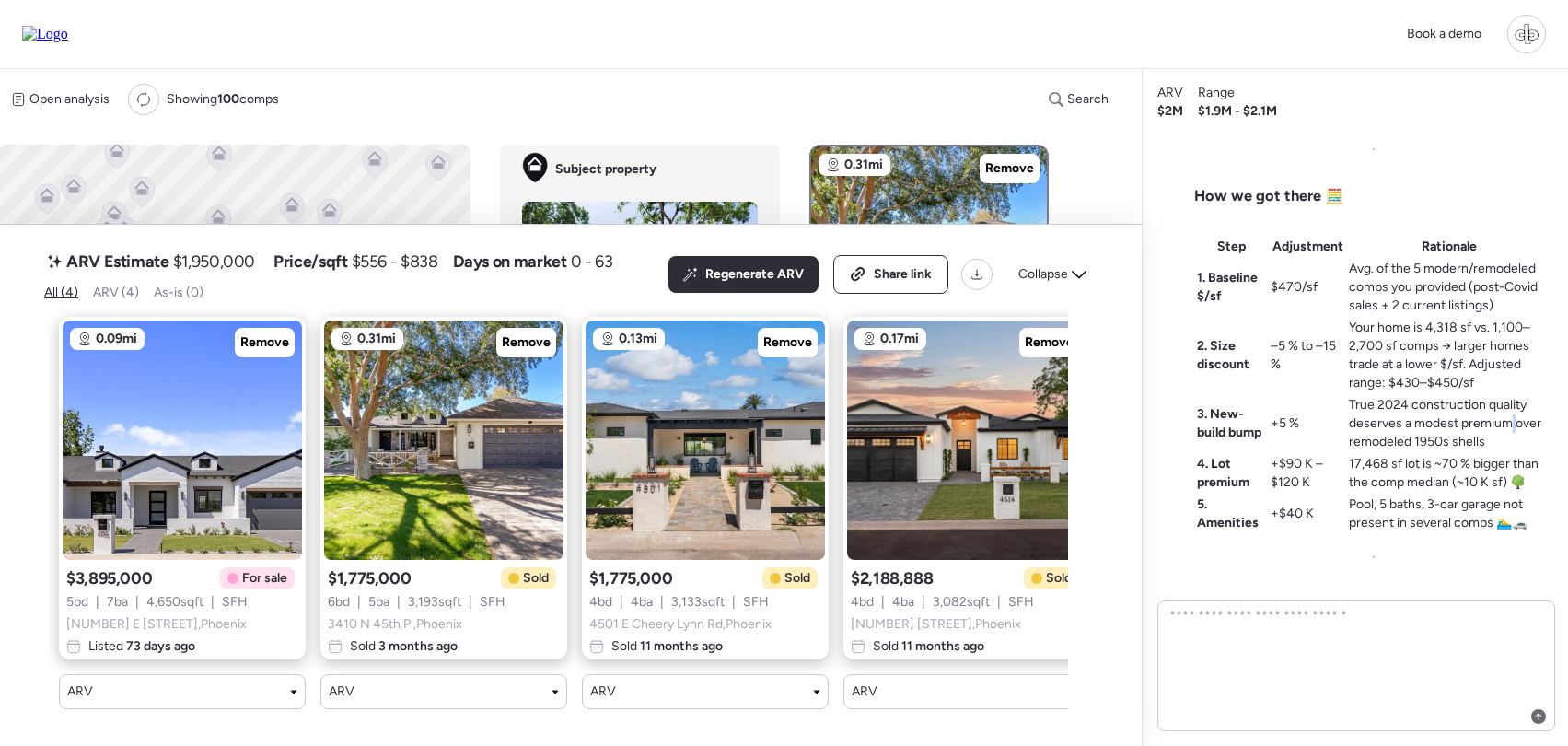 click on "True 2024 construction quality deserves a modest premium over remodeled 1950s shells" at bounding box center (1449, 424) 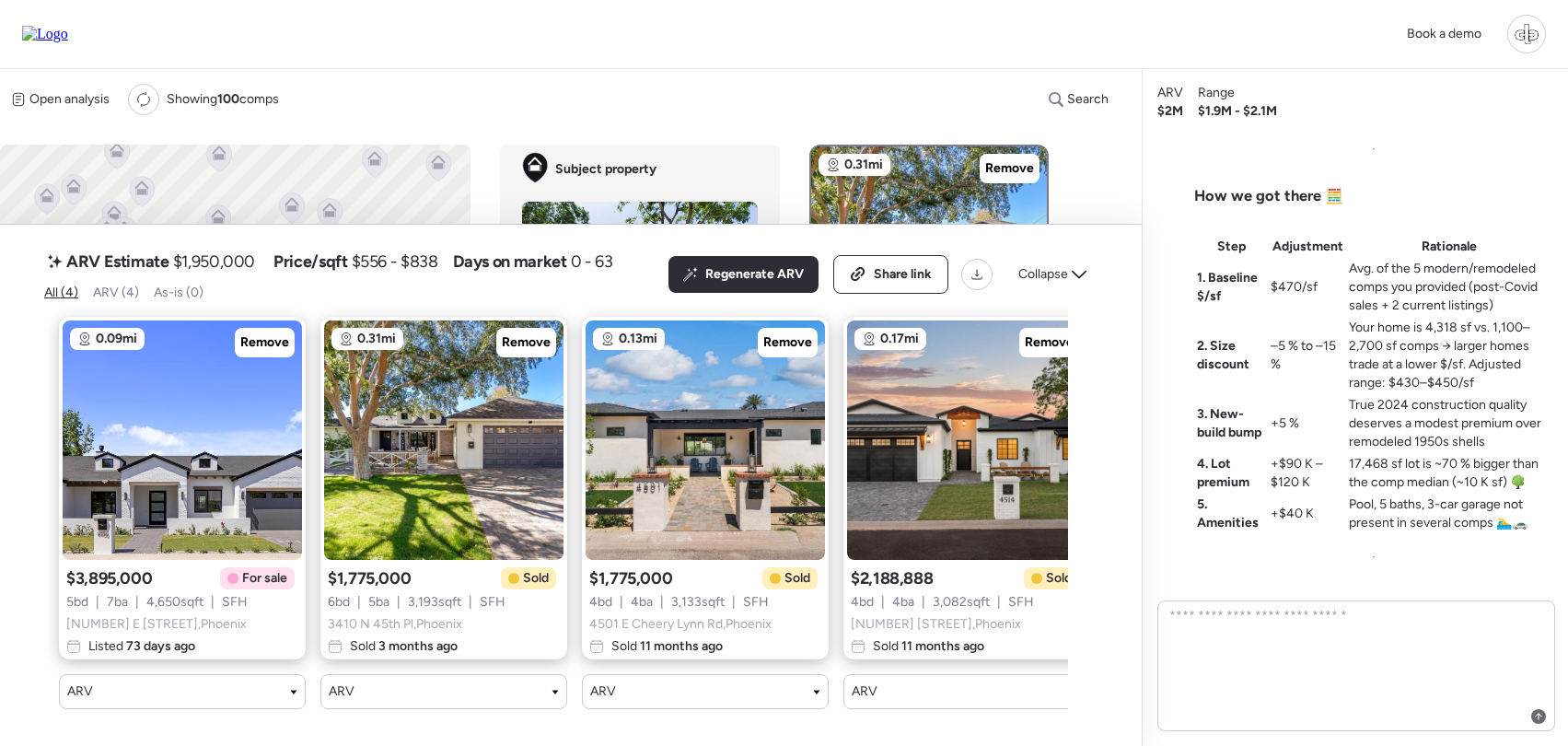 click on "True 2024 construction quality deserves a modest premium over remodeled 1950s shells" at bounding box center [1449, 424] 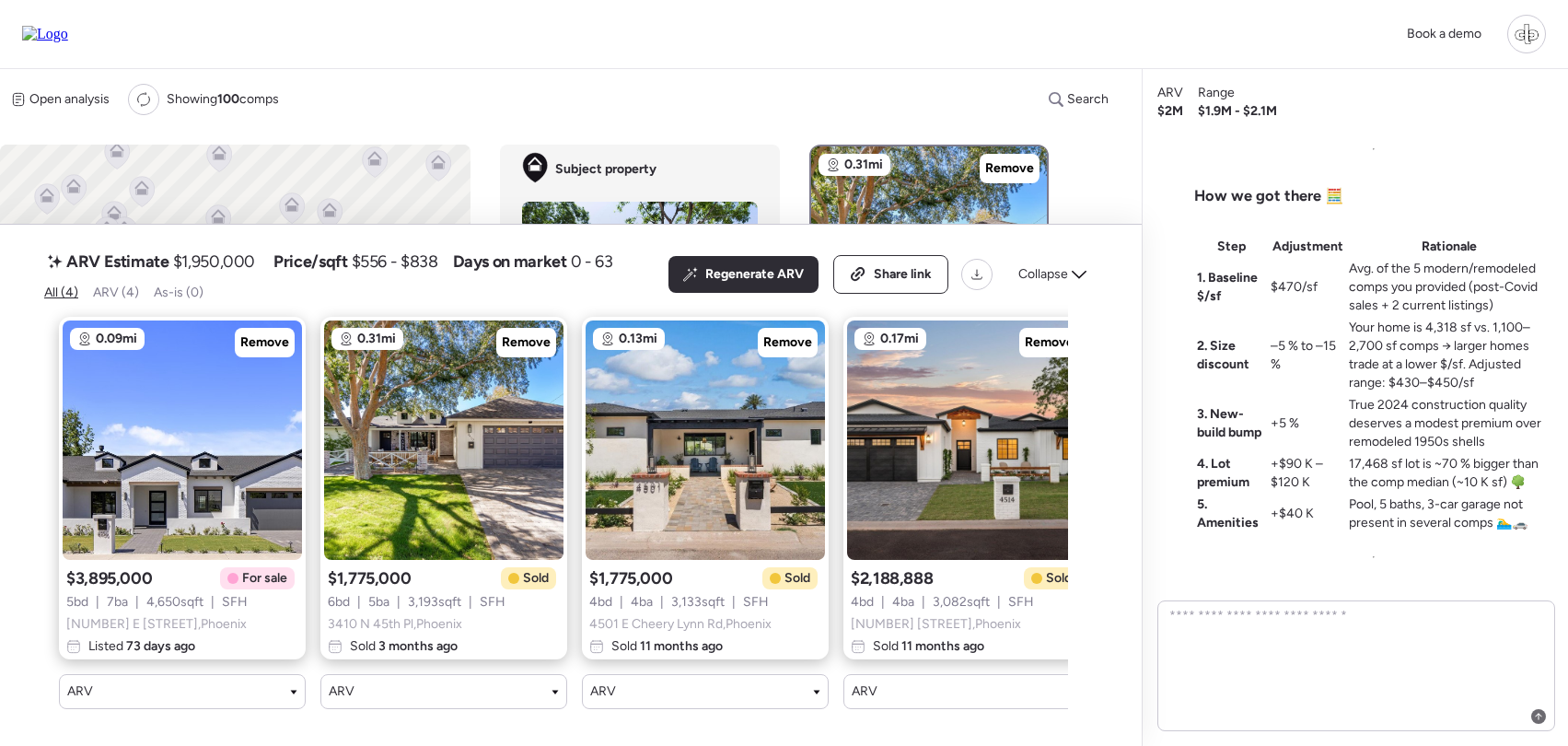 click on "True 2024 construction quality deserves a modest premium over remodeled 1950s shells" at bounding box center (1449, 424) 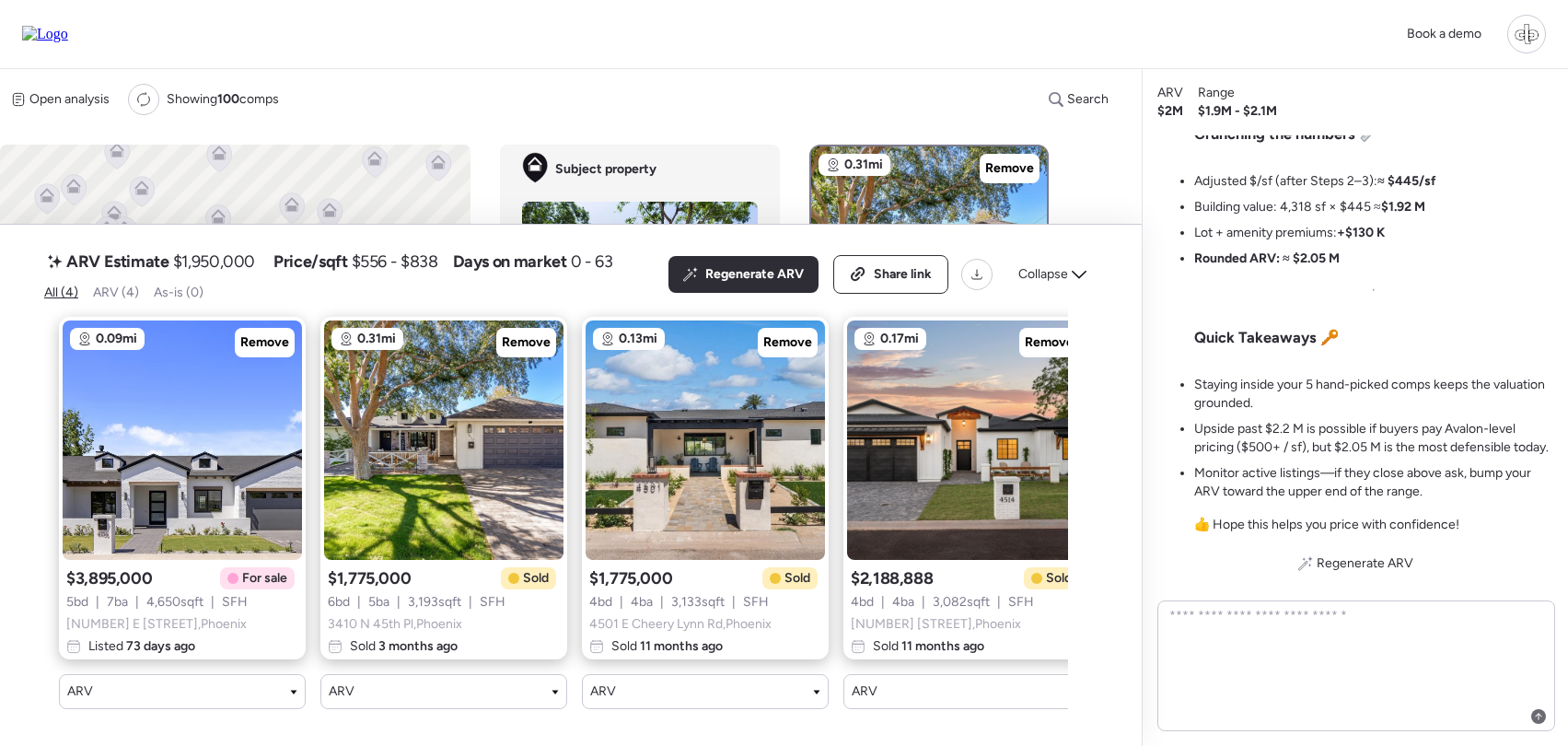 scroll, scrollTop: 0, scrollLeft: 0, axis: both 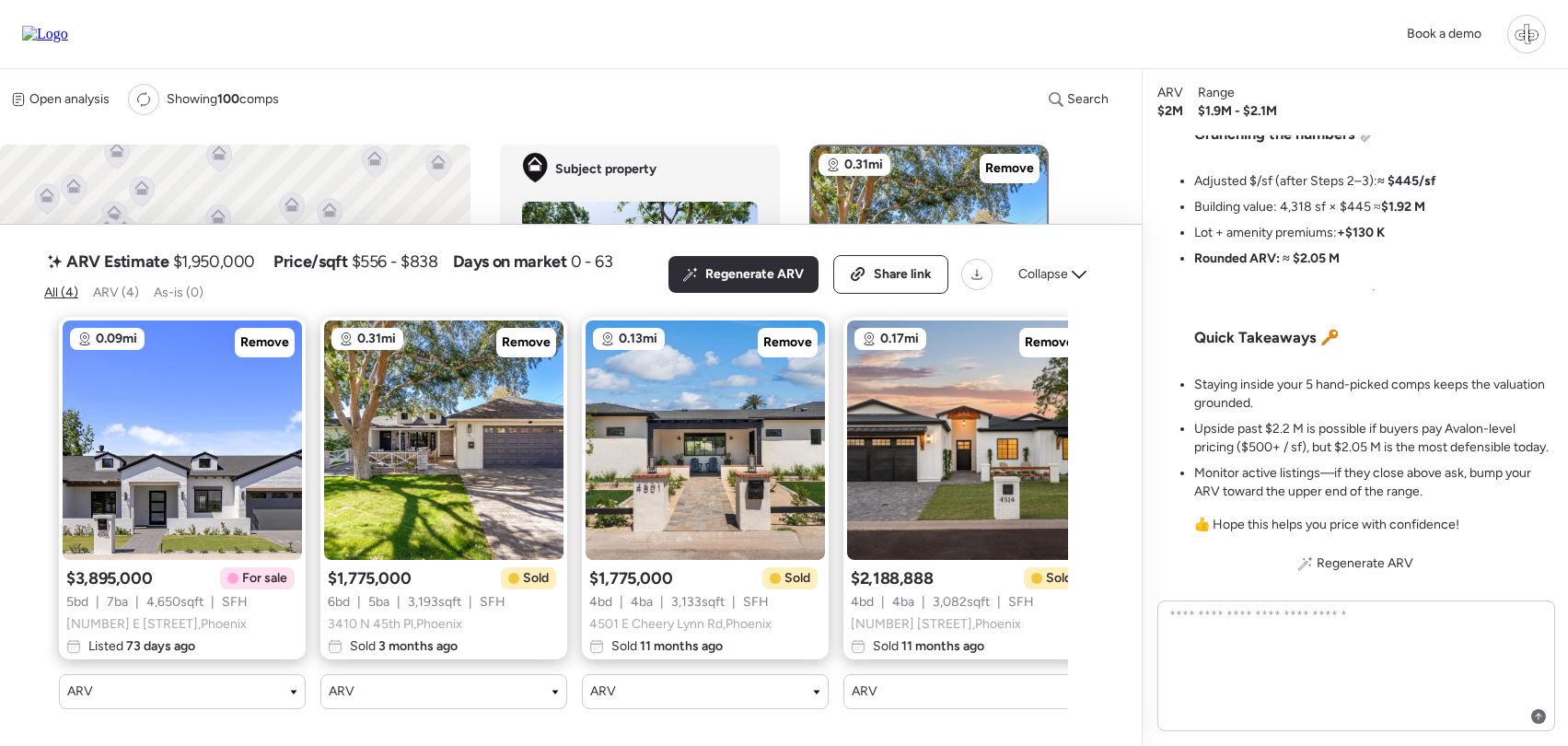 click on "Adjusted $/sf (after Steps 2–3):  ≈ $445/sf
Building value: 4,318 sf × $445 ≈  $1.92 M
Lot + amenity premiums:  +$130 K
Rounded ARV:   ≈ $2.05 M" at bounding box center (1315, 220) 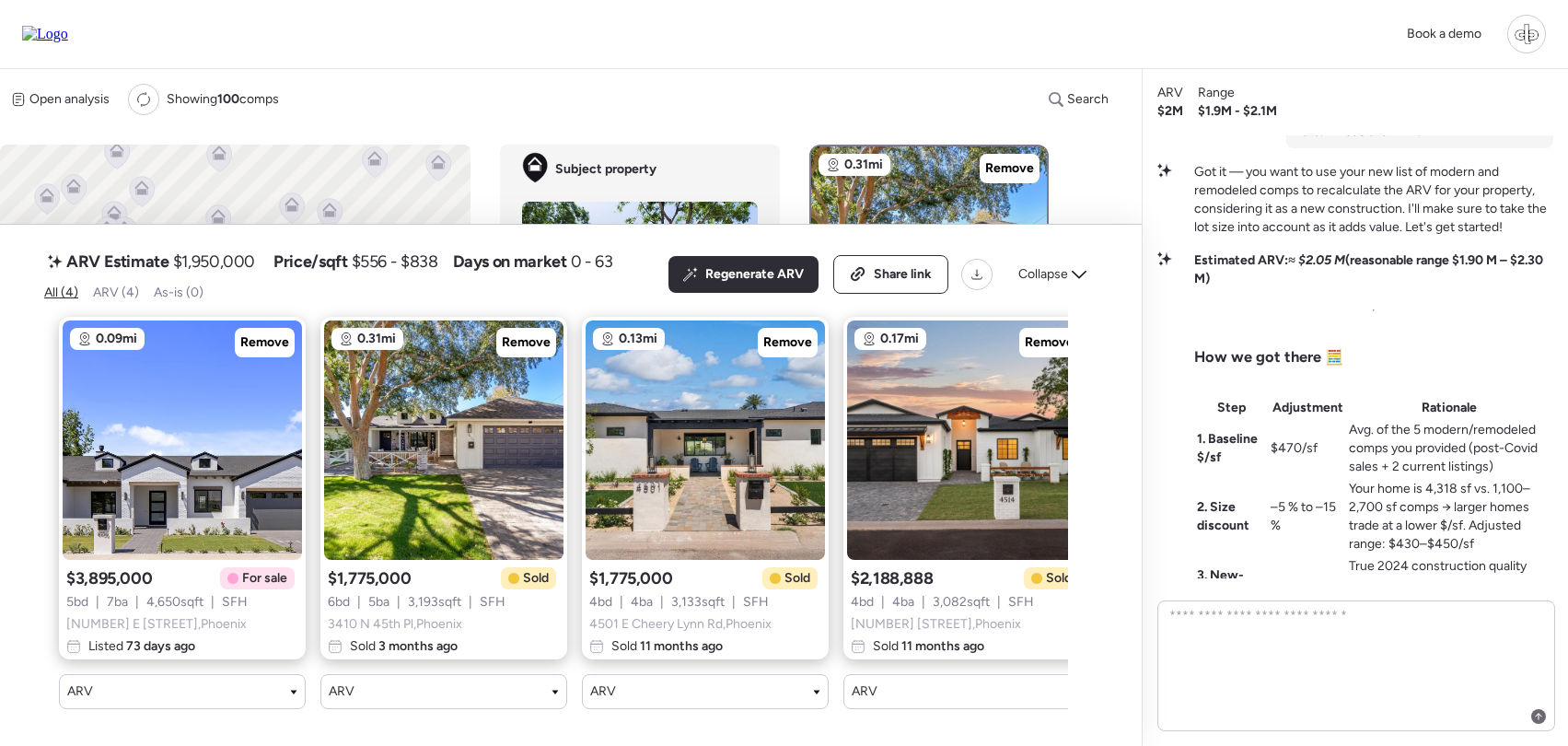 scroll, scrollTop: -630, scrollLeft: 0, axis: vertical 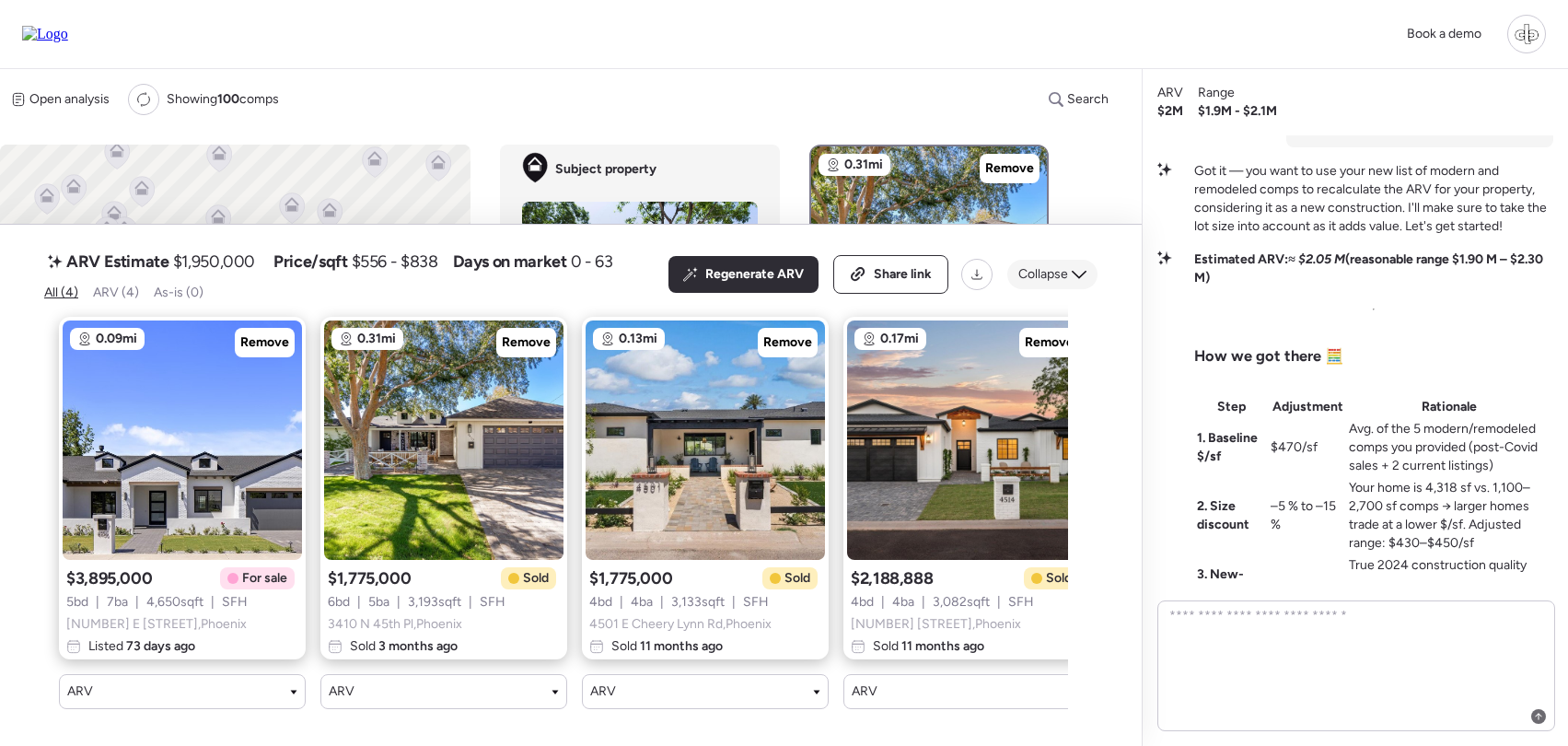 click on "Collapse" at bounding box center [1043, 274] 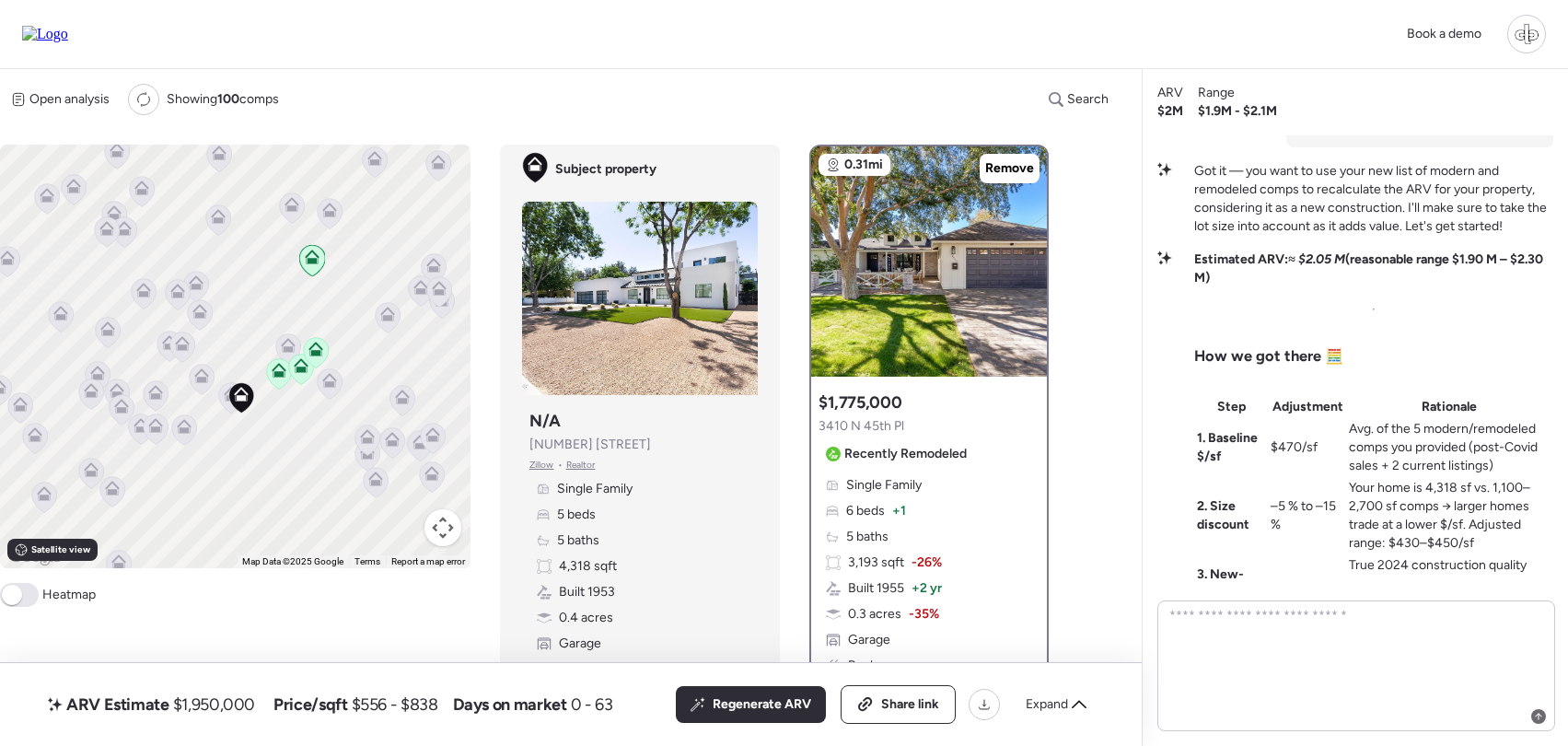 click on "Zillow" at bounding box center (541, 465) 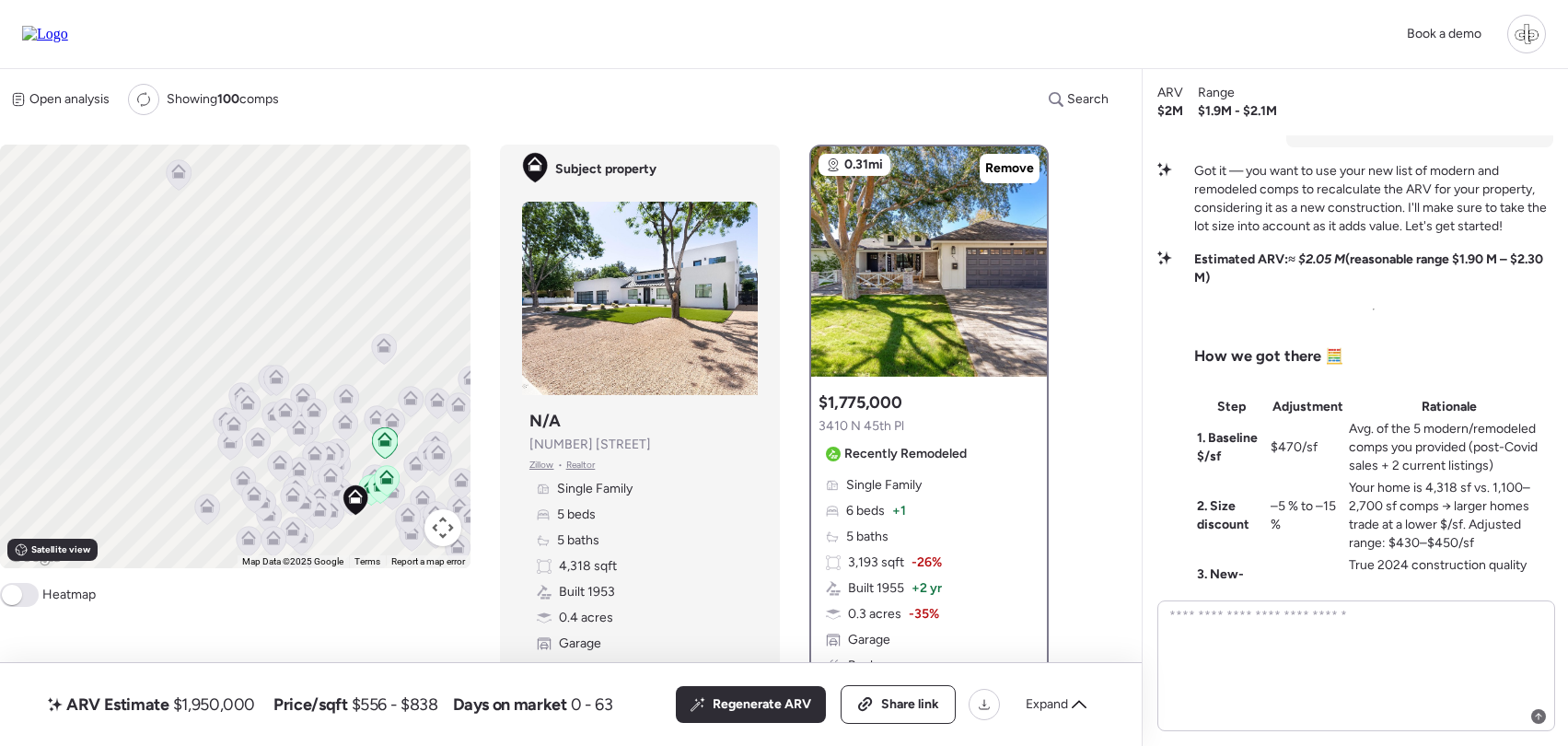 drag, startPoint x: 388, startPoint y: 467, endPoint x: 350, endPoint y: 391, distance: 84.97058 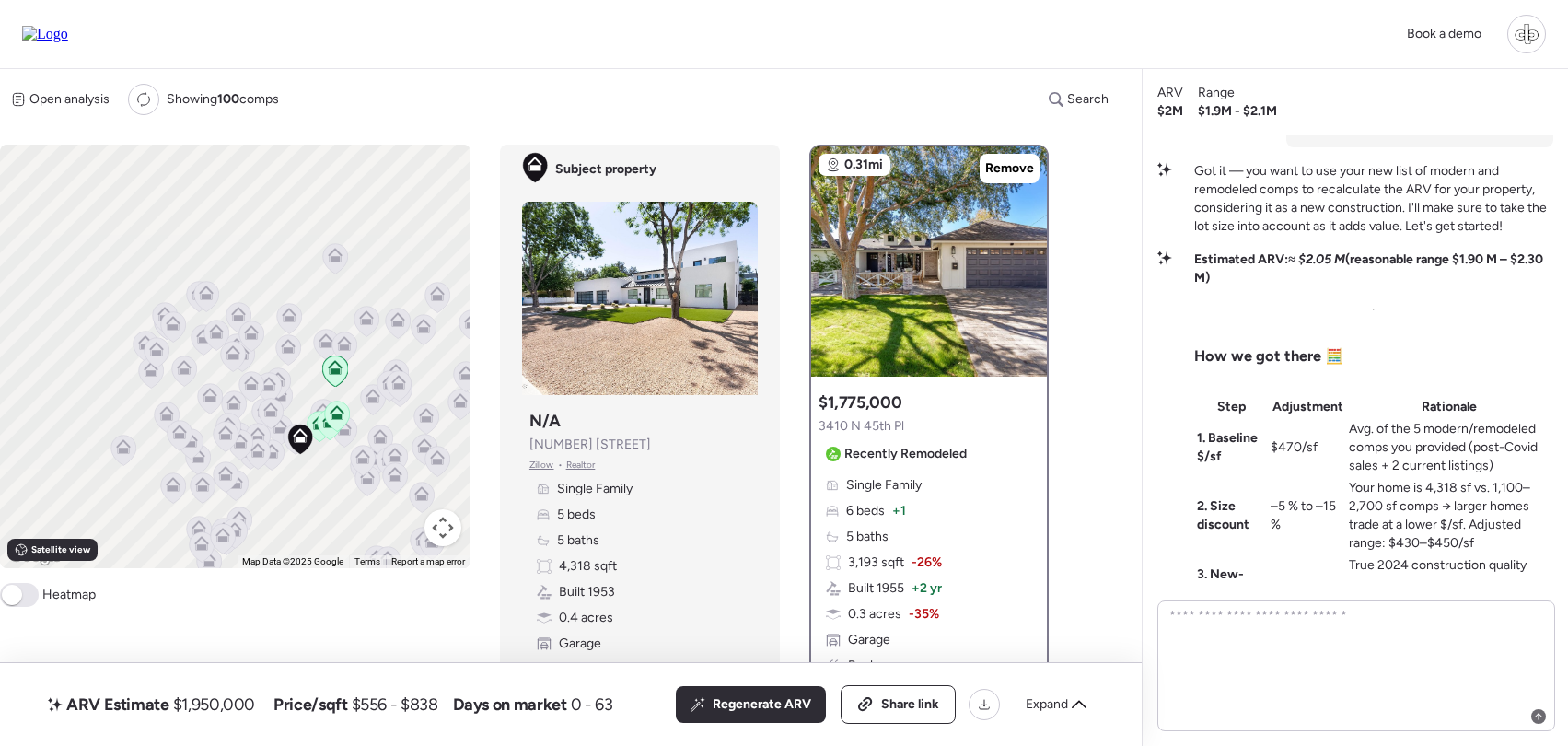drag, startPoint x: 404, startPoint y: 402, endPoint x: 310, endPoint y: 379, distance: 96.77293 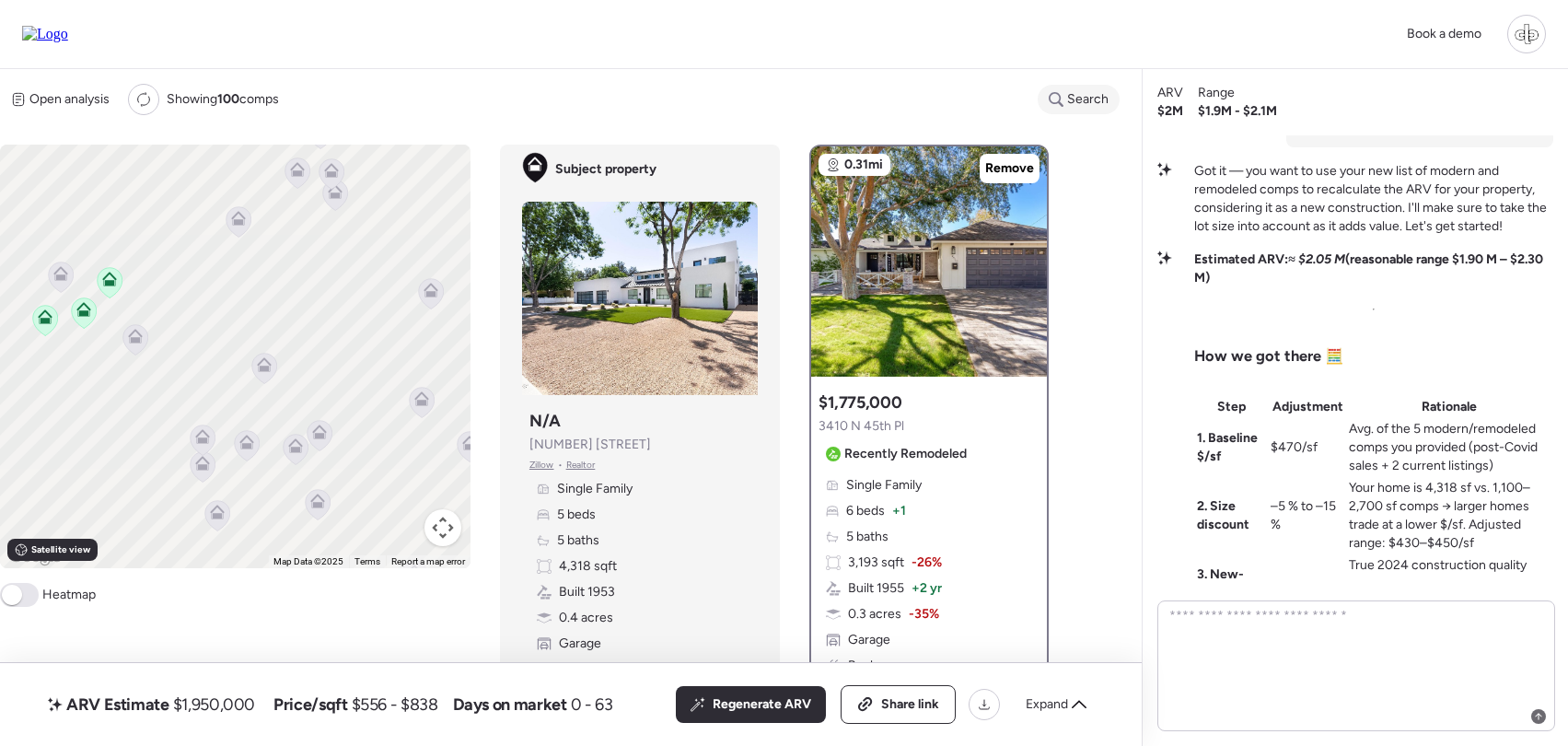 click on "Search" at bounding box center [1087, 99] 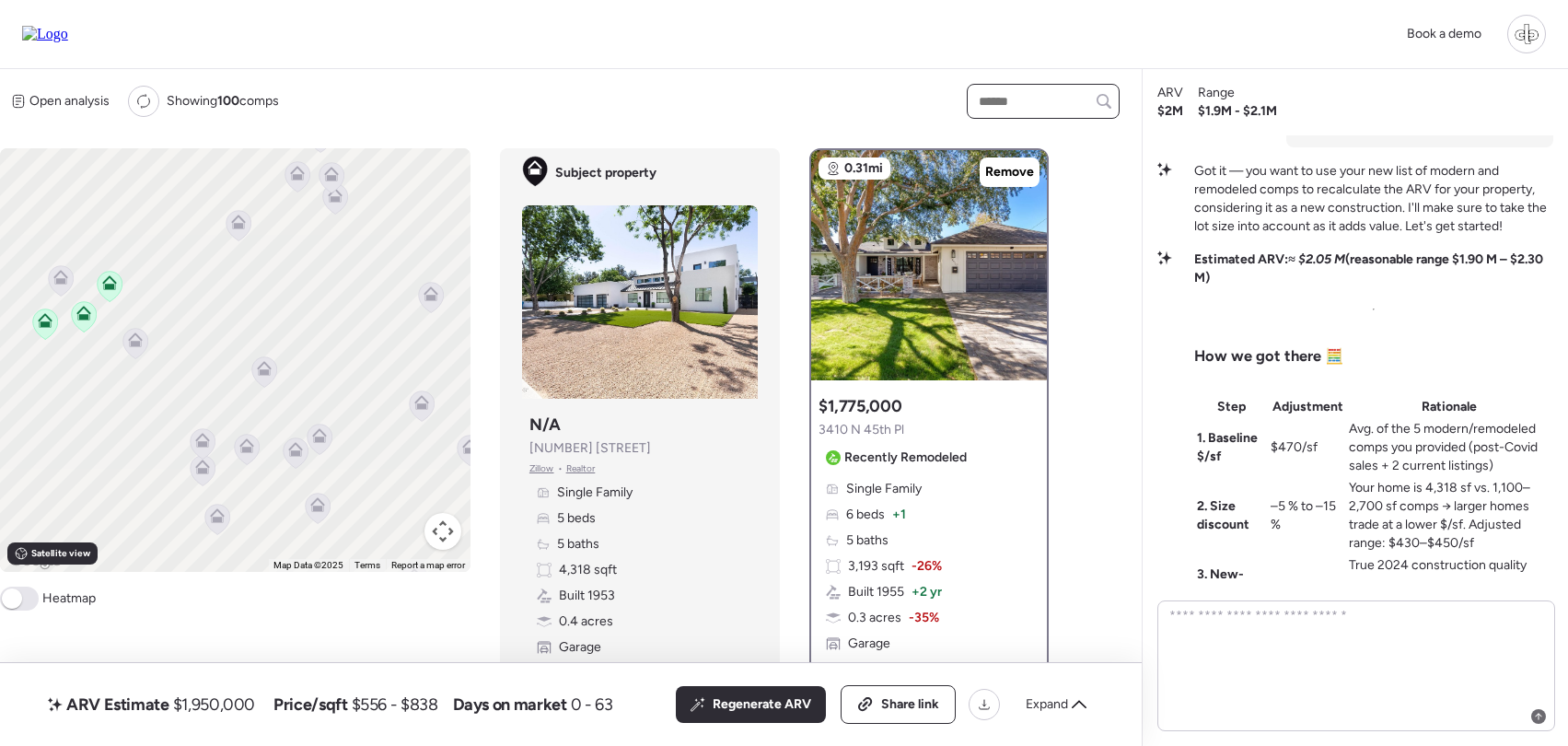 click at bounding box center (1043, 101) 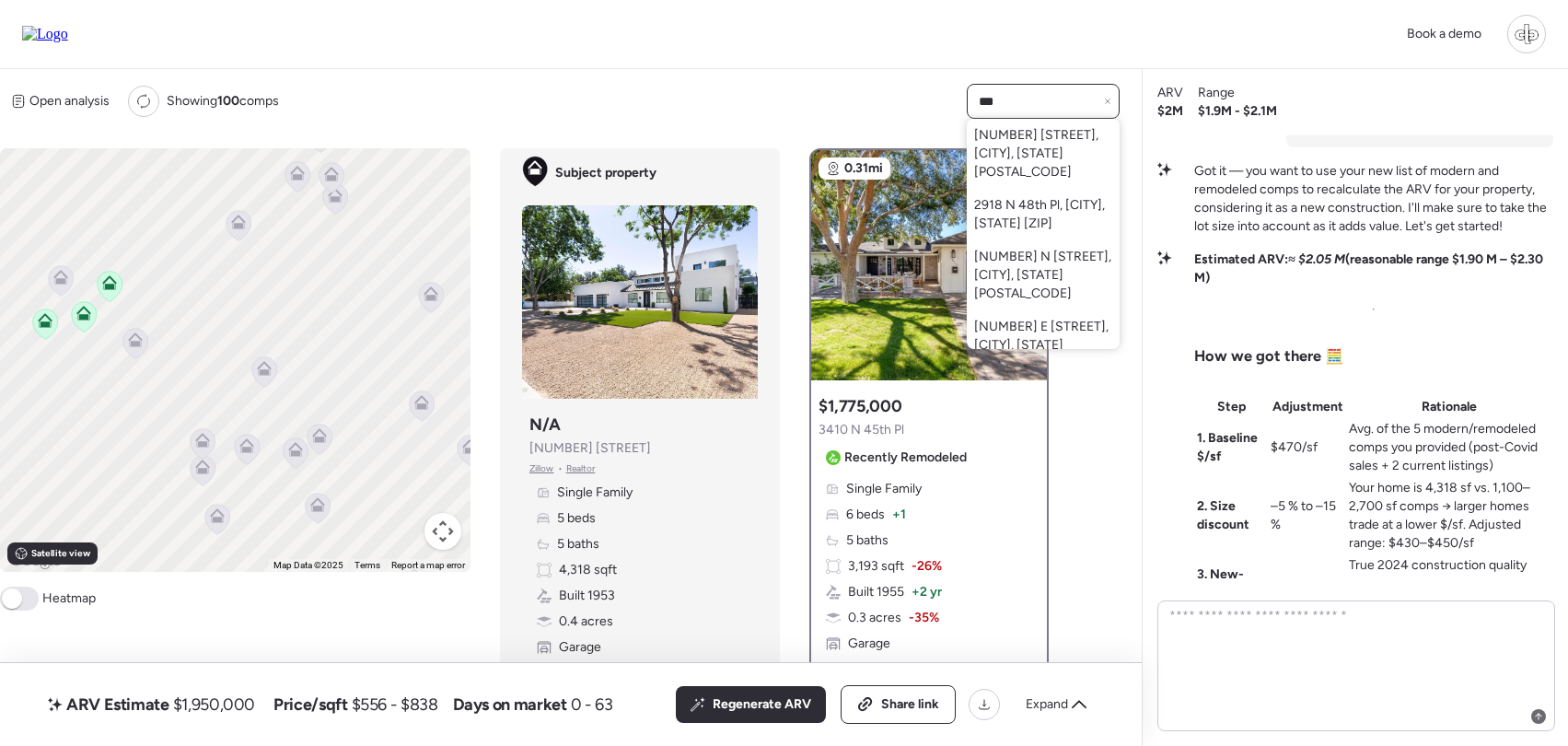 type on "****" 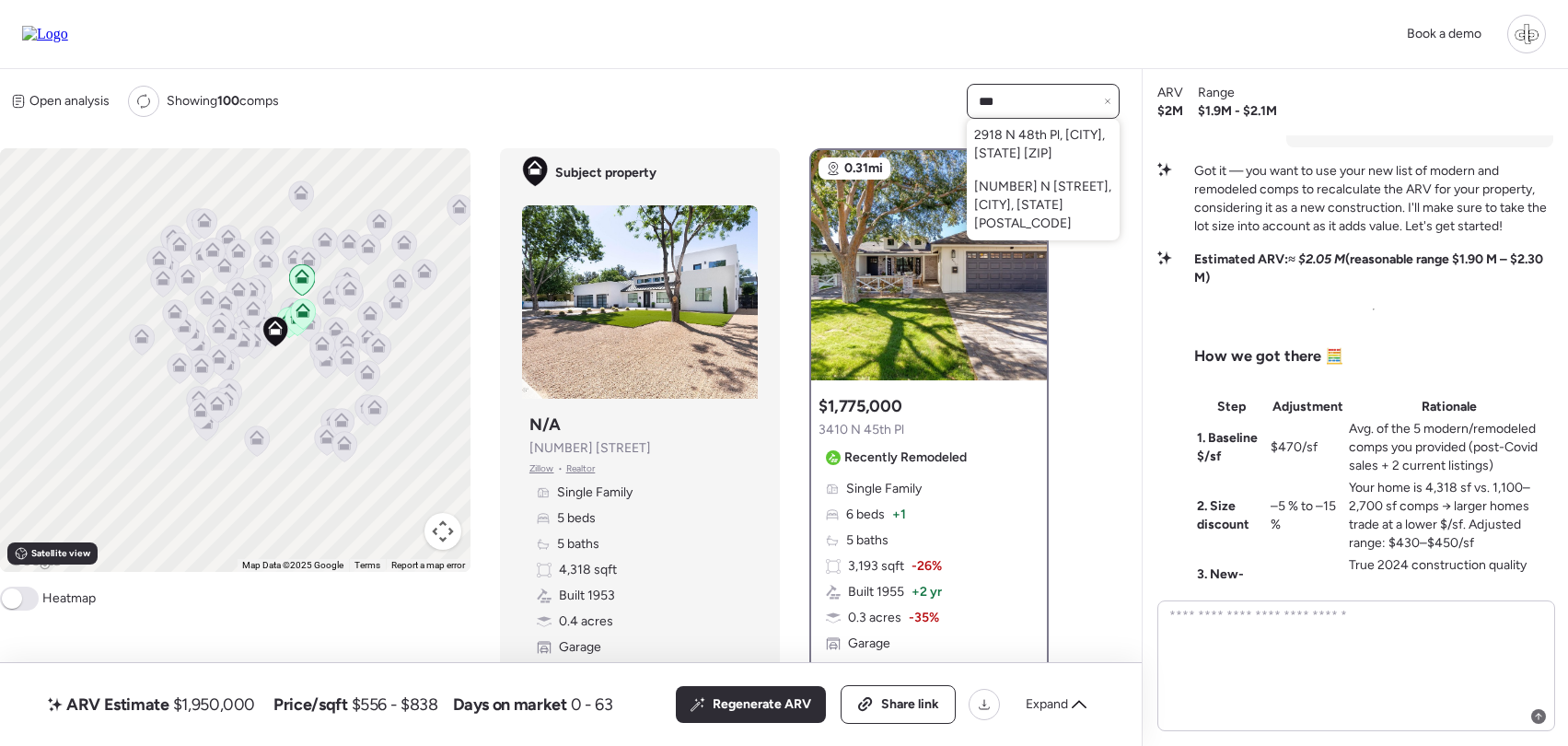 type on "****" 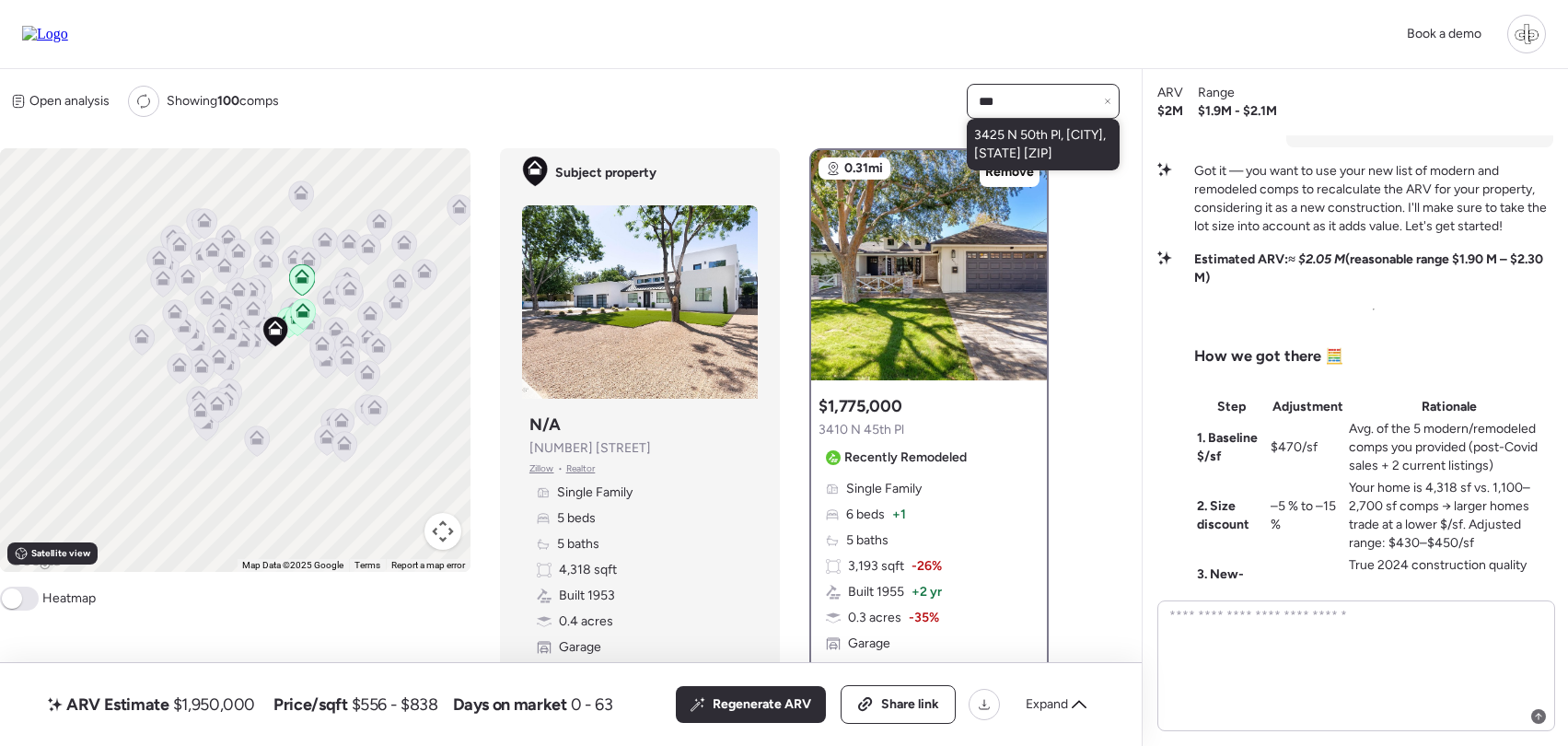 type on "***" 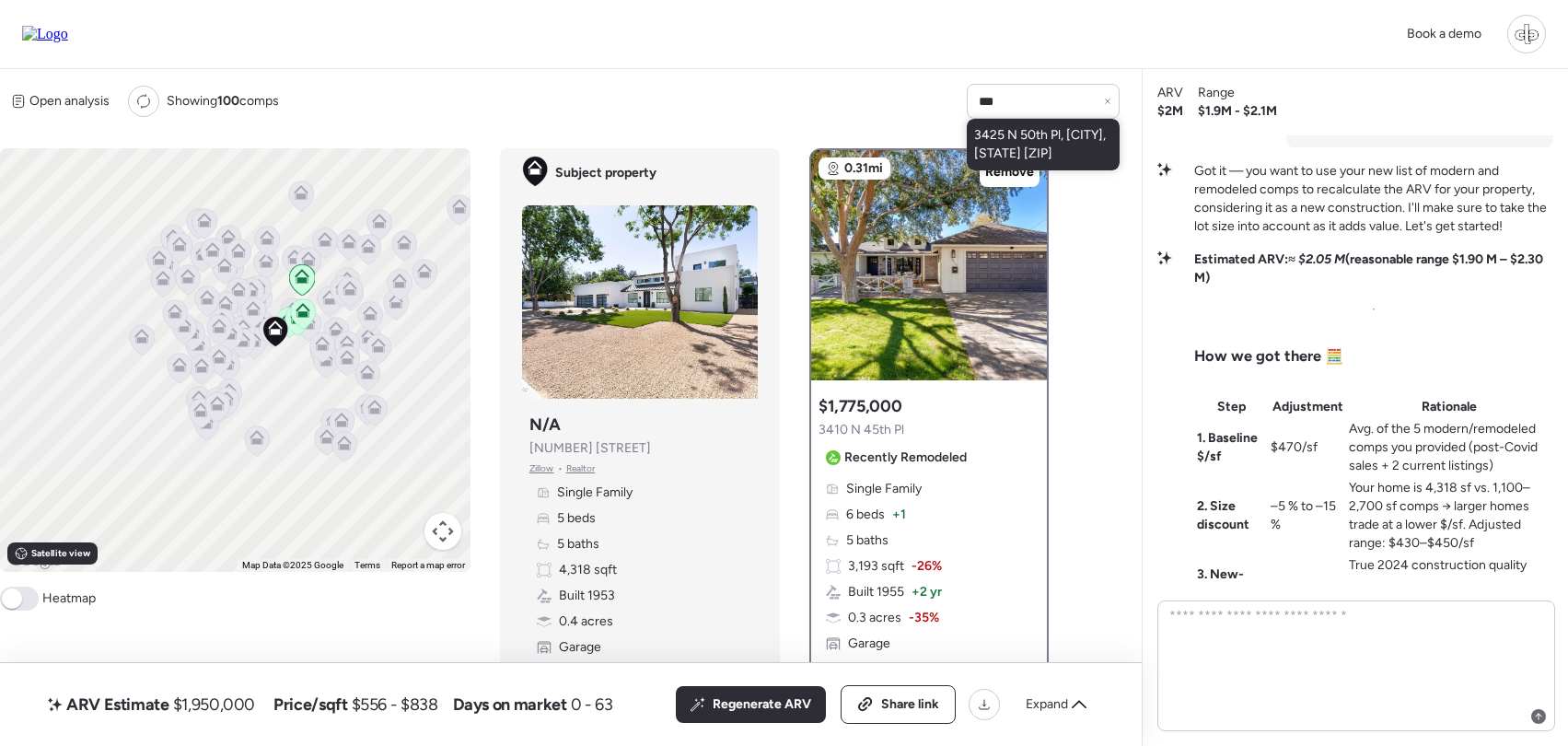 click on "3425 N 50th Pl, Phoenix, AZ 85018" at bounding box center (1043, 145) 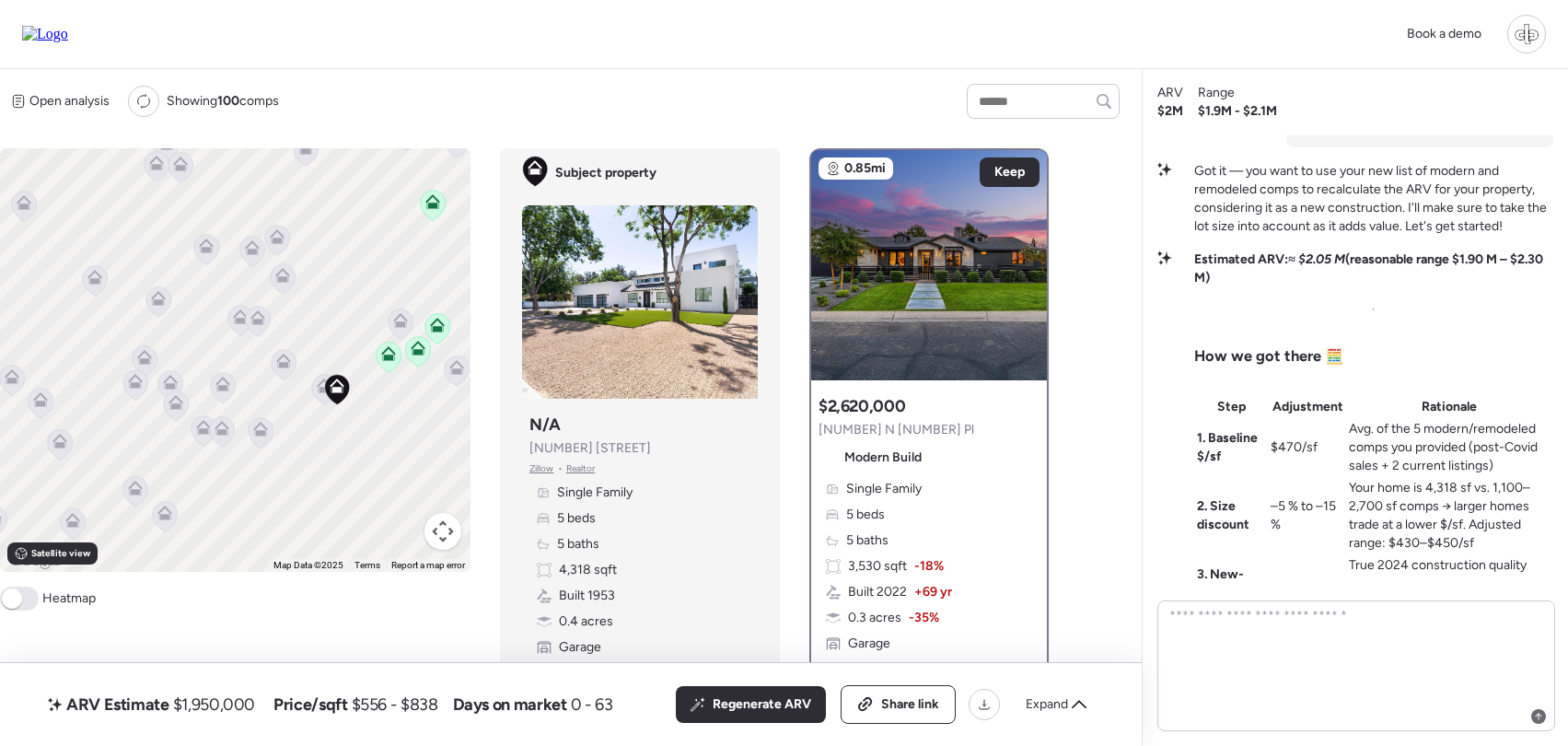 drag, startPoint x: 131, startPoint y: 351, endPoint x: 250, endPoint y: 350, distance: 119.0042 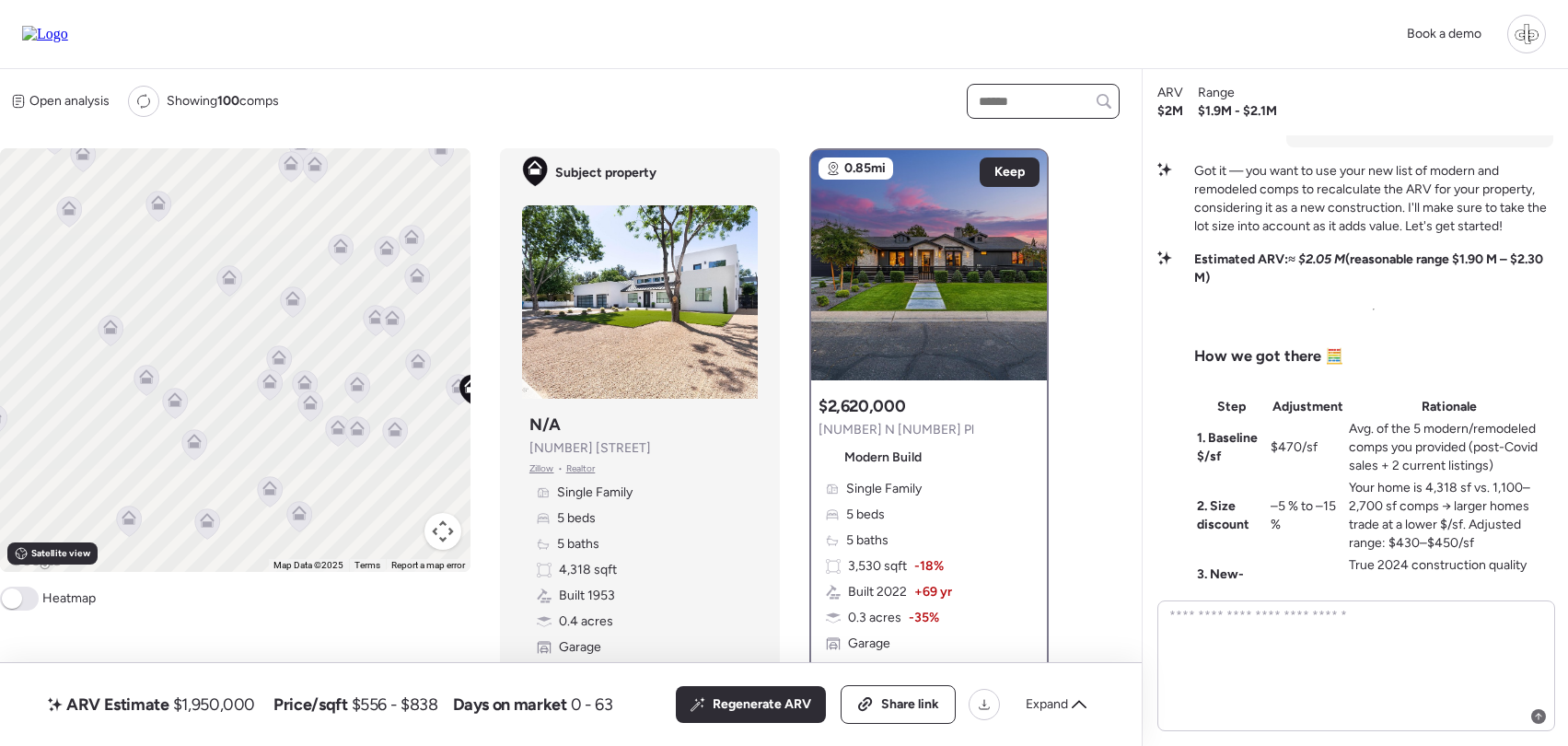 click at bounding box center (1043, 101) 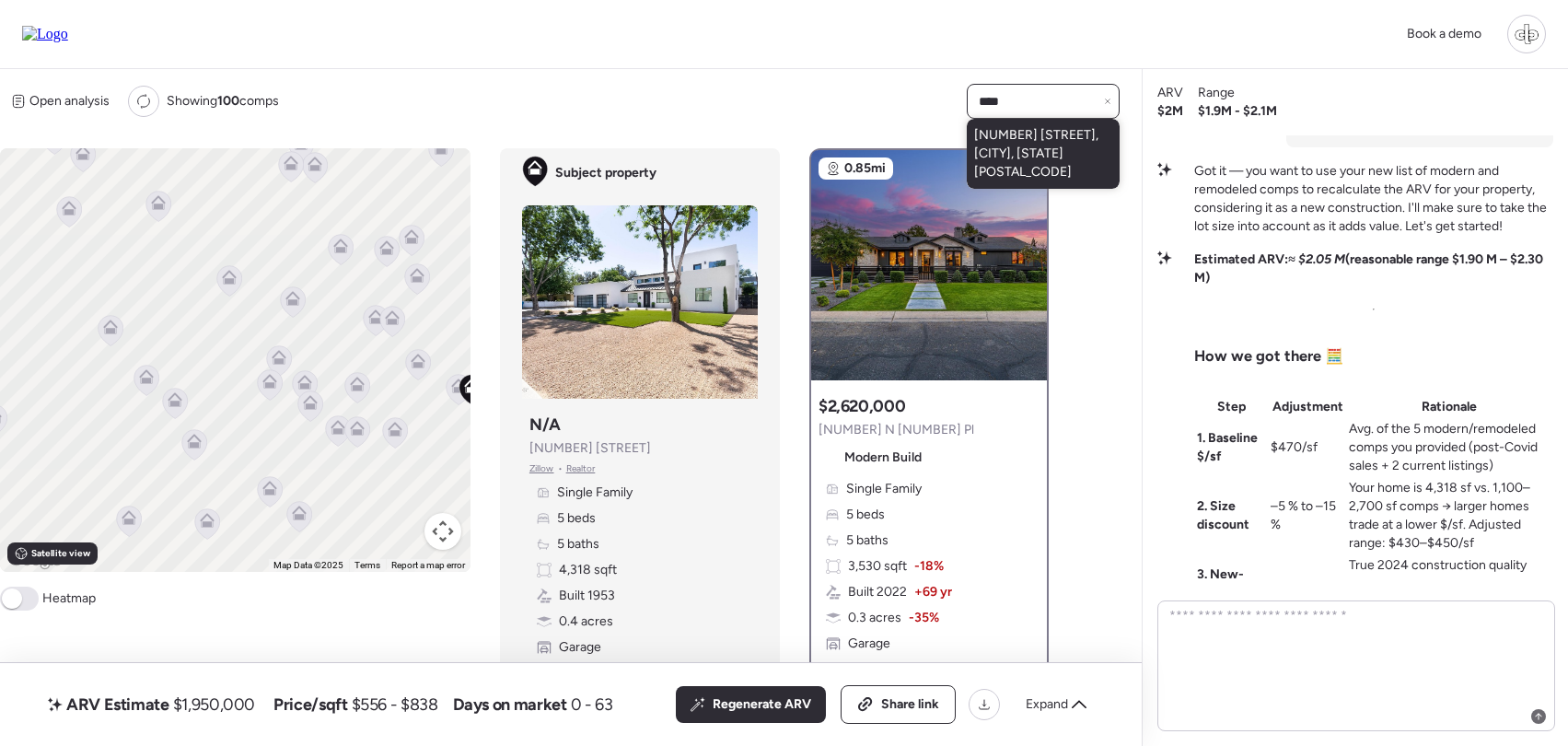 type on "****" 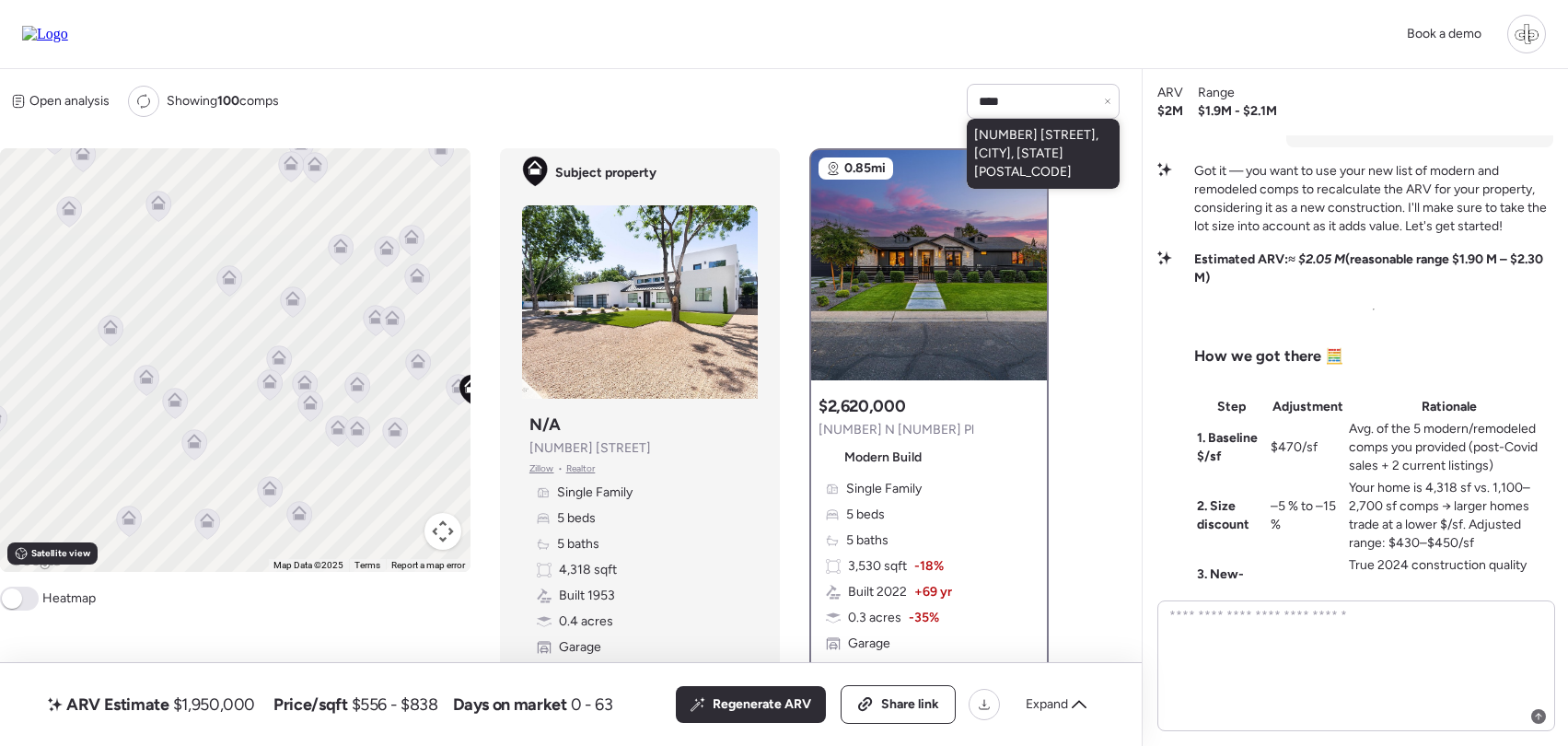 click on "4318 E Cheery Lynn Rd, Phoenix, AZ 85018" at bounding box center (1043, 154) 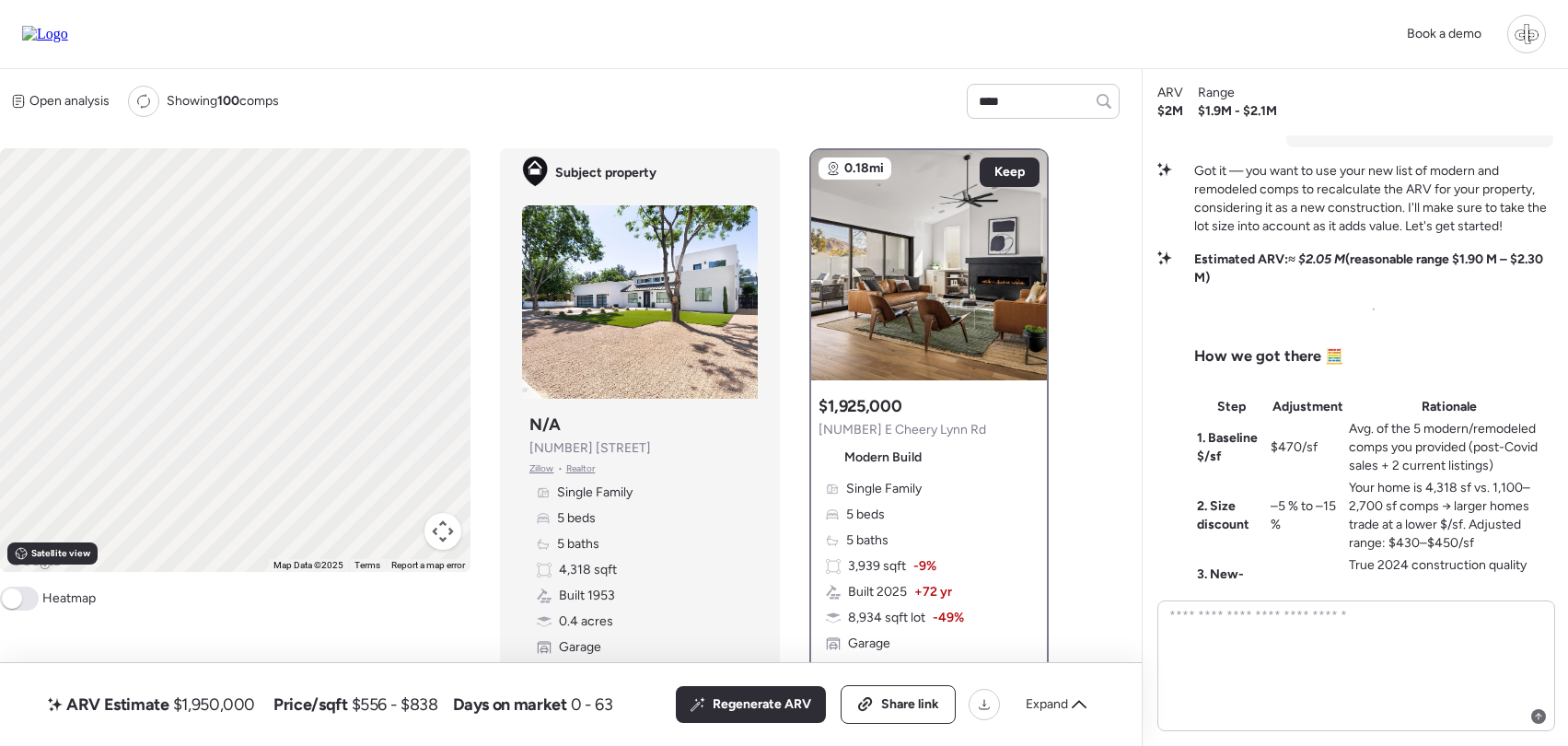 type 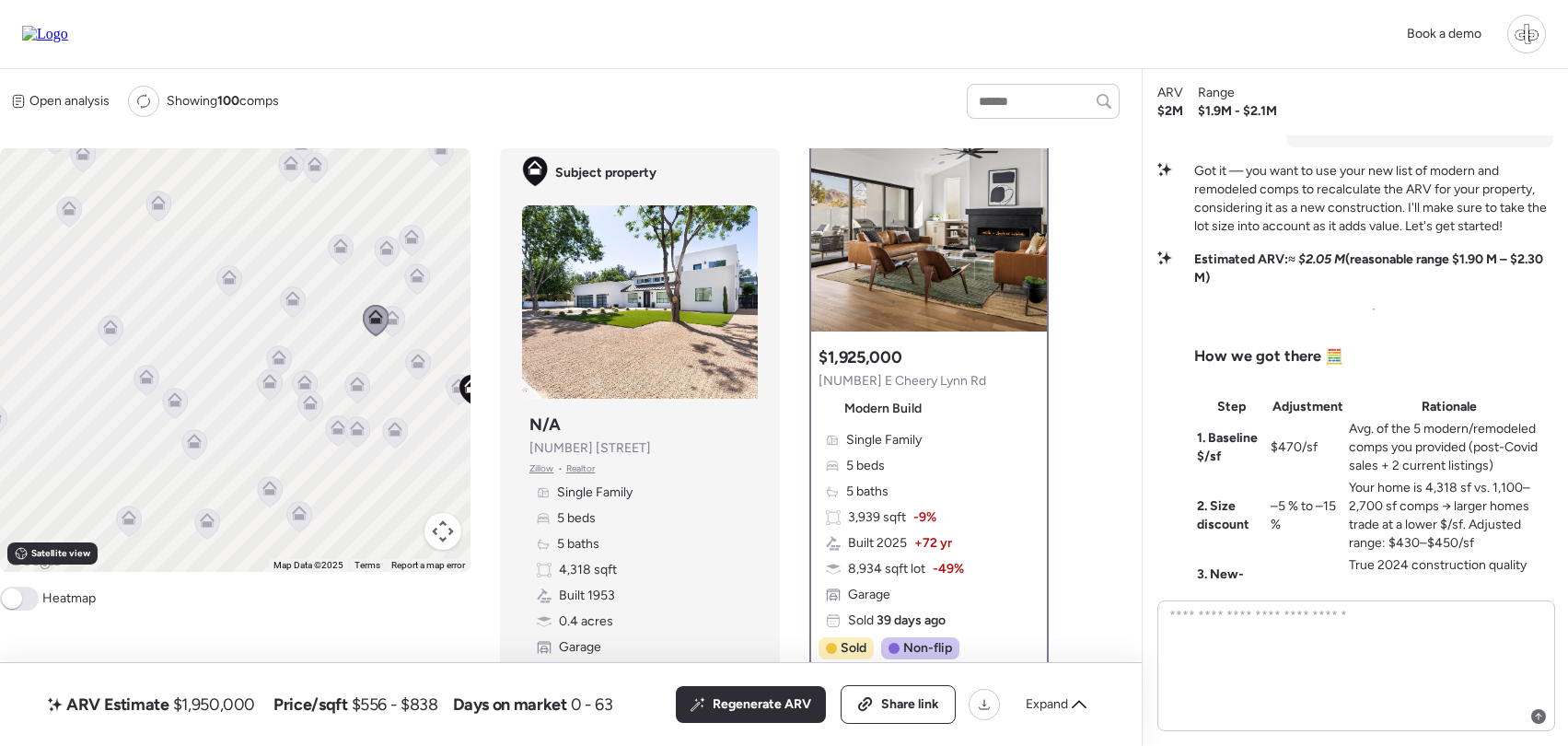 scroll, scrollTop: 57, scrollLeft: 0, axis: vertical 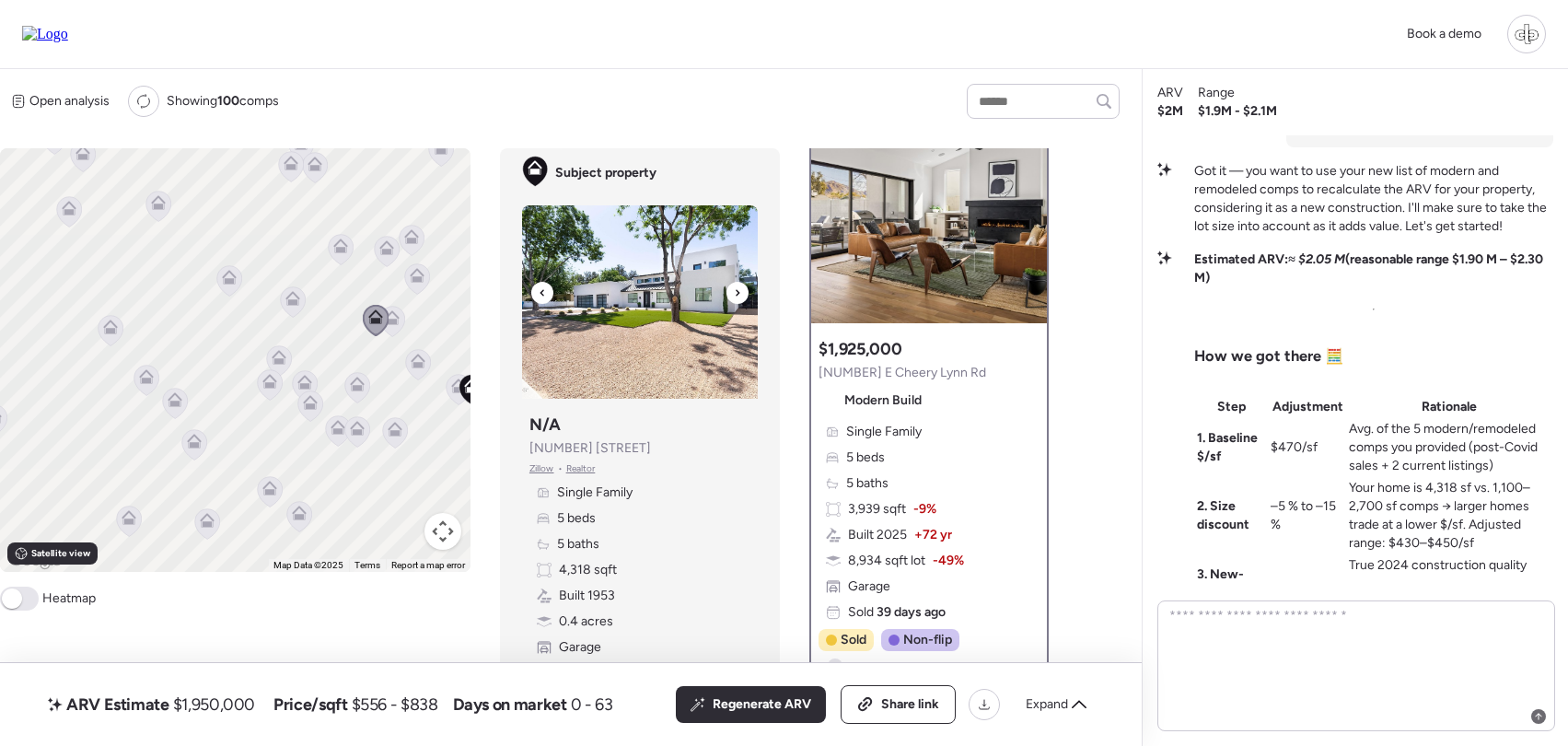 click at bounding box center (640, 302) 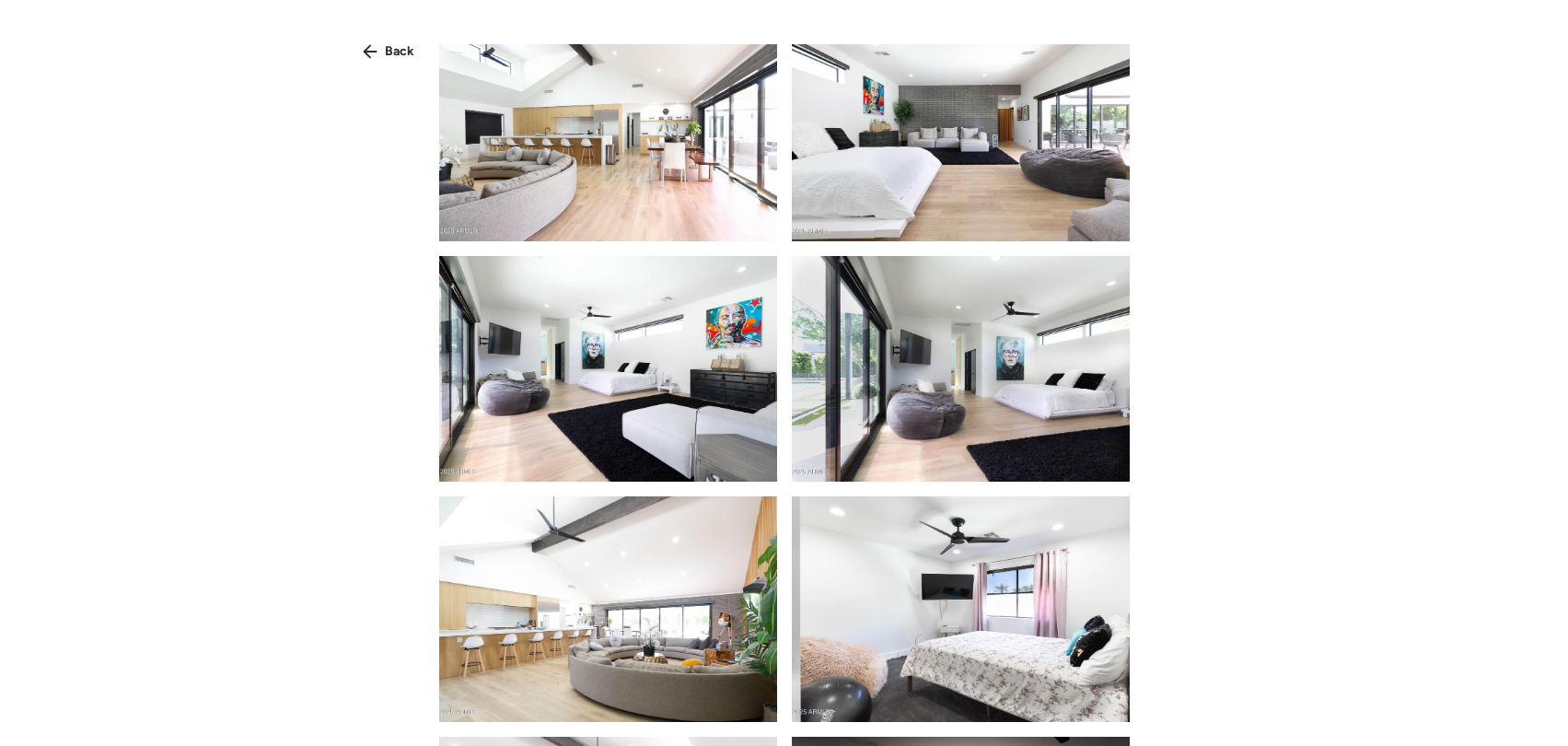 scroll, scrollTop: 1993, scrollLeft: 0, axis: vertical 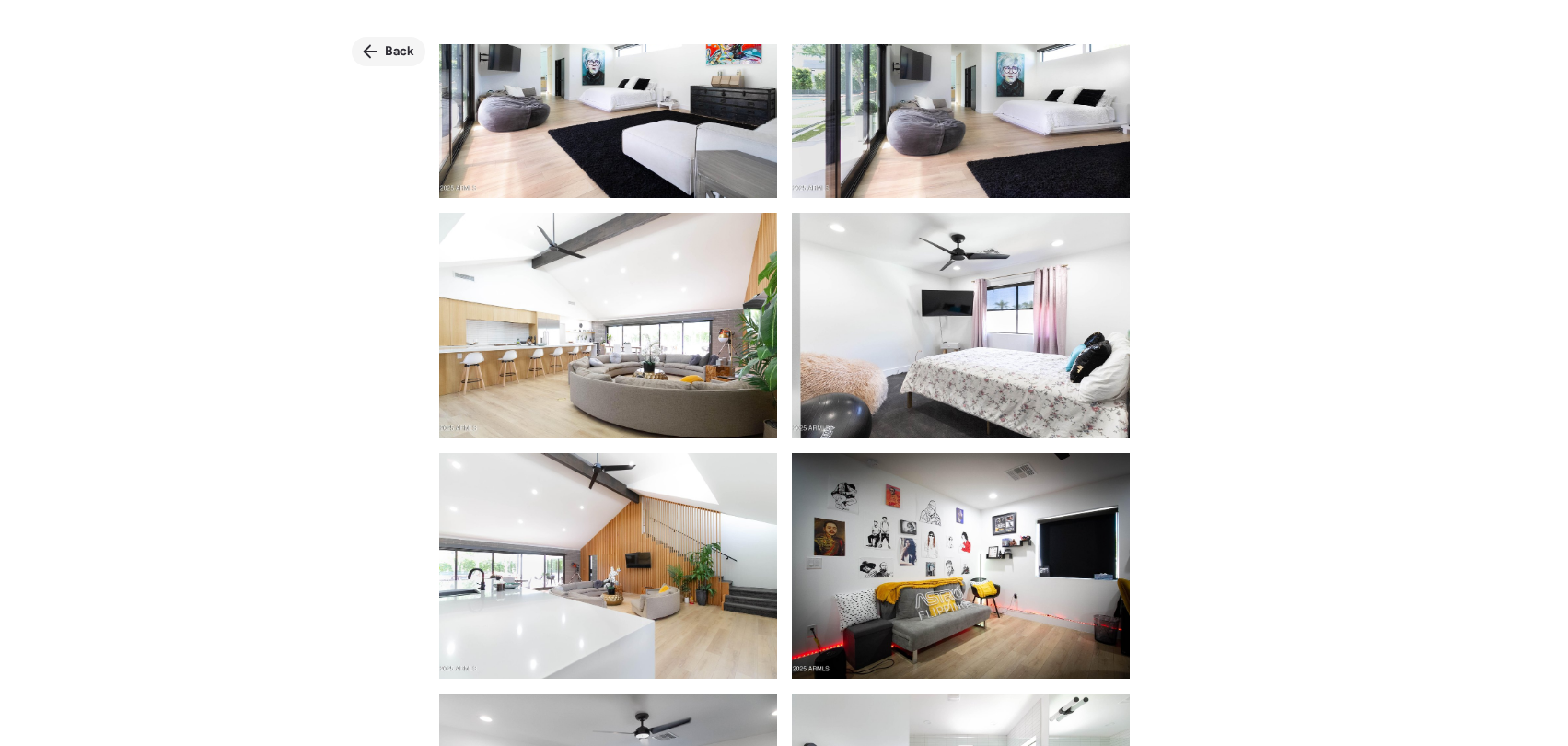click 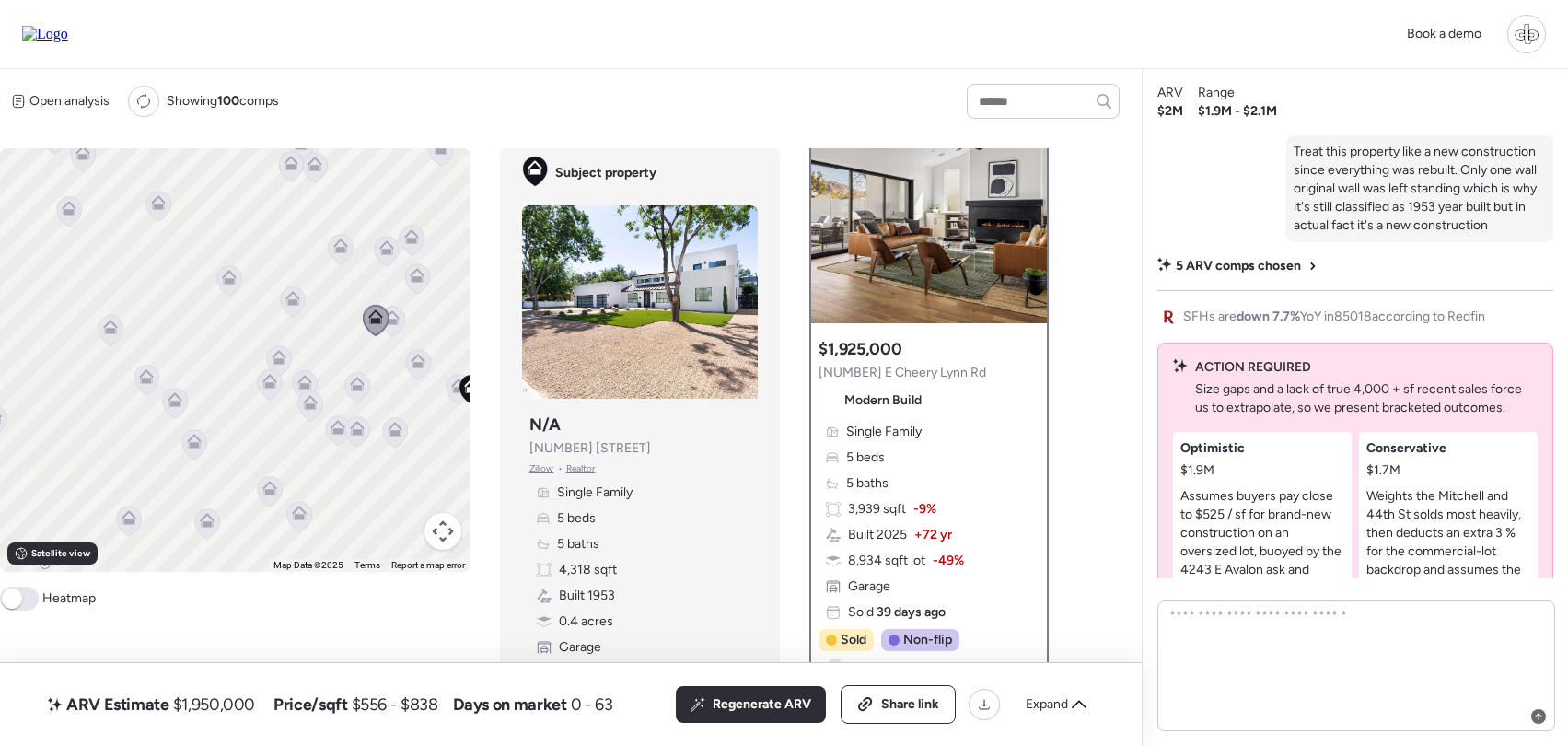 scroll, scrollTop: -1634, scrollLeft: 0, axis: vertical 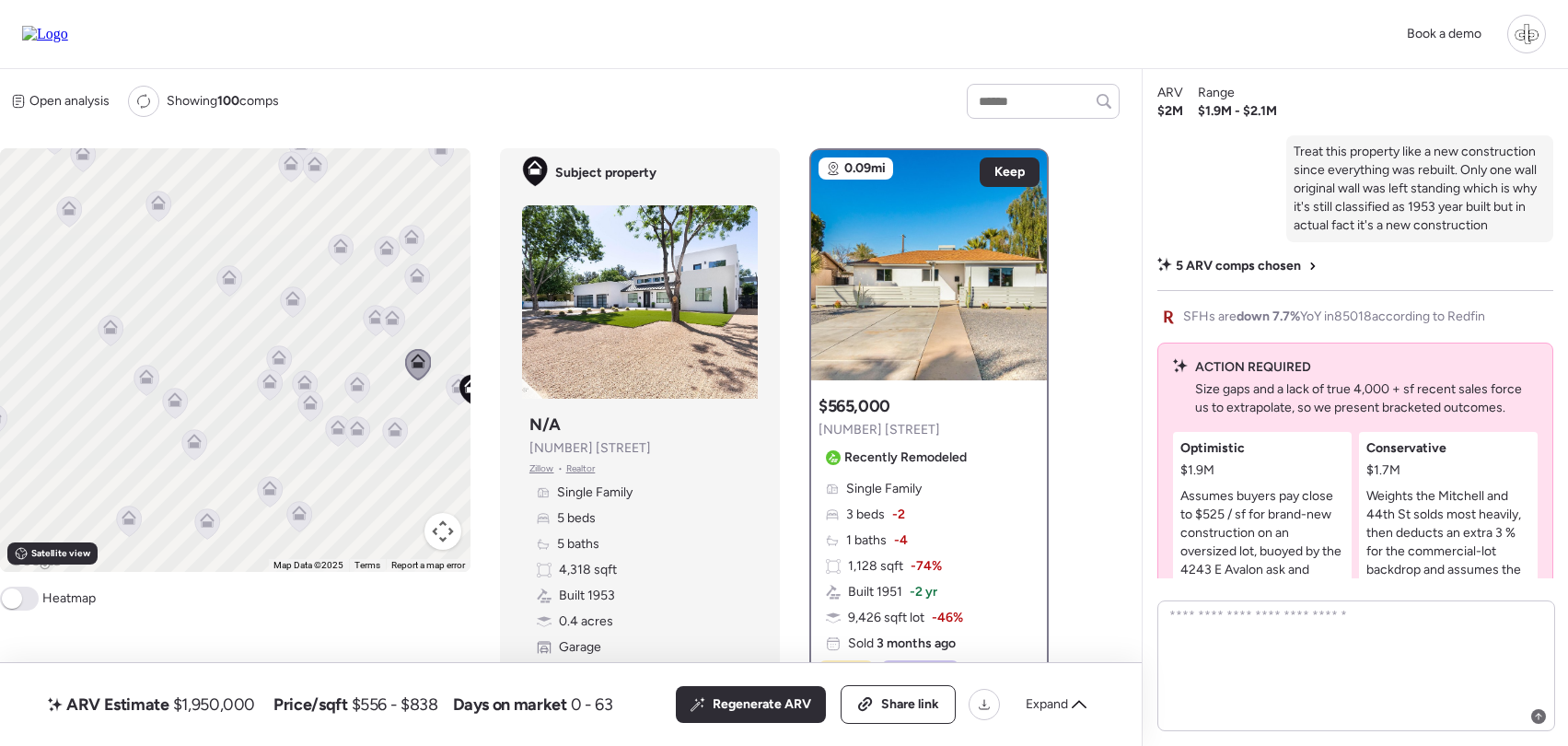 click 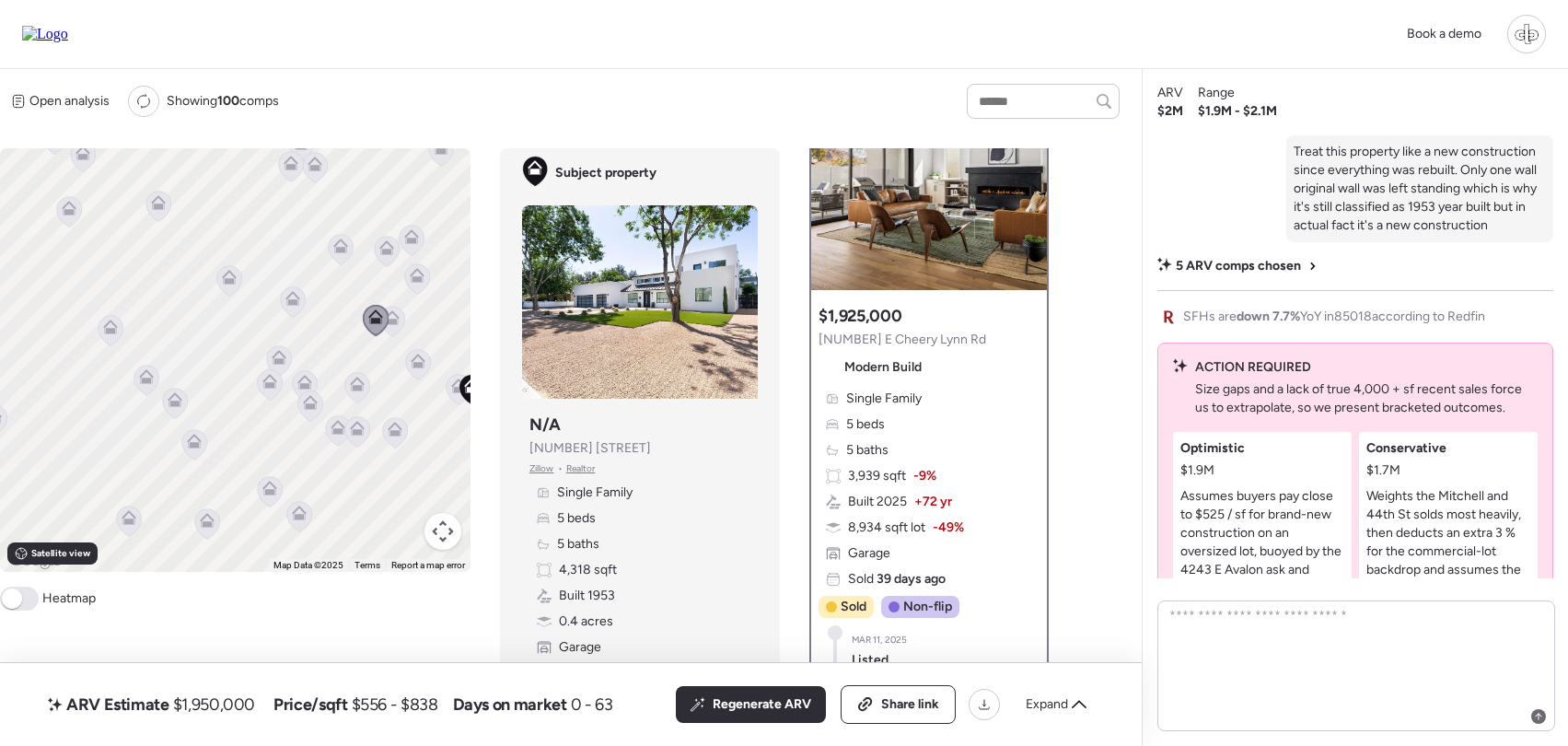 scroll, scrollTop: 89, scrollLeft: 0, axis: vertical 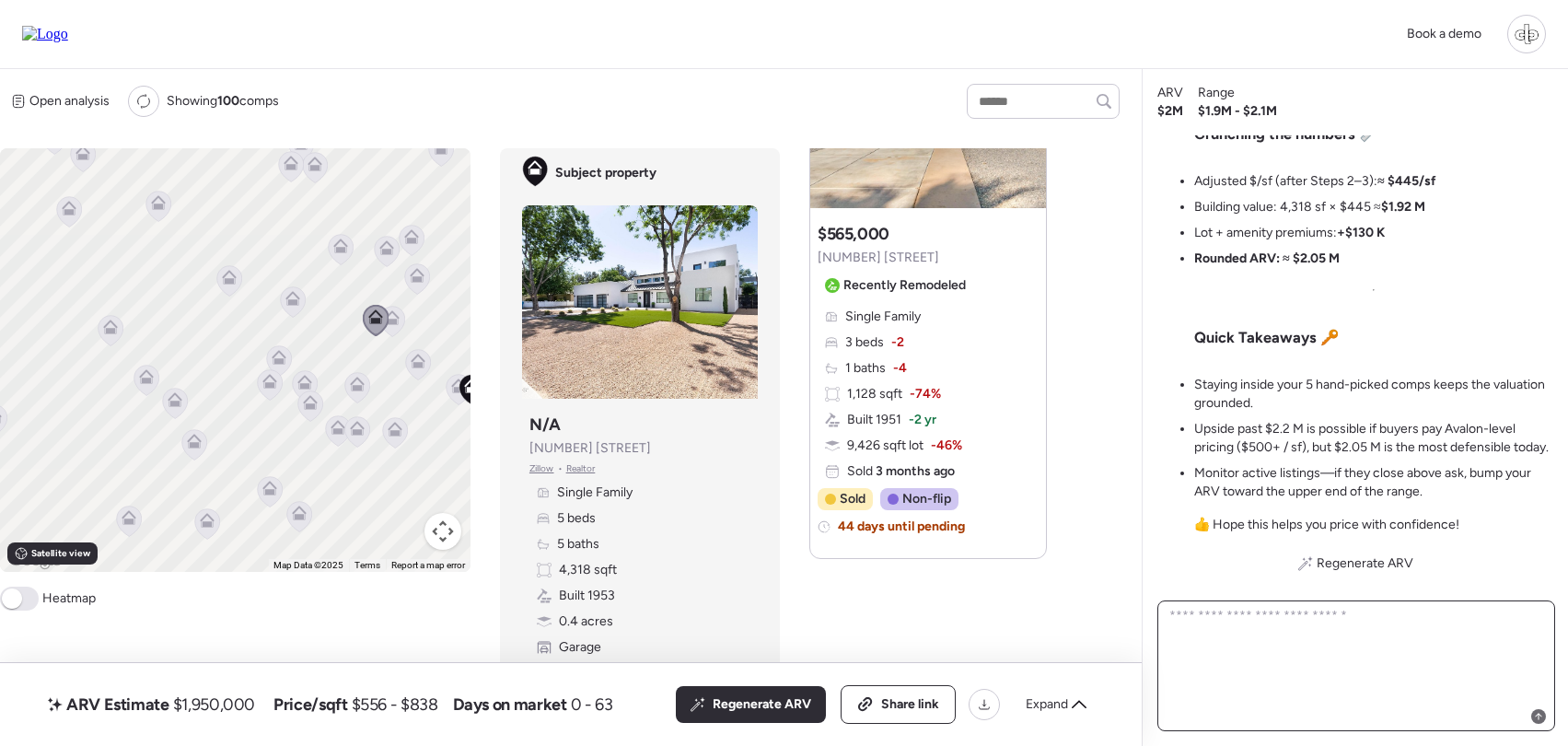 click at bounding box center [1356, 666] 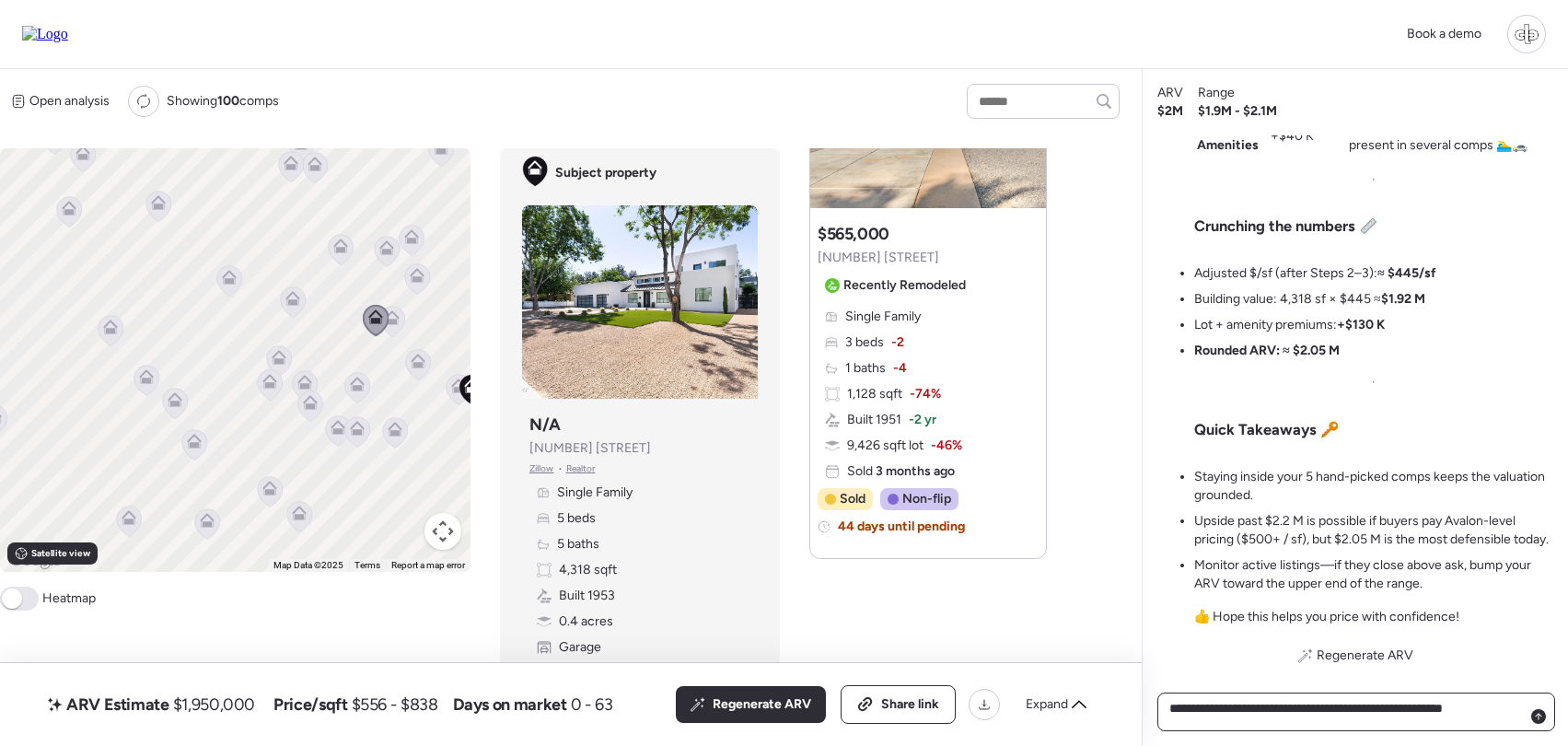 type on "**********" 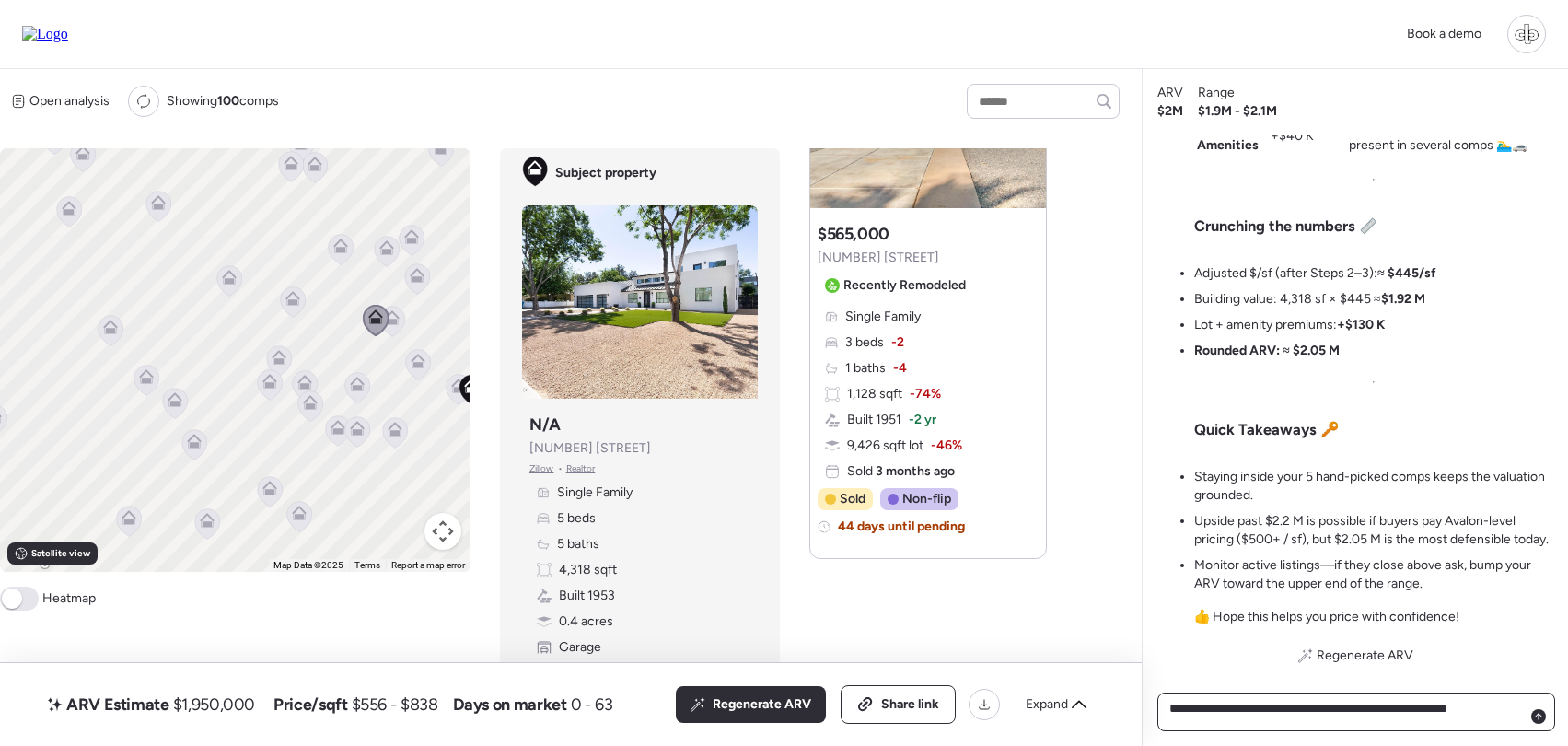 type 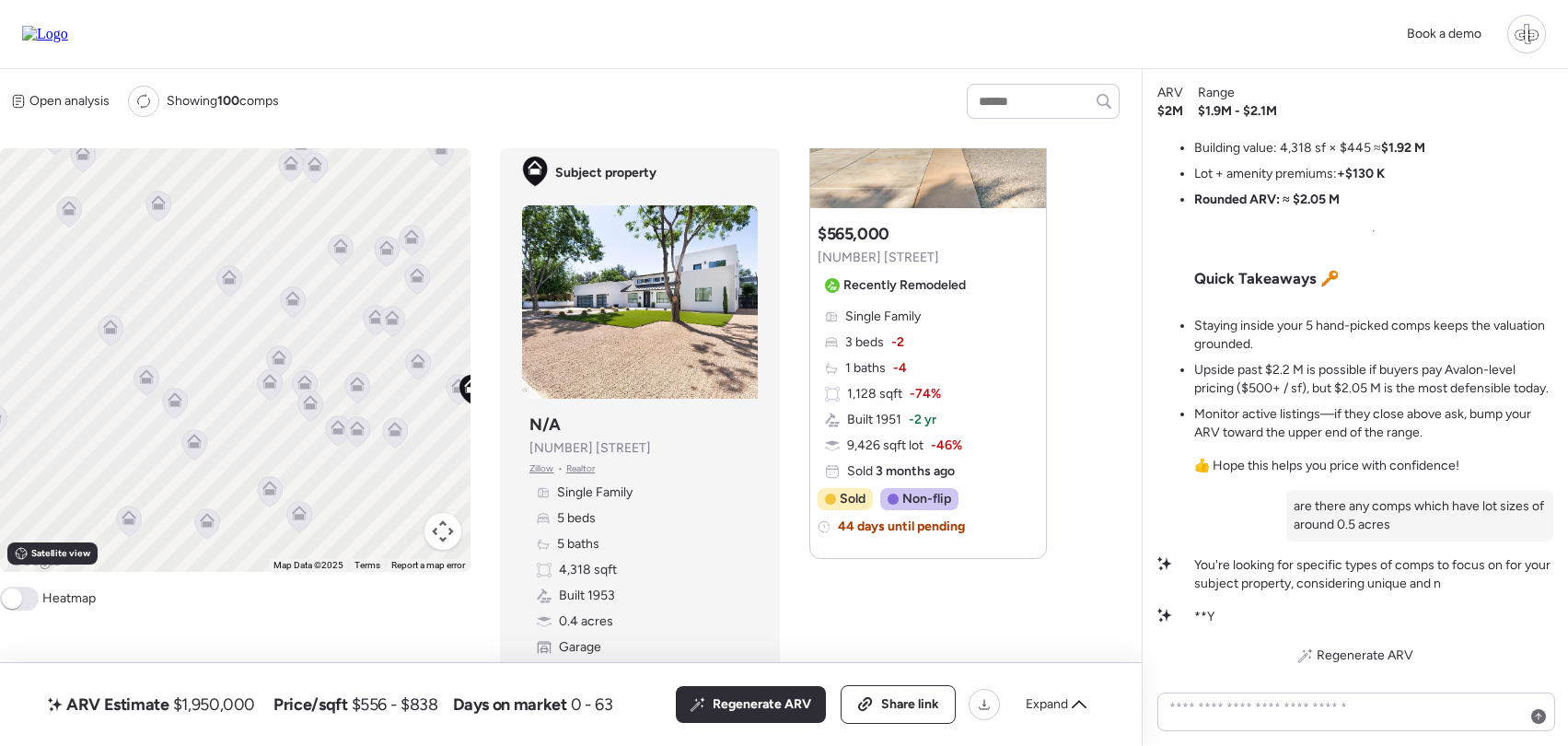 scroll, scrollTop: 0, scrollLeft: 0, axis: both 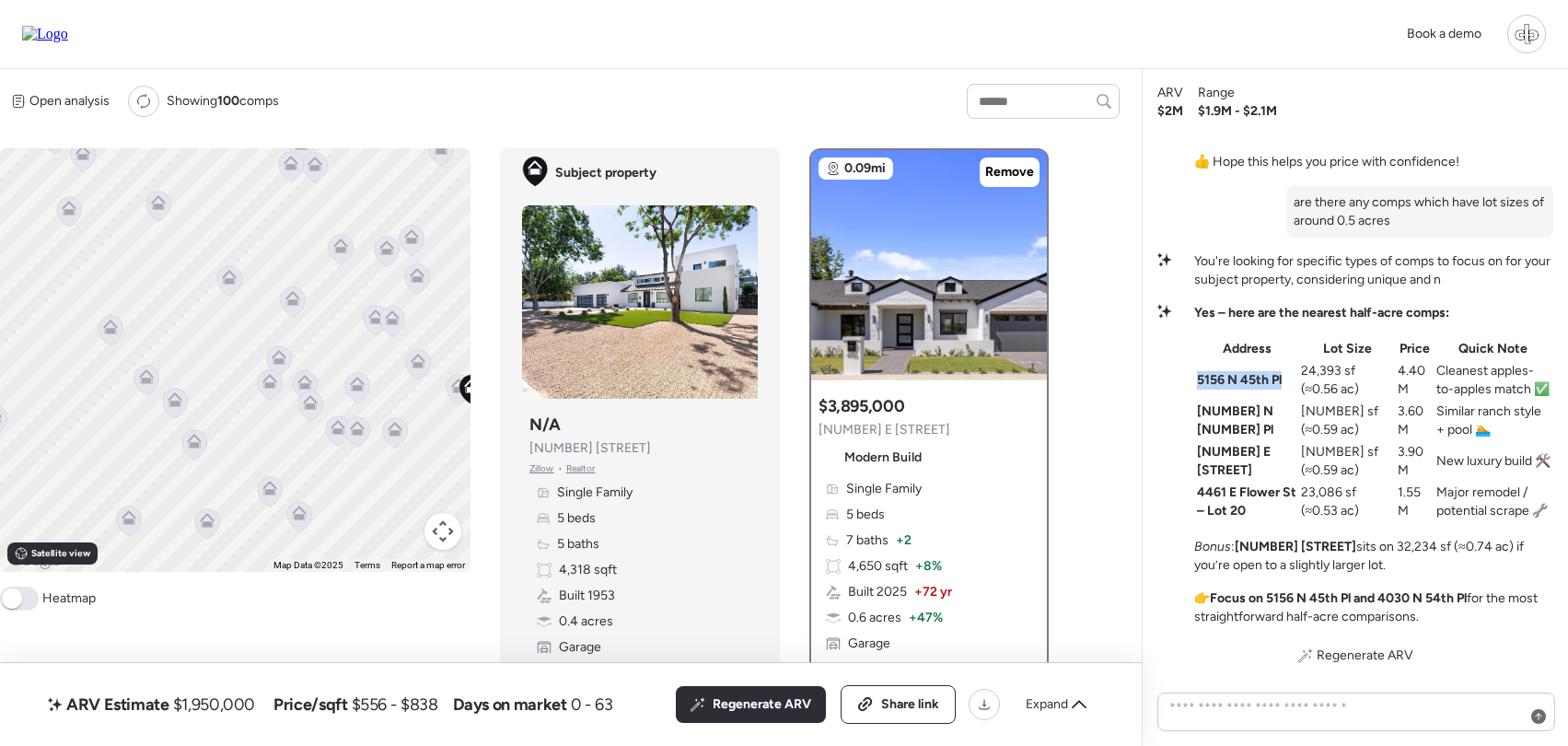 drag, startPoint x: 1199, startPoint y: 378, endPoint x: 1285, endPoint y: 374, distance: 86.09297 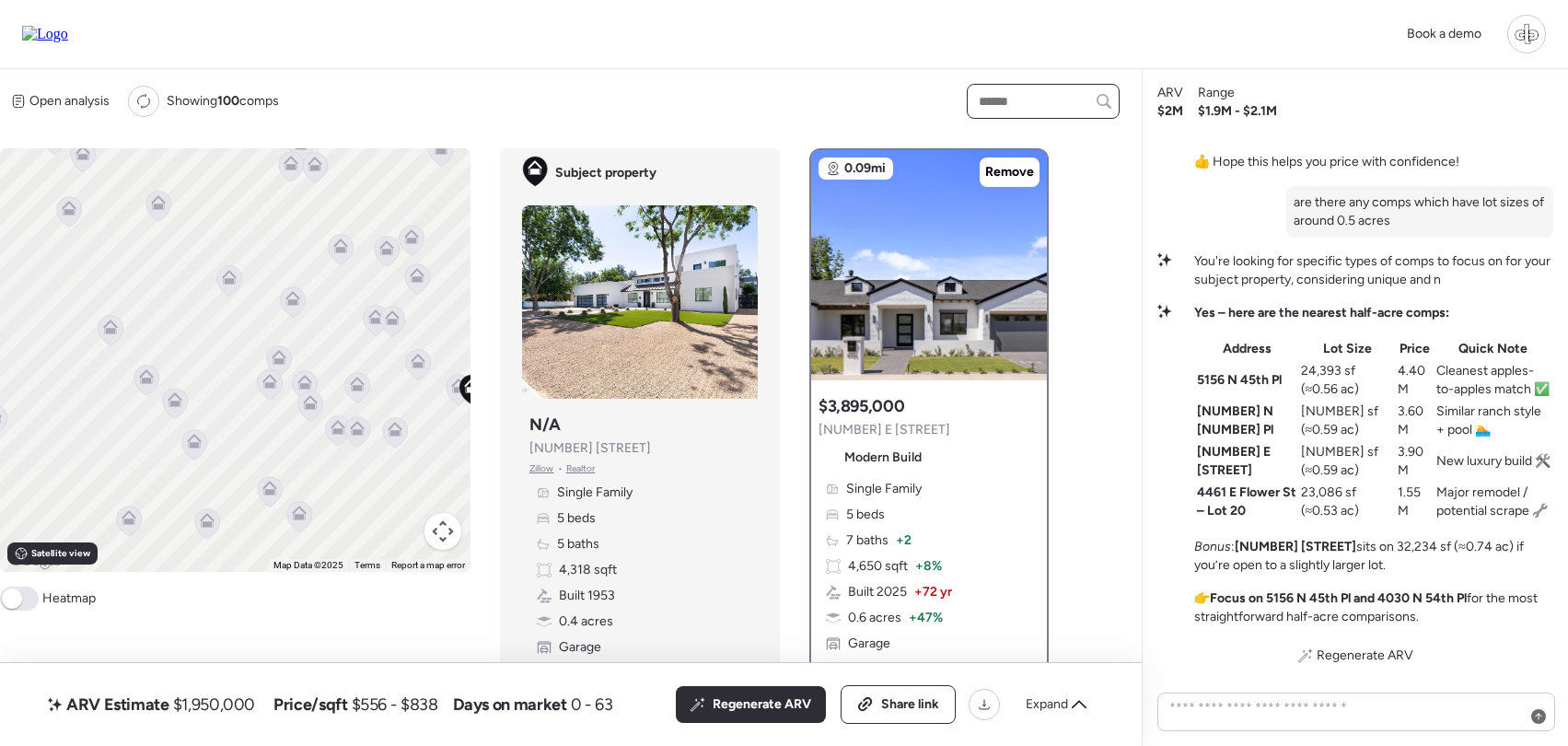 click at bounding box center [1043, 101] 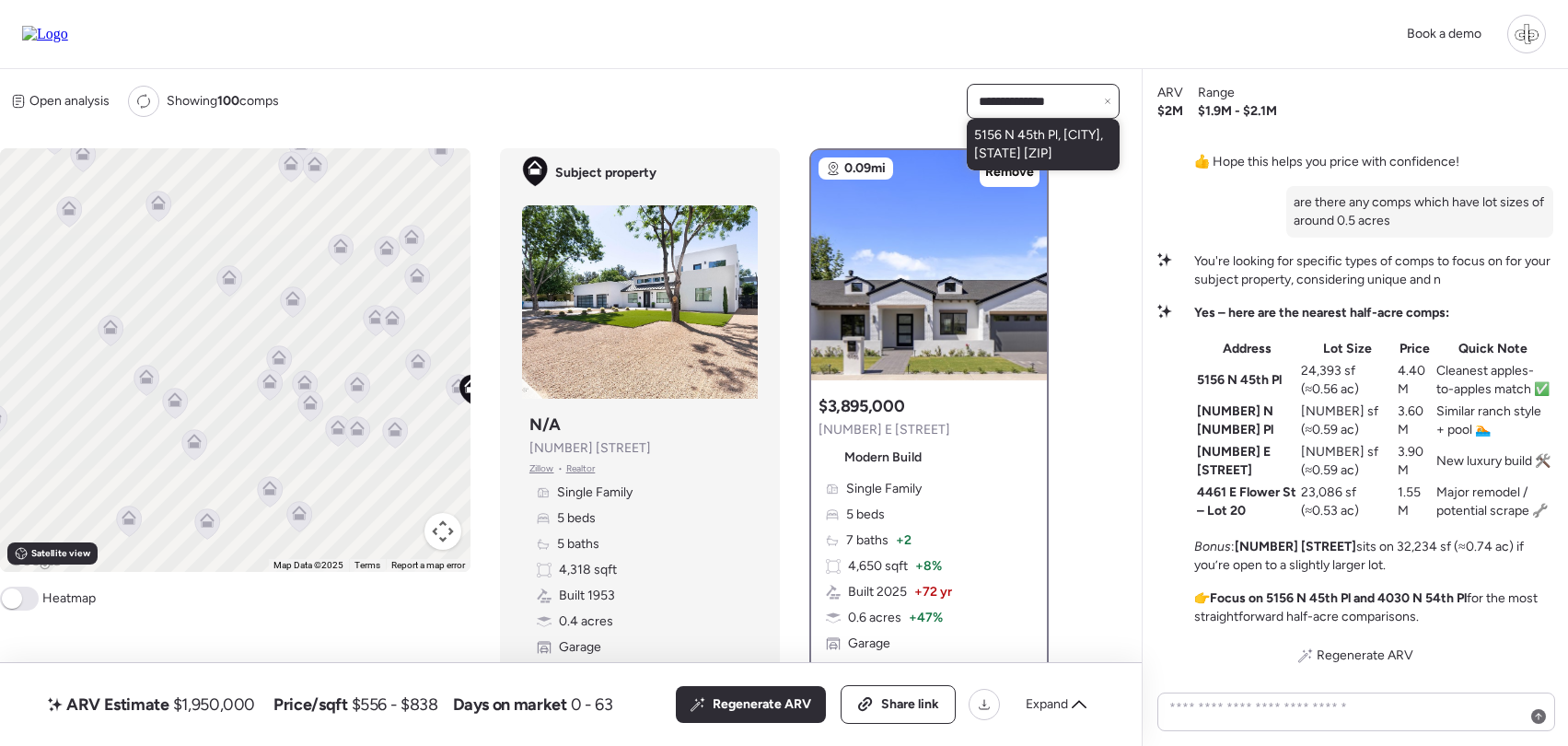 type on "**********" 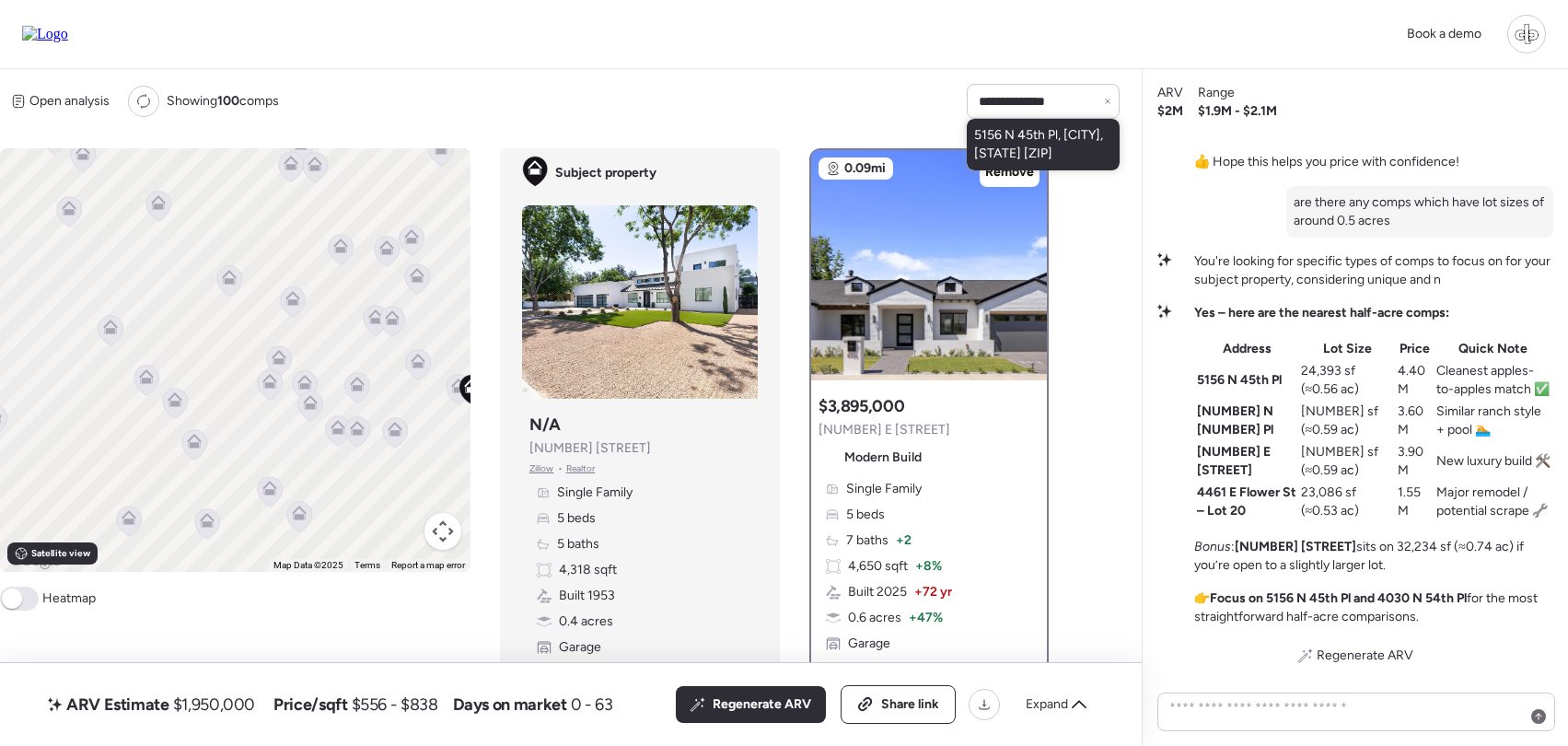 click on "5156 N 45th Pl, Phoenix, AZ 85018" at bounding box center (1043, 145) 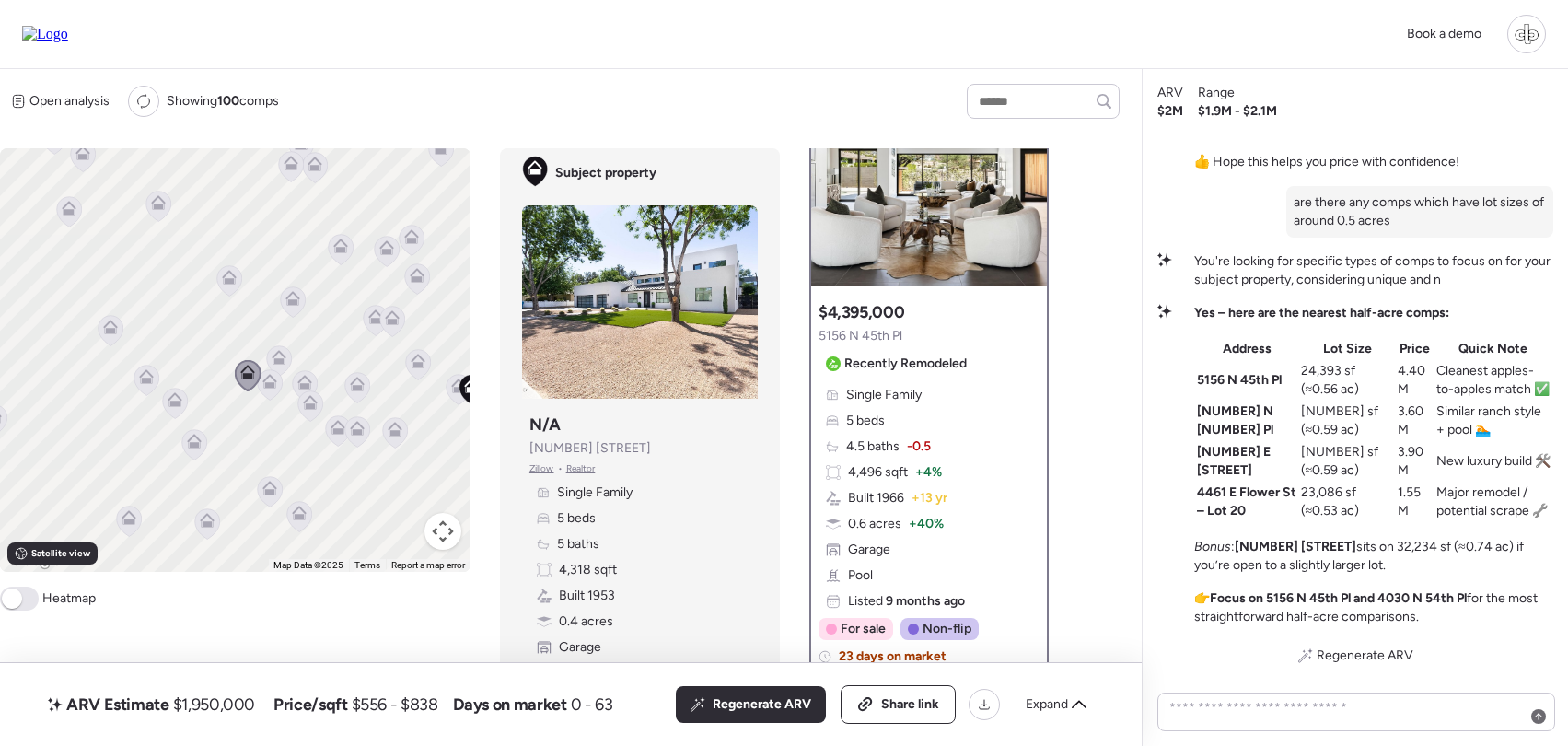 scroll, scrollTop: 96, scrollLeft: 0, axis: vertical 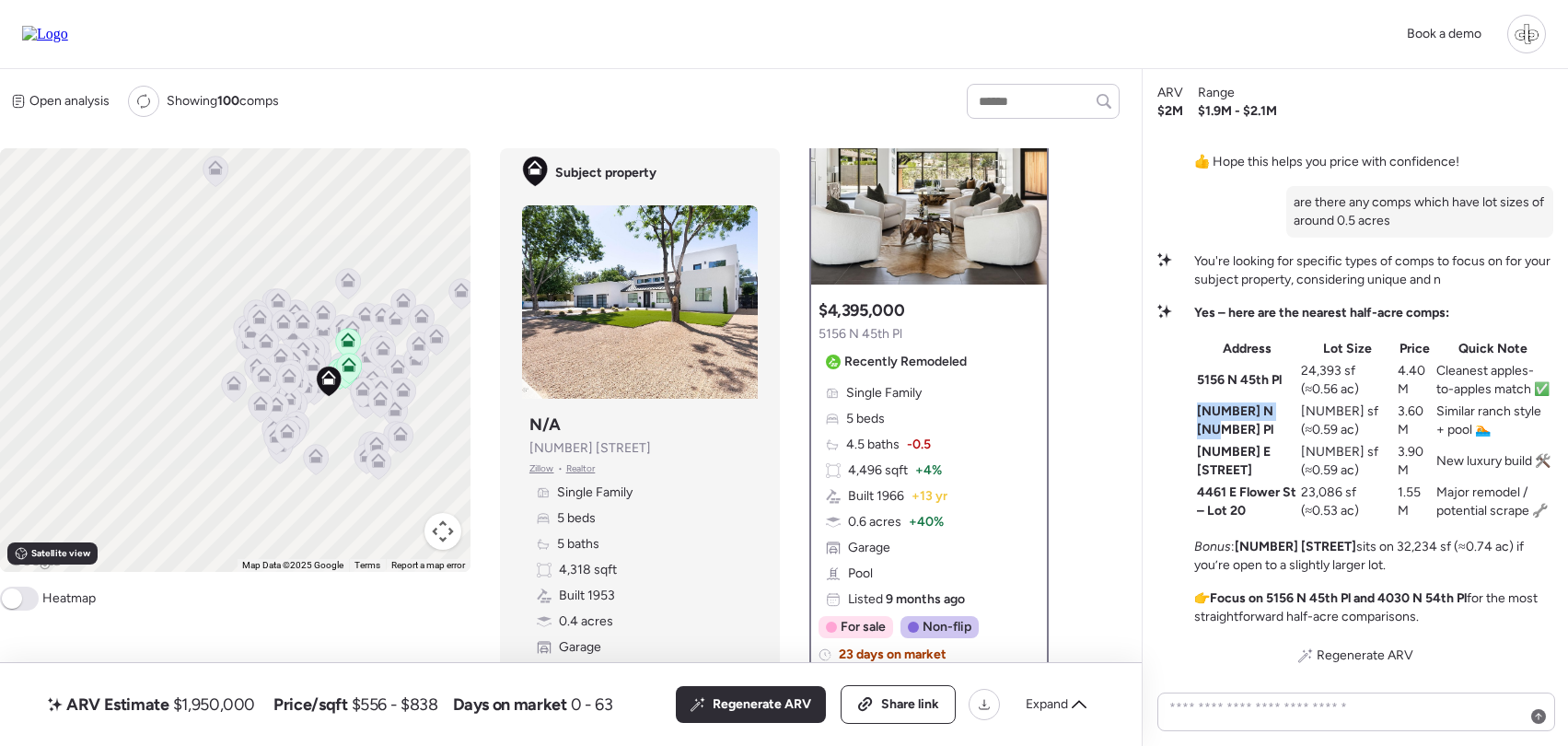 drag, startPoint x: 1200, startPoint y: 414, endPoint x: 1286, endPoint y: 412, distance: 86.02325 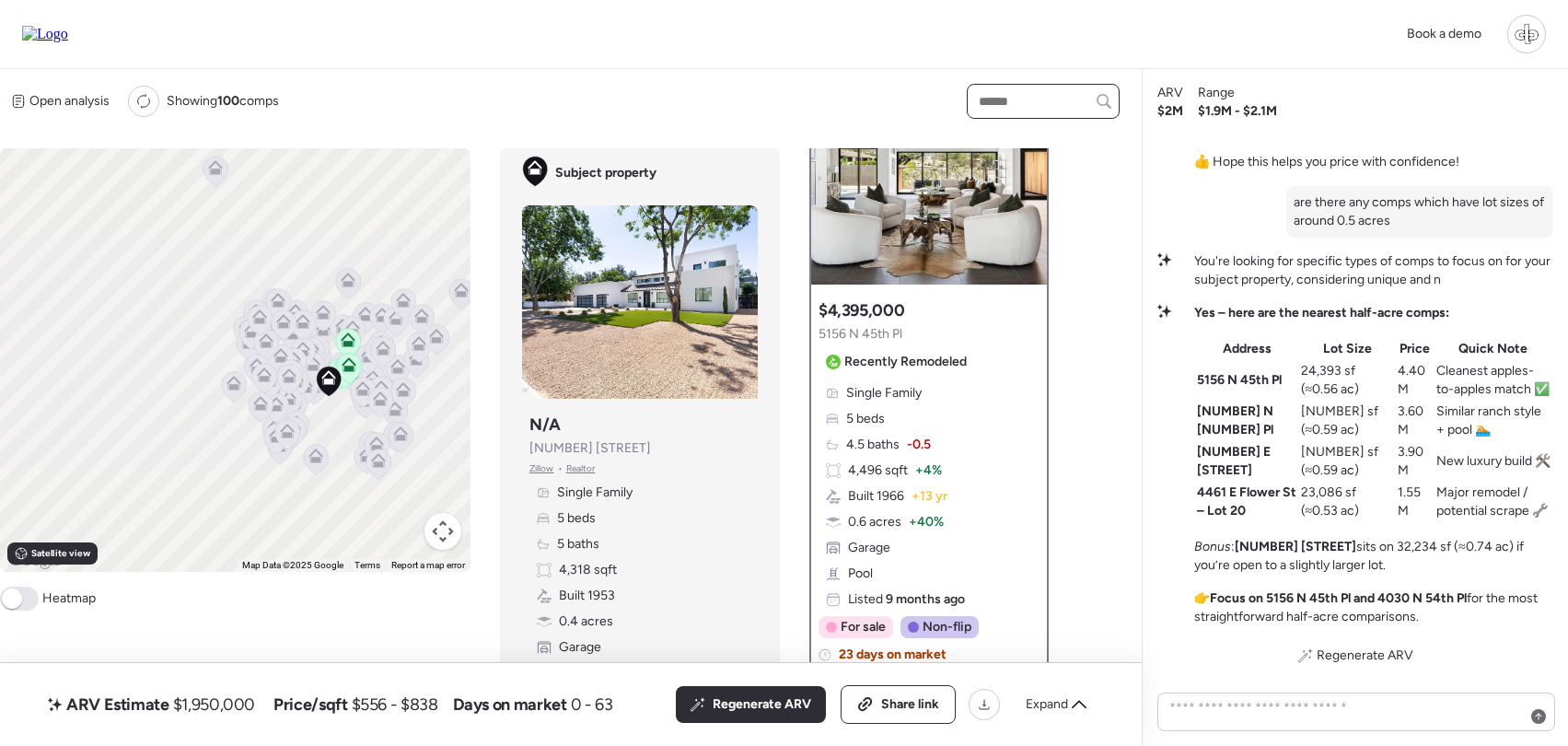 click at bounding box center [1043, 101] 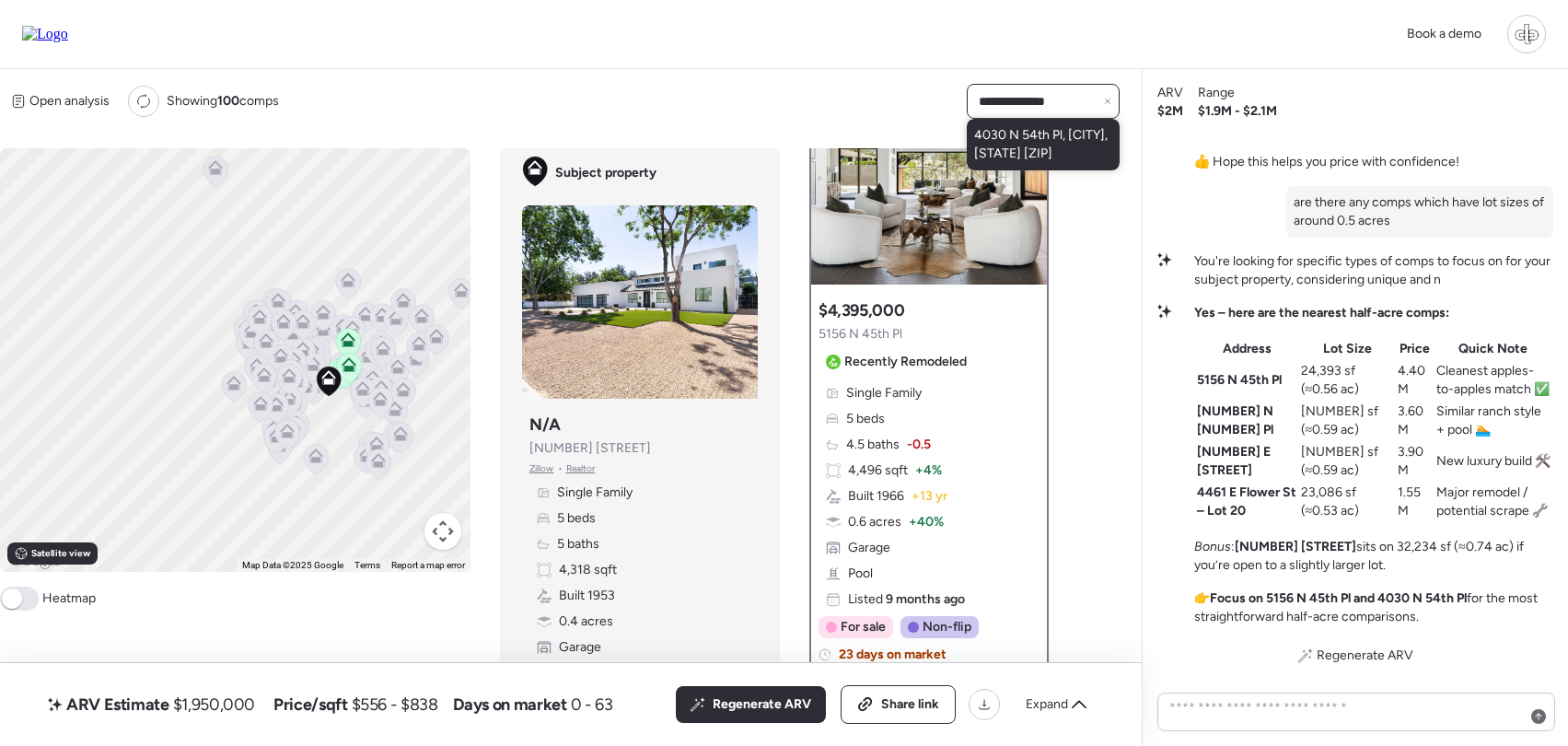 type on "**********" 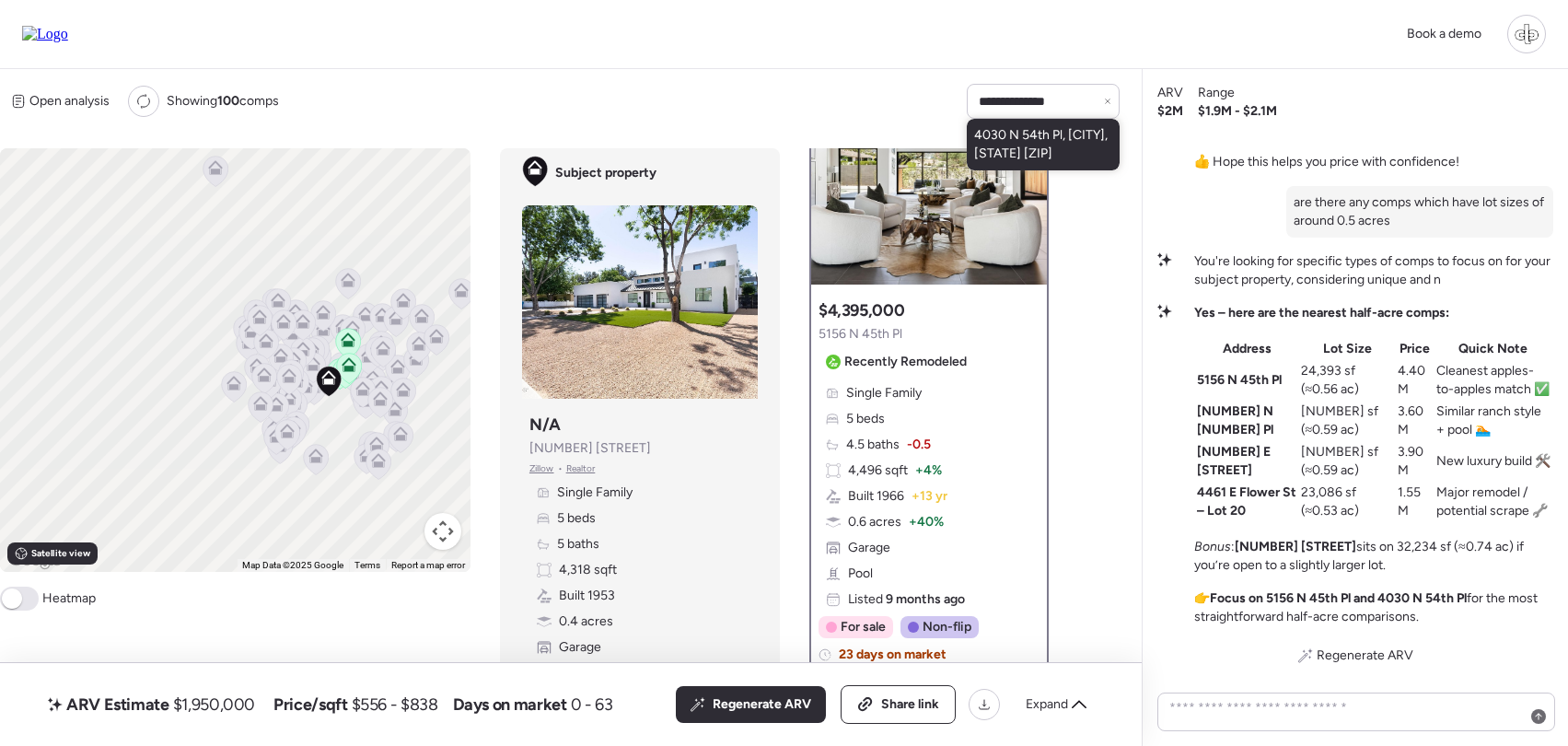 click on "4030 N 54th Pl, Phoenix, AZ 85018" at bounding box center (1043, 145) 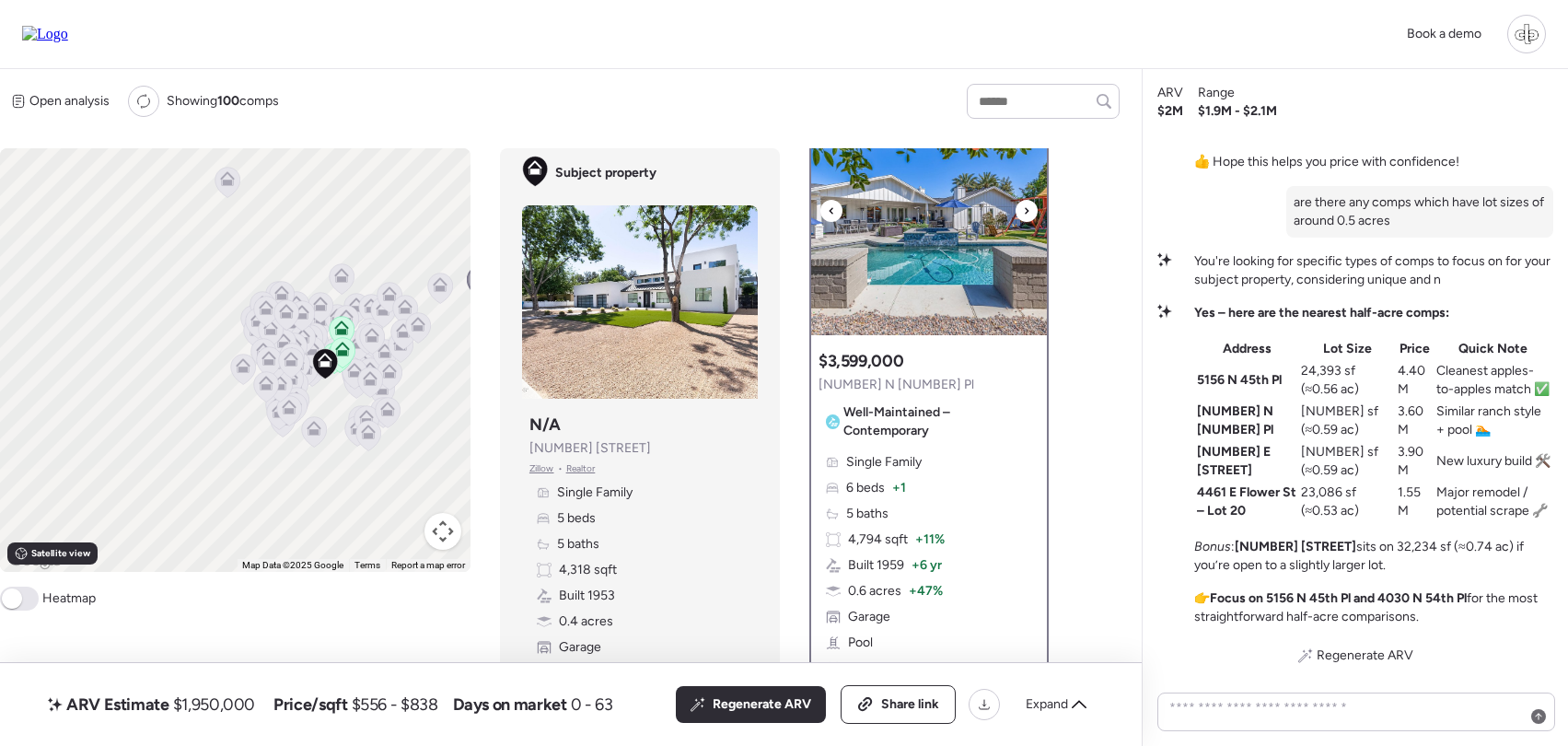 scroll, scrollTop: 55, scrollLeft: 0, axis: vertical 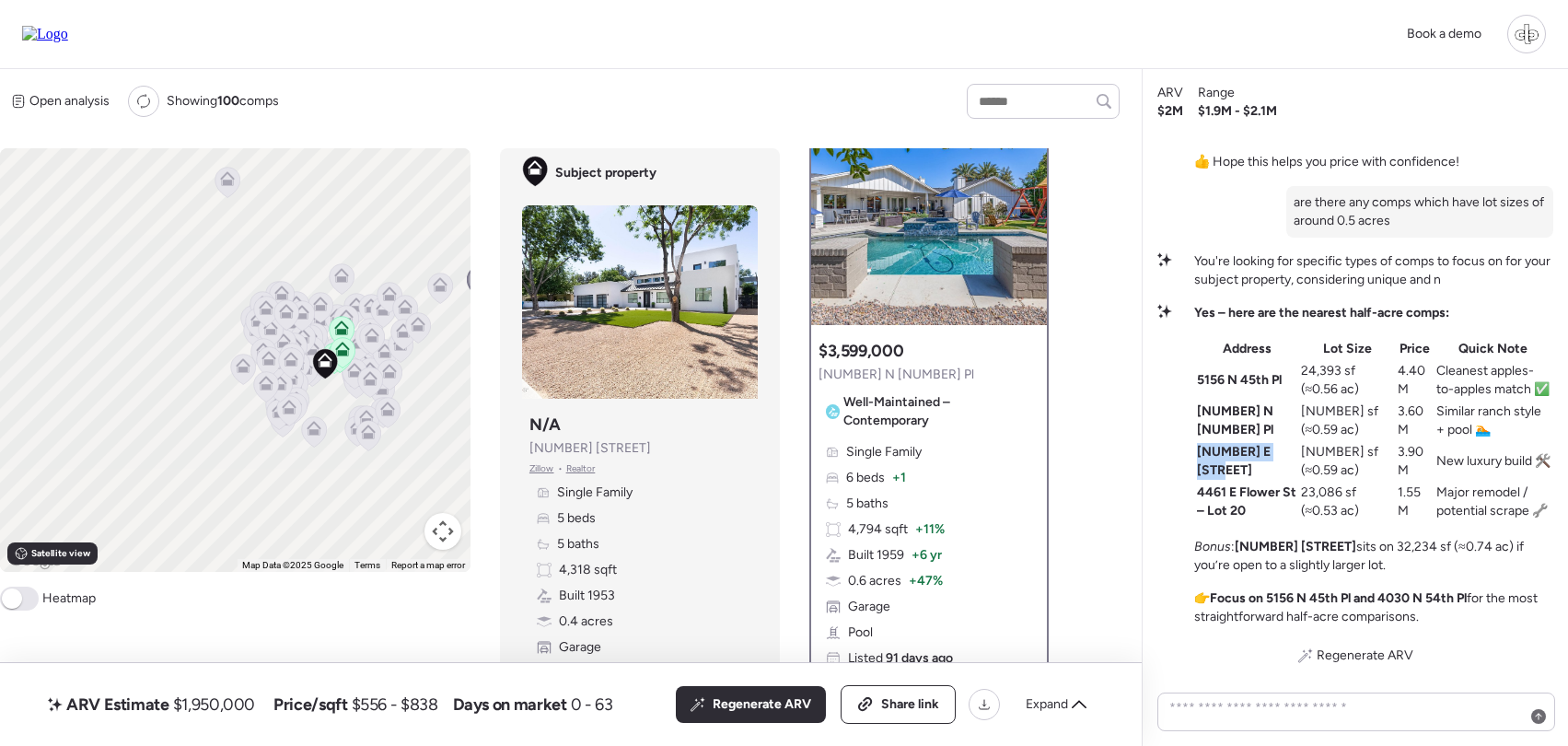 drag, startPoint x: 1198, startPoint y: 460, endPoint x: 1286, endPoint y: 454, distance: 88.20431 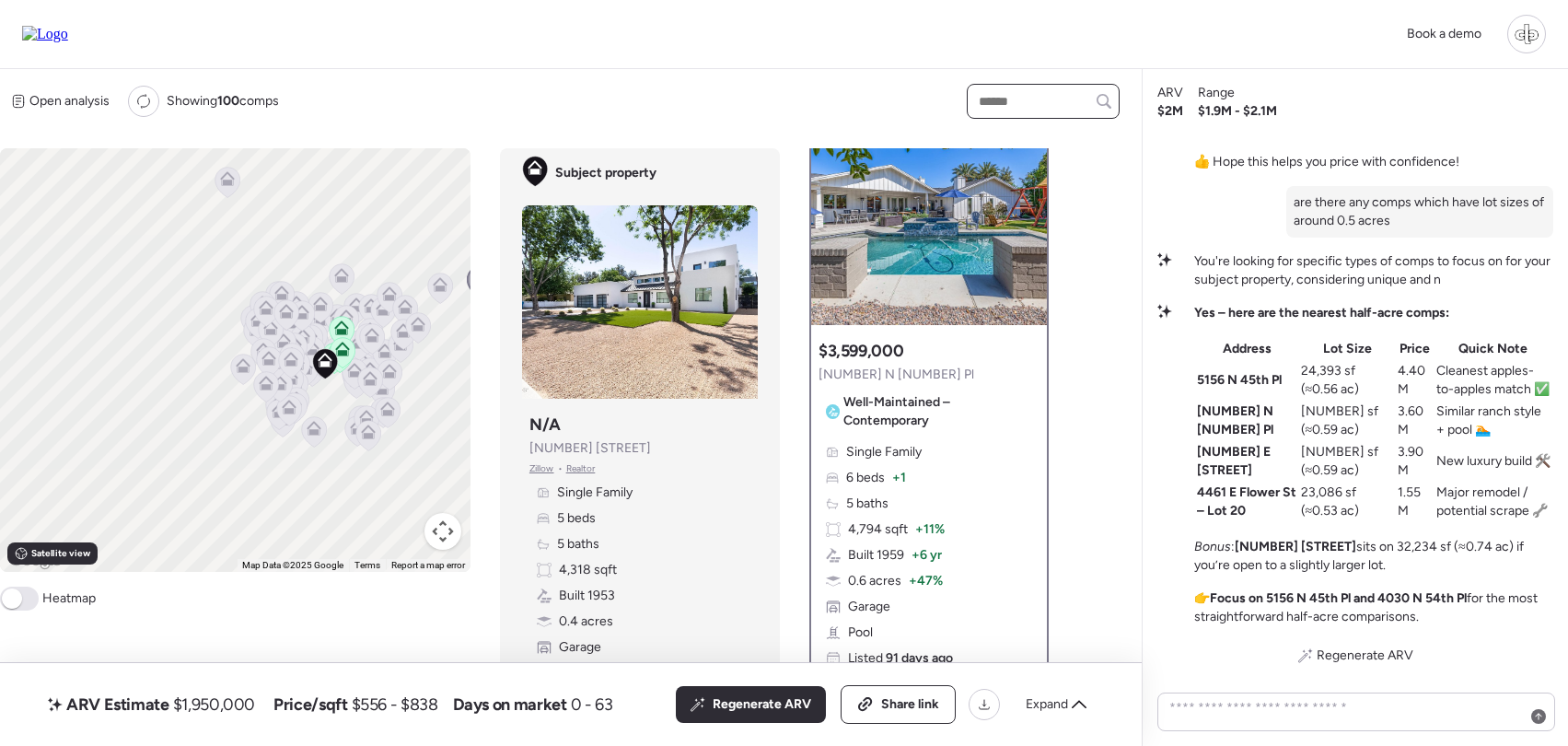 click at bounding box center (1043, 101) 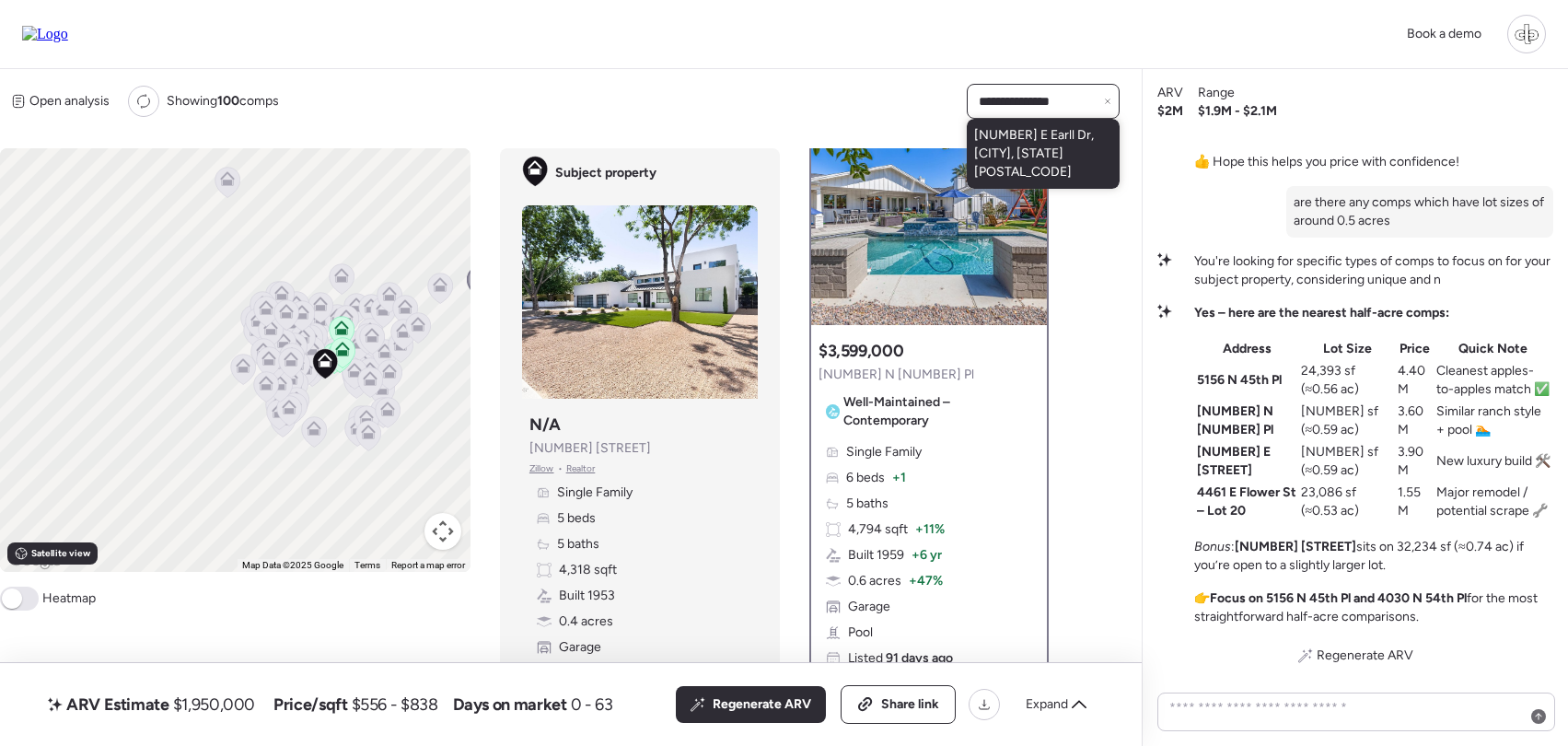type on "**********" 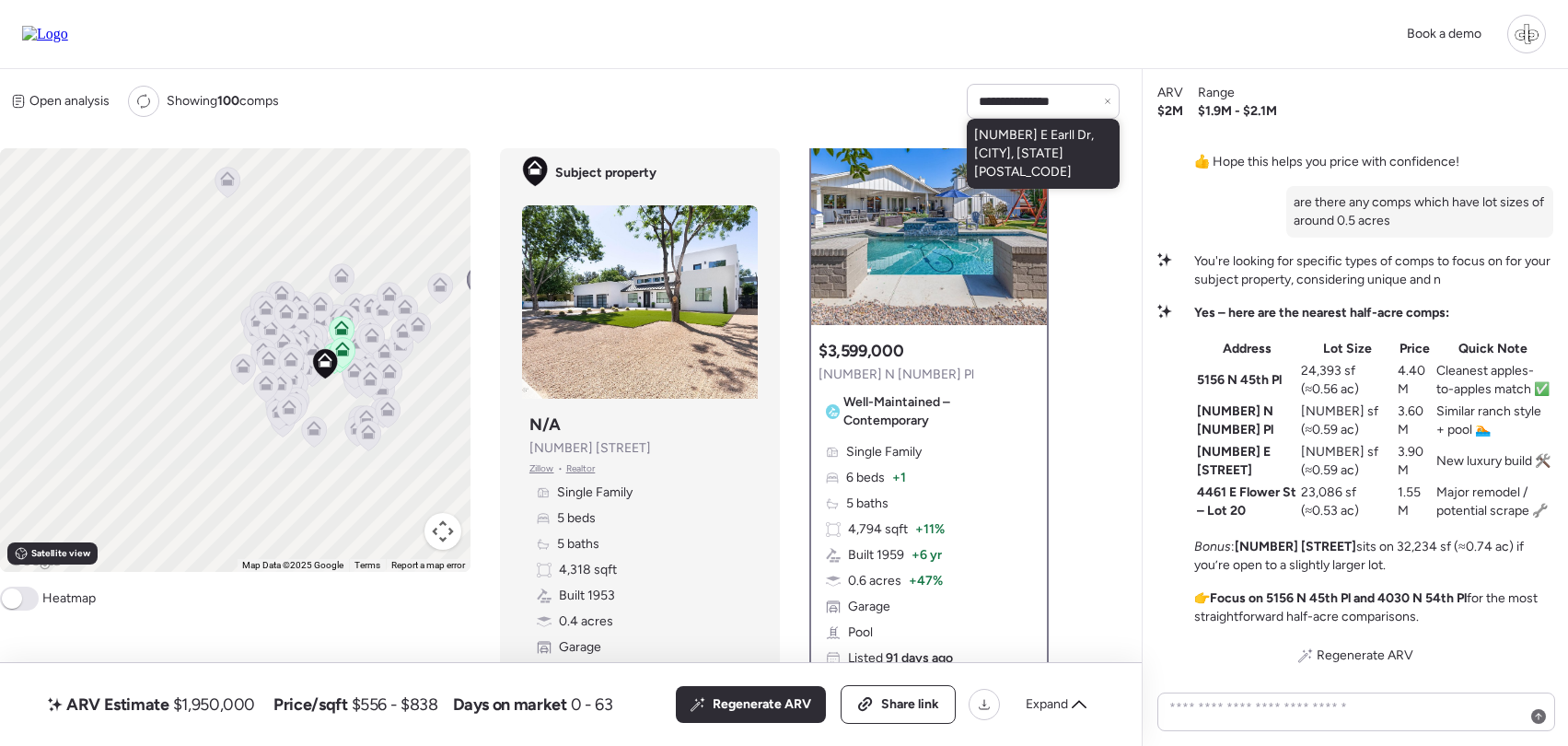 click on "4456 E Earll Dr, Phoenix, AZ 85018" at bounding box center (1043, 154) 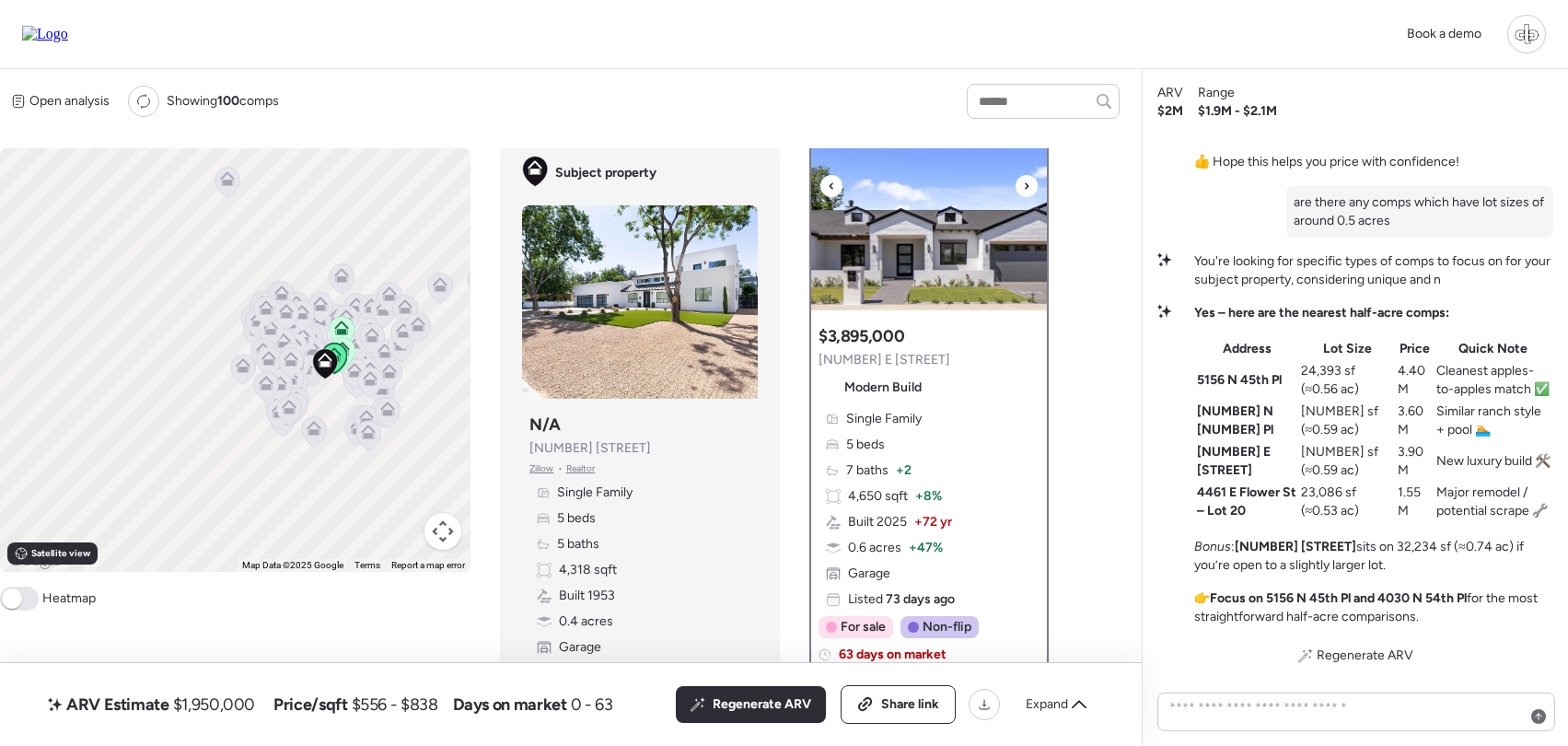 scroll, scrollTop: 71, scrollLeft: 0, axis: vertical 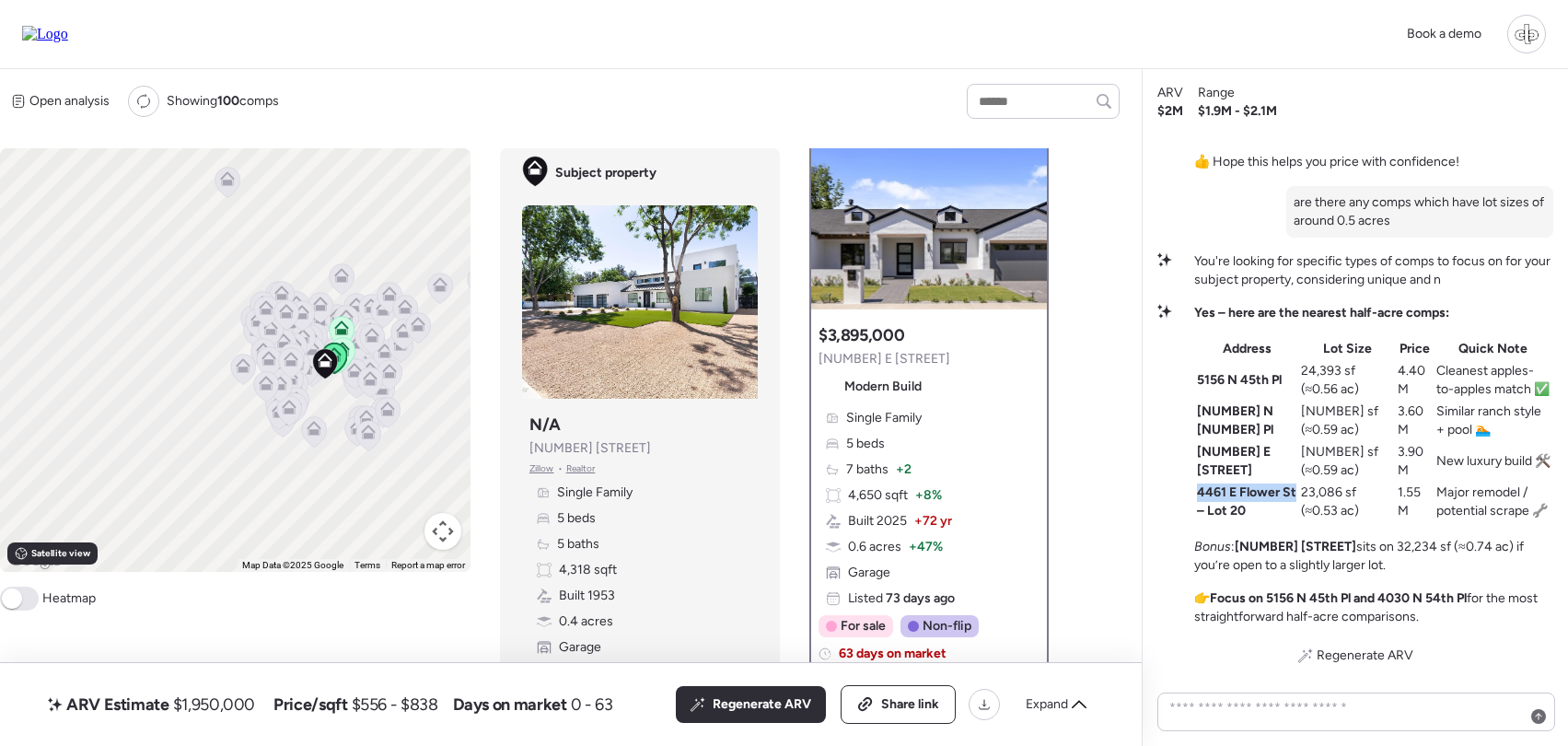 drag, startPoint x: 1200, startPoint y: 493, endPoint x: 1295, endPoint y: 484, distance: 95.42536 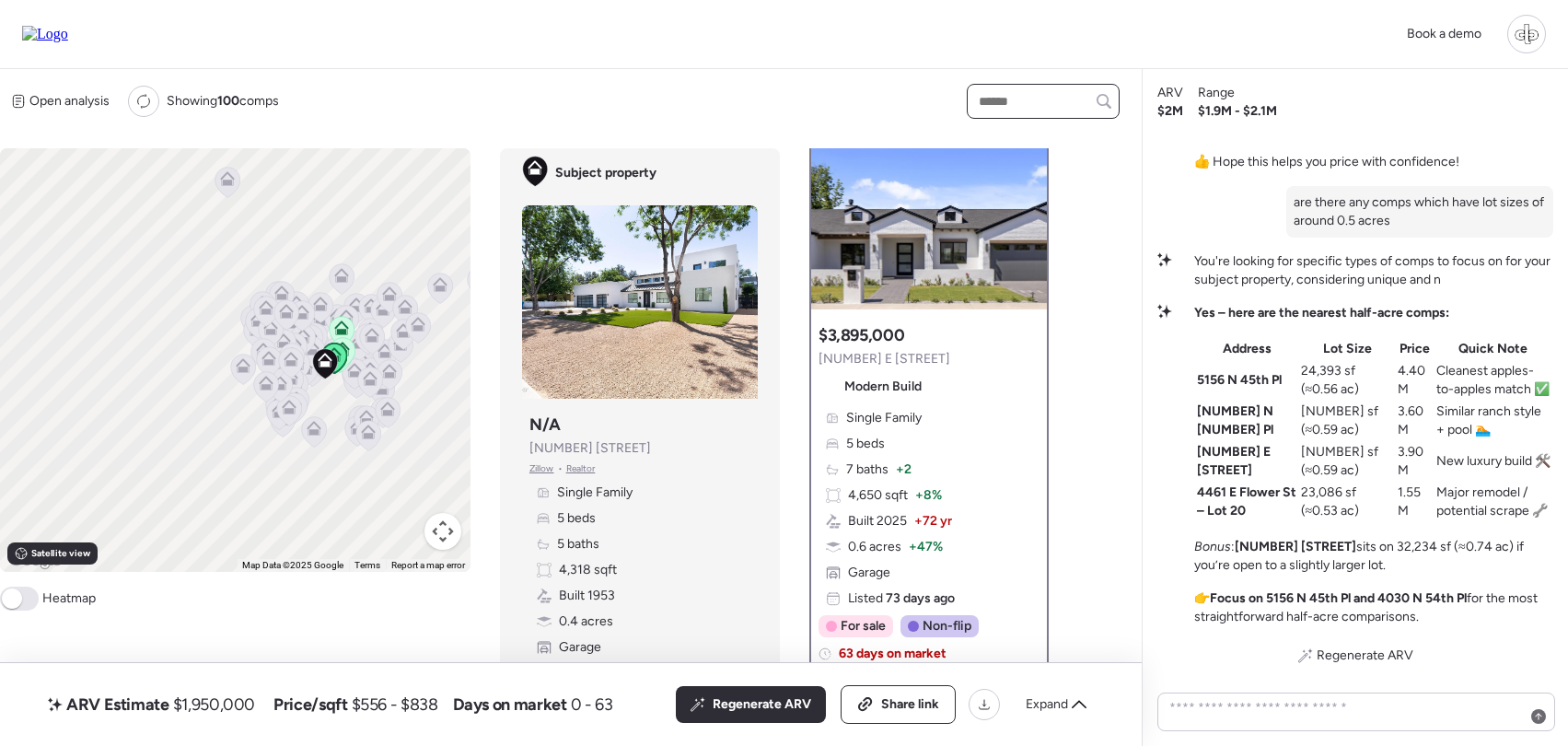 click at bounding box center (1043, 101) 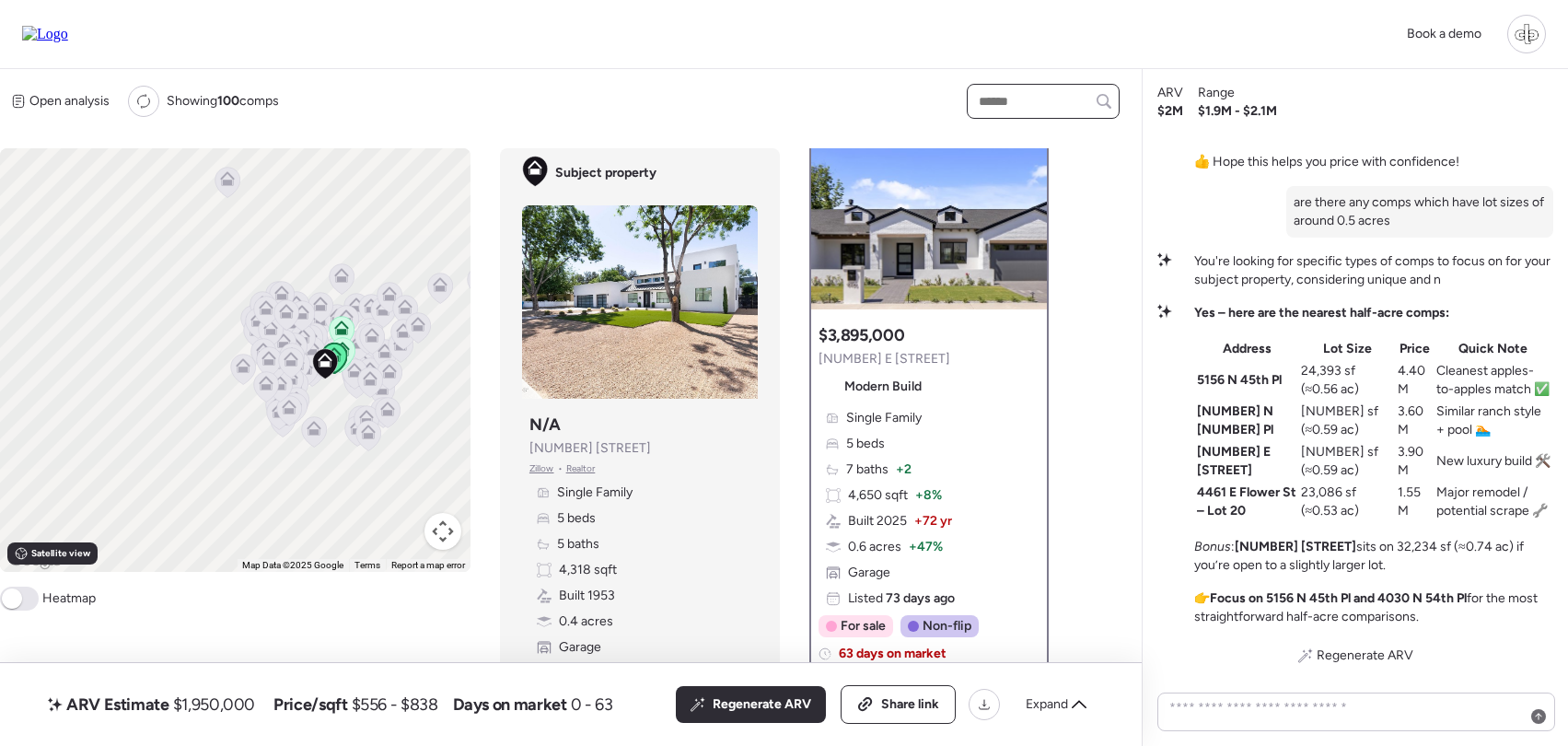 paste on "**********" 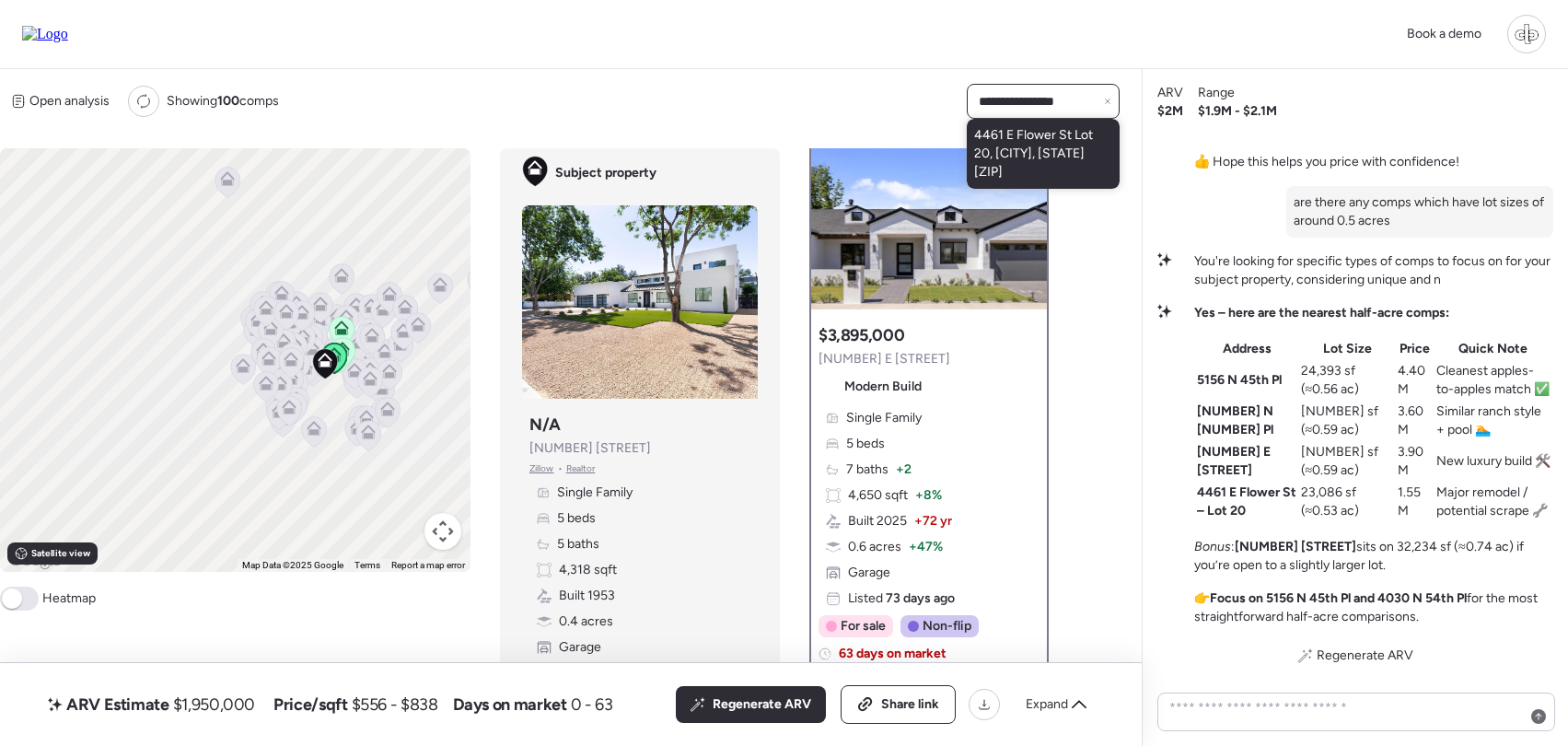 type on "**********" 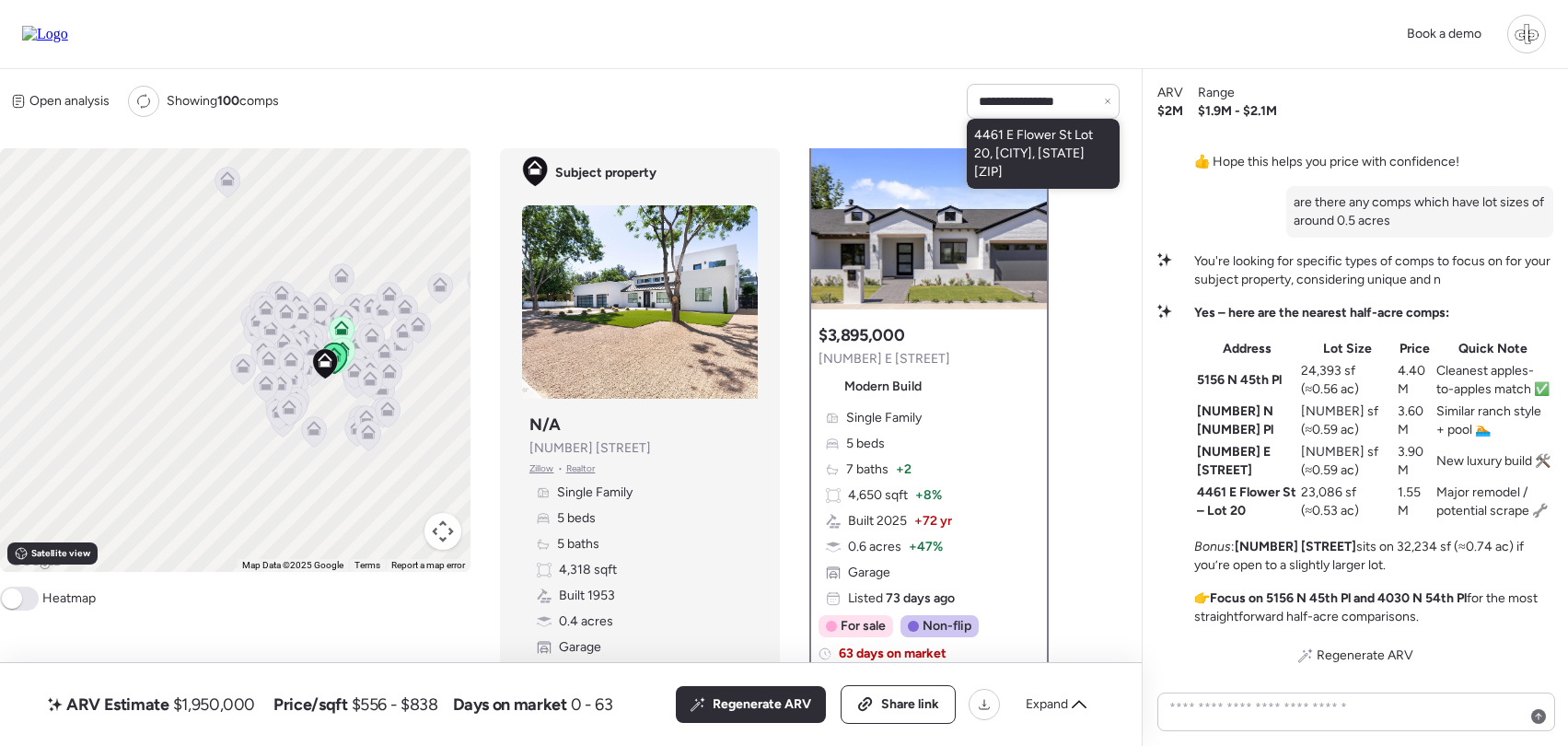 click on "4461 E Flower St Lot 20, Phoenix, AZ 85018" at bounding box center (1043, 154) 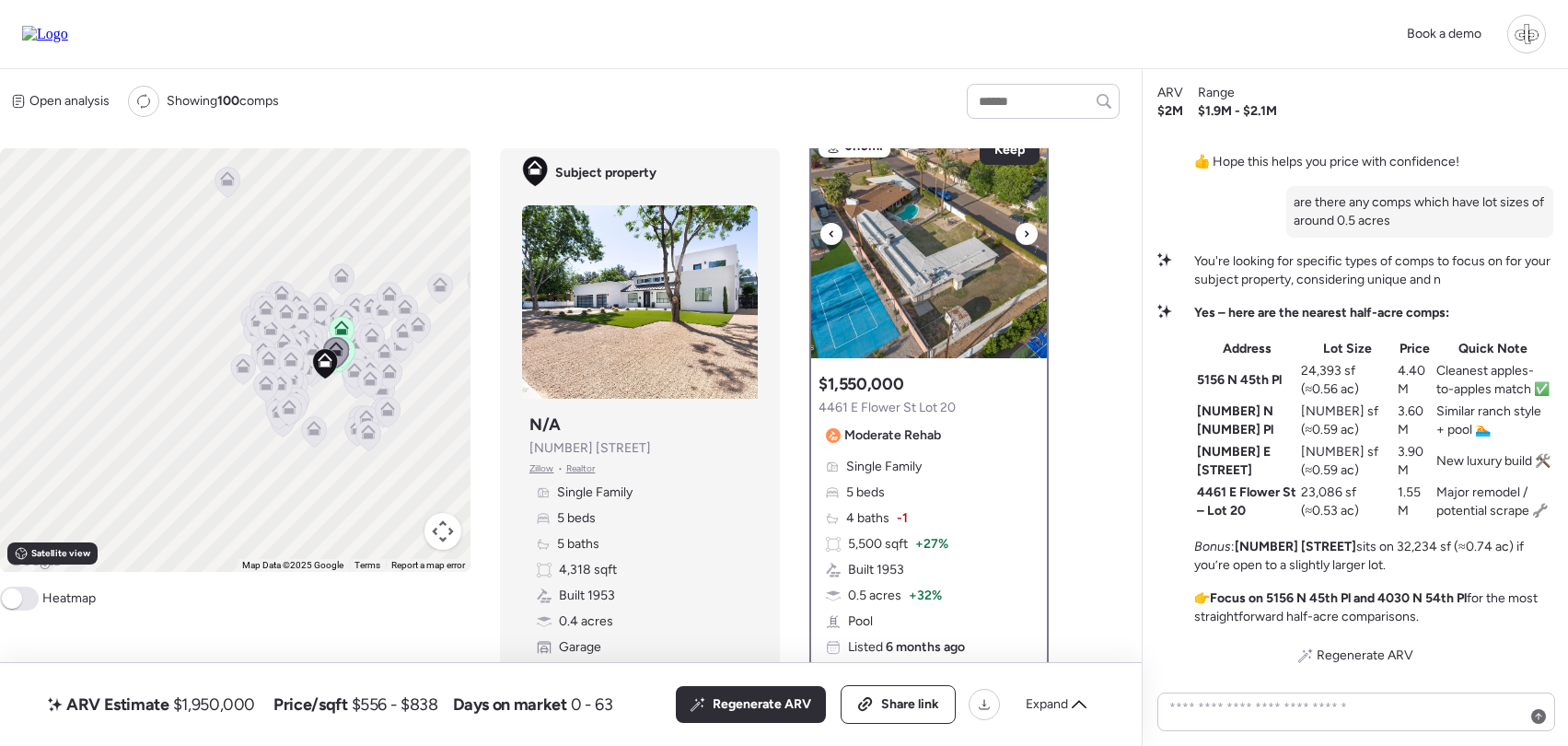 scroll, scrollTop: 27, scrollLeft: 0, axis: vertical 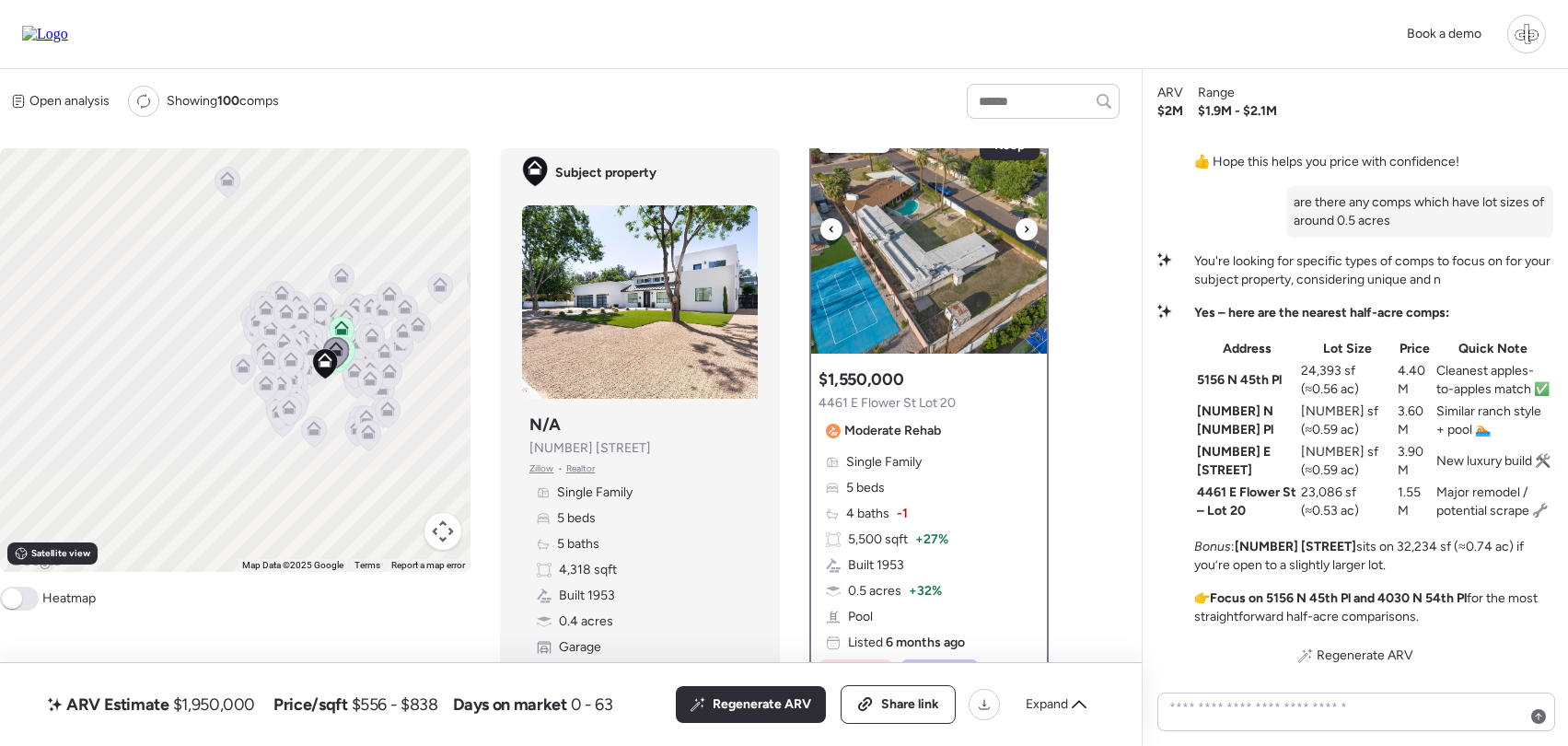 click at bounding box center [929, 239] 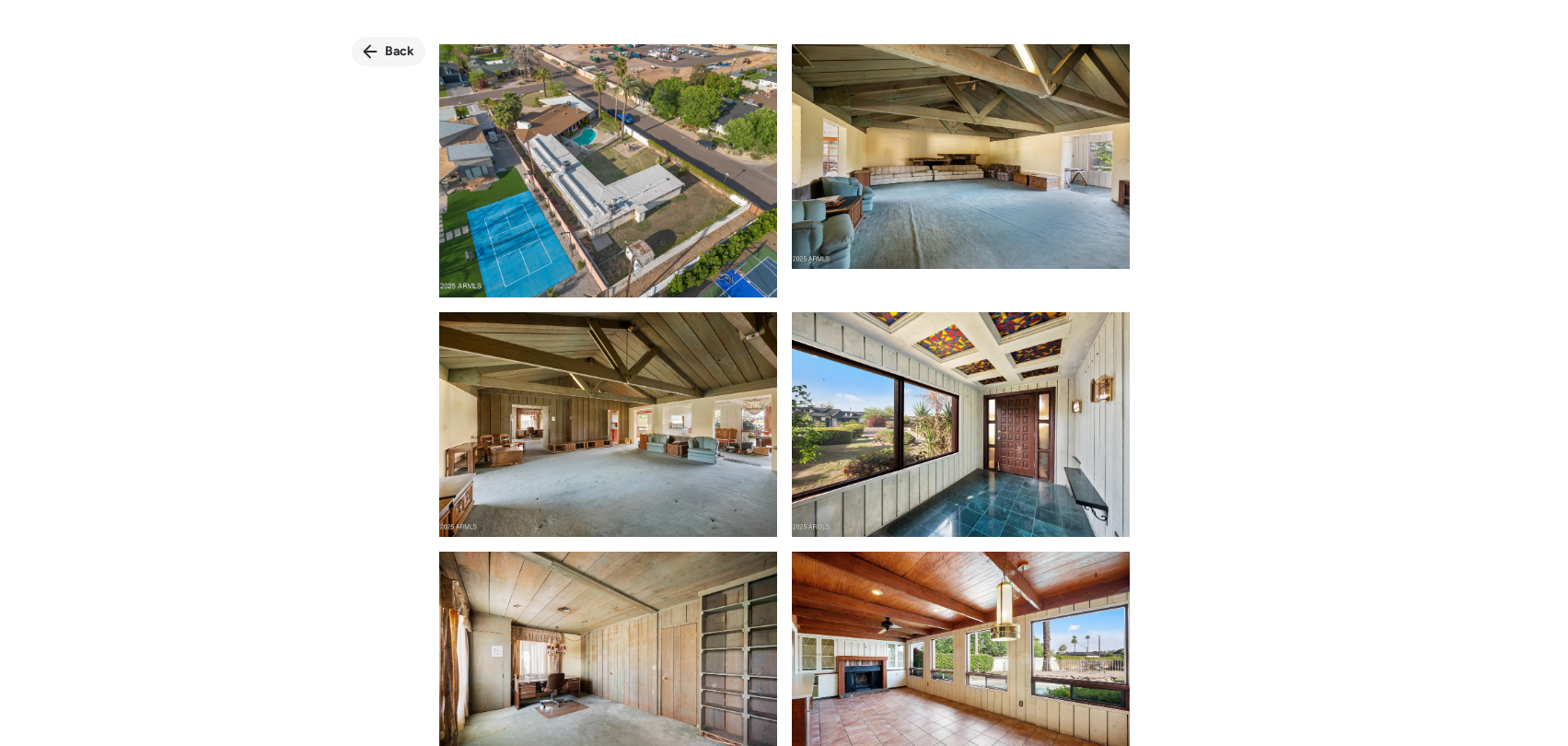 click on "Back" at bounding box center (400, 52) 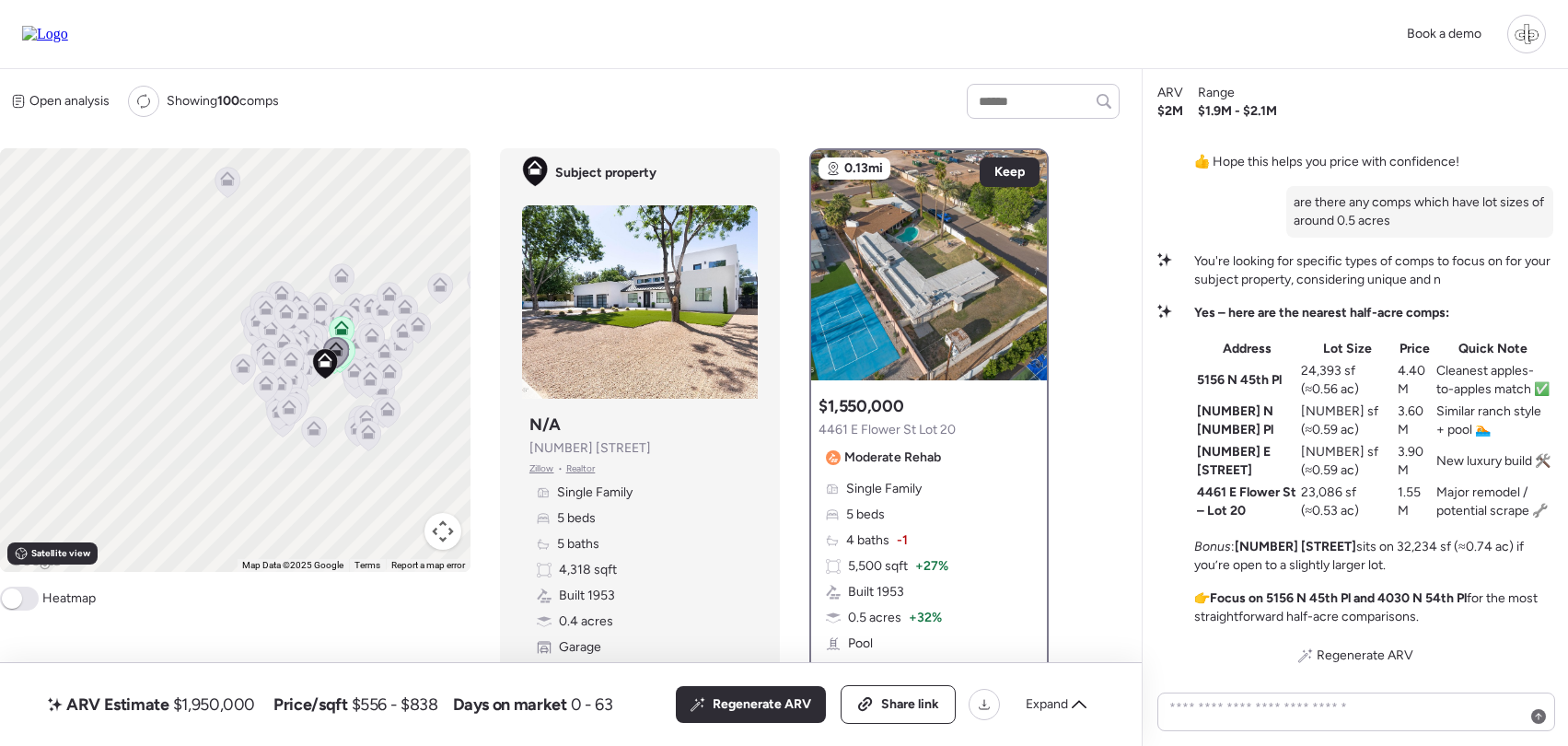 scroll, scrollTop: 0, scrollLeft: 0, axis: both 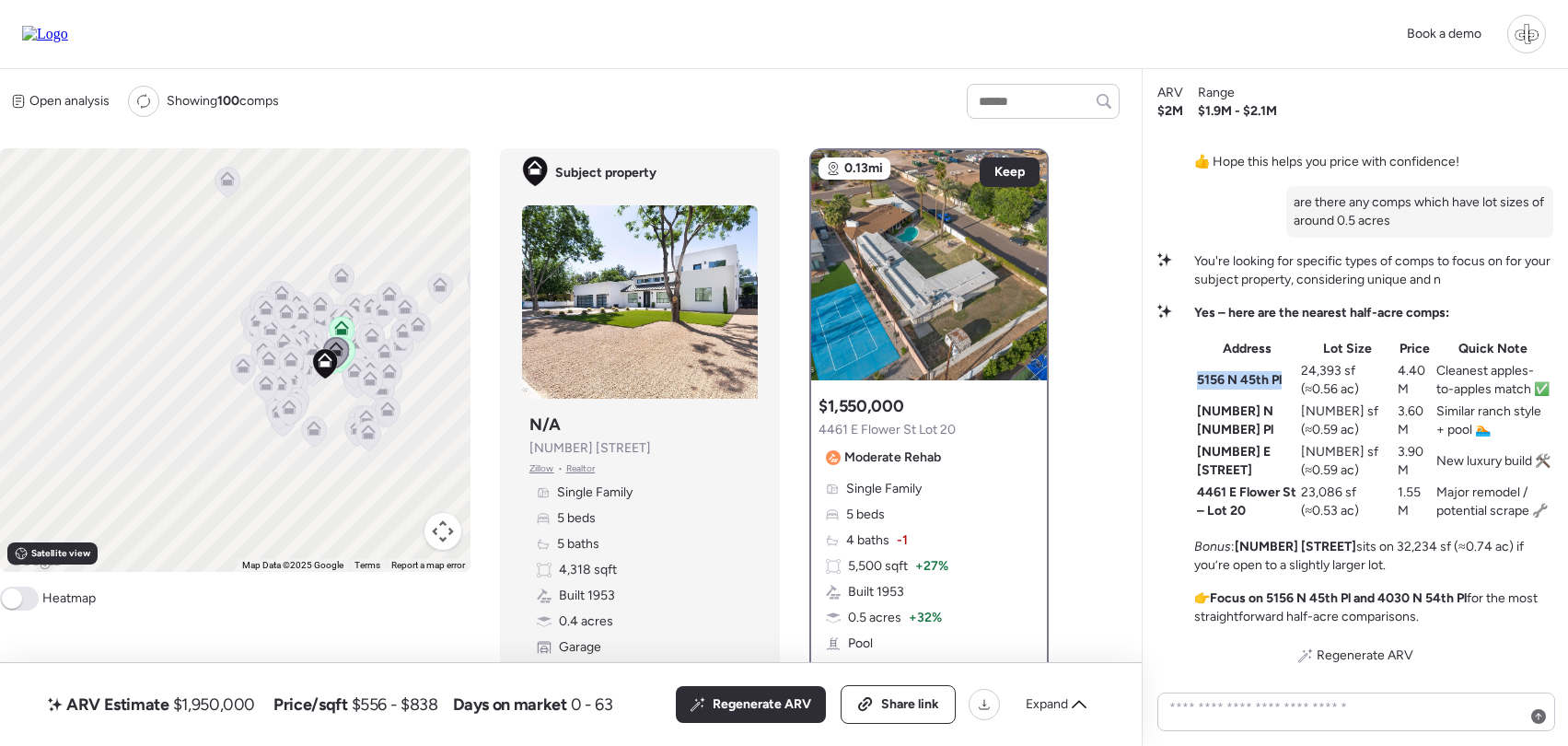 drag, startPoint x: 1198, startPoint y: 376, endPoint x: 1286, endPoint y: 373, distance: 88.05112 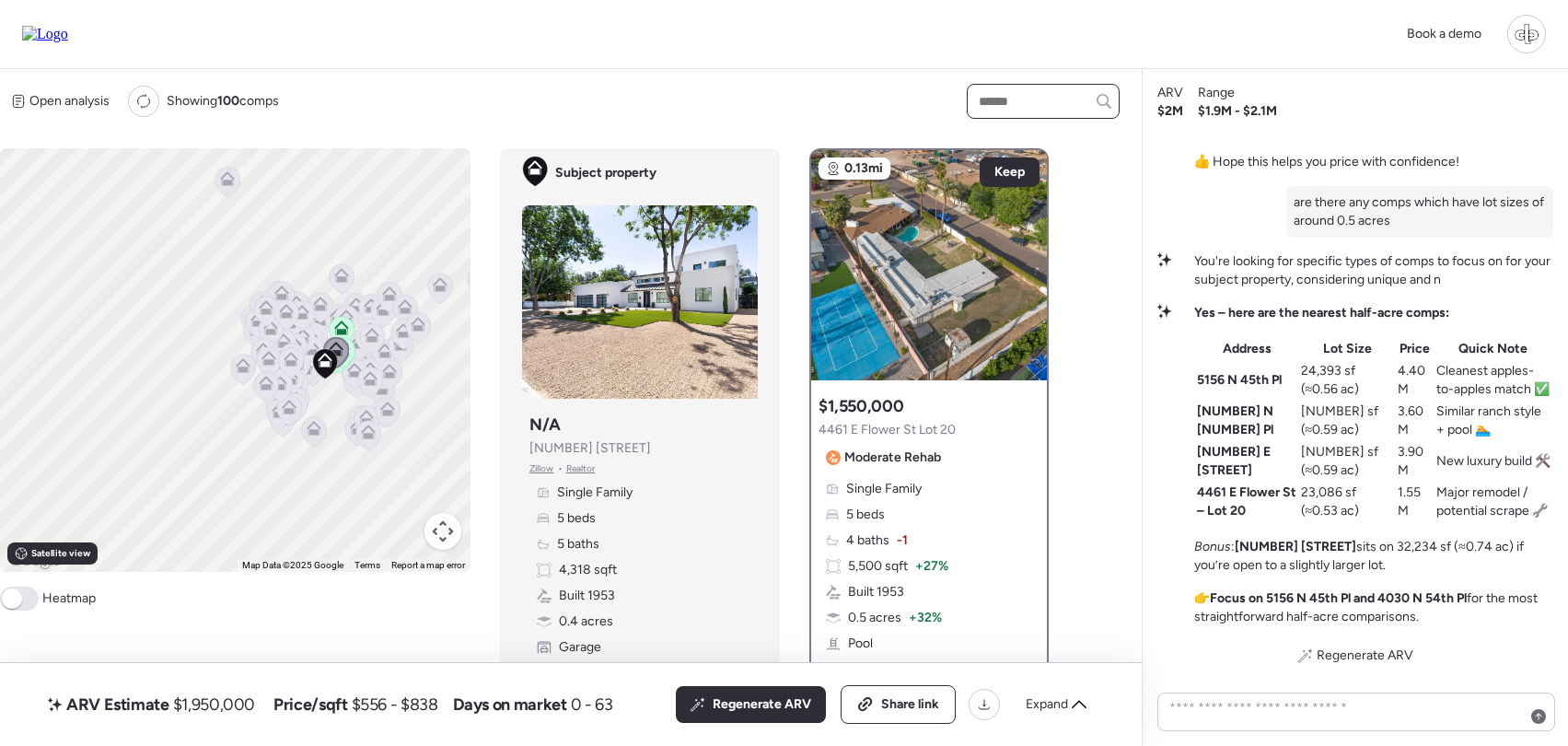 click at bounding box center (1043, 101) 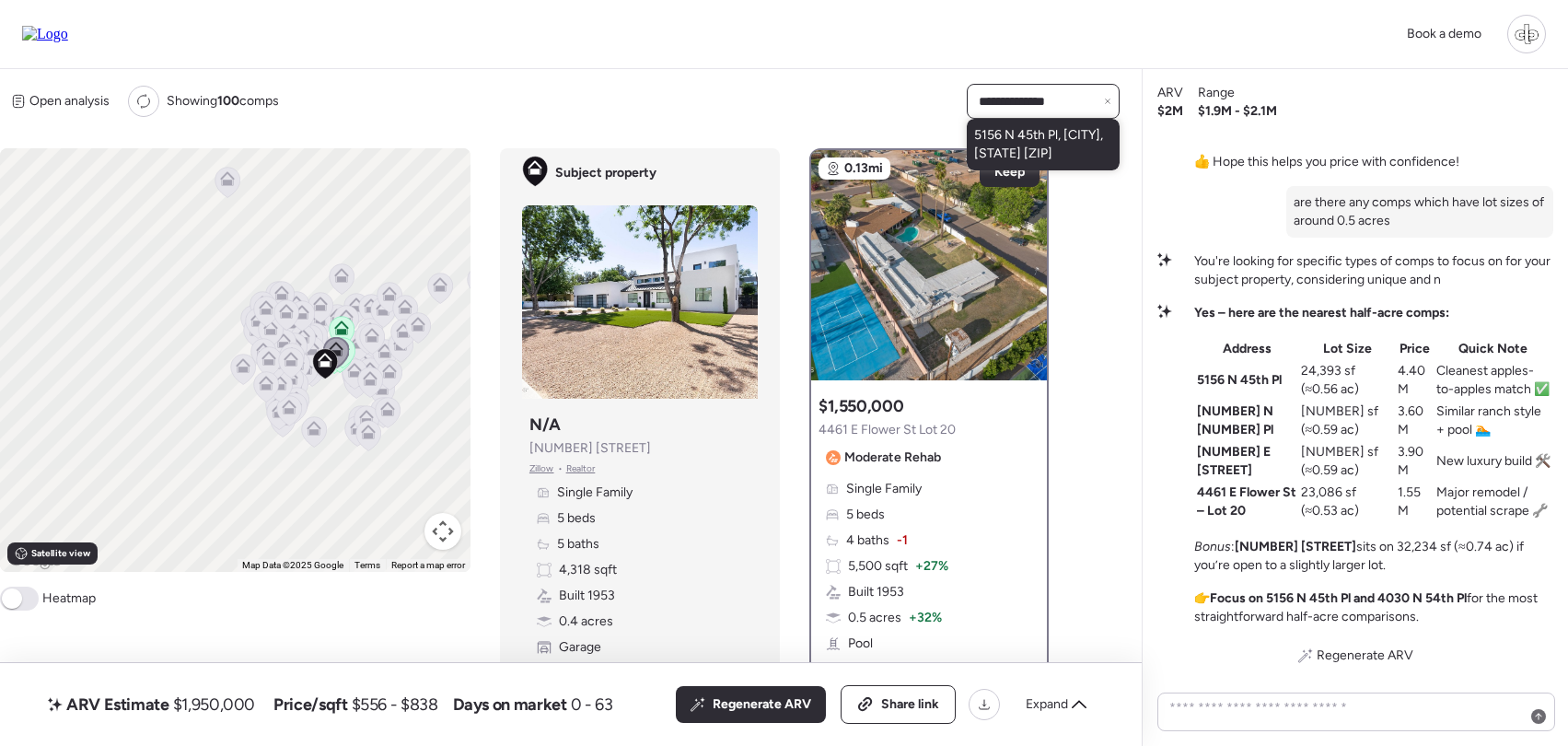type on "**********" 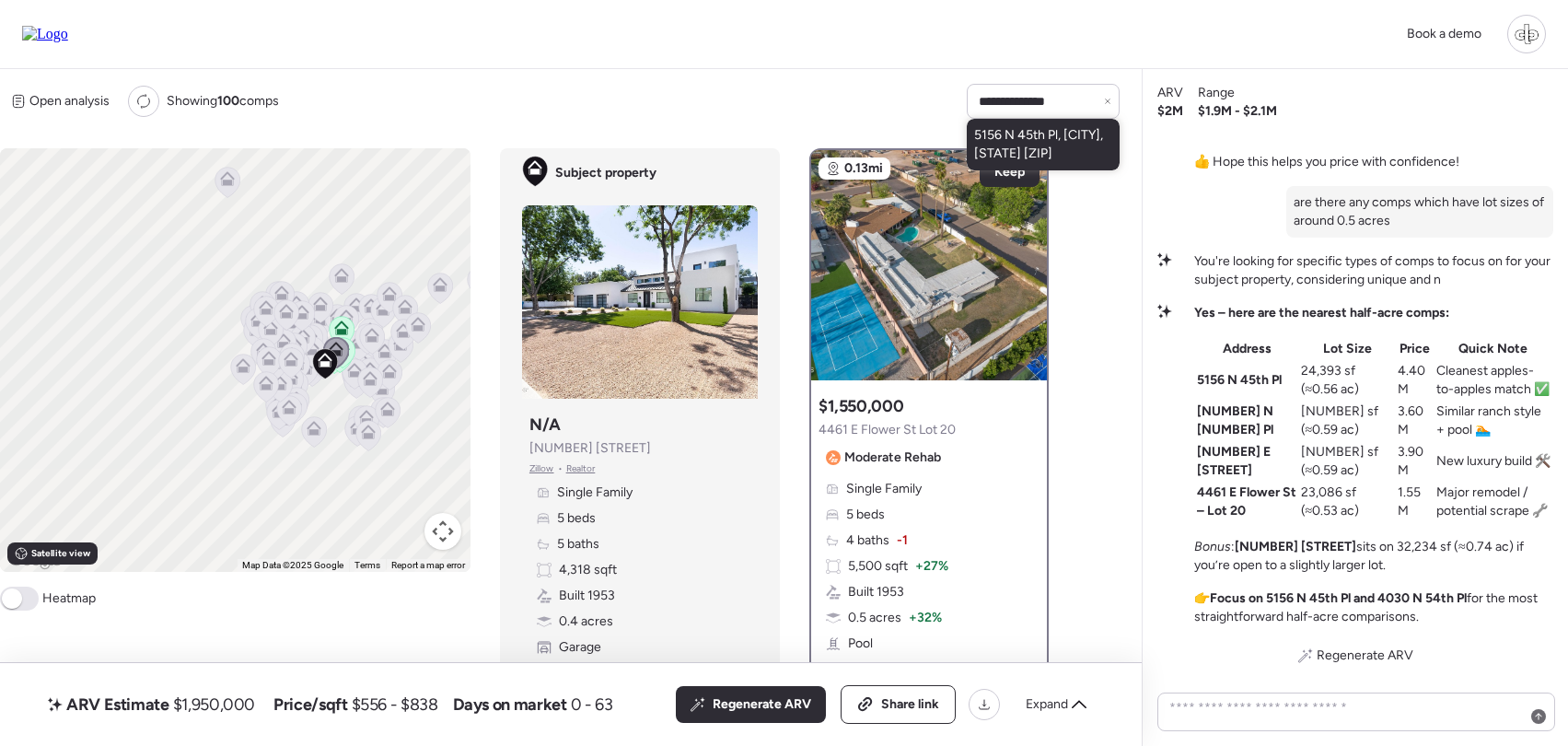 click on "5156 N 45th Pl, Phoenix, AZ 85018" at bounding box center [1043, 145] 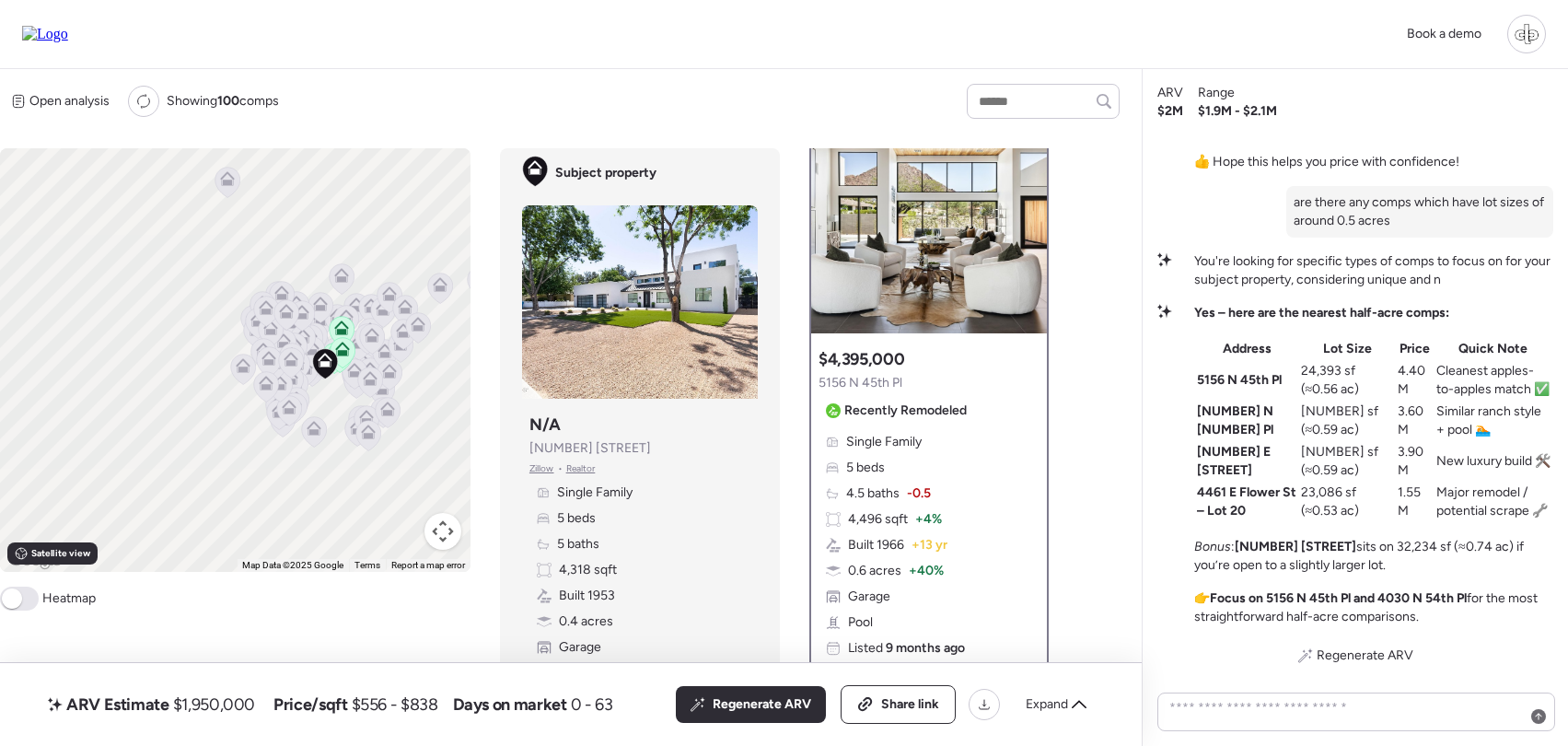scroll, scrollTop: 44, scrollLeft: 0, axis: vertical 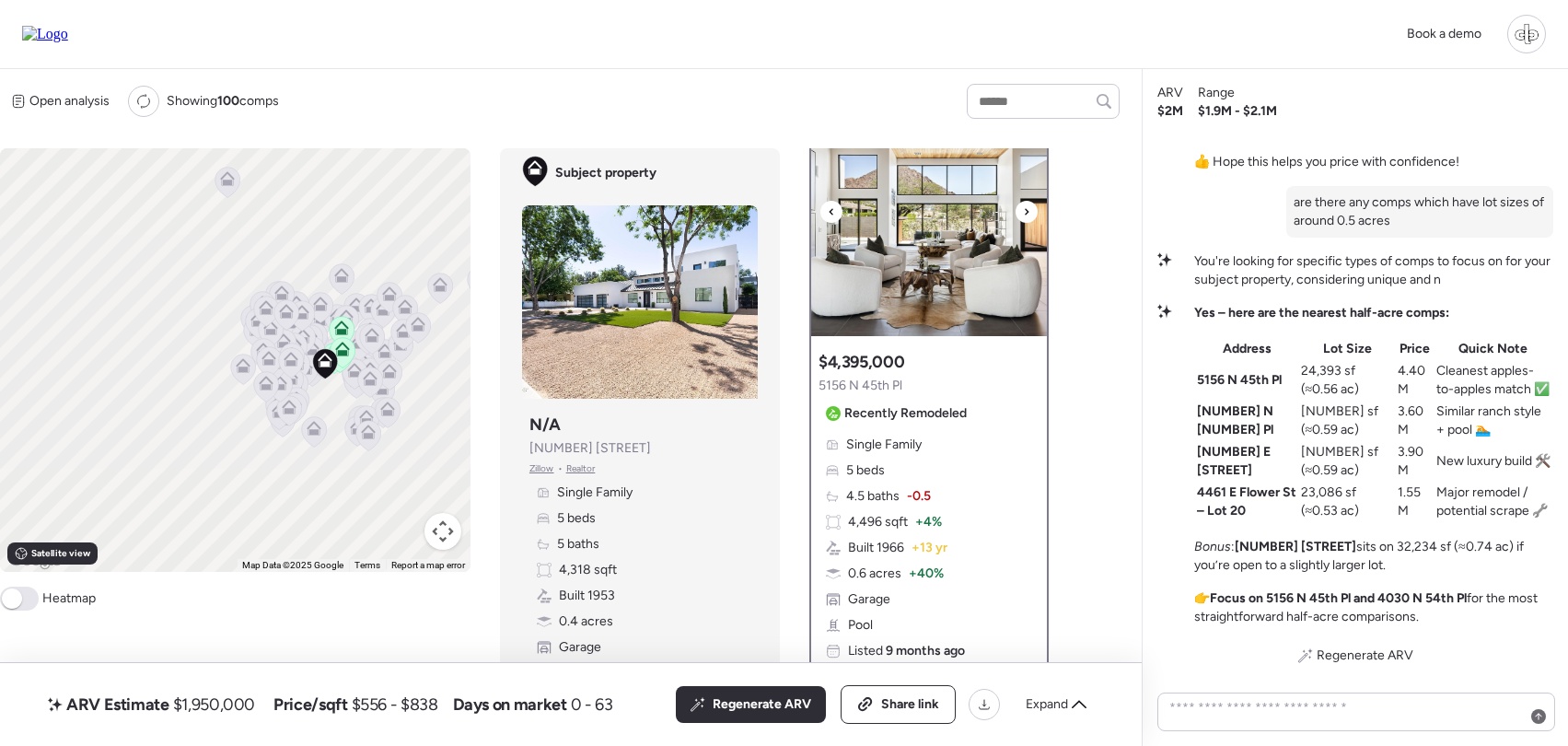 click at bounding box center [929, 221] 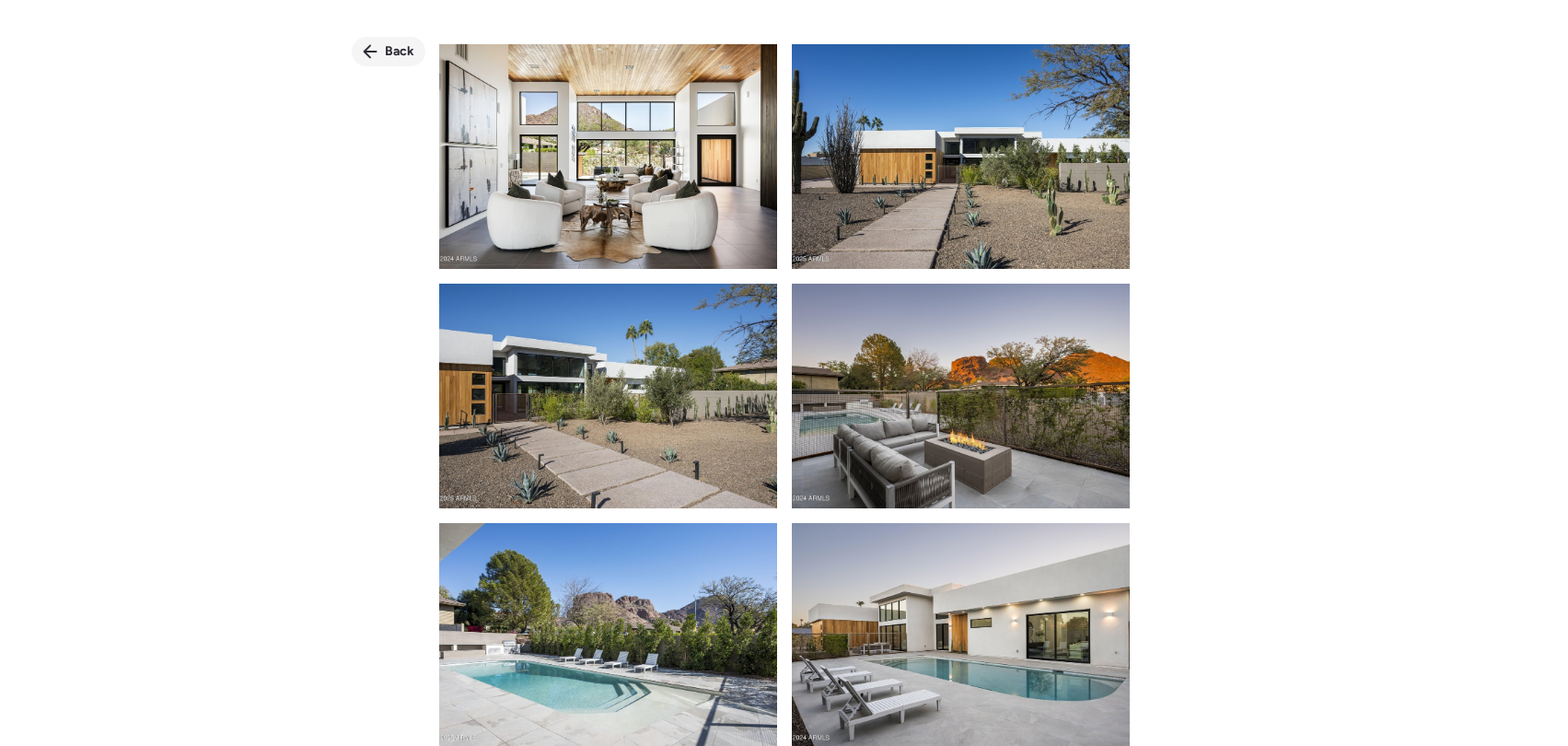 click on "Back" at bounding box center [400, 52] 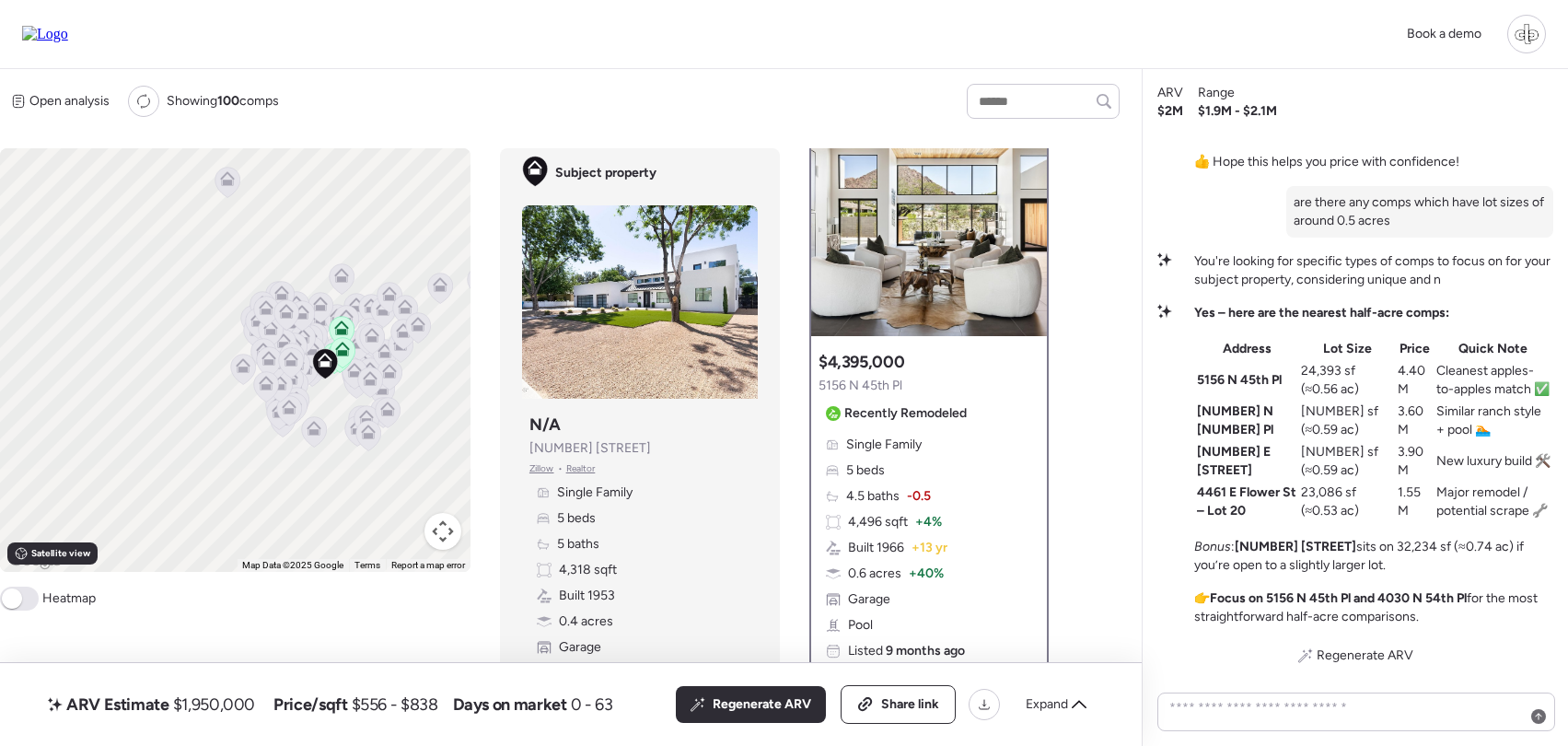 click on "Single Family 5 beds 4.5 baths -0.5 4,496 sqft + 4% Built 1966 + 13 yr 0.6 acres + 40% Garage Pool Listed   9 months ago" at bounding box center (929, 548) 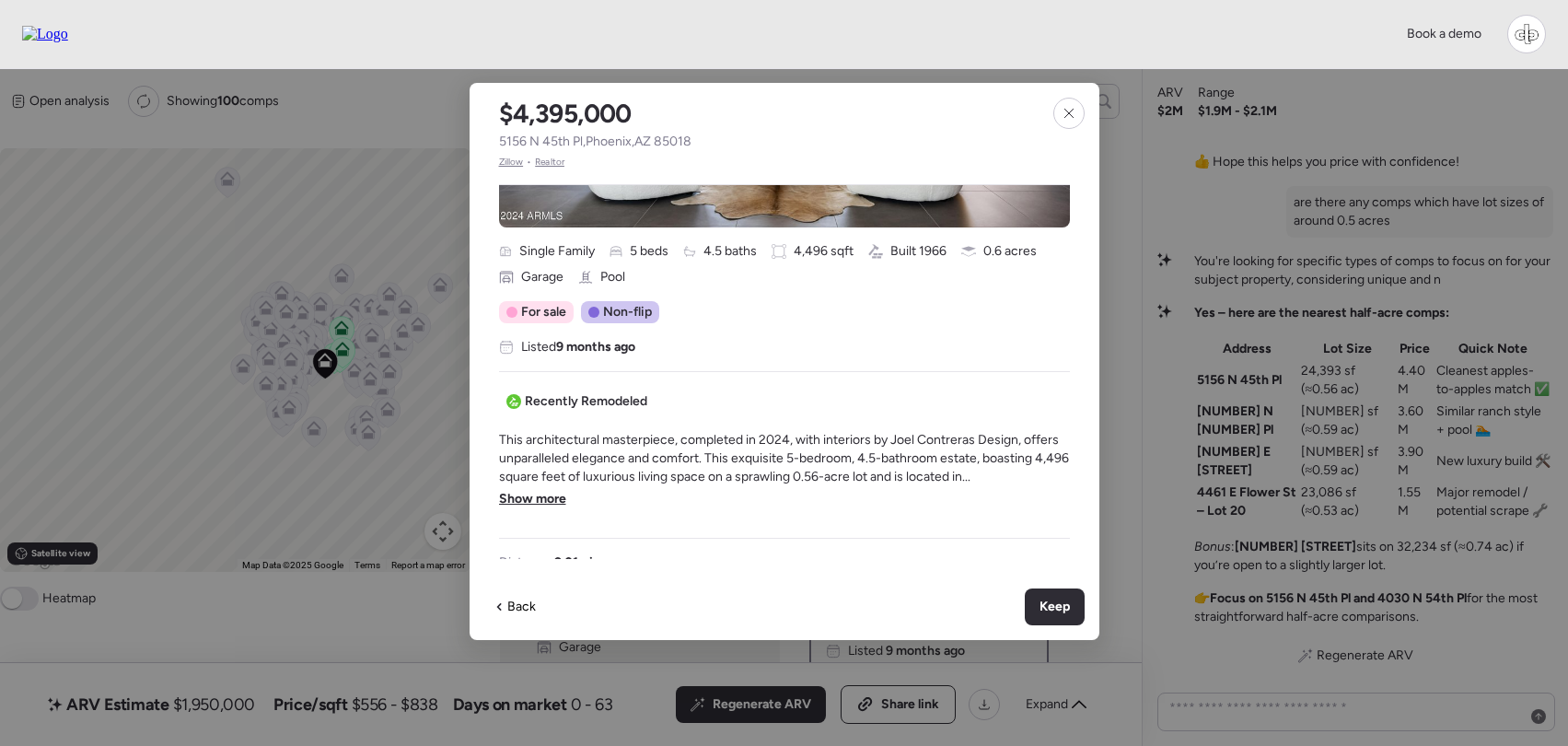 scroll, scrollTop: 388, scrollLeft: 0, axis: vertical 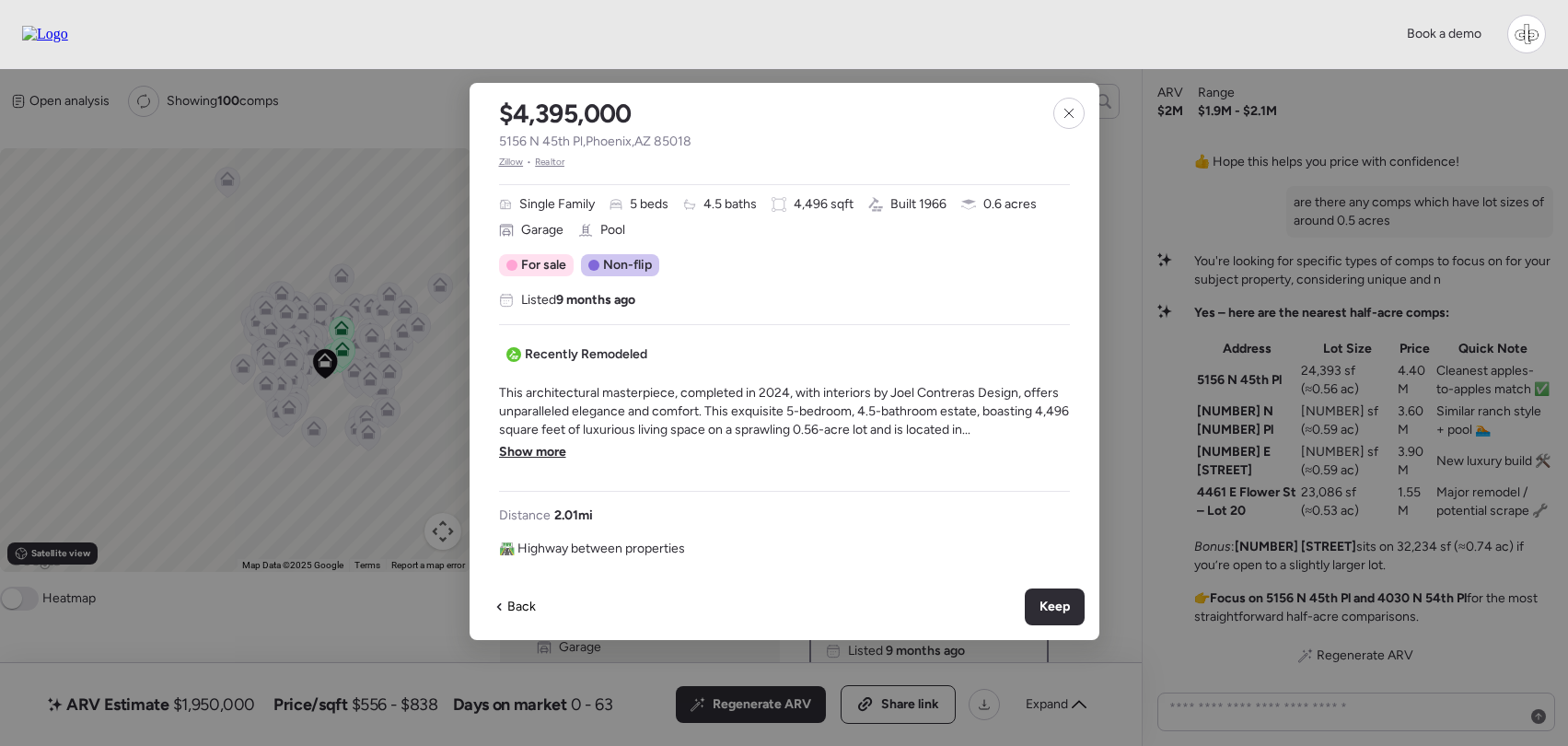 click on "Show more" at bounding box center [532, 452] 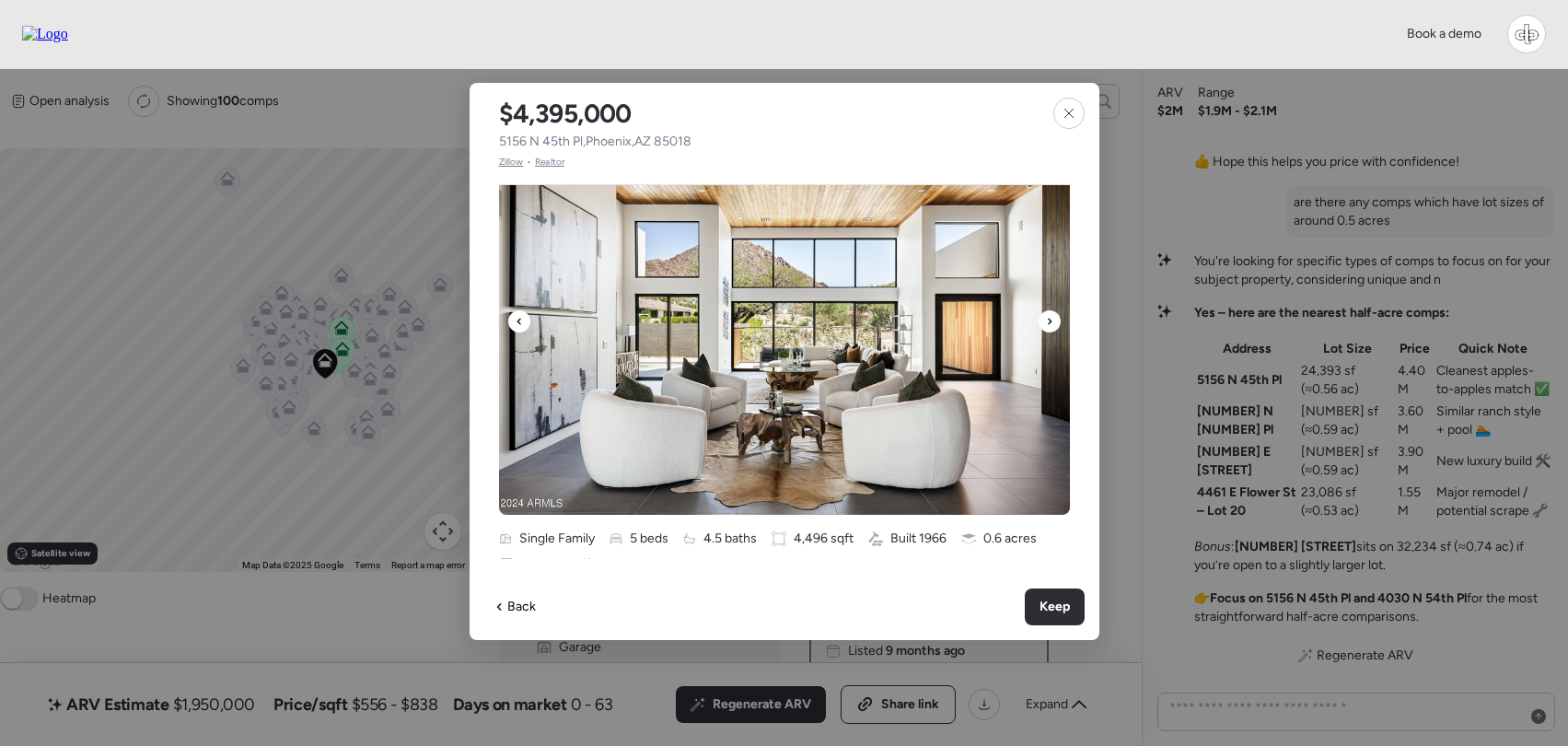 scroll, scrollTop: 48, scrollLeft: 0, axis: vertical 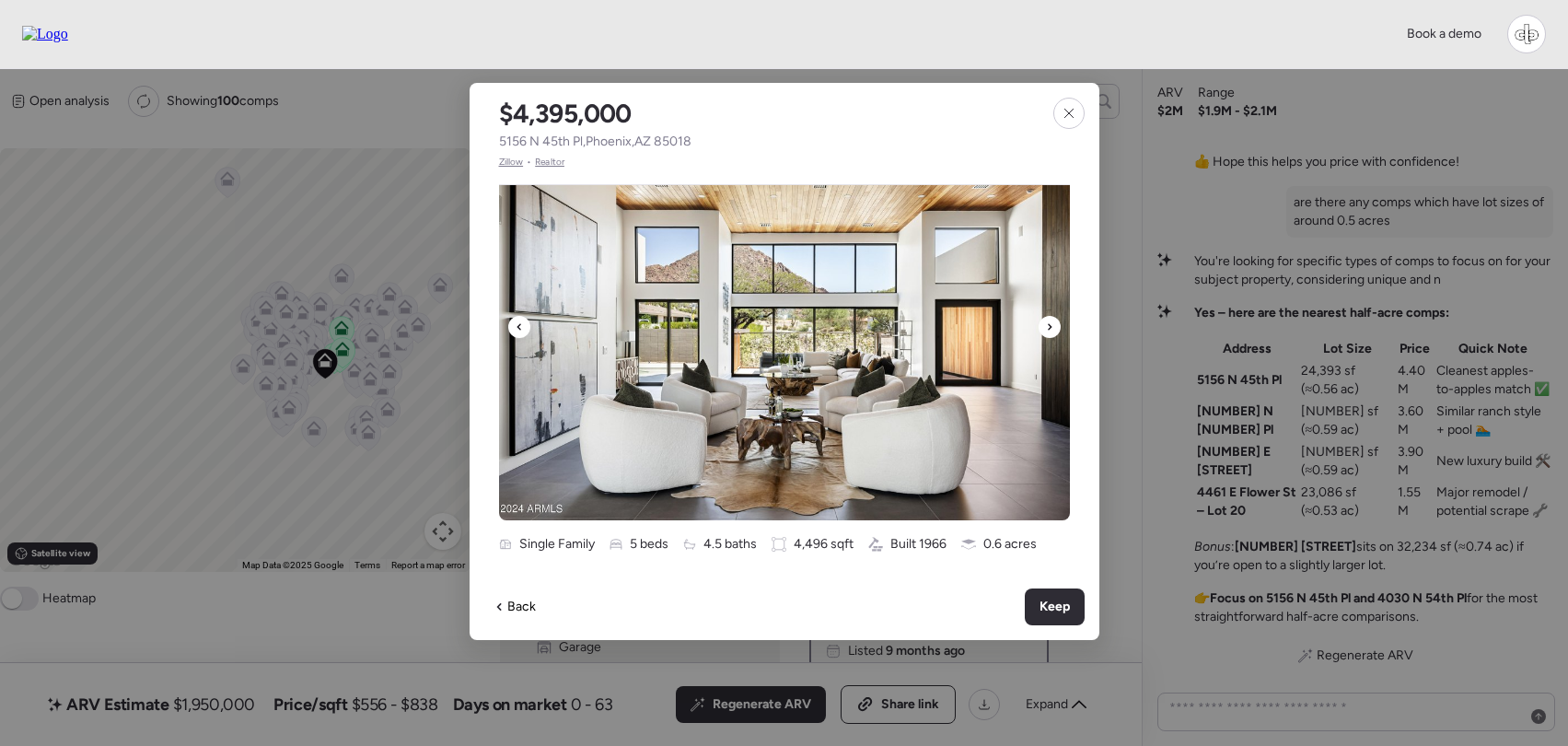 click 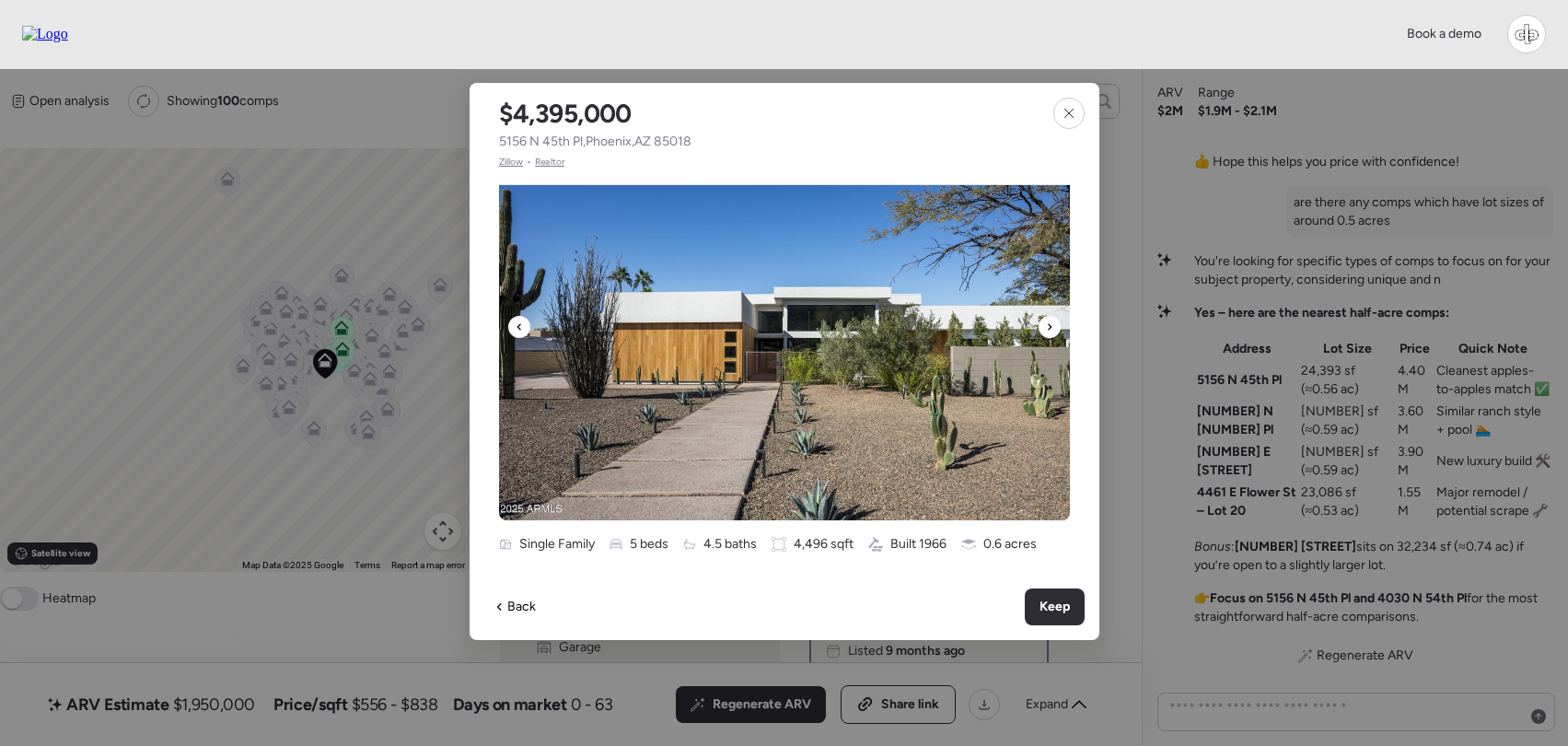 click 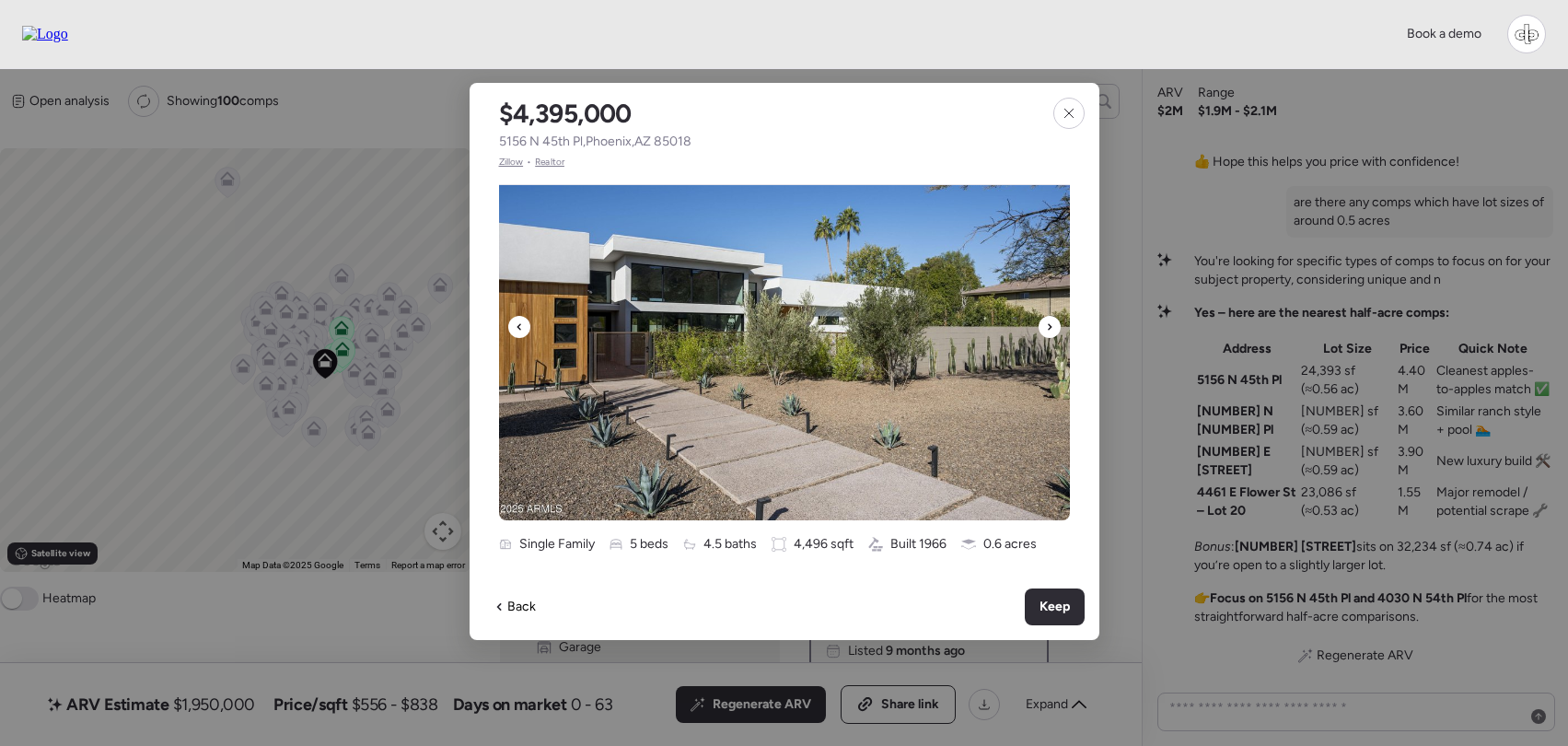 click 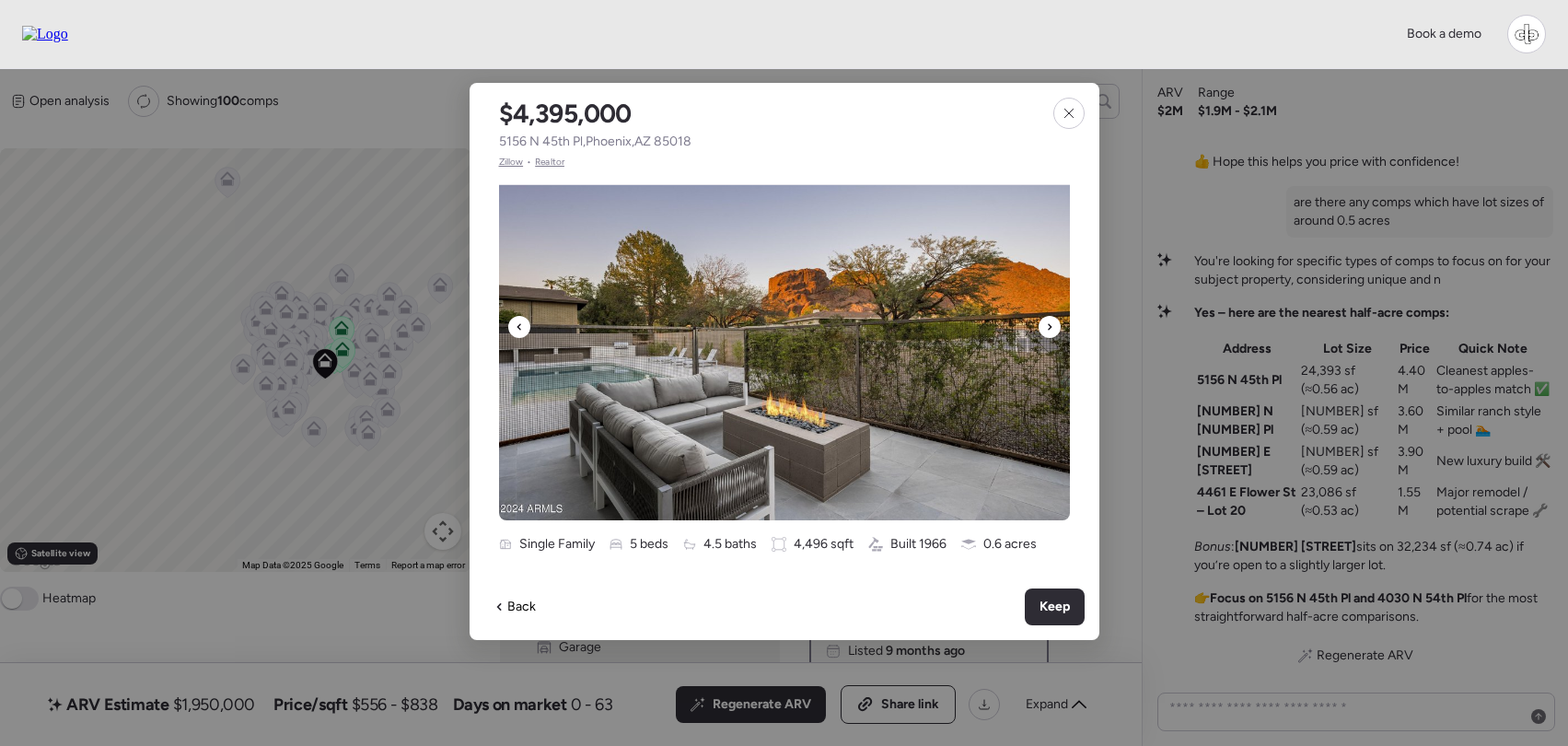 click 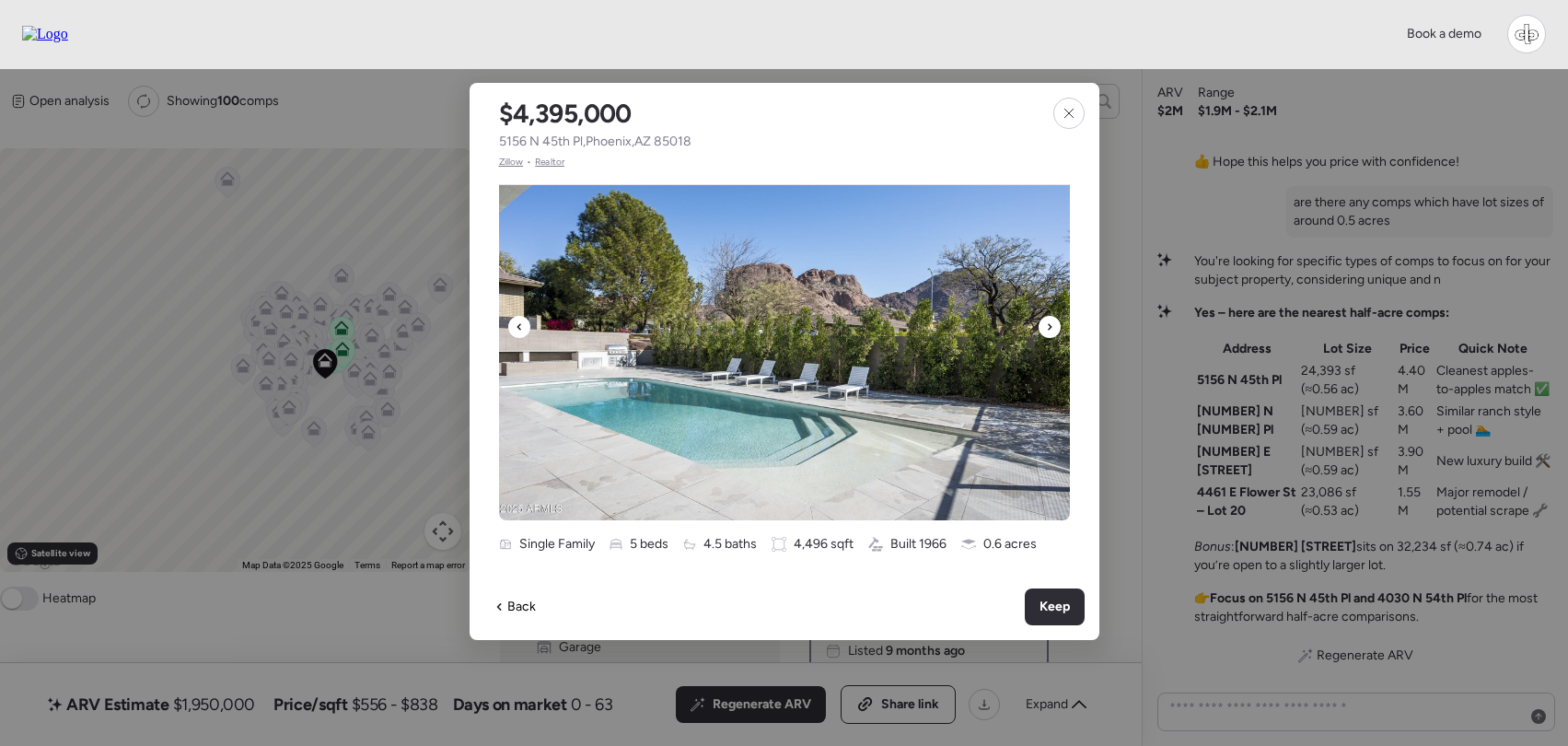 click 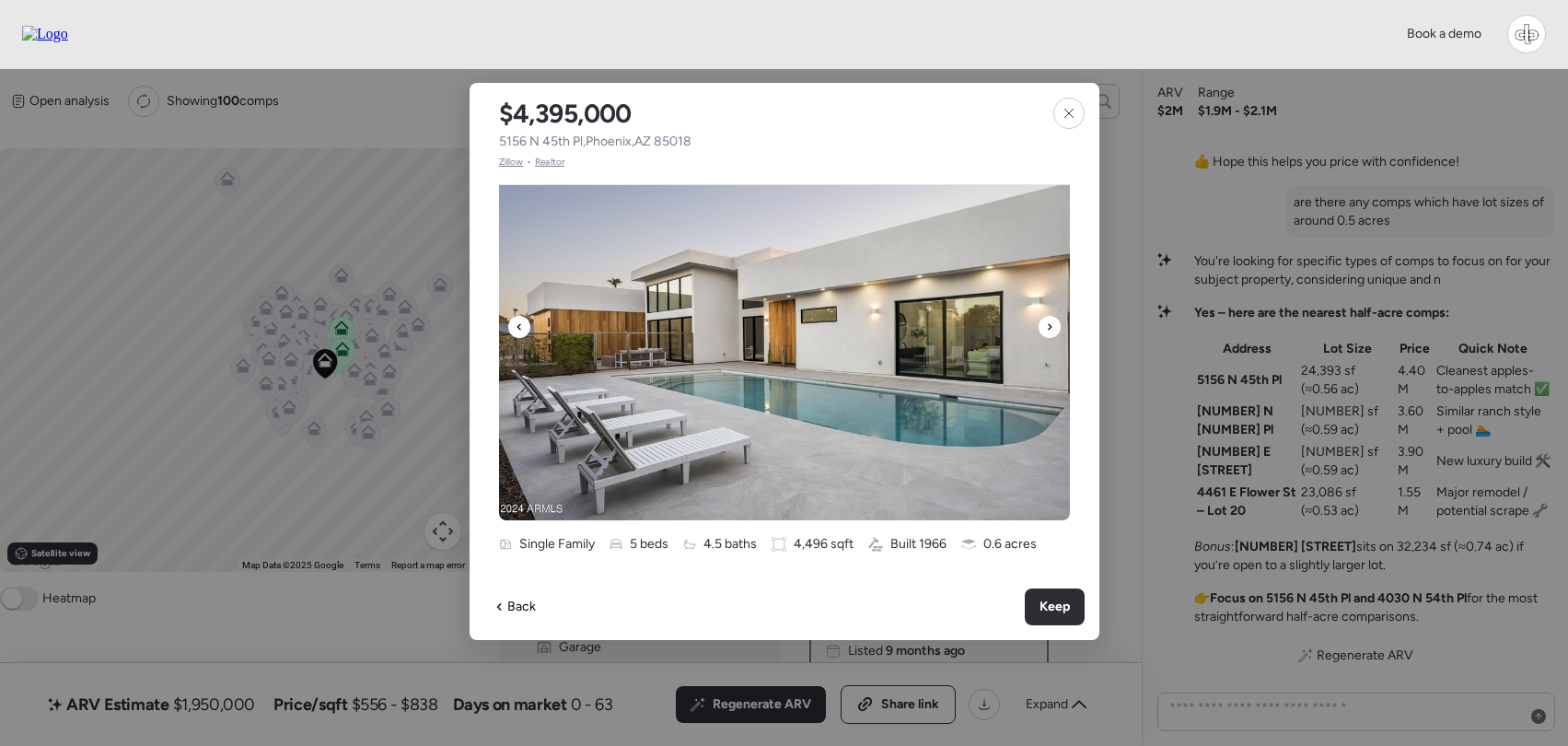 click 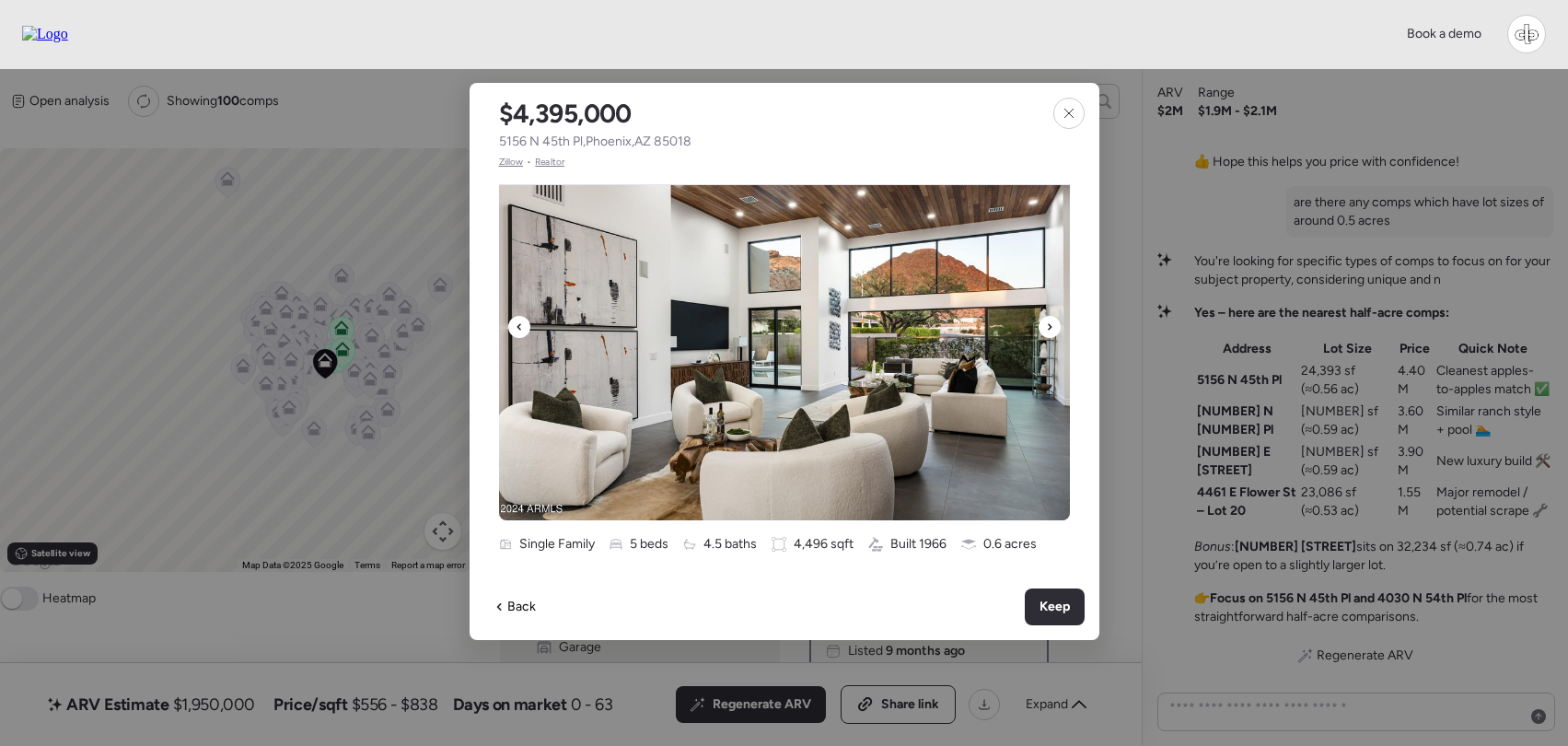 click 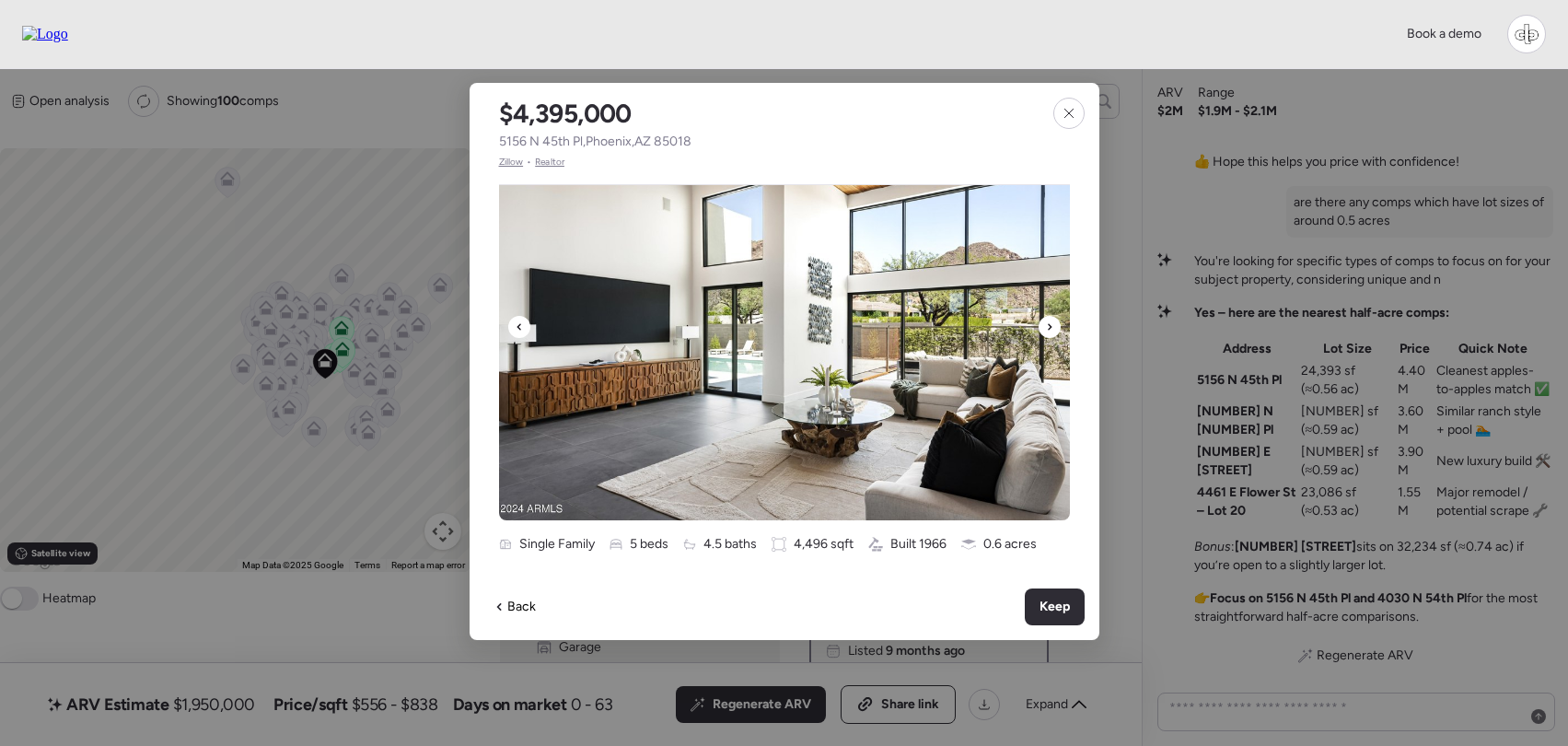 click 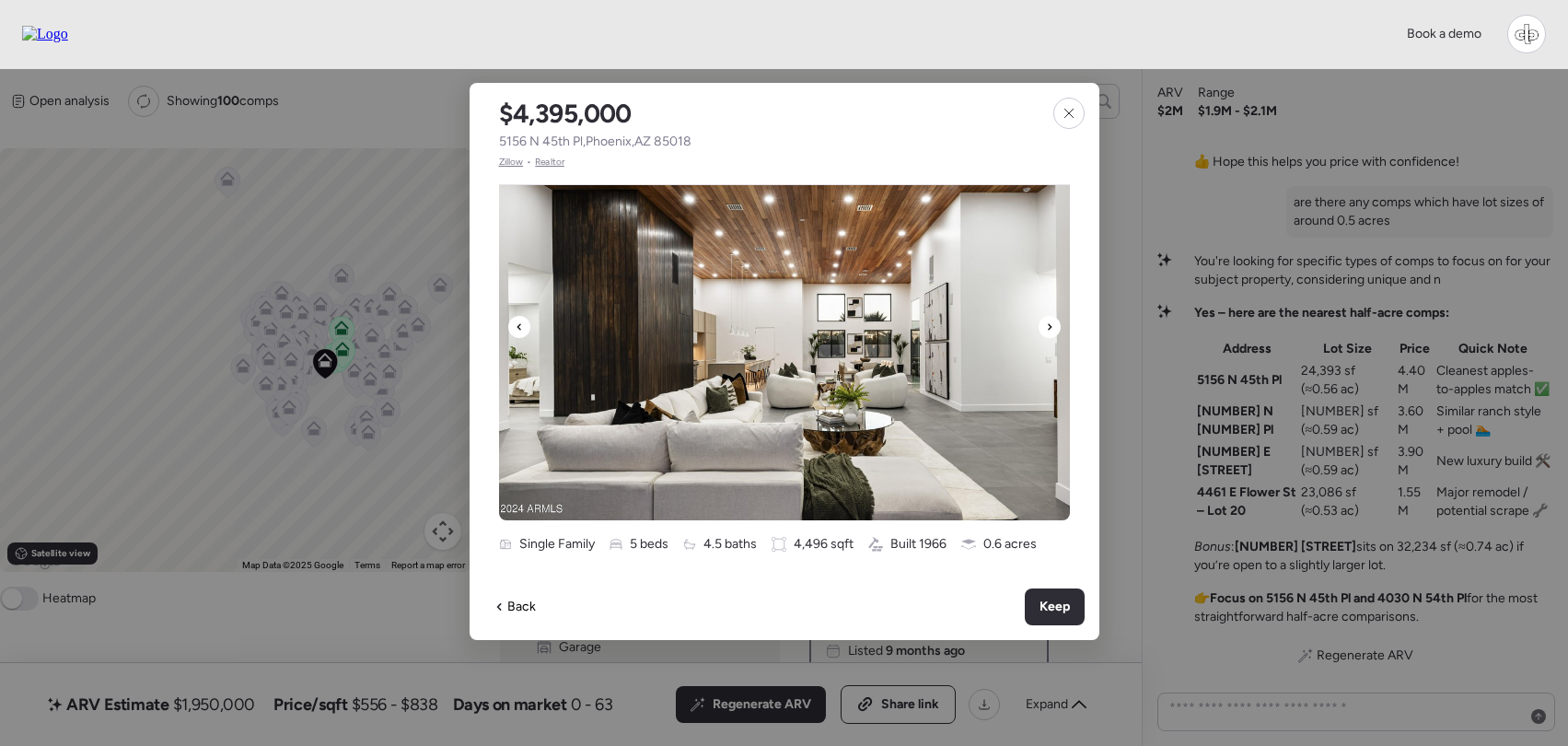 click 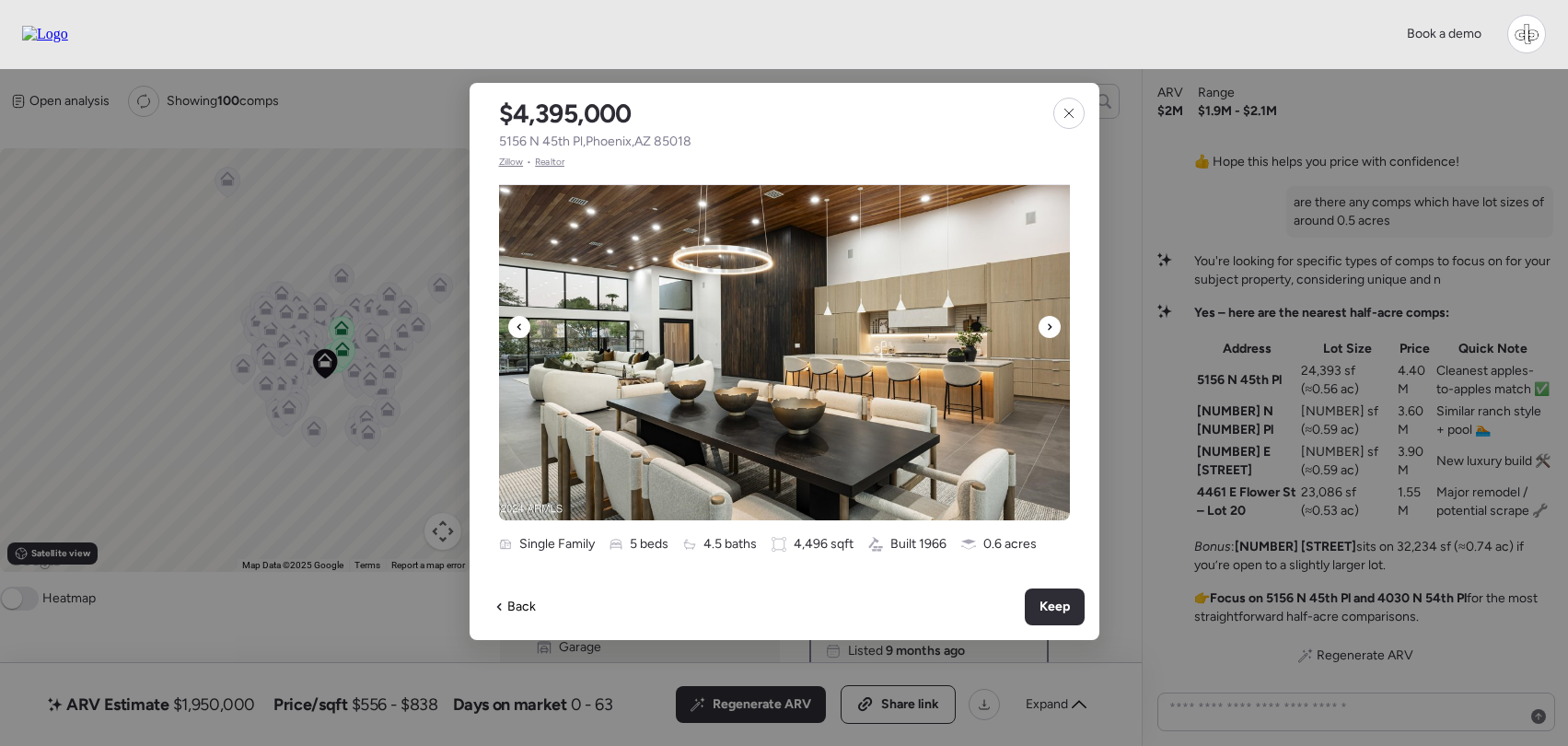 click 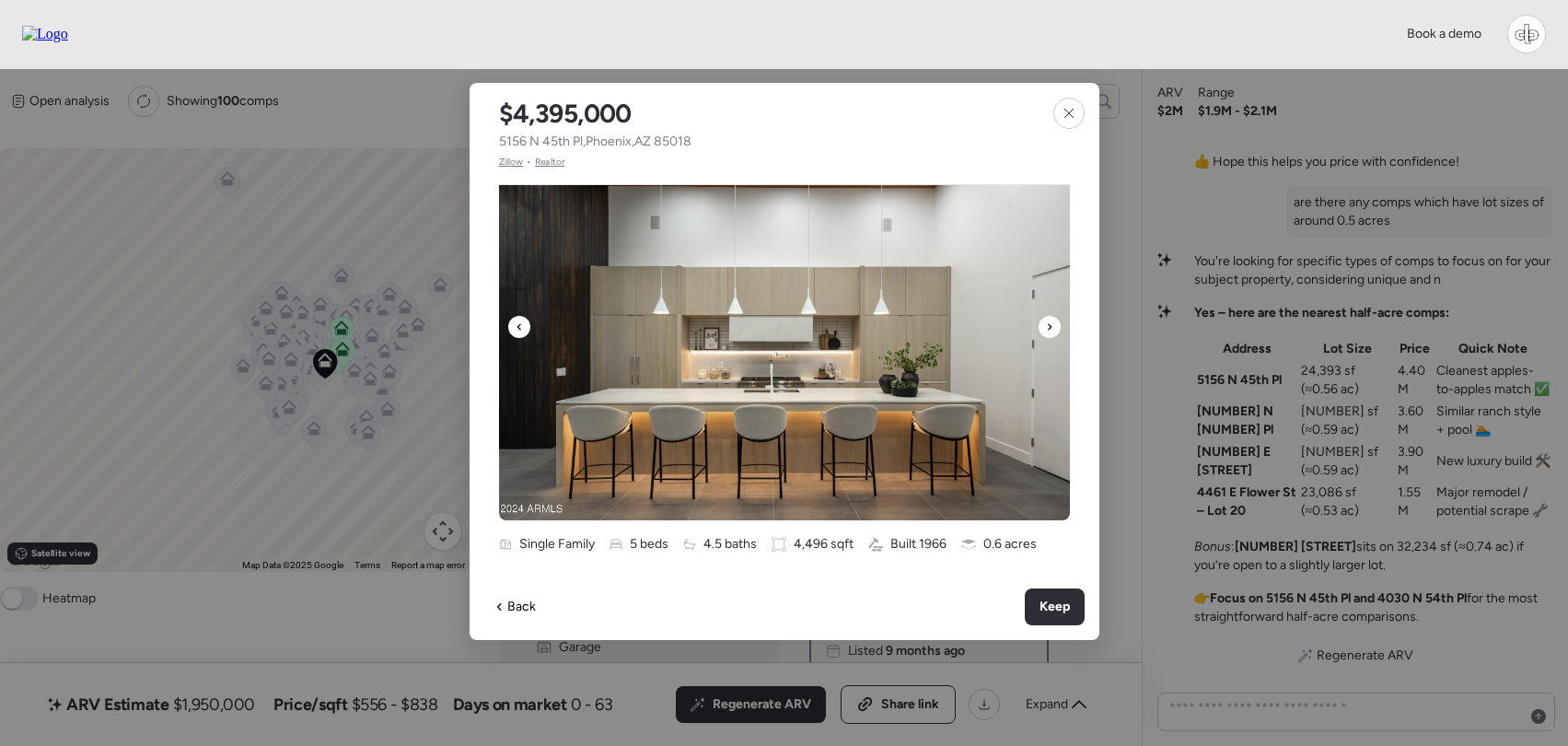click 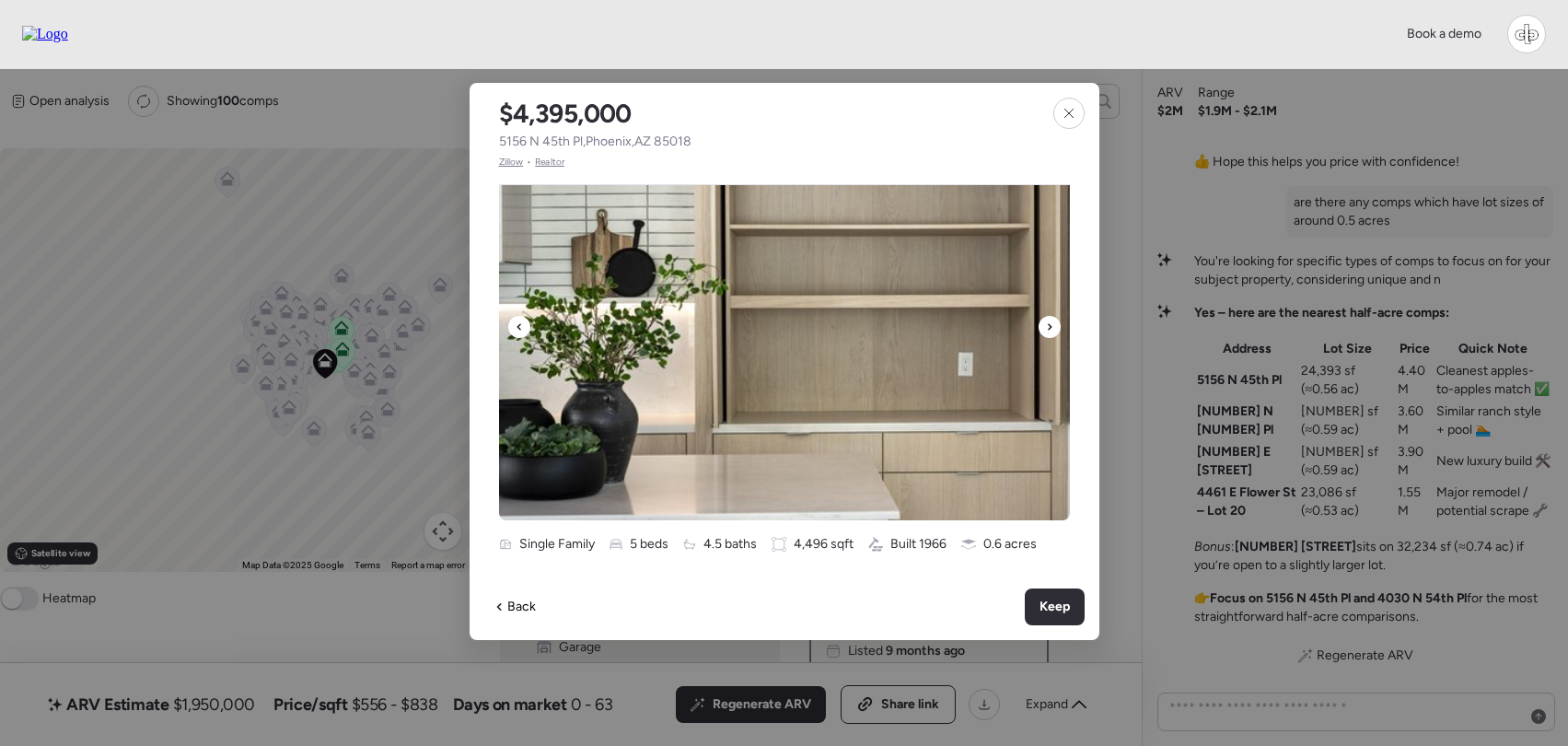 click 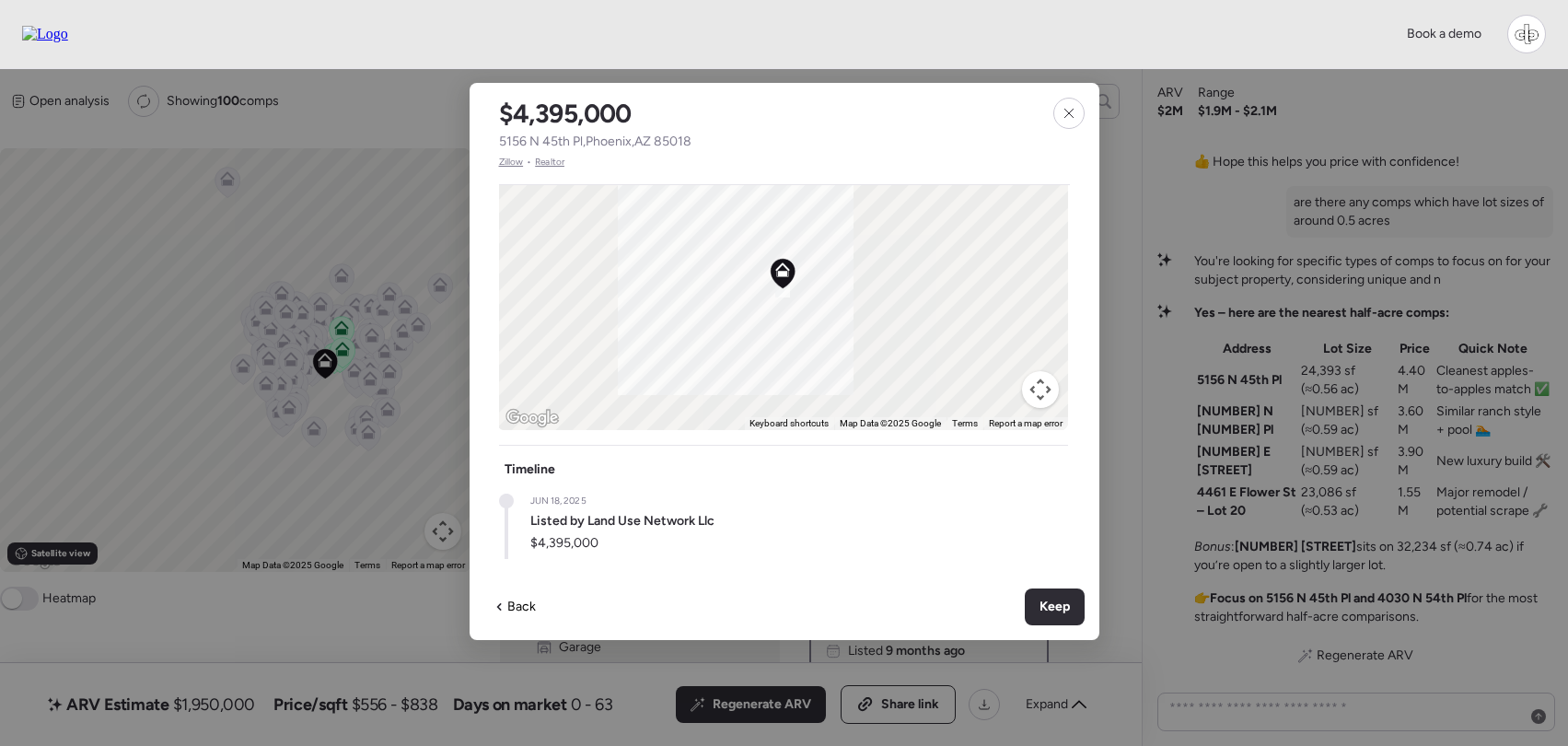 scroll, scrollTop: 920, scrollLeft: 2, axis: both 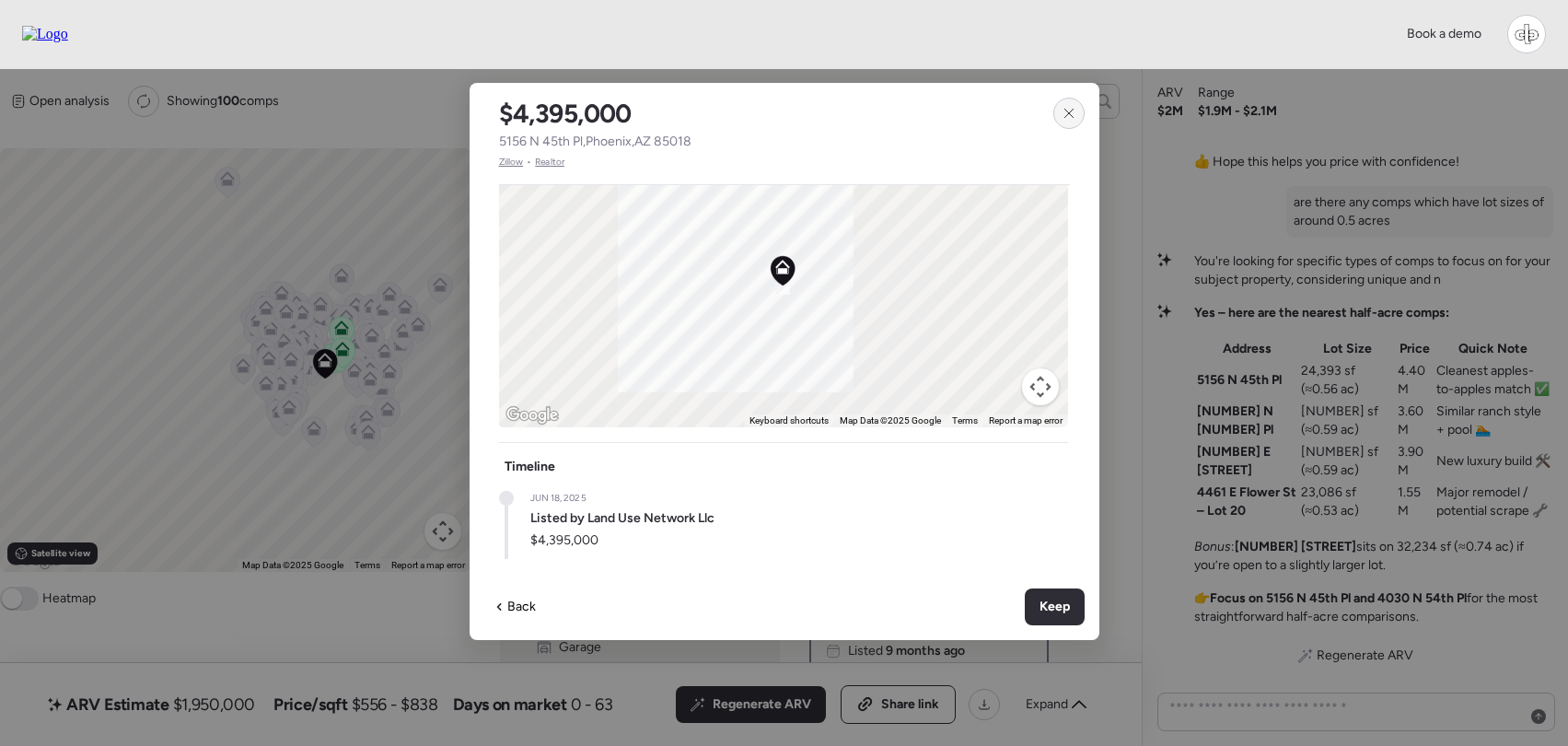 click 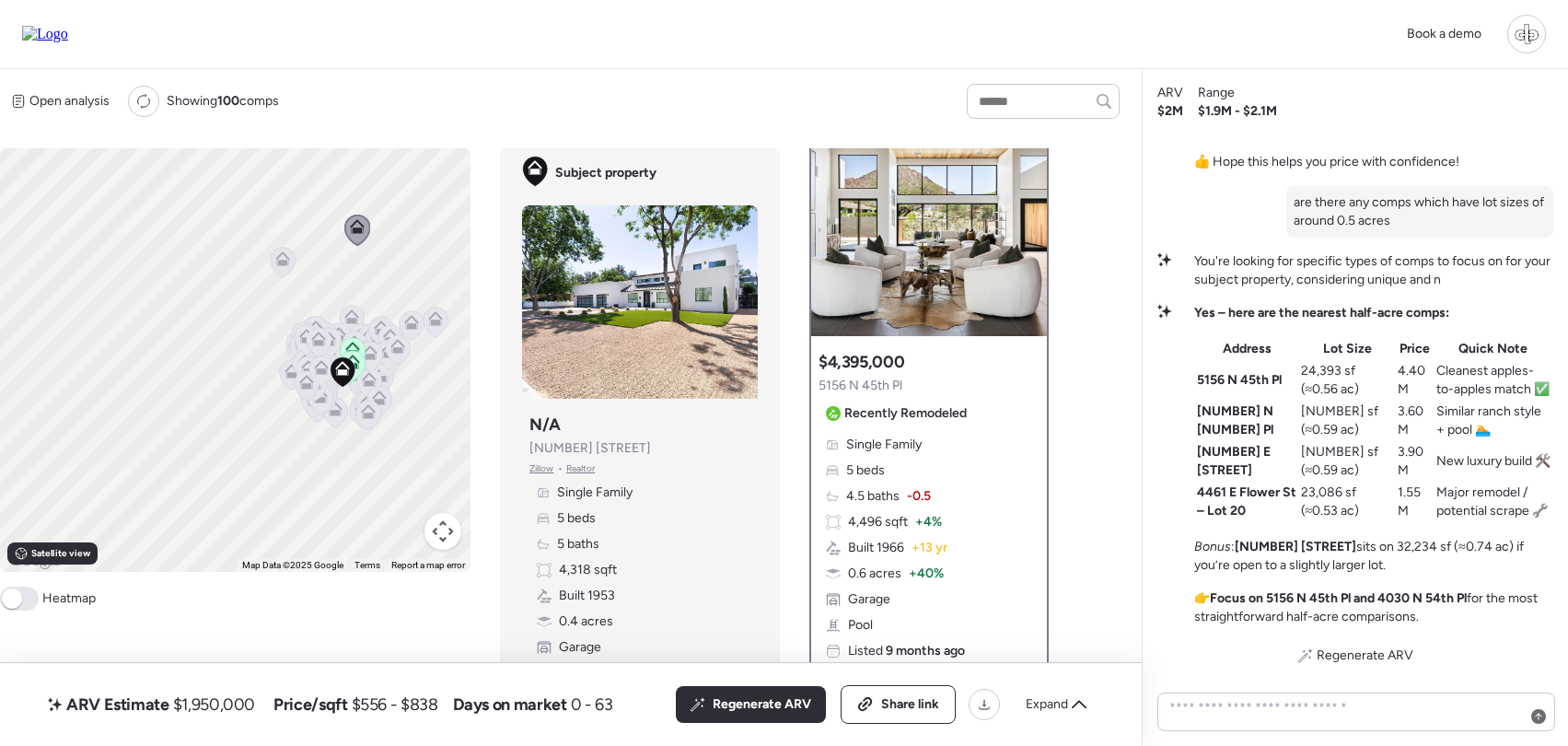 click at bounding box center [12, 599] 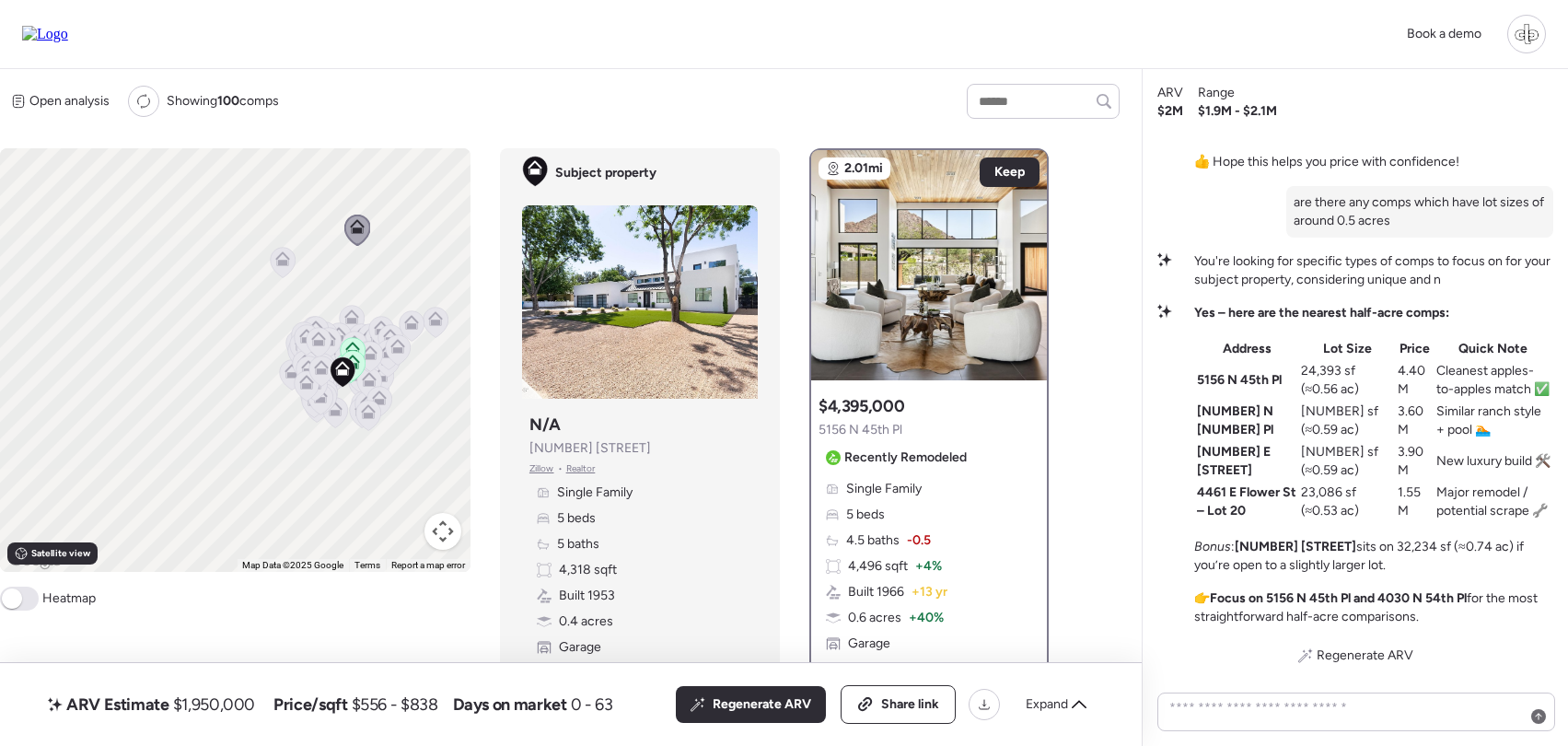 scroll, scrollTop: 0, scrollLeft: 0, axis: both 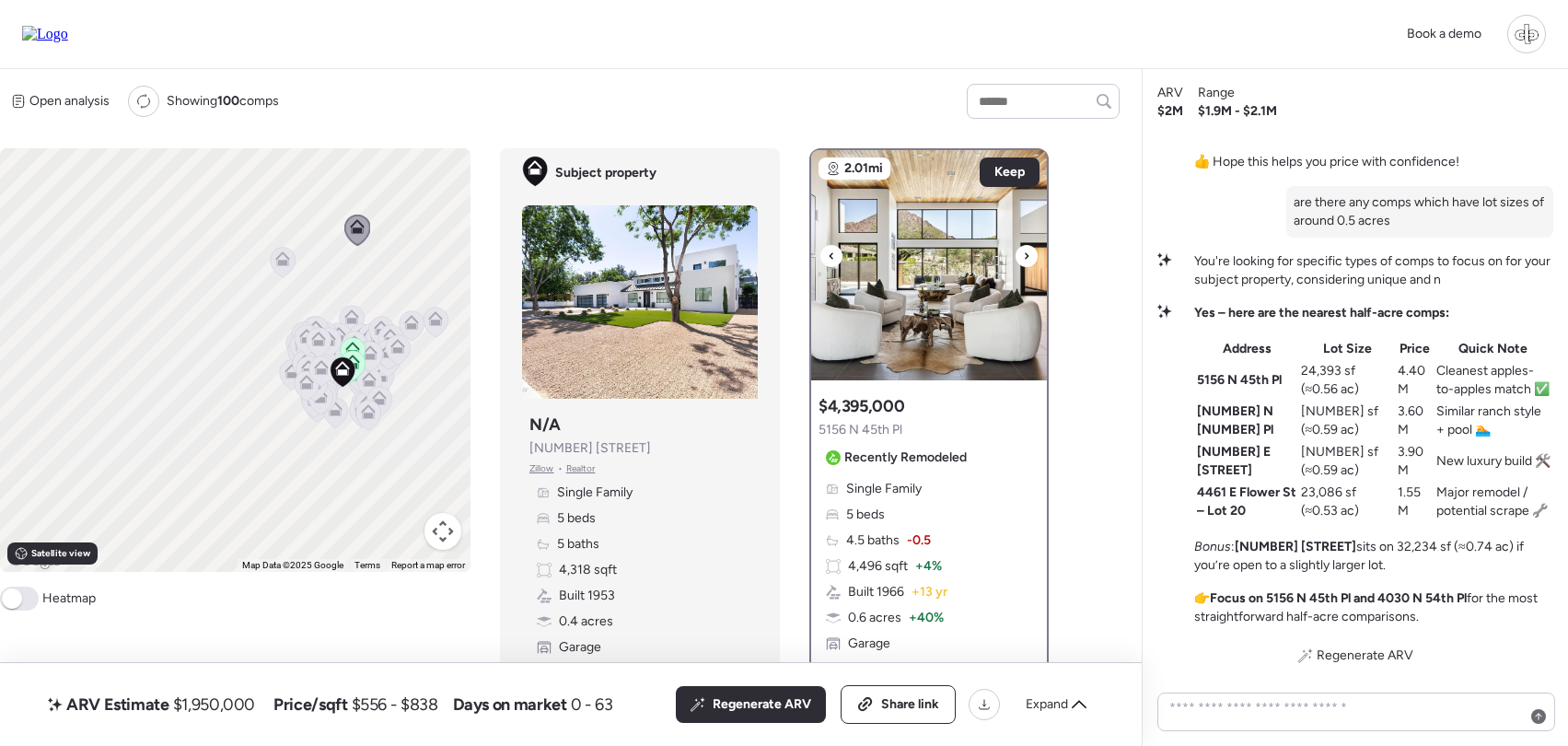click at bounding box center [929, 265] 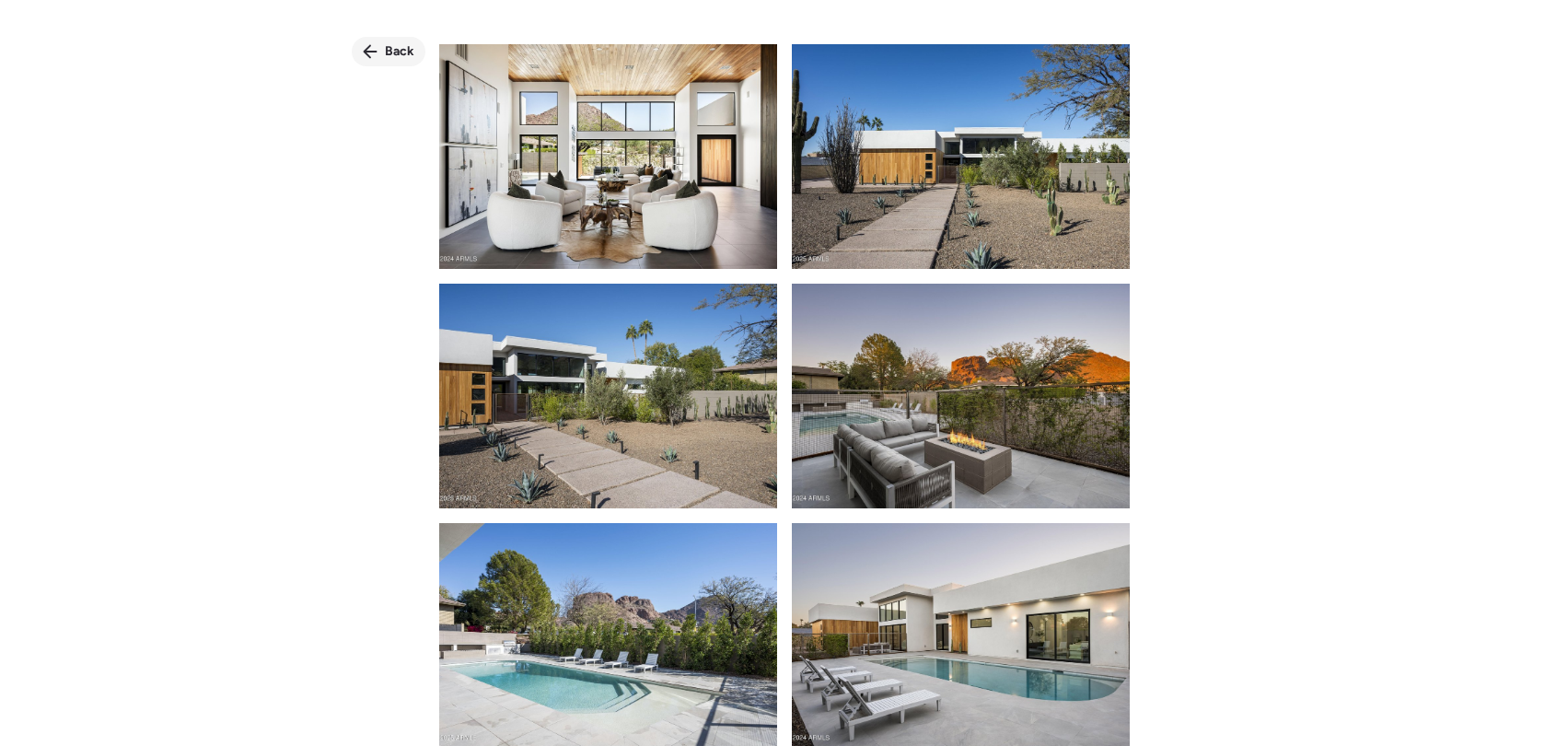 click 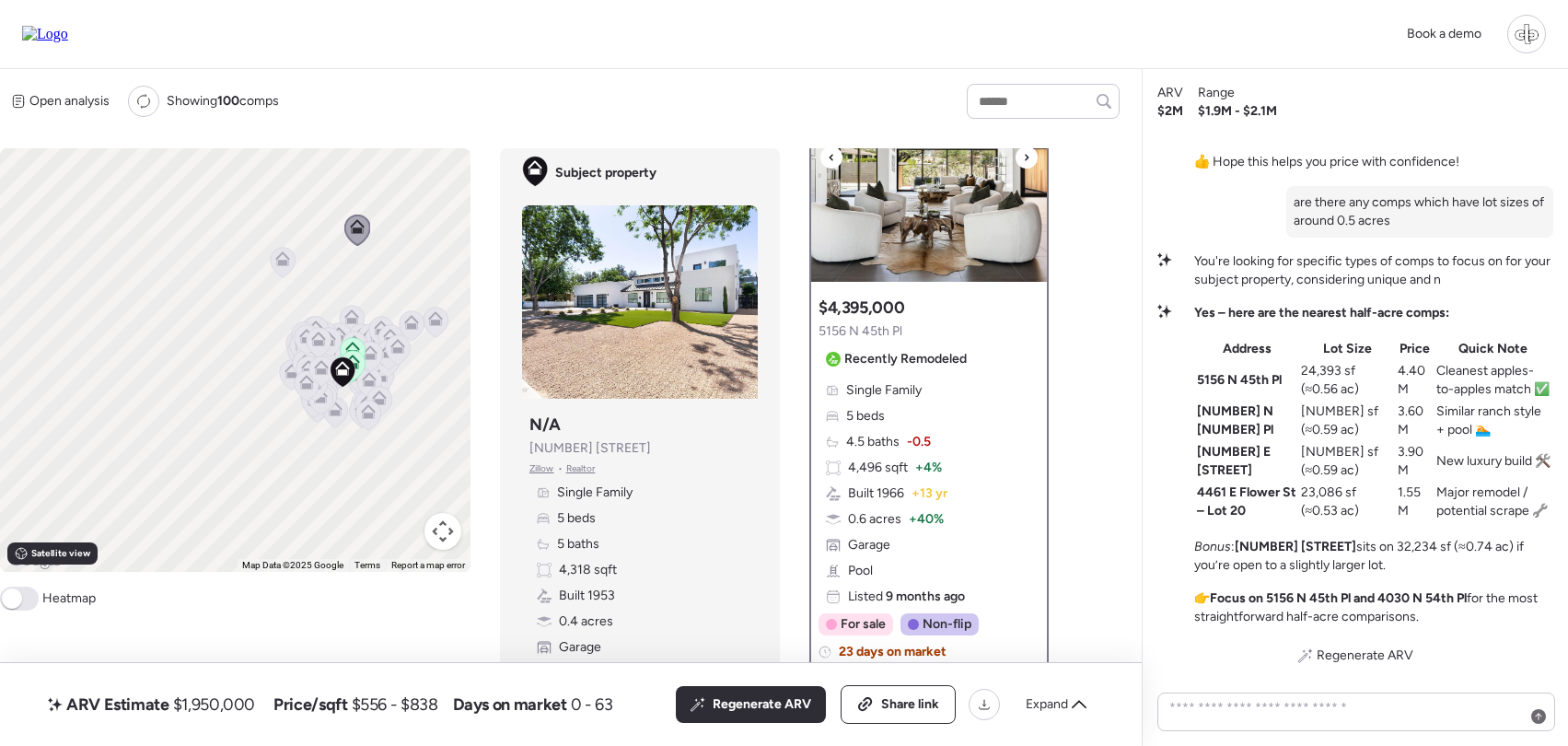 scroll, scrollTop: 165, scrollLeft: 0, axis: vertical 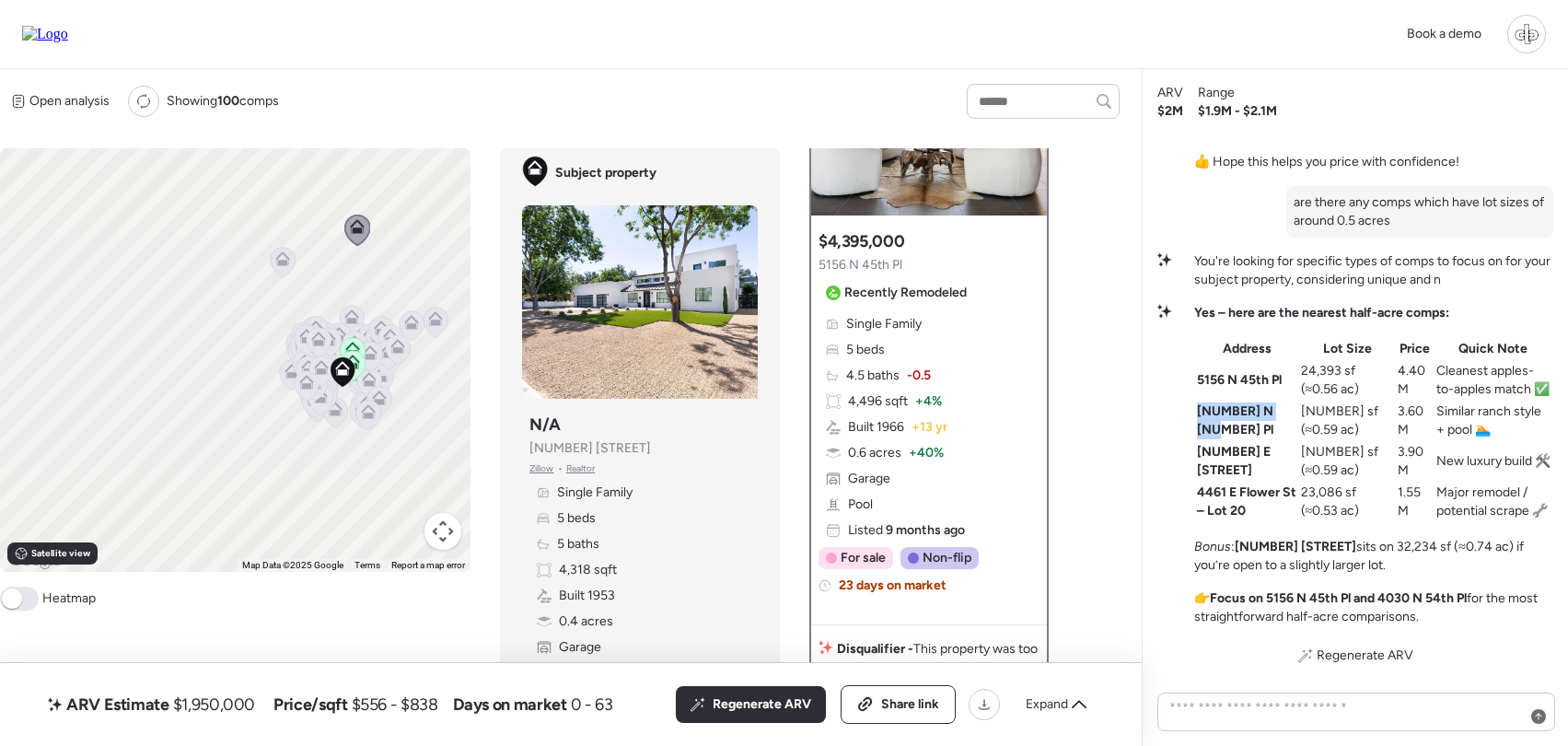 drag, startPoint x: 1199, startPoint y: 417, endPoint x: 1294, endPoint y: 413, distance: 95.084173 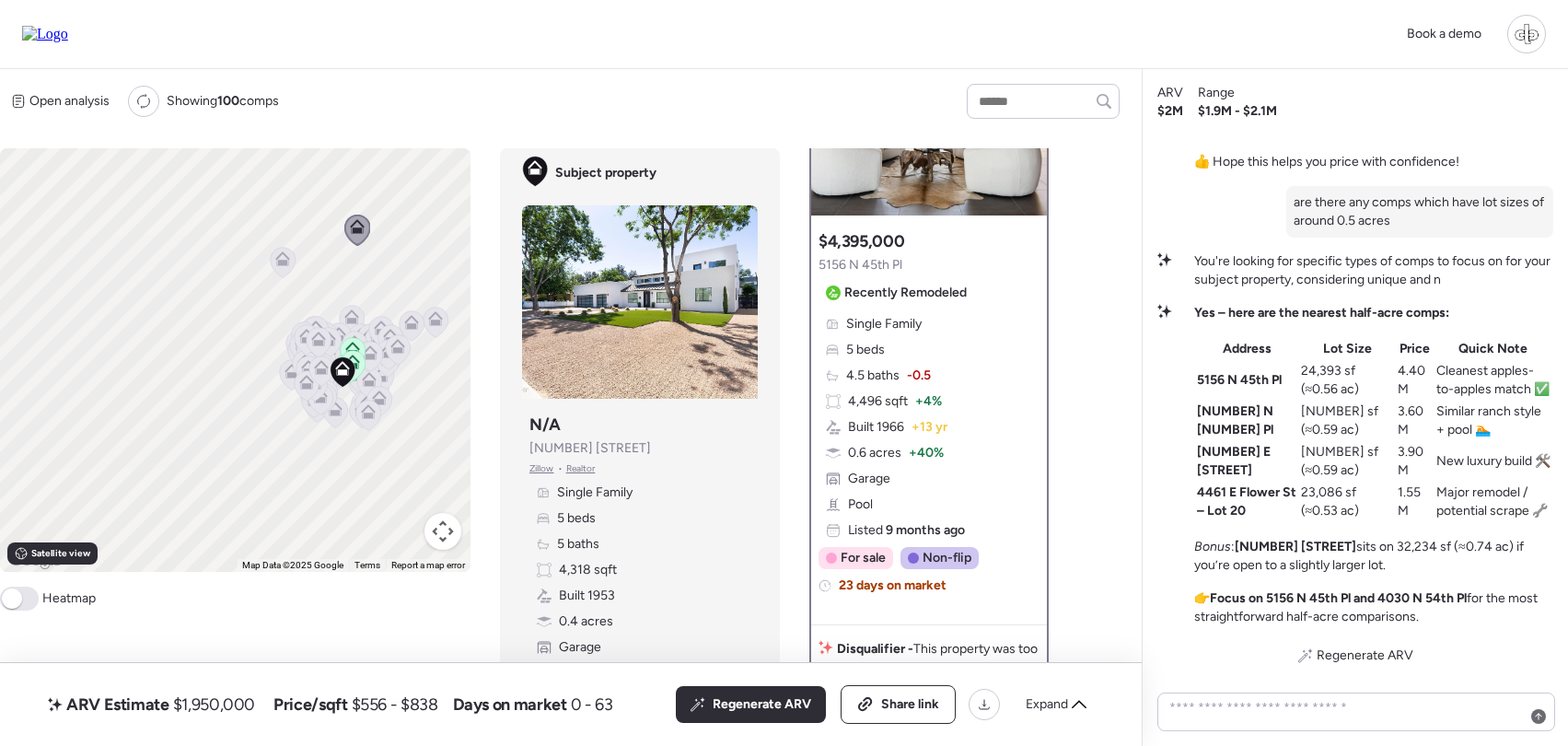 click on "Open analysis Re-run report Showing  100  comps Comps list Analysis To navigate, press the arrow keys.  To activate drag with keyboard, press Alt + Enter. Once in keyboard drag state, use the arrow keys to move the marker. To complete the drag, press the Enter key. To cancel, press Escape. Keyboard shortcuts Map Data Map Data ©2025 Google Map data ©2025 Google 1 km  Click to toggle between metric and imperial units Terms Report a map error Satellite view A B+ B B- C+ C C- D Heatmap Subject property Subject property N/A 4421 E Earll Dr Zillow • Realtor Single Family 5 beds 5 baths 4,318 sqft Built 1953 0.4 acres Garage Pool 2.01mi Keep $4,395,000 5156 N 45th Pl Recently Remodeled Single Family 5 beds 4.5 baths -0.5 4,496 sqft + 4% Built 1966 + 13 yr 0.6 acres + 40% Garage Pool Listed   9 months ago For sale Non-flip Non-flip Excellent condition comp, but not remodeled specifically for re-sale. 23 days on market Jun 18, 2025 Listed $4,395,000 23 days on market Jul 11, 2025 Present $4,395,000
0.21mi Keep" at bounding box center (560, 406) 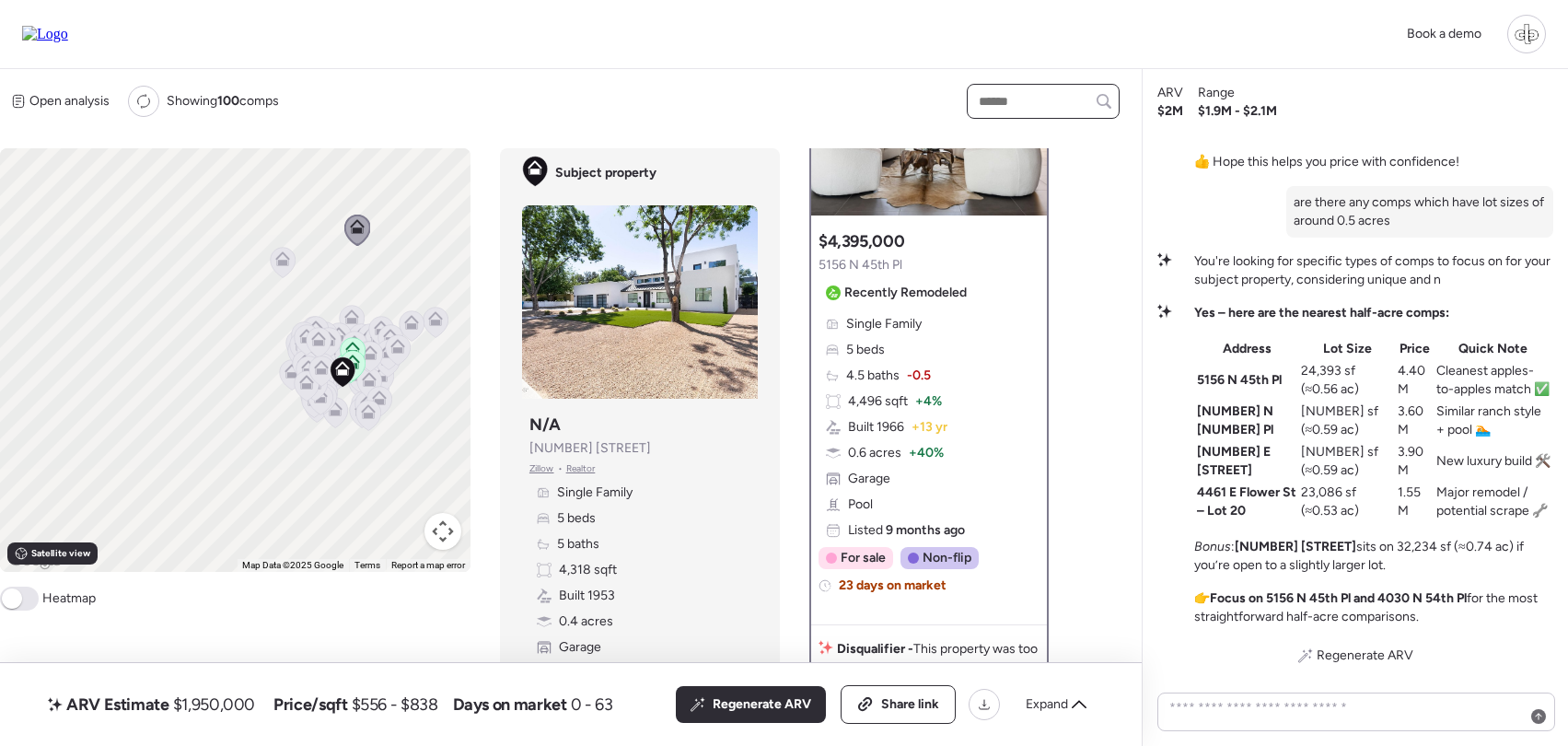 click at bounding box center (1043, 101) 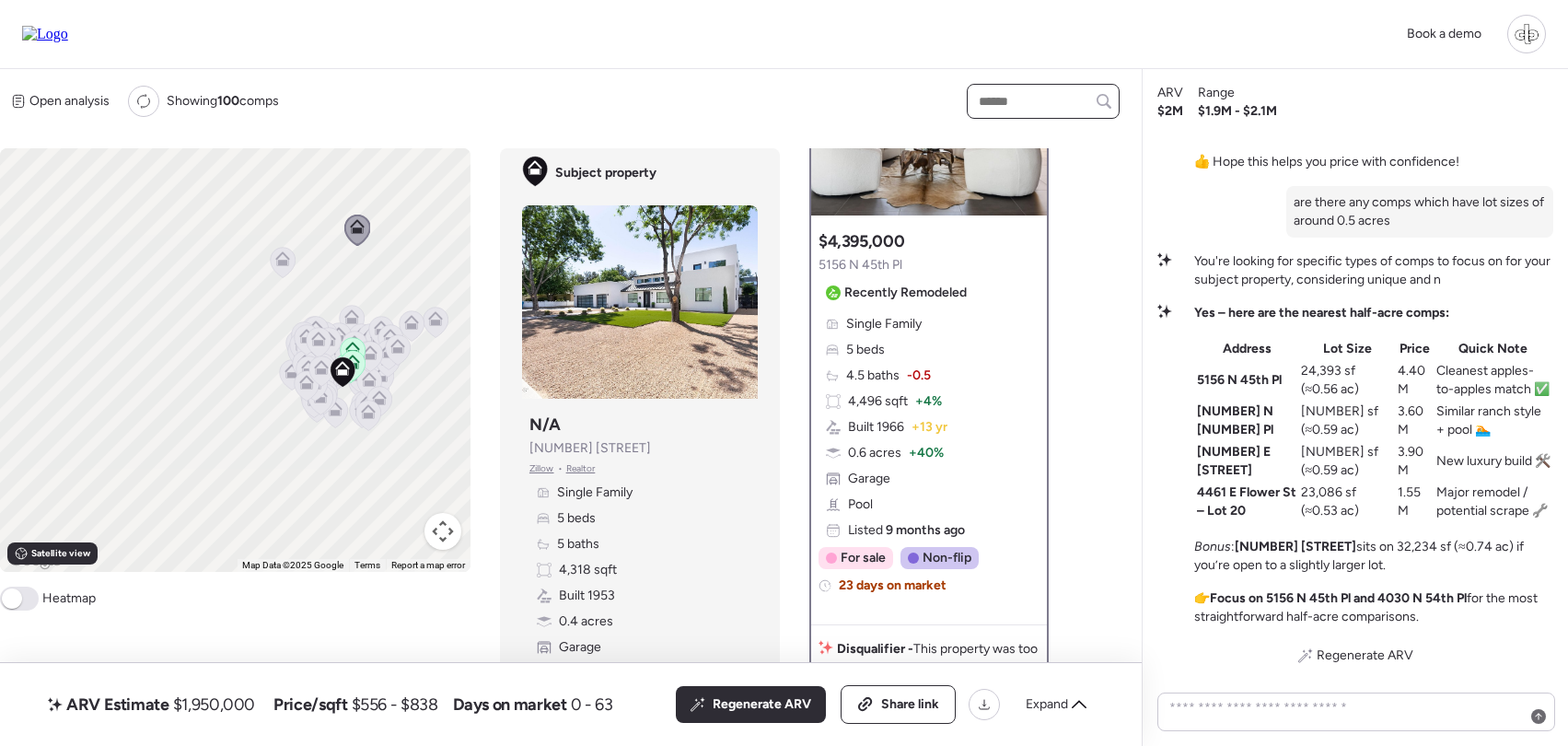 paste on "**********" 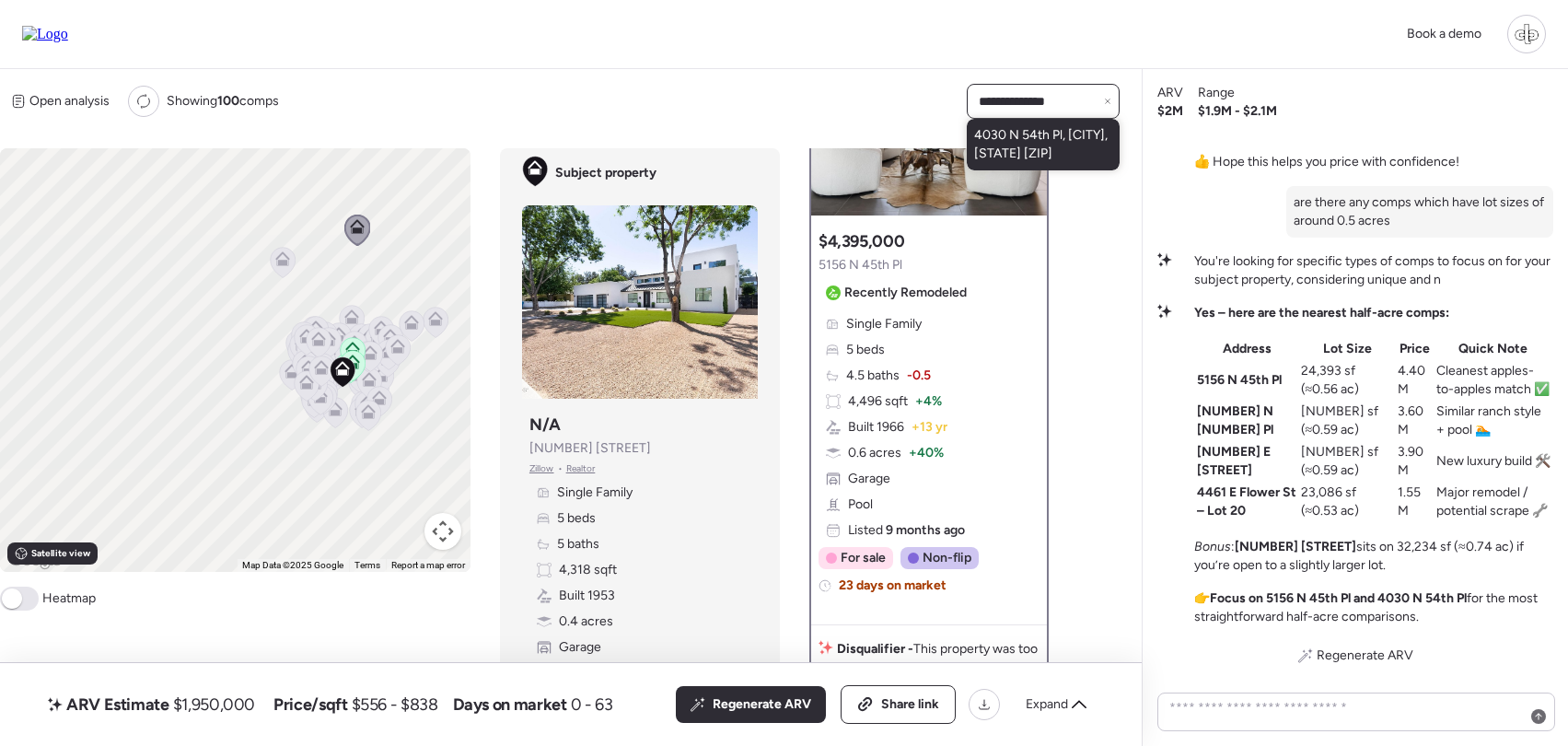 type on "**********" 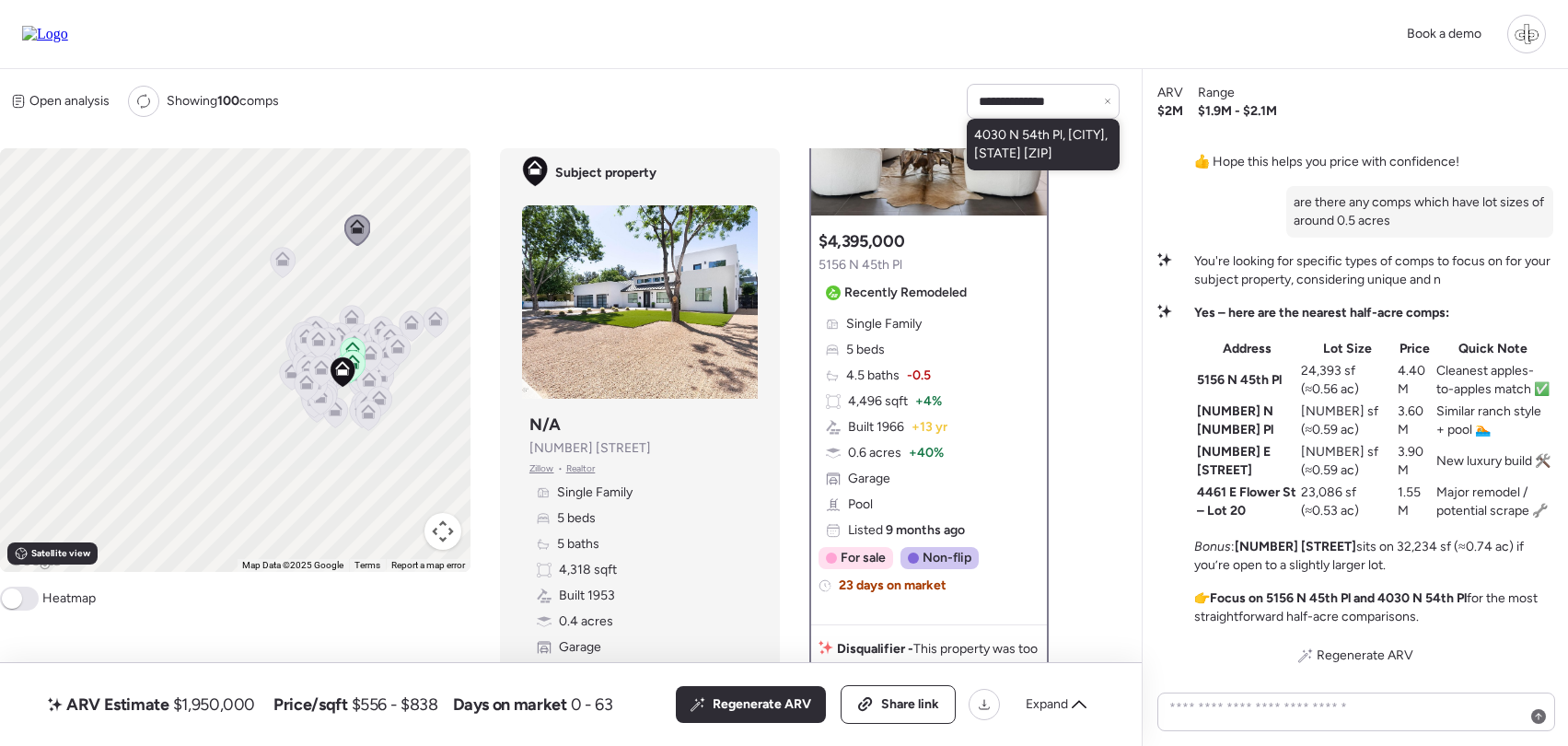 click on "4030 N 54th Pl, Phoenix, AZ 85018" at bounding box center [1043, 145] 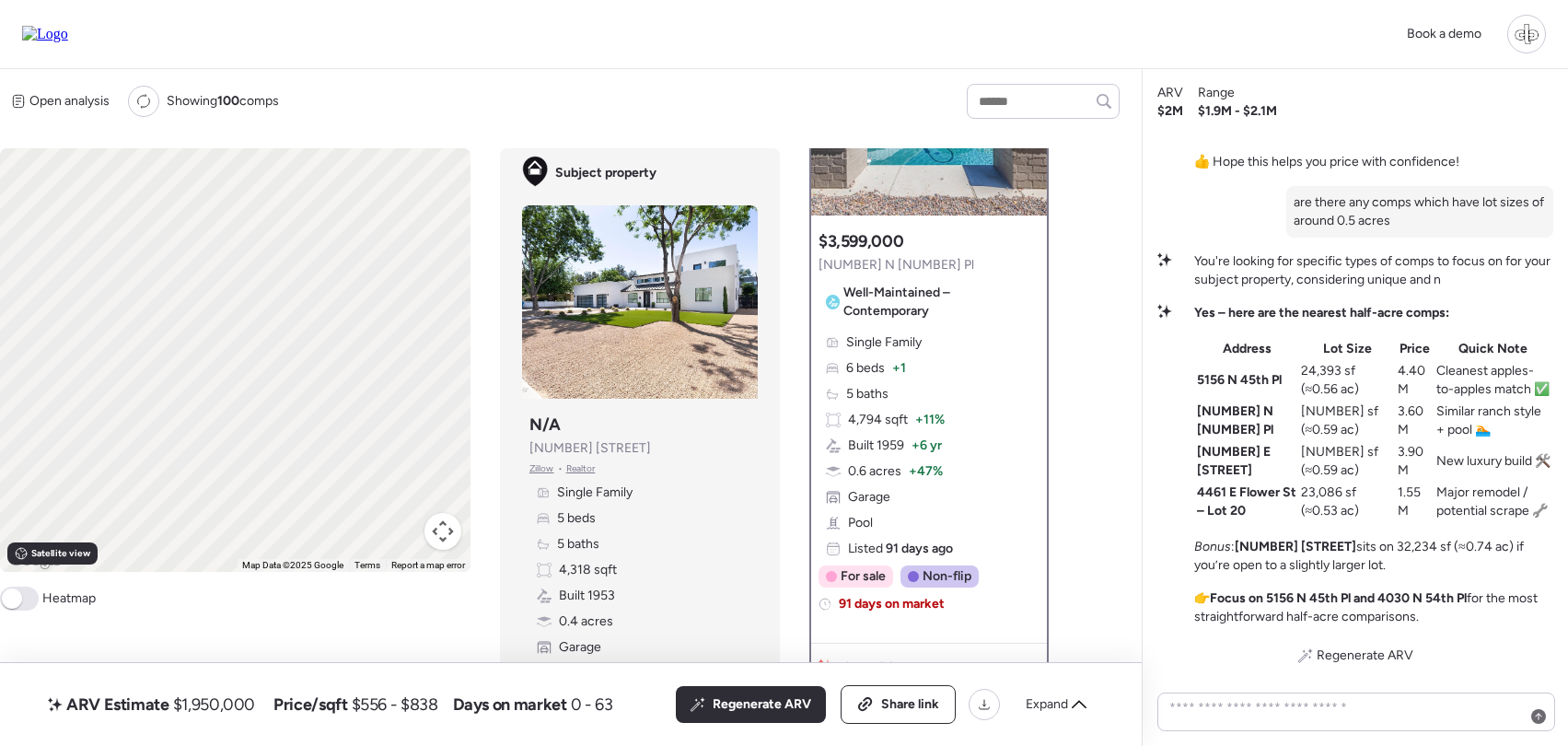 scroll, scrollTop: 0, scrollLeft: 0, axis: both 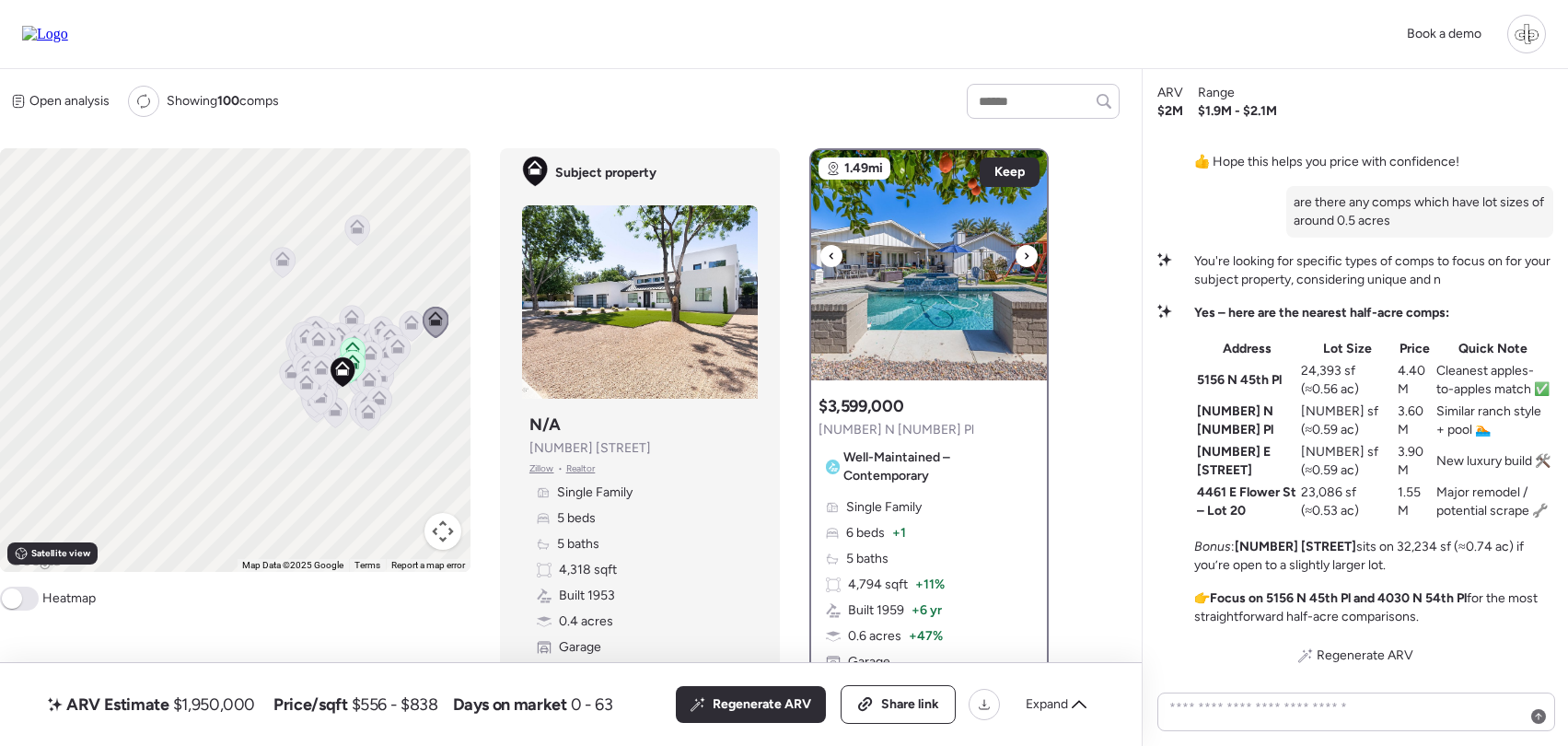 click at bounding box center (929, 265) 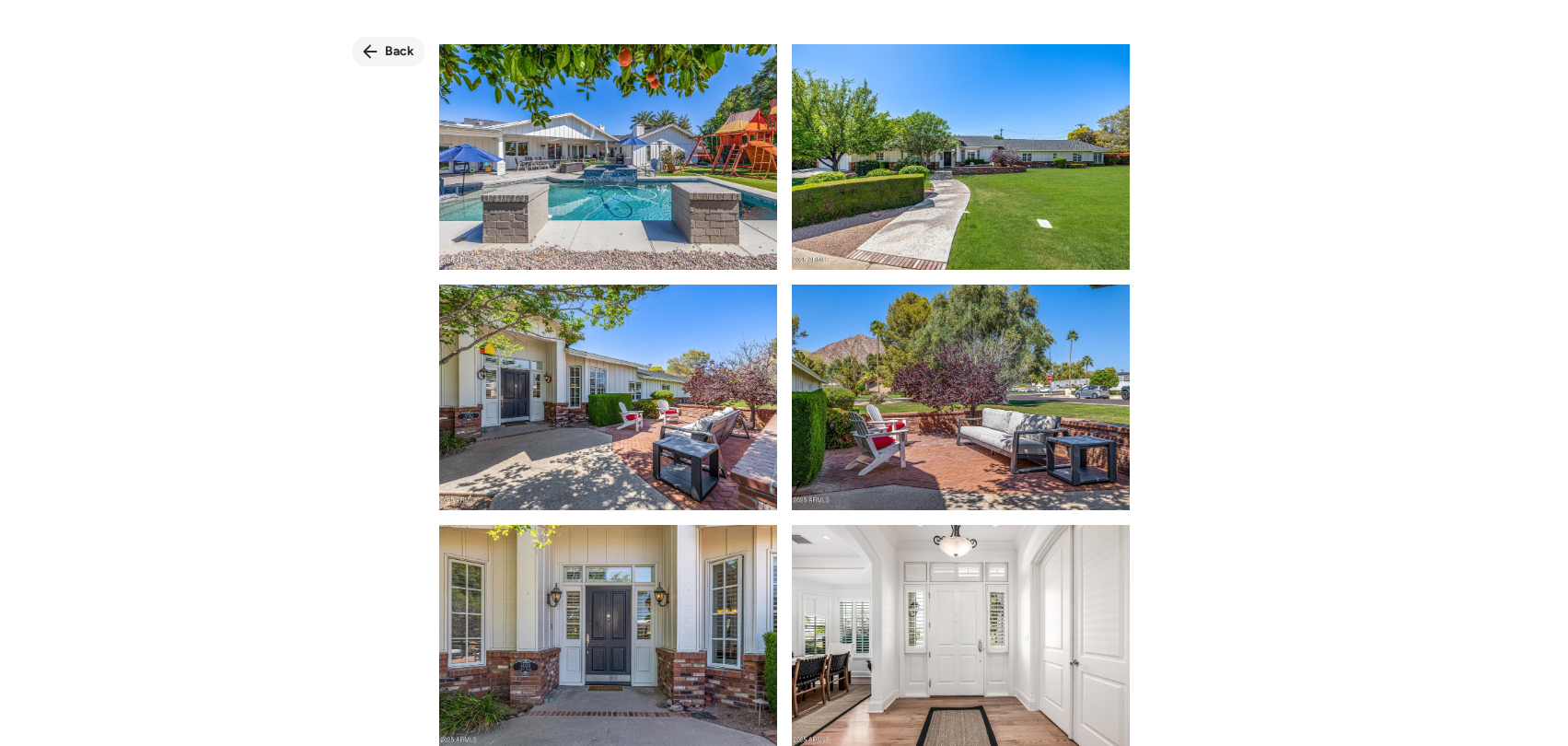 click on "Back" at bounding box center (400, 52) 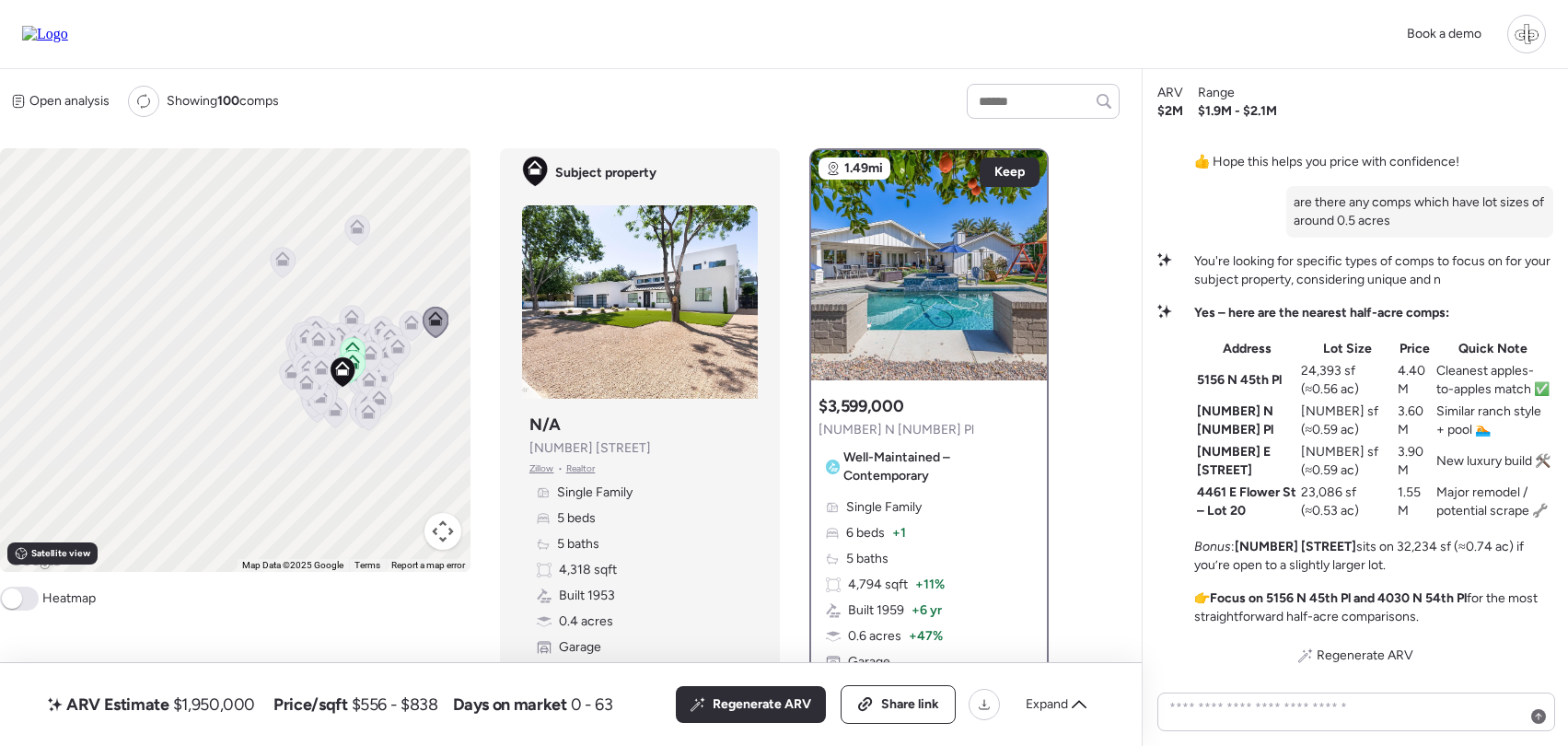click on "Single Family 6 beds + 1 5 baths 4,794 sqft + 11% Built 1959 + 6 yr 0.6 acres + 47% Garage Pool Listed   91 days ago" at bounding box center [929, 611] 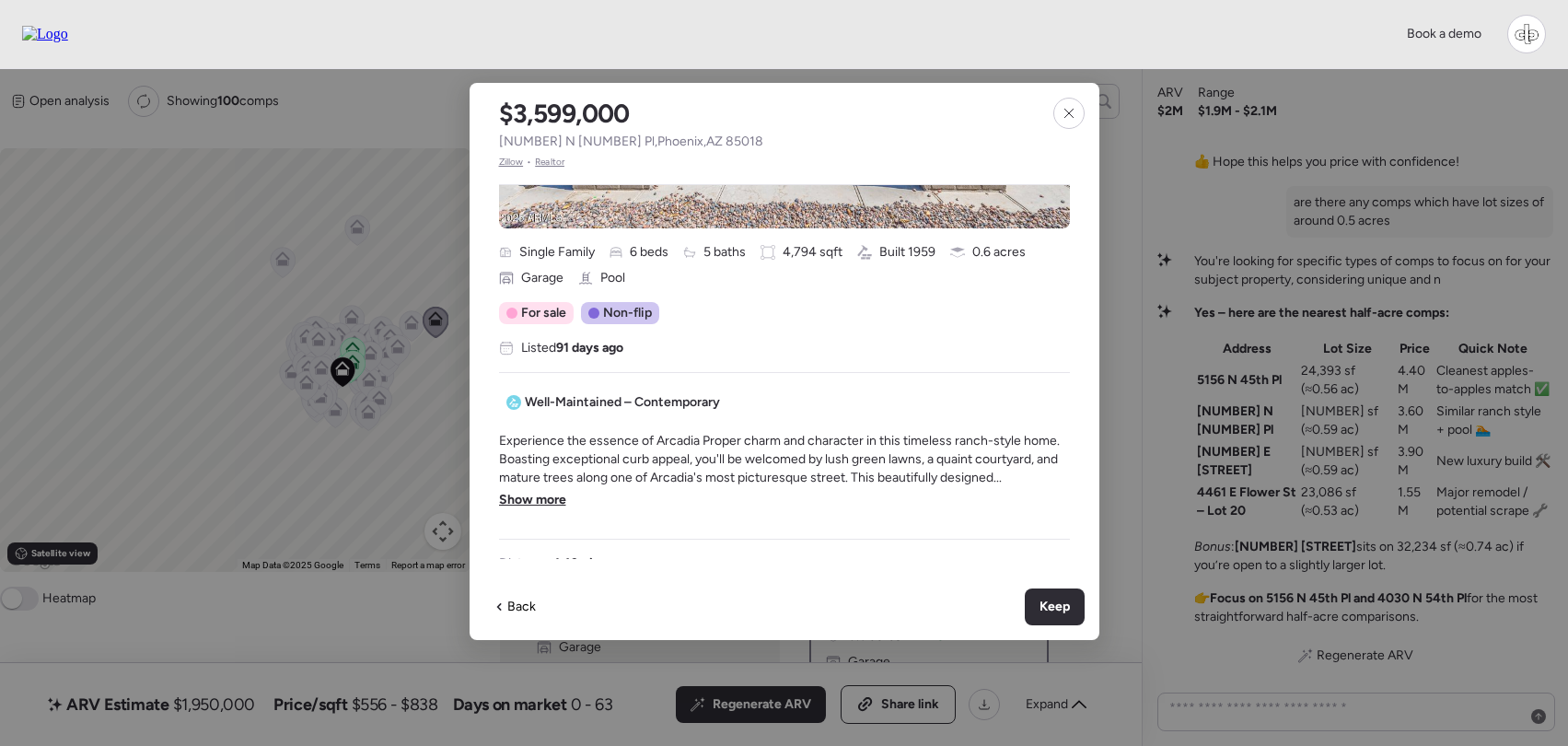 scroll, scrollTop: 366, scrollLeft: 0, axis: vertical 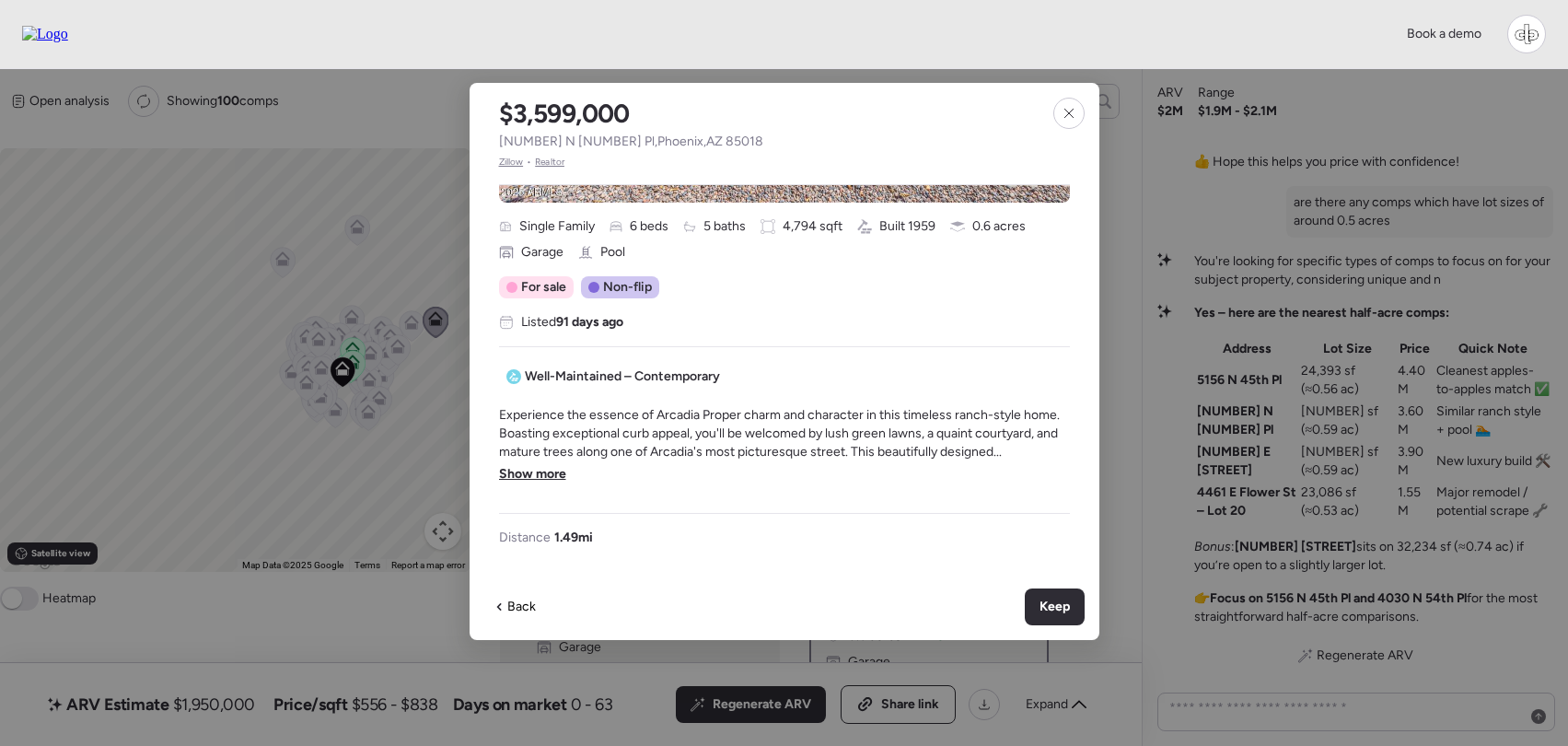 click on "Show more" at bounding box center (532, 474) 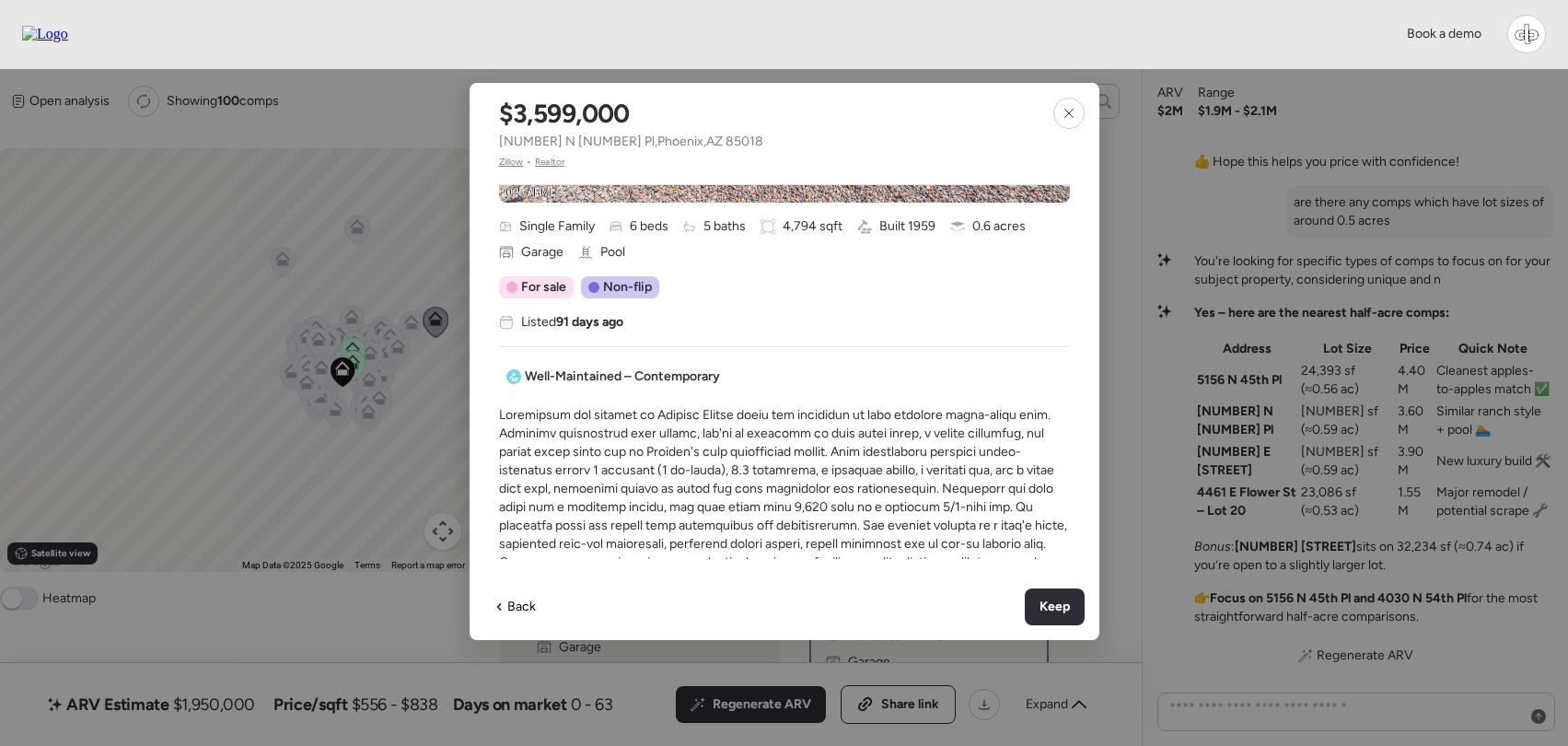 scroll, scrollTop: 508, scrollLeft: 0, axis: vertical 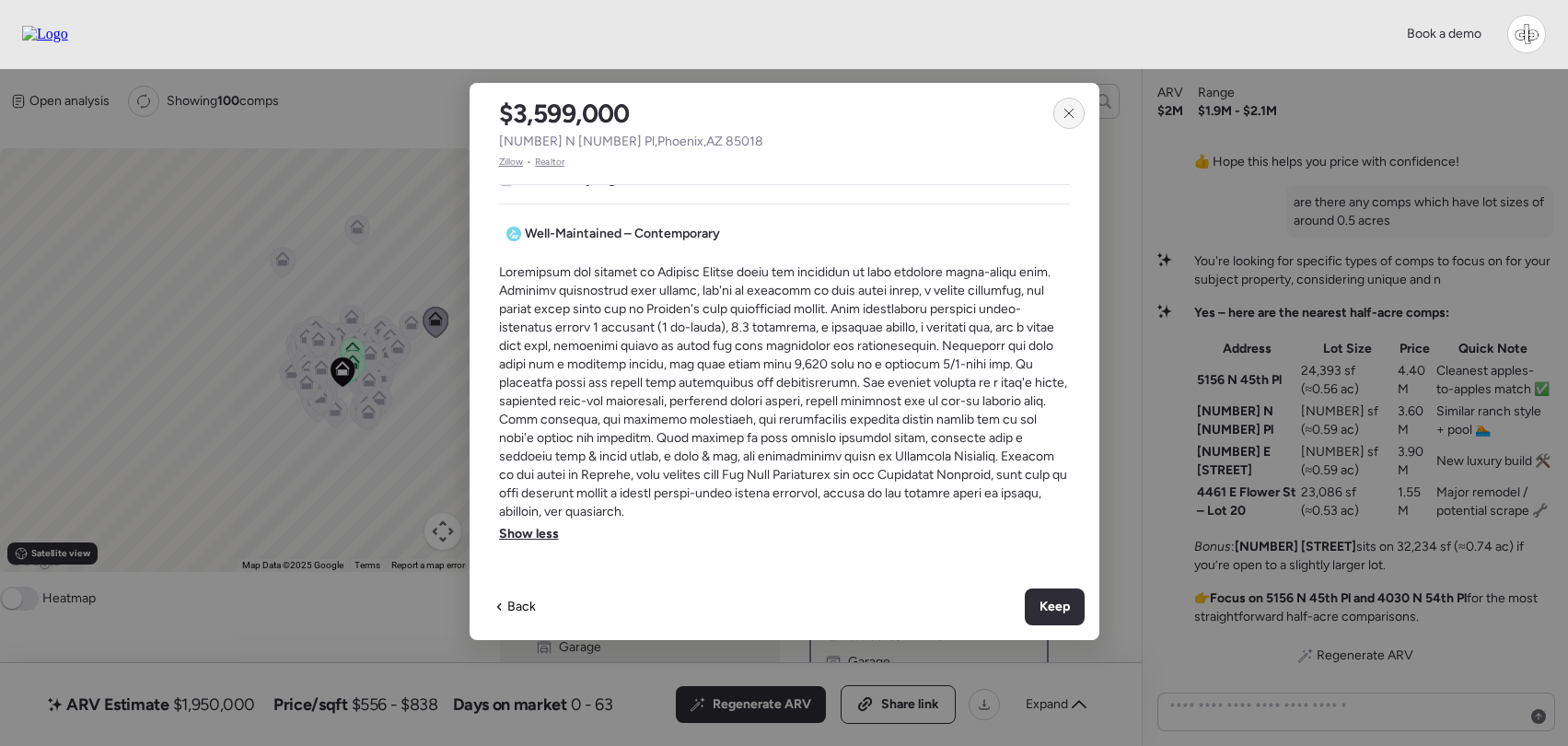 click 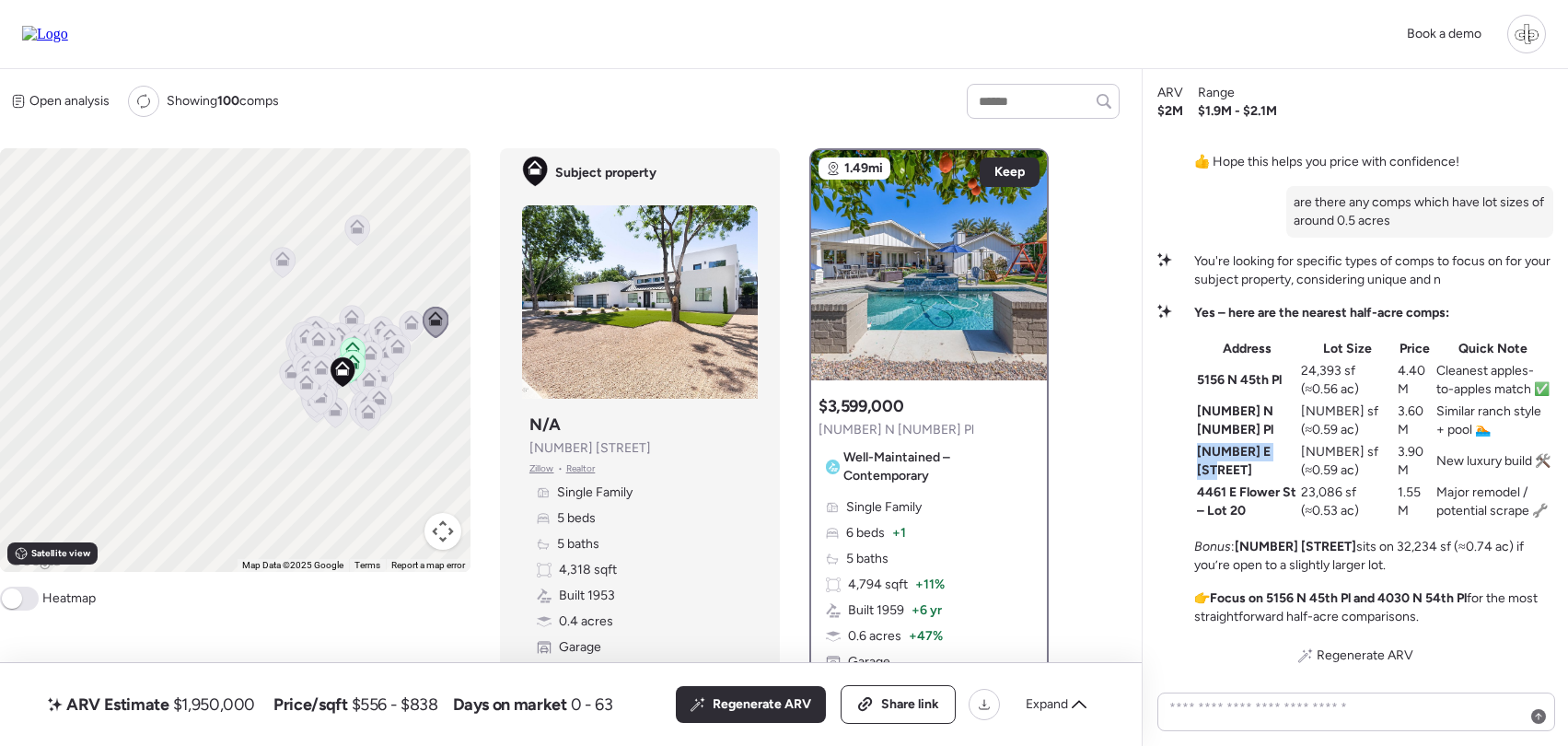 drag, startPoint x: 1200, startPoint y: 454, endPoint x: 1282, endPoint y: 456, distance: 82.02439 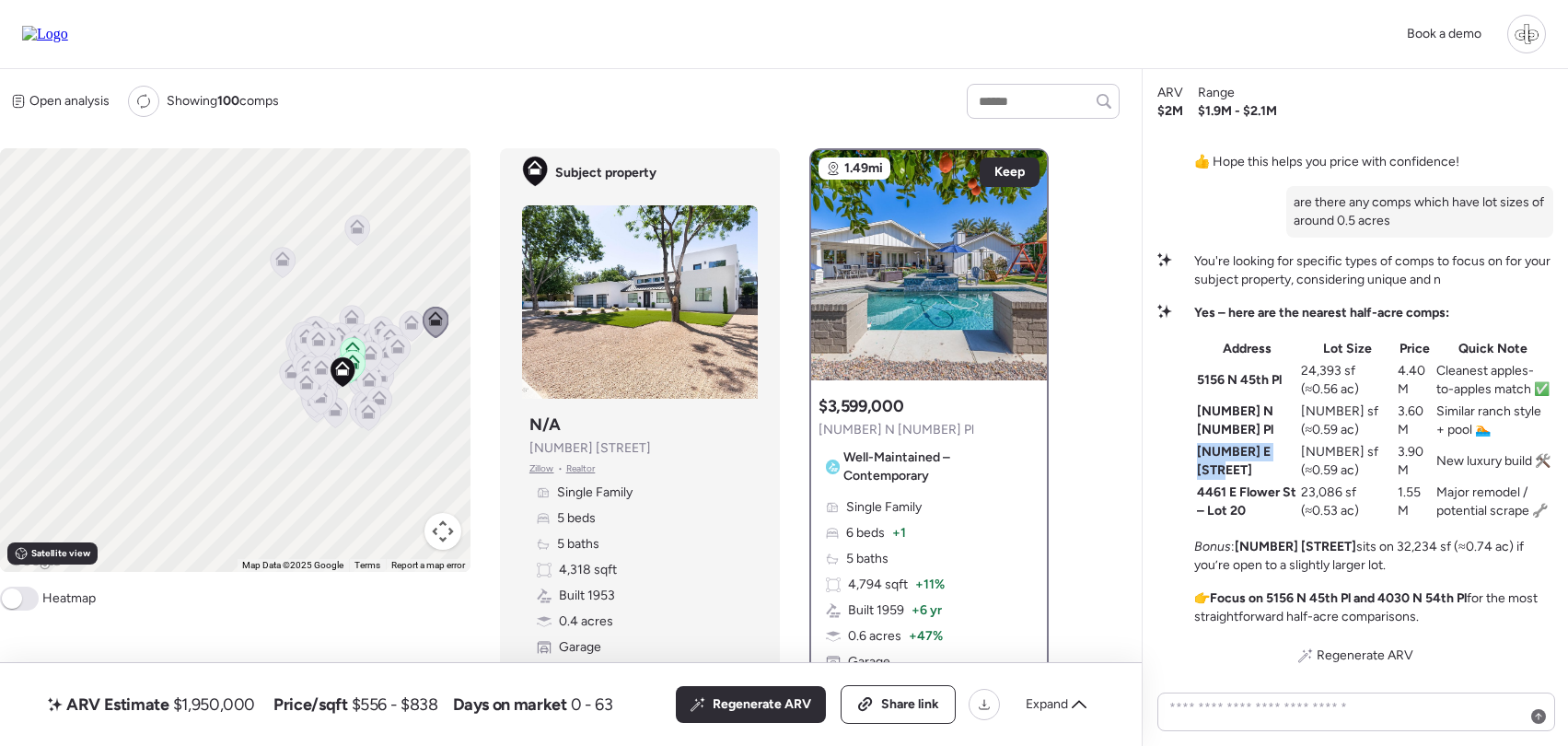 click on "4456 E Earll Dr" at bounding box center (1234, 460) 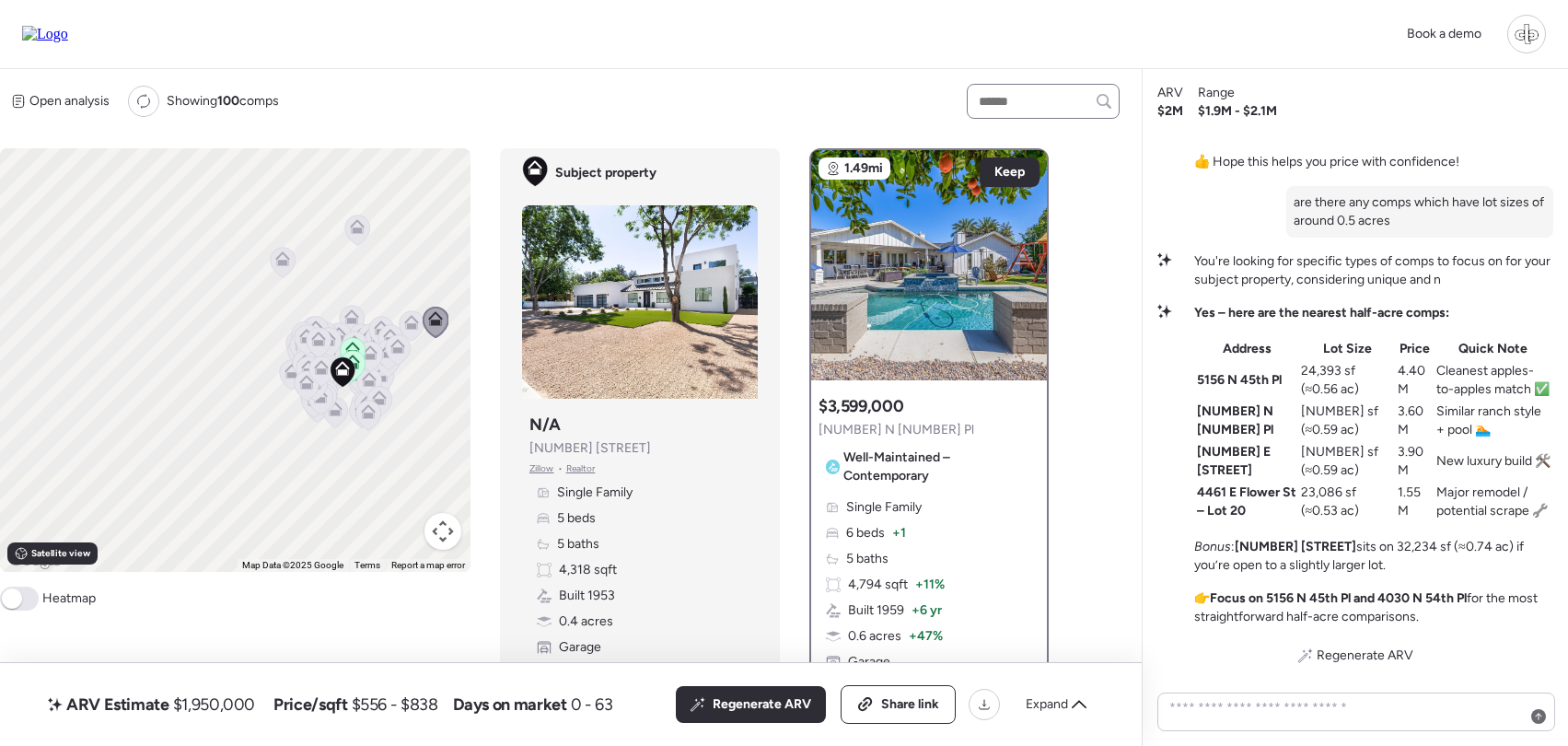 click at bounding box center [1043, 101] 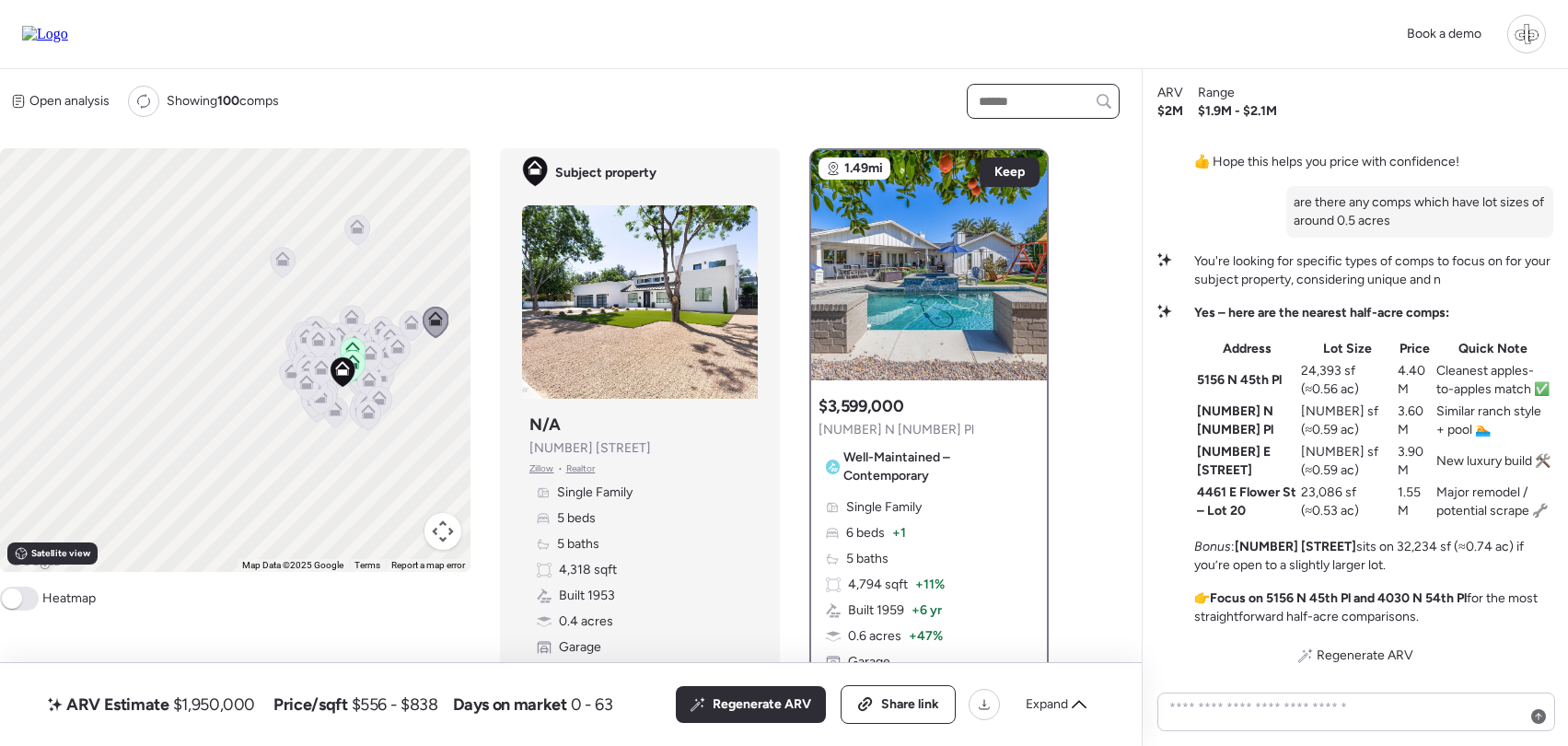 click at bounding box center (1043, 101) 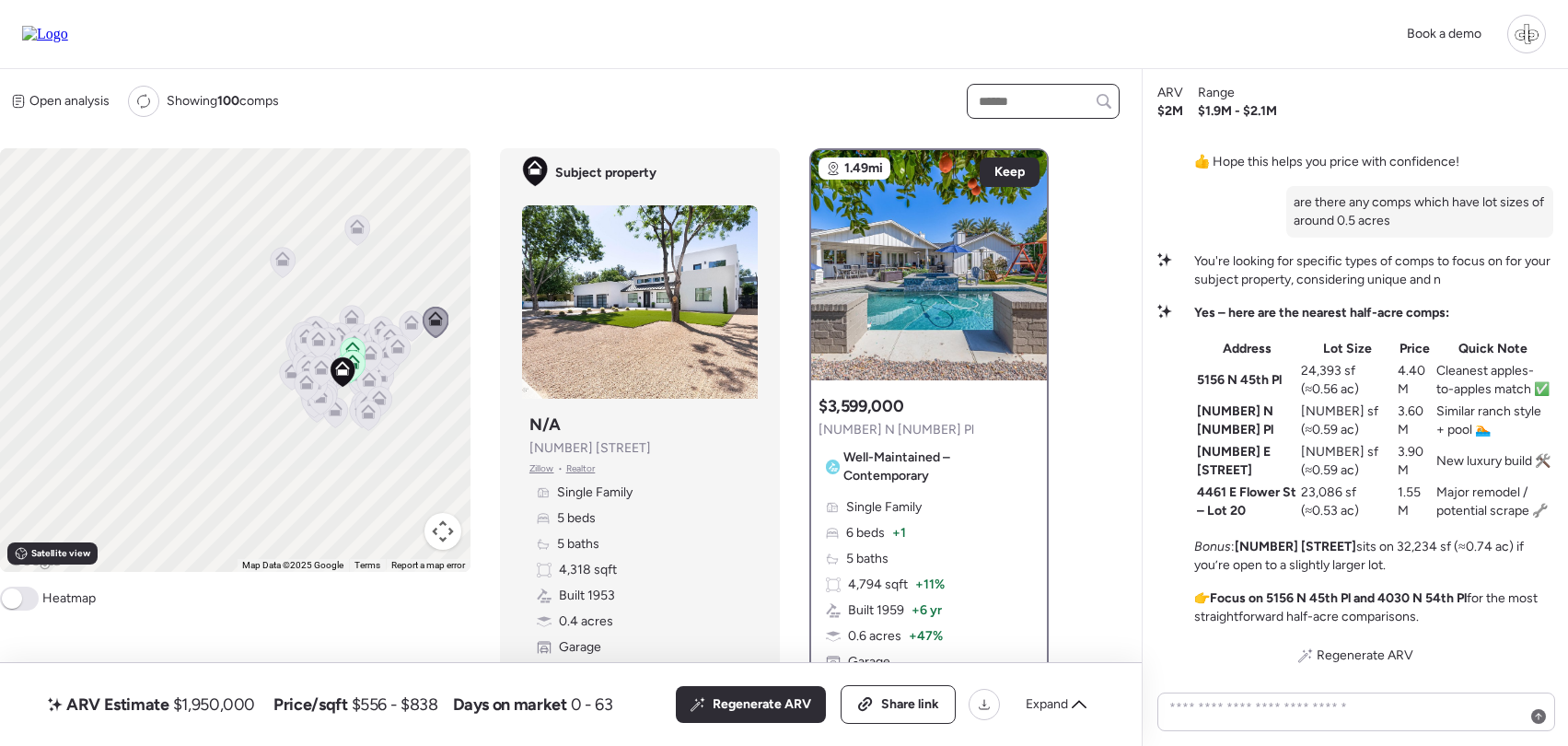 paste on "**********" 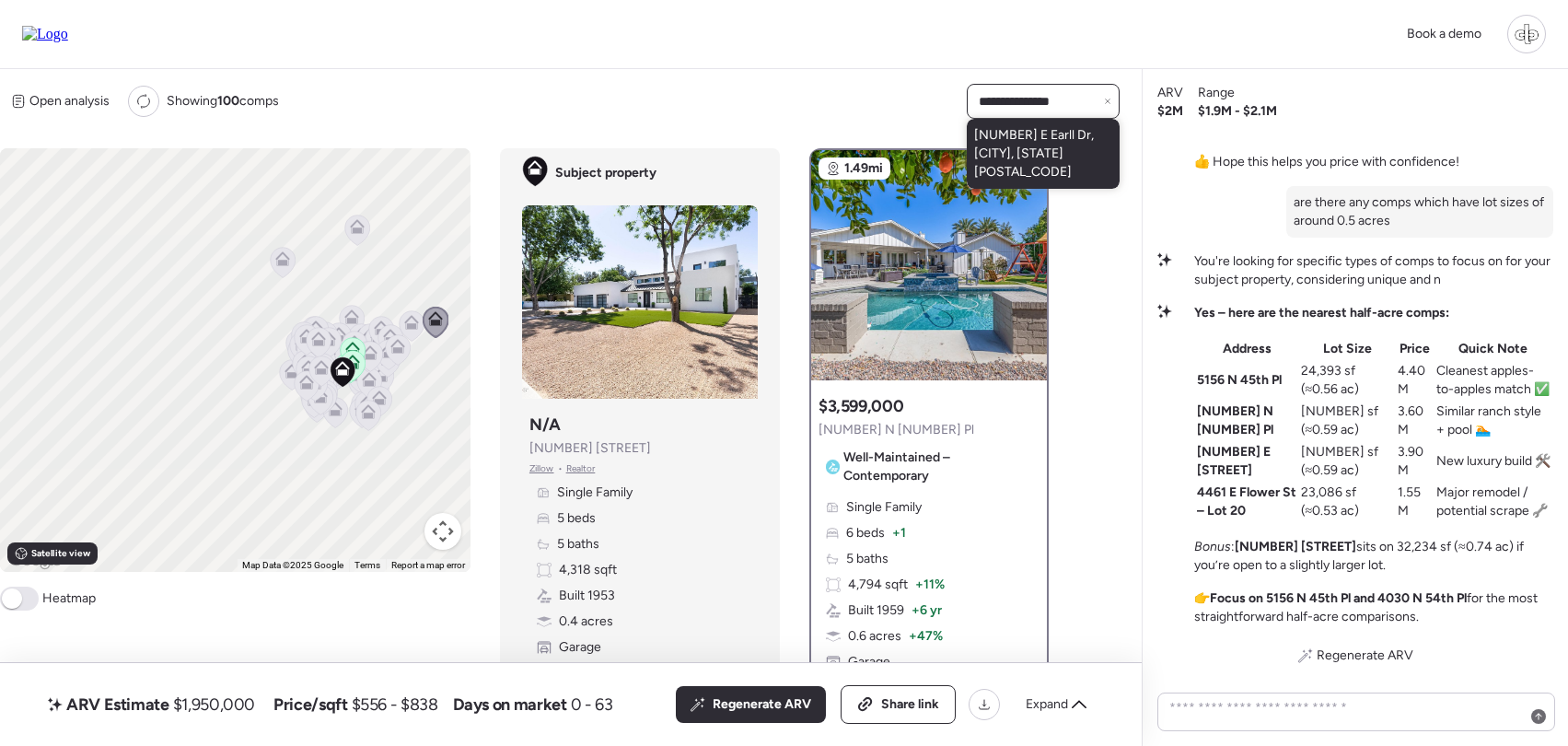 type on "**********" 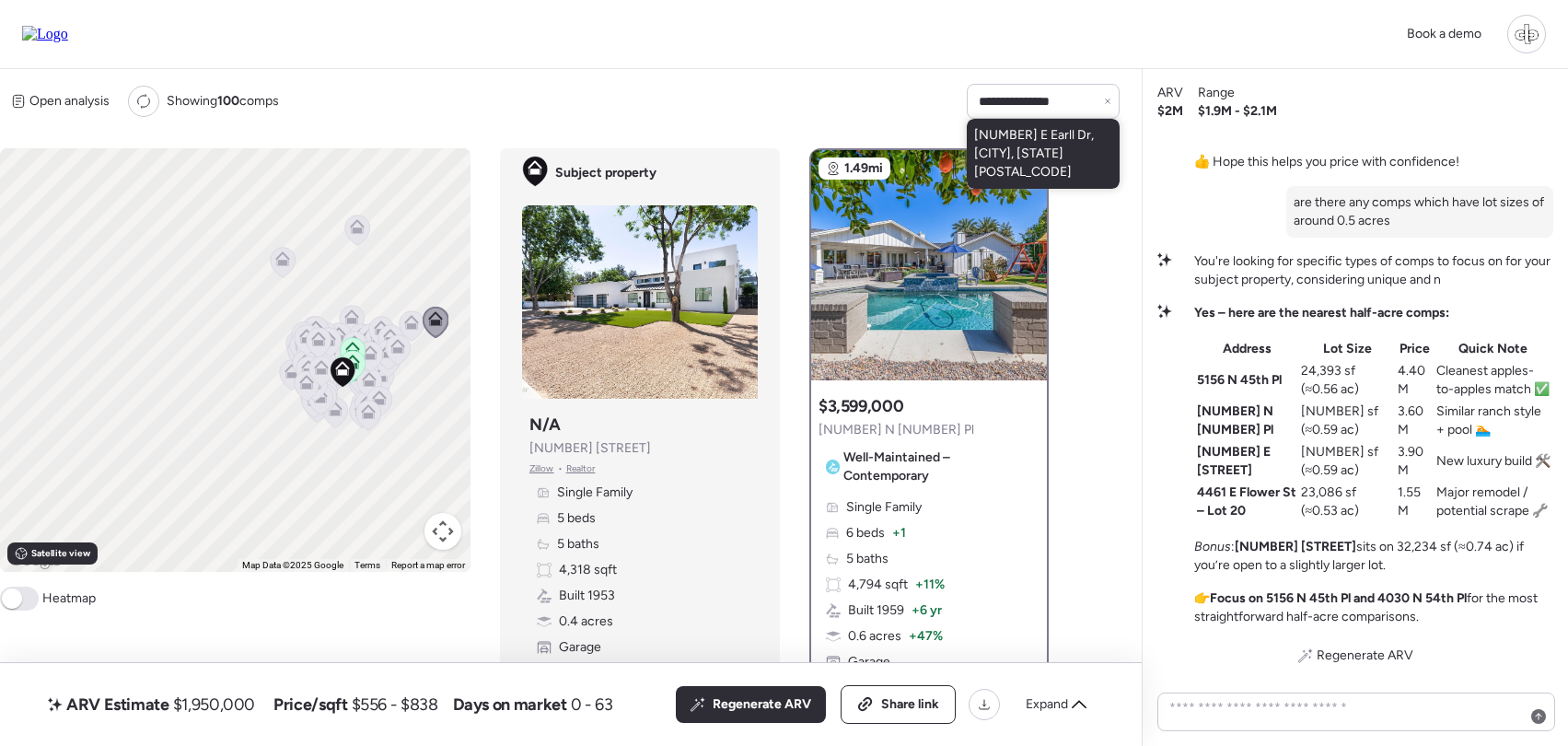 click on "4456 E Earll Dr, Phoenix, AZ 85018" at bounding box center [1043, 154] 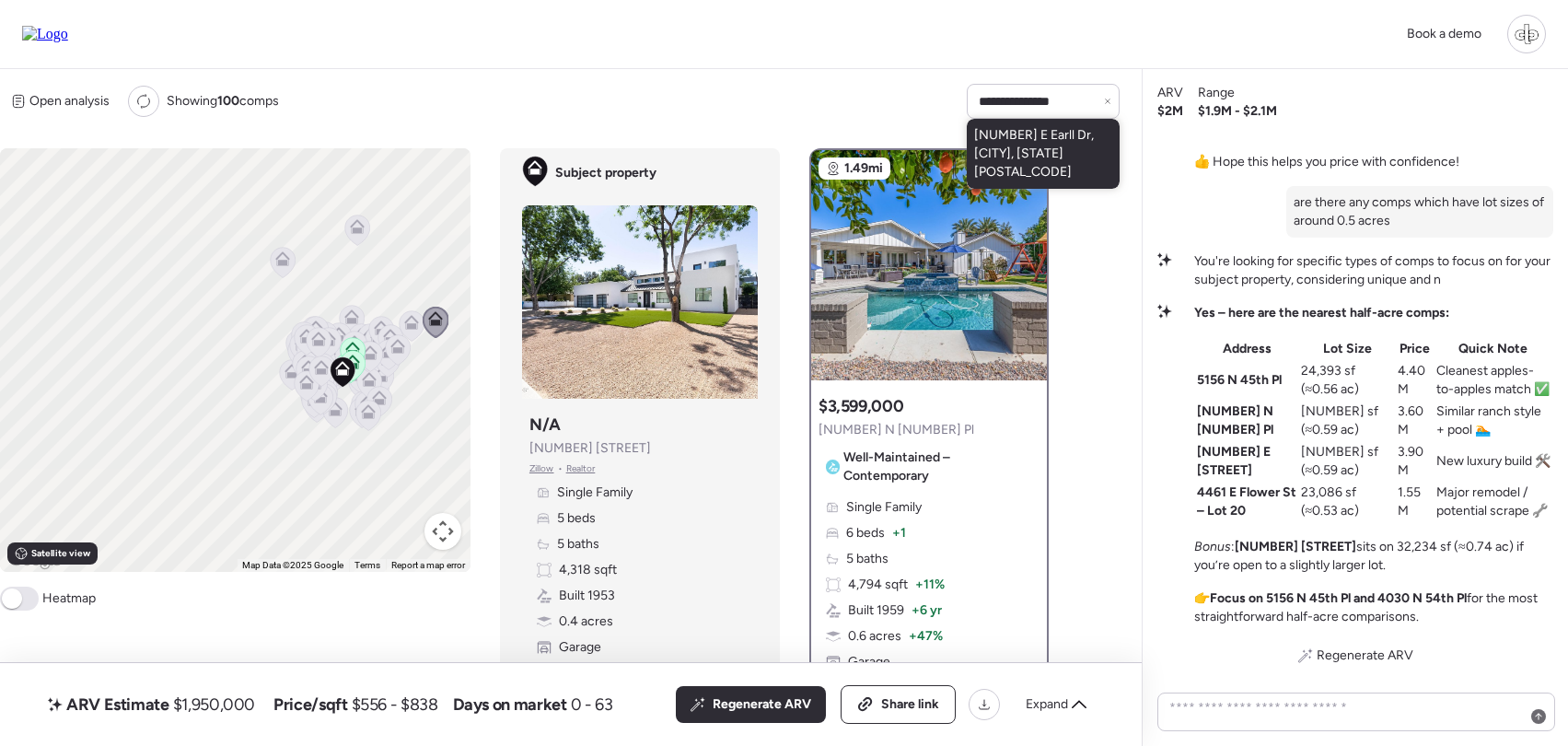 type 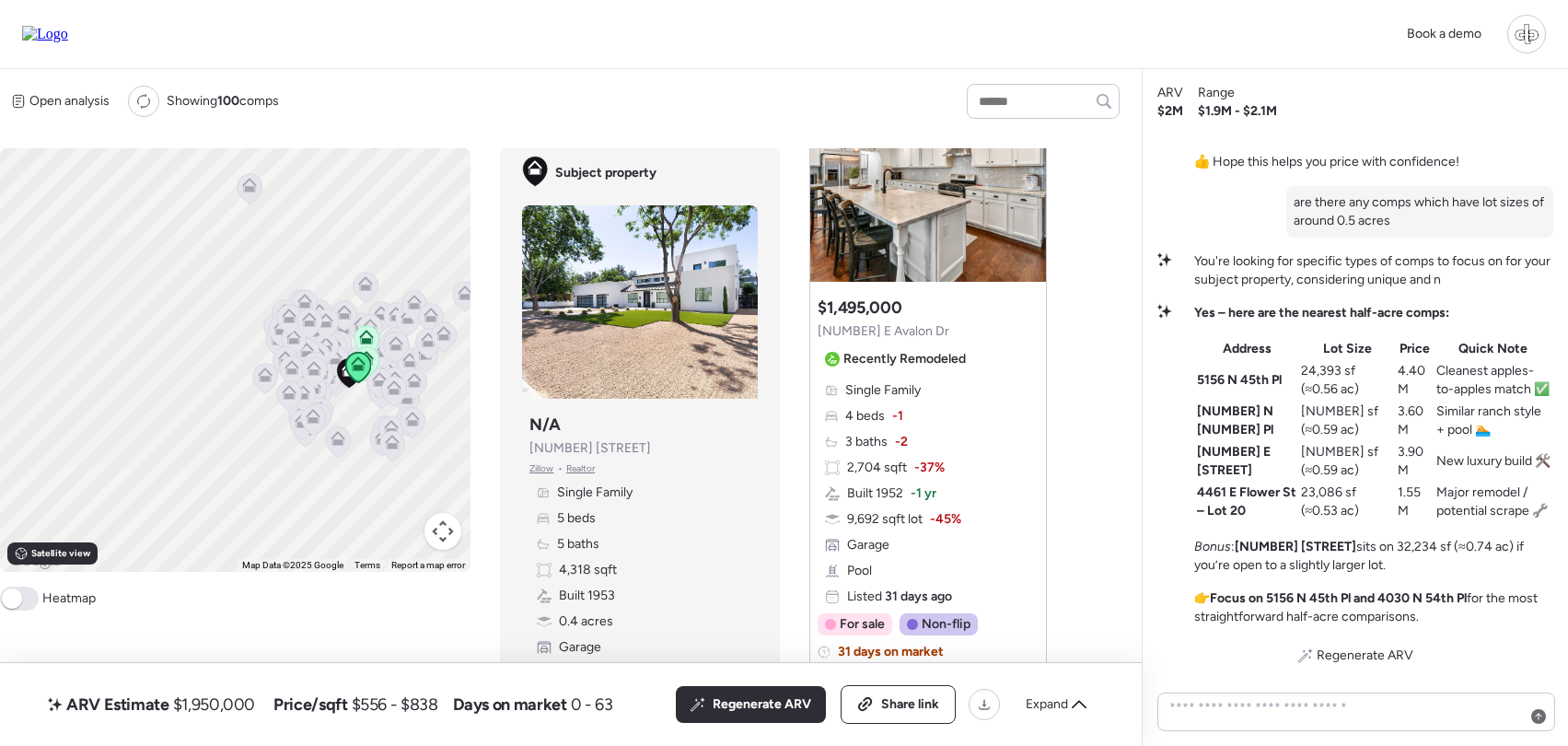 scroll, scrollTop: 878, scrollLeft: 0, axis: vertical 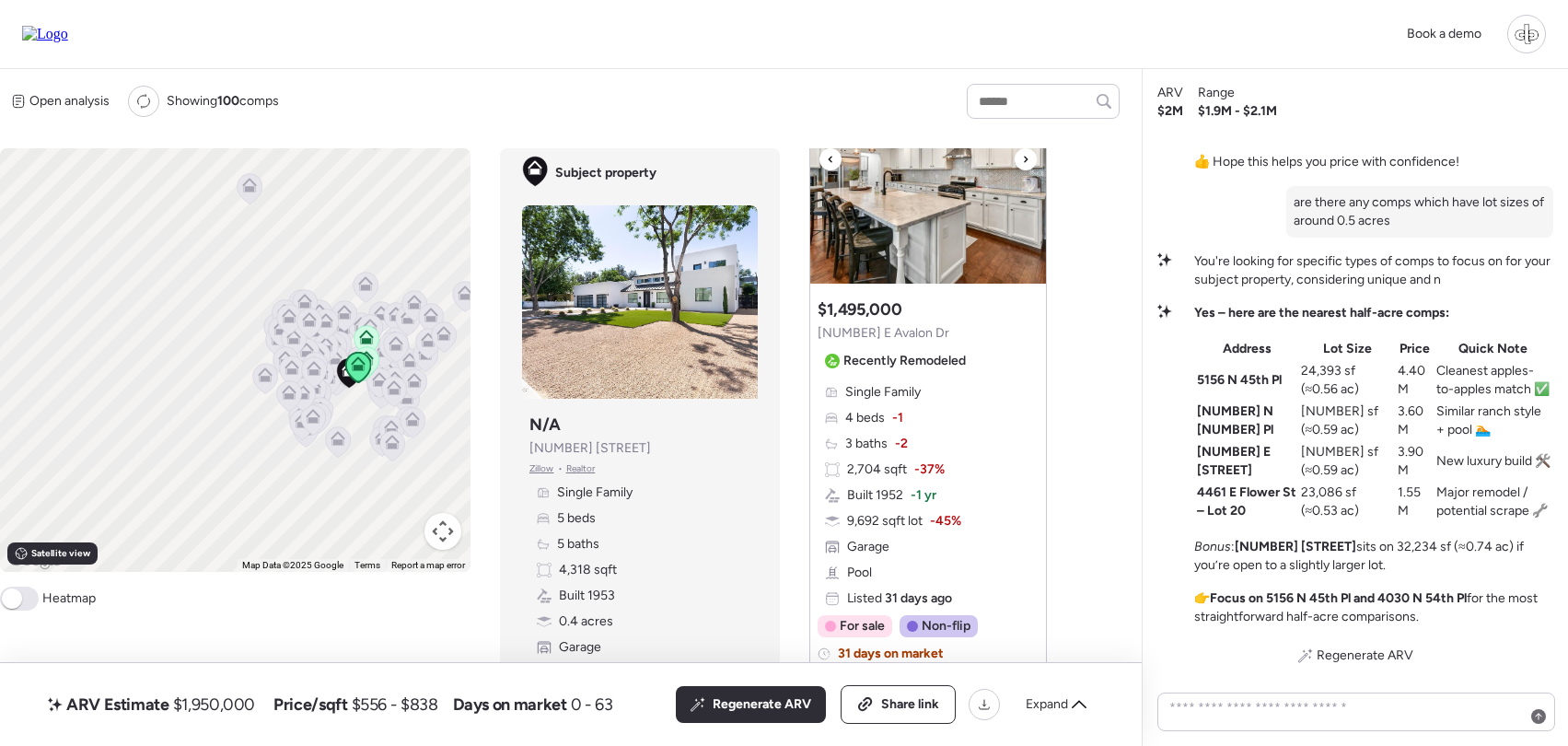 click at bounding box center [928, 169] 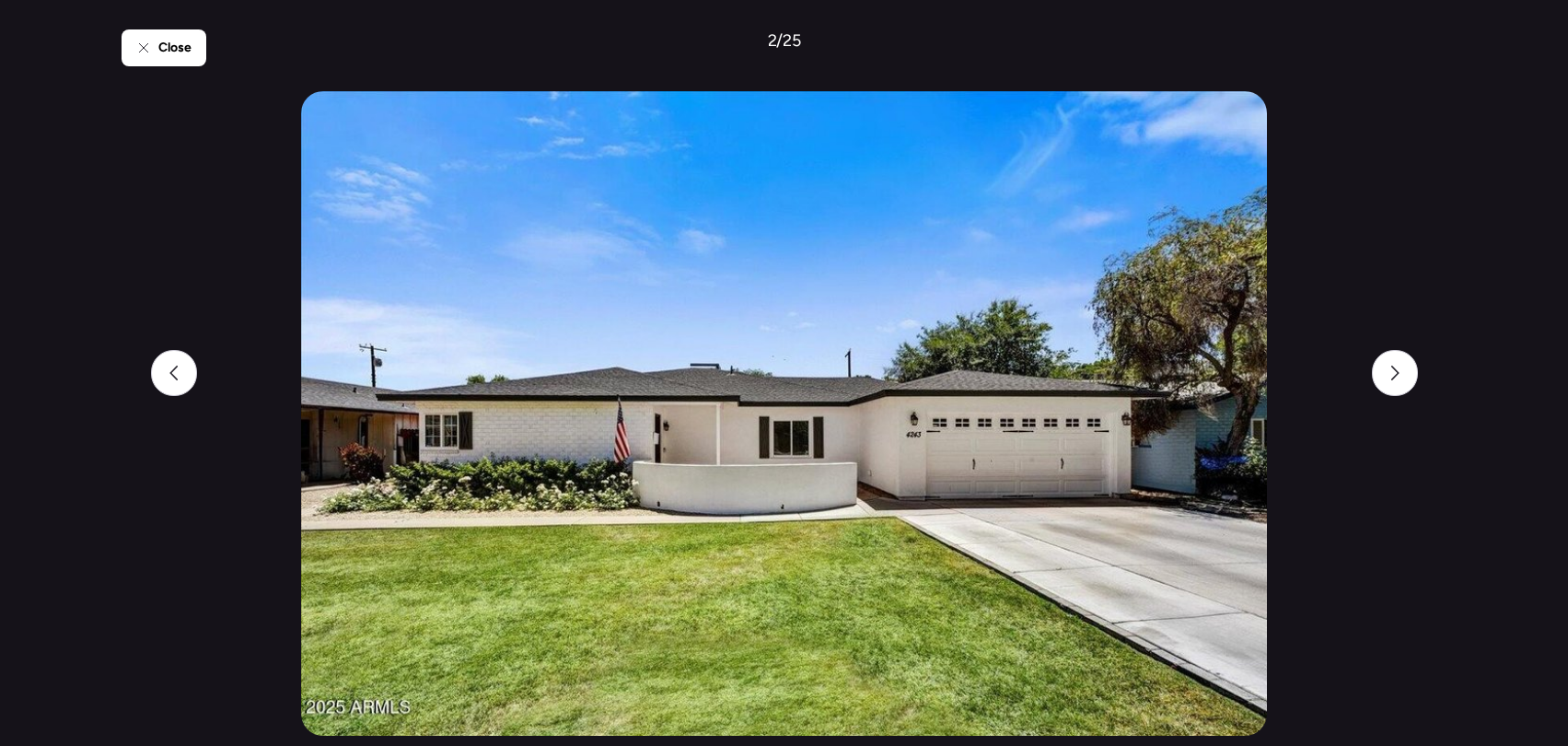 scroll, scrollTop: 0, scrollLeft: 0, axis: both 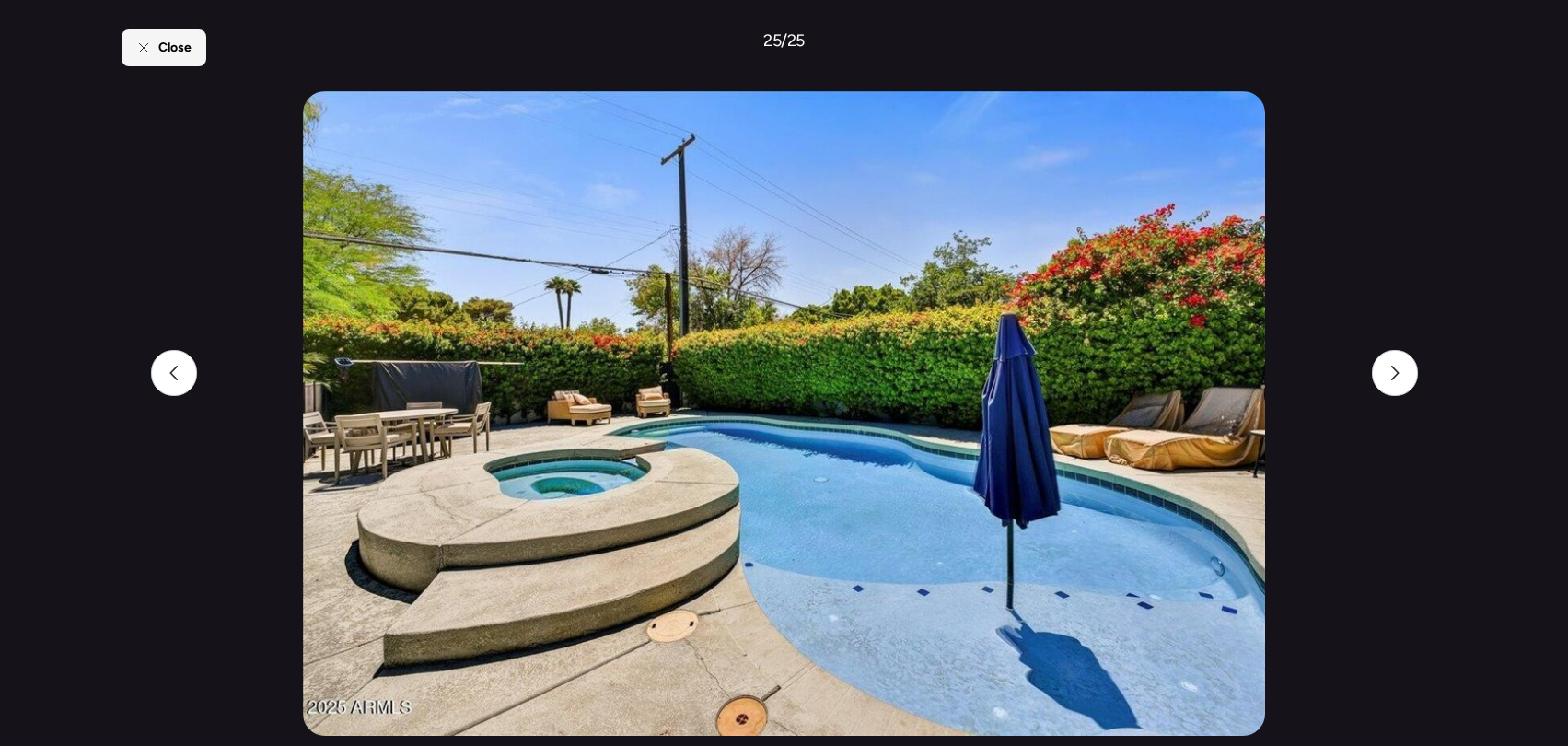 click on "Close" at bounding box center [164, 48] 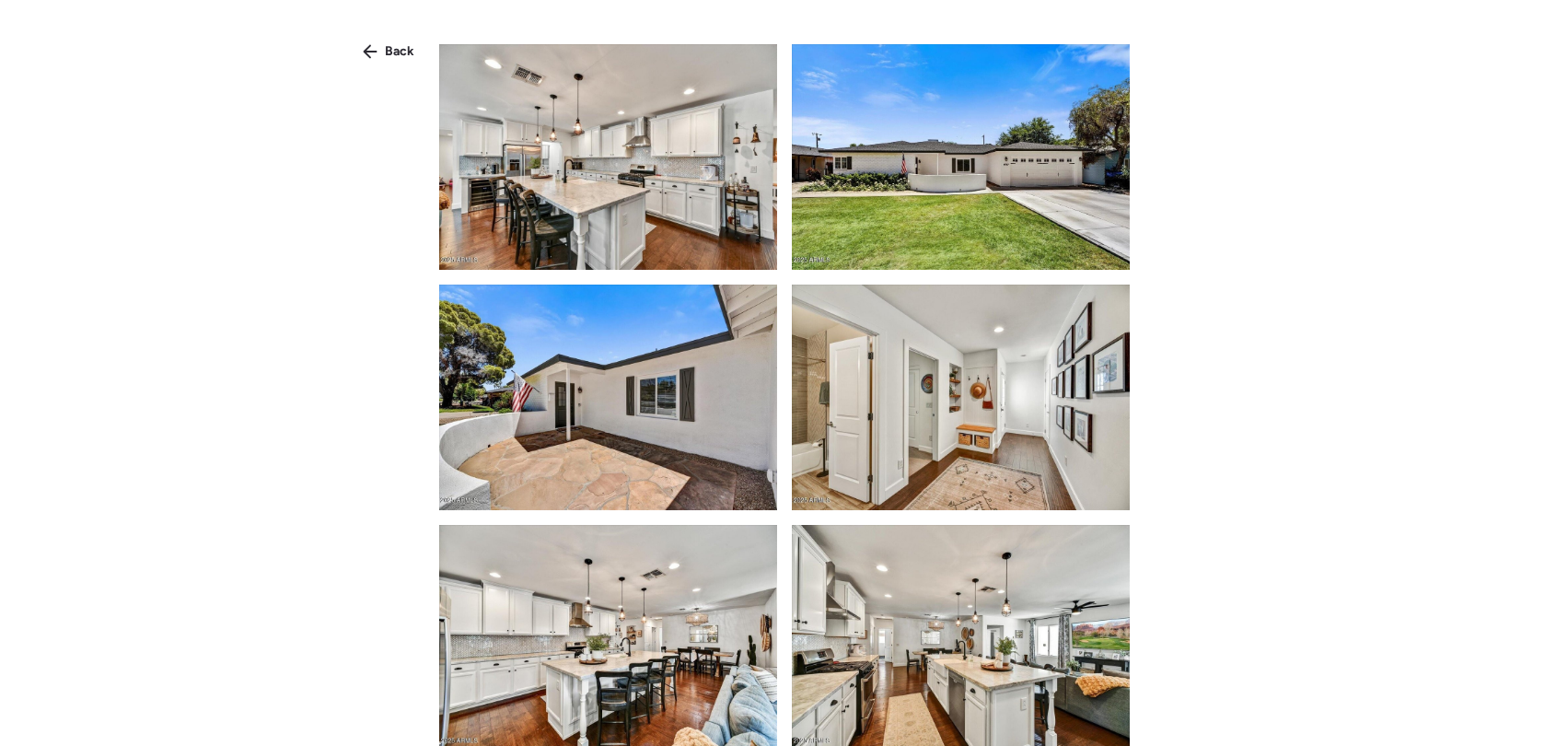 click on "Back" at bounding box center [784, 388] 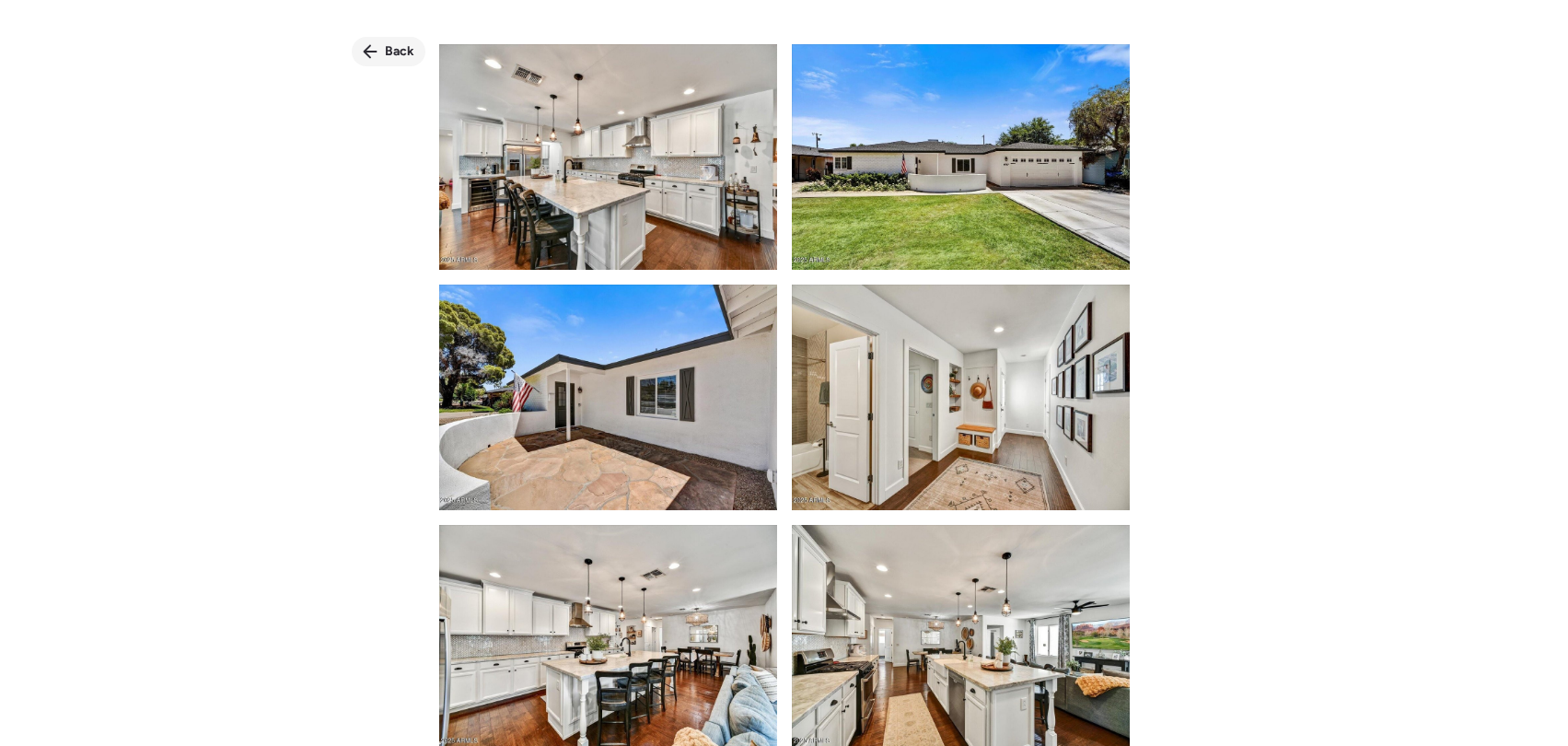 click on "Back" at bounding box center (389, 52) 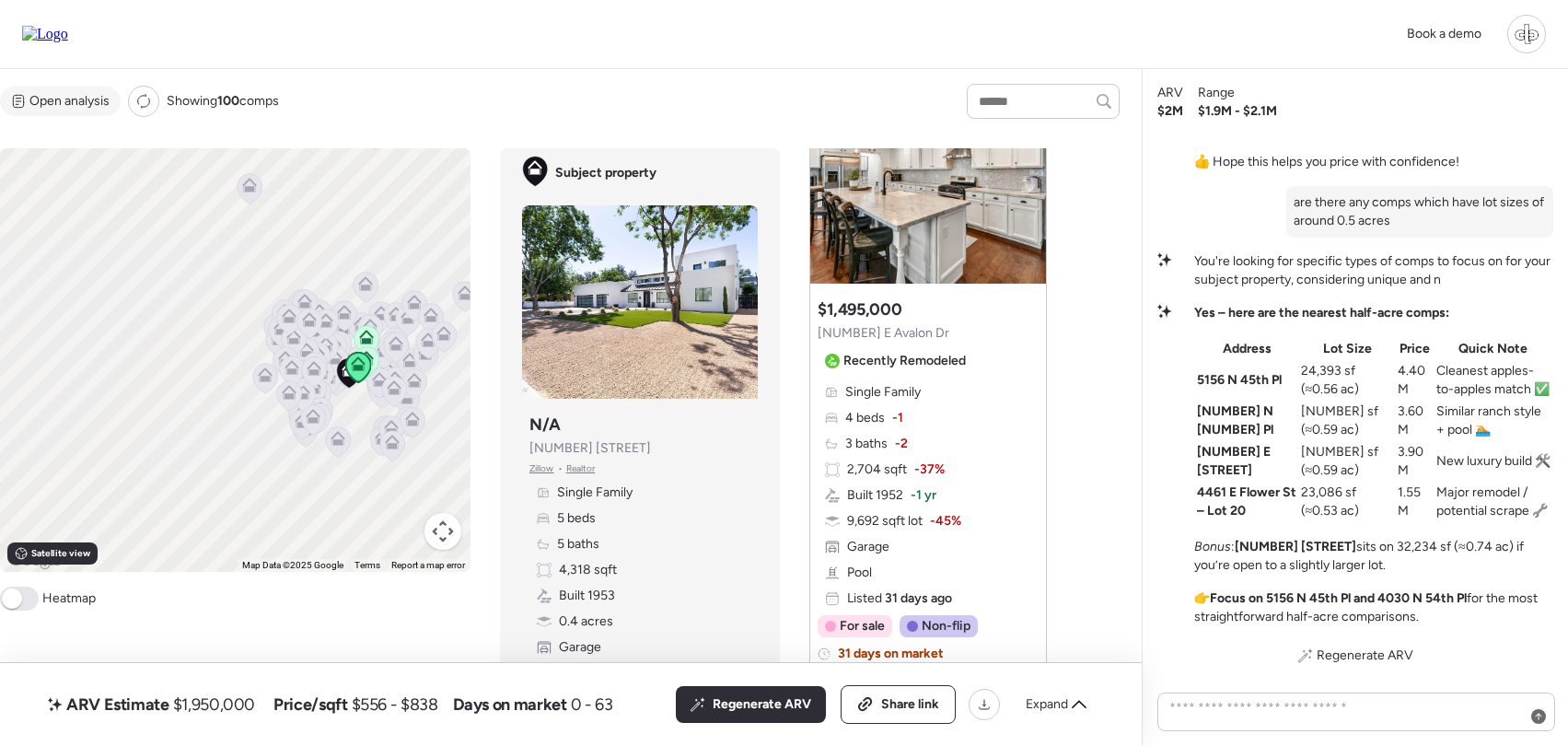 click on "Open analysis" at bounding box center (69, 101) 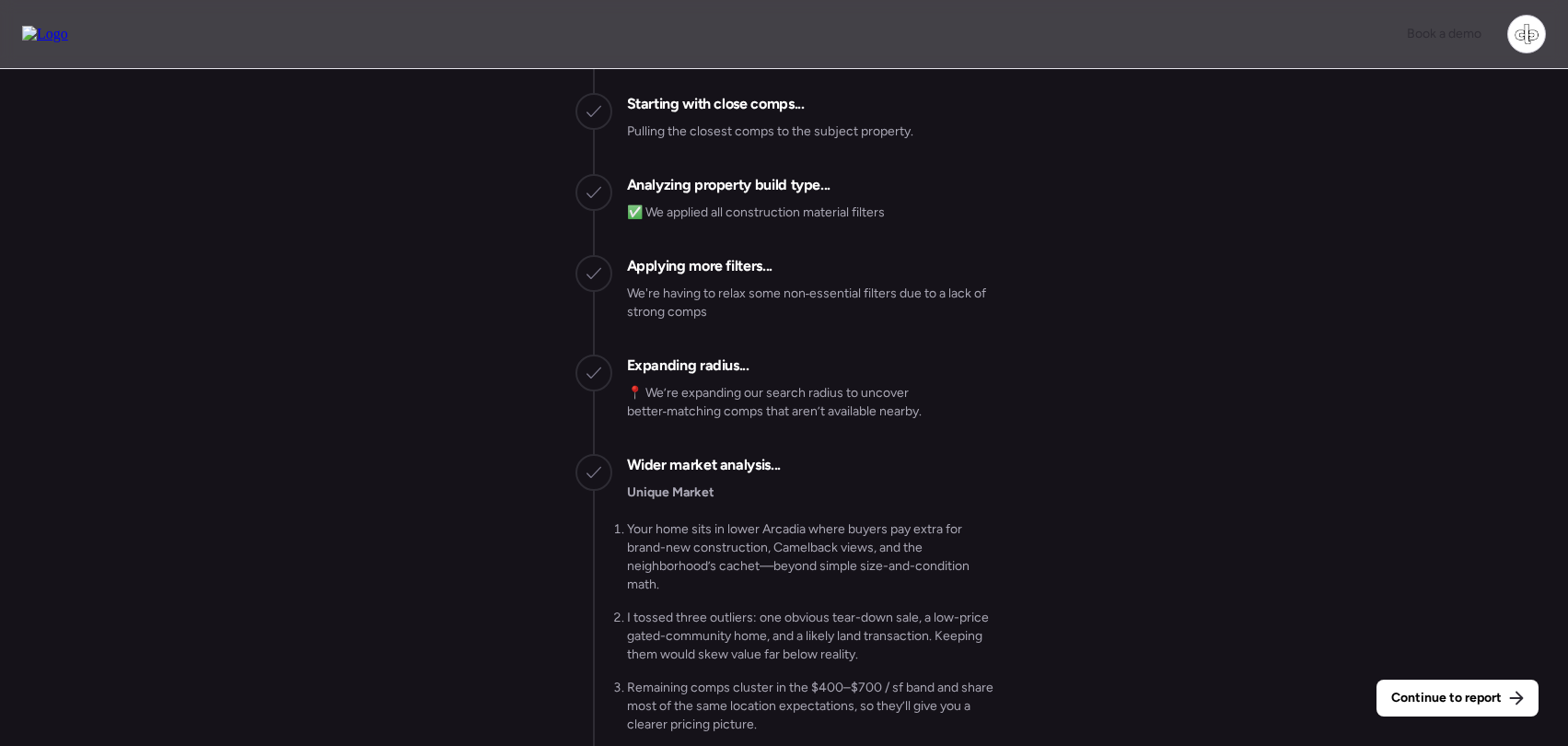 scroll, scrollTop: -3365, scrollLeft: 0, axis: vertical 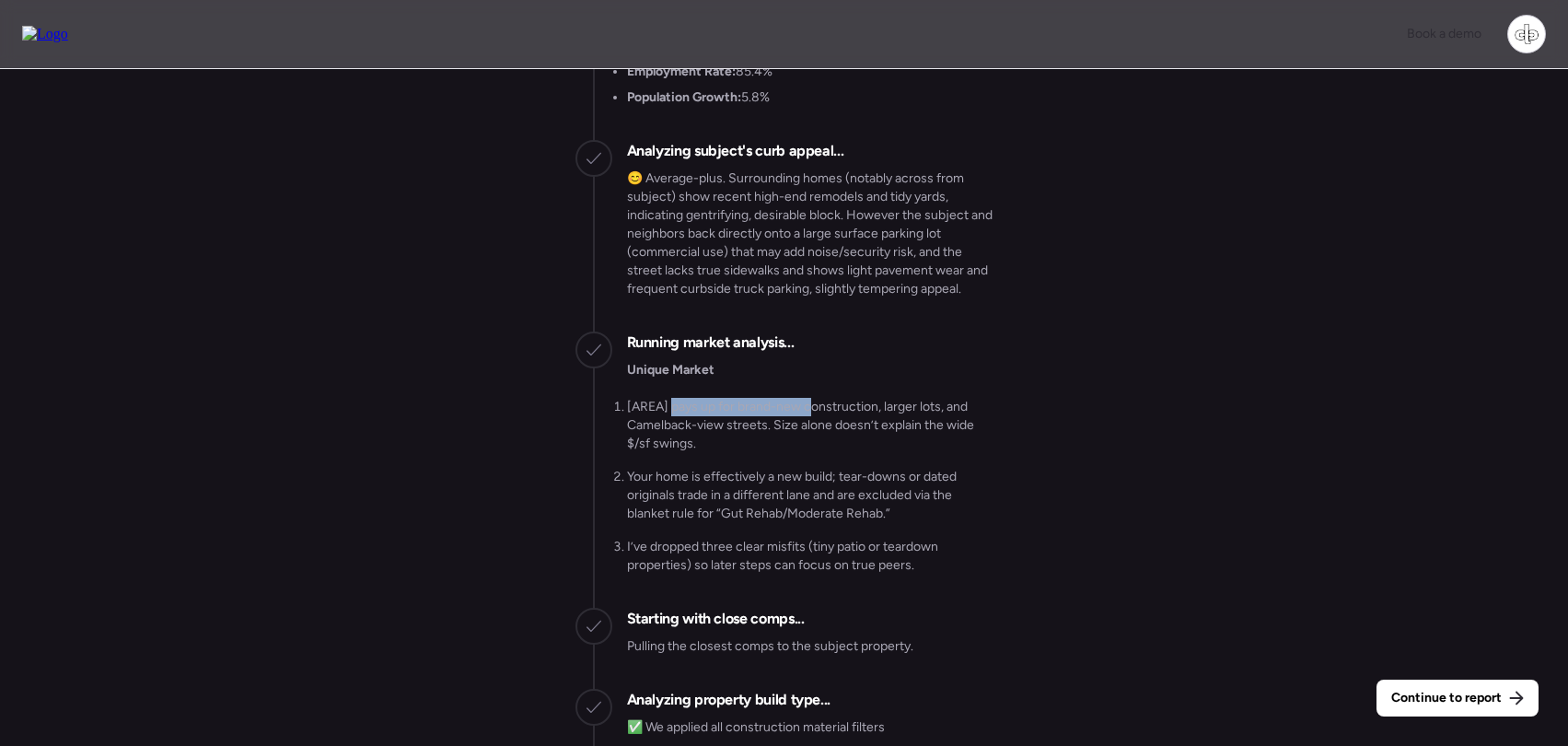 drag, startPoint x: 671, startPoint y: 379, endPoint x: 799, endPoint y: 383, distance: 128.06248 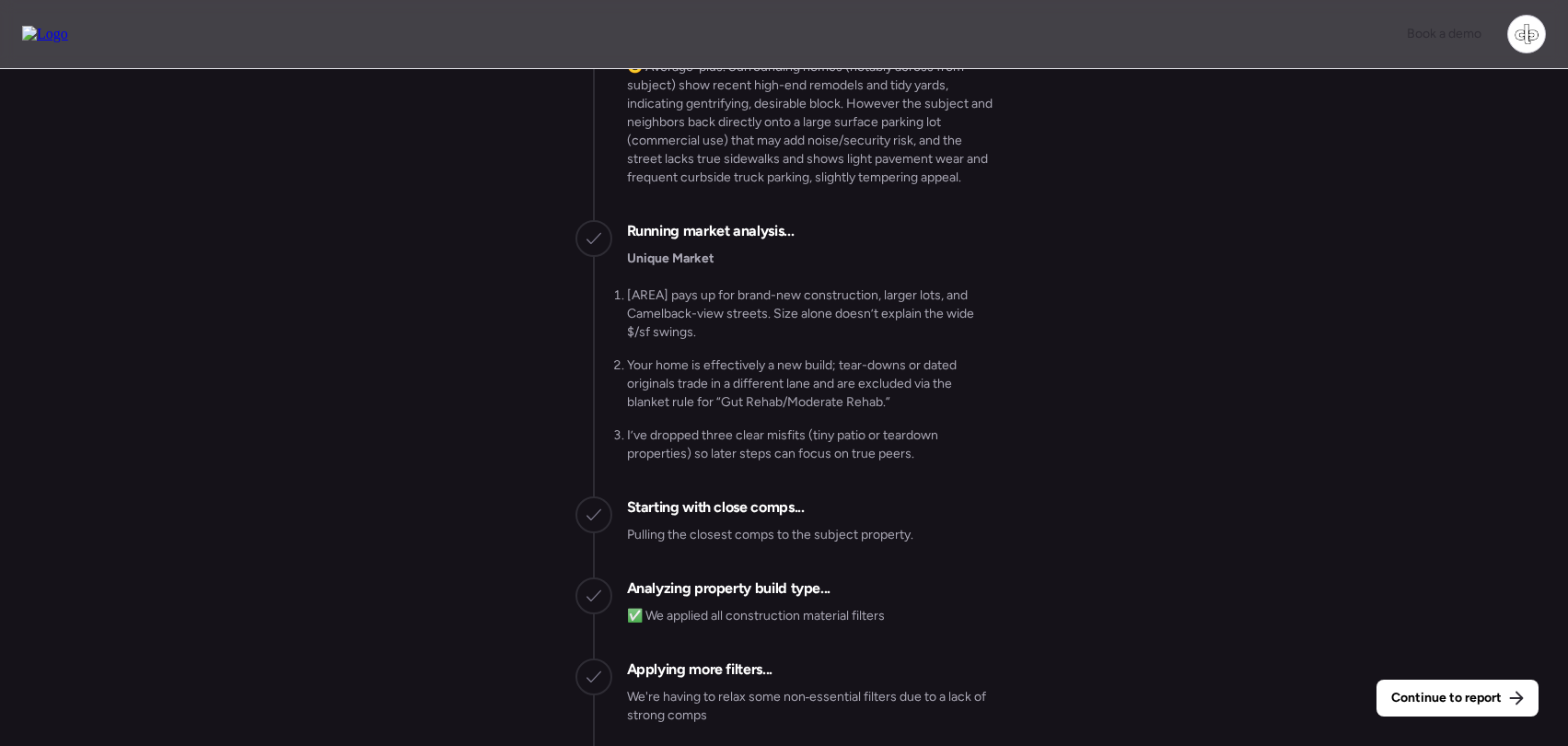 scroll, scrollTop: -3636, scrollLeft: 0, axis: vertical 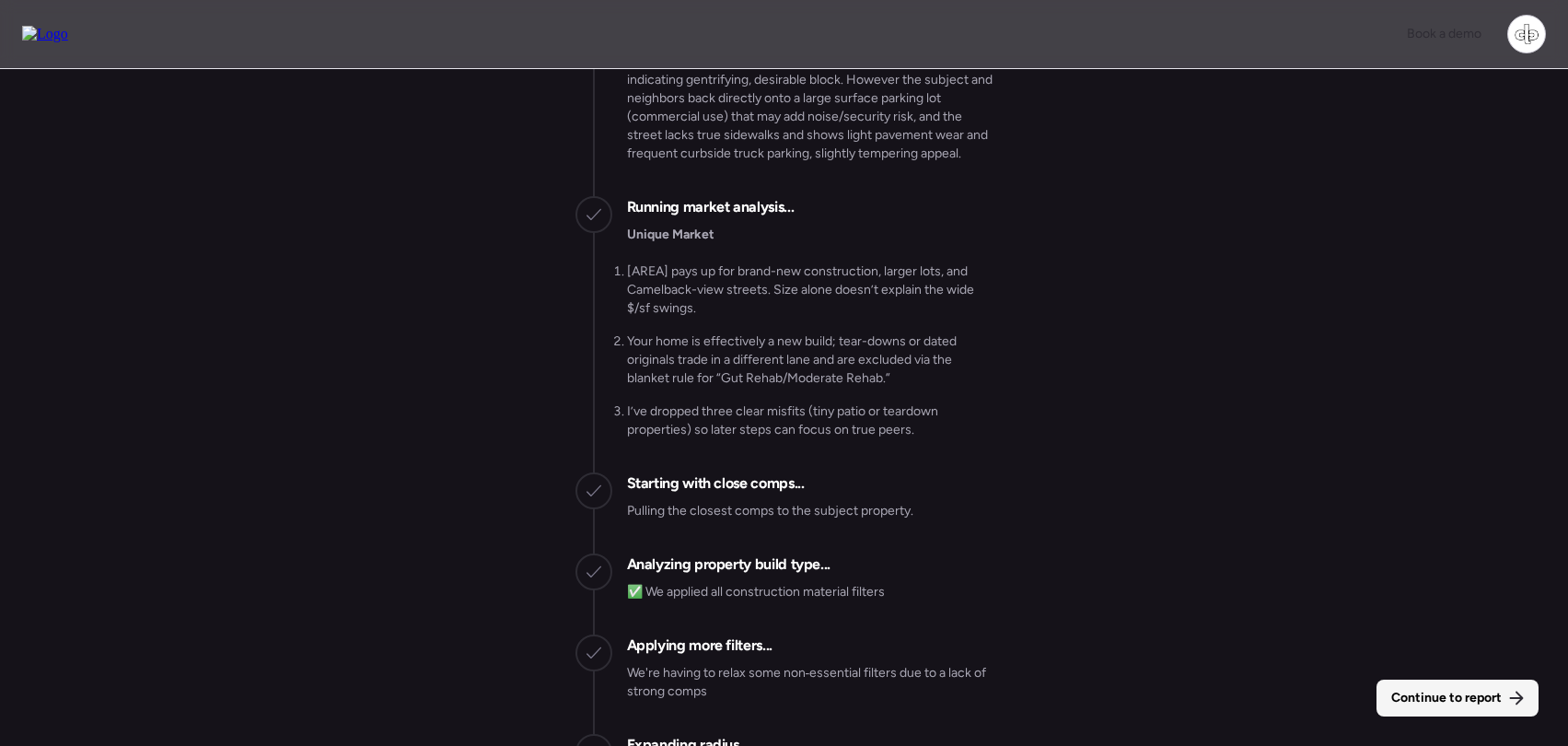 click on "Continue to report" at bounding box center (1446, 698) 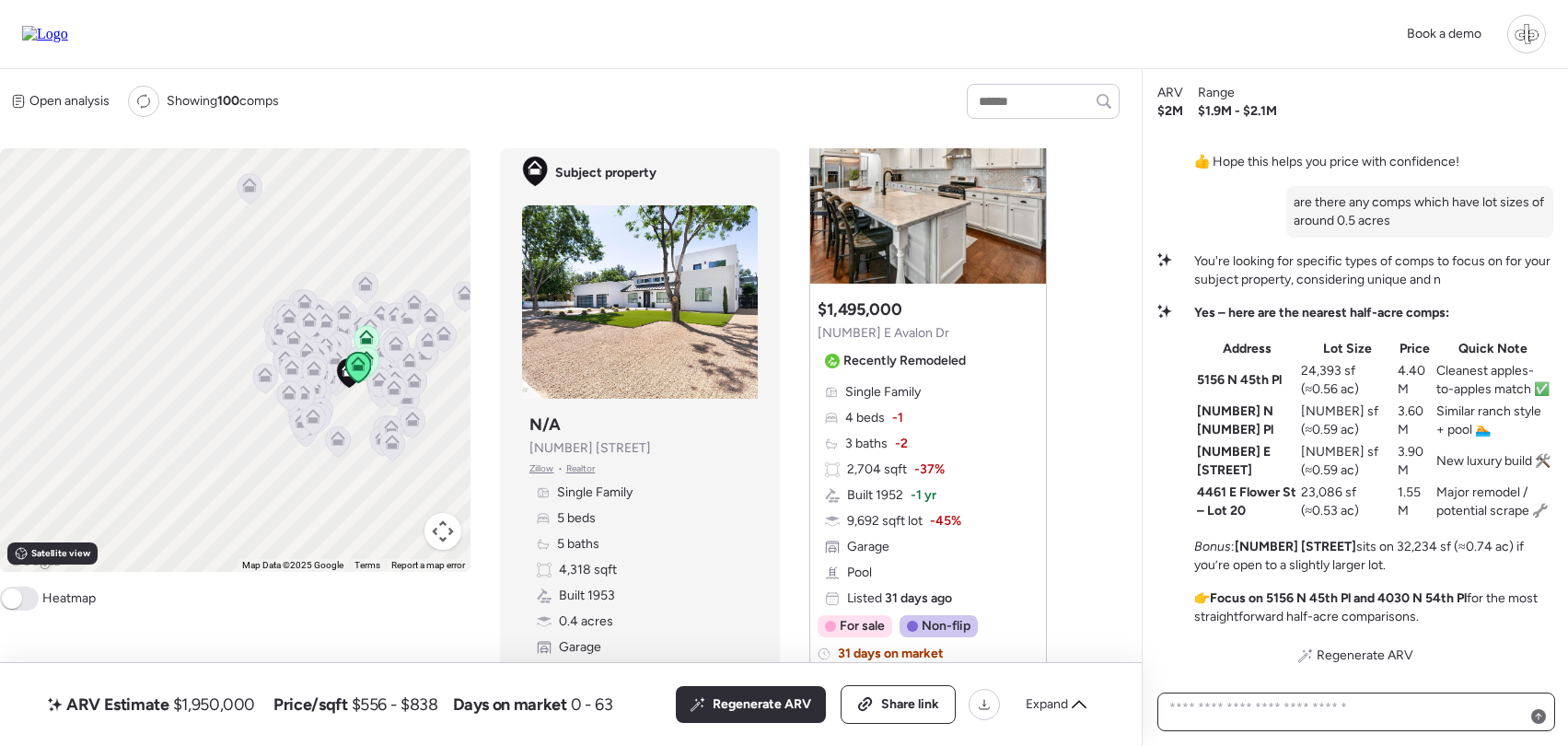click at bounding box center [1356, 712] 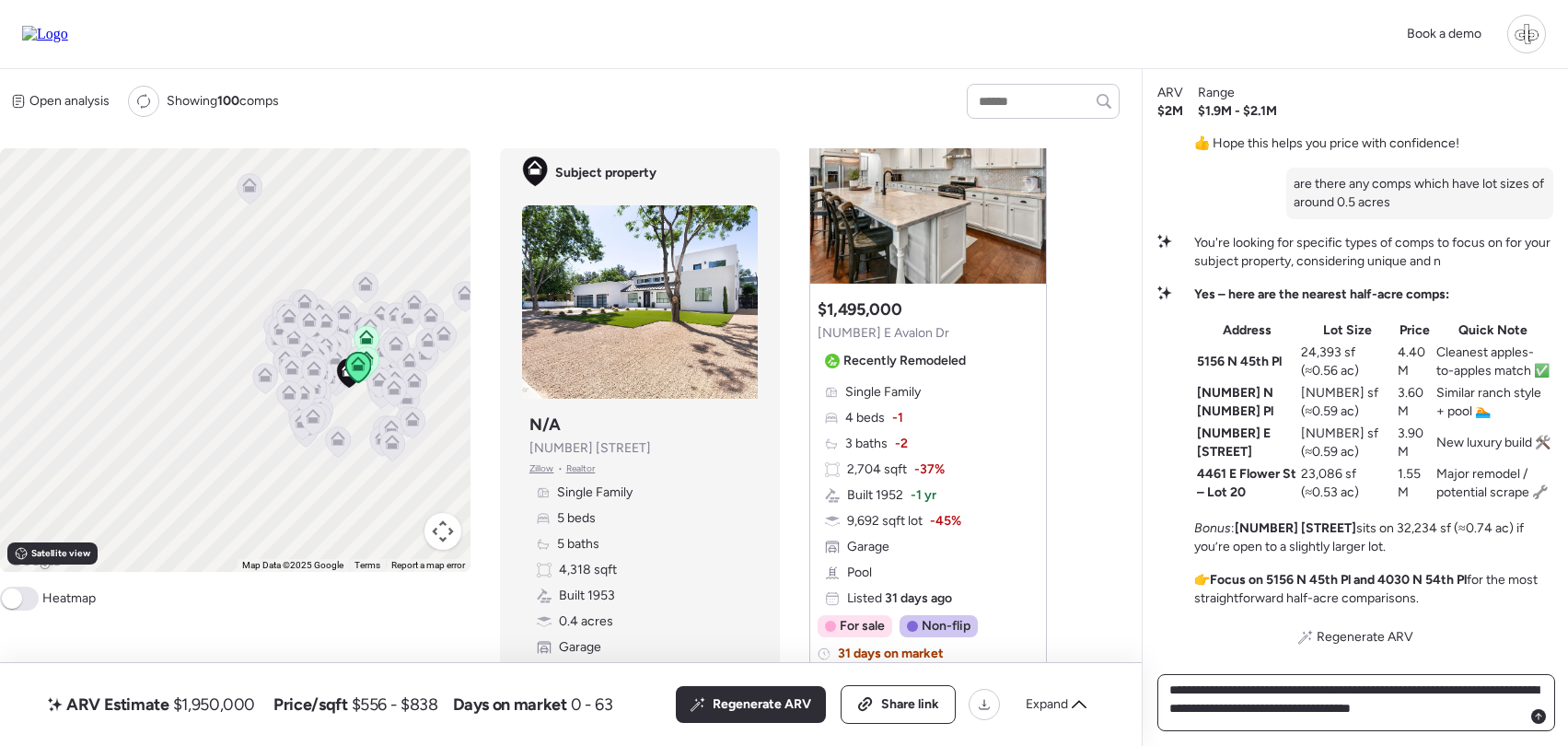 type on "**********" 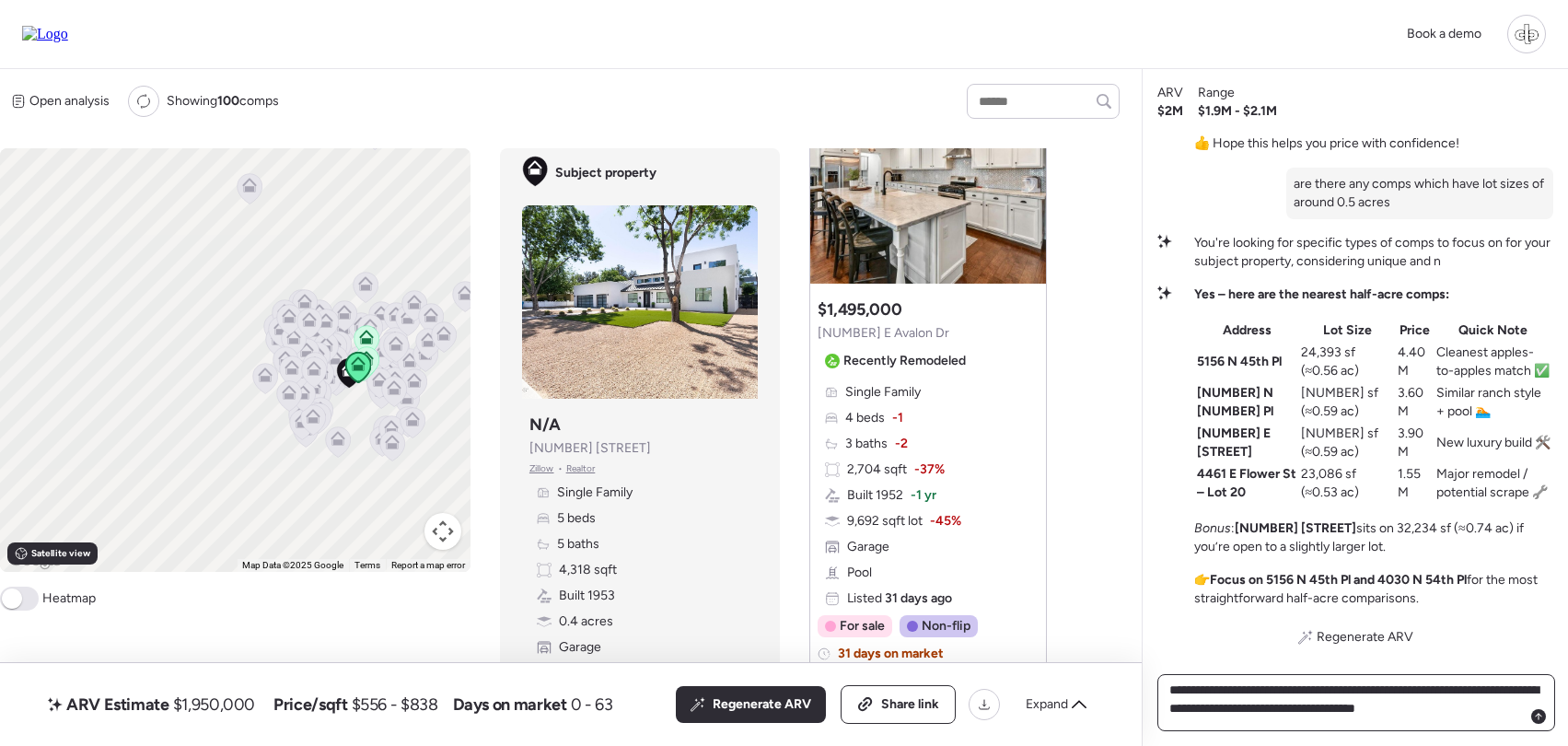 type 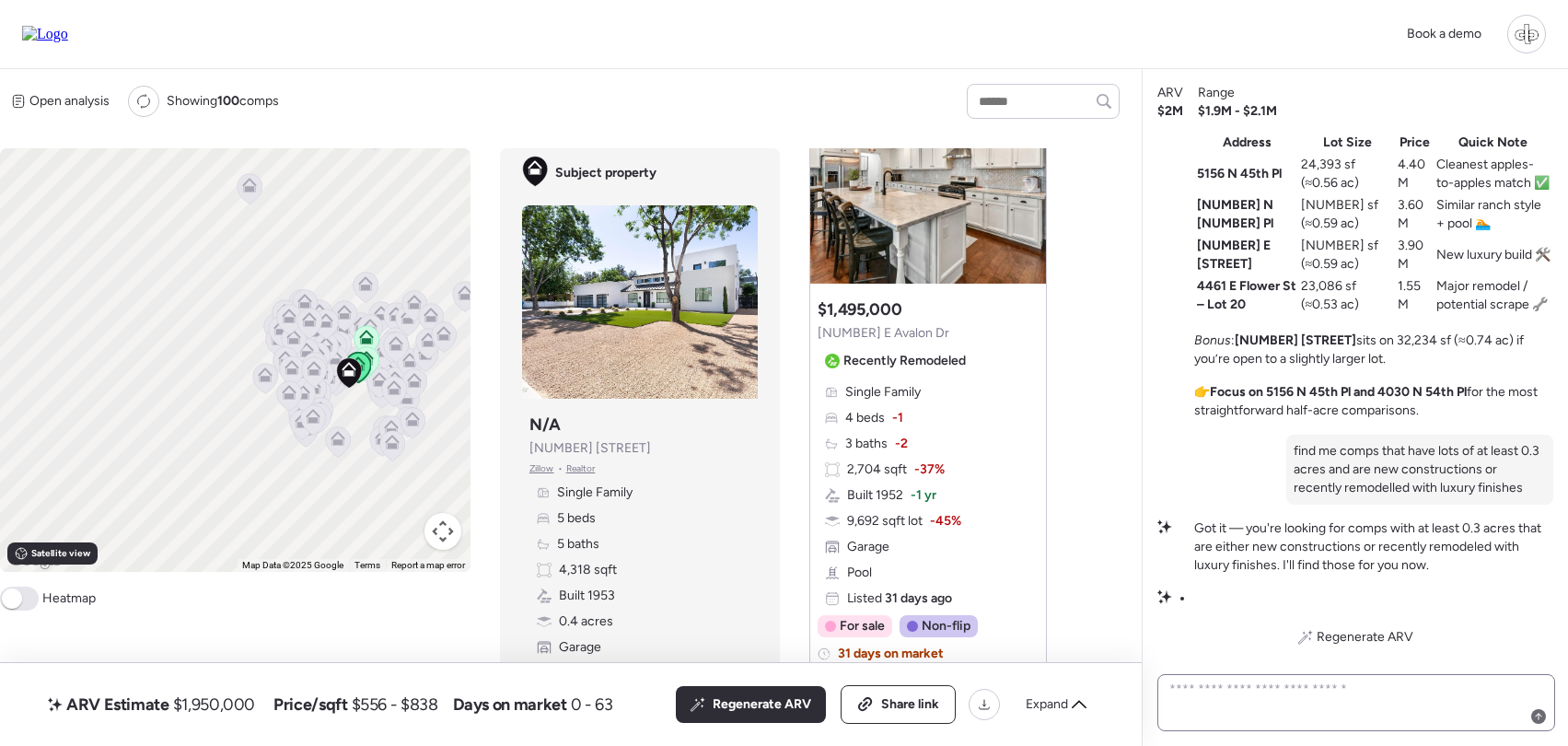 scroll, scrollTop: 0, scrollLeft: 0, axis: both 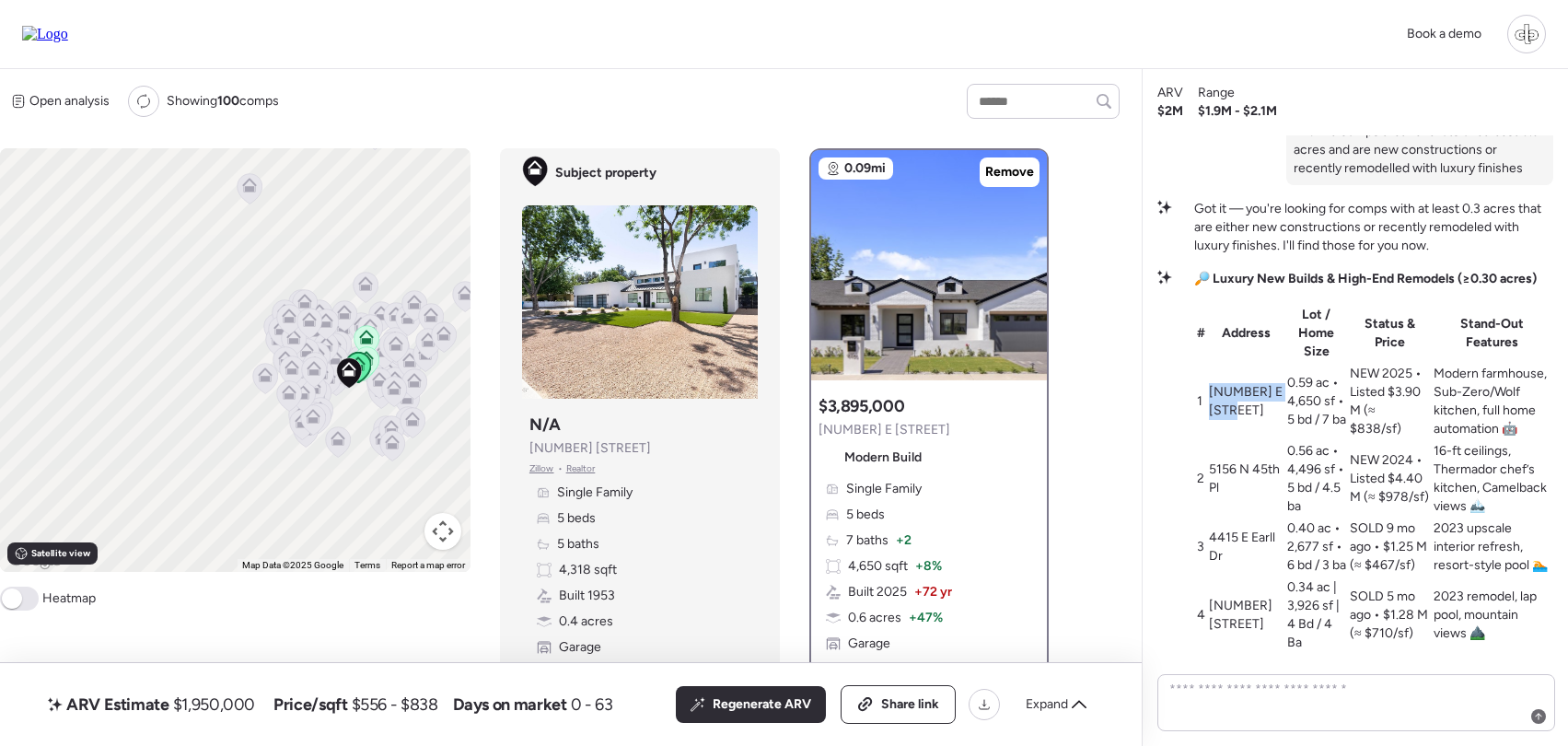 drag, startPoint x: 1212, startPoint y: 368, endPoint x: 1249, endPoint y: 383, distance: 39.92493 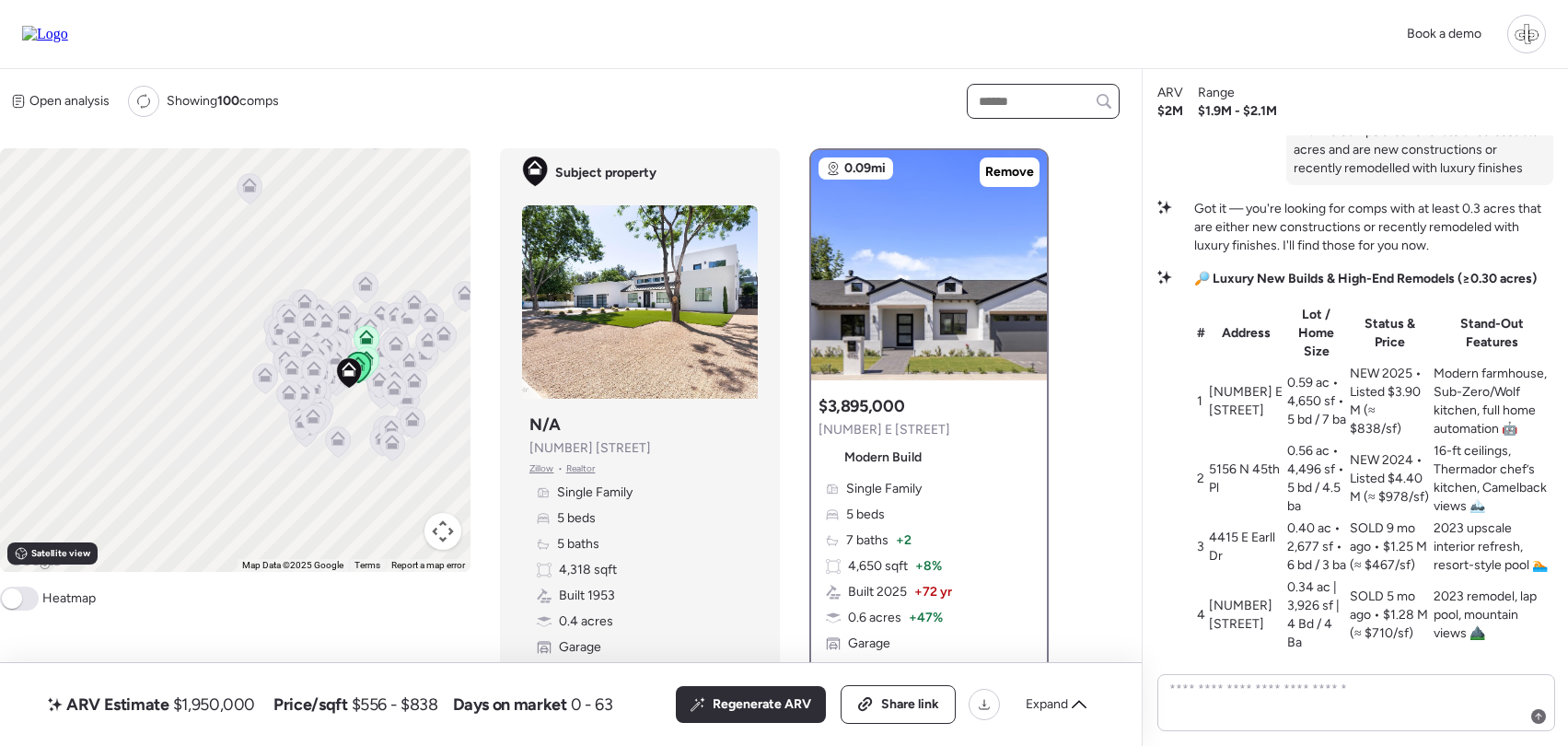 click at bounding box center (1043, 101) 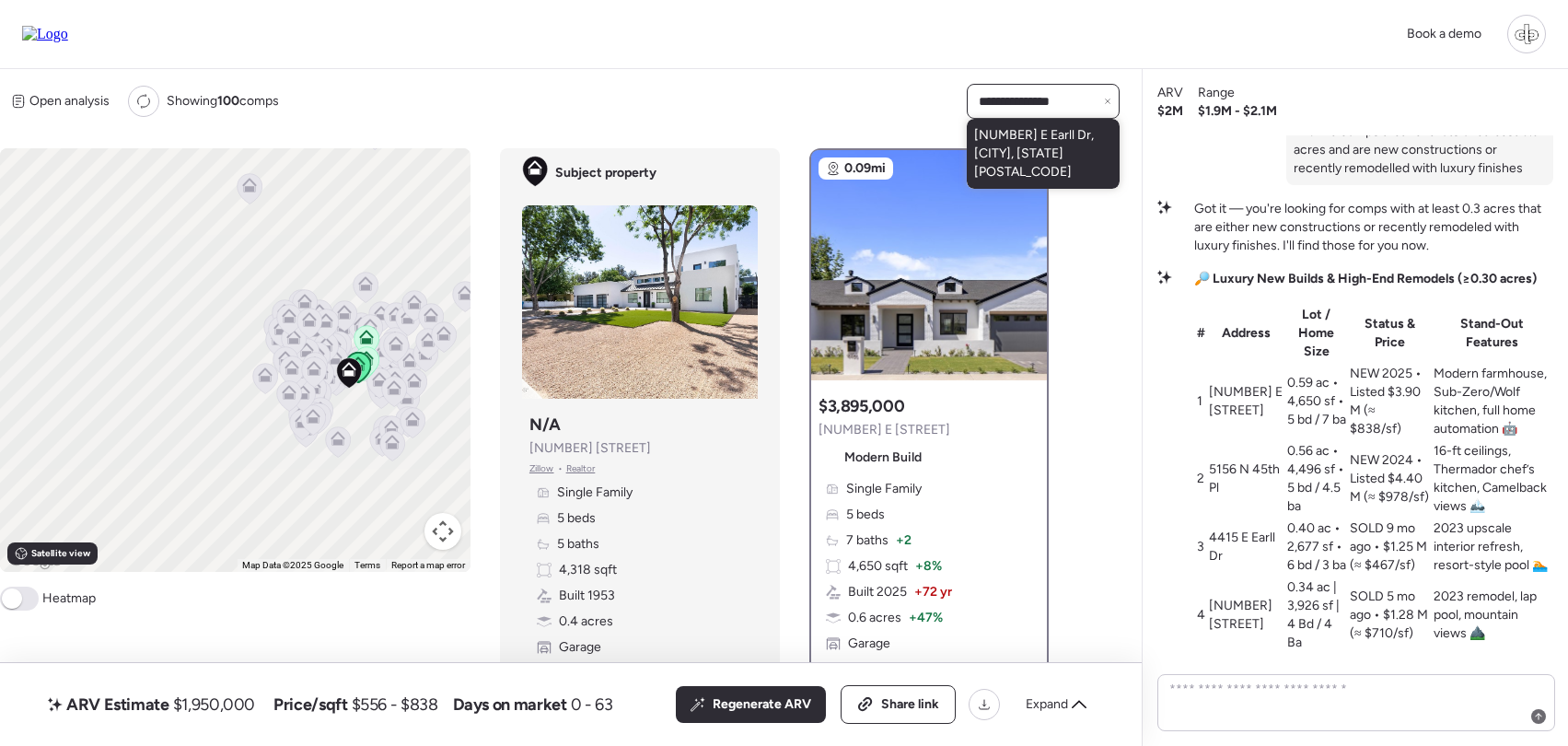 type on "**********" 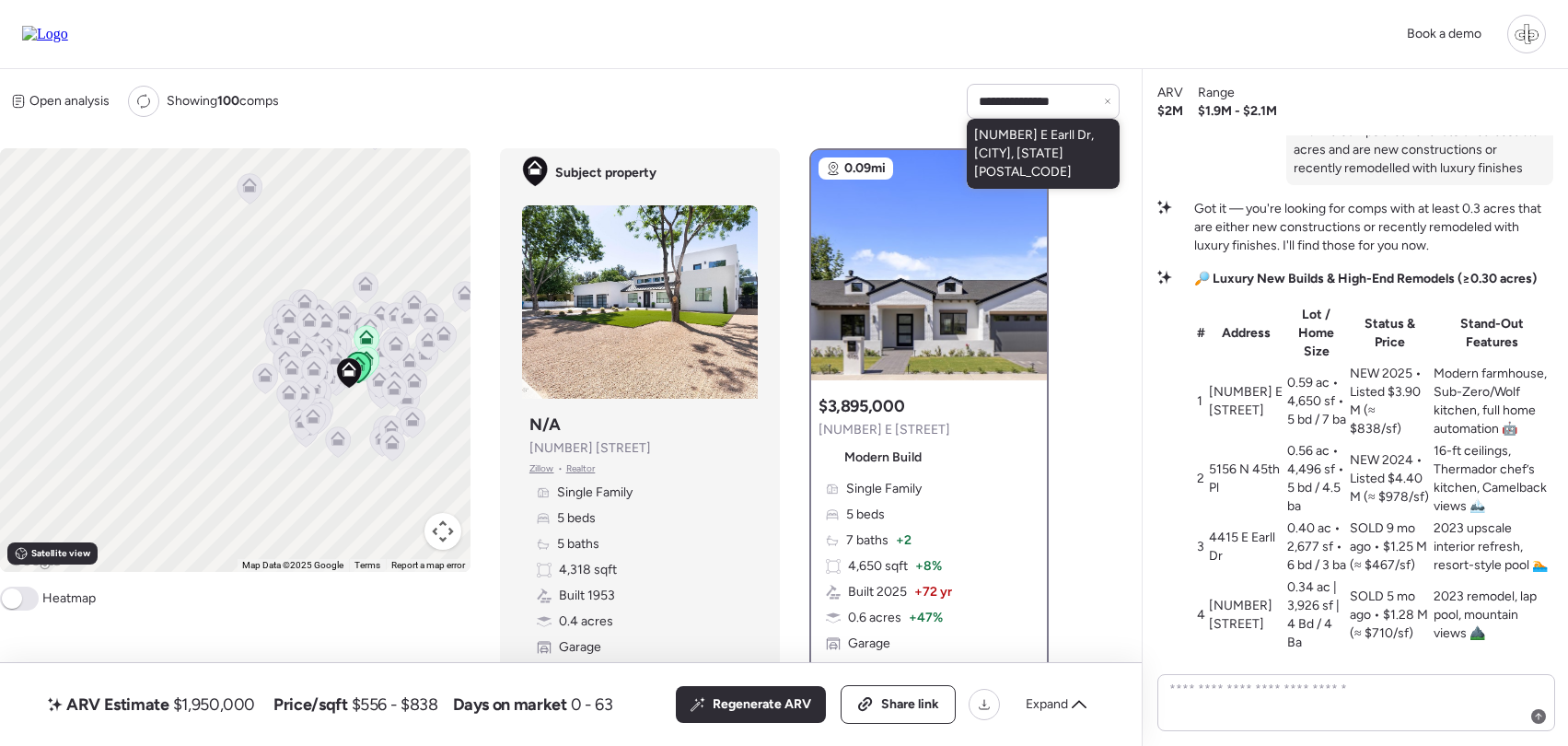 click on "4456 E Earll Dr, Phoenix, AZ 85018" at bounding box center [1043, 154] 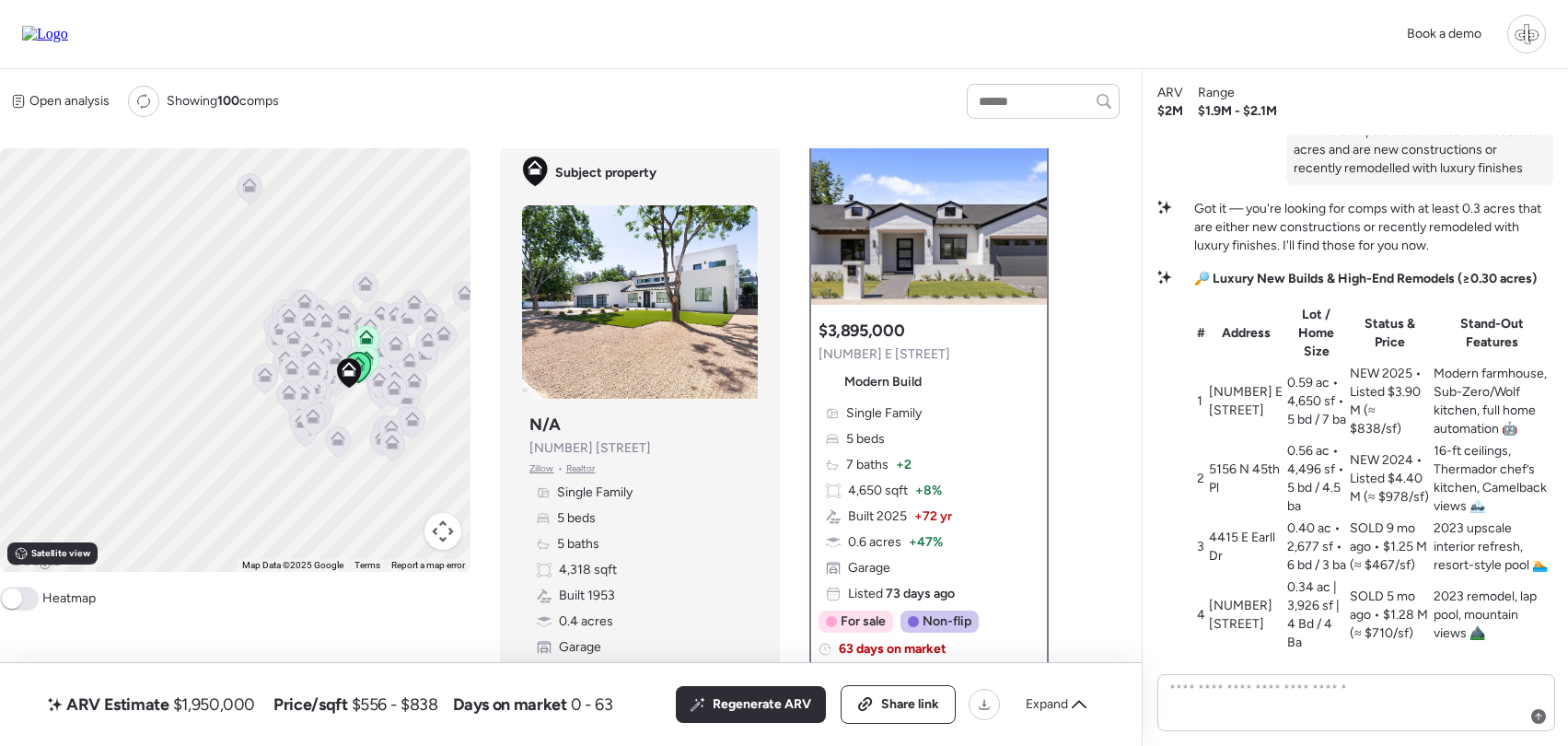 scroll, scrollTop: 76, scrollLeft: 0, axis: vertical 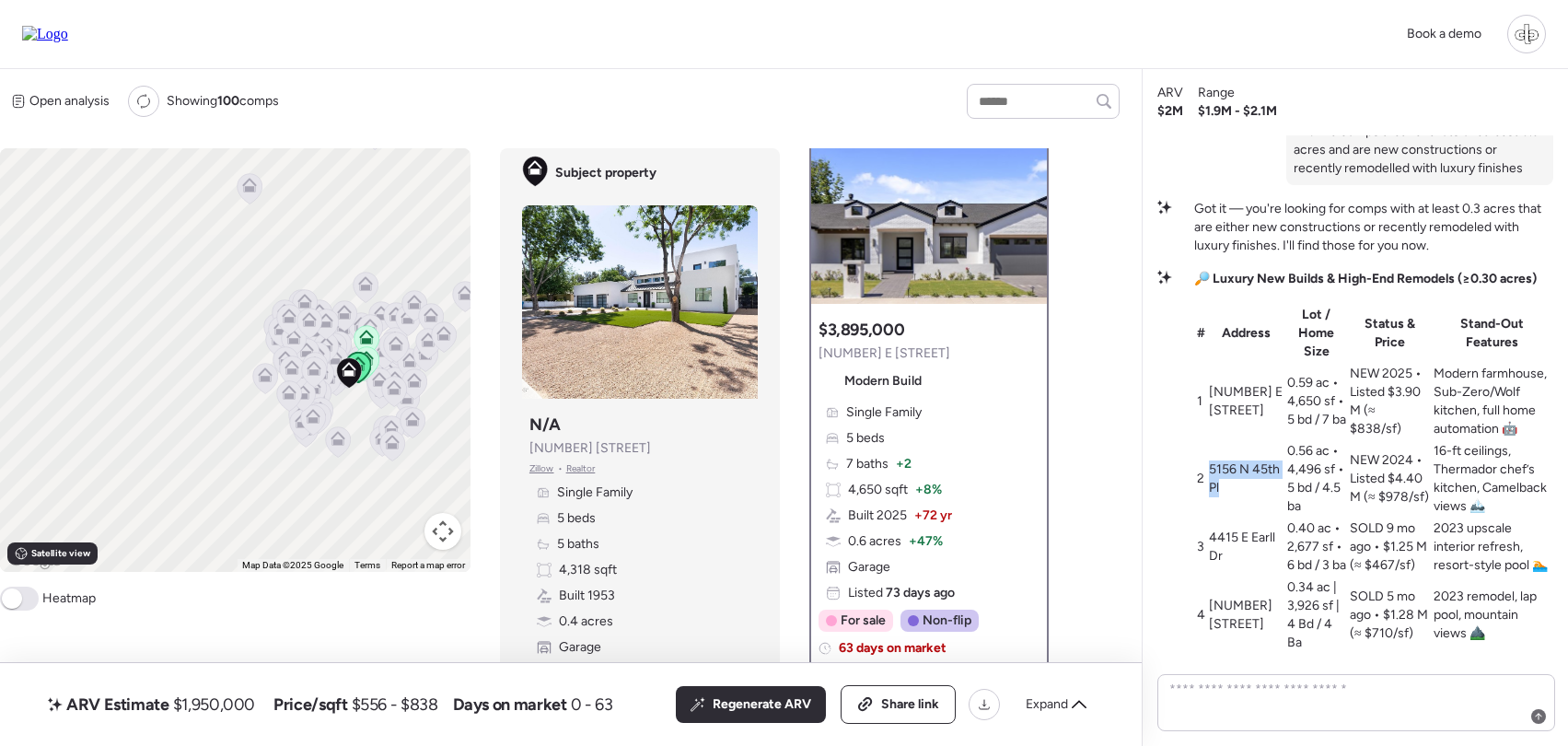 drag, startPoint x: 1211, startPoint y: 446, endPoint x: 1252, endPoint y: 463, distance: 44.3847 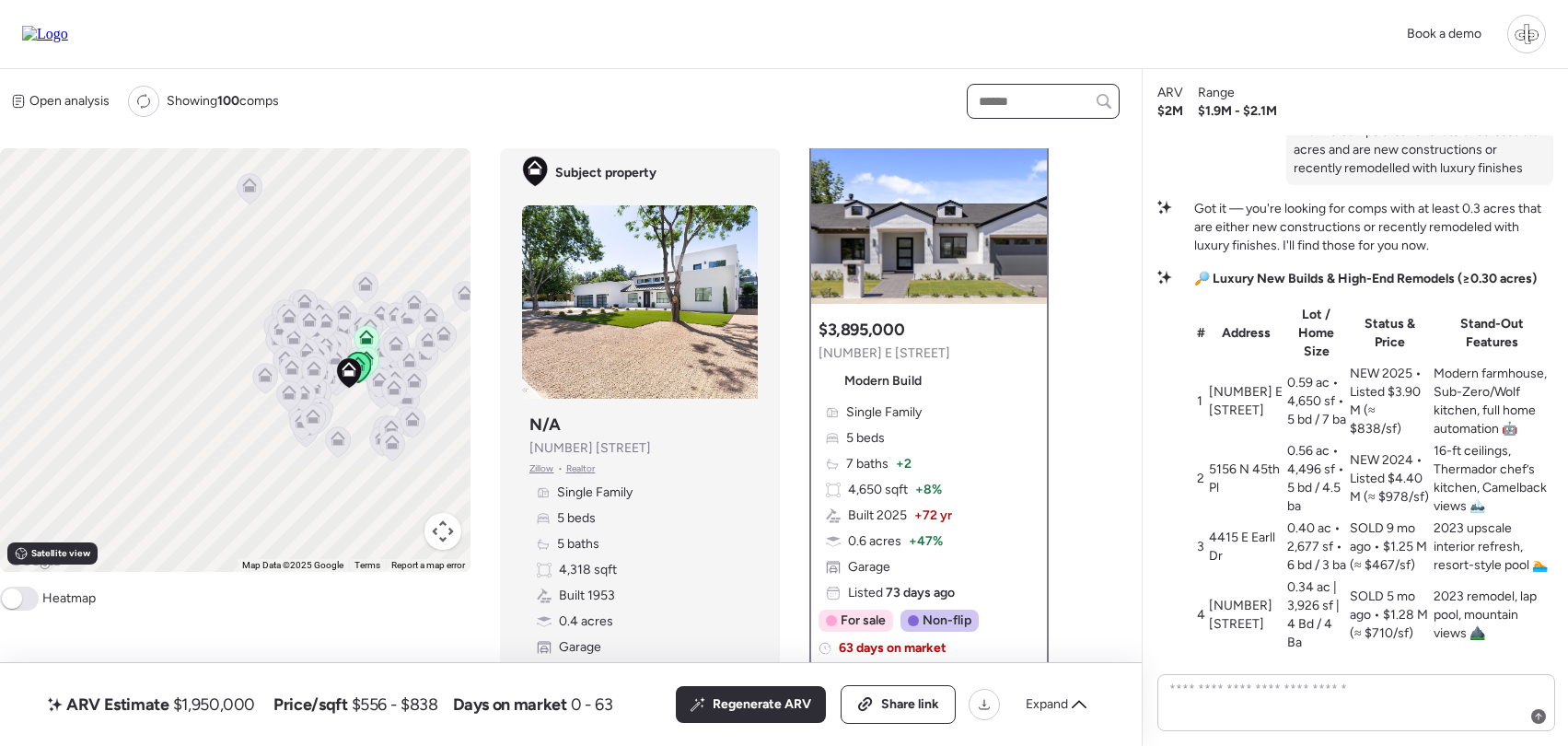click at bounding box center [1043, 101] 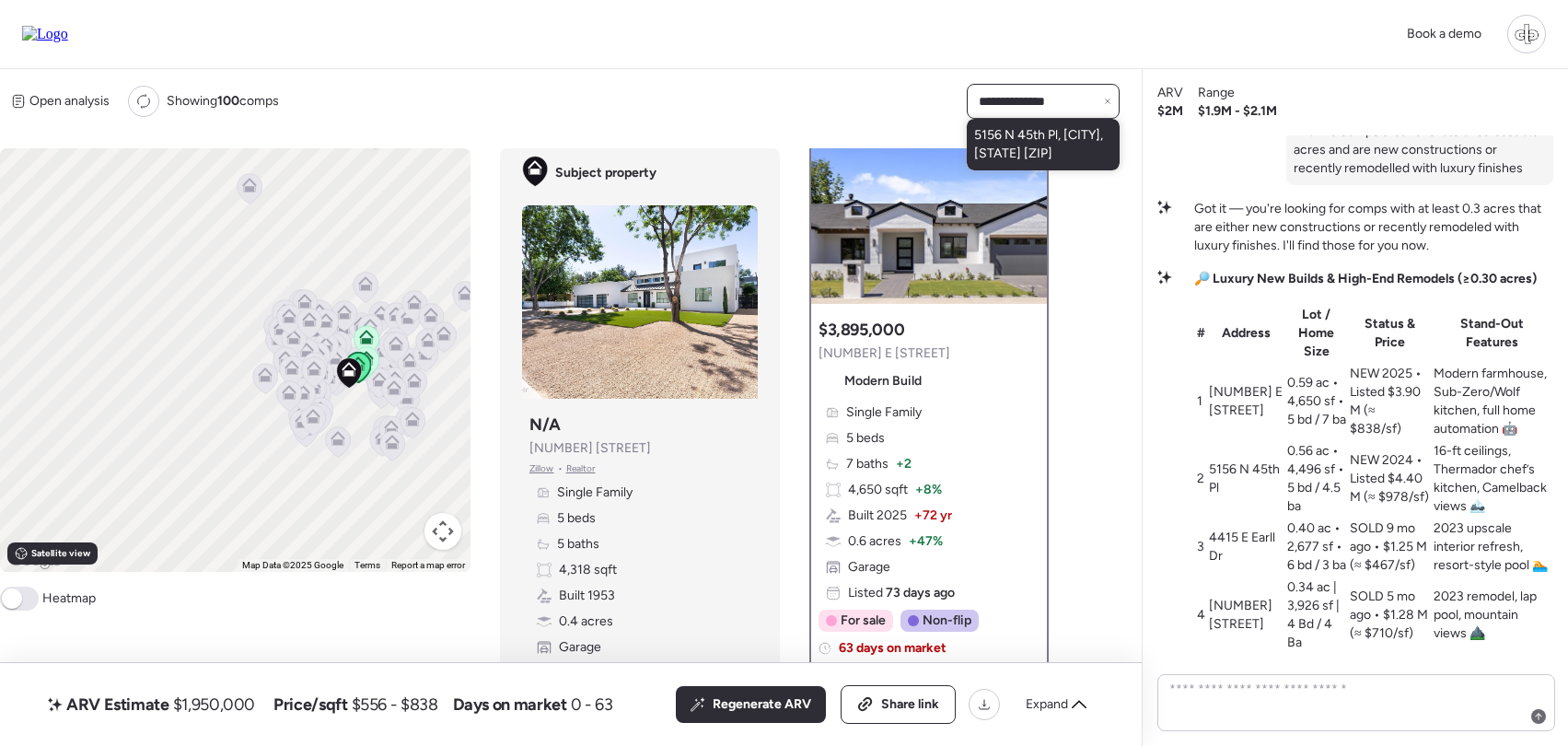 type on "**********" 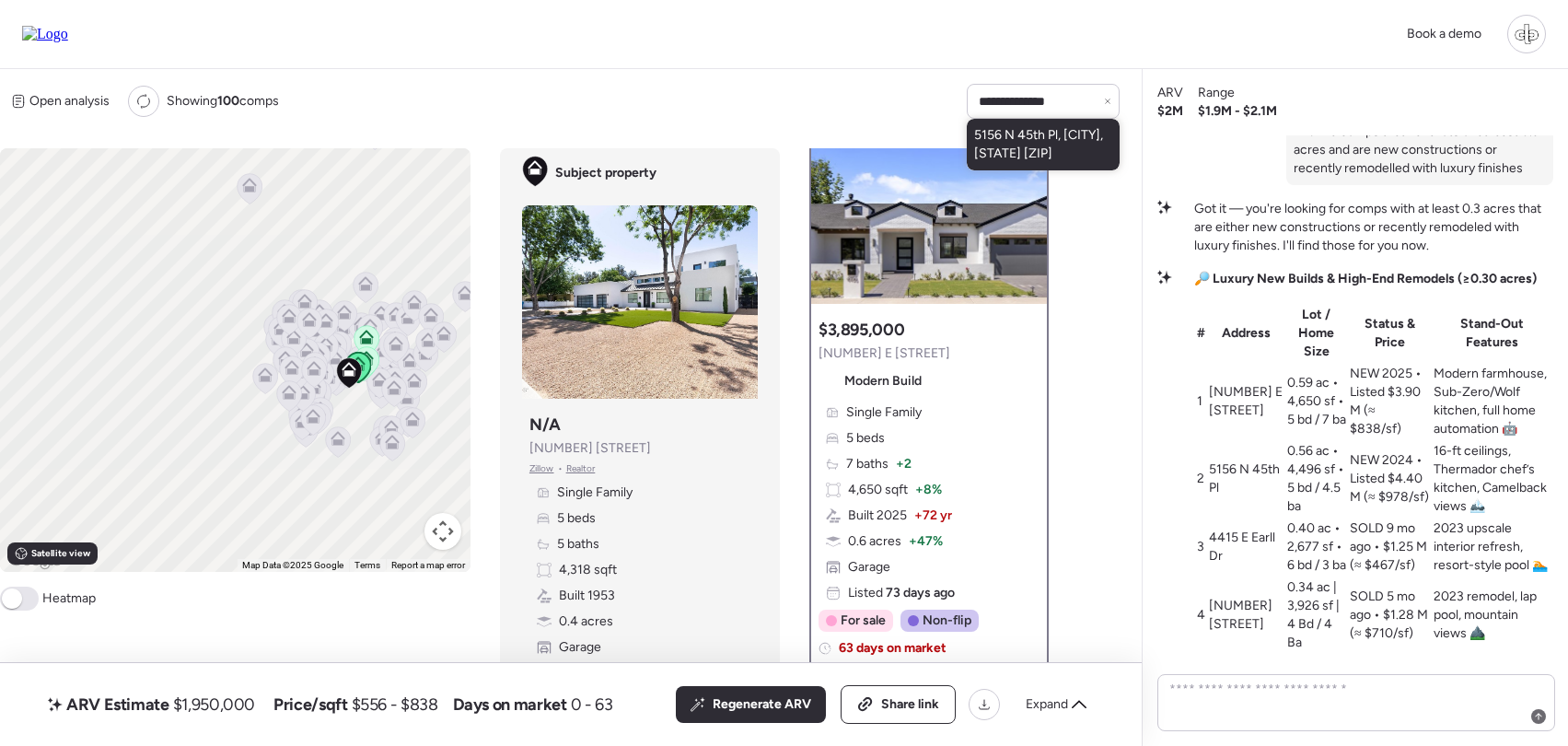 click on "5156 N 45th Pl, Phoenix, AZ 85018" at bounding box center [1043, 145] 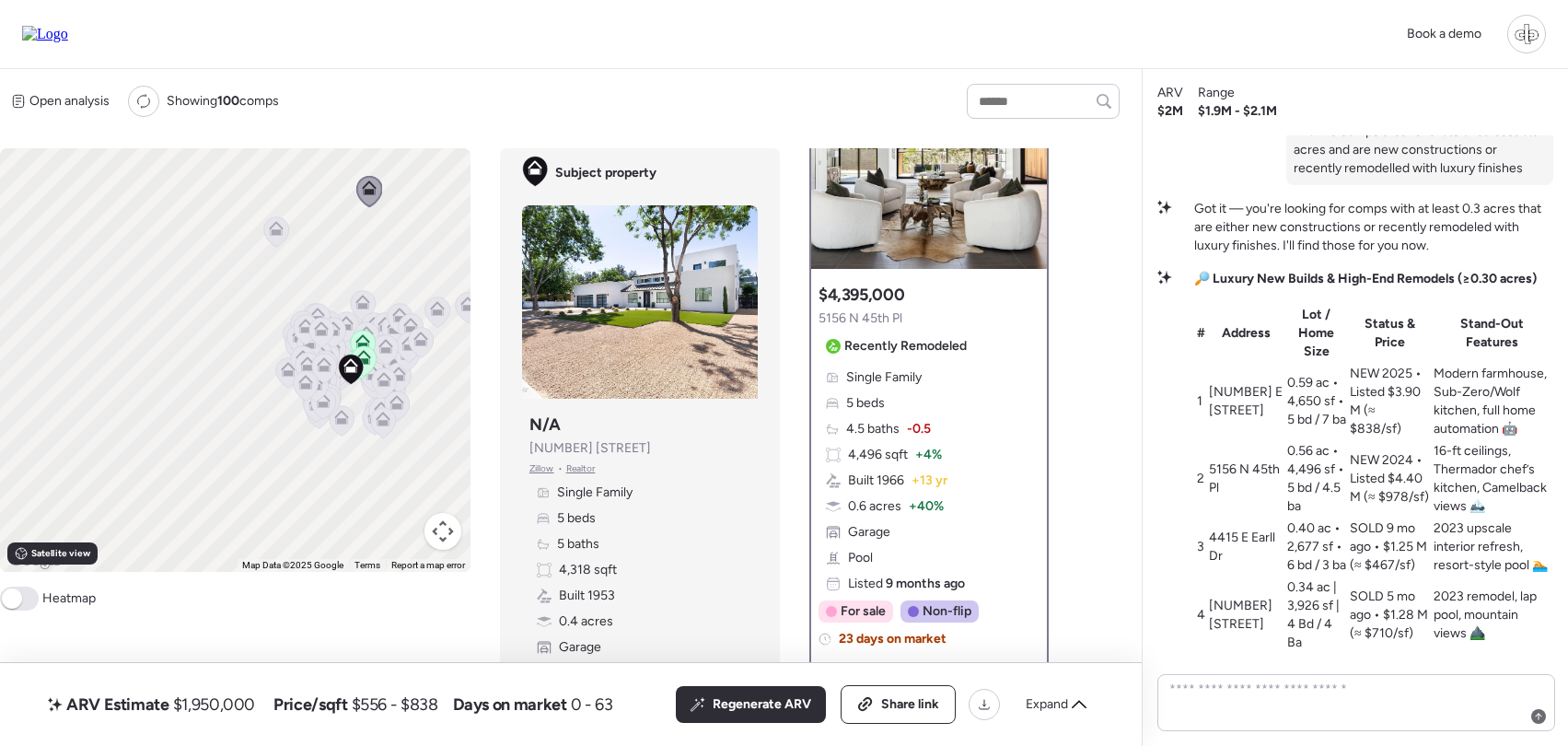scroll, scrollTop: 113, scrollLeft: 0, axis: vertical 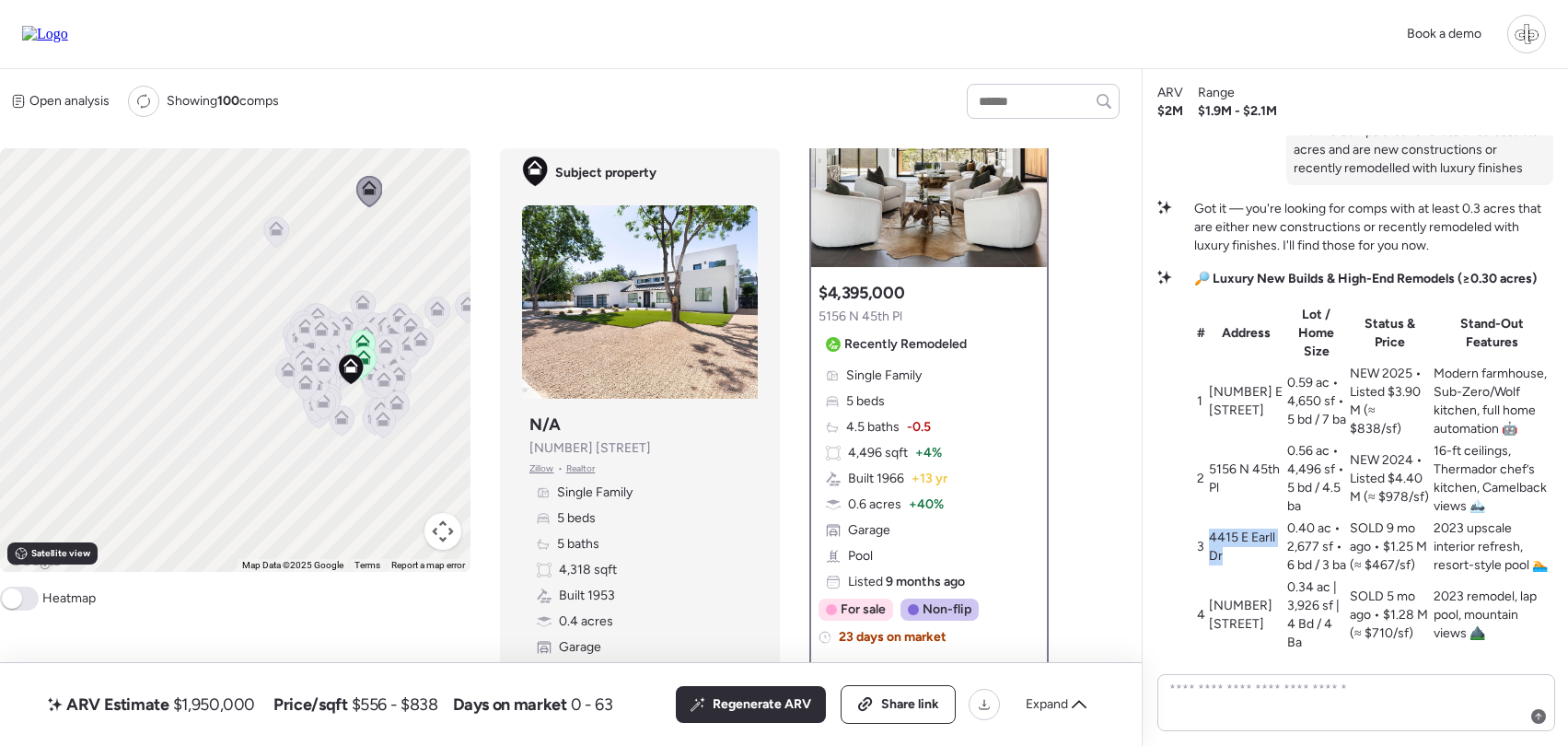 drag, startPoint x: 1211, startPoint y: 530, endPoint x: 1256, endPoint y: 542, distance: 46.57252 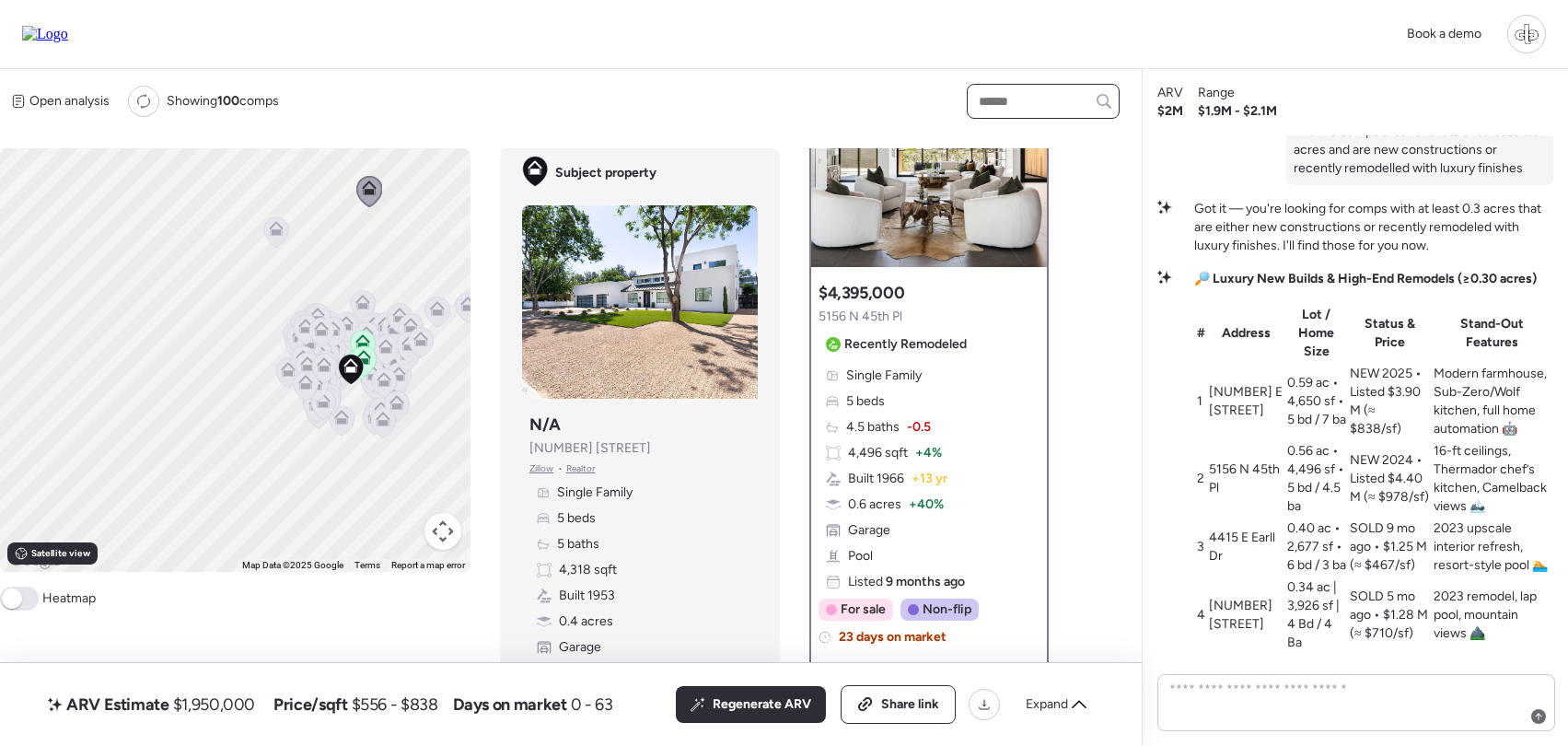 click at bounding box center [1043, 101] 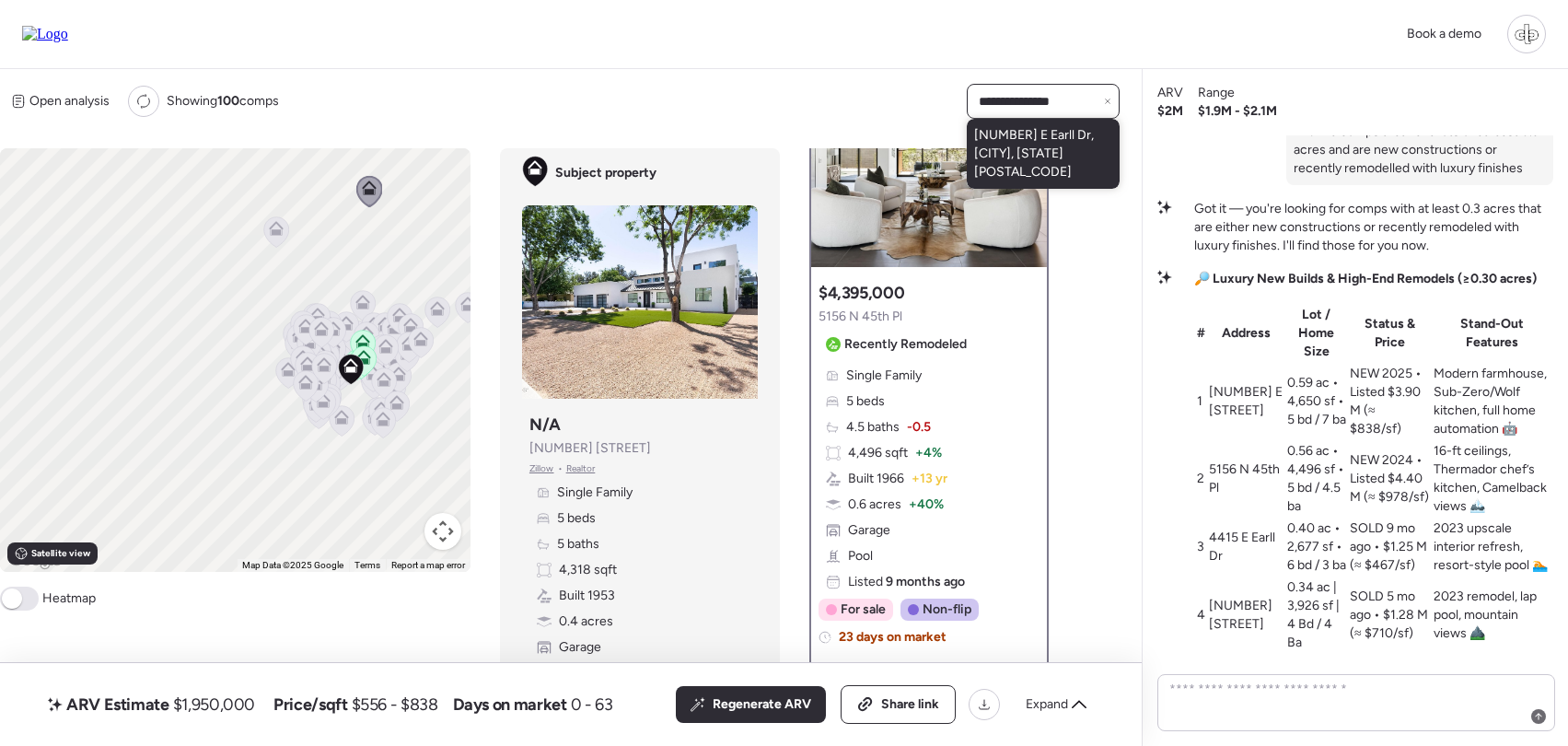 type on "**********" 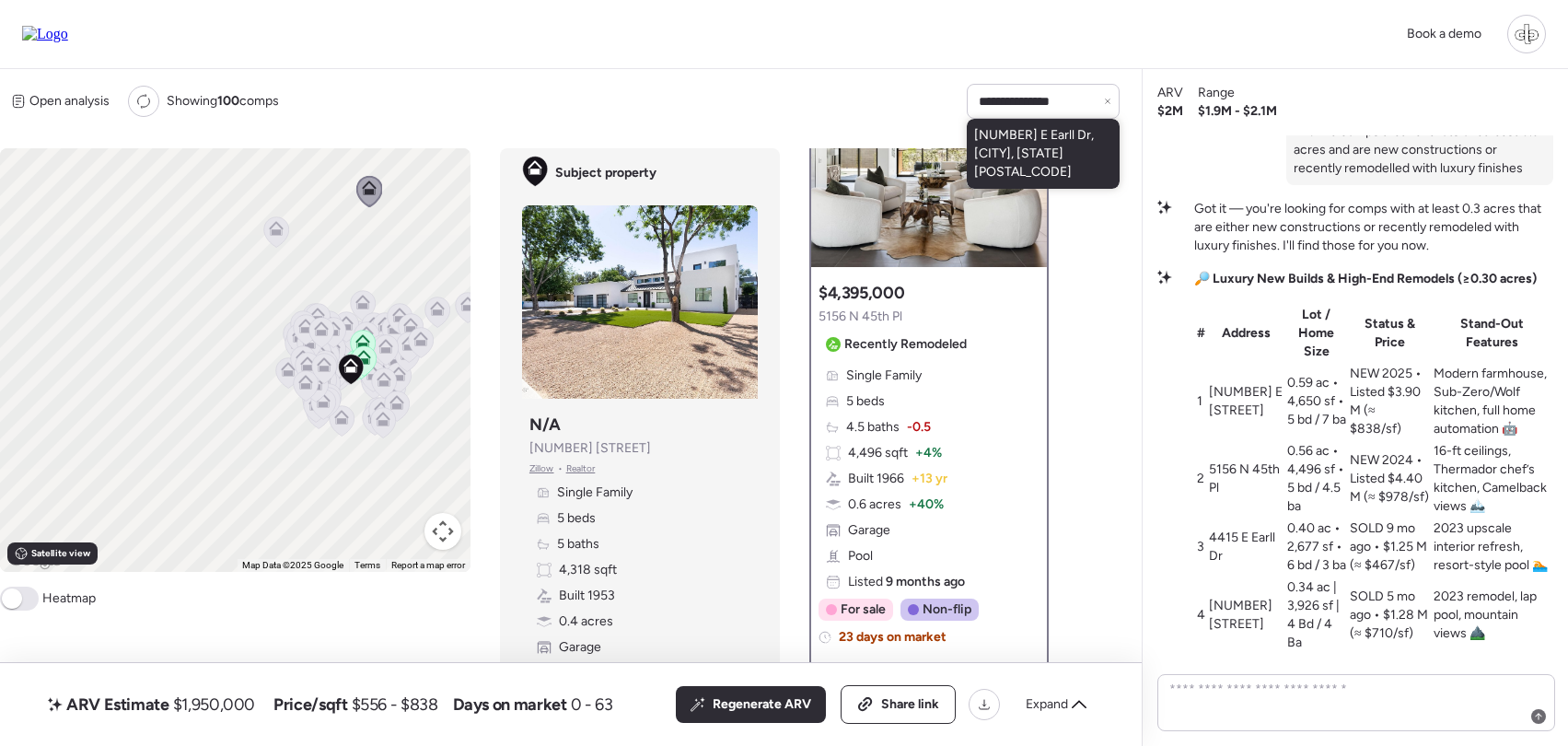 click on "4415 E Earll Dr, Phoenix, AZ 85018" at bounding box center [1043, 154] 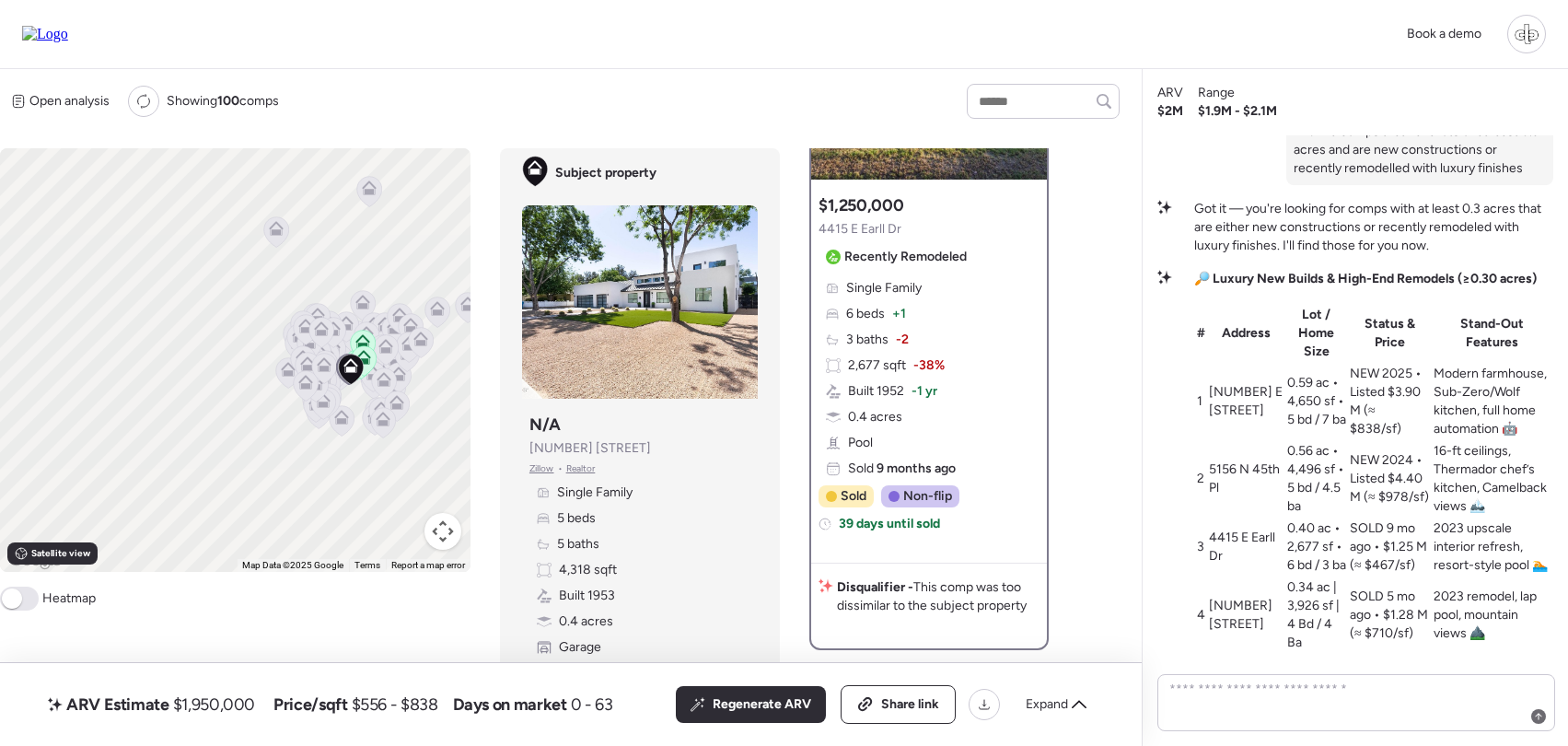 scroll, scrollTop: 214, scrollLeft: 0, axis: vertical 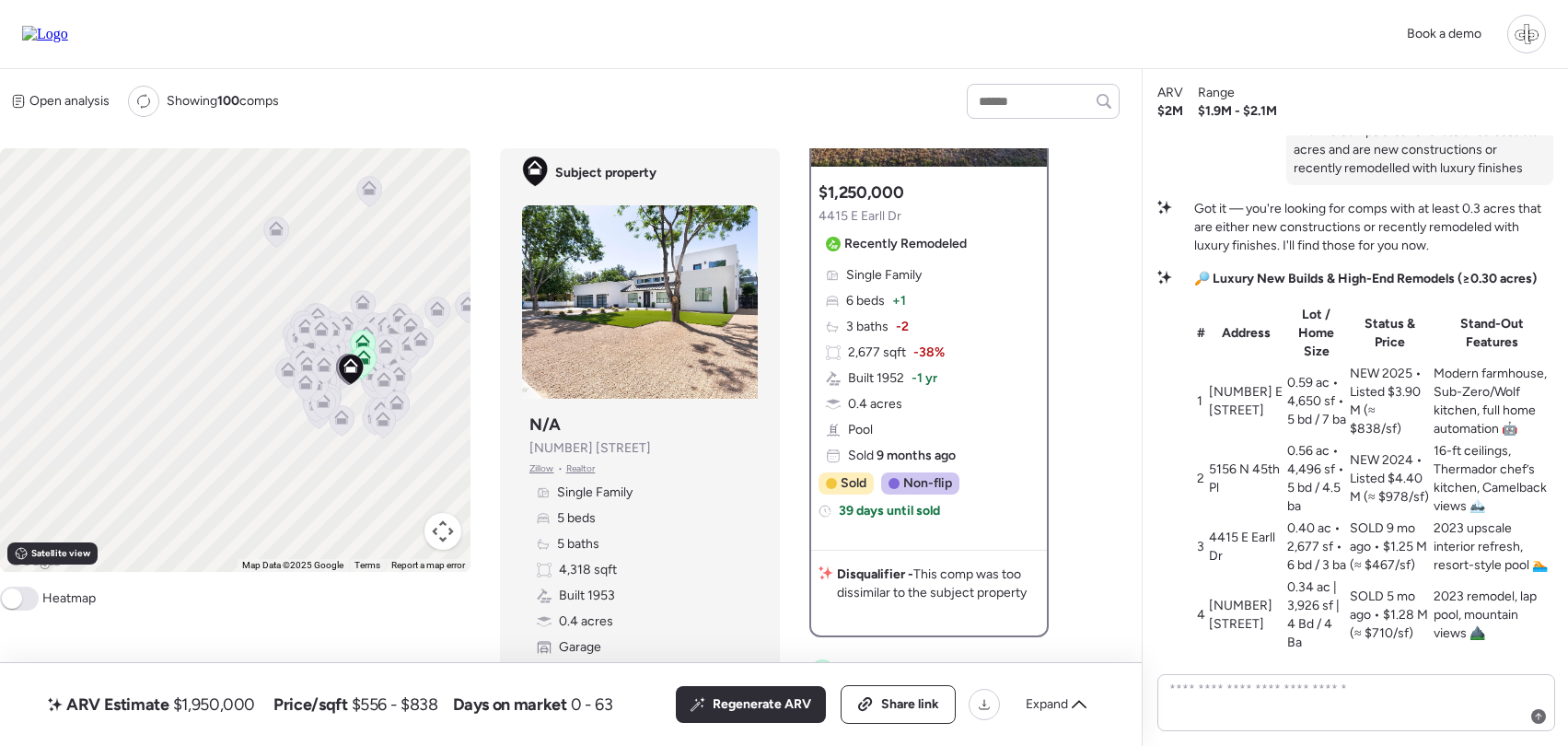 drag, startPoint x: 1208, startPoint y: 597, endPoint x: 1252, endPoint y: 626, distance: 52.69725 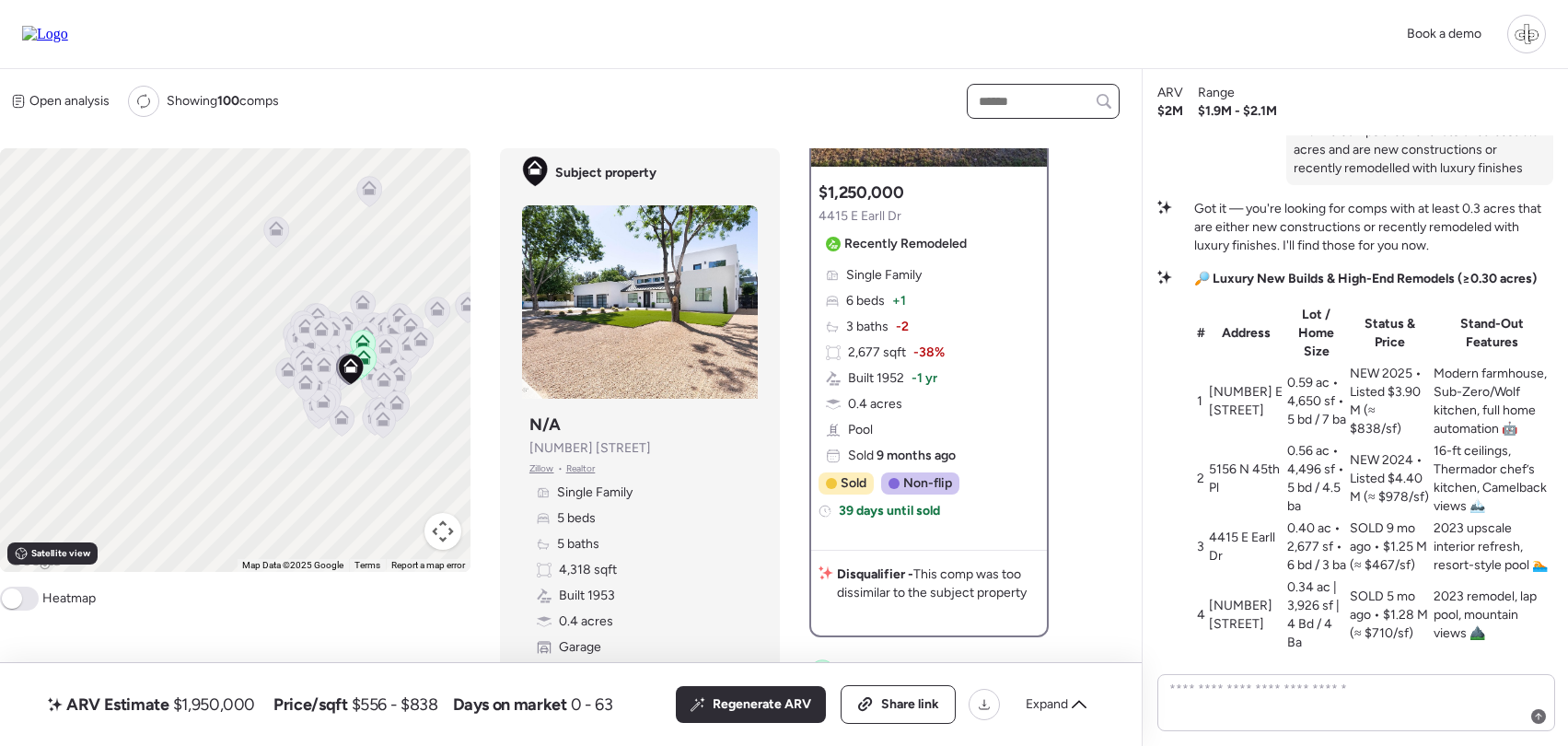 click at bounding box center [1043, 101] 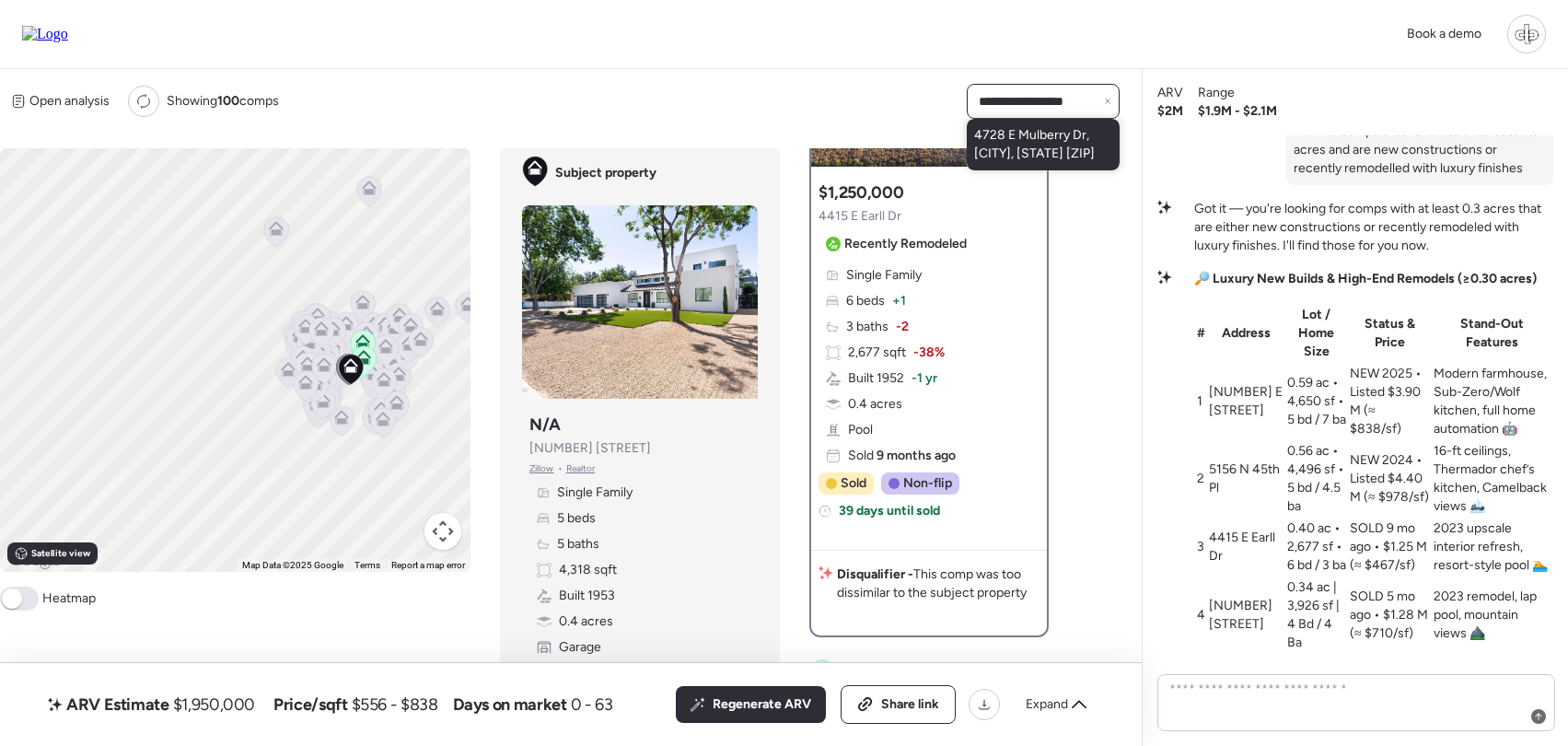 type on "**********" 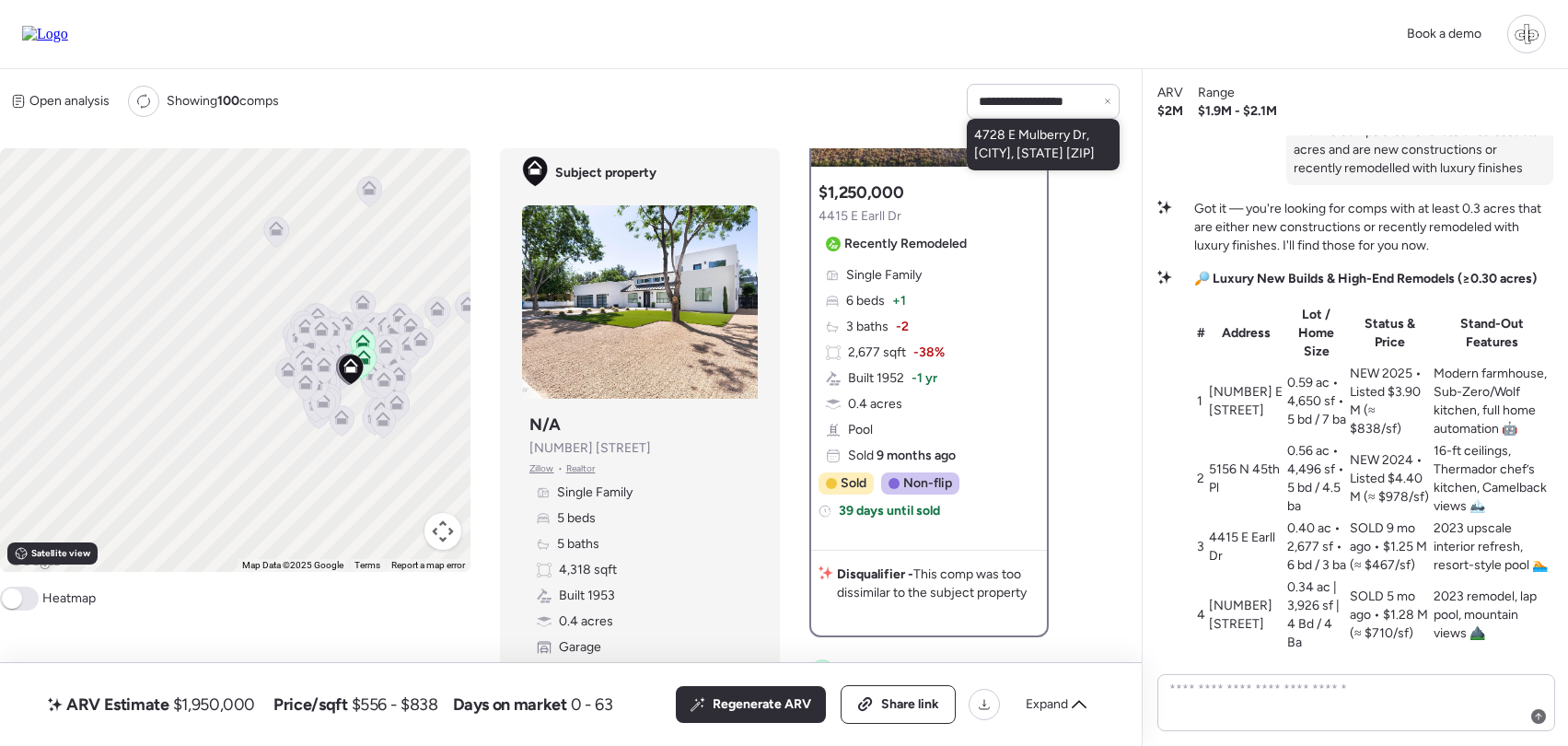click on "4728 E Mulberry Dr, Phoenix, AZ 85018" at bounding box center (1043, 145) 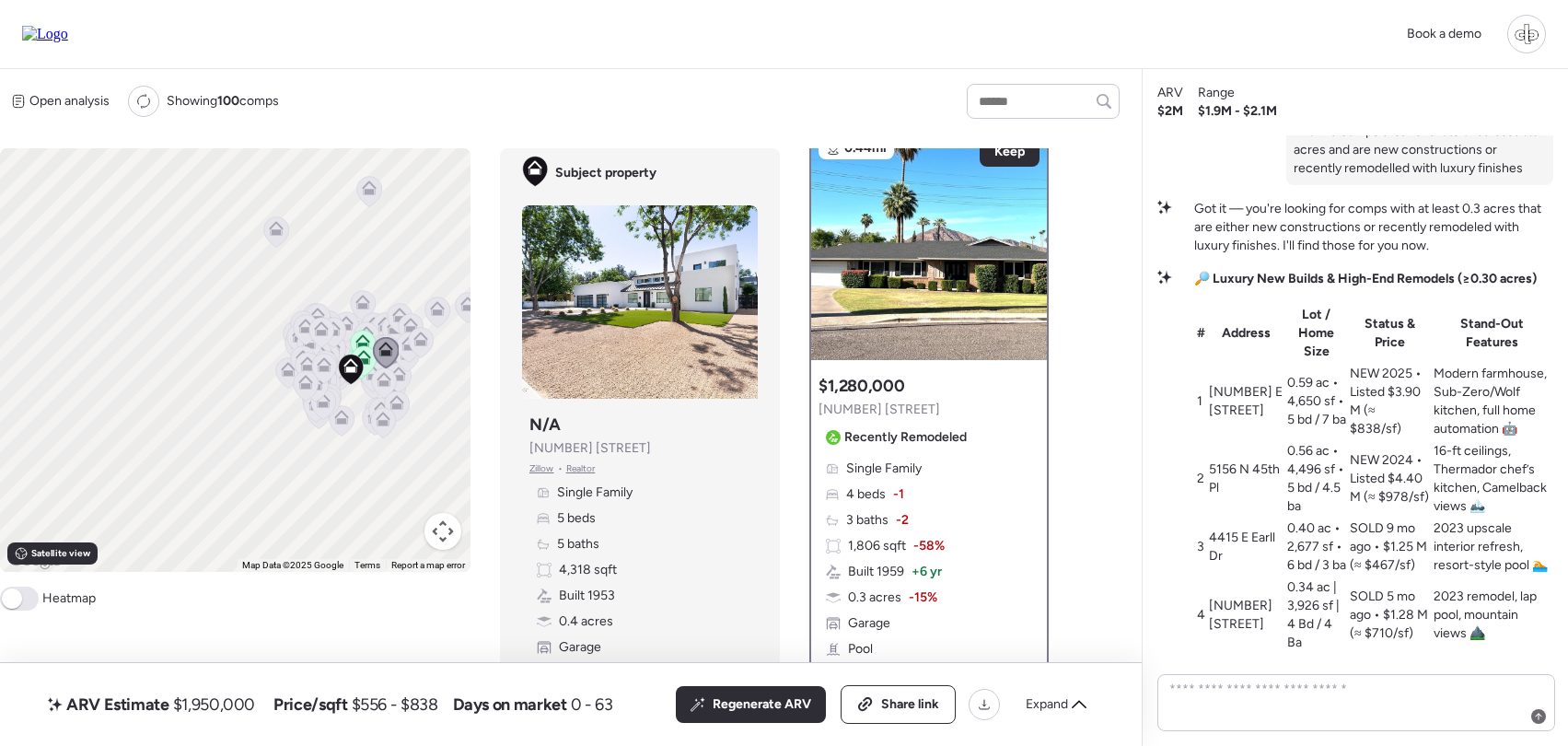 scroll, scrollTop: 0, scrollLeft: 0, axis: both 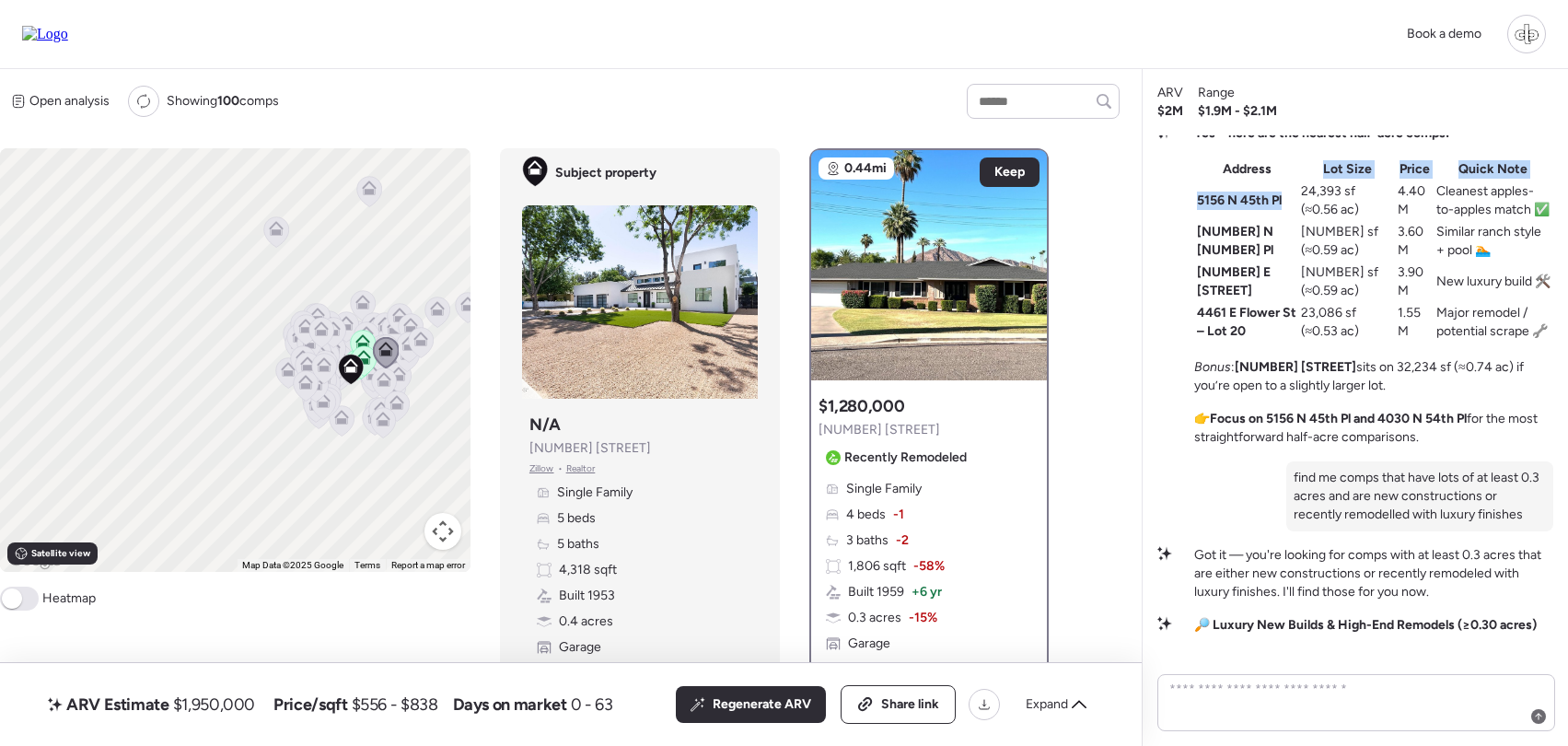 drag, startPoint x: 1283, startPoint y: 198, endPoint x: 1195, endPoint y: 198, distance: 88 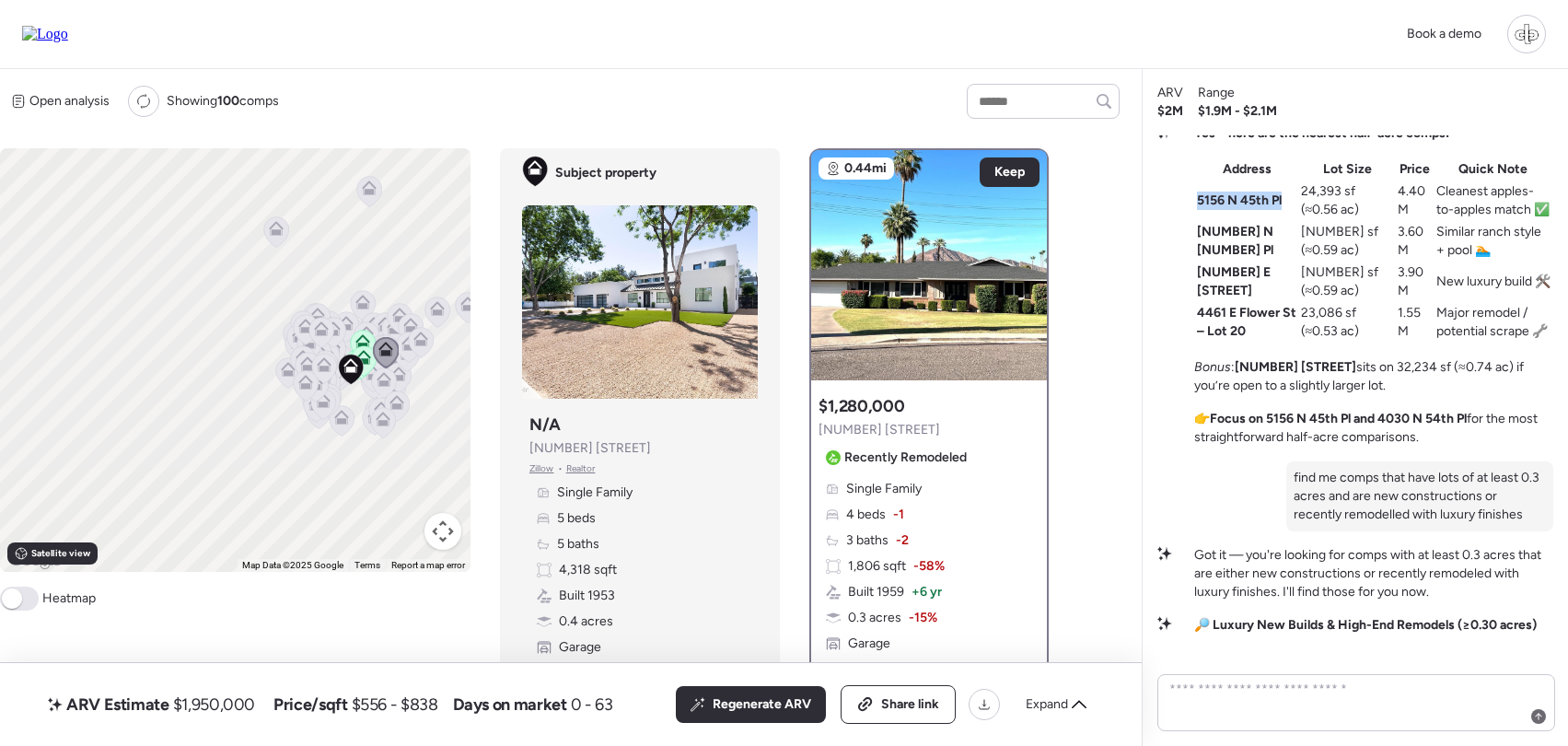 drag, startPoint x: 1197, startPoint y: 202, endPoint x: 1286, endPoint y: 201, distance: 89.00562 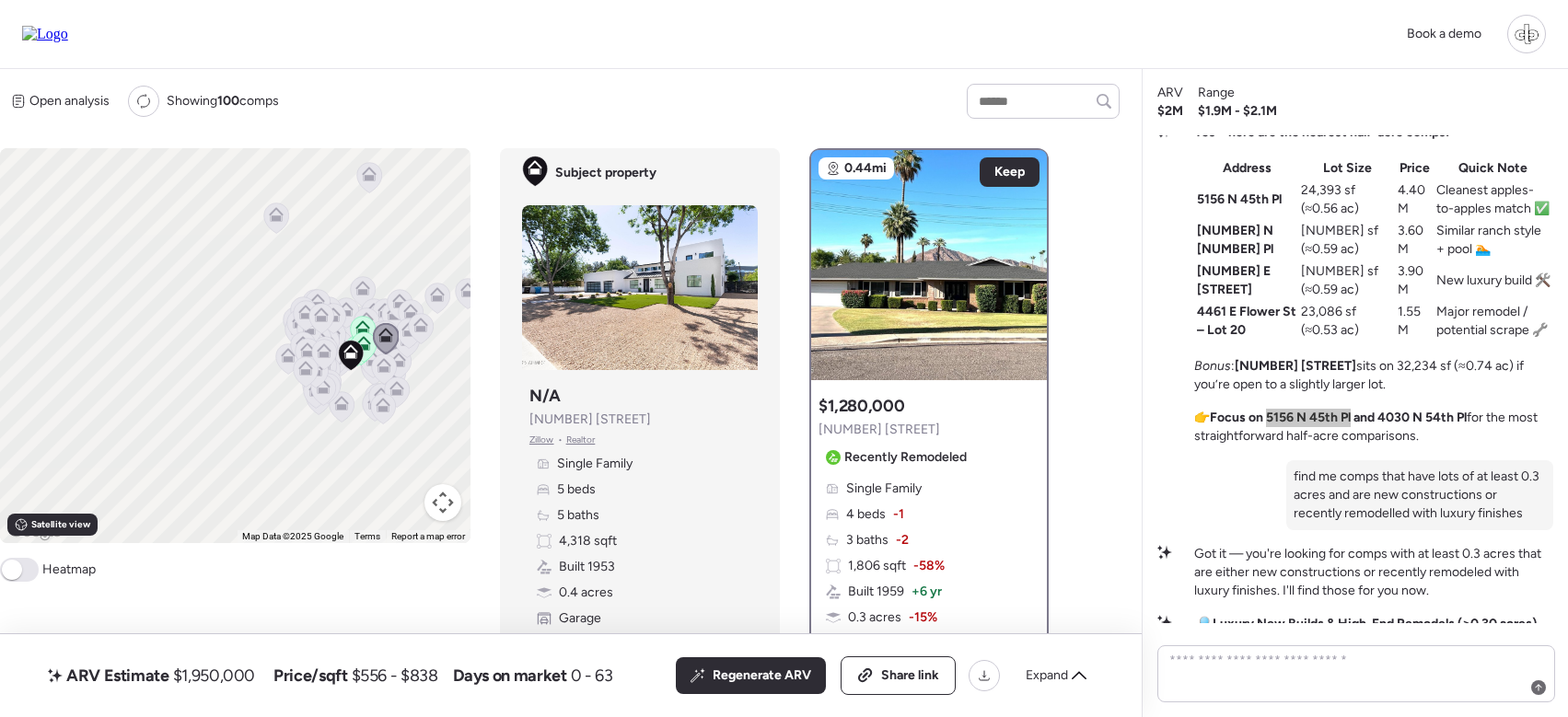 scroll, scrollTop: -580, scrollLeft: 0, axis: vertical 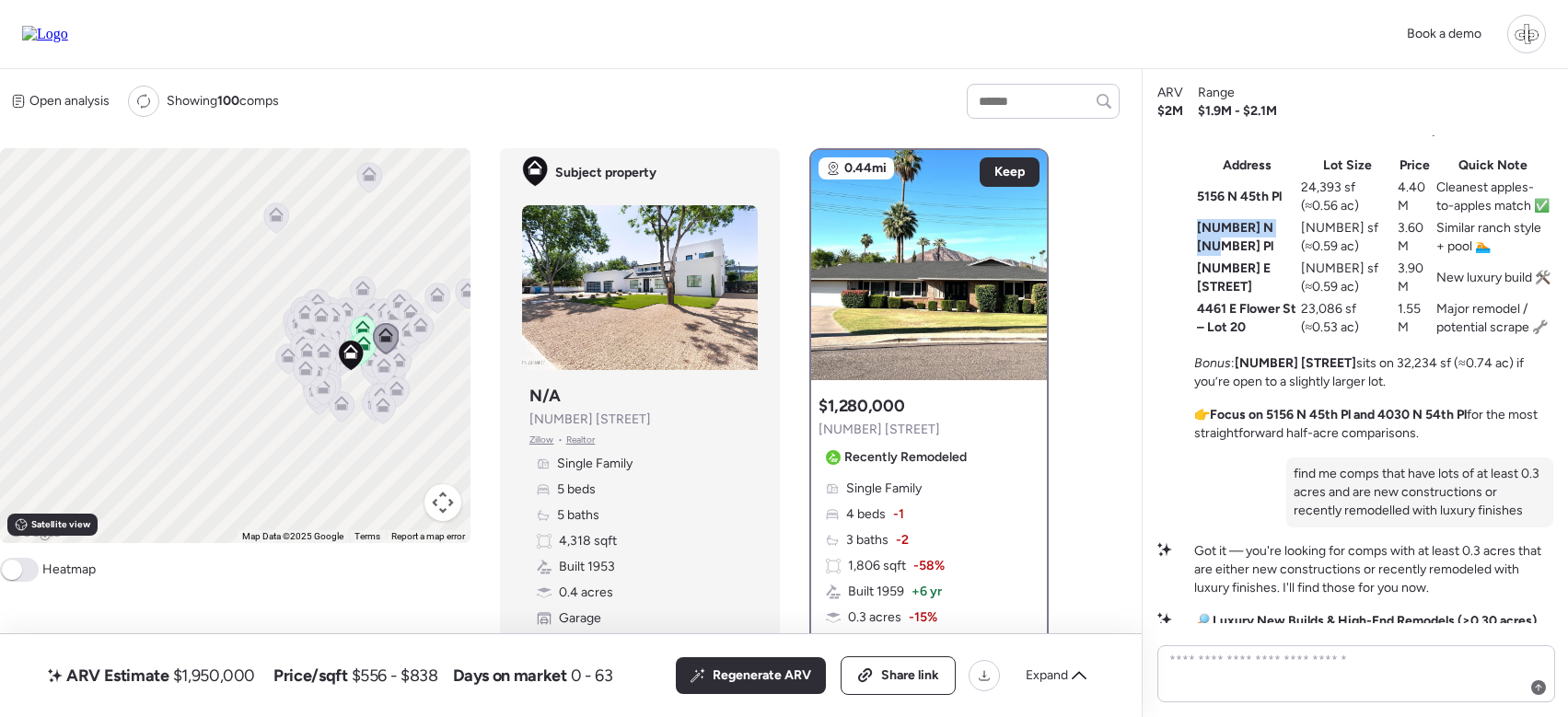 drag, startPoint x: 1197, startPoint y: 231, endPoint x: 1287, endPoint y: 230, distance: 90.005555 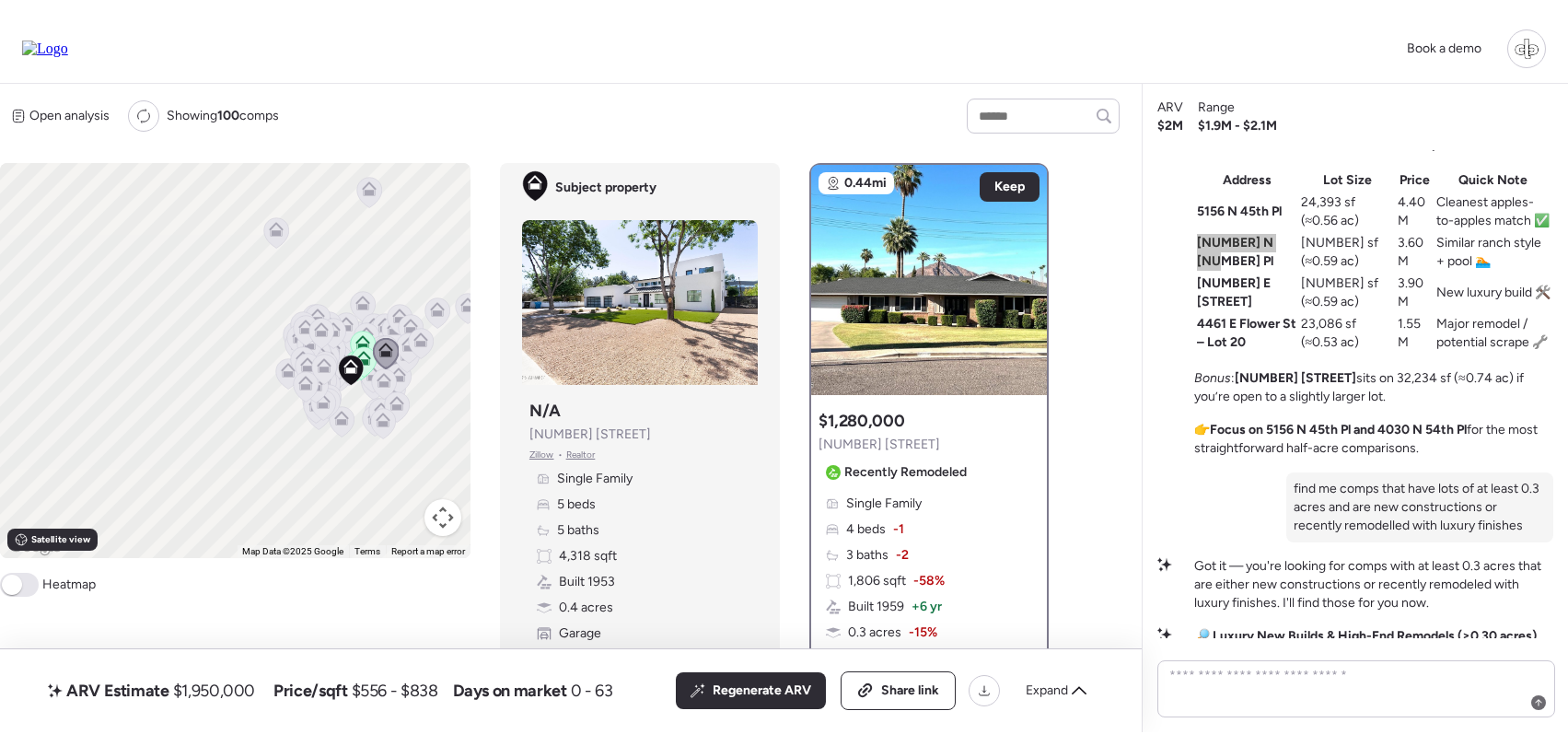 scroll, scrollTop: -252, scrollLeft: 0, axis: vertical 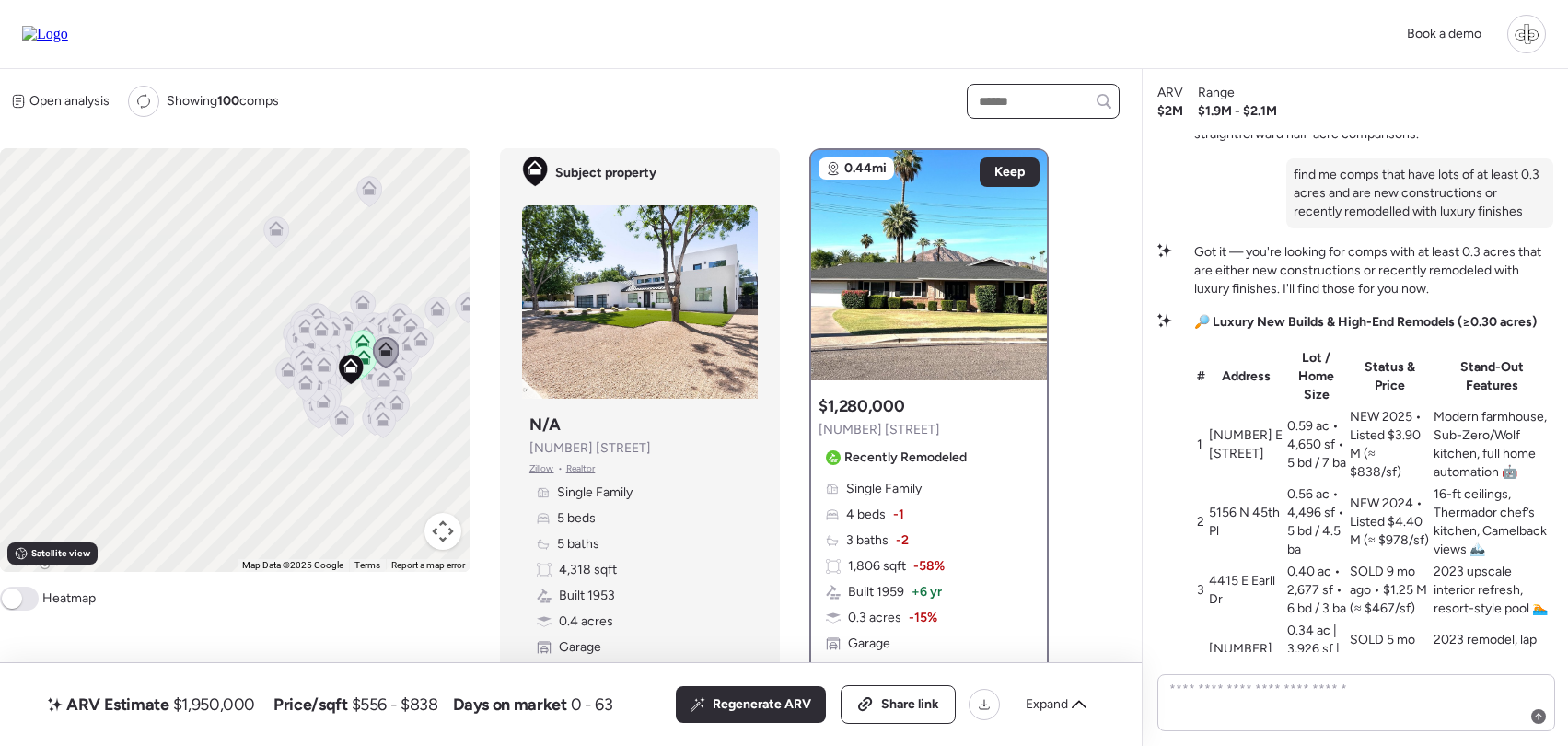 click at bounding box center [1043, 101] 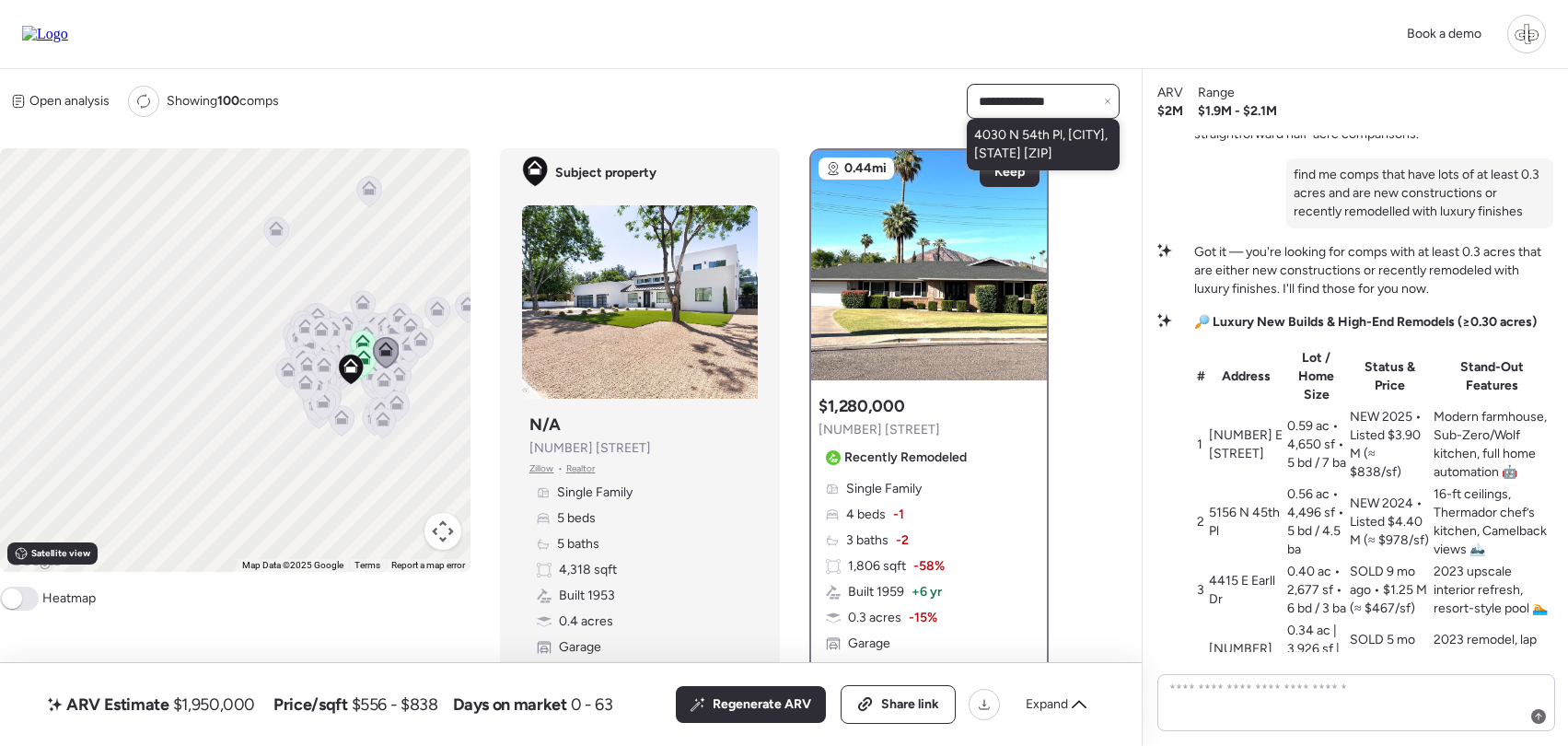 type on "**********" 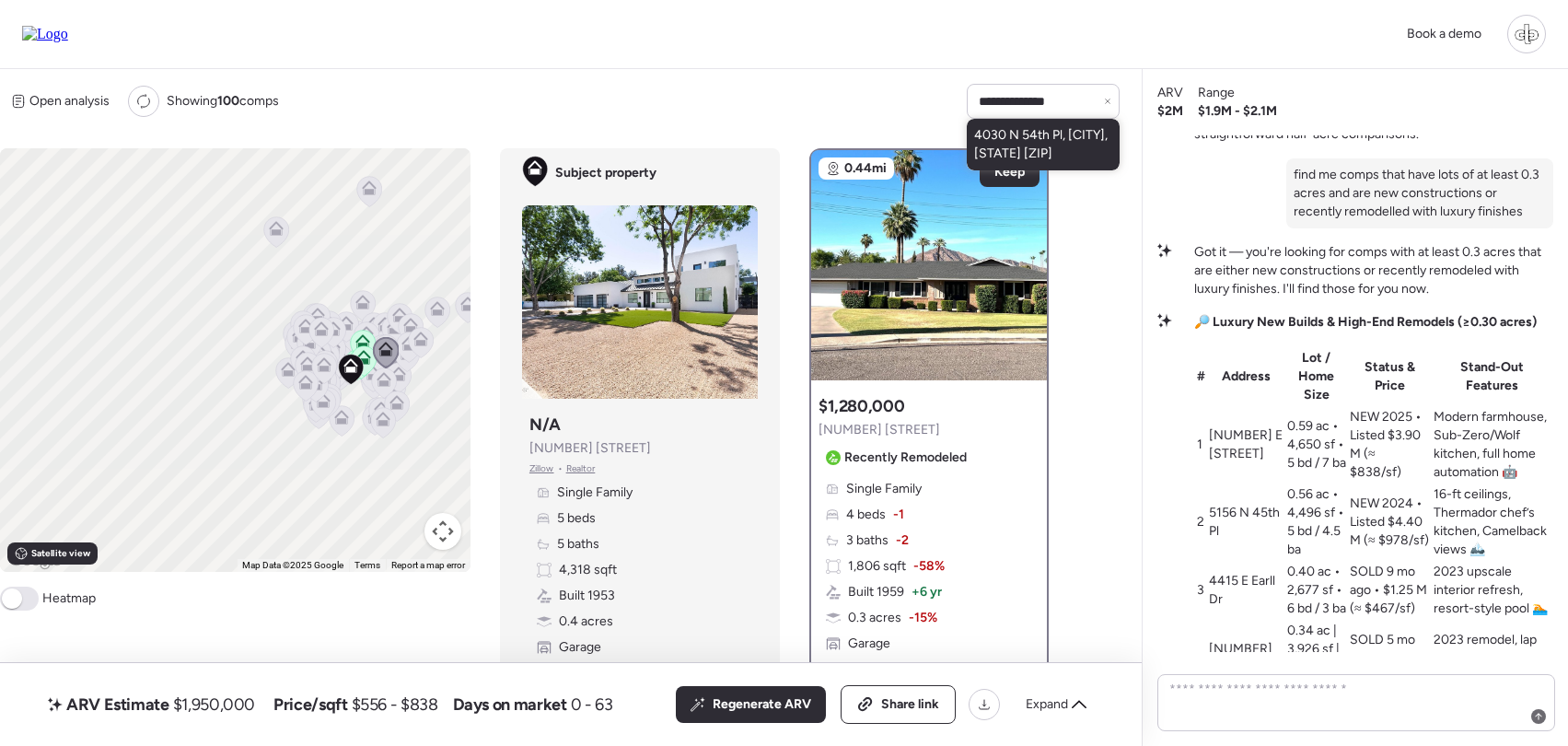 click on "4030 N 54th Pl, Phoenix, AZ 85018" at bounding box center (1043, 145) 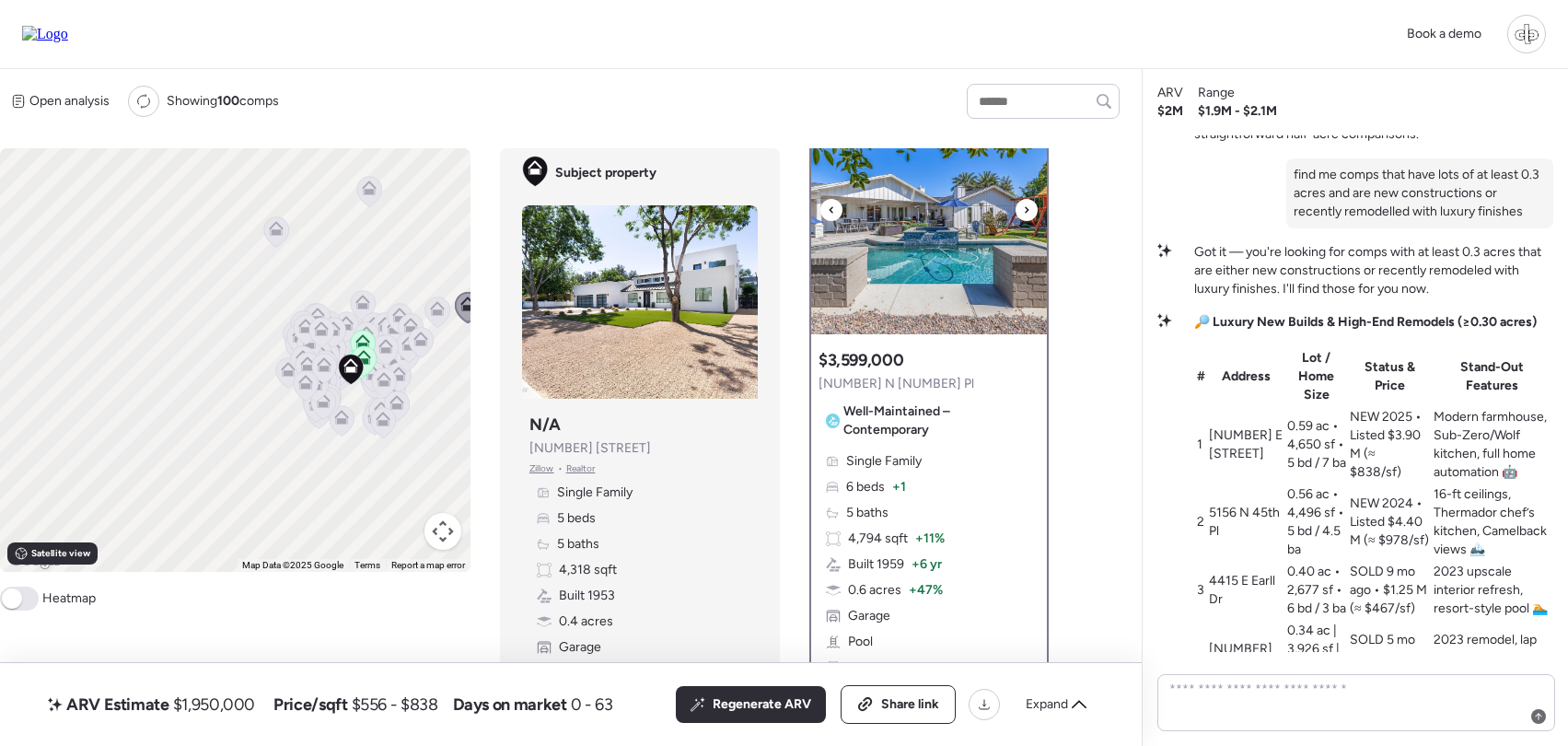 scroll, scrollTop: 44, scrollLeft: 0, axis: vertical 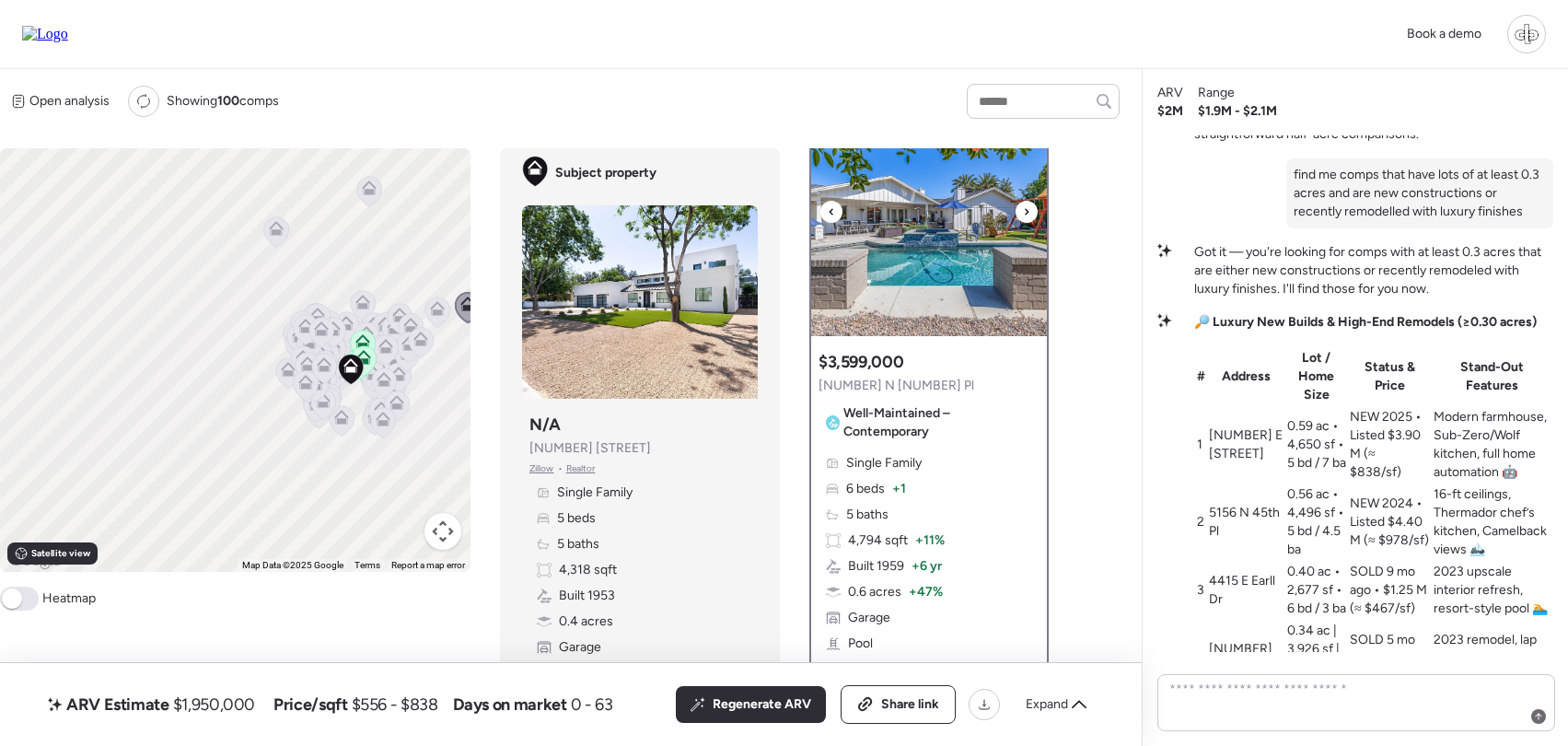 click at bounding box center (929, 221) 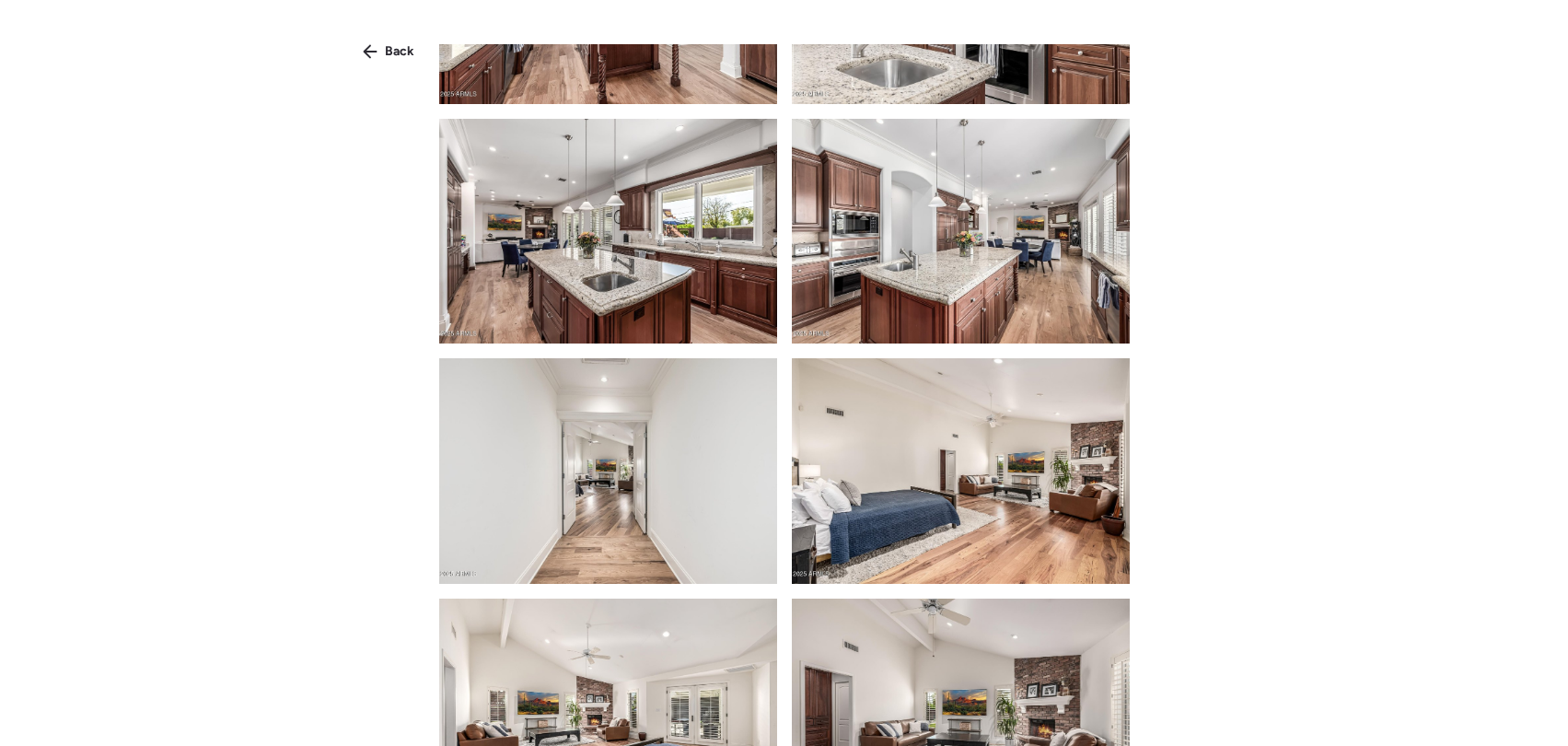 scroll, scrollTop: 2206, scrollLeft: 0, axis: vertical 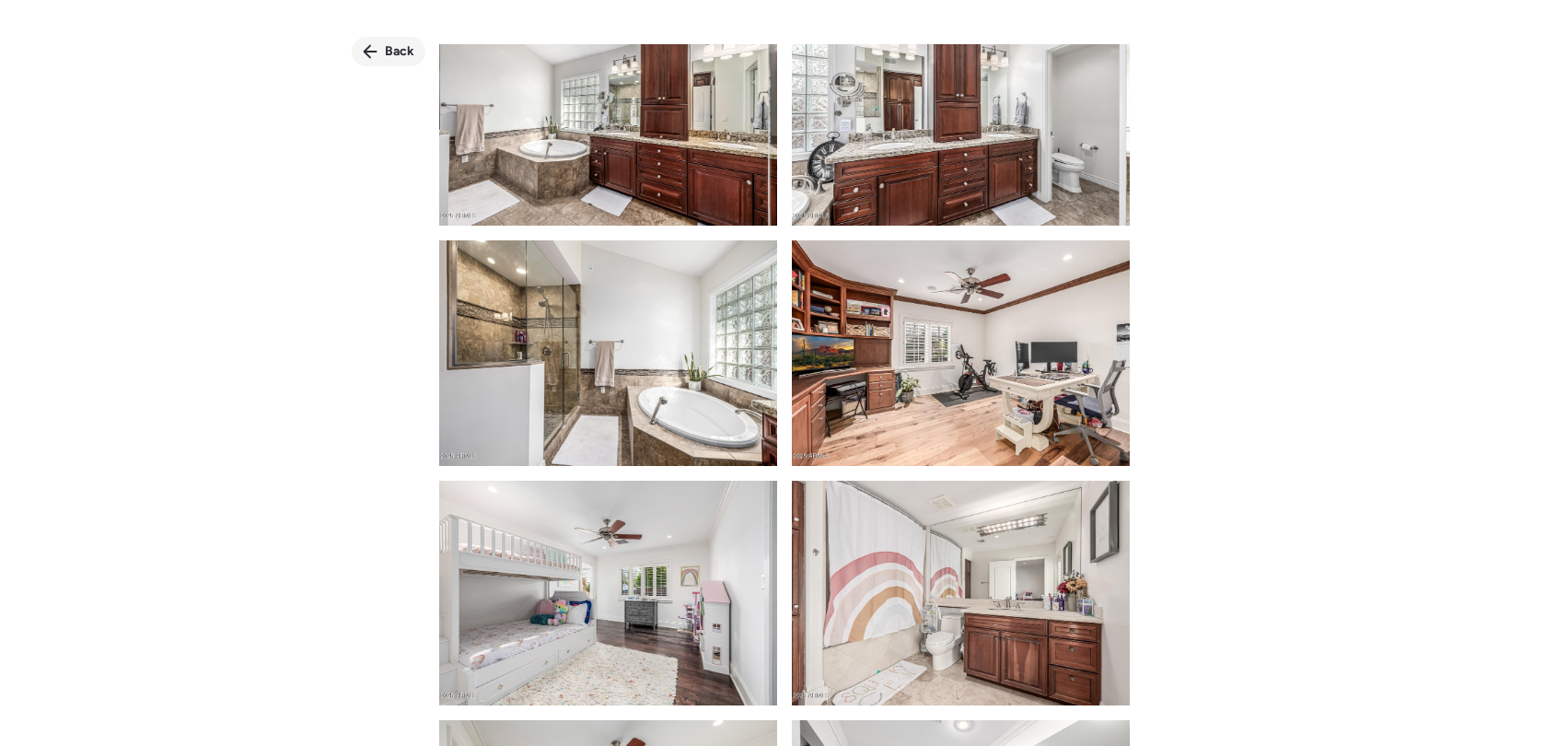 click on "Back" at bounding box center (400, 52) 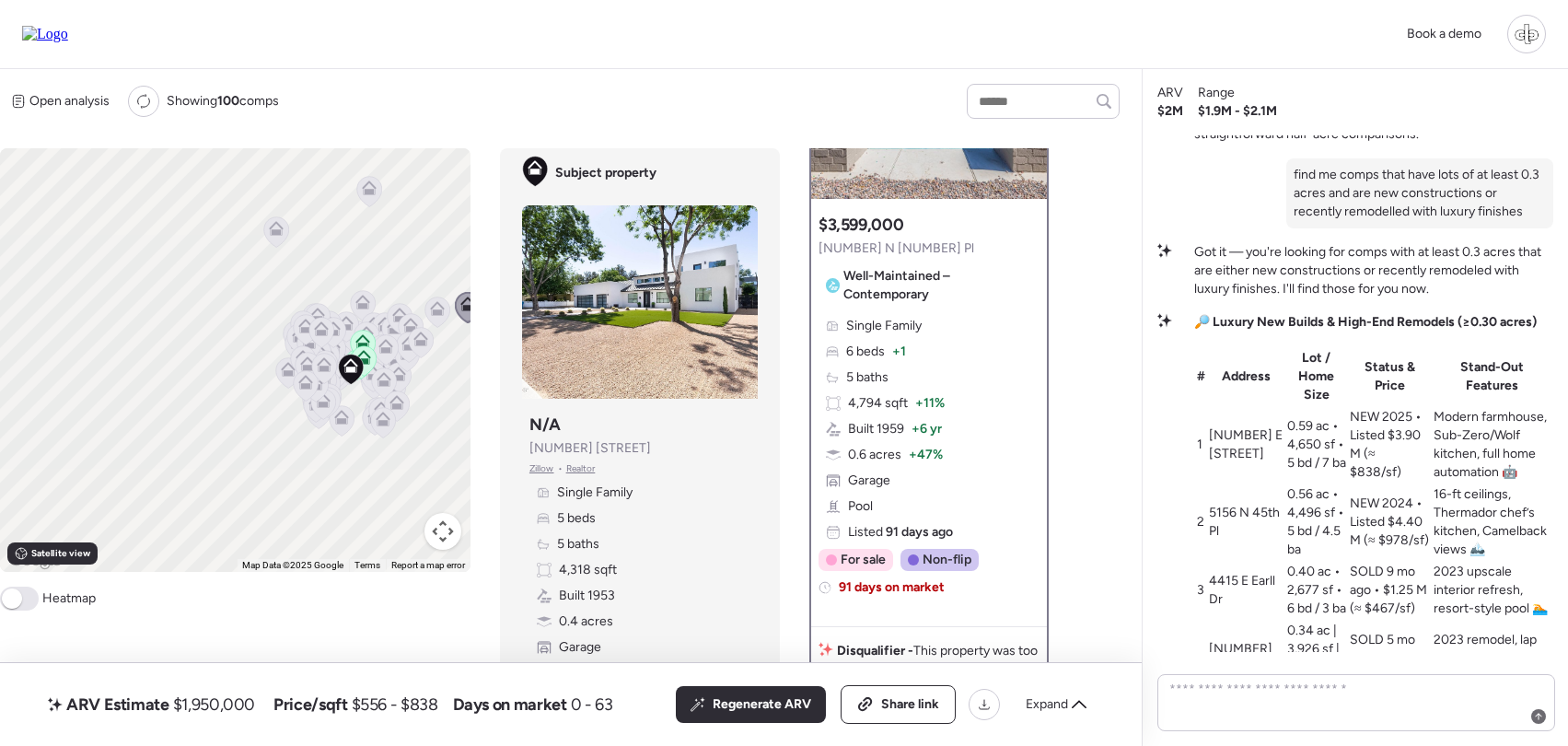 scroll, scrollTop: 181, scrollLeft: 0, axis: vertical 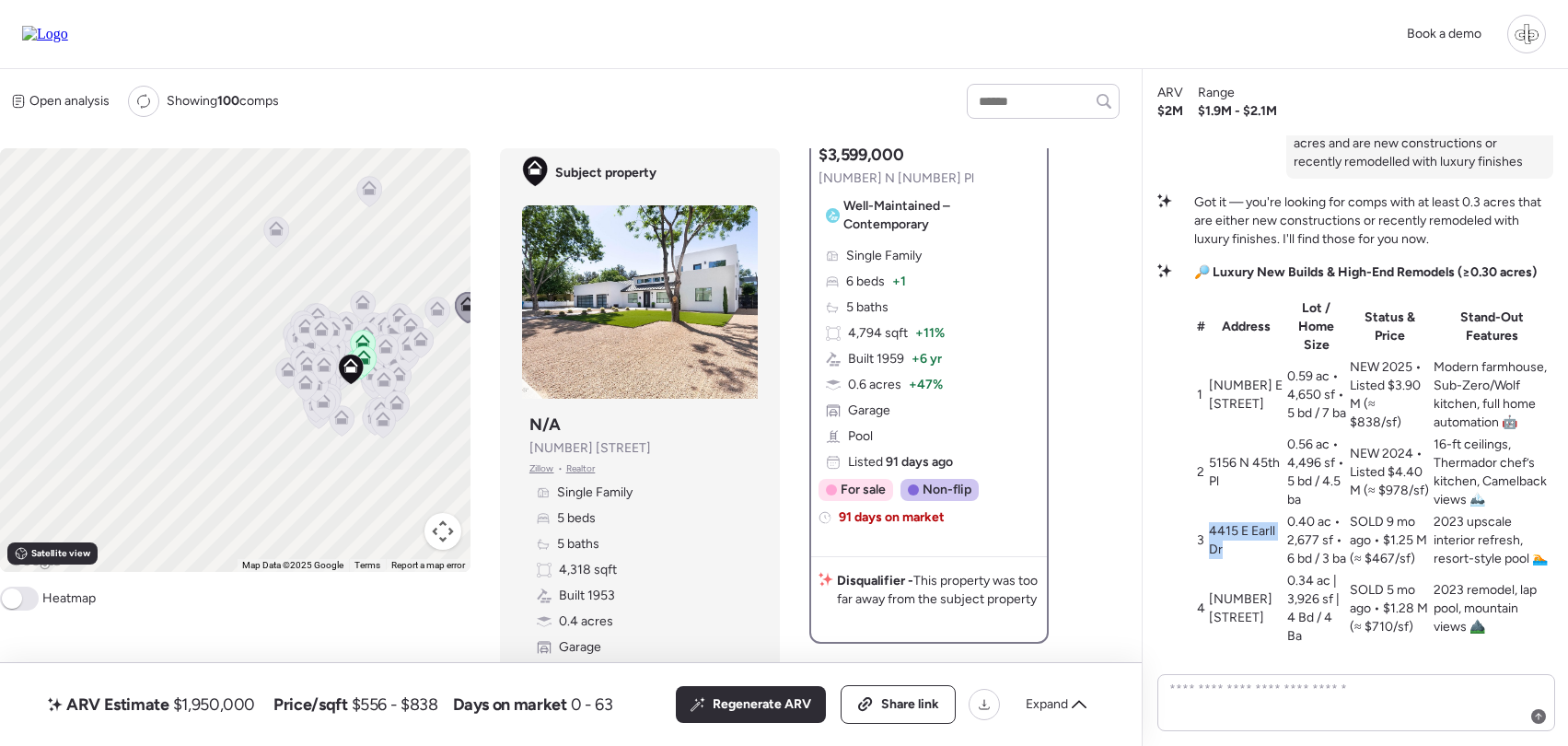 drag, startPoint x: 1213, startPoint y: 520, endPoint x: 1250, endPoint y: 532, distance: 38.897301 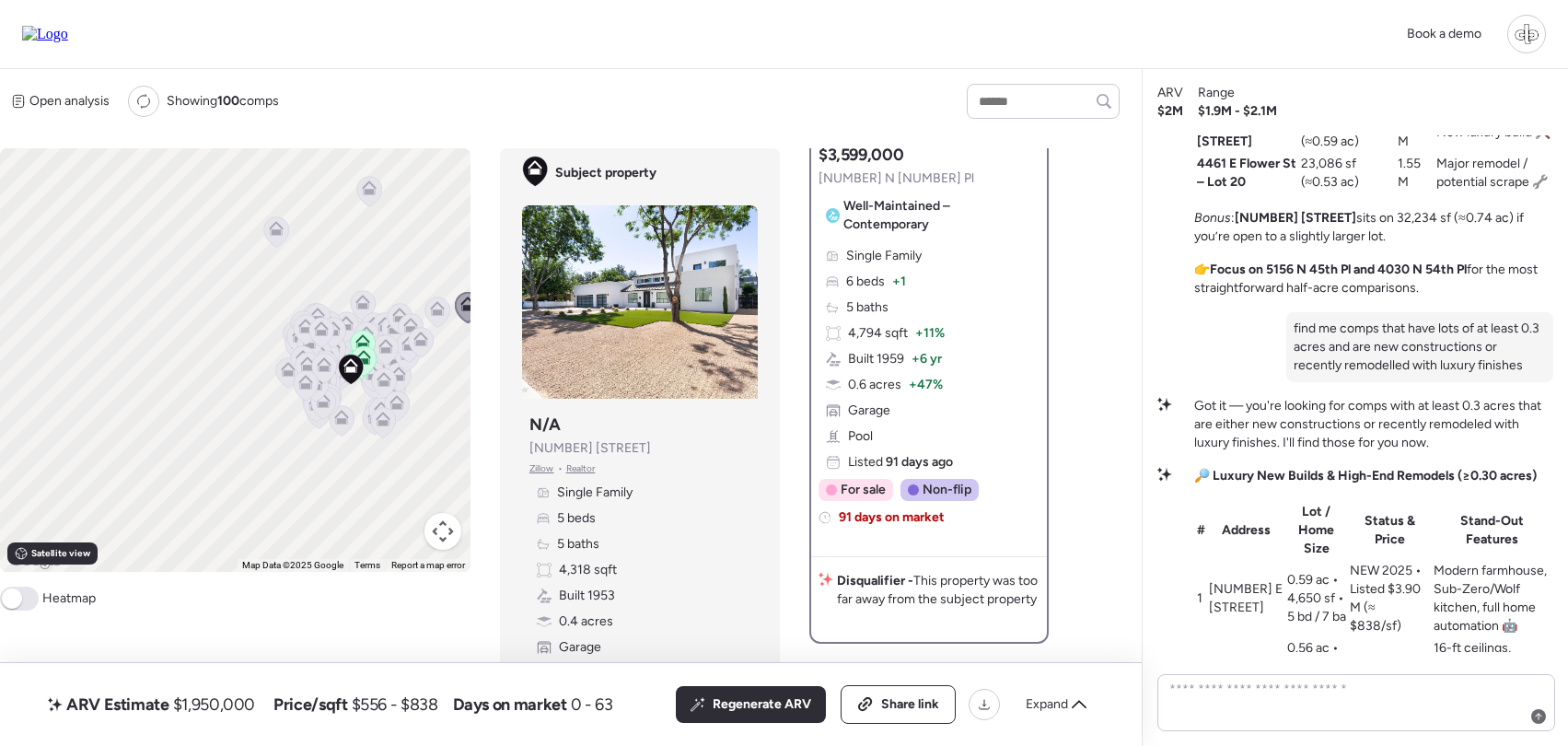 scroll, scrollTop: -513, scrollLeft: 0, axis: vertical 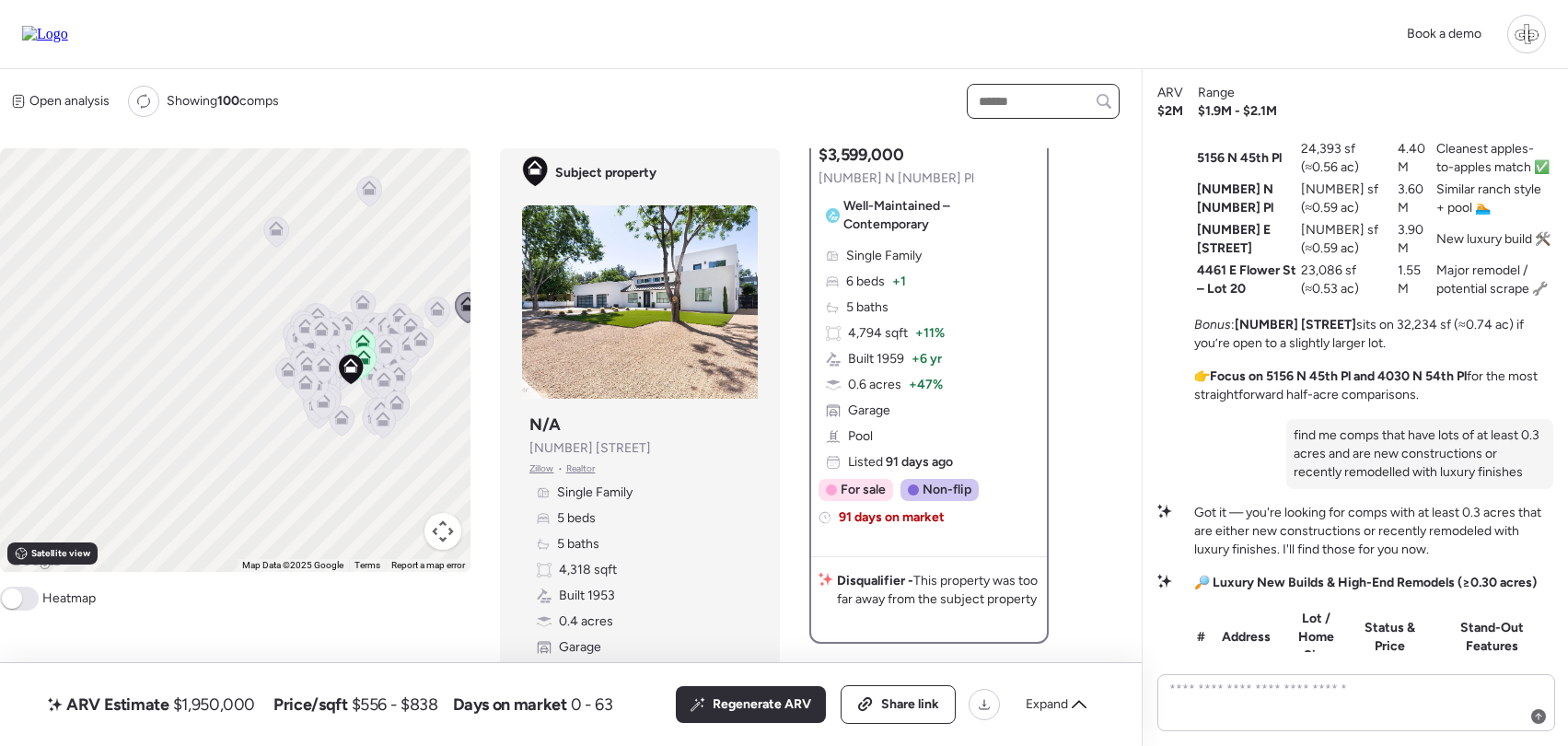 click at bounding box center (1043, 101) 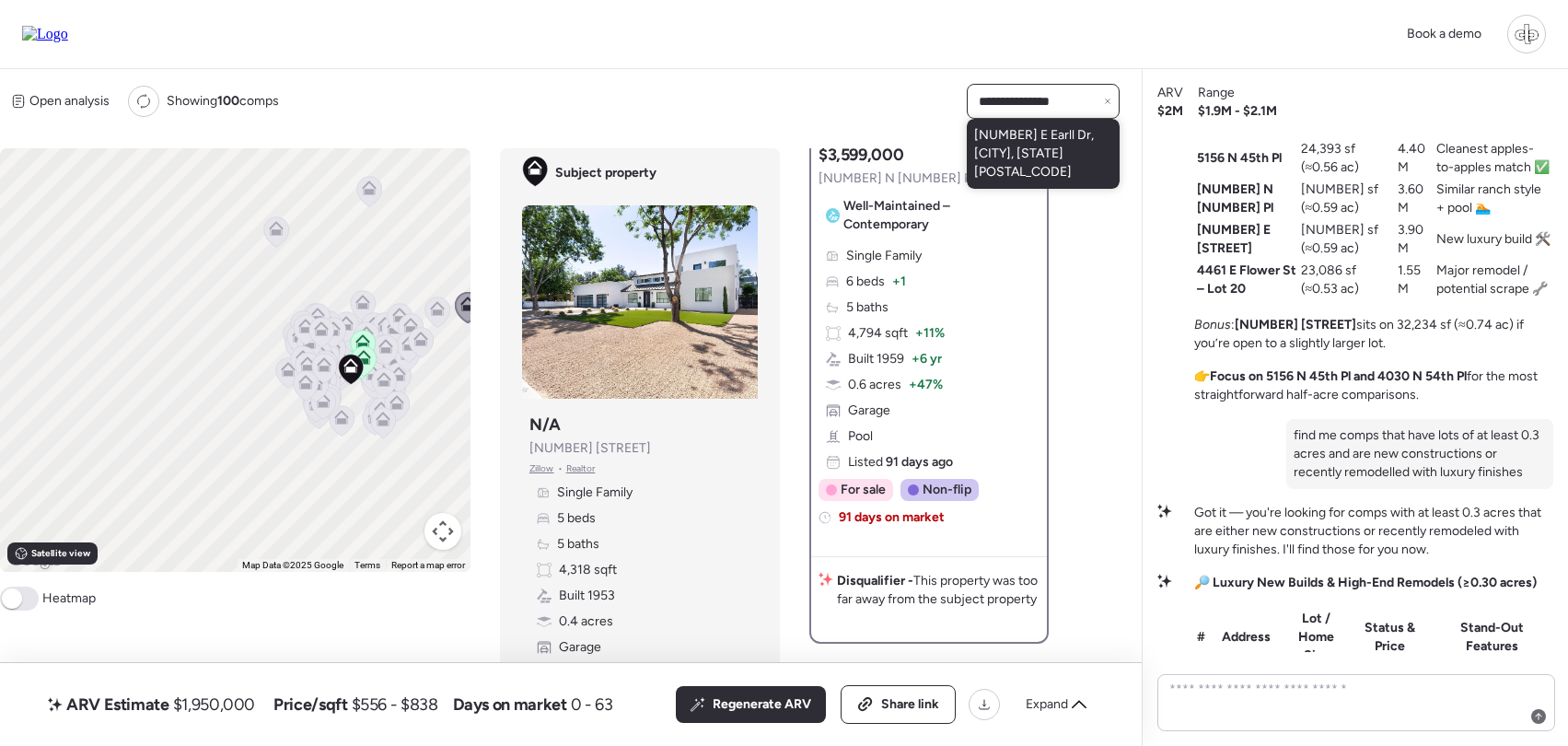 type on "**********" 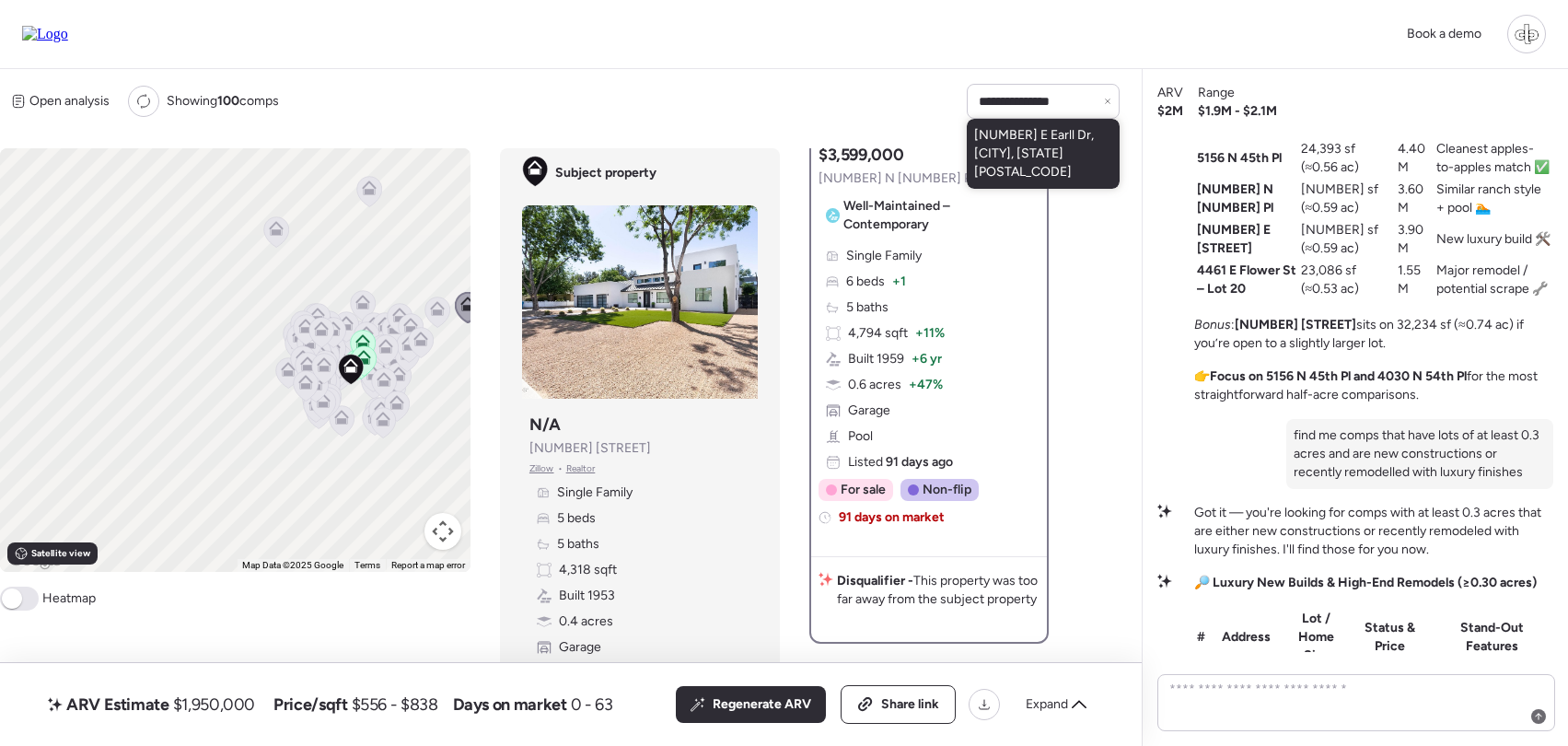 click on "4415 E Earll Dr, Phoenix, AZ 85018" at bounding box center (1043, 154) 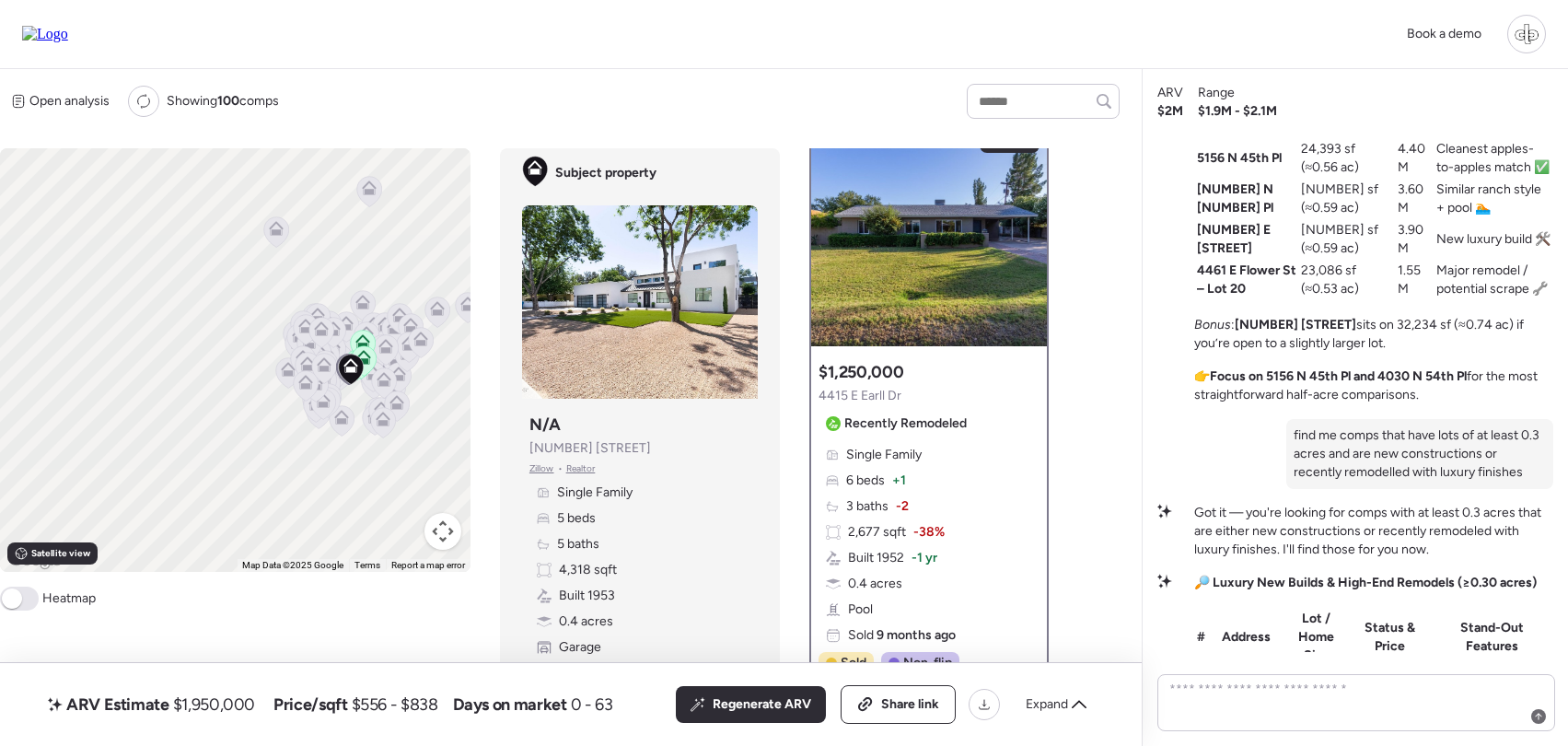 scroll, scrollTop: 0, scrollLeft: 0, axis: both 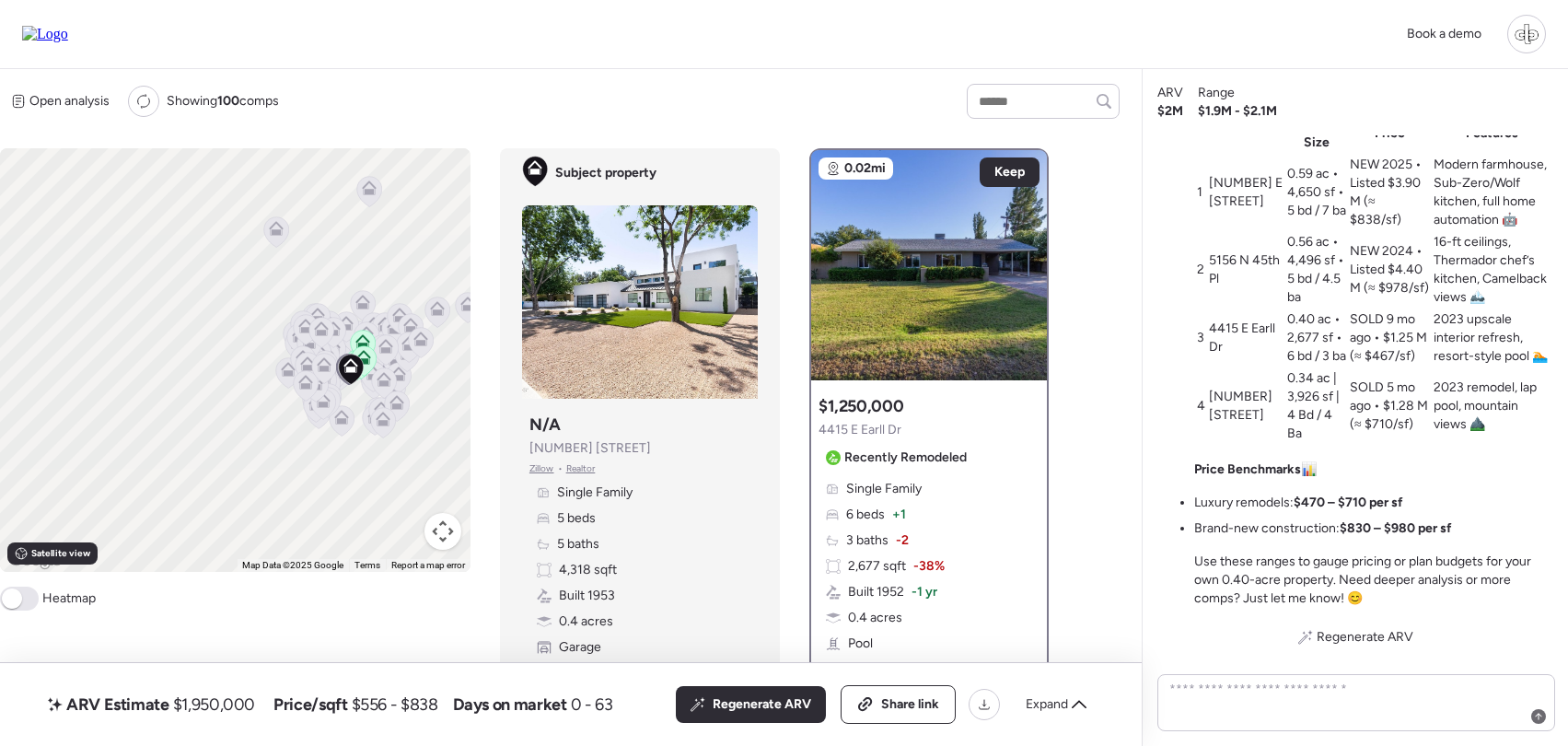 drag, startPoint x: 1209, startPoint y: 384, endPoint x: 1249, endPoint y: 428, distance: 59.46427 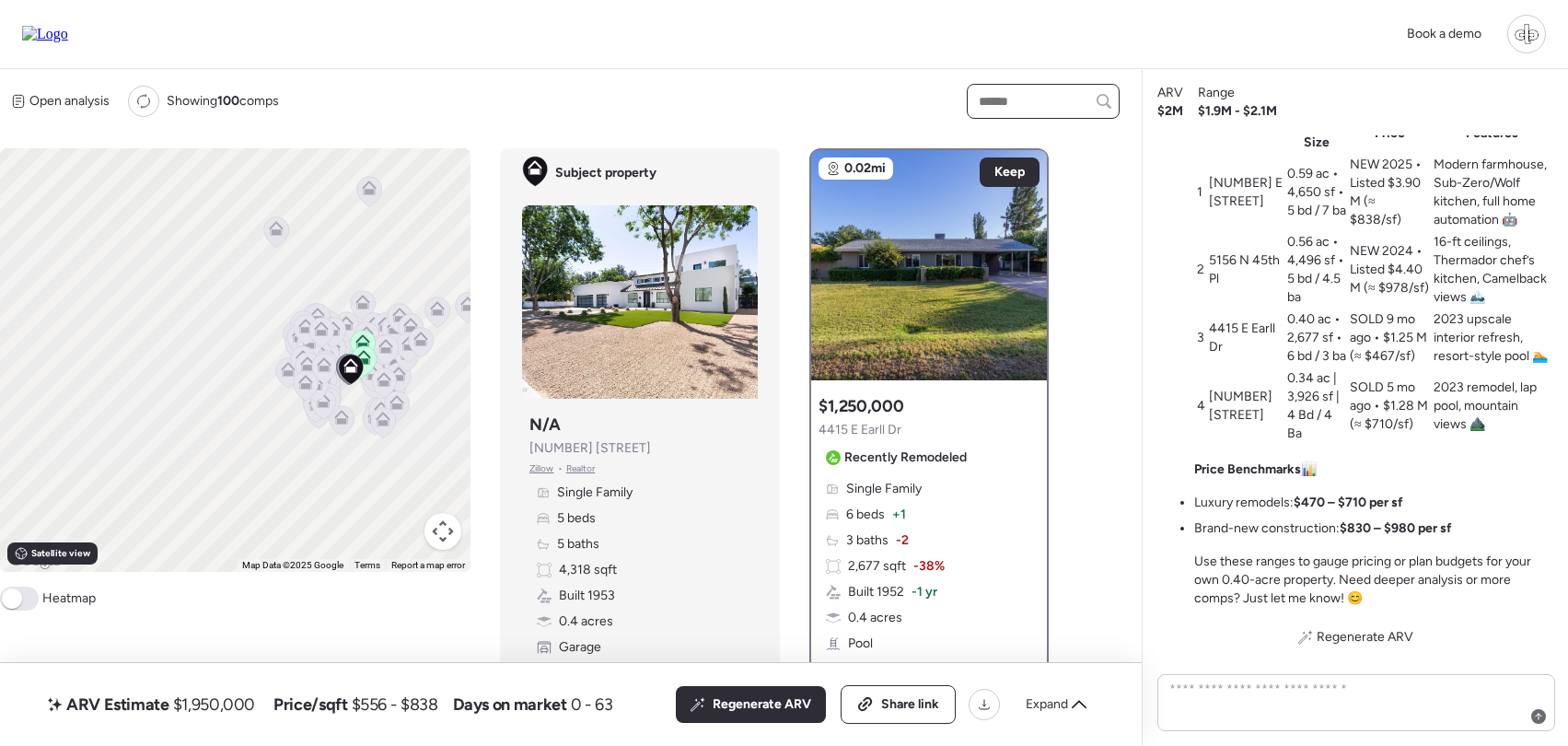 click at bounding box center [1043, 101] 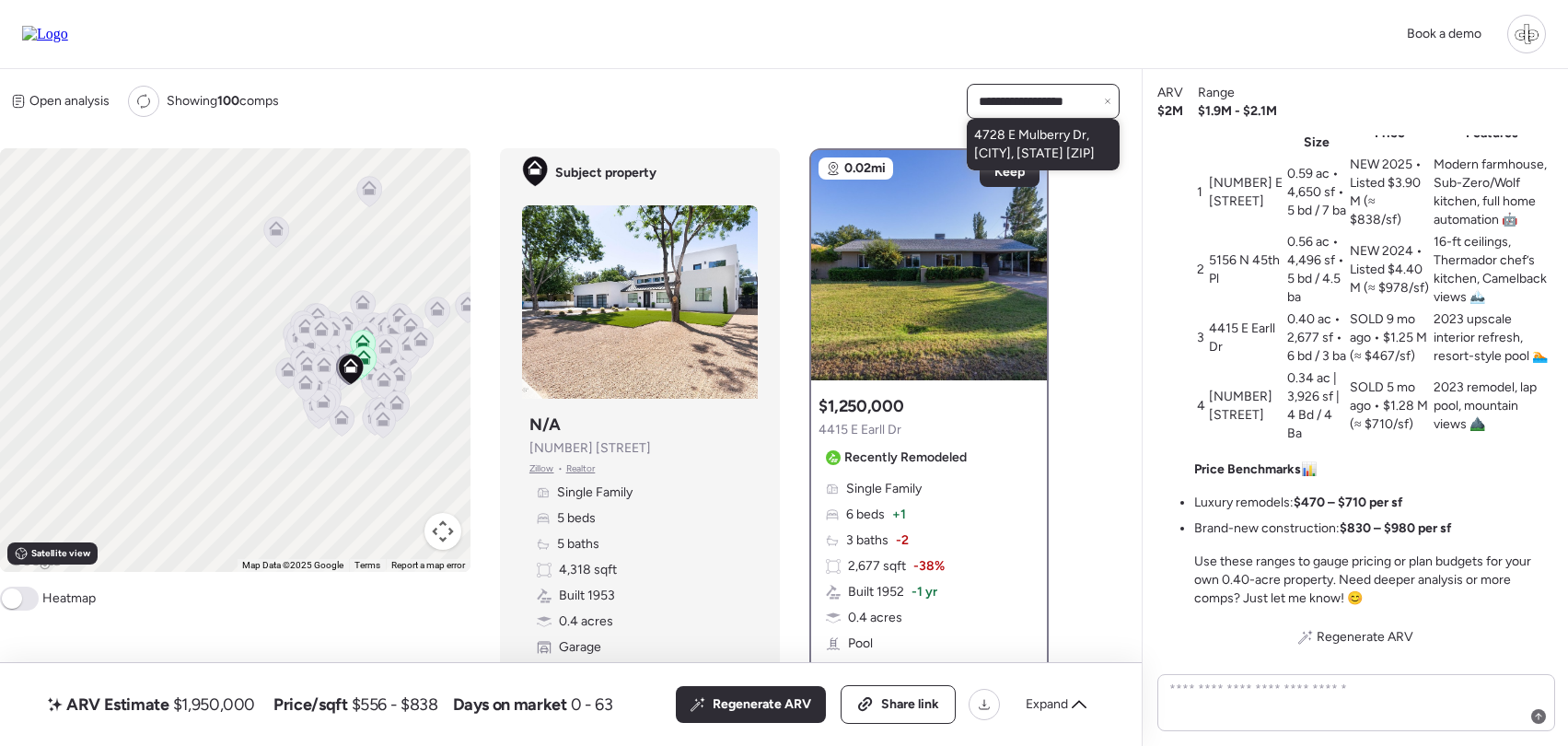 type on "**********" 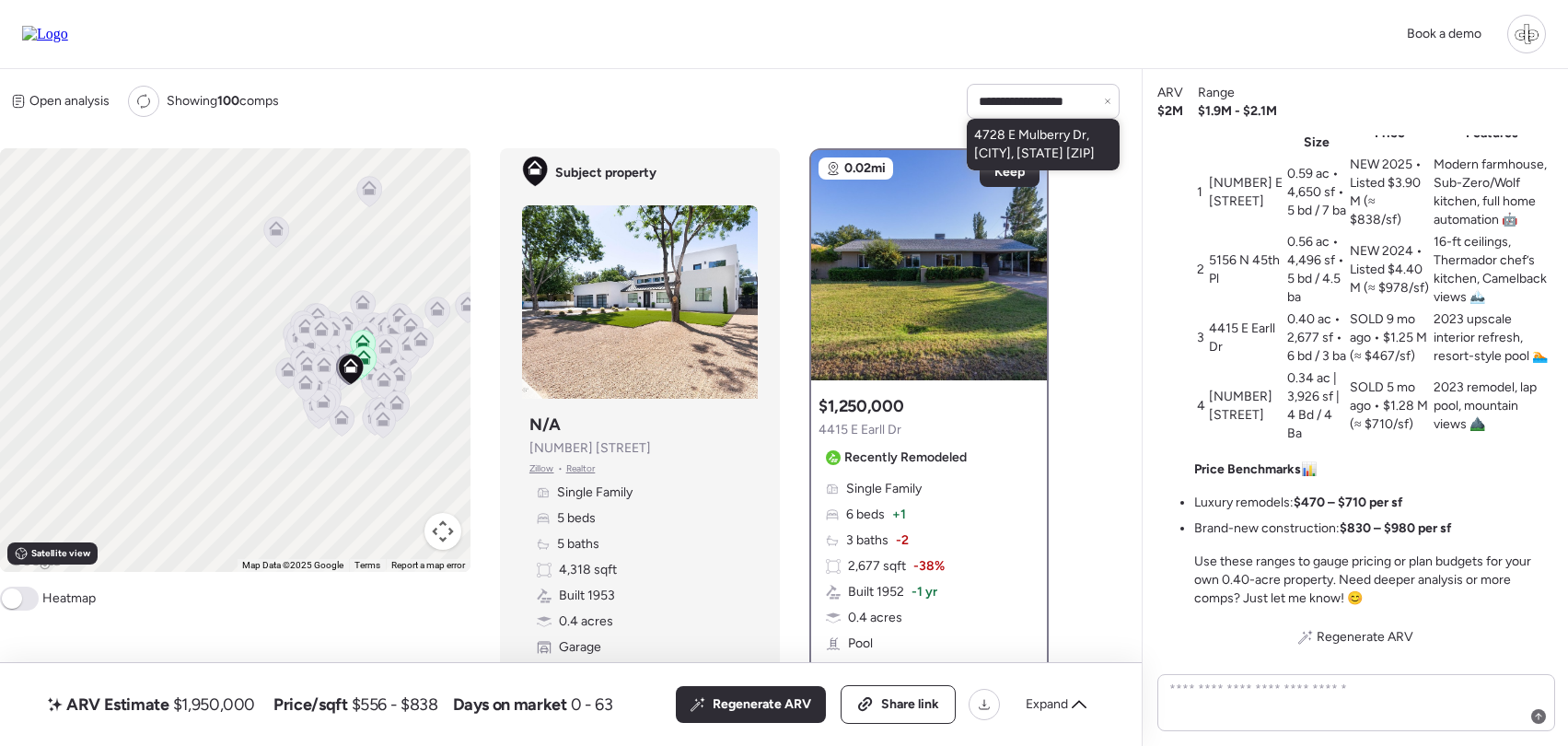 click on "4728 E Mulberry Dr, Phoenix, AZ 85018" at bounding box center (1043, 145) 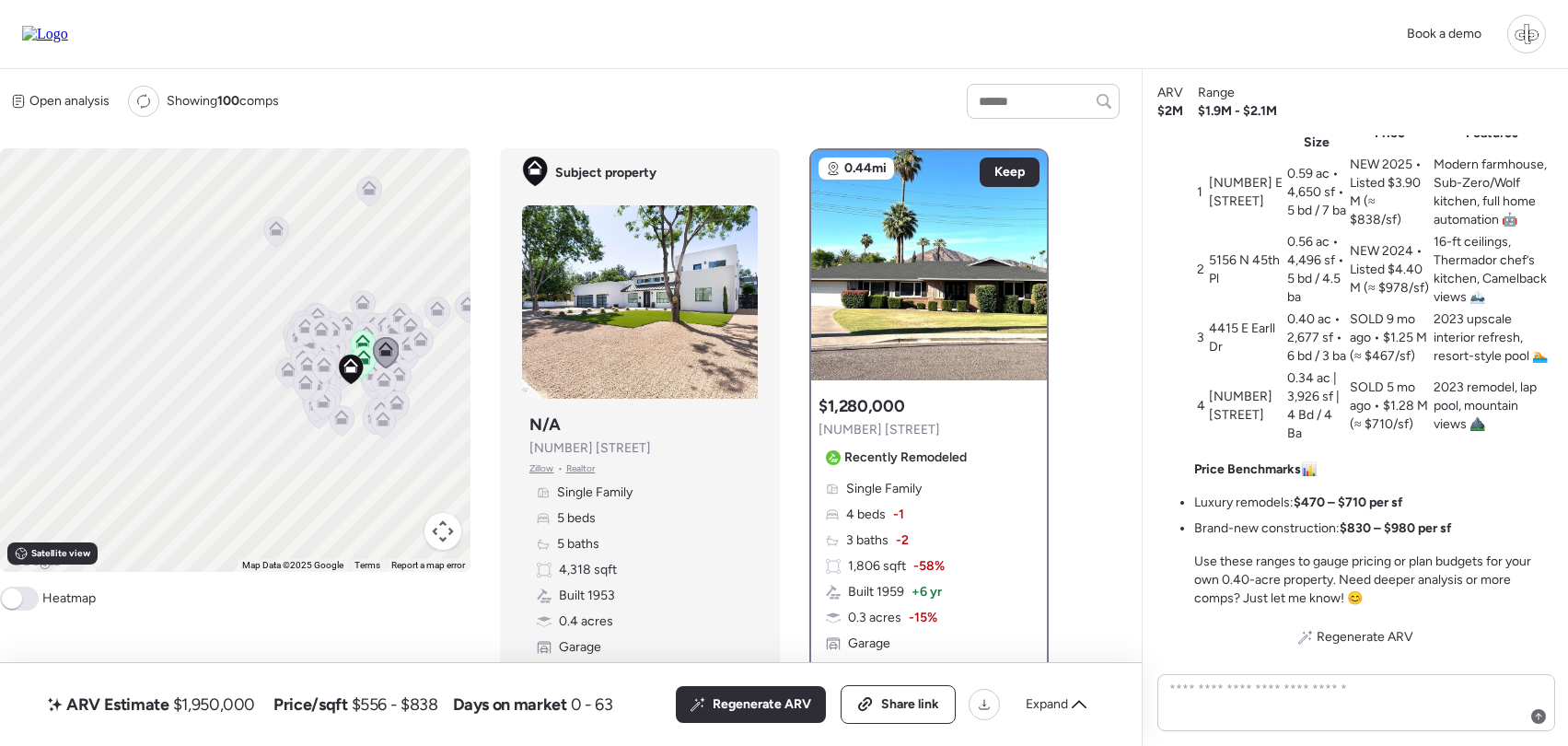 scroll, scrollTop: 0, scrollLeft: 0, axis: both 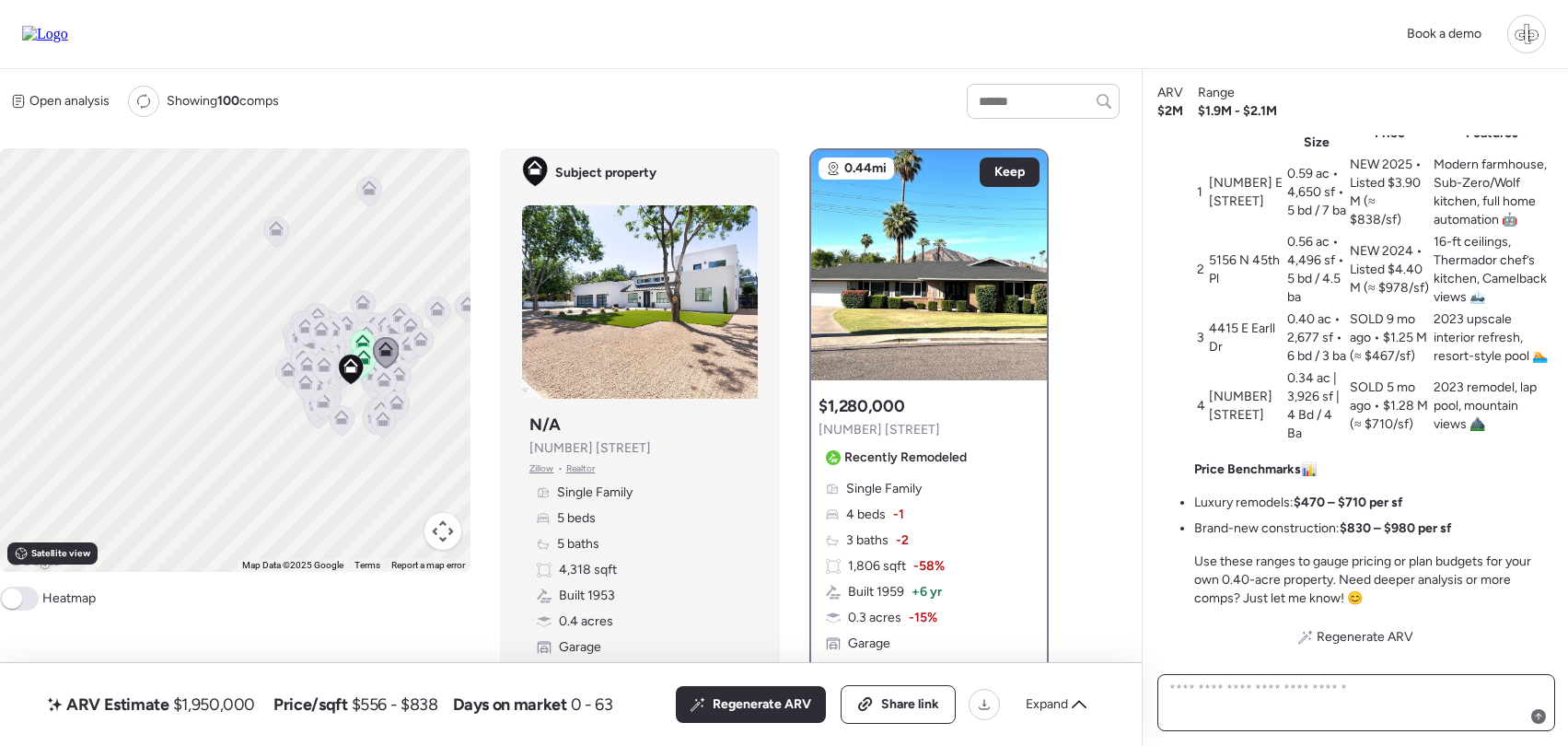click at bounding box center (1356, 703) 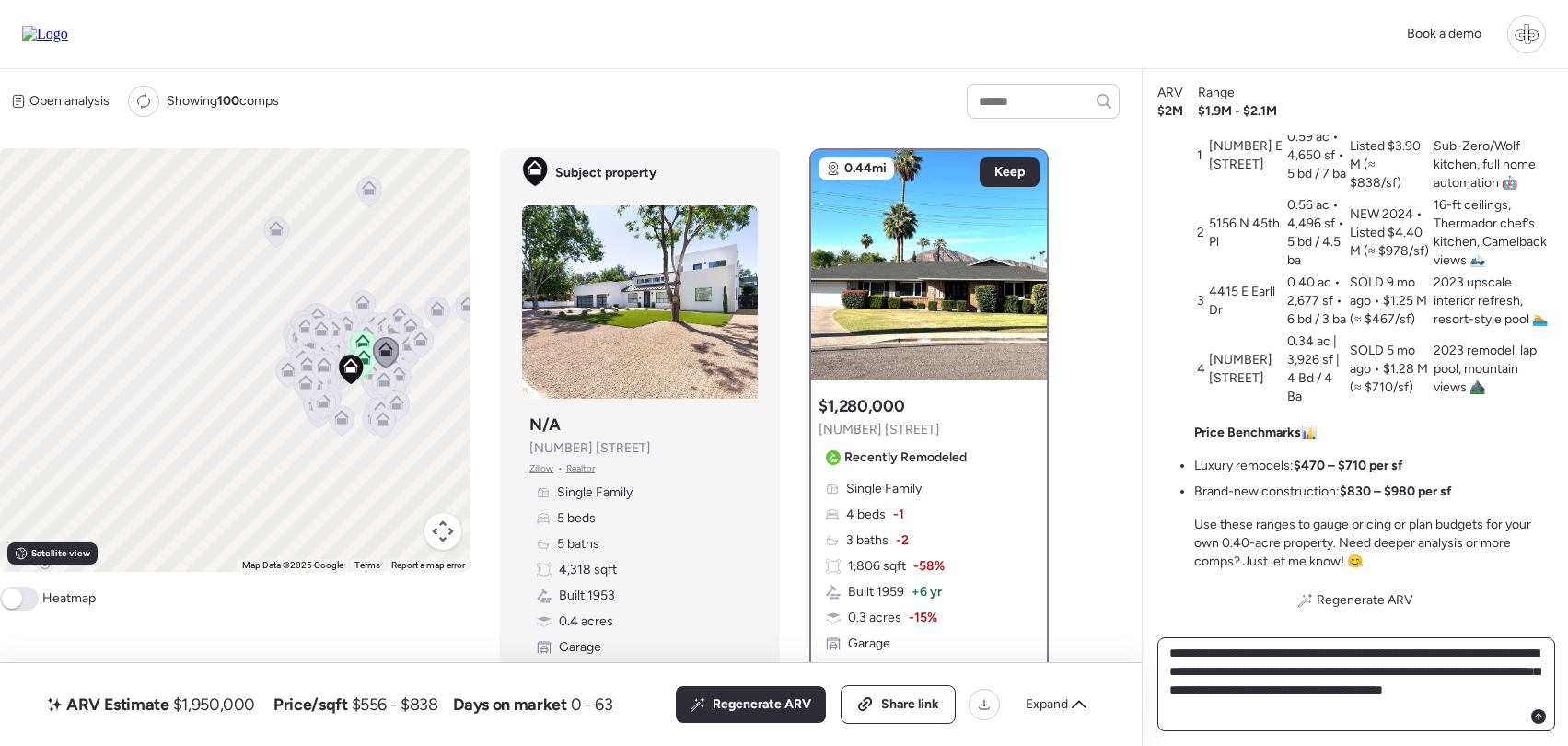 type on "**********" 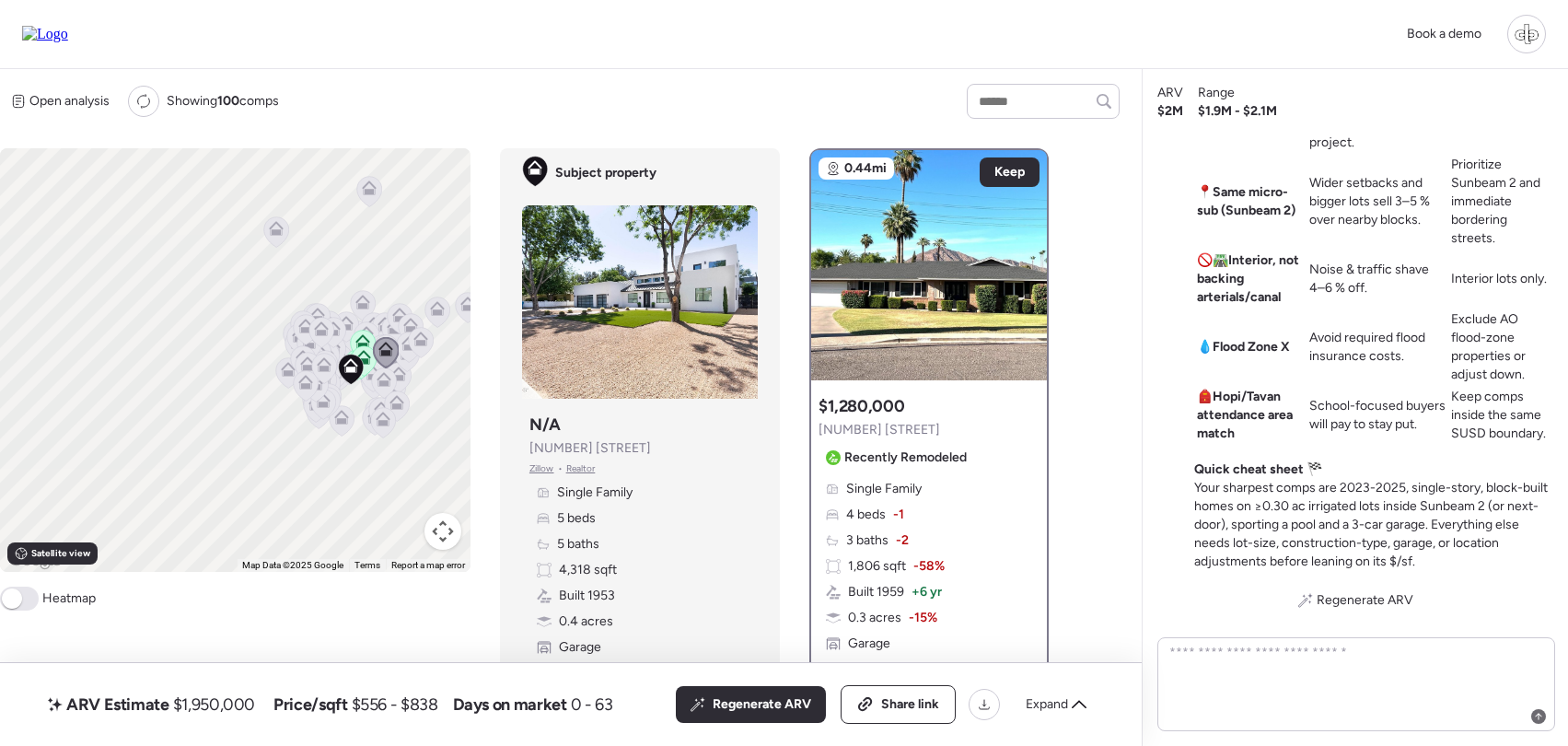 scroll, scrollTop: 0, scrollLeft: 0, axis: both 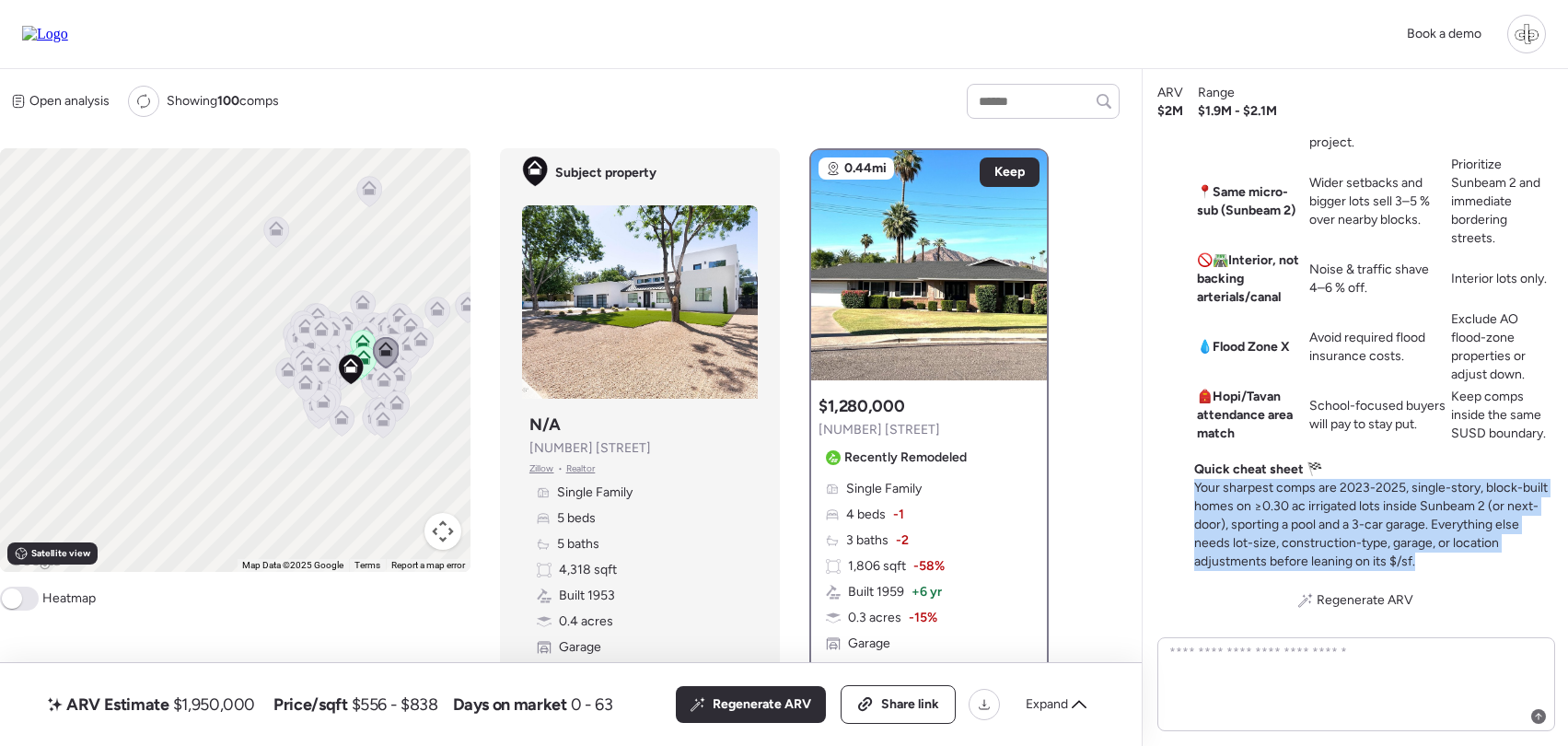 drag, startPoint x: 1192, startPoint y: 485, endPoint x: 1443, endPoint y: 556, distance: 260.84862 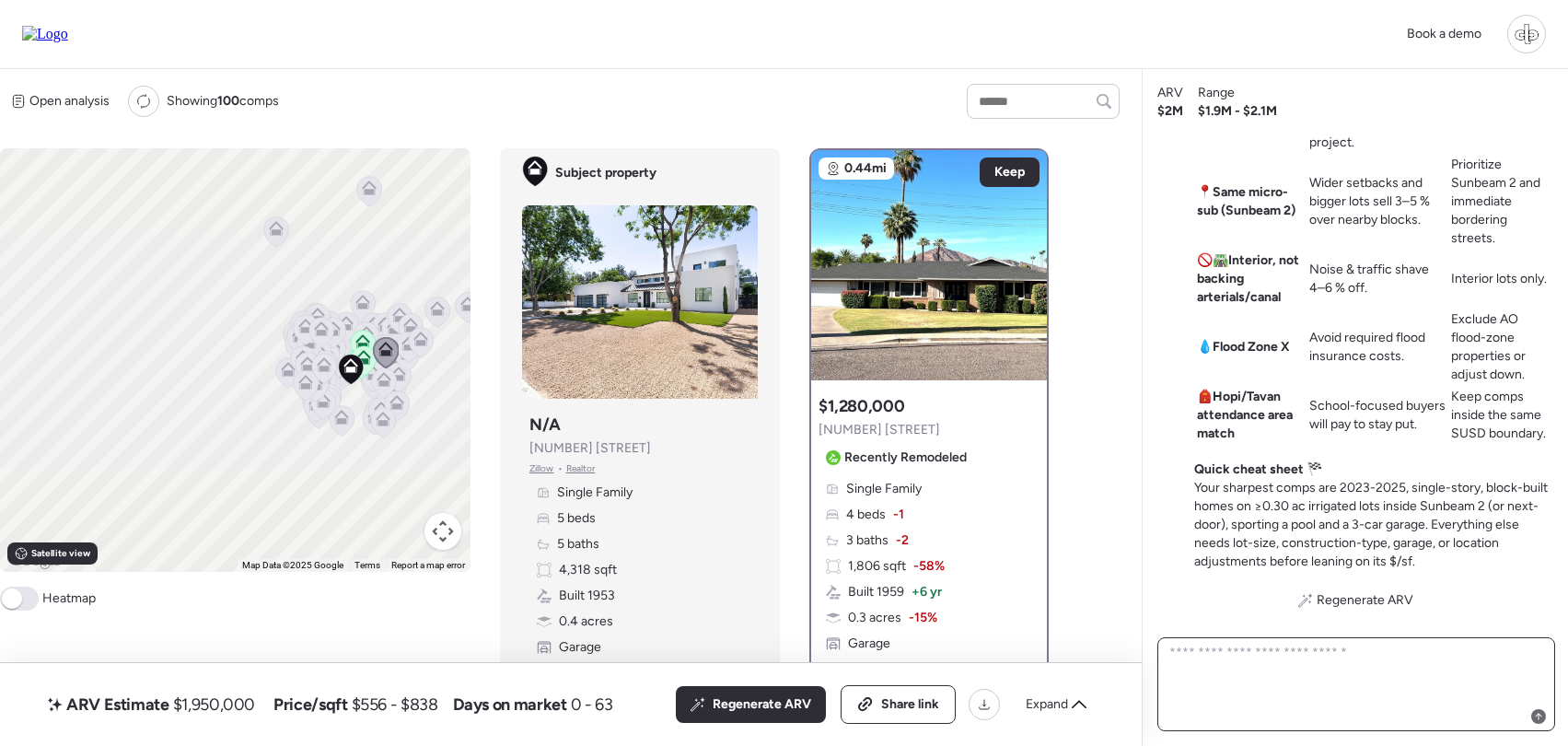 click at bounding box center [1356, 684] 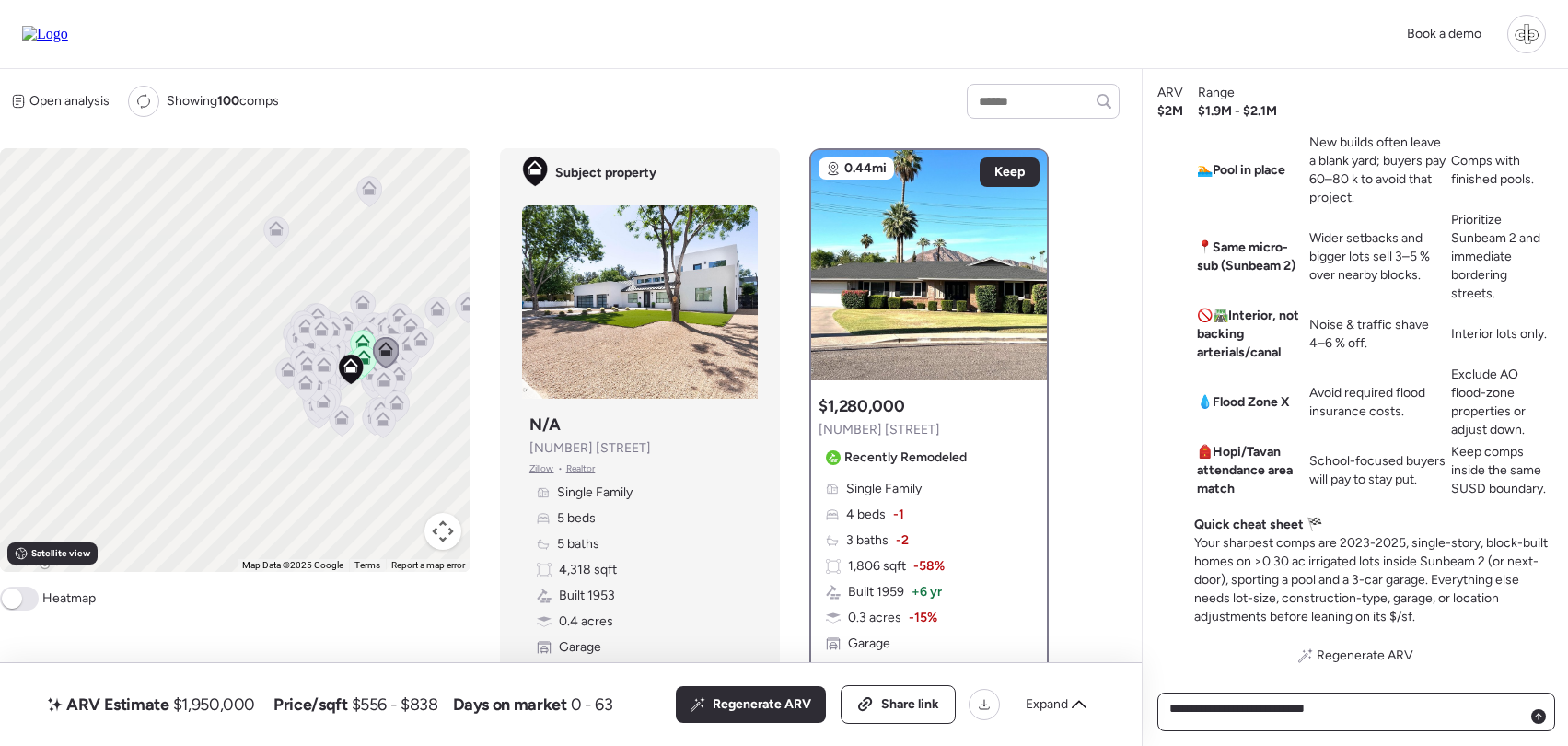 type on "**********" 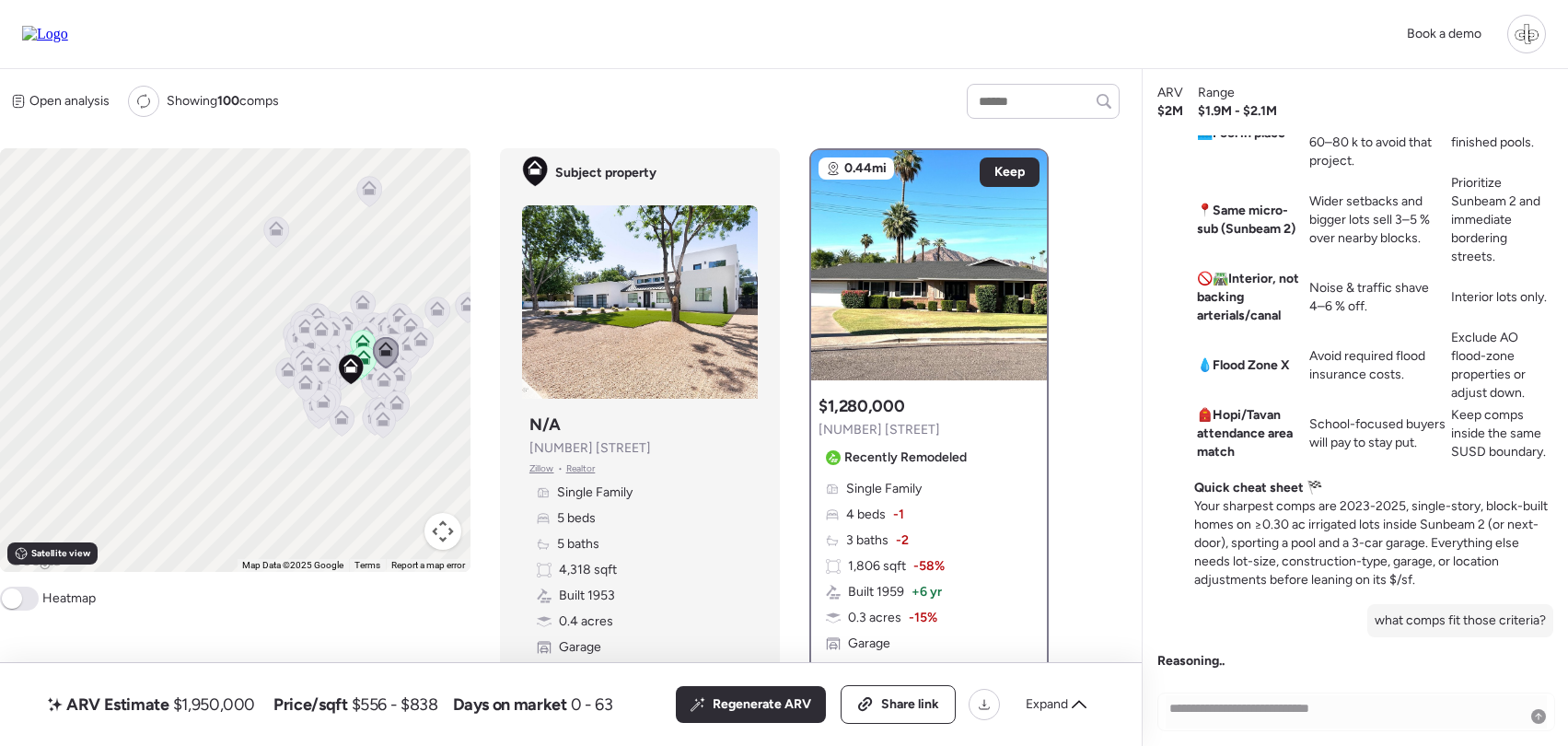 type 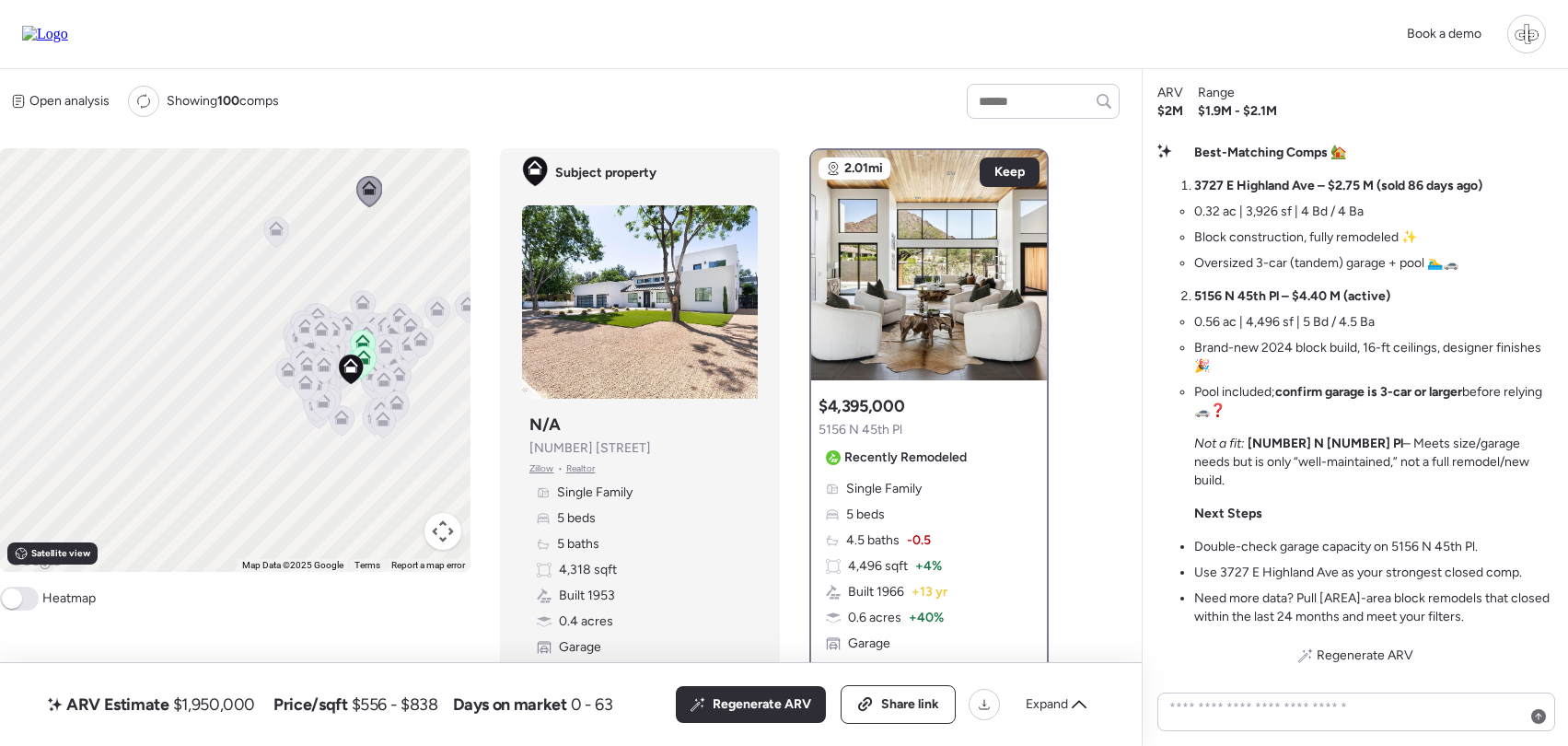 scroll, scrollTop: 0, scrollLeft: 0, axis: both 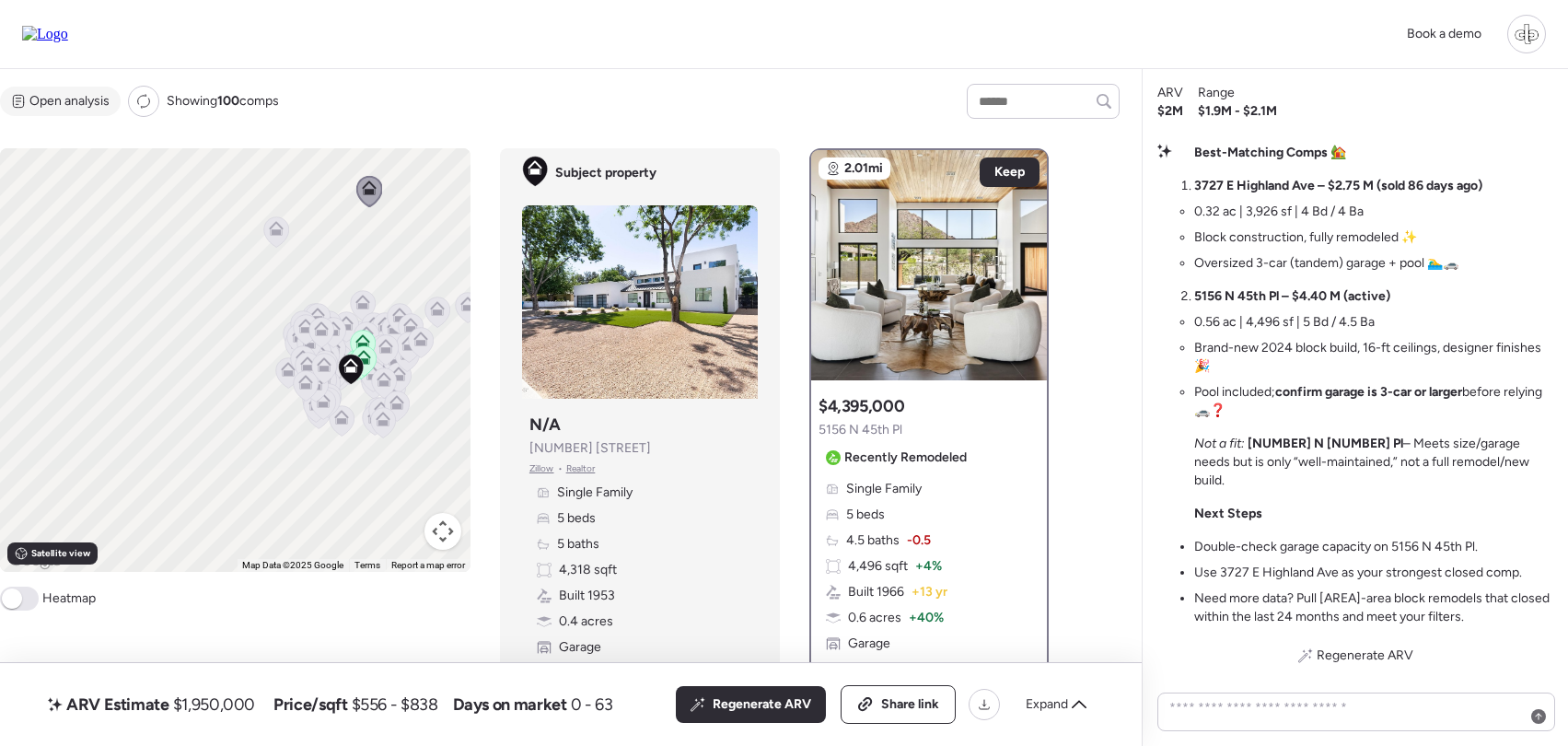 click on "Open analysis" at bounding box center [69, 101] 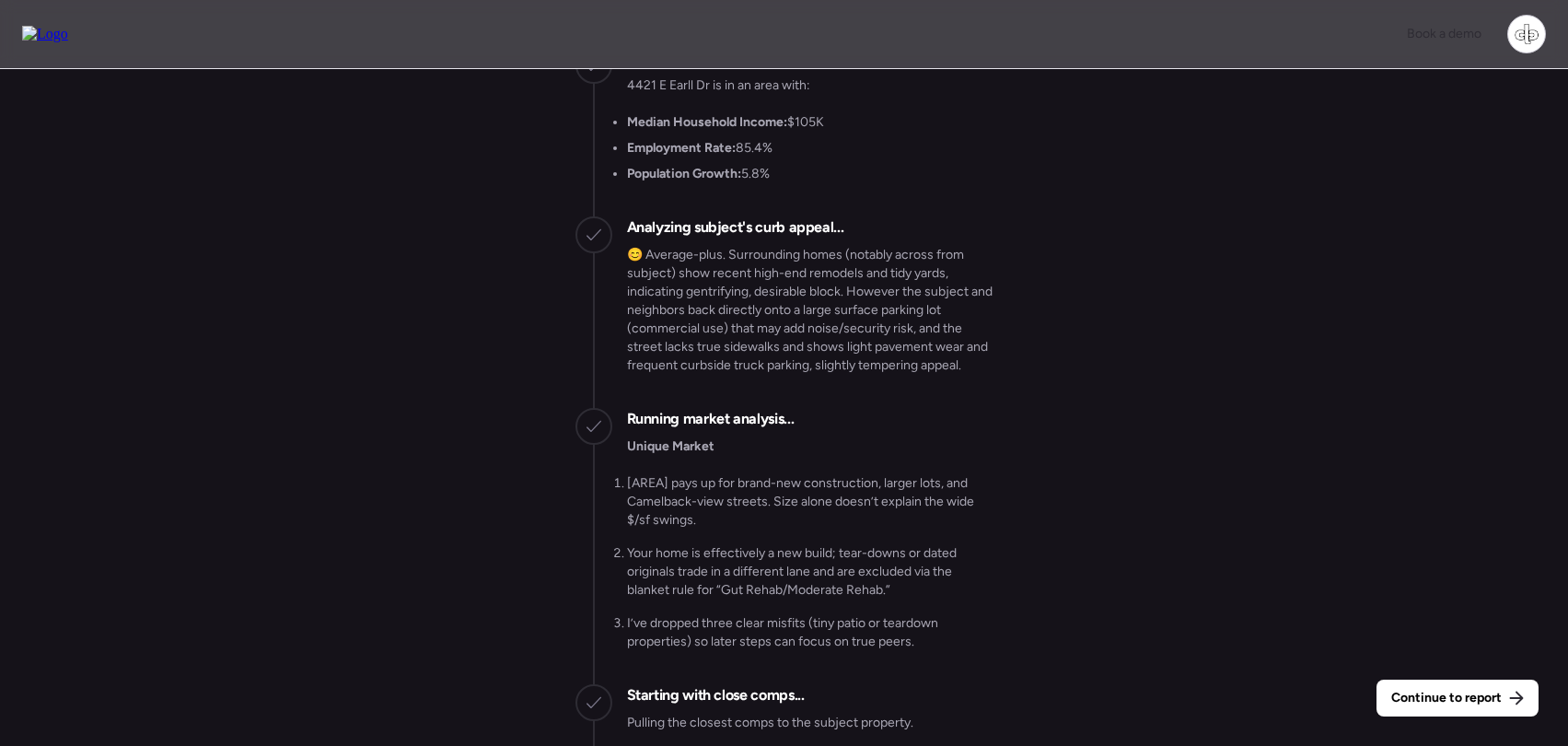 scroll, scrollTop: -3846, scrollLeft: 0, axis: vertical 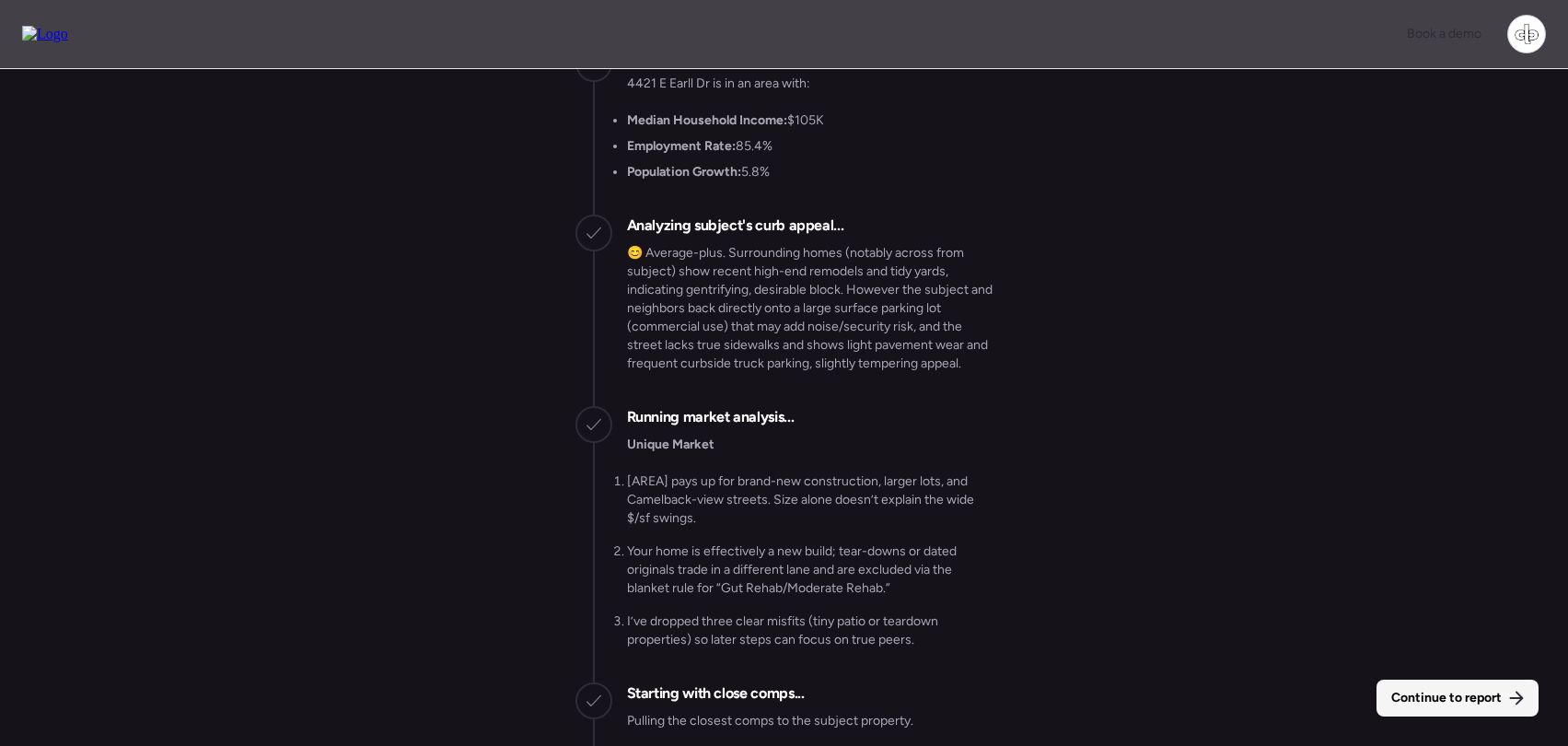 click on "Continue to report" at bounding box center (1446, 698) 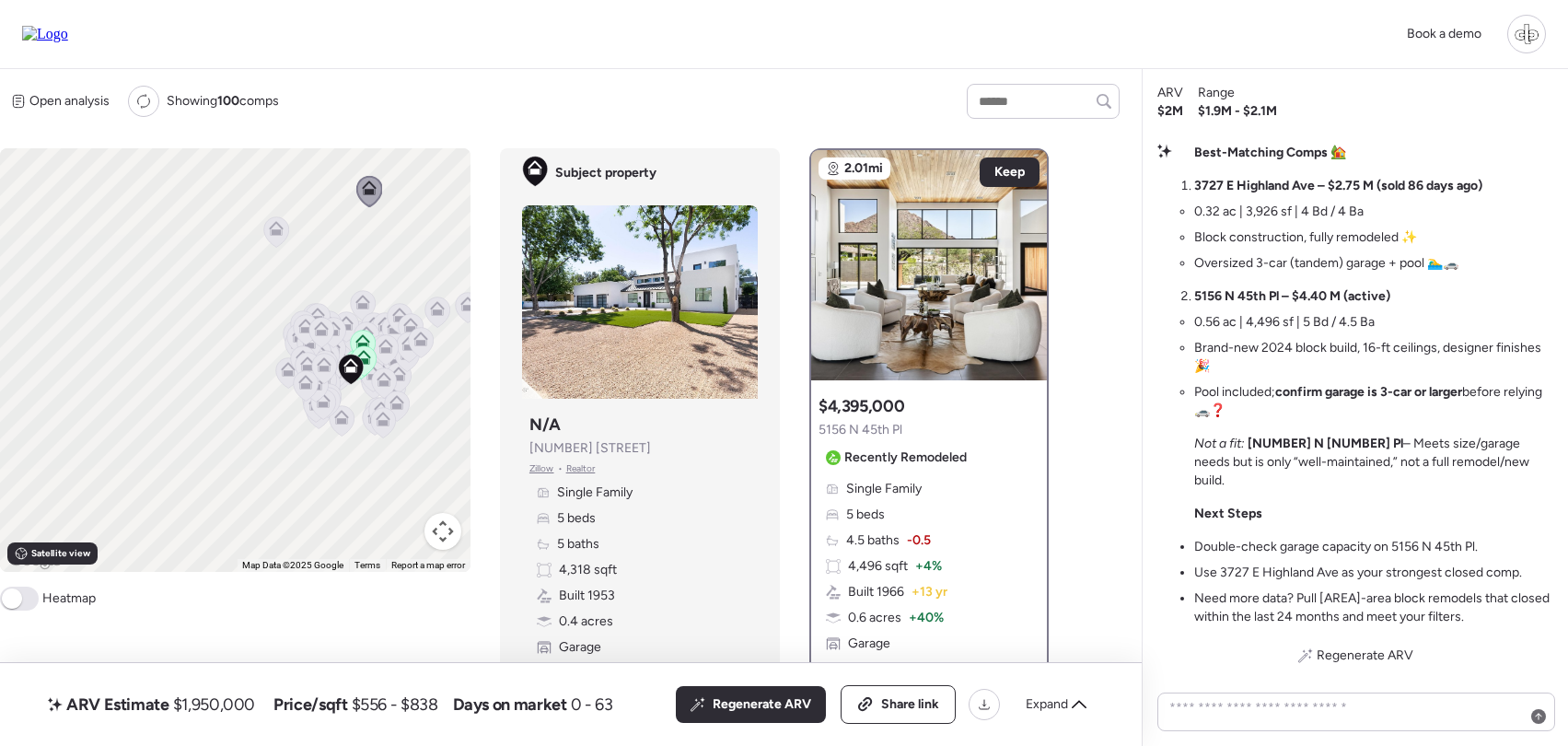 click on "A B+ B B- C+ C C- D Heatmap" at bounding box center [235, 599] 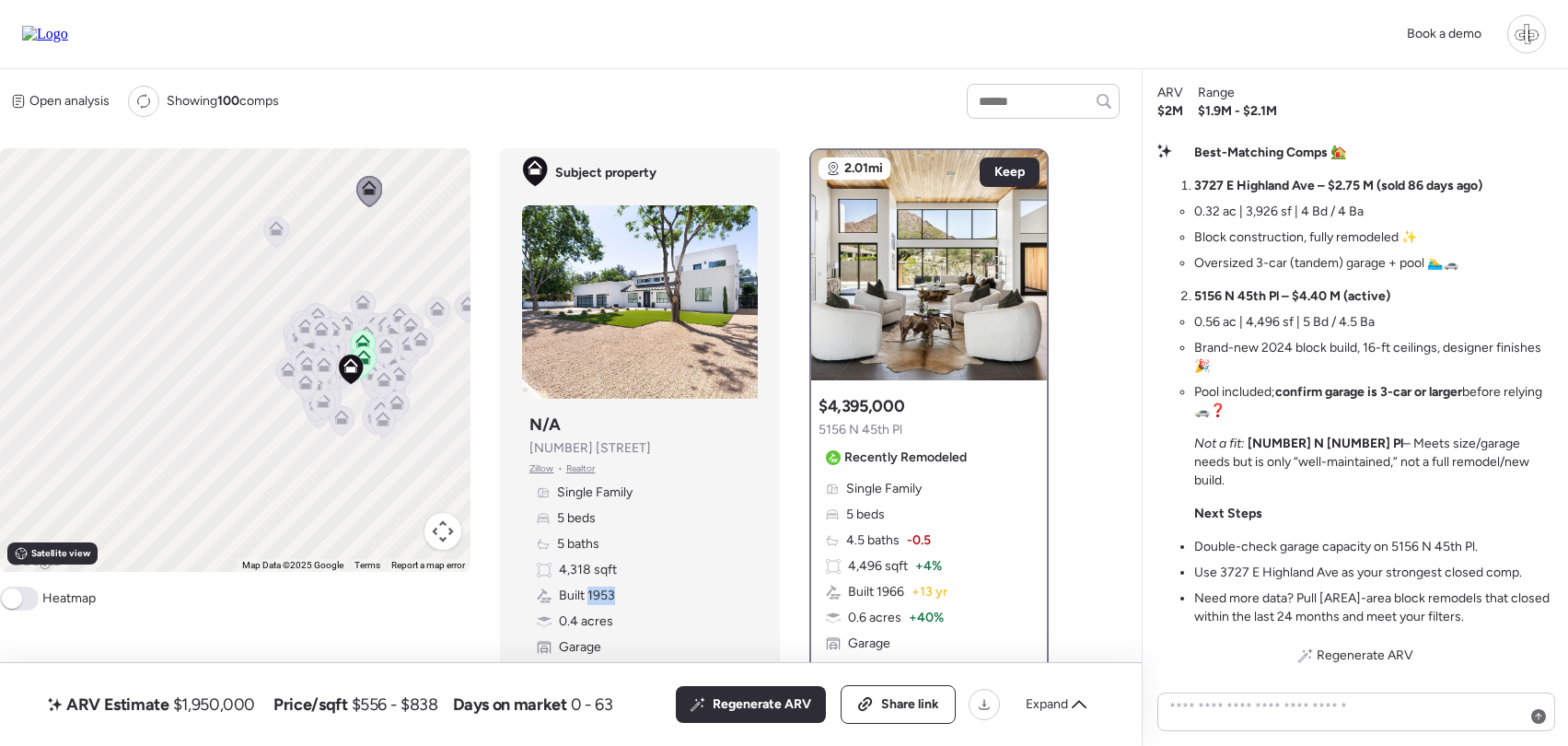 click on "Built 1953" at bounding box center [587, 596] 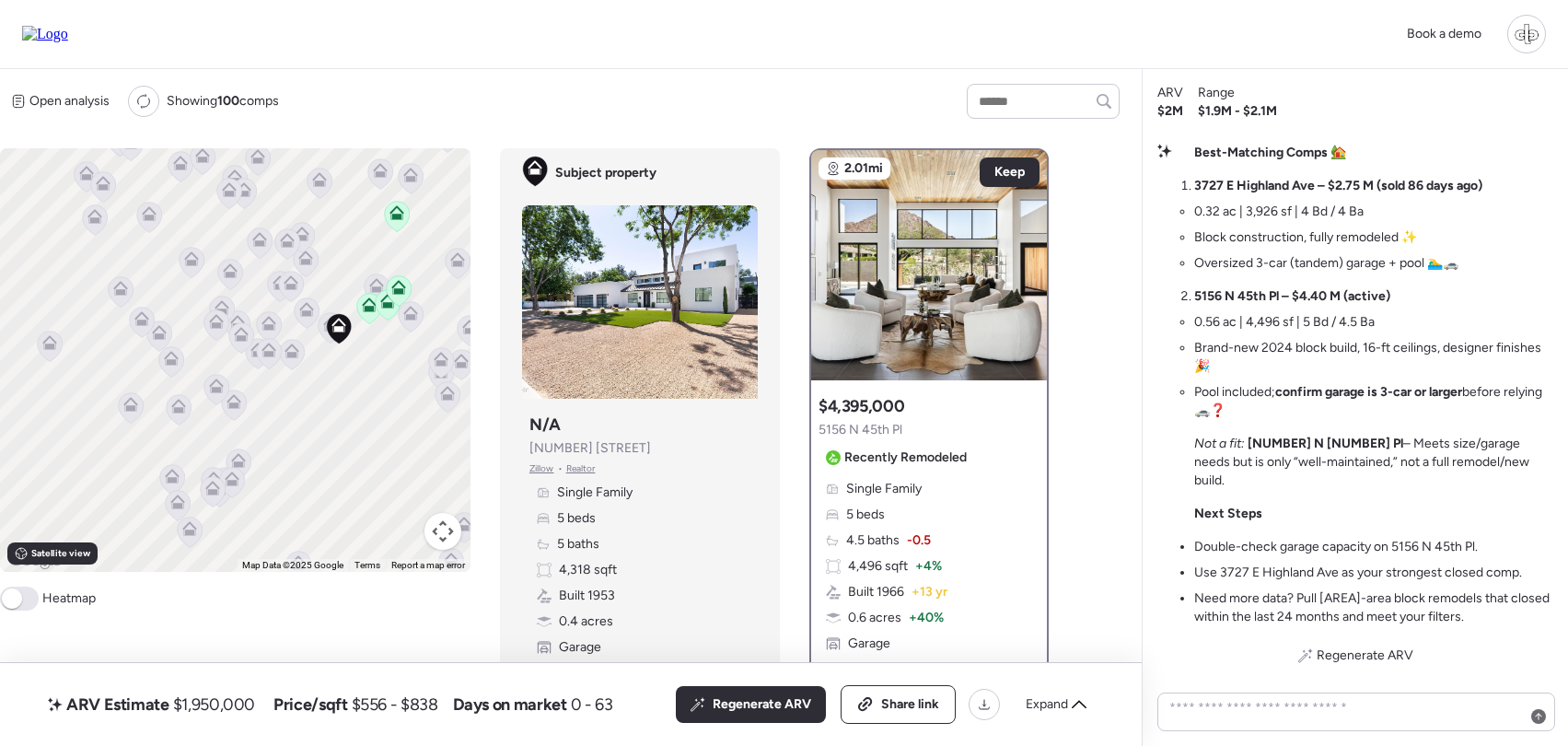 click on "Built 1953" at bounding box center (587, 596) 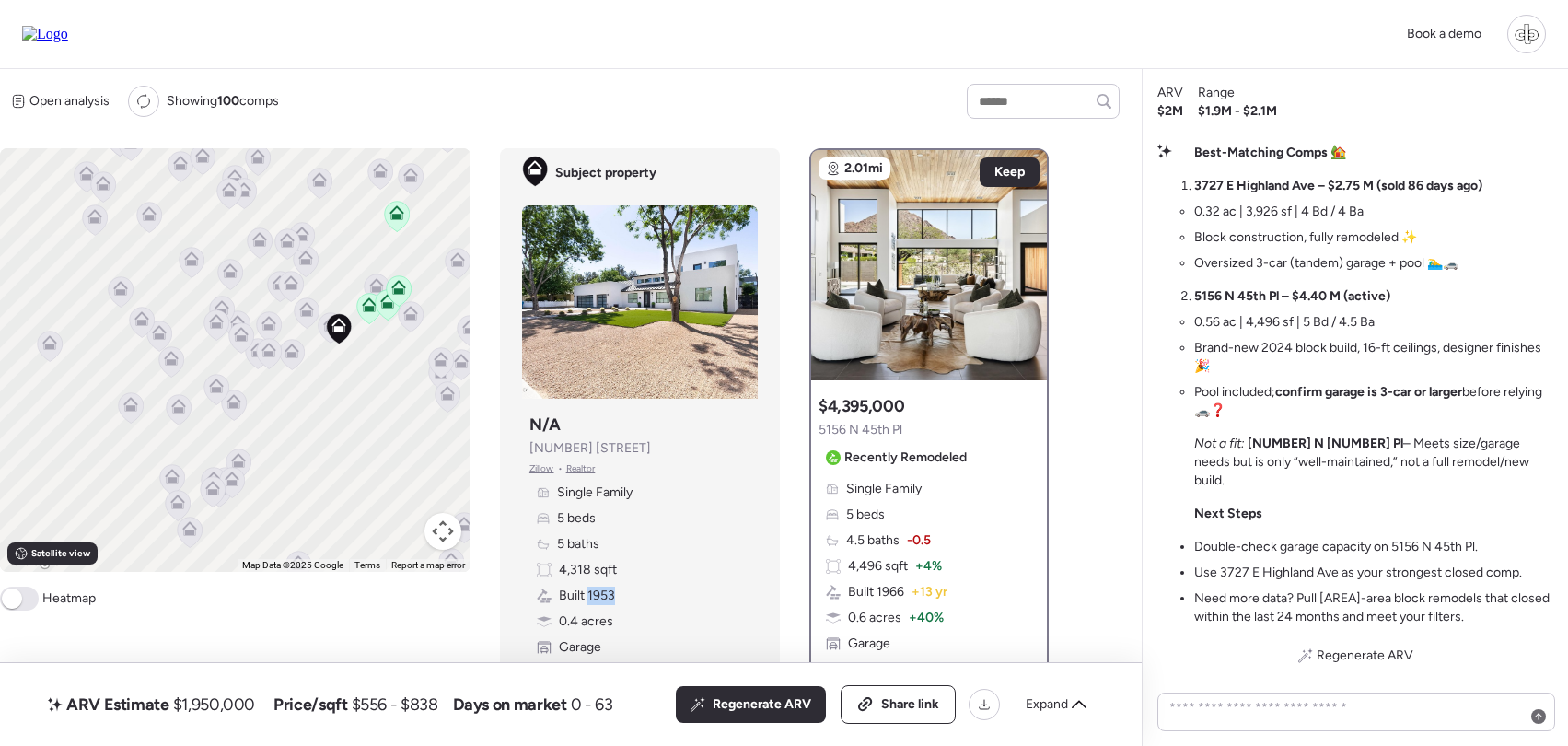 click on "Built 1953" at bounding box center (587, 596) 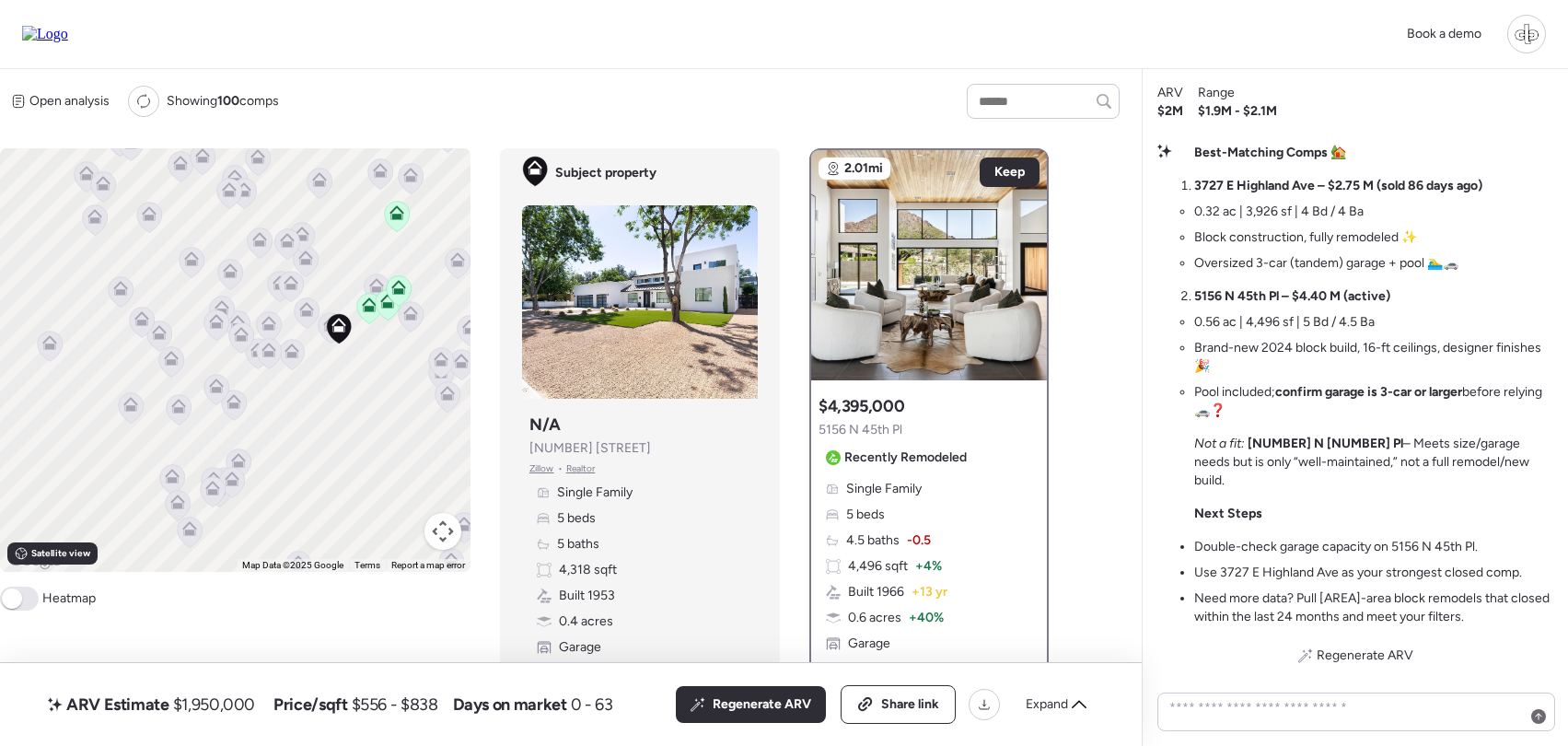 click on "Built 1953" at bounding box center [587, 596] 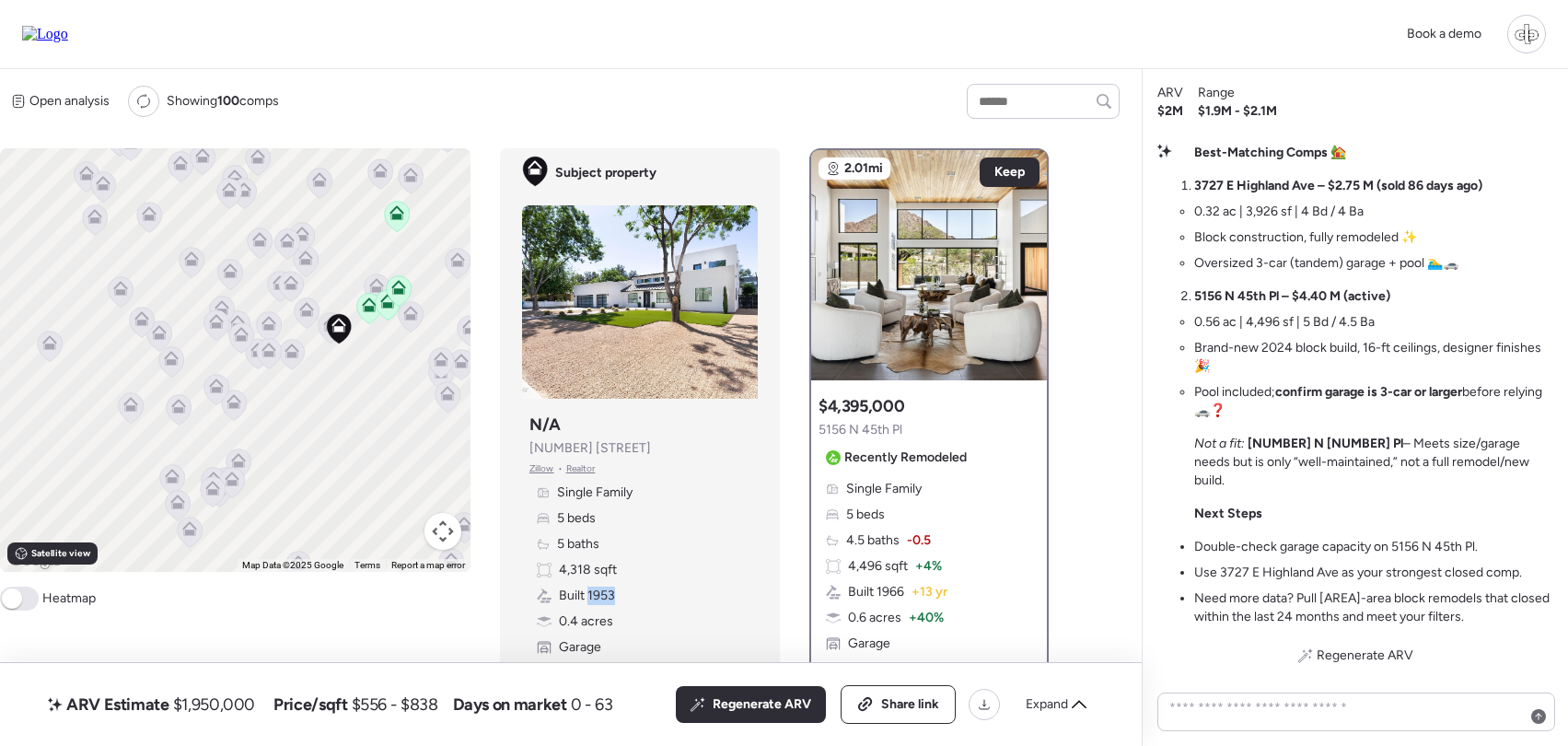 click on "Built 1953" at bounding box center (587, 596) 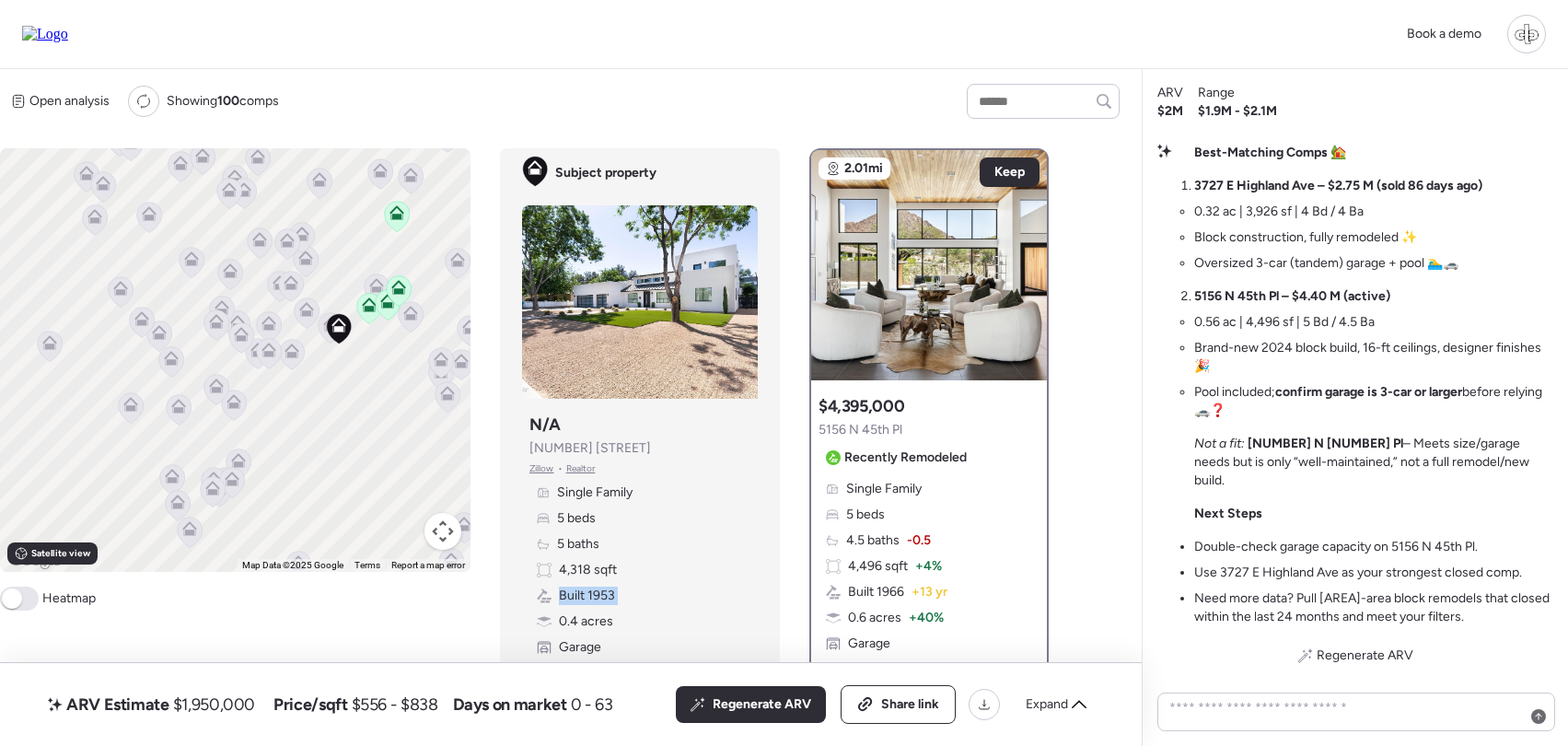 click on "Built 1953" at bounding box center [587, 596] 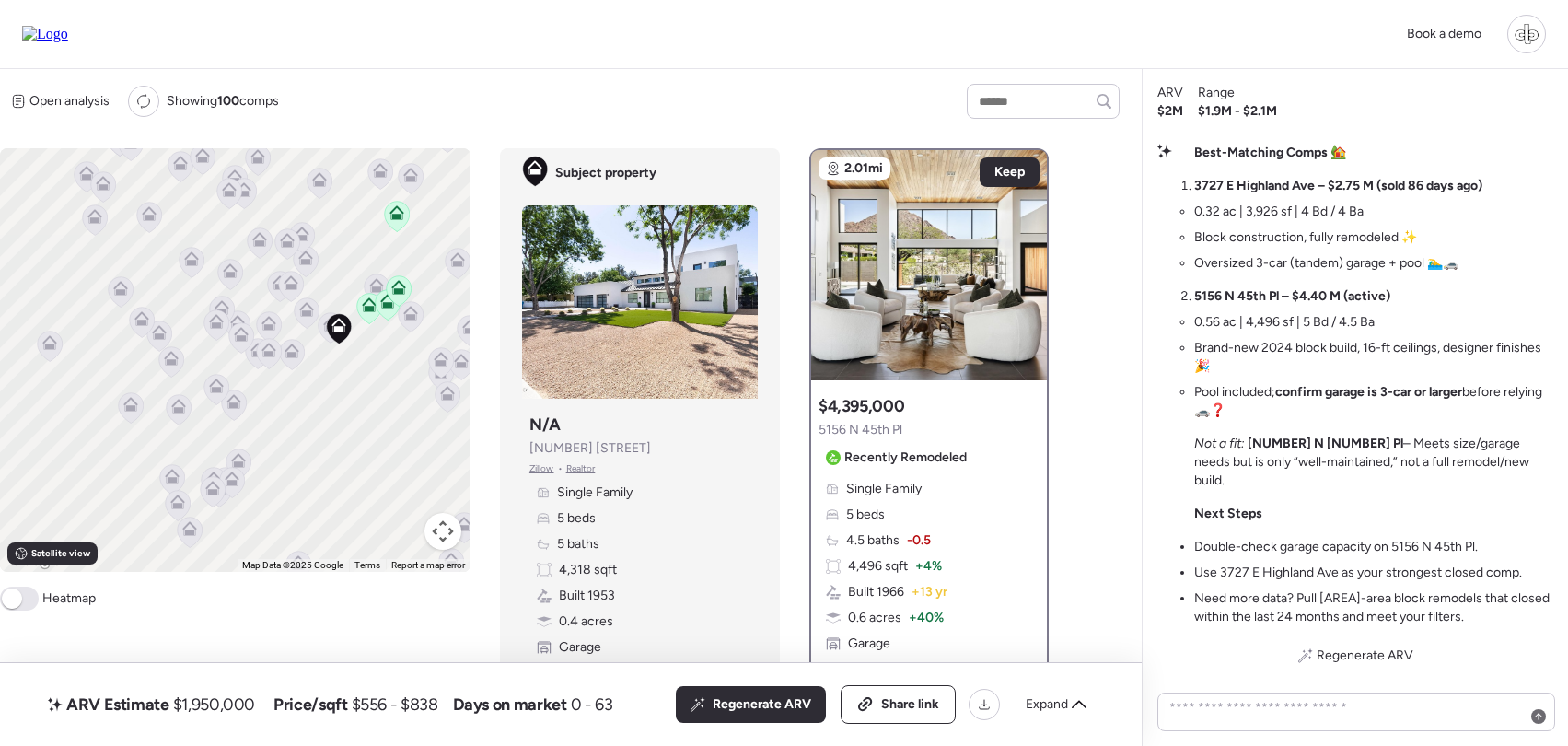 click on "Single Family 5 beds 5 baths 4,318 sqft Built 1953 0.4 acres Garage Pool" at bounding box center (640, 583) 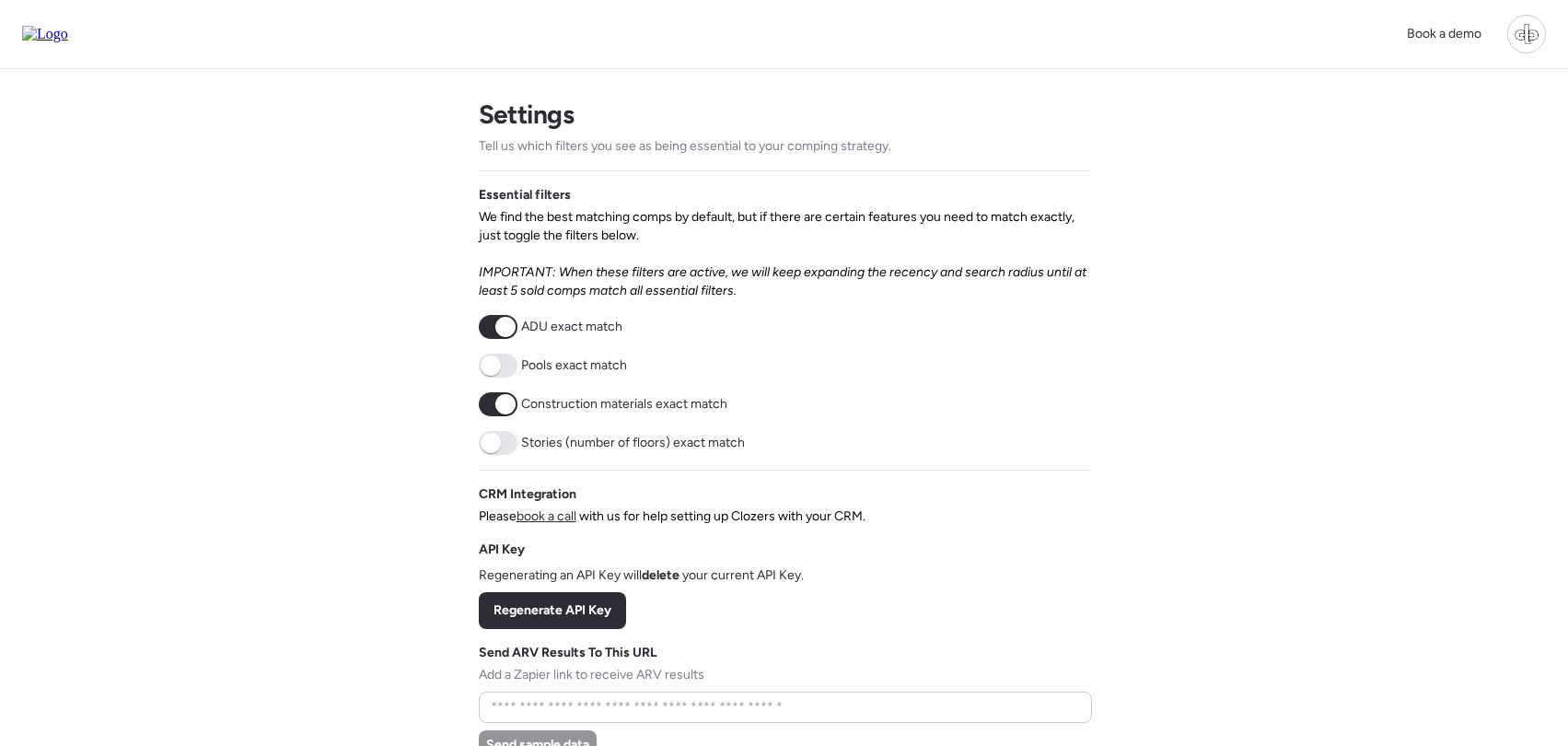 scroll, scrollTop: 0, scrollLeft: 0, axis: both 